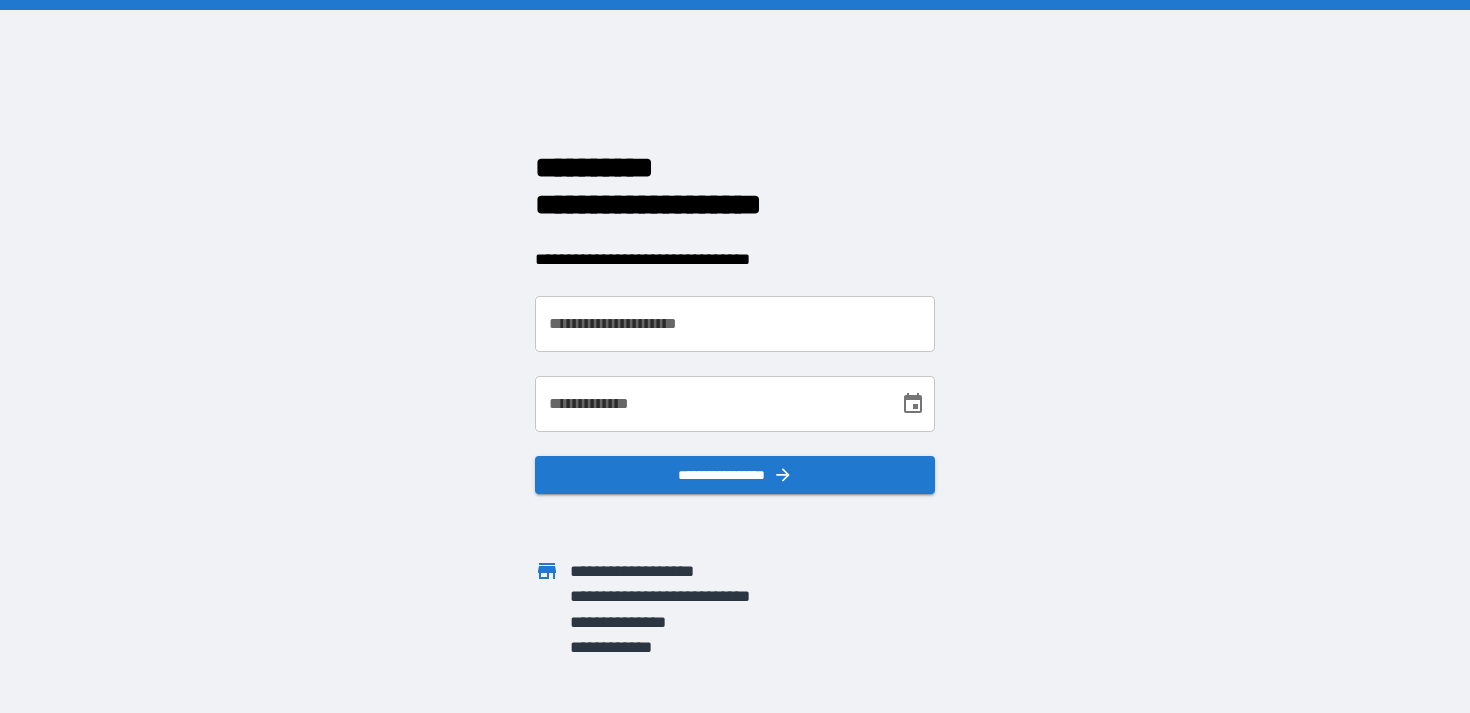 scroll, scrollTop: 0, scrollLeft: 0, axis: both 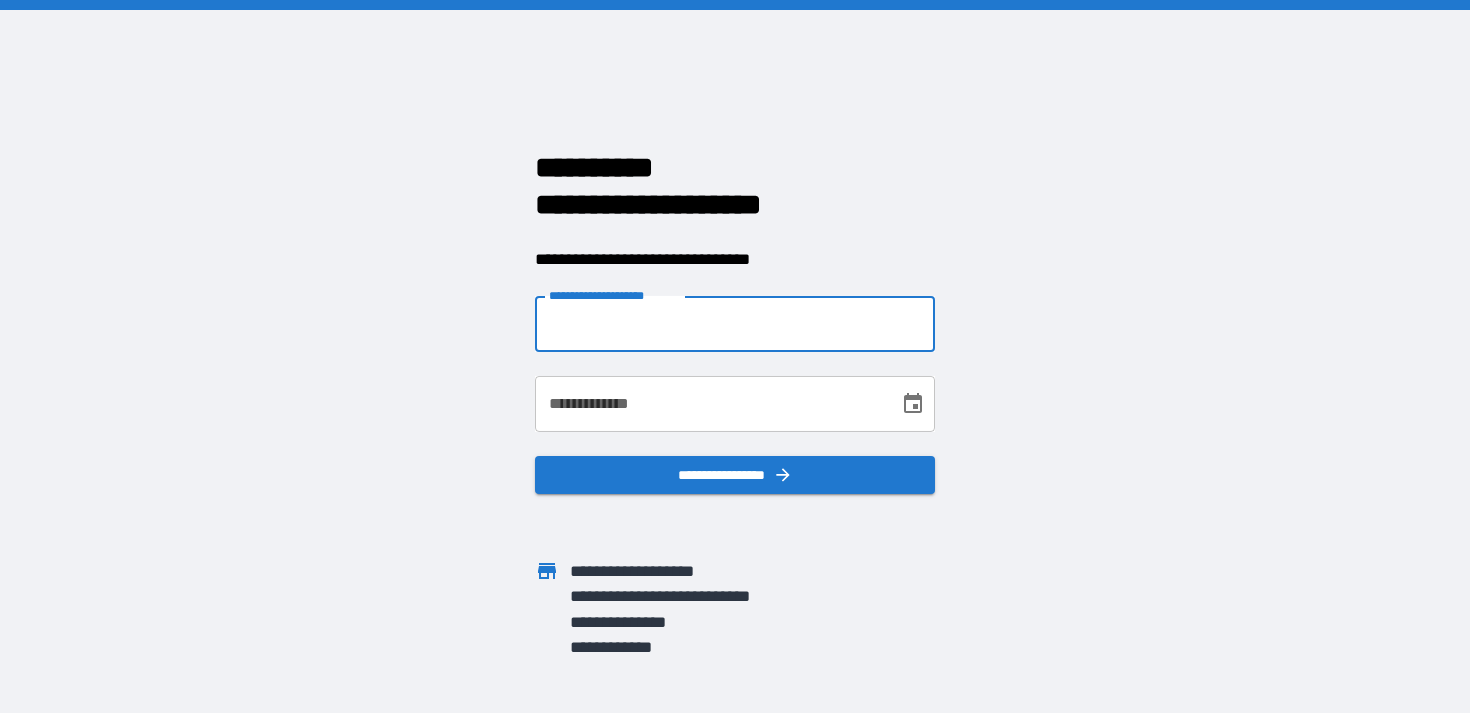 click on "**********" at bounding box center (735, 324) 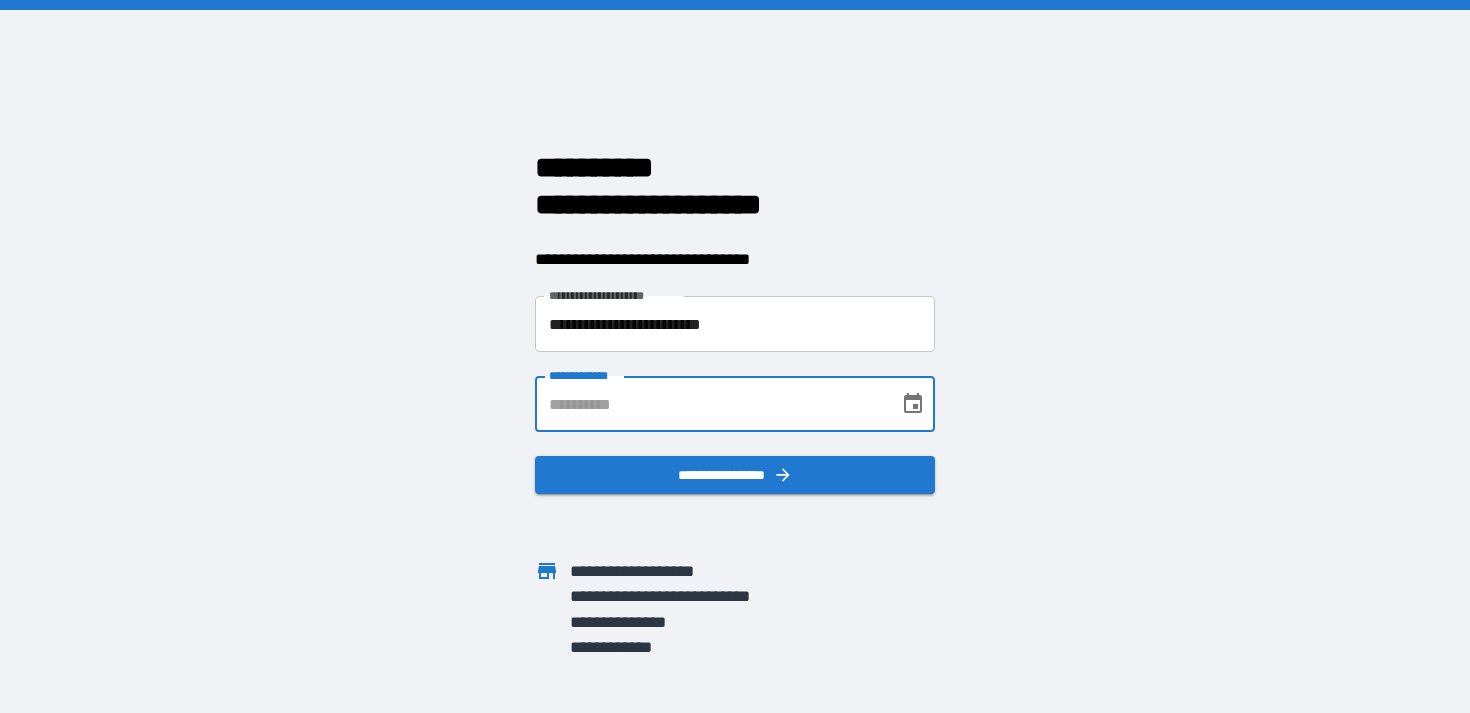 click on "**********" at bounding box center (710, 404) 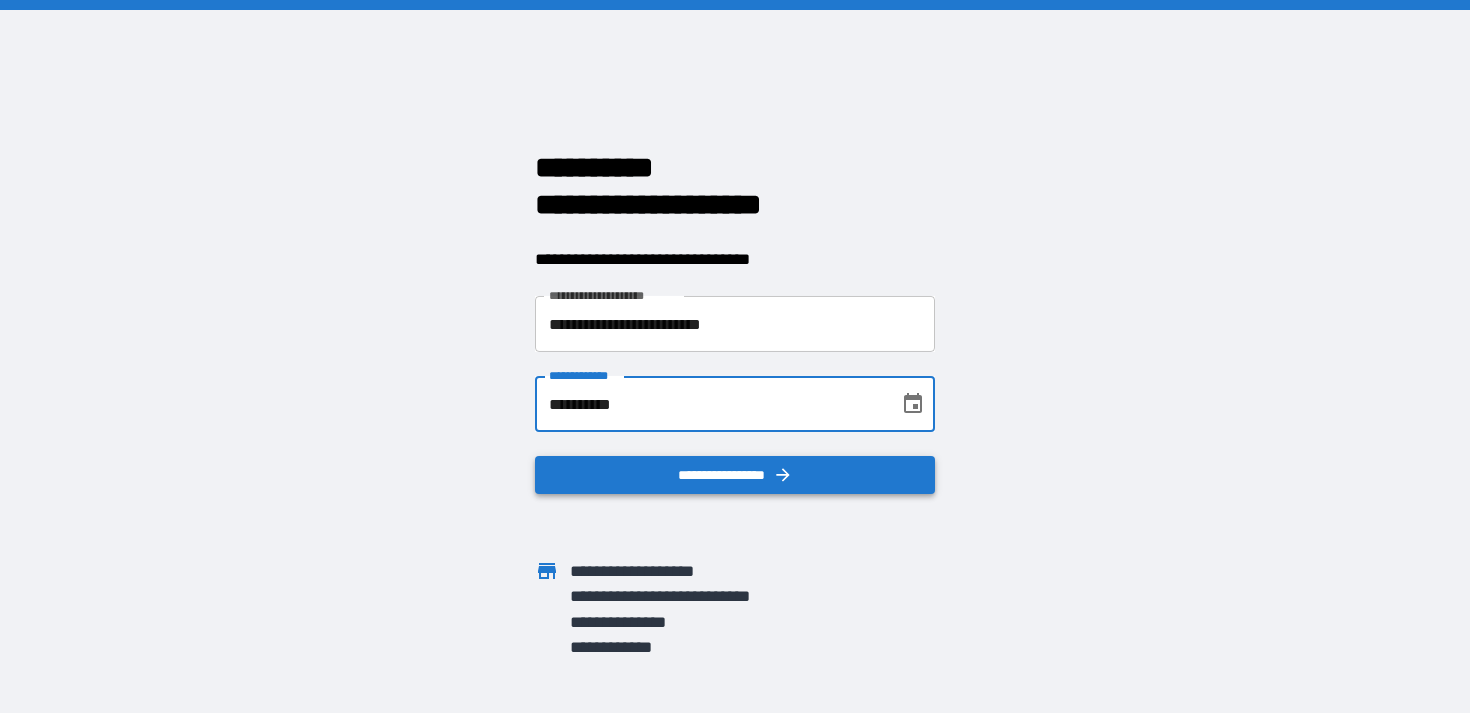 type on "**********" 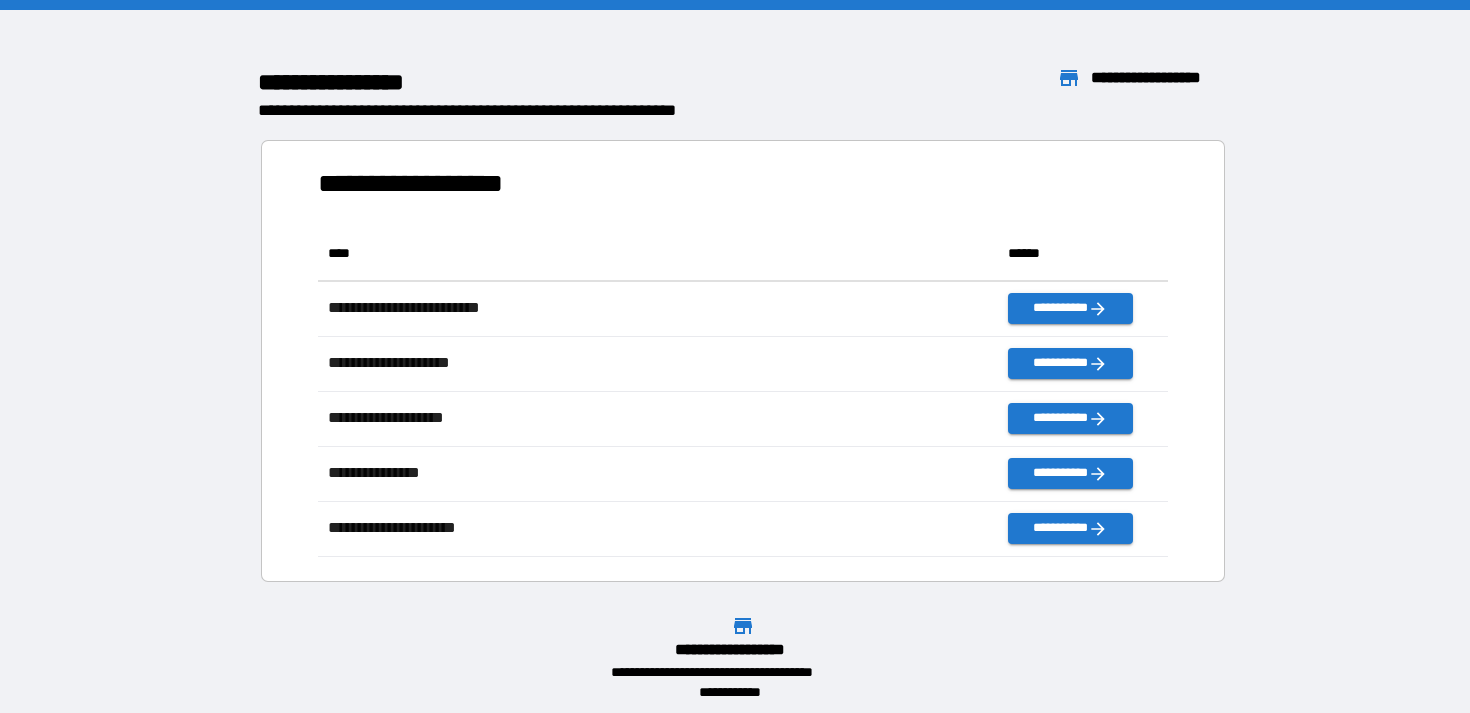 scroll, scrollTop: 1, scrollLeft: 1, axis: both 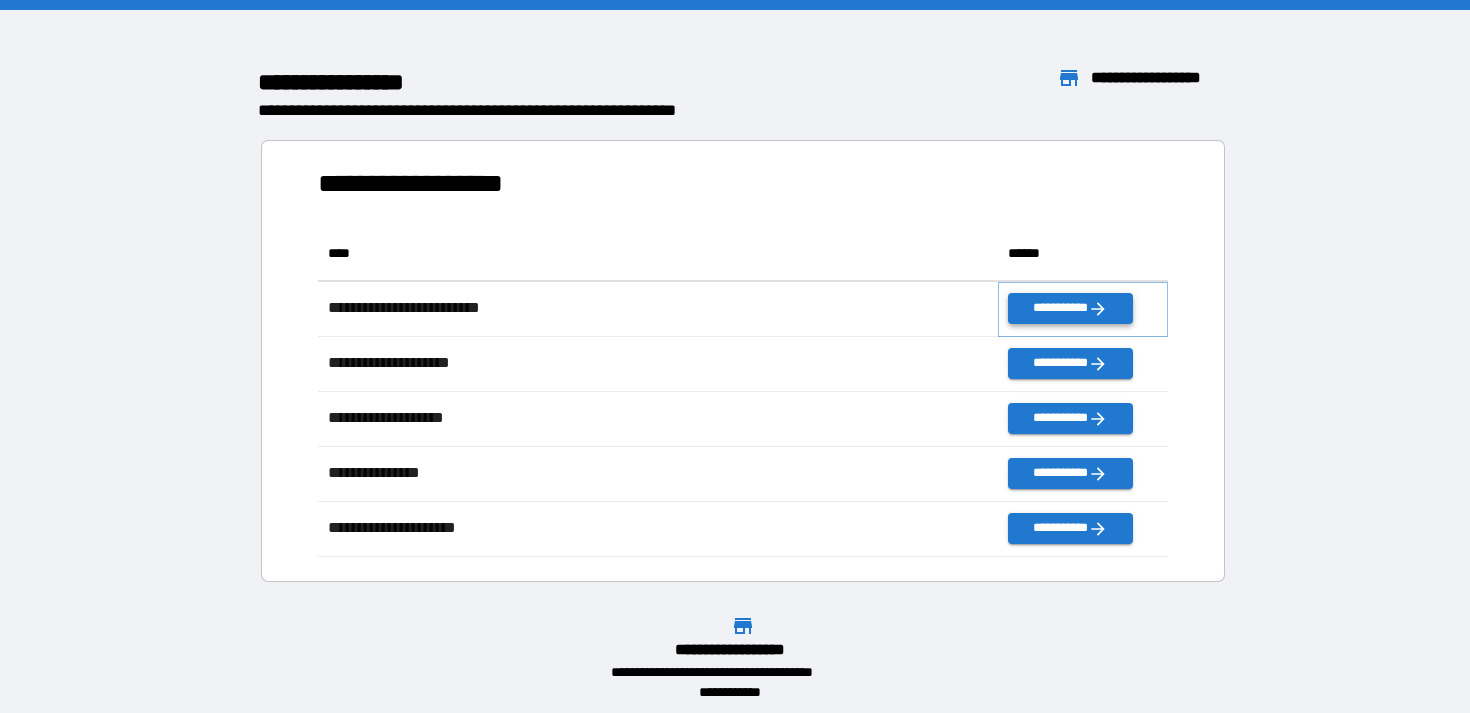 click on "**********" at bounding box center [1070, 308] 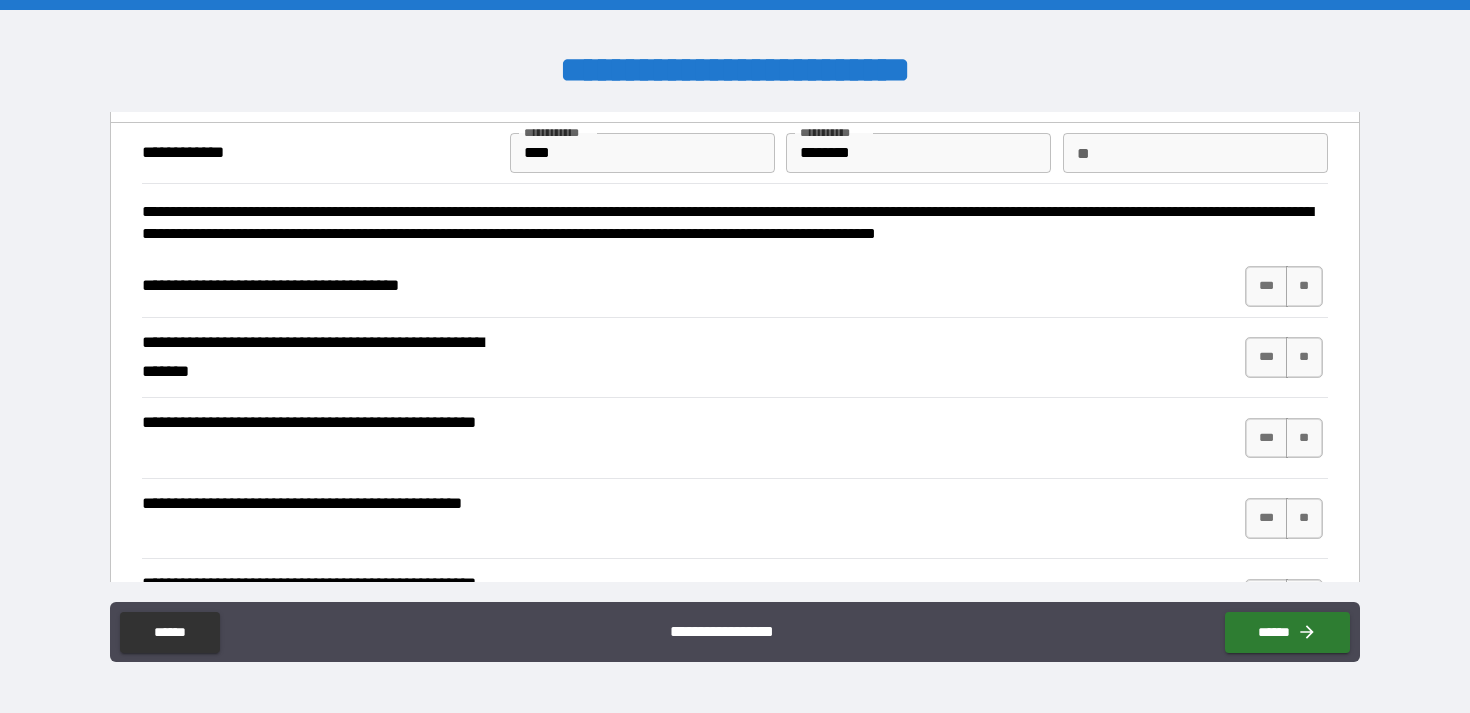 scroll, scrollTop: 56, scrollLeft: 0, axis: vertical 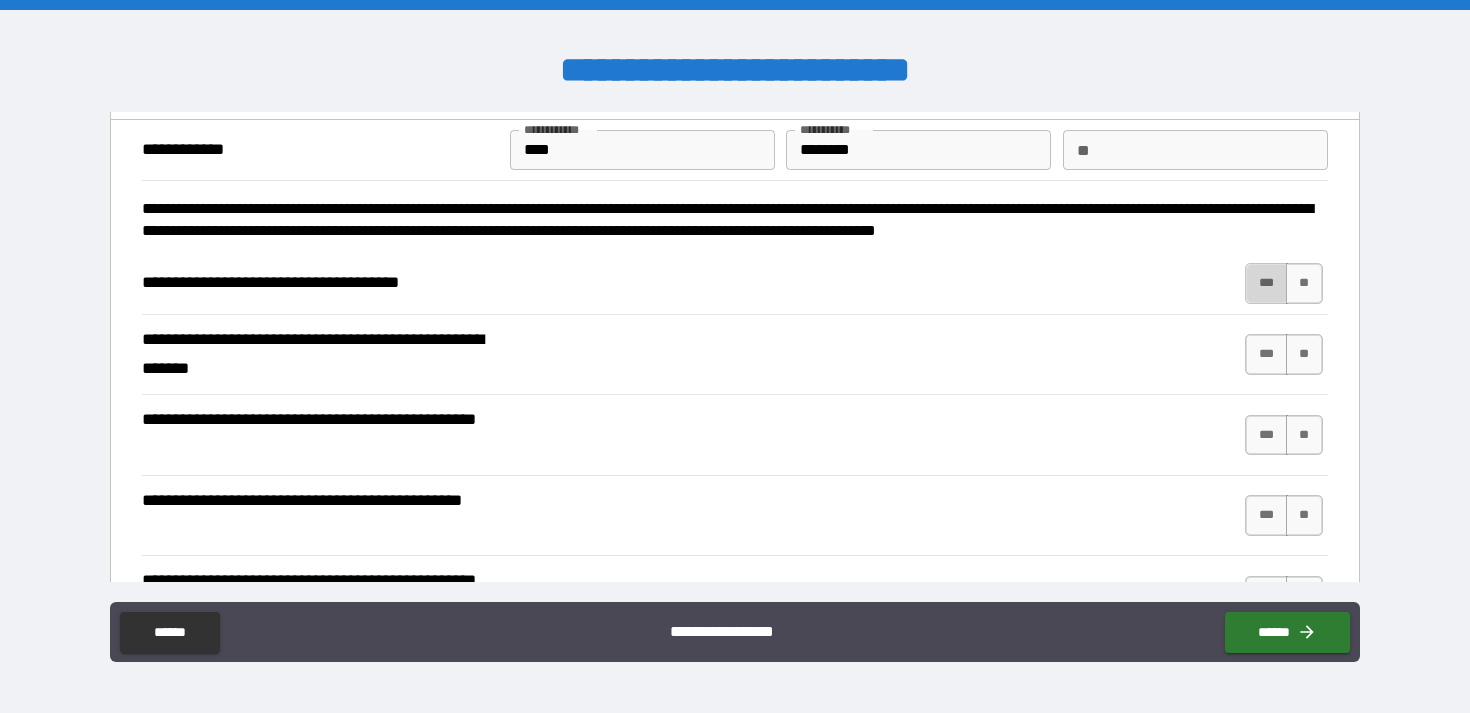 click on "***" at bounding box center [1266, 283] 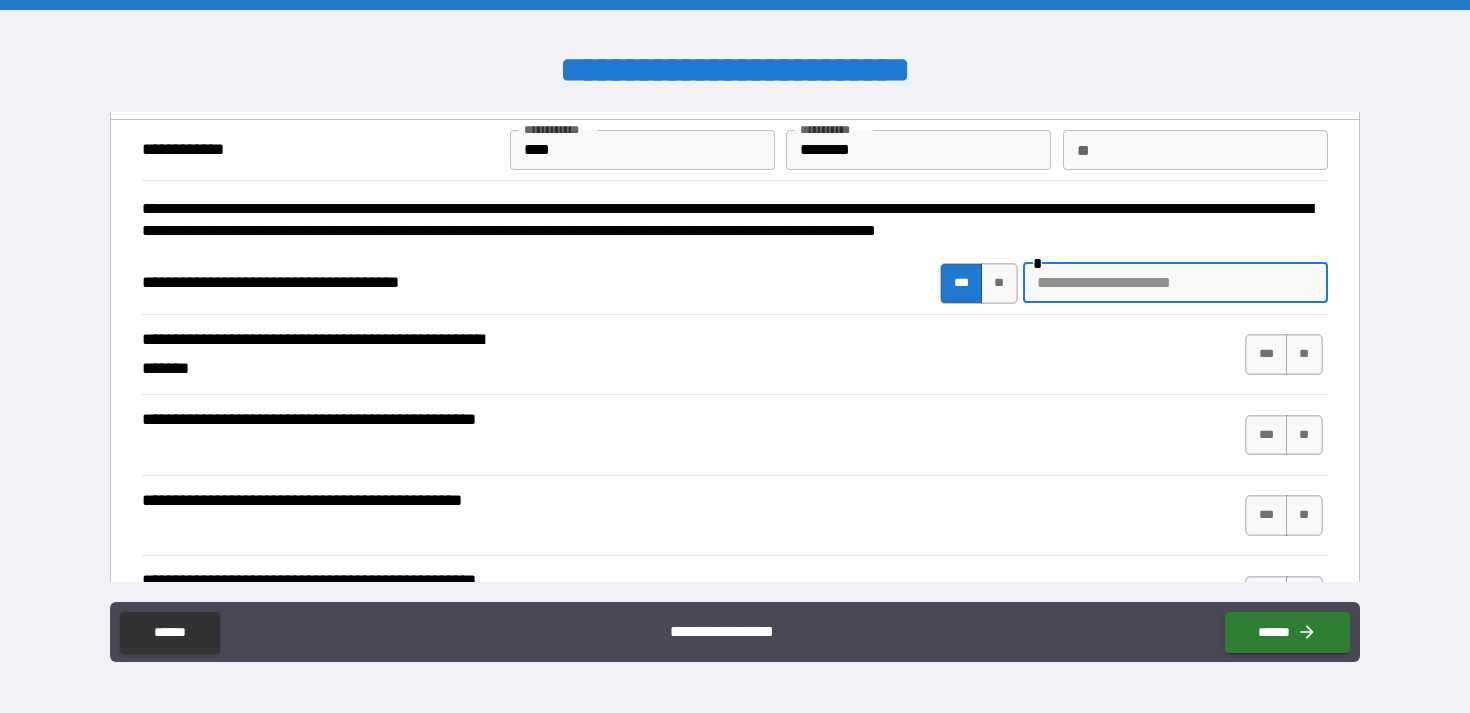 click at bounding box center [1175, 283] 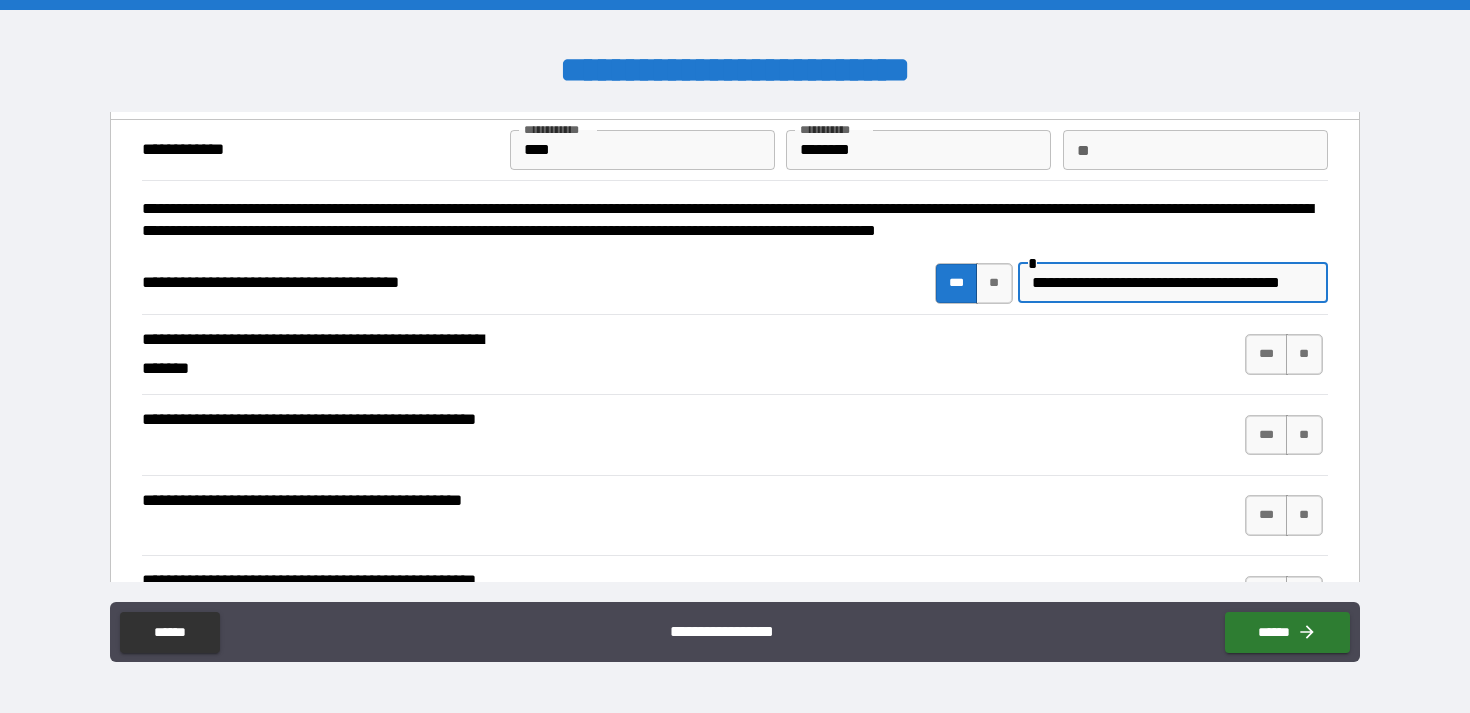 scroll, scrollTop: 0, scrollLeft: 26, axis: horizontal 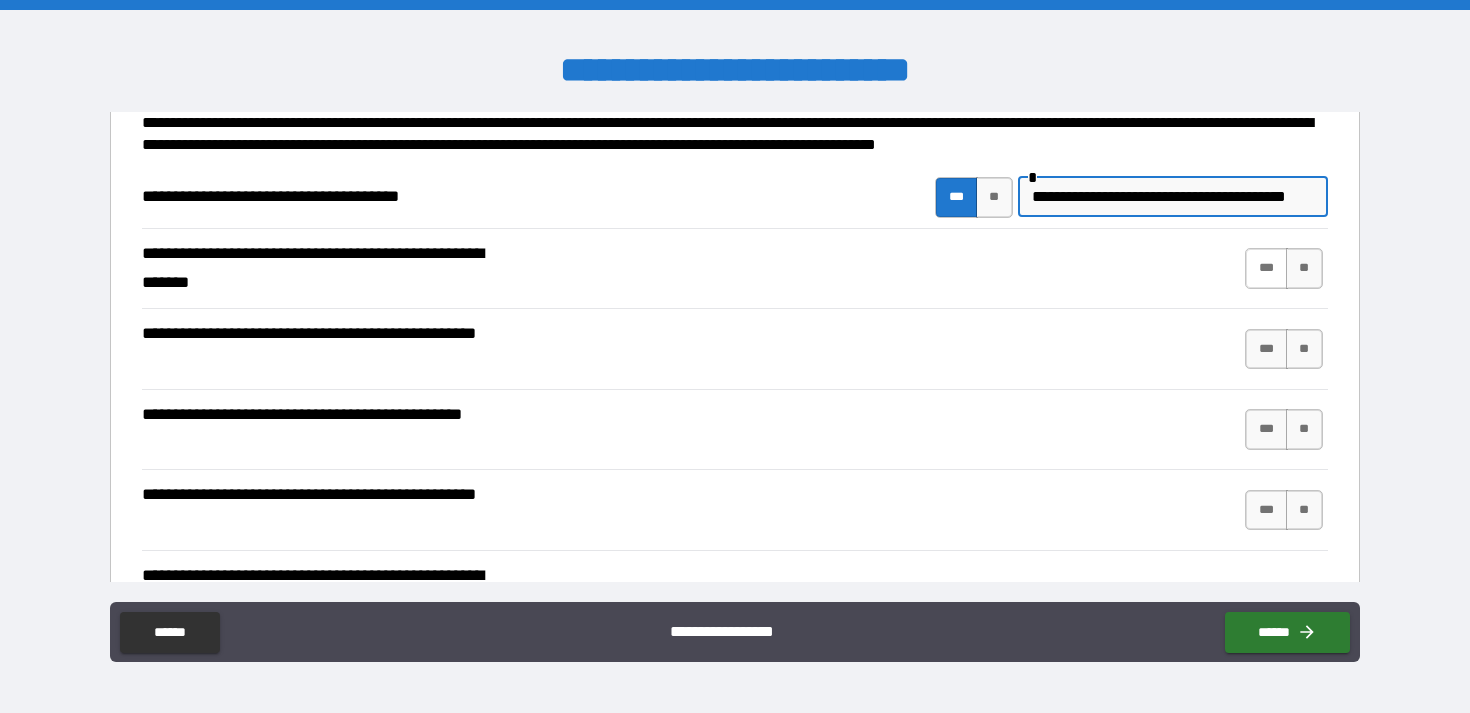 type on "**********" 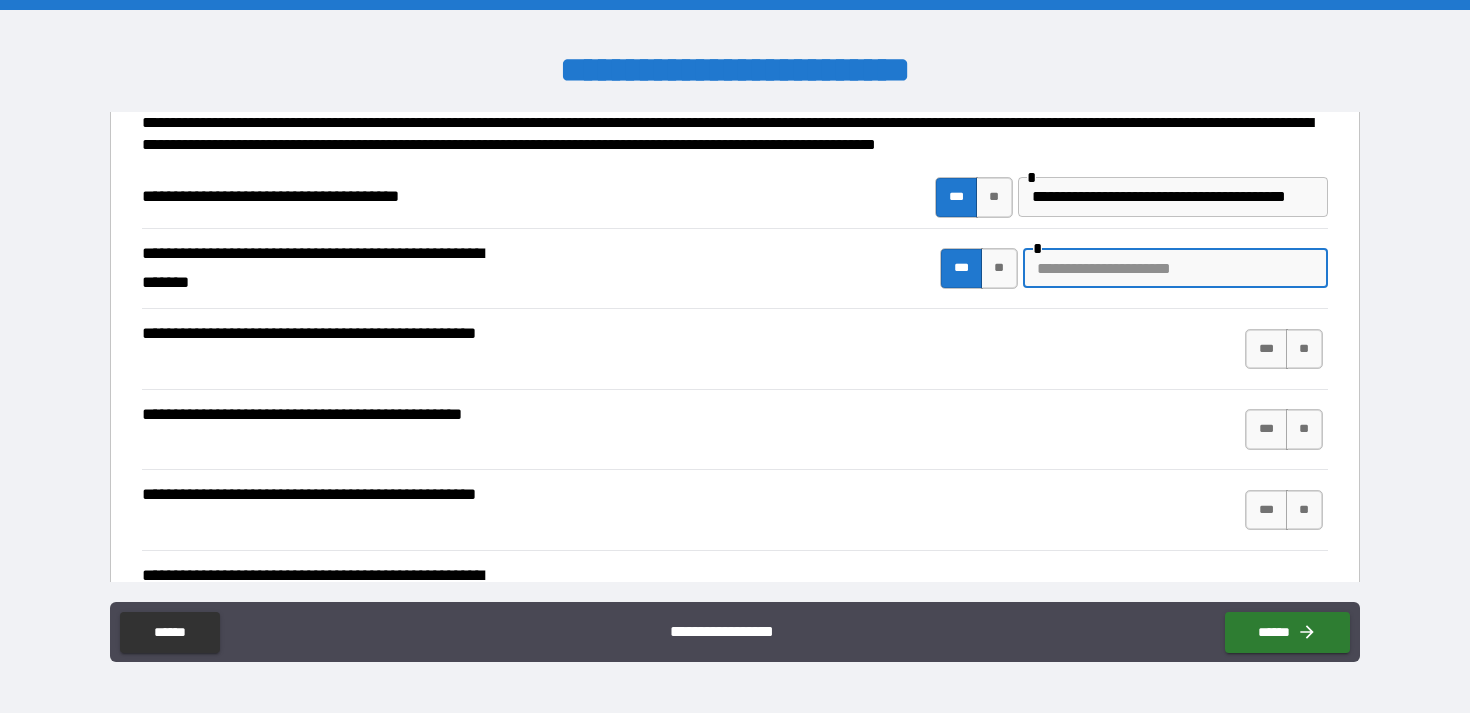 click at bounding box center (1175, 268) 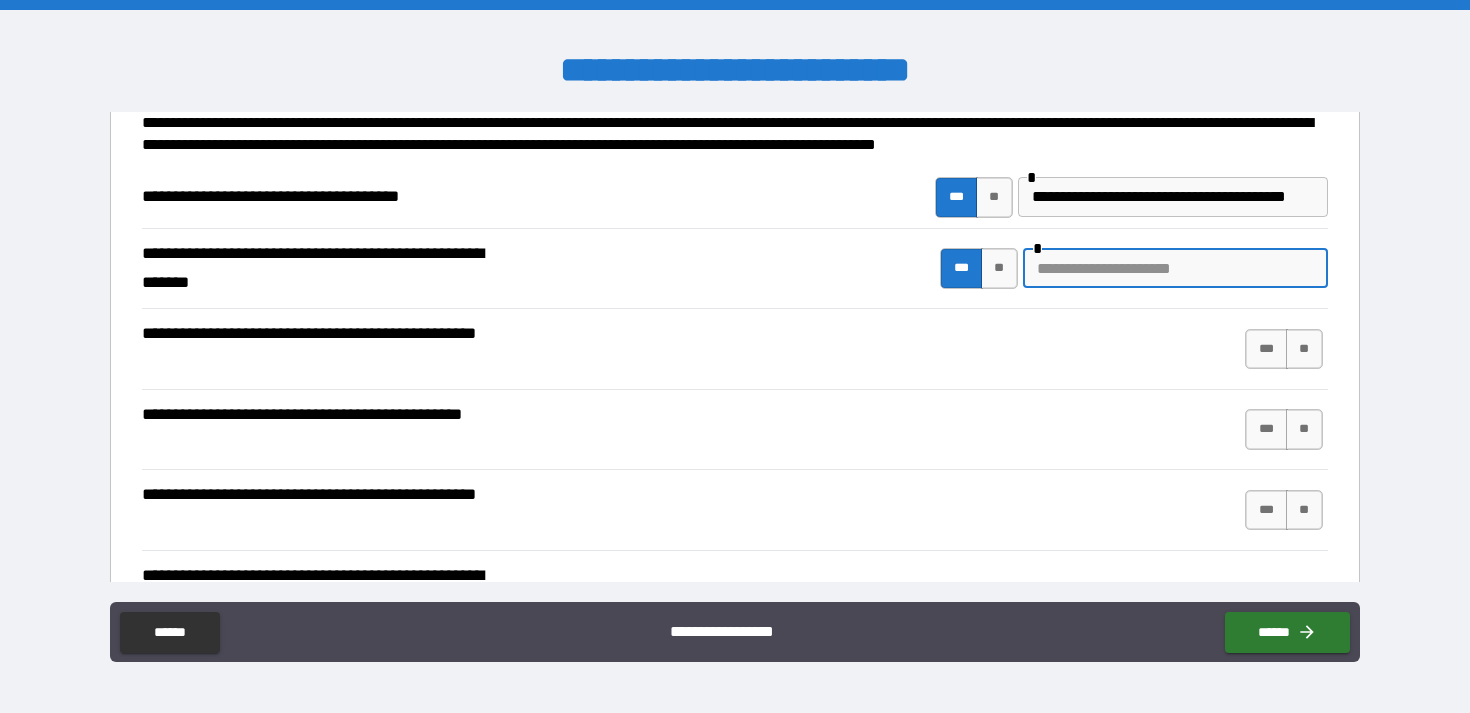 click at bounding box center (1175, 268) 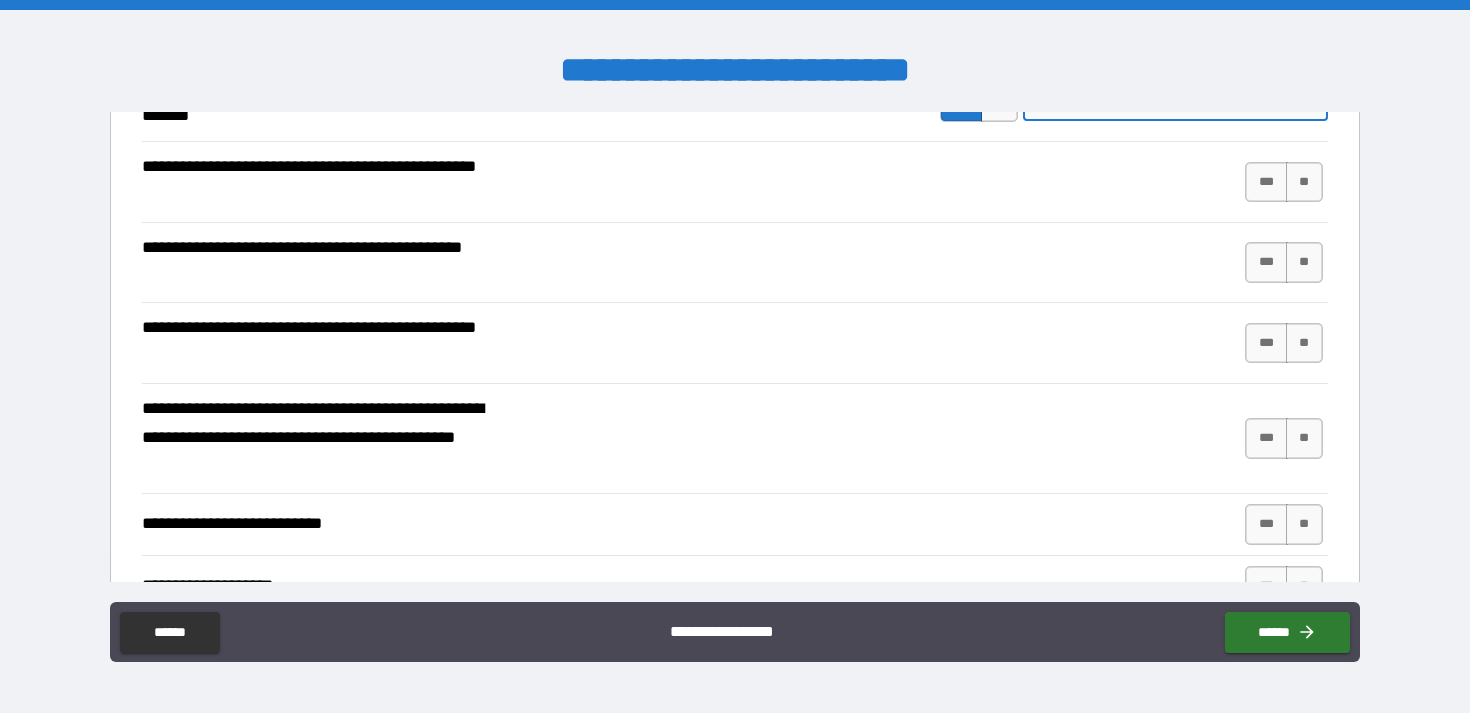 scroll, scrollTop: 313, scrollLeft: 0, axis: vertical 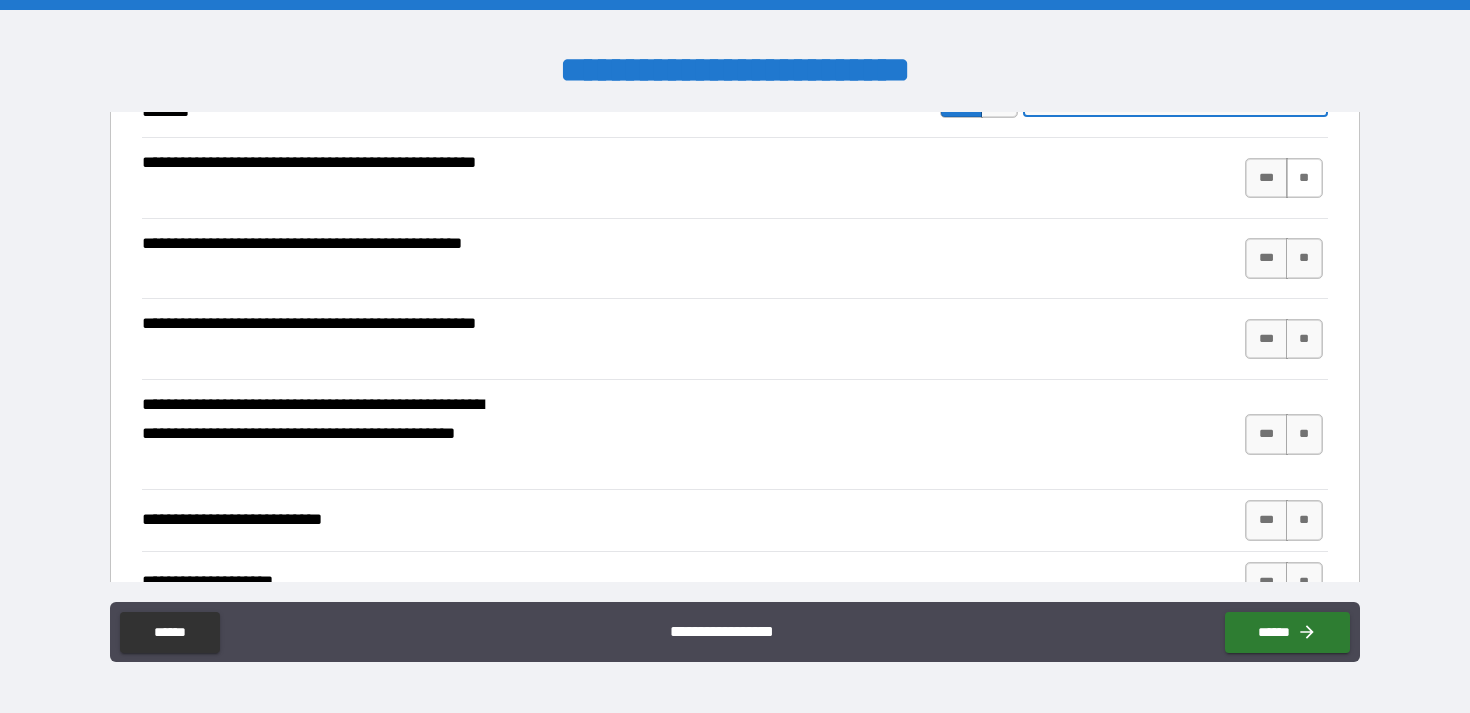 type on "**********" 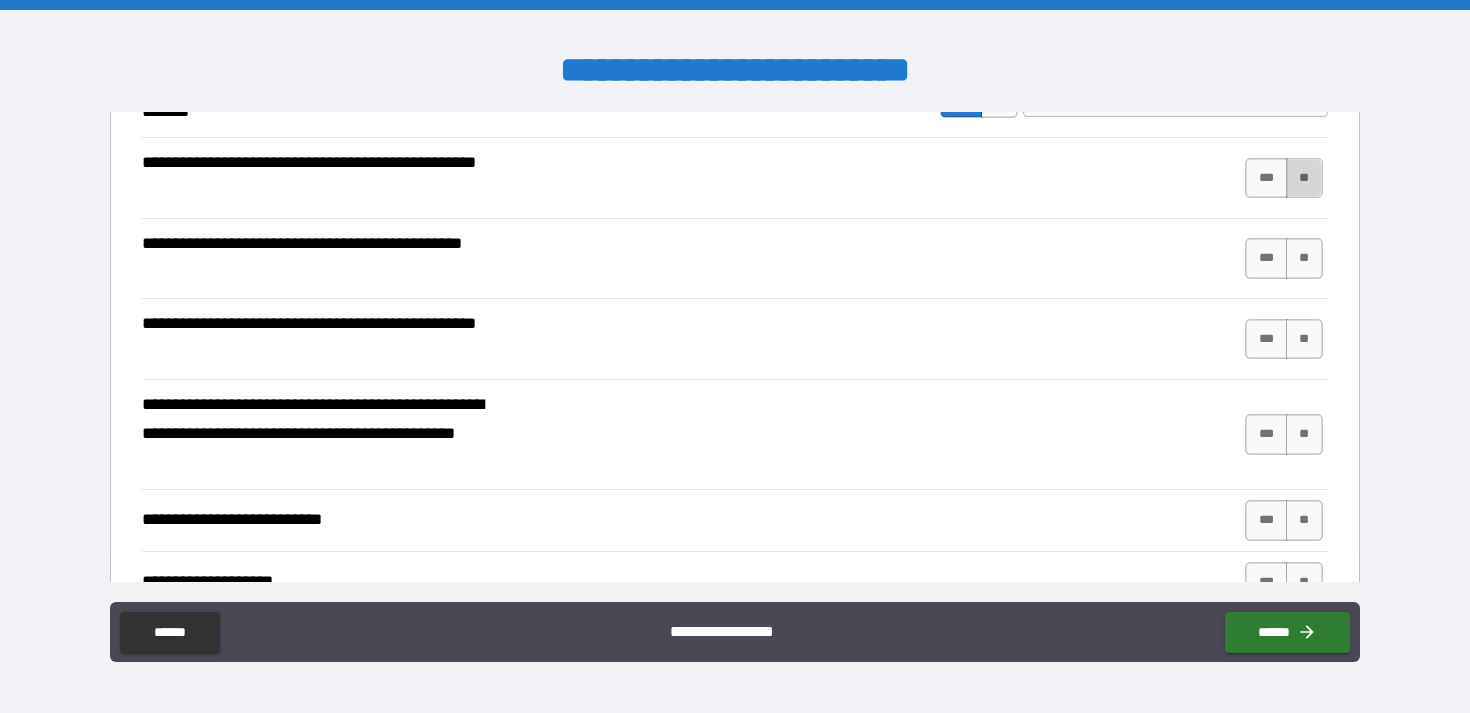 click on "**" at bounding box center (1304, 178) 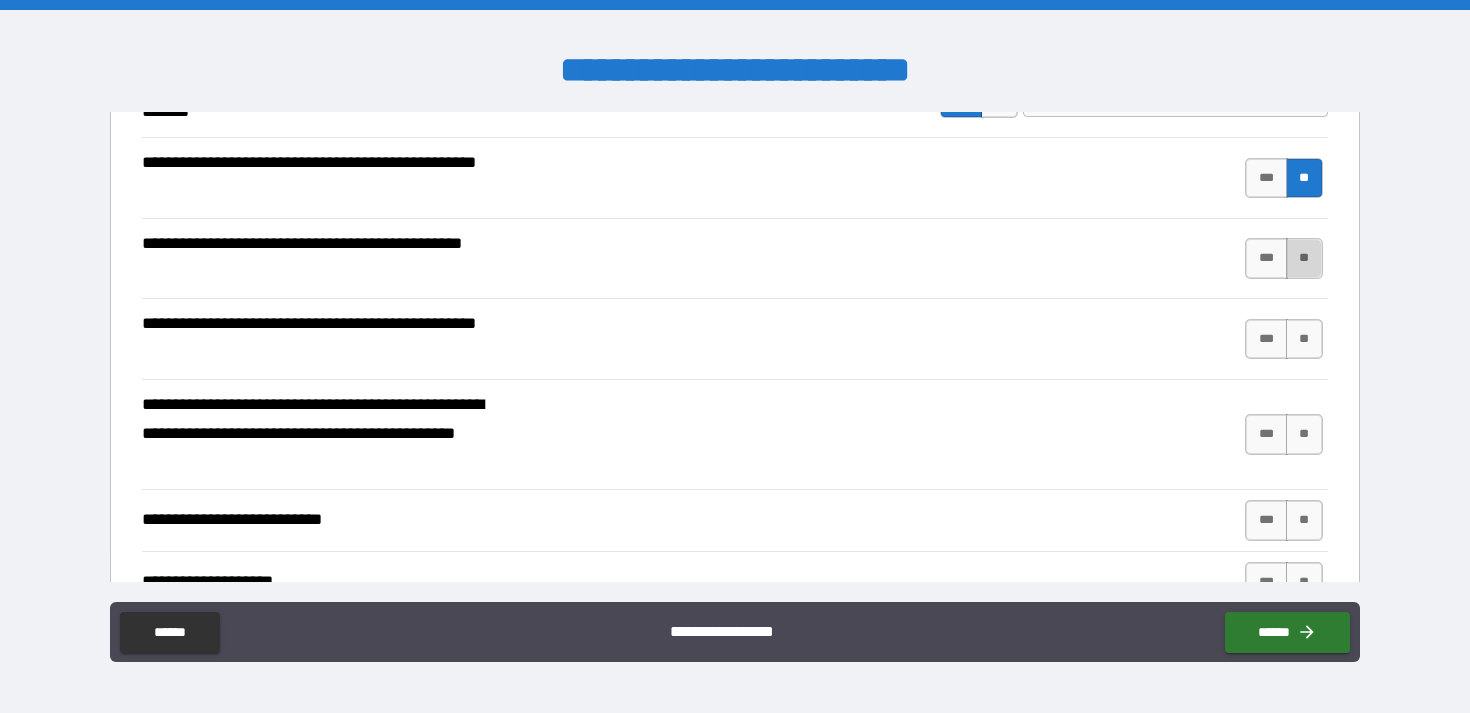 click on "**" at bounding box center (1304, 258) 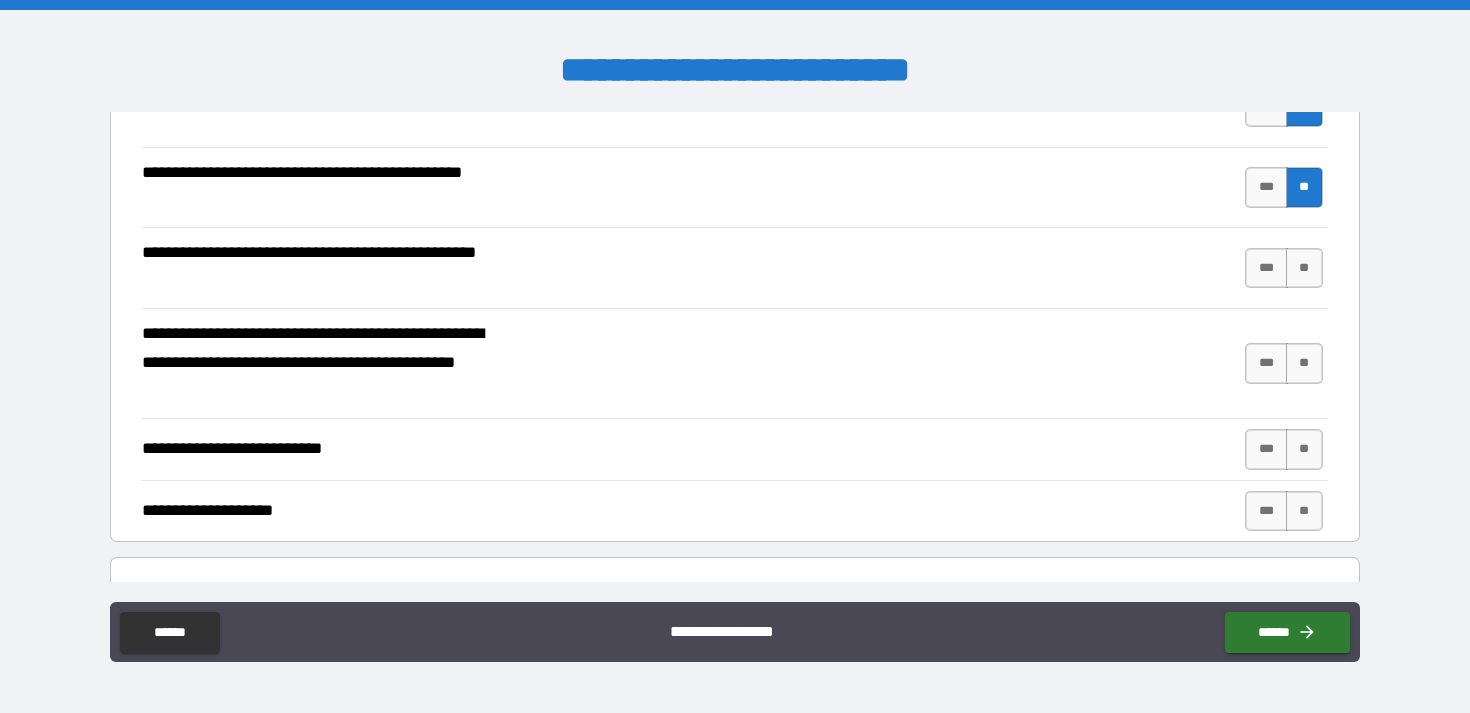 scroll, scrollTop: 385, scrollLeft: 0, axis: vertical 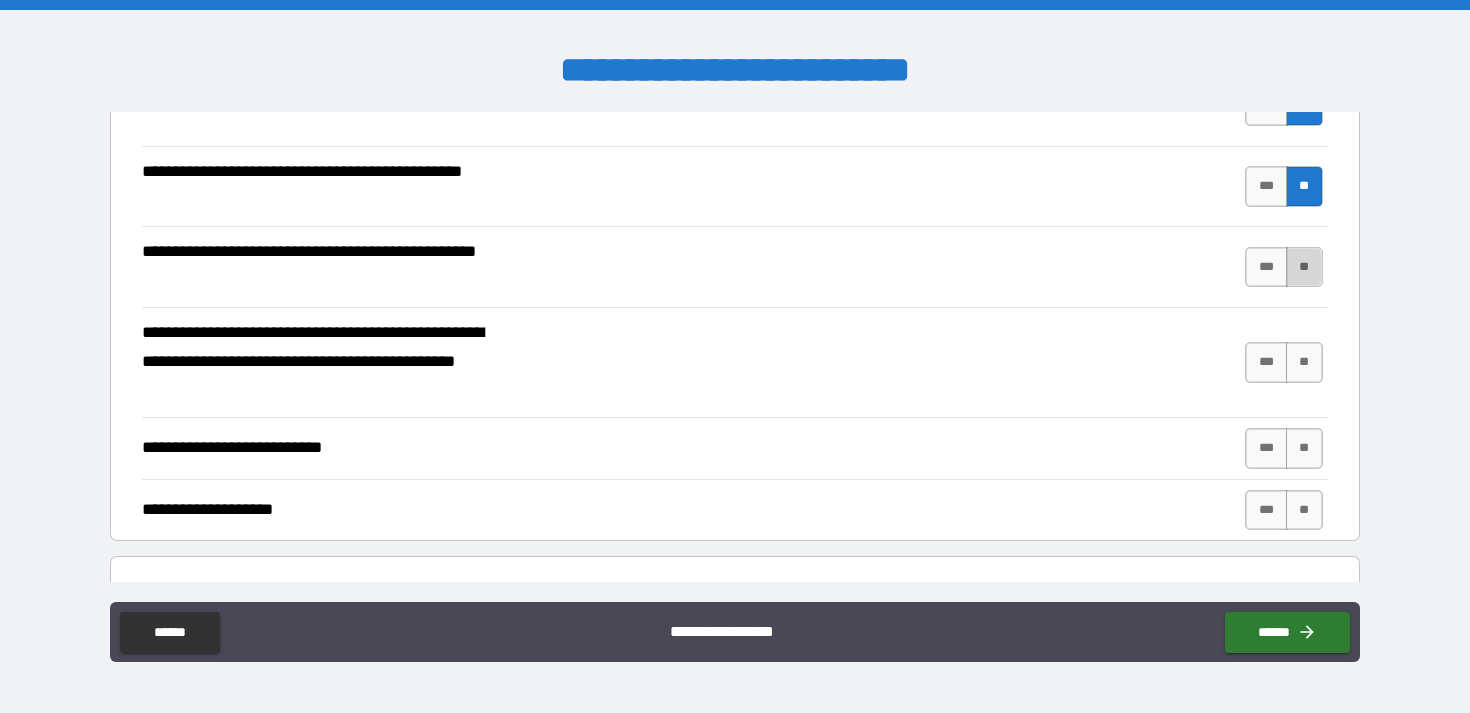 click on "**" at bounding box center [1304, 267] 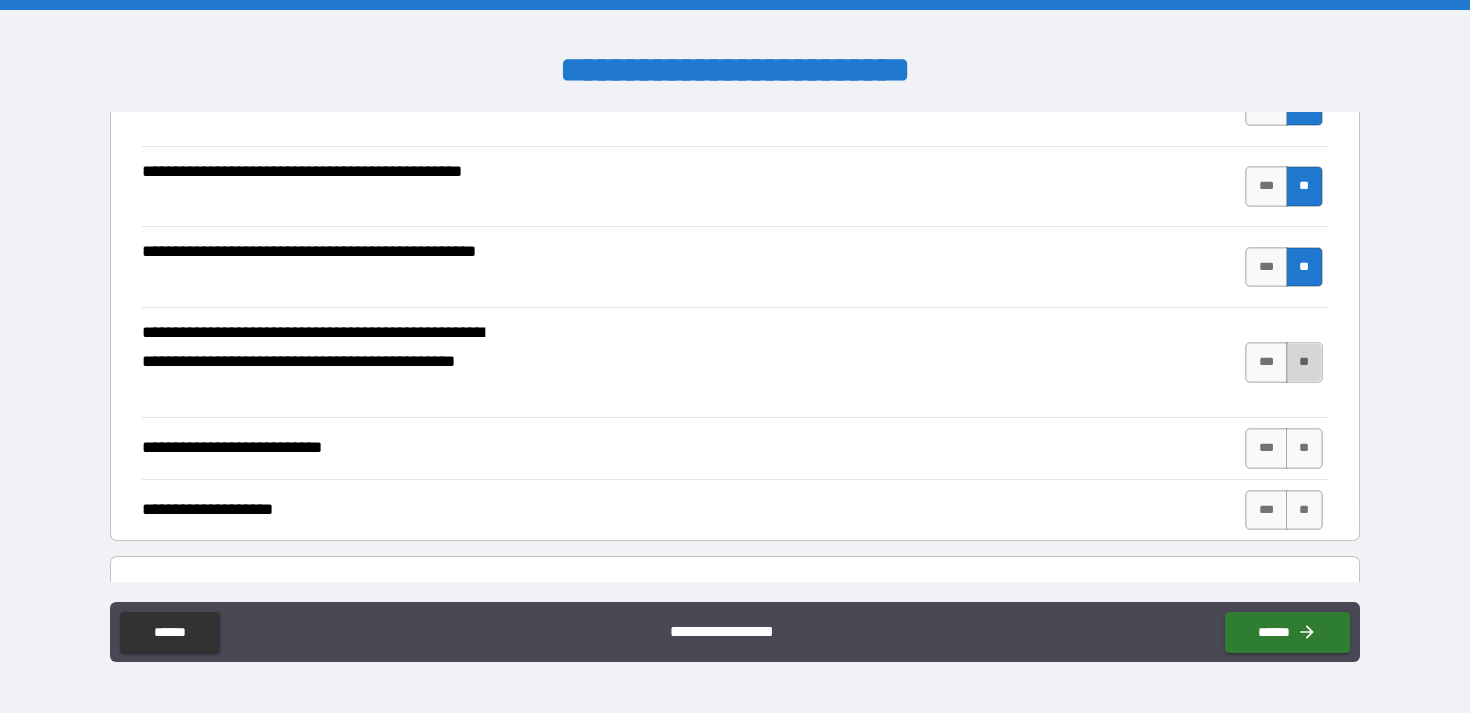 click on "**" at bounding box center (1304, 362) 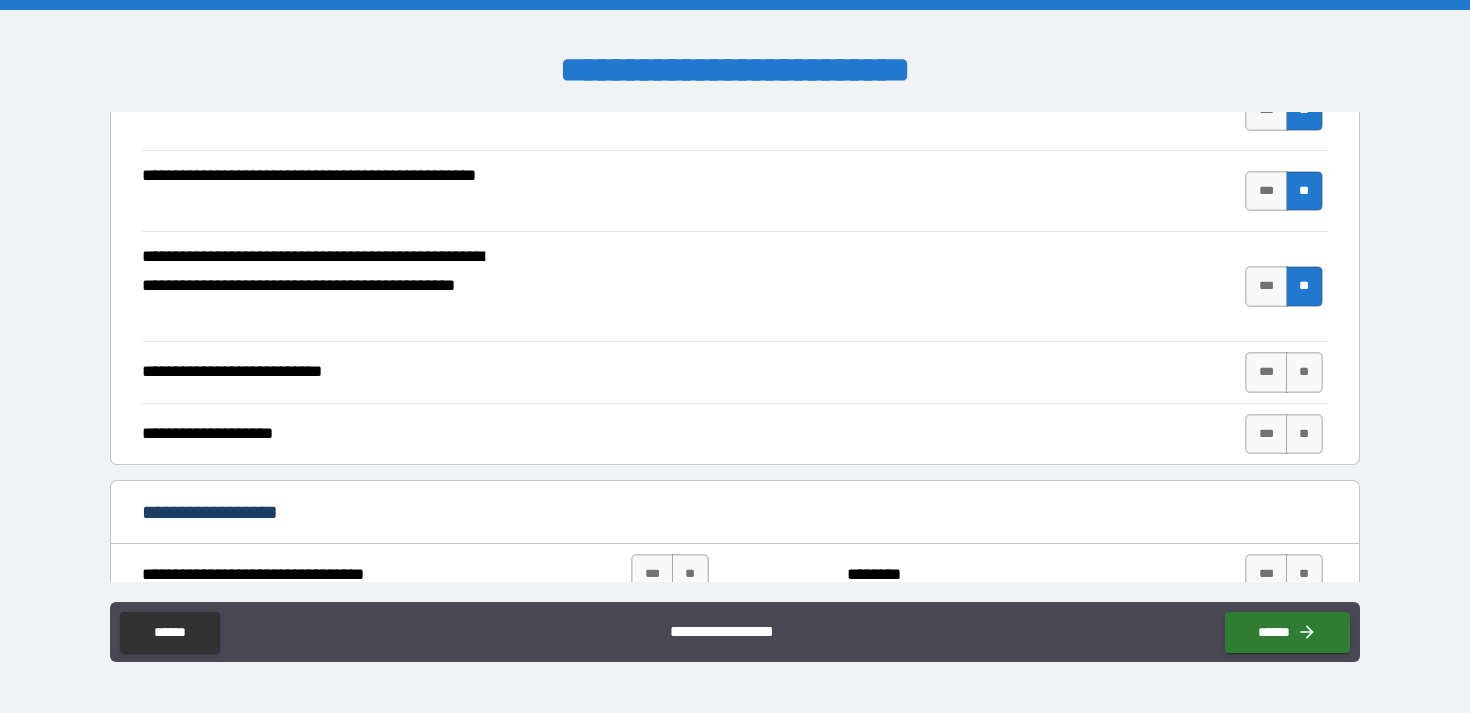 scroll, scrollTop: 462, scrollLeft: 0, axis: vertical 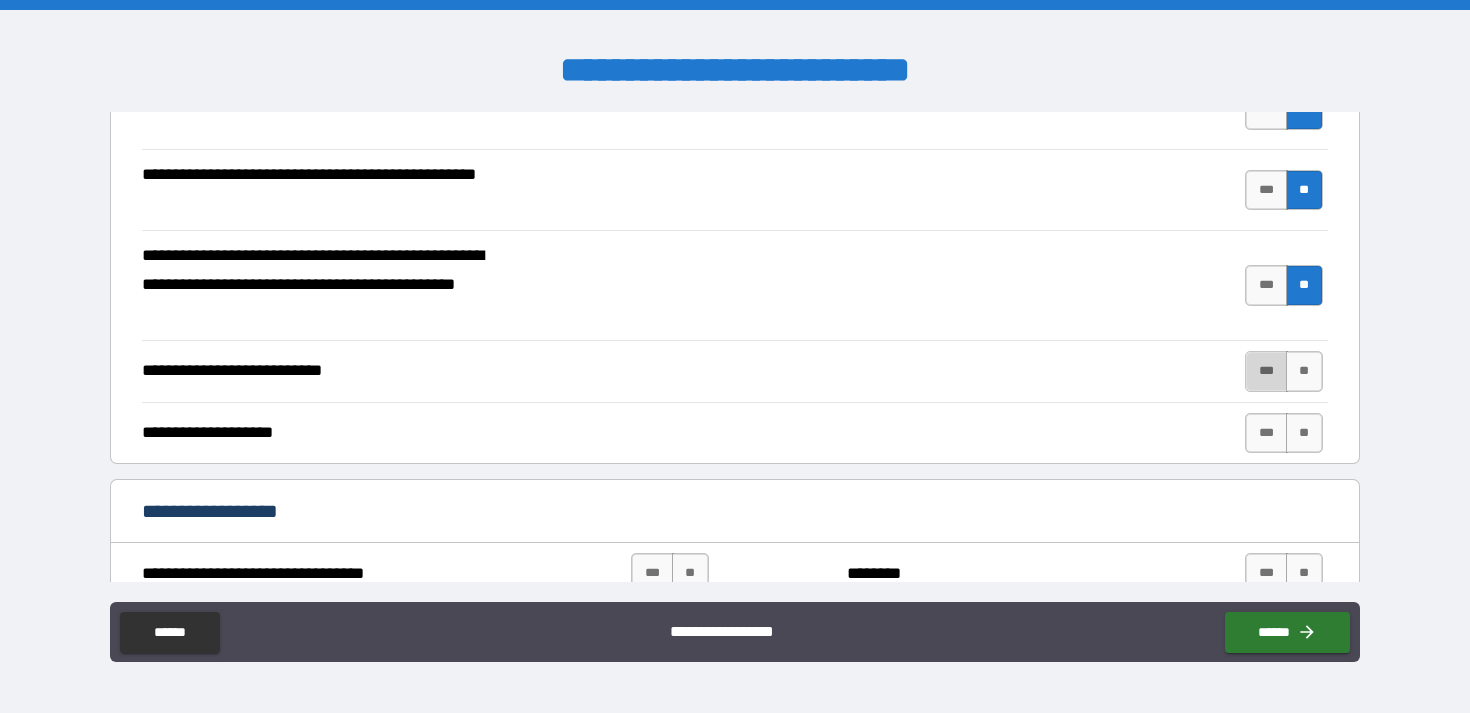 click on "***" at bounding box center [1266, 371] 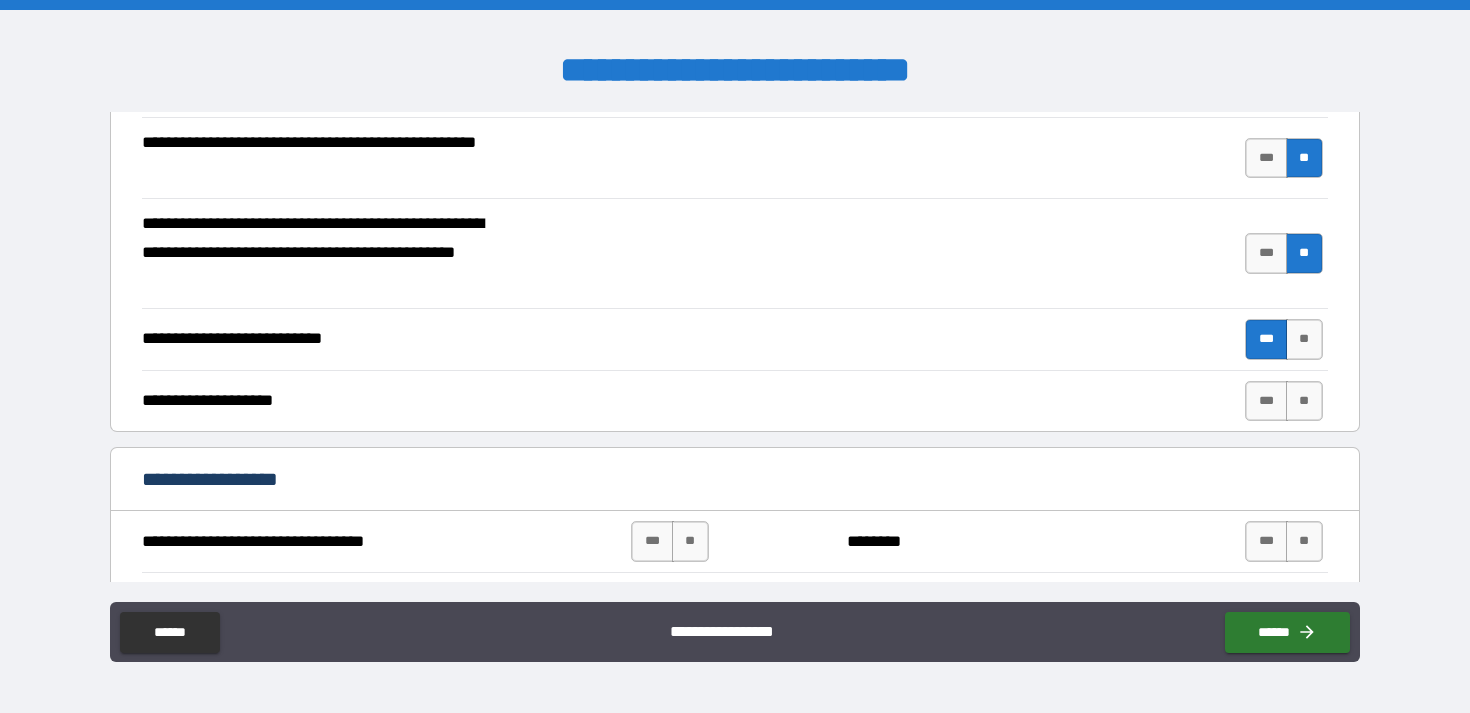 scroll, scrollTop: 501, scrollLeft: 0, axis: vertical 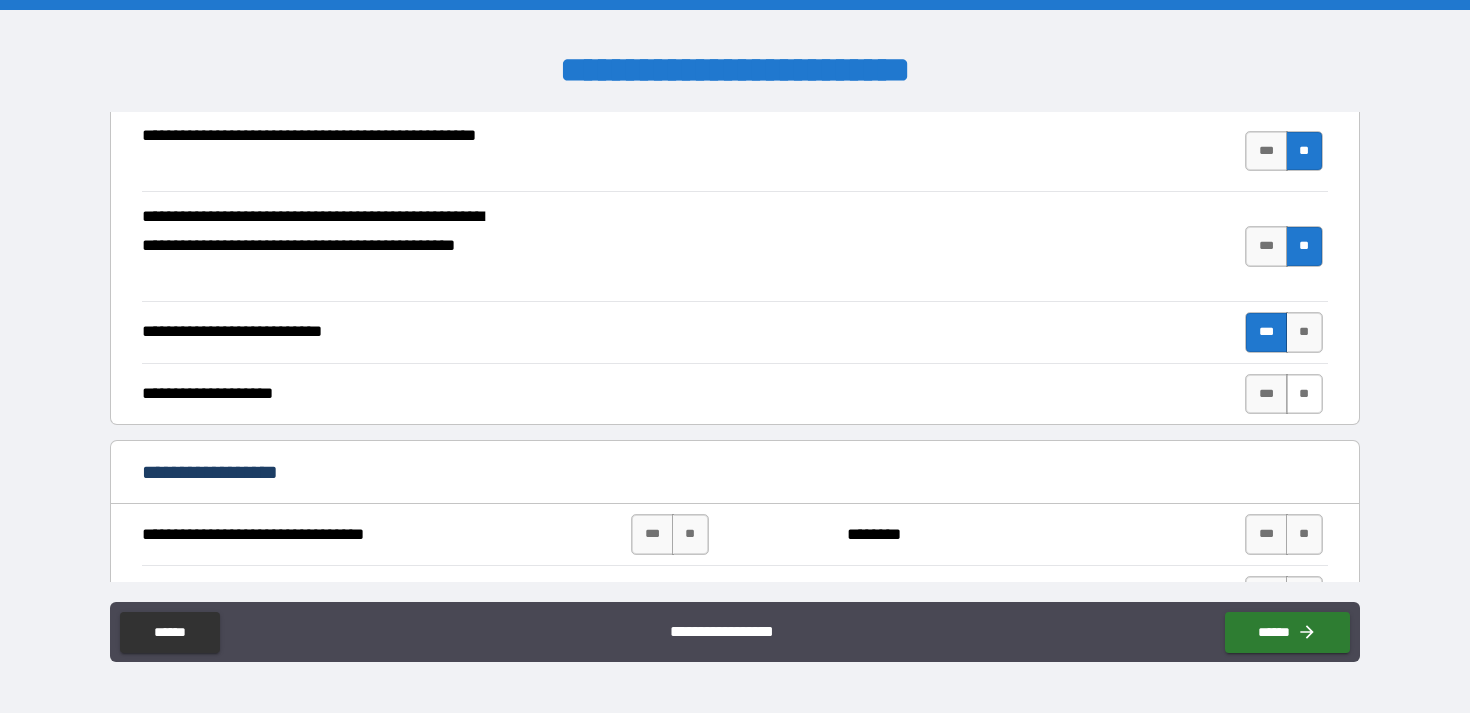 click on "**" at bounding box center (1304, 394) 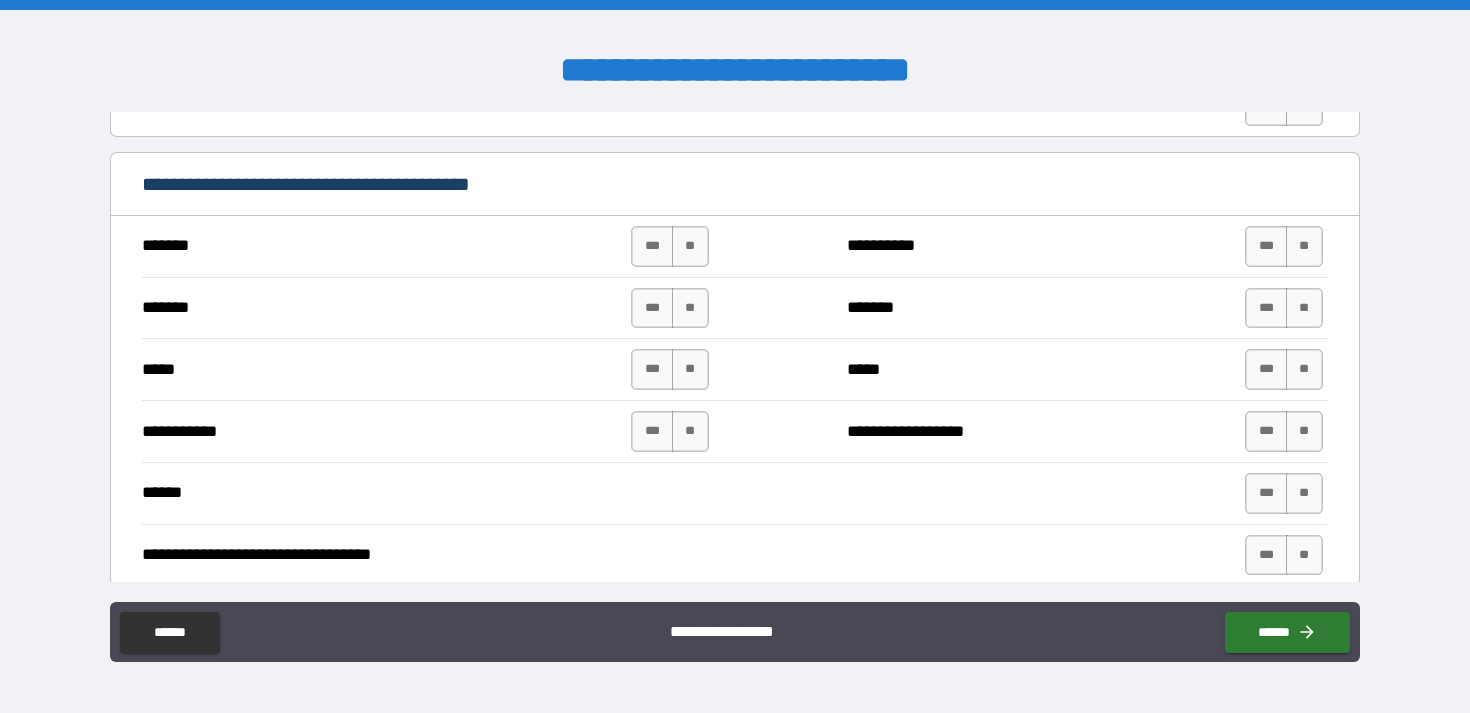 scroll, scrollTop: 1003, scrollLeft: 0, axis: vertical 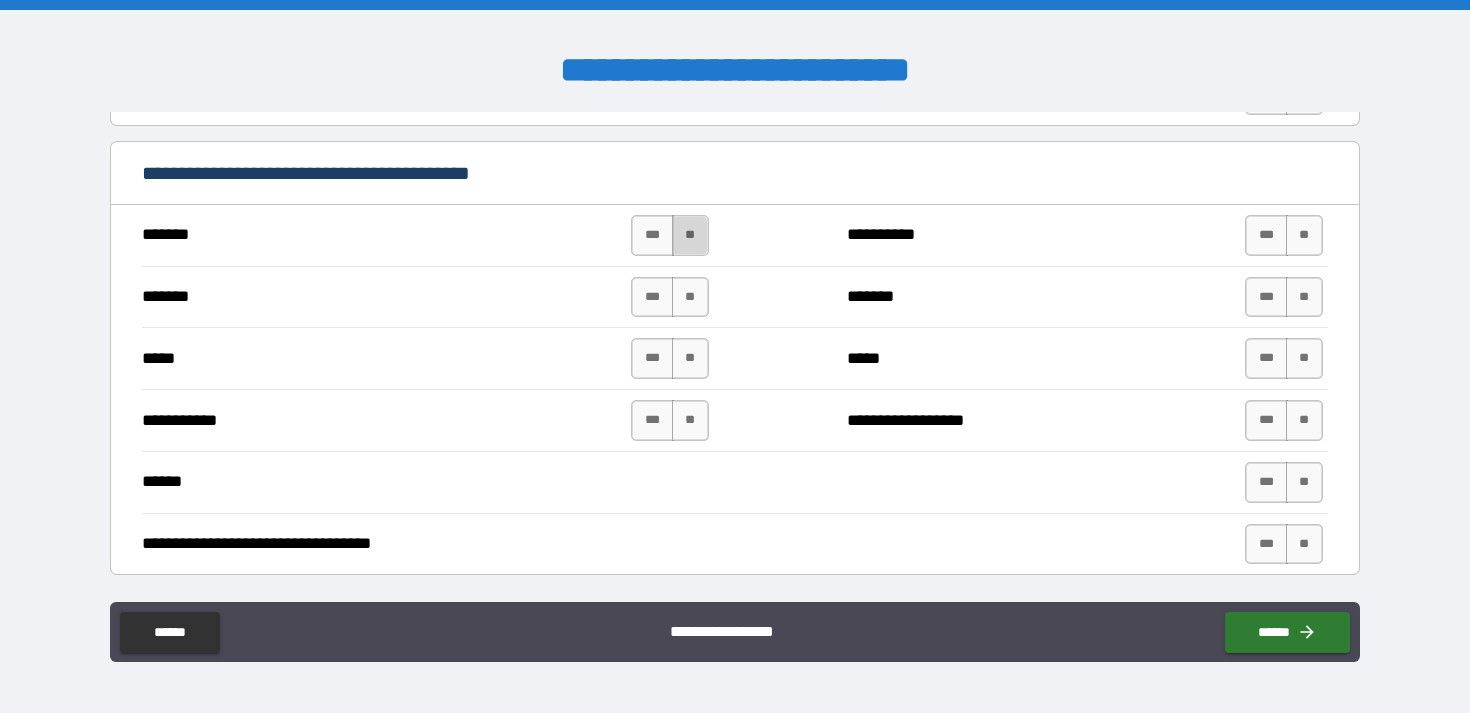 click on "**" at bounding box center (690, 235) 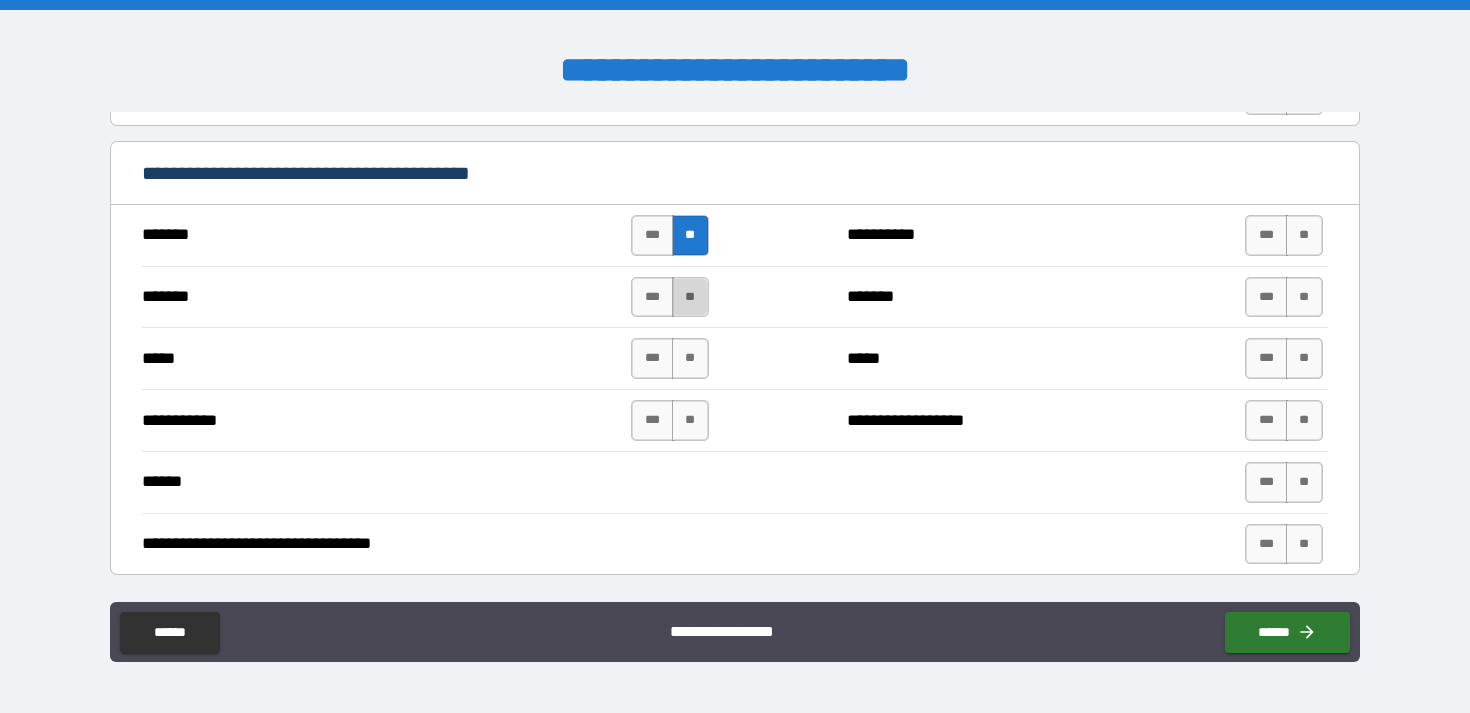click on "**" at bounding box center [690, 297] 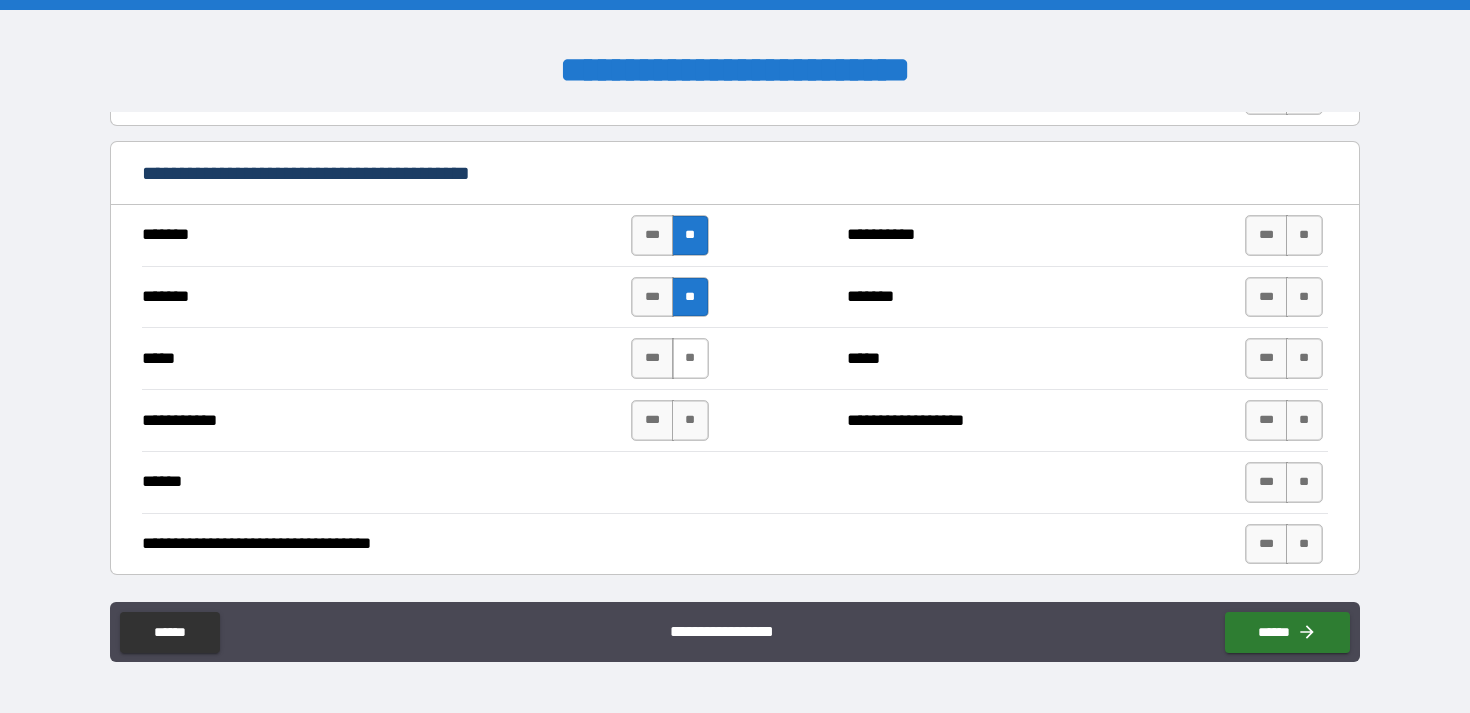 click on "**" at bounding box center (690, 358) 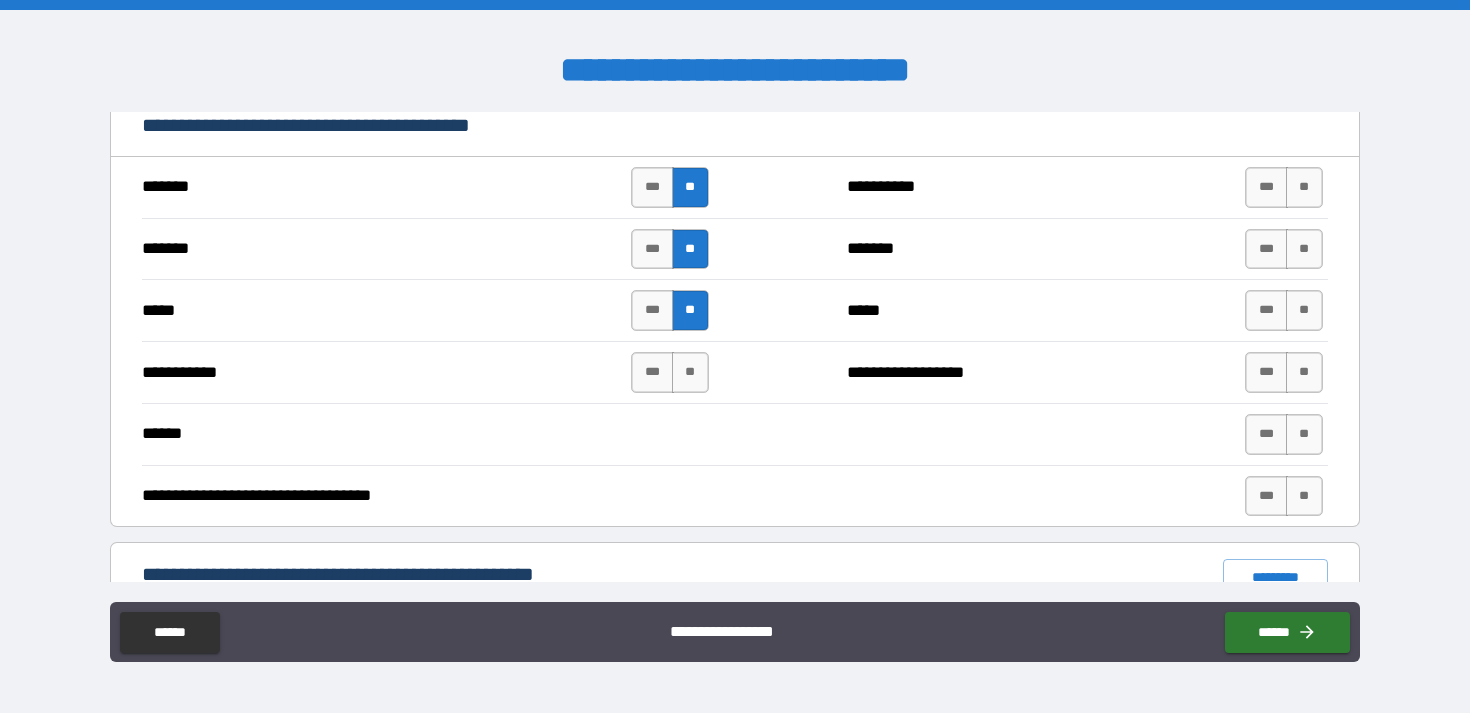 scroll, scrollTop: 1052, scrollLeft: 0, axis: vertical 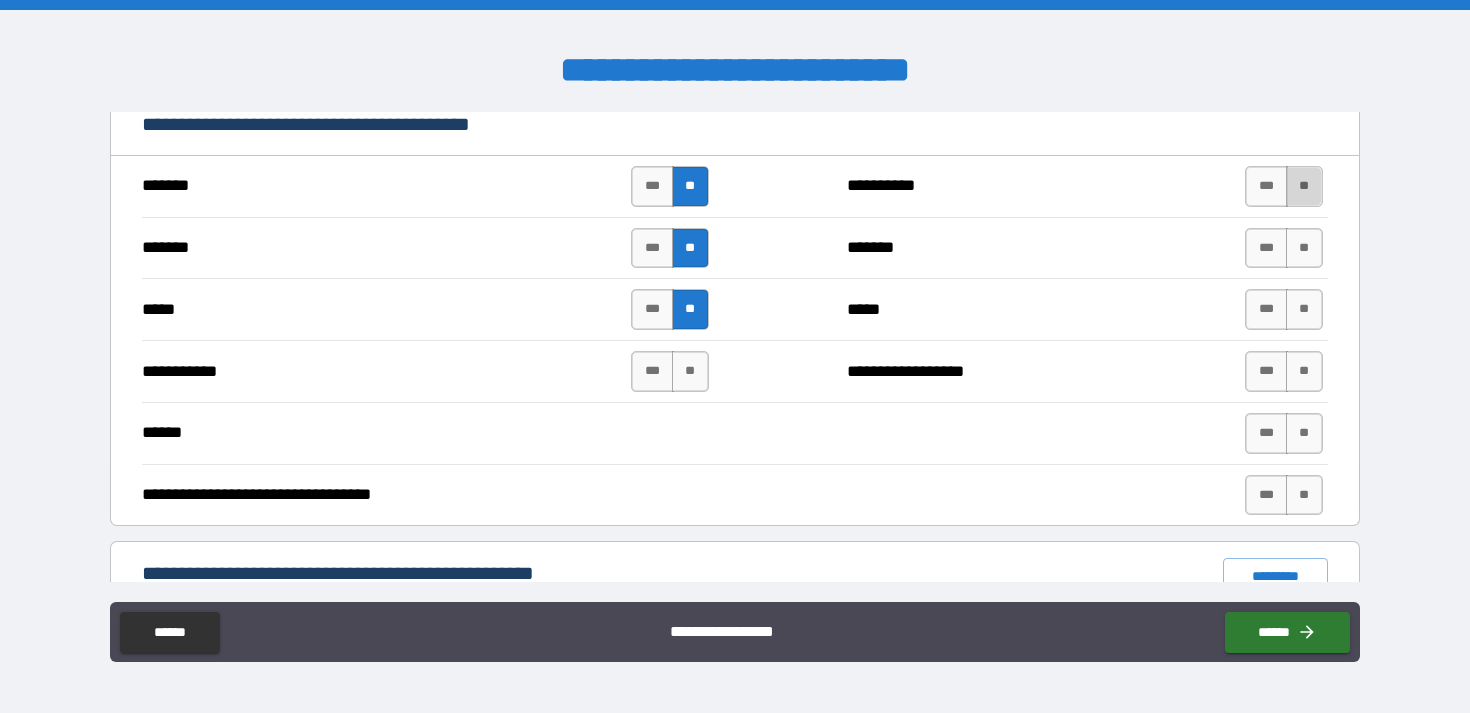 click on "**" at bounding box center [1304, 186] 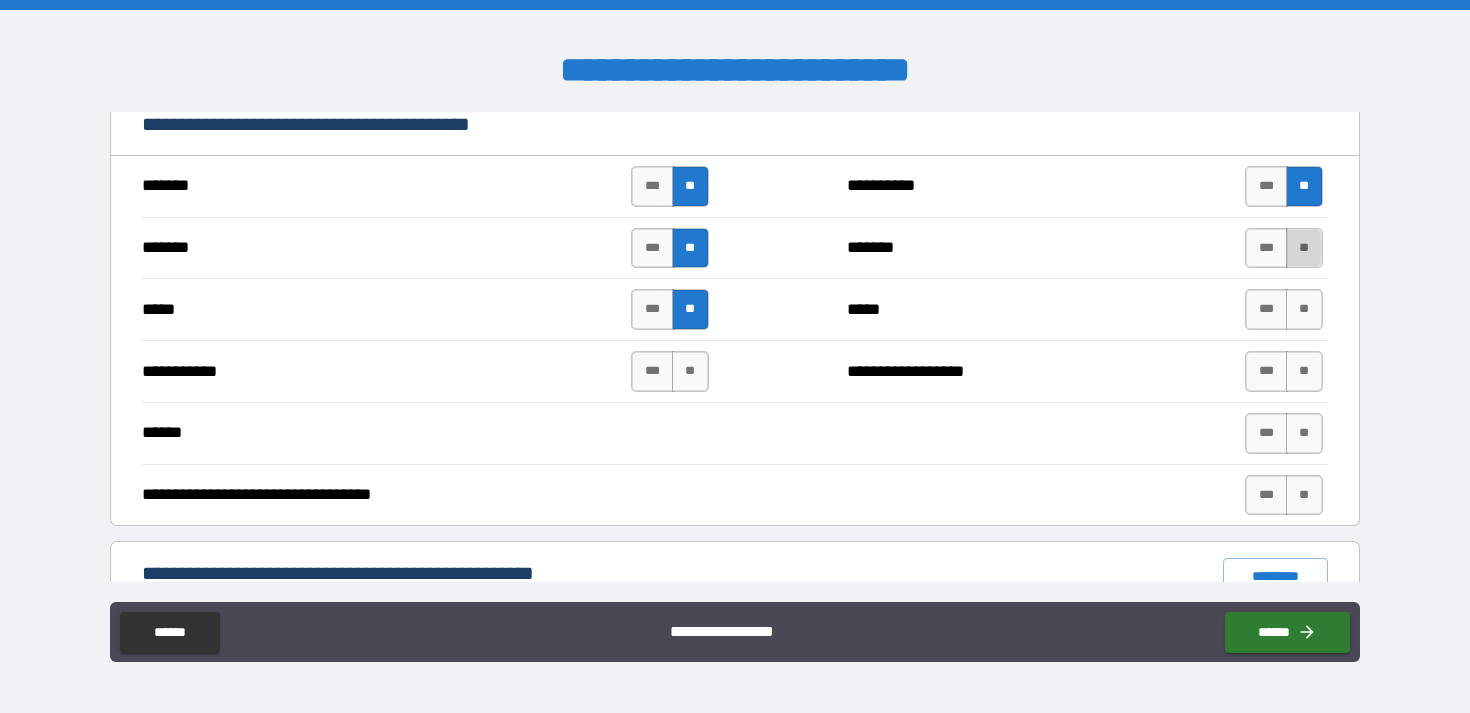 click on "**" at bounding box center [1304, 248] 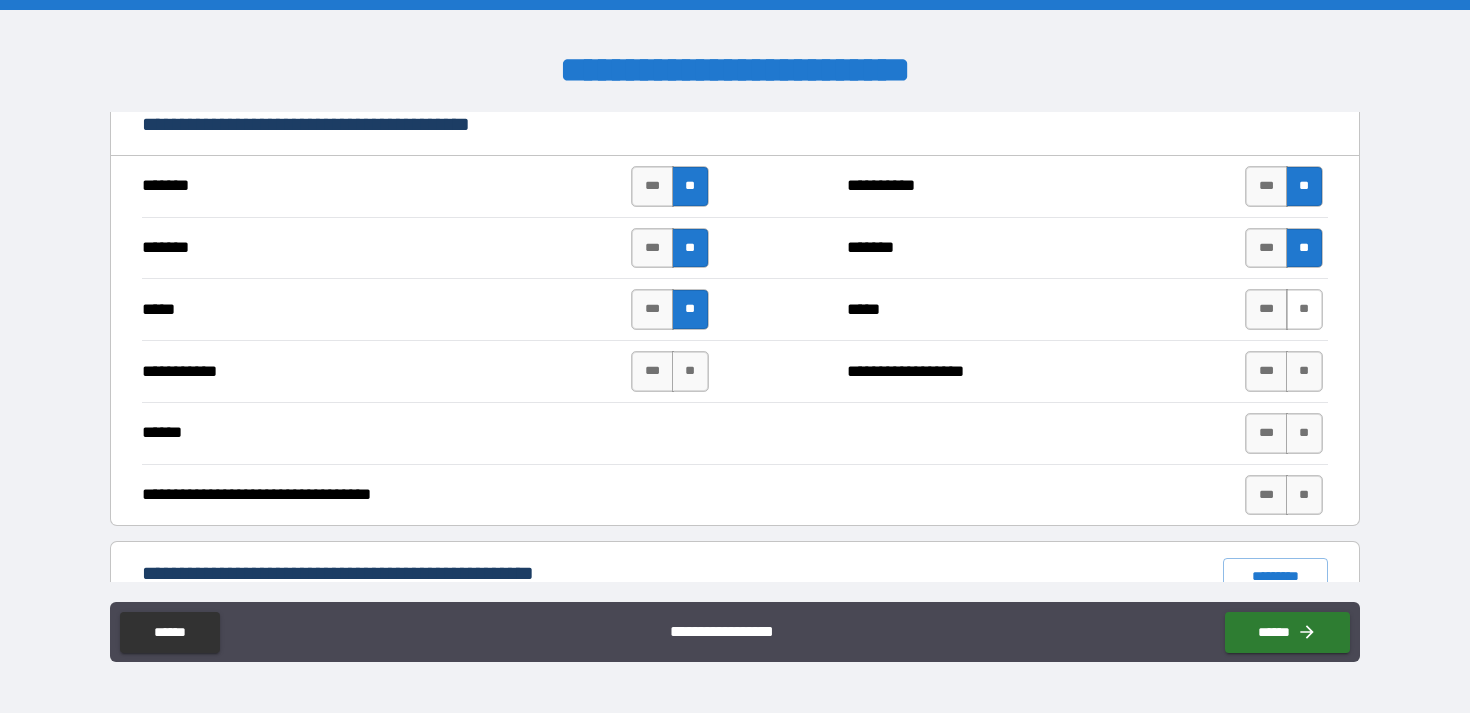 click on "**" at bounding box center [1304, 309] 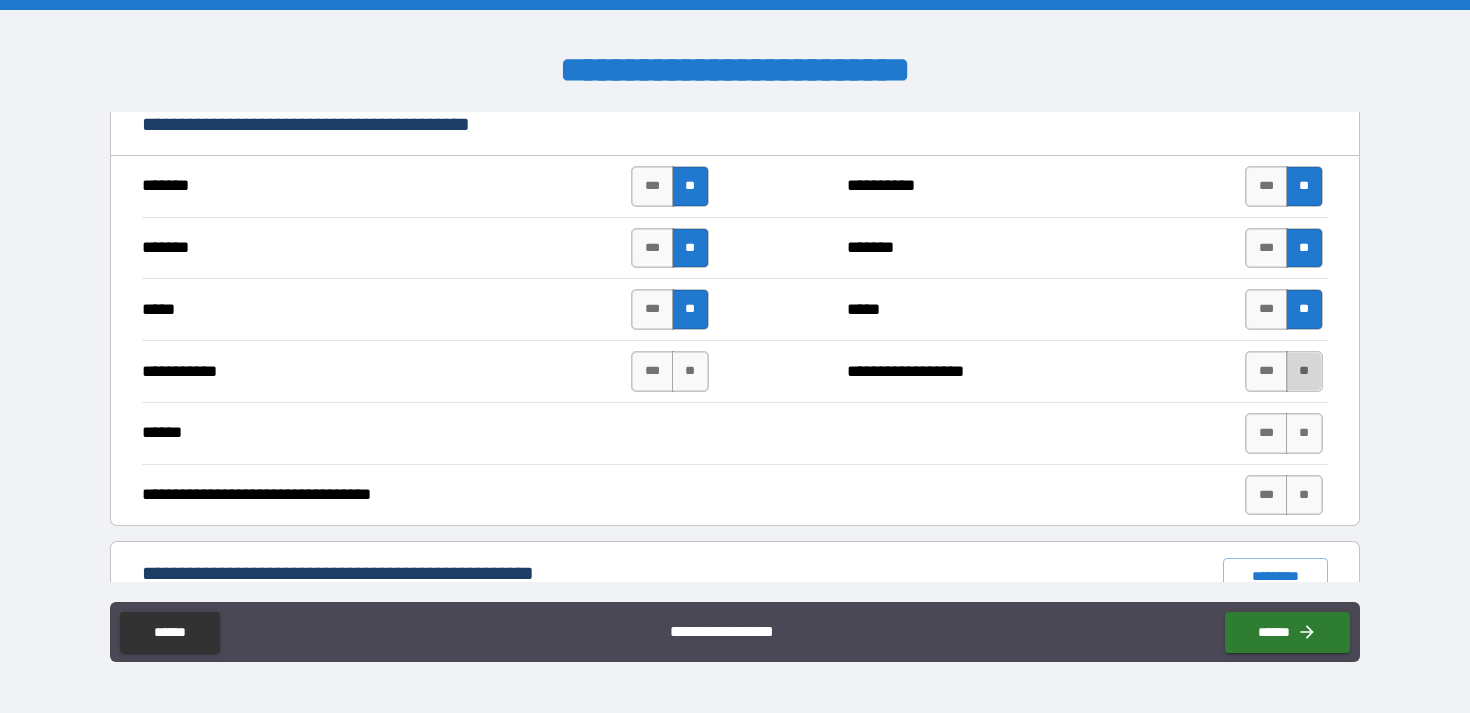 click on "**" at bounding box center (1304, 371) 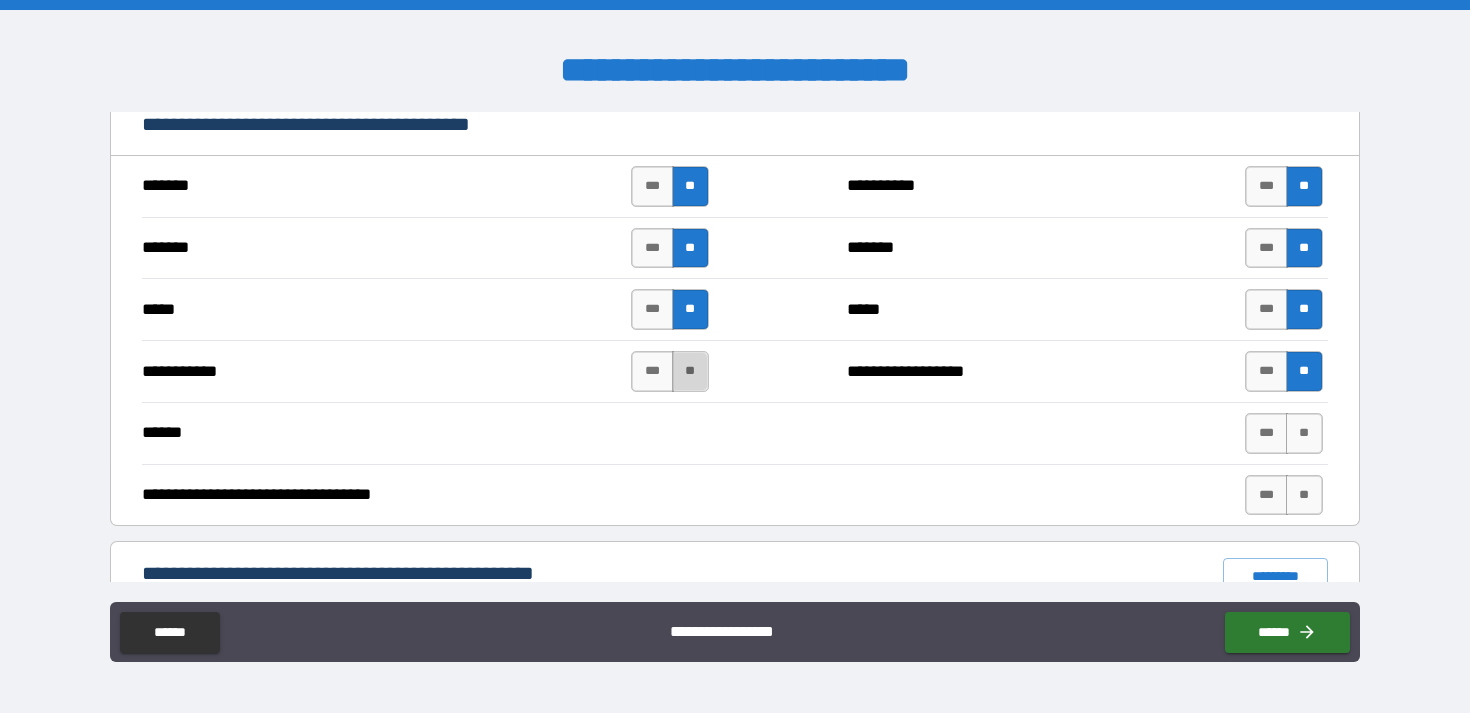 click on "**" at bounding box center [690, 371] 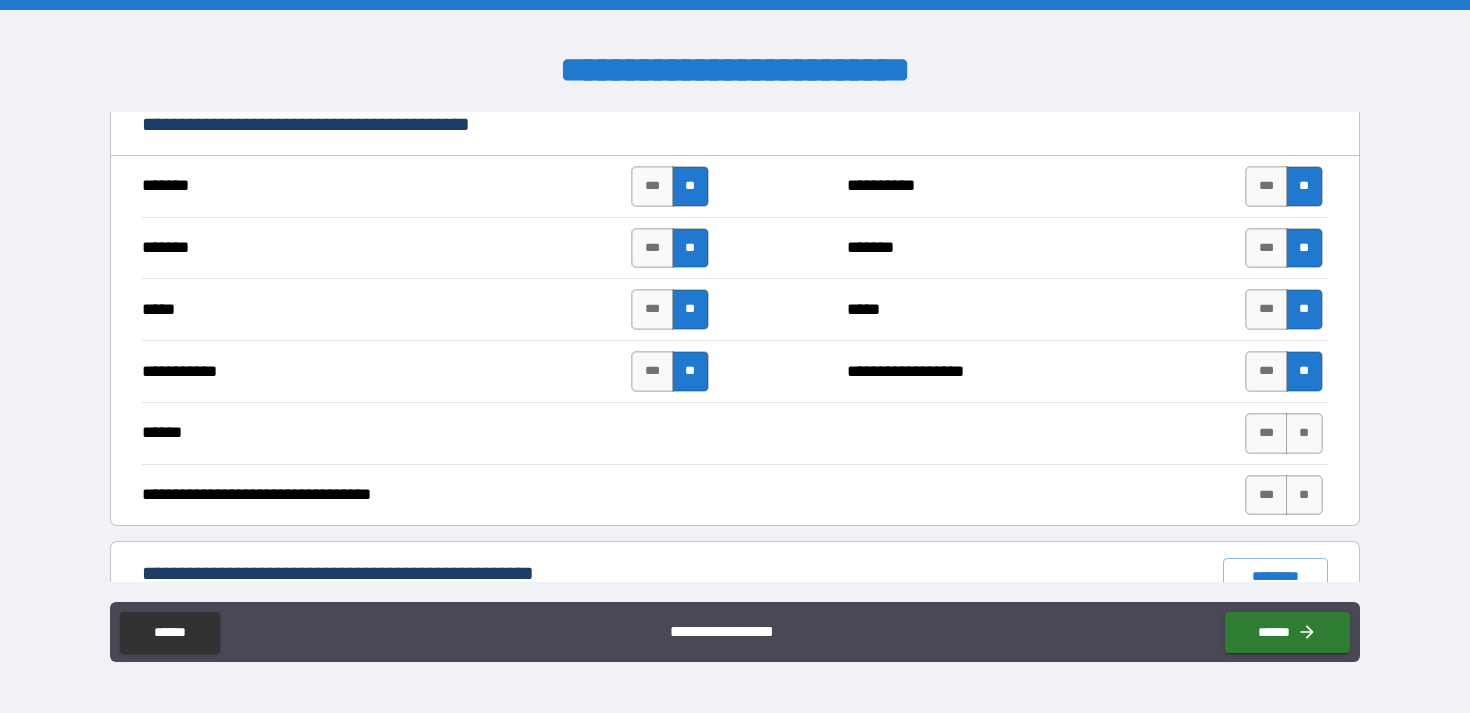 scroll, scrollTop: 1144, scrollLeft: 0, axis: vertical 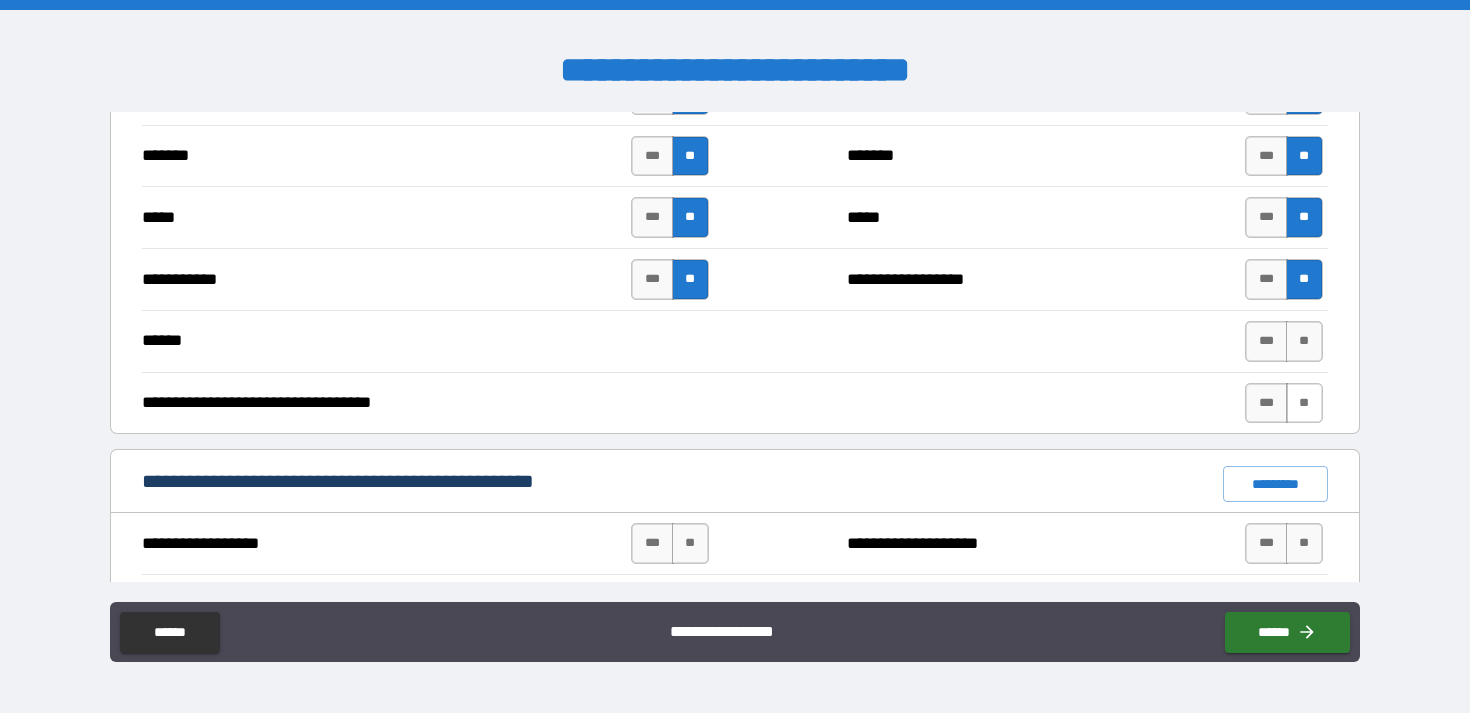 click on "**" at bounding box center [1304, 403] 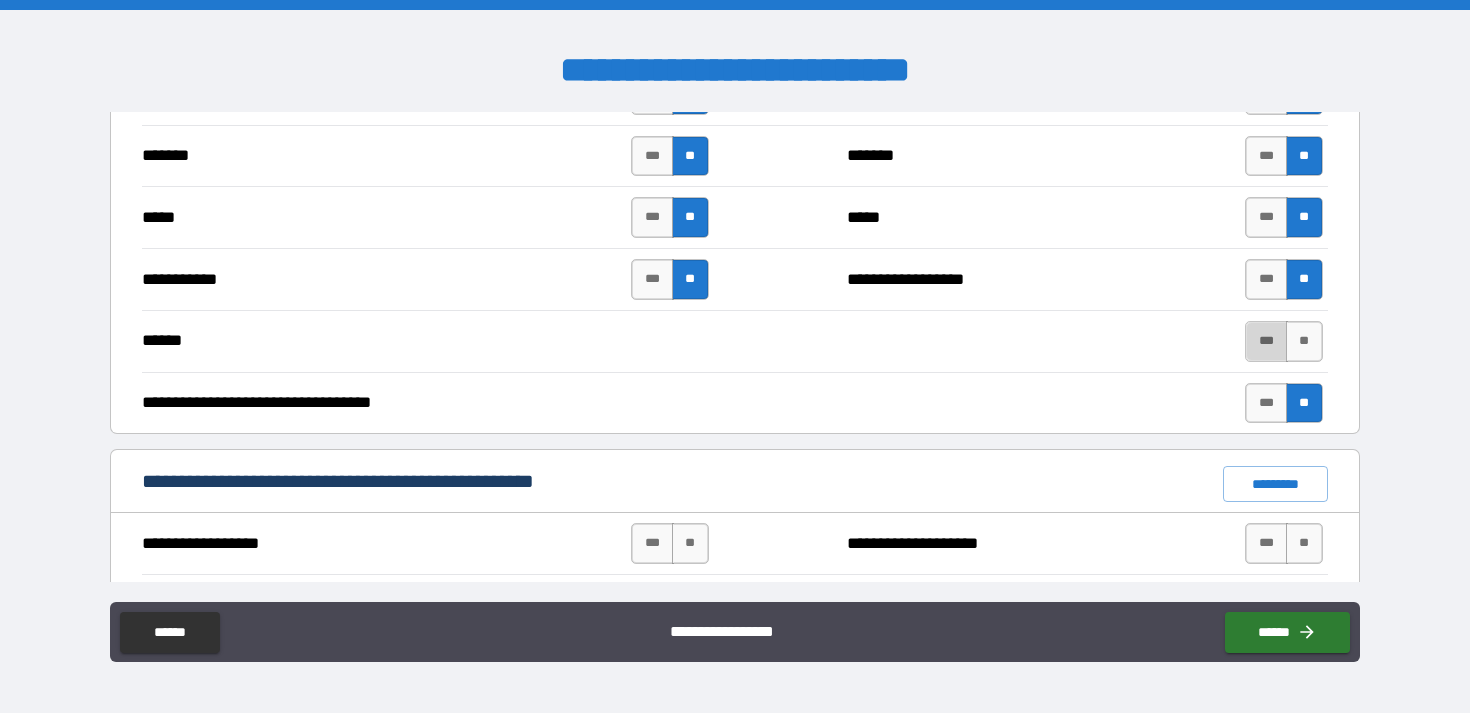 click on "***" at bounding box center (1266, 341) 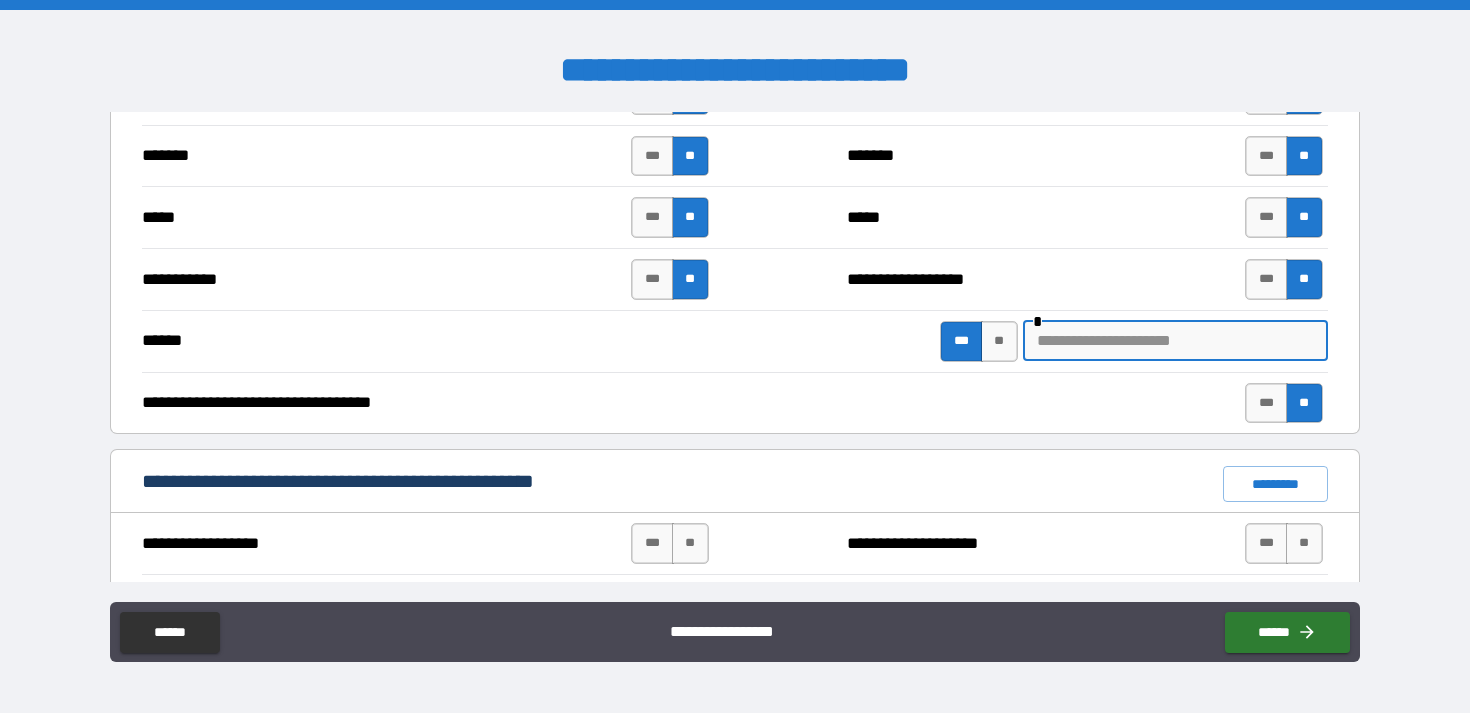 click at bounding box center [1175, 341] 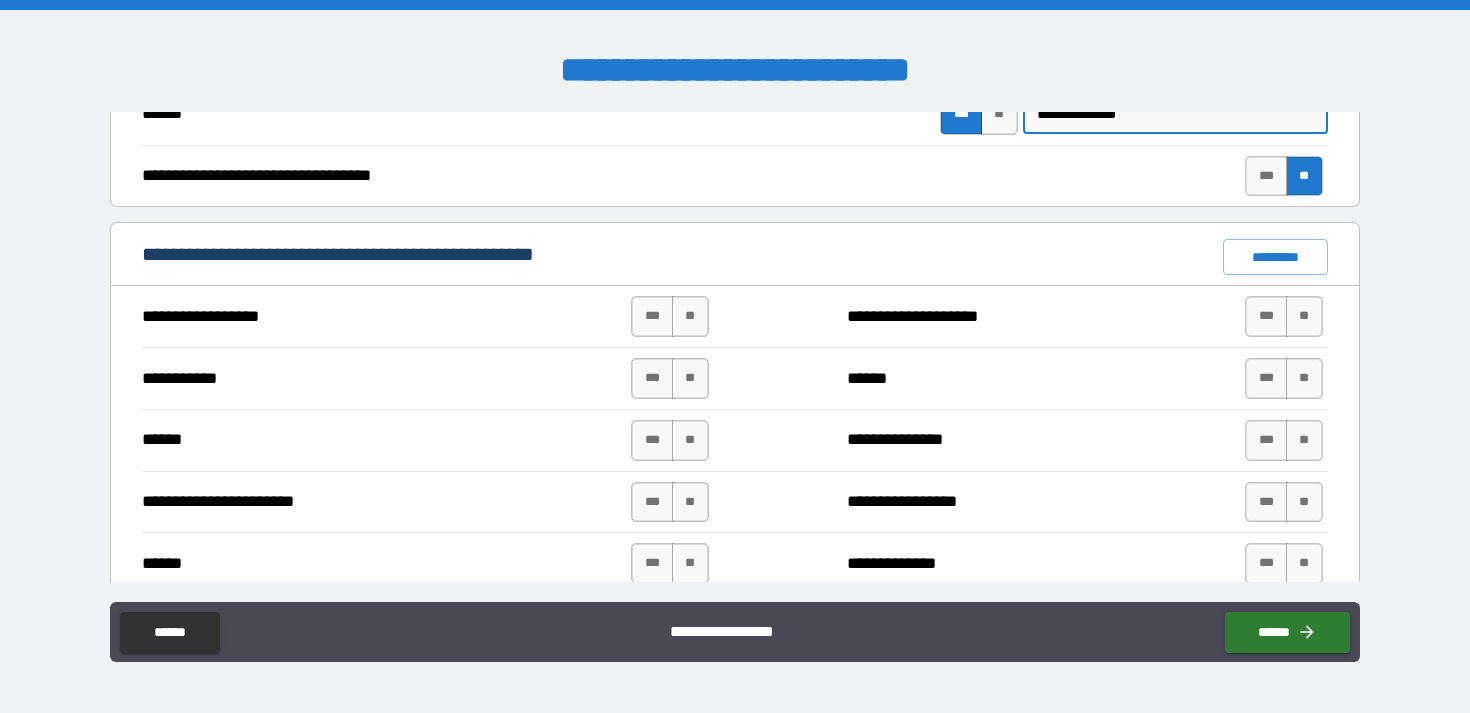scroll, scrollTop: 1377, scrollLeft: 0, axis: vertical 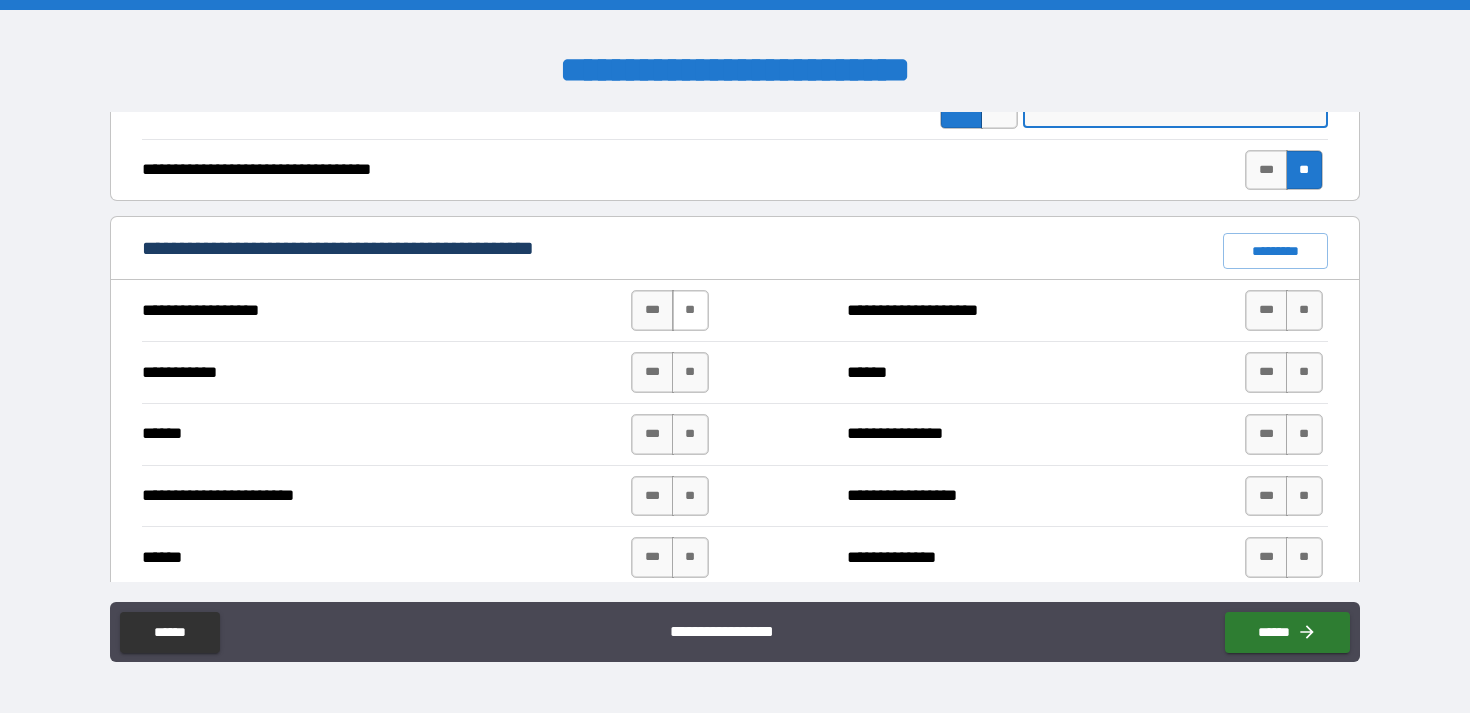 type on "**********" 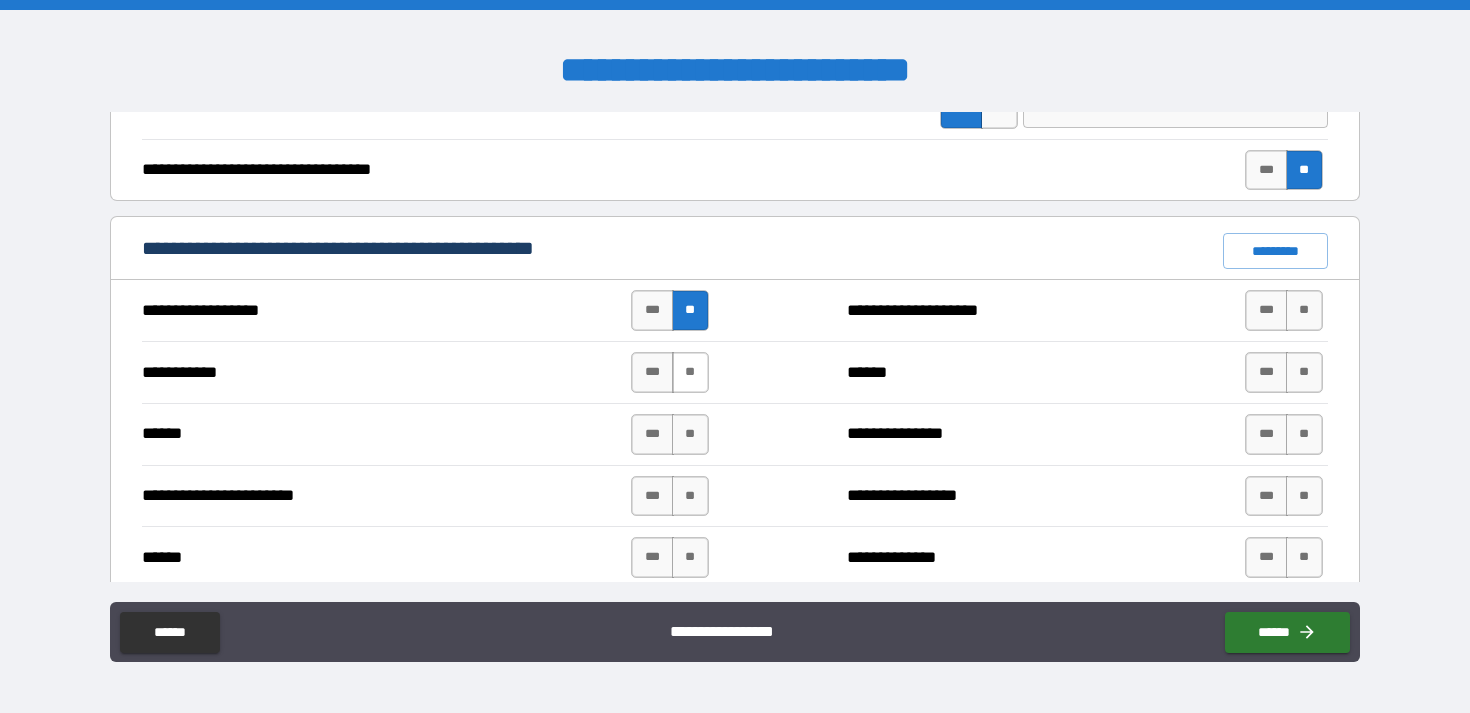 click on "**" at bounding box center [690, 372] 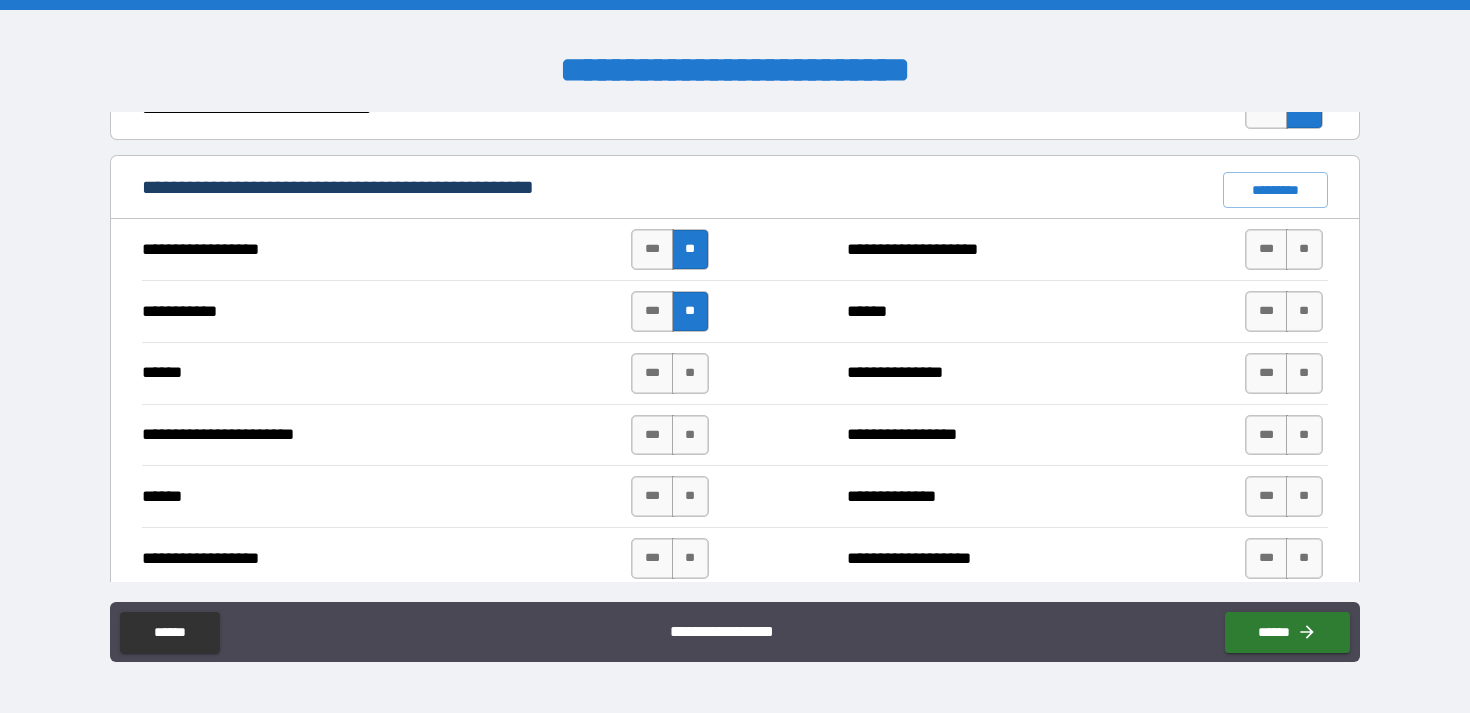 click on "**" at bounding box center [690, 373] 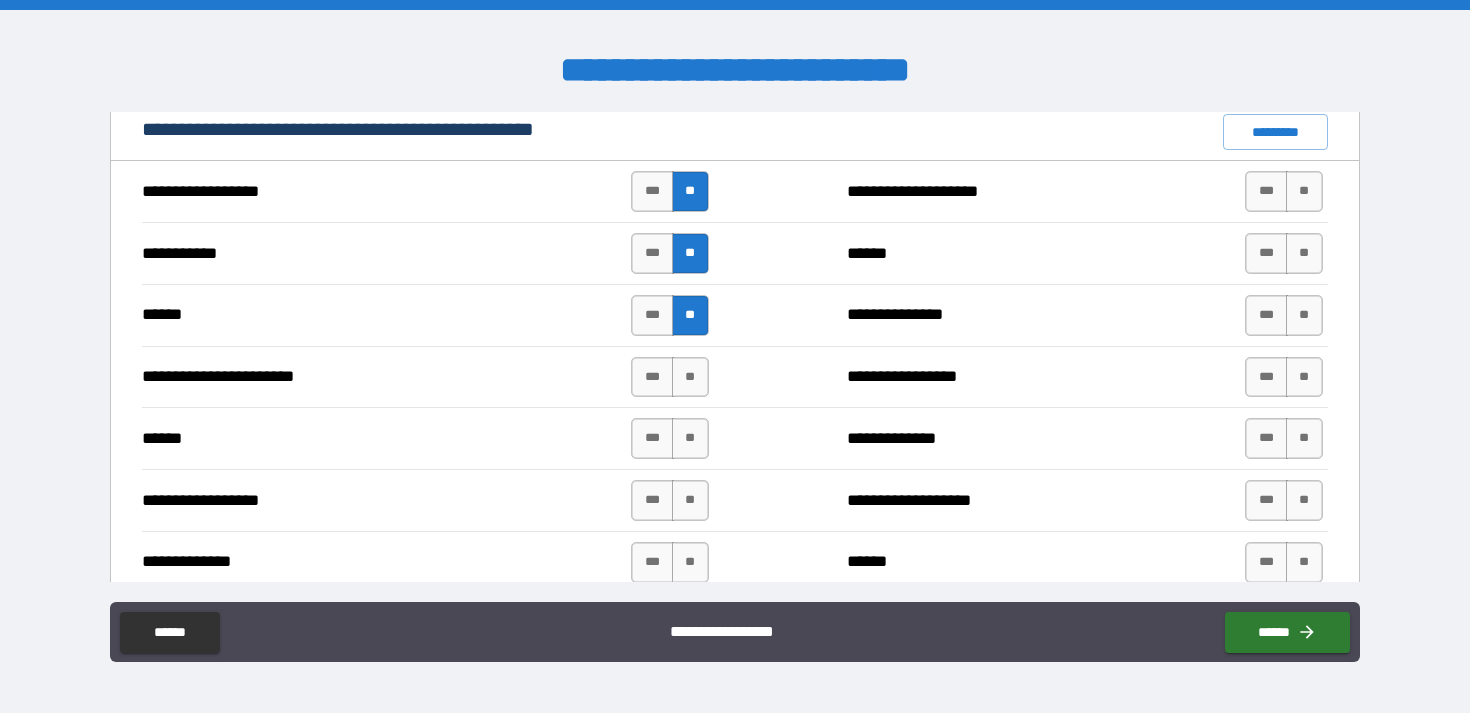 click on "**" at bounding box center [690, 377] 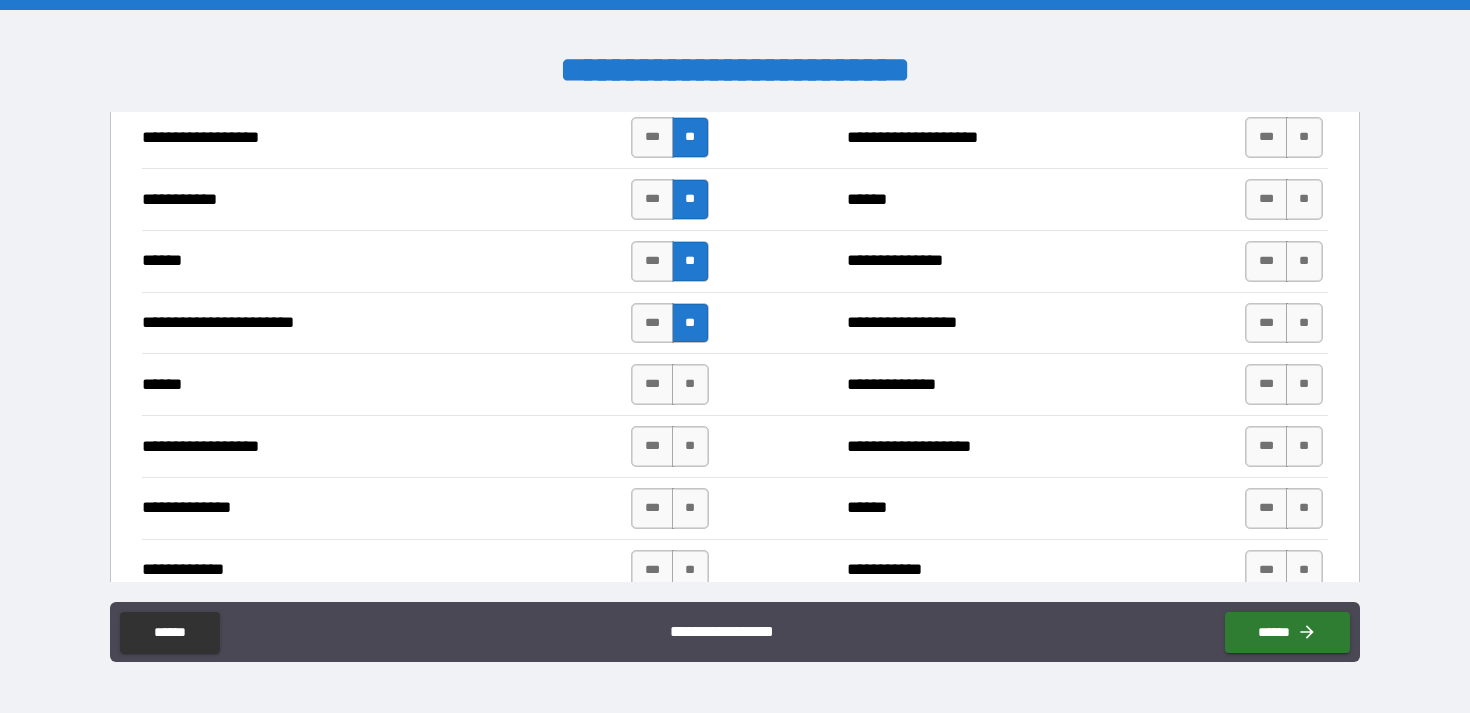 scroll, scrollTop: 1551, scrollLeft: 0, axis: vertical 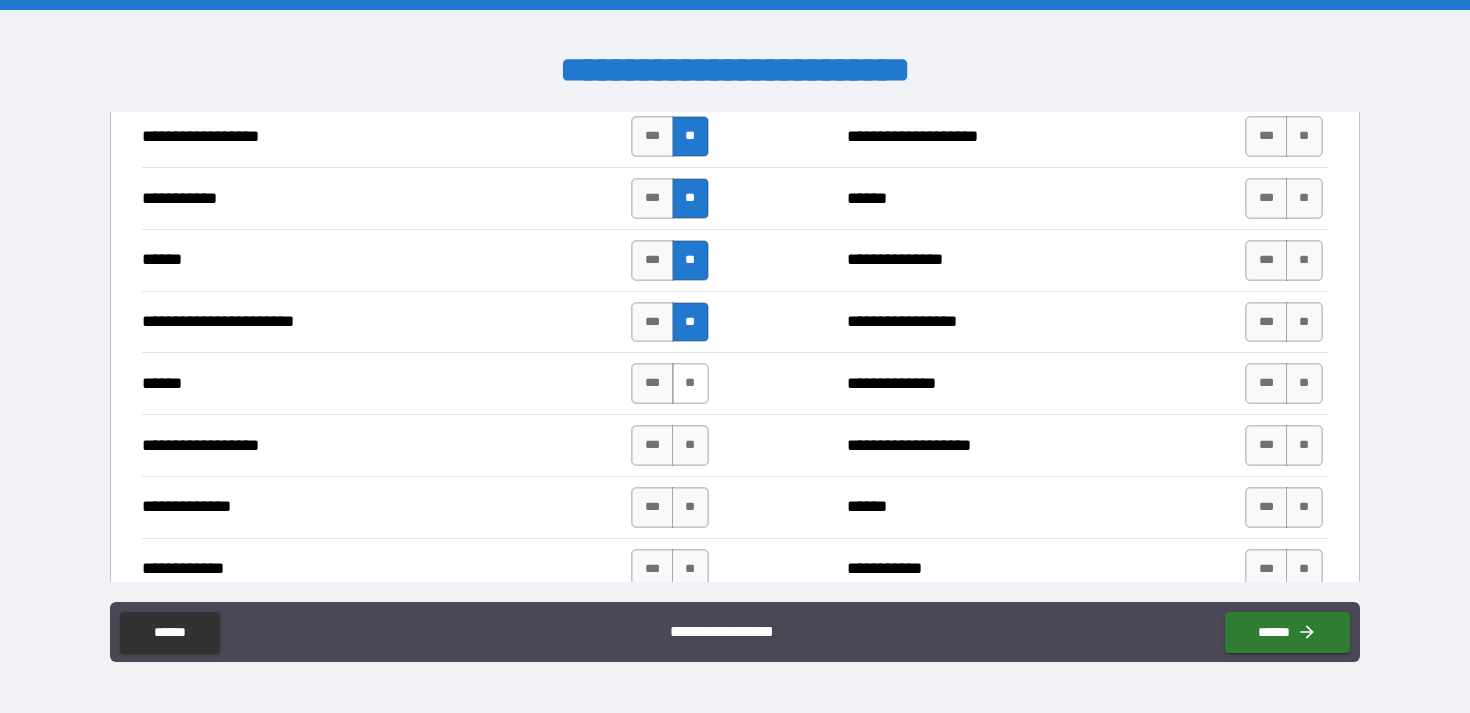click on "**" at bounding box center [690, 383] 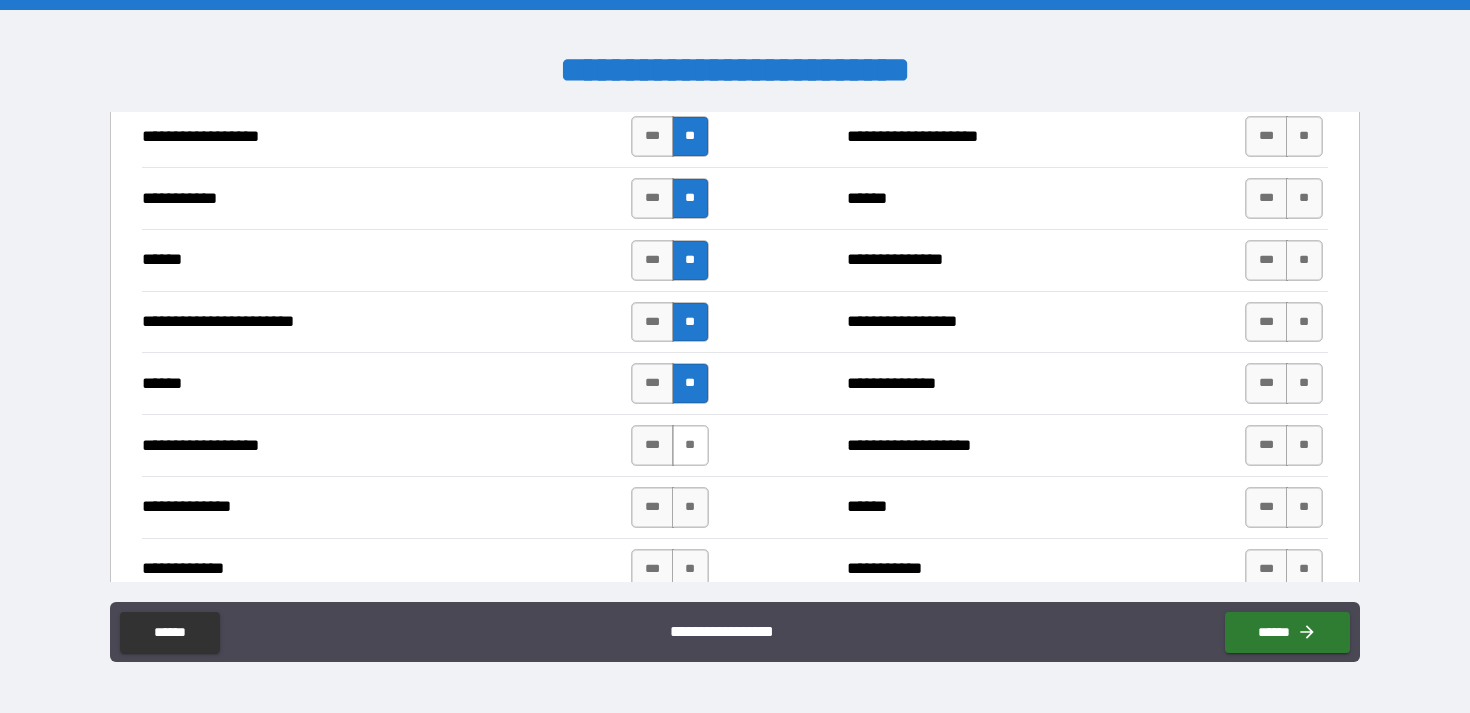 click on "**" at bounding box center [690, 445] 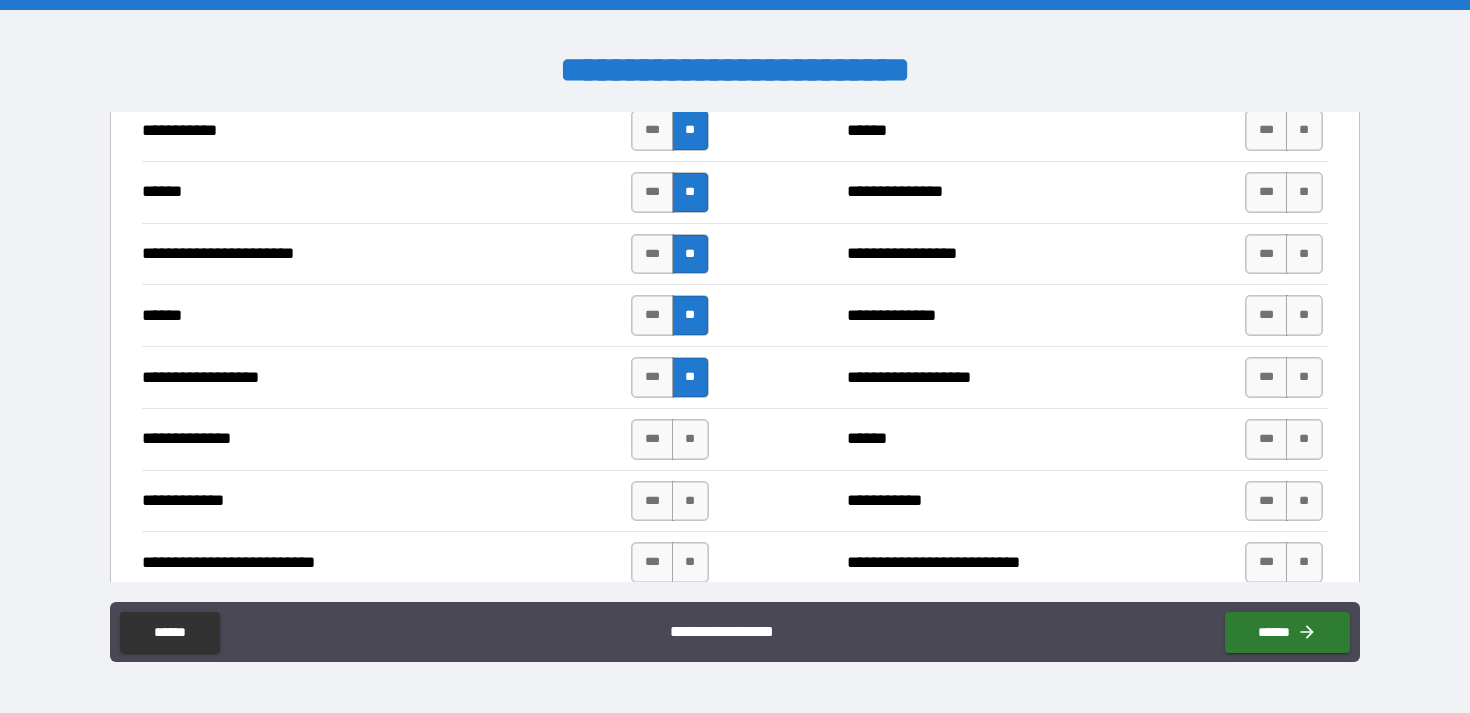 scroll, scrollTop: 1620, scrollLeft: 0, axis: vertical 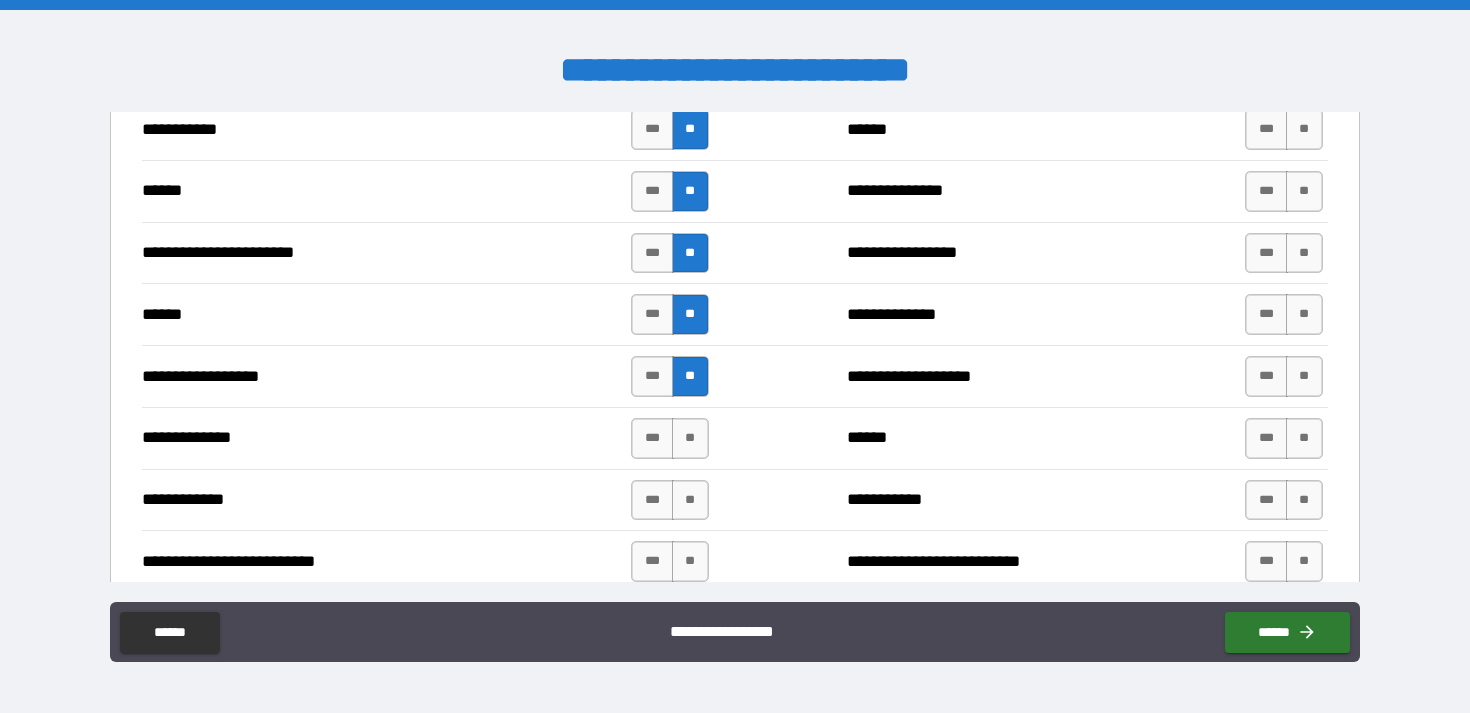 click on "**" at bounding box center [690, 438] 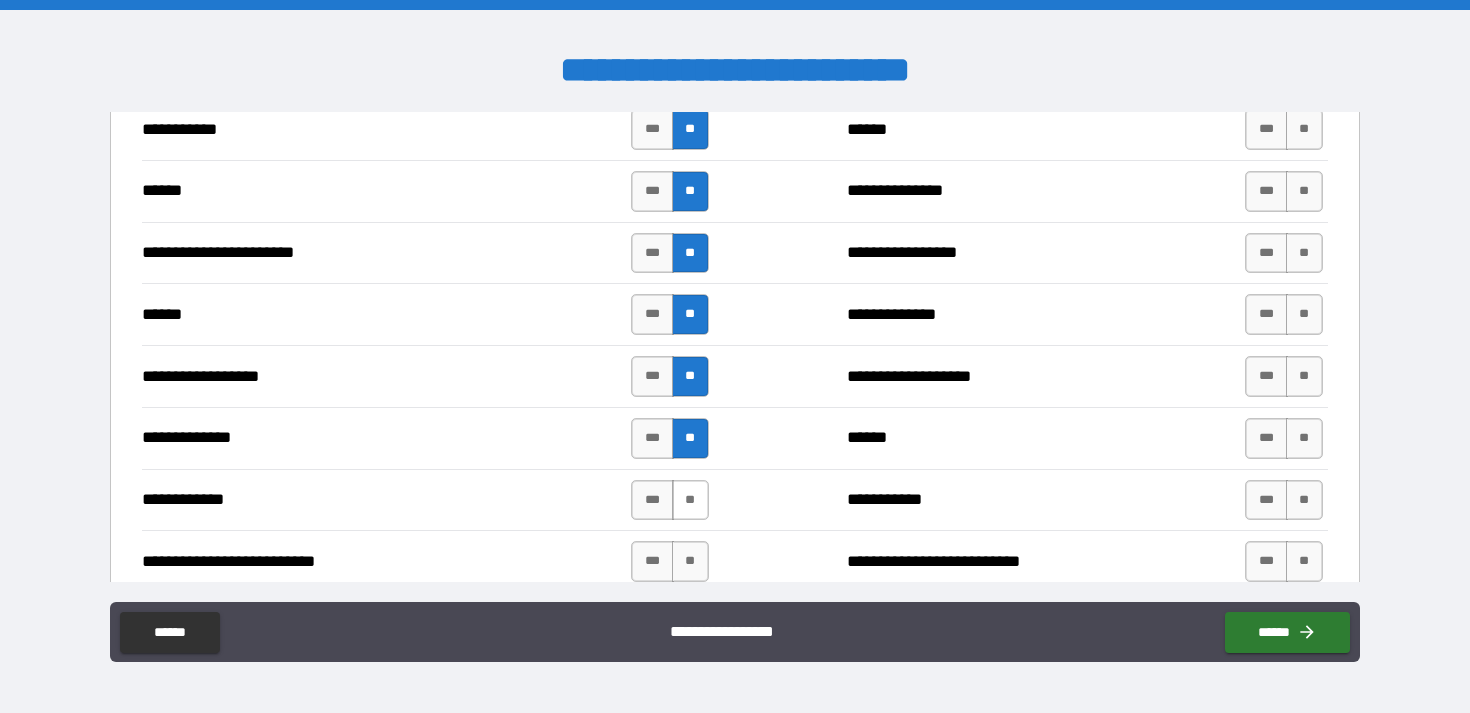 click on "**" at bounding box center [690, 500] 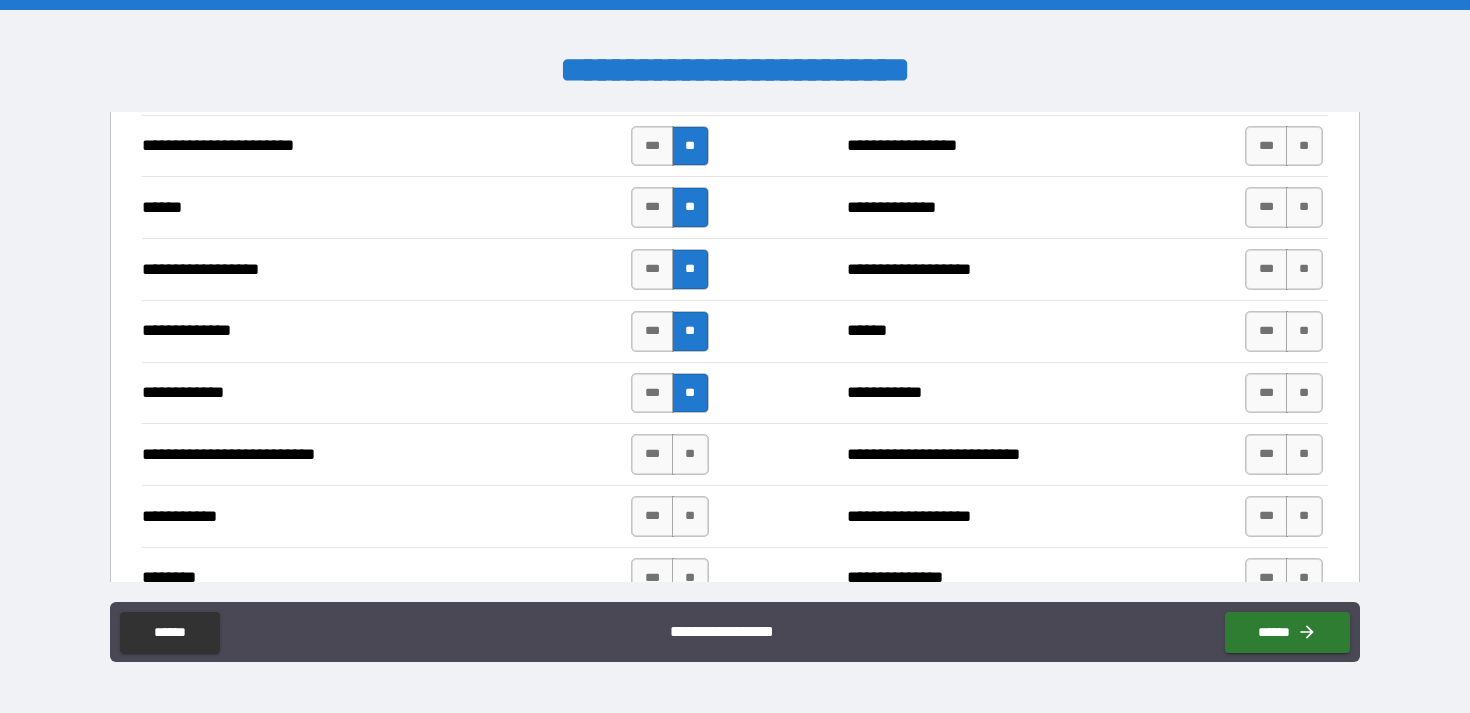 scroll, scrollTop: 1730, scrollLeft: 0, axis: vertical 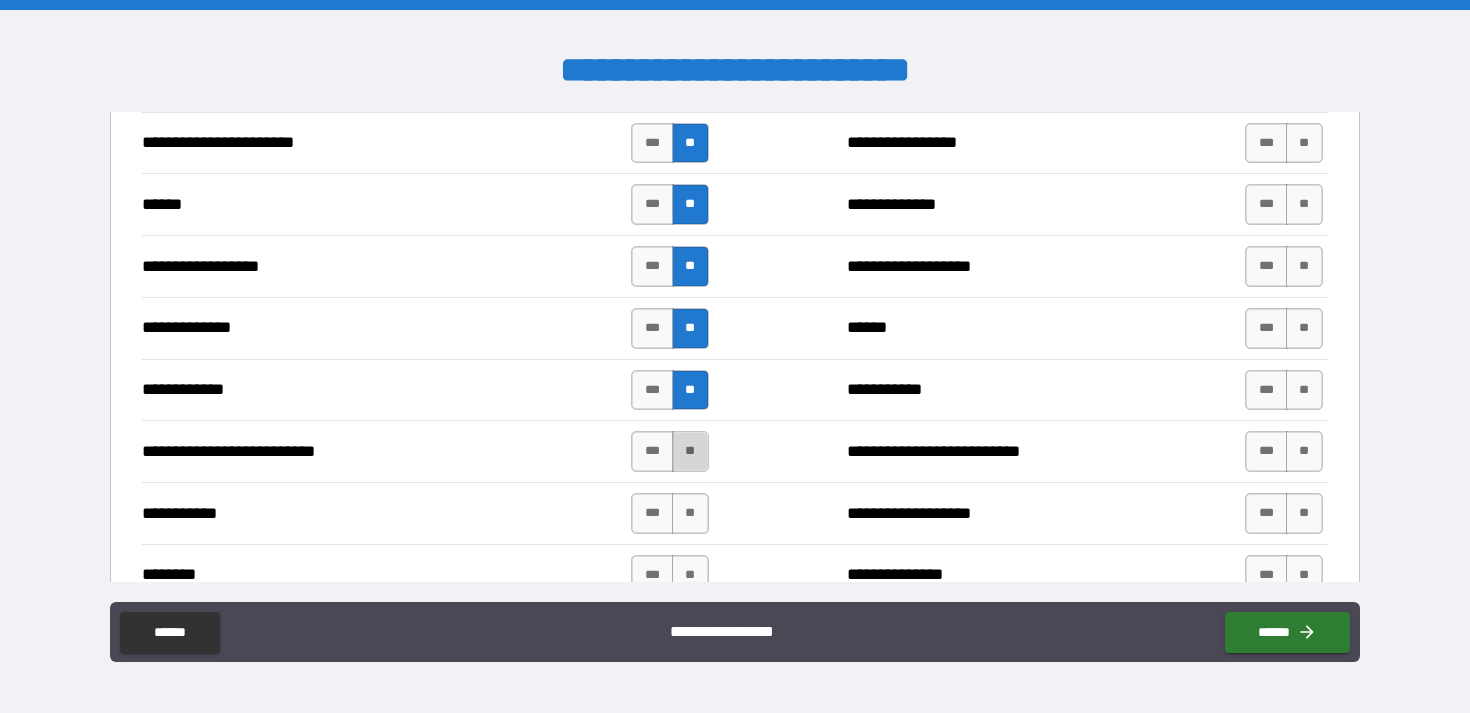 click on "**" at bounding box center (690, 451) 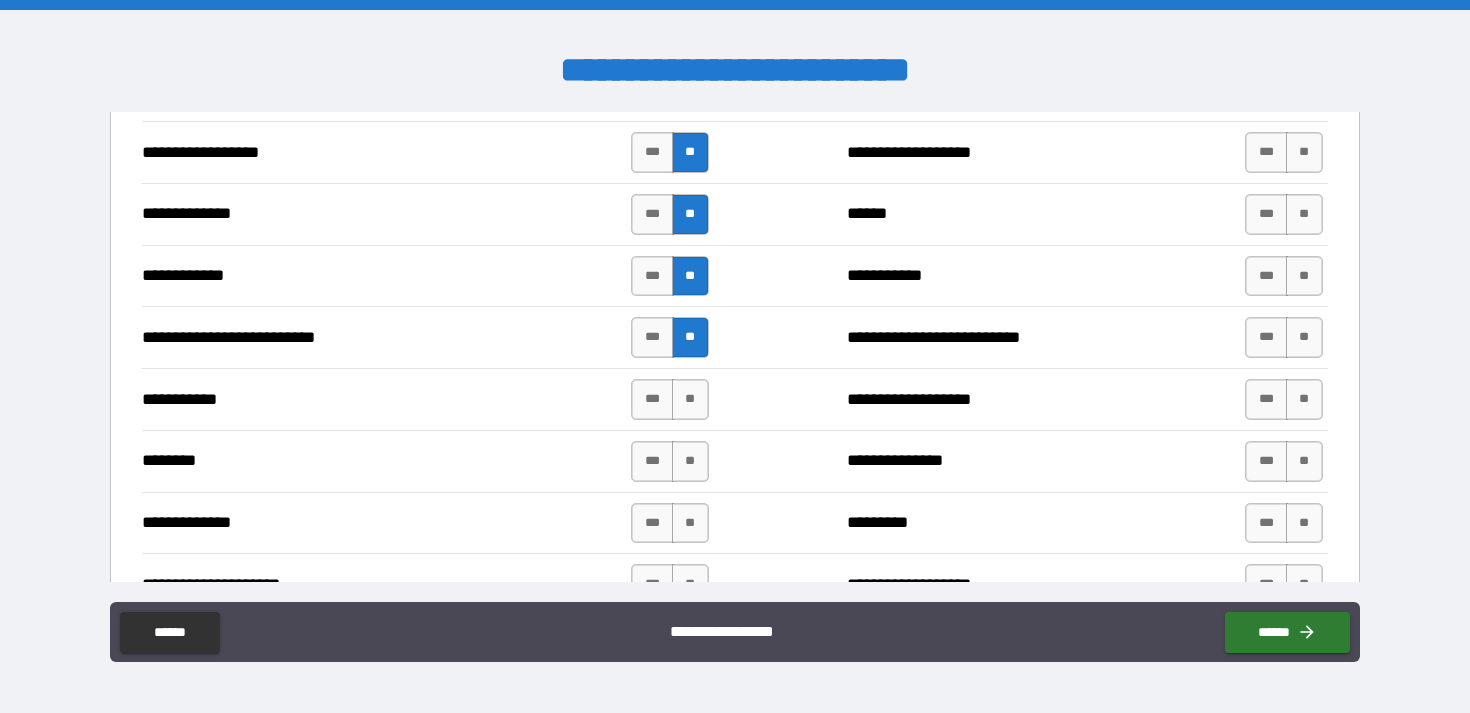 scroll, scrollTop: 1849, scrollLeft: 0, axis: vertical 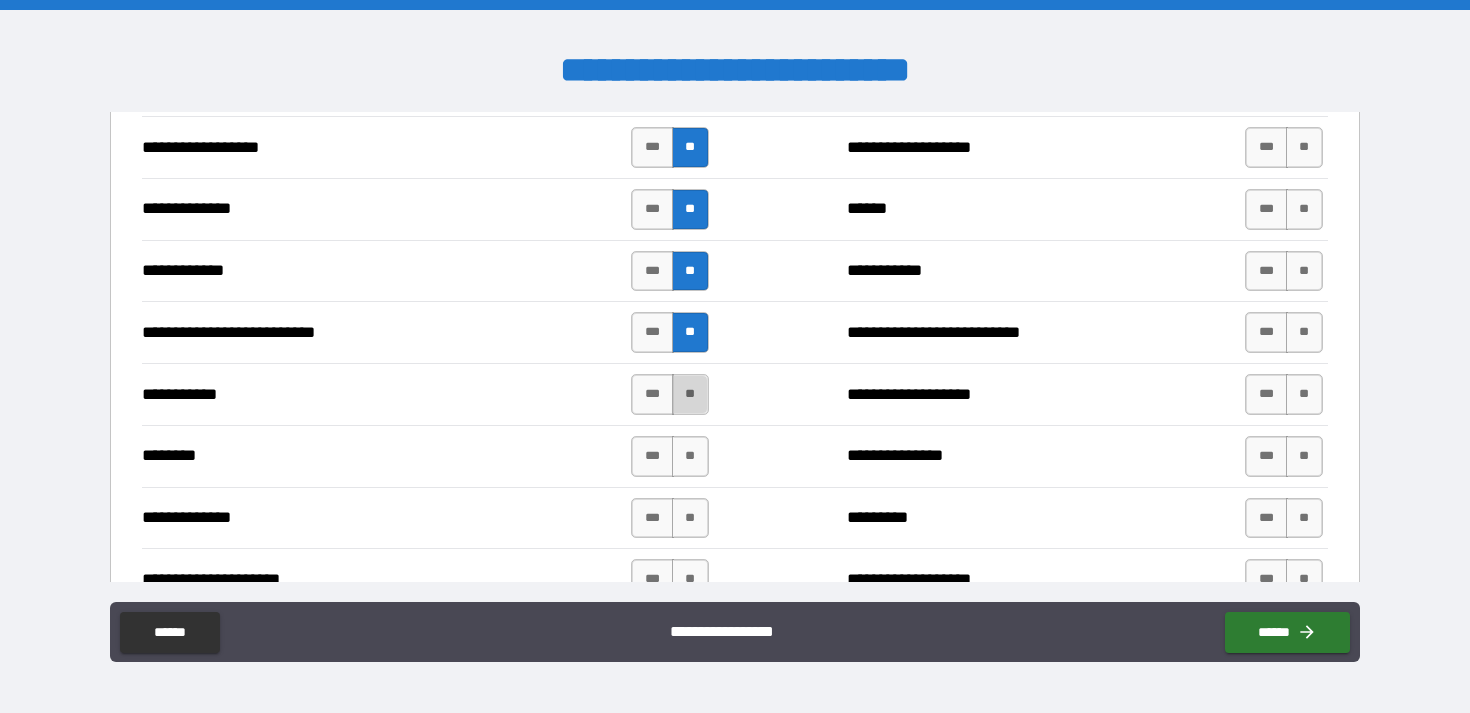 click on "**" at bounding box center (690, 394) 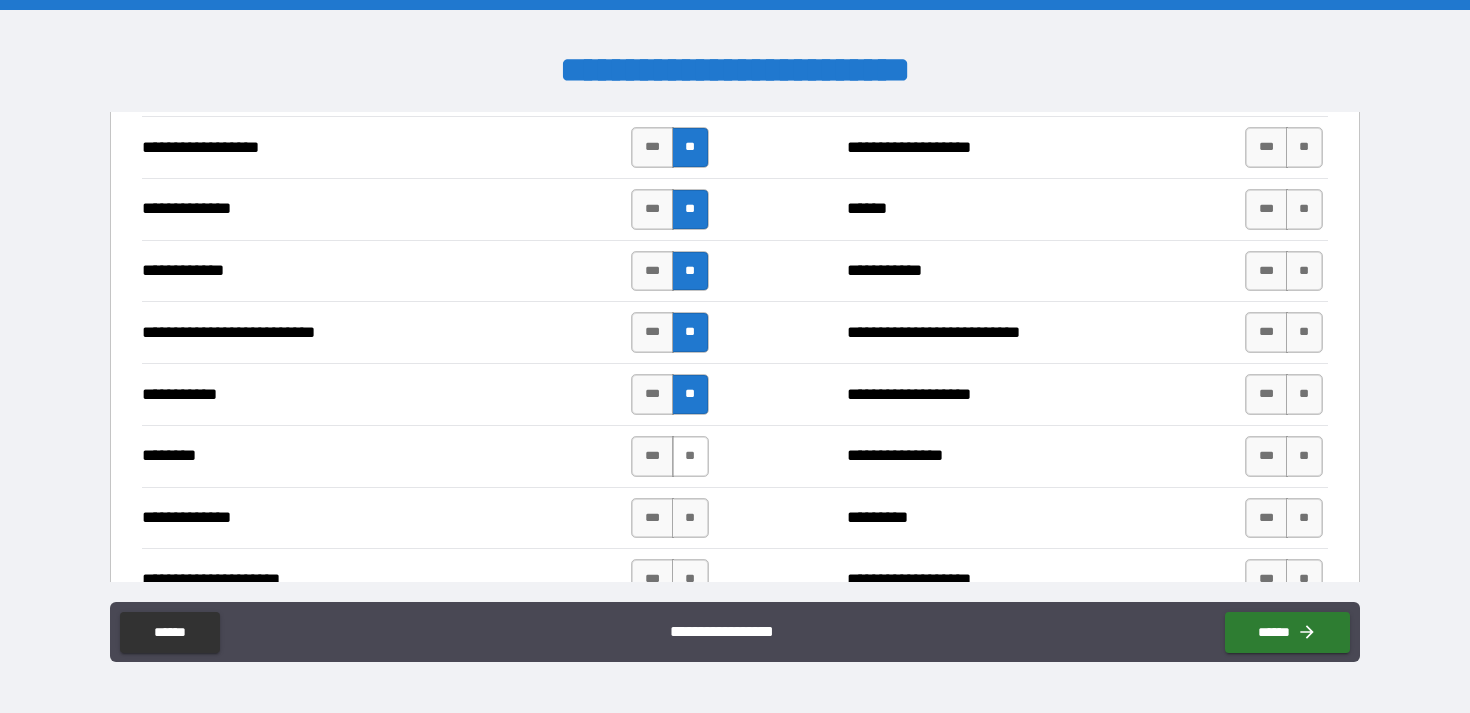 click on "**" at bounding box center (690, 456) 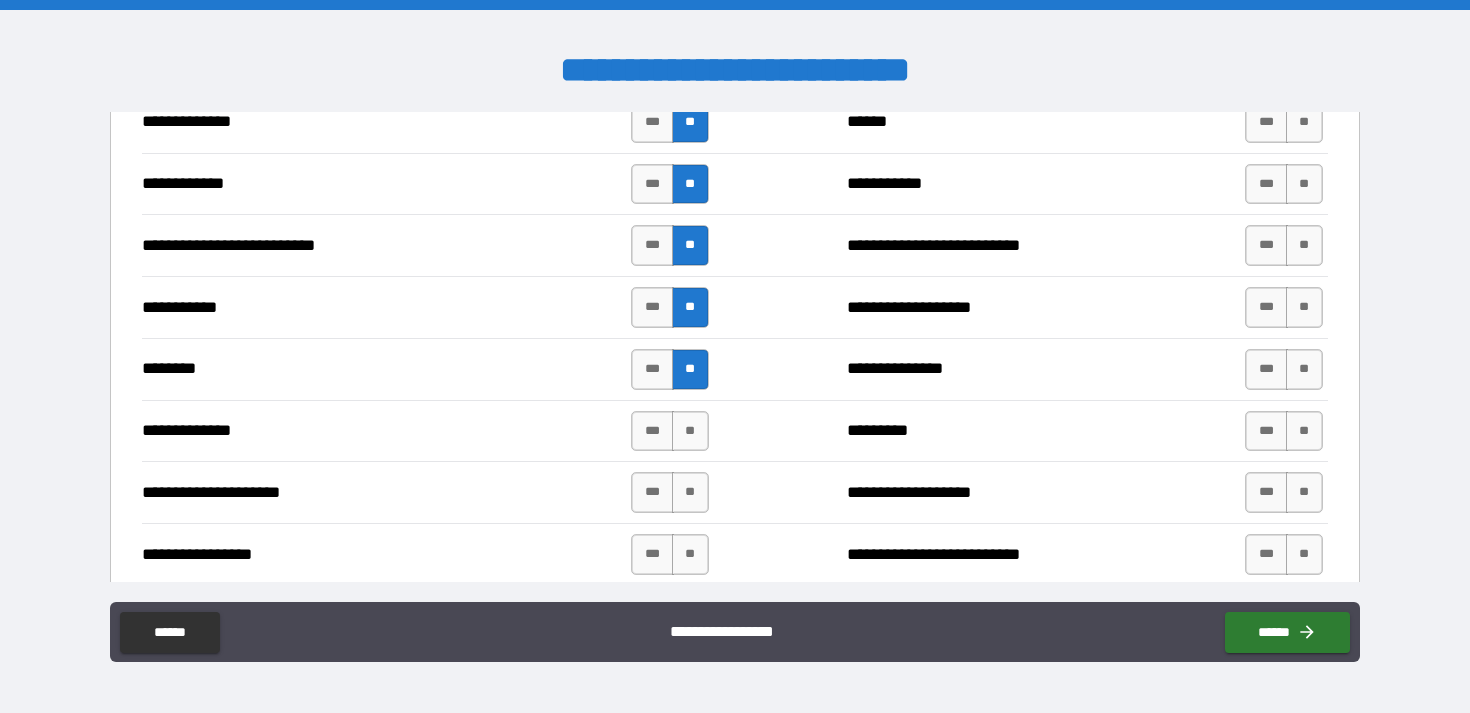 scroll, scrollTop: 1945, scrollLeft: 0, axis: vertical 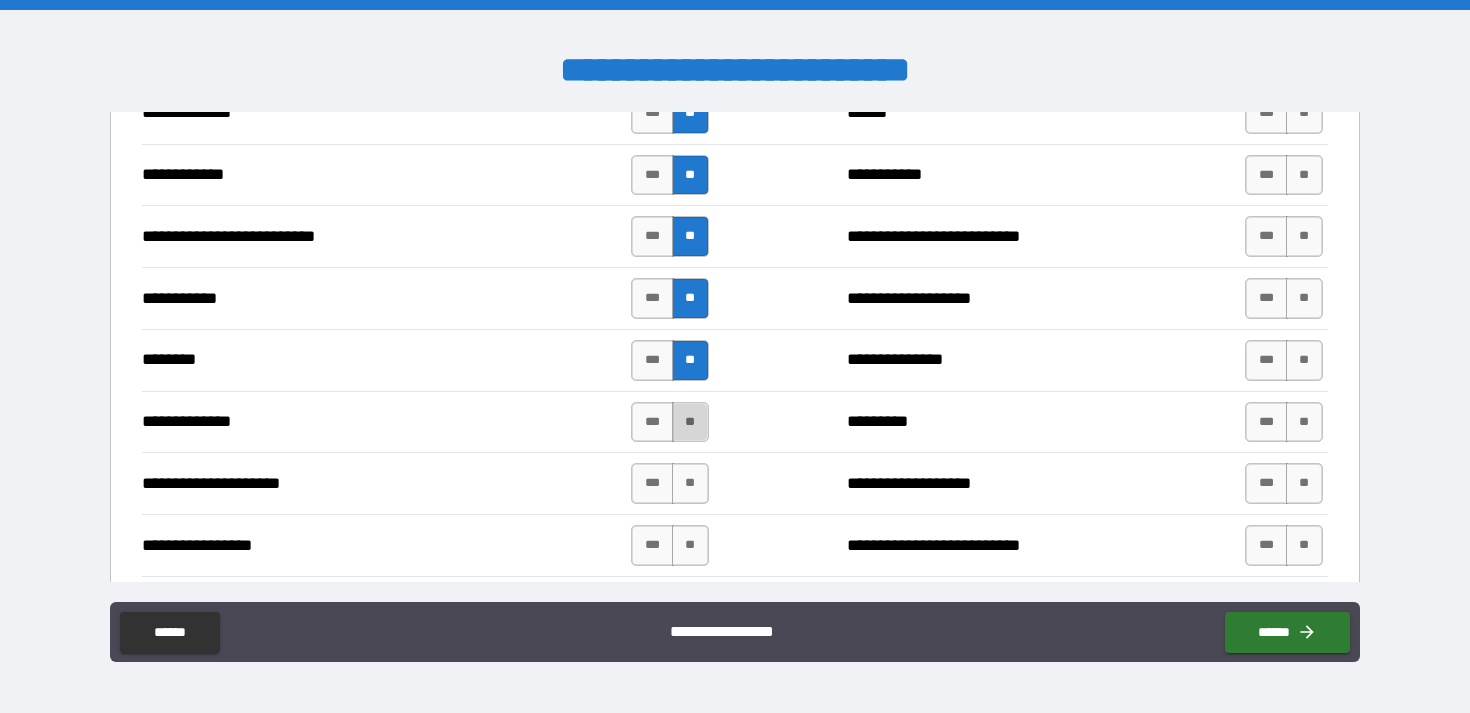 click on "**" at bounding box center (690, 422) 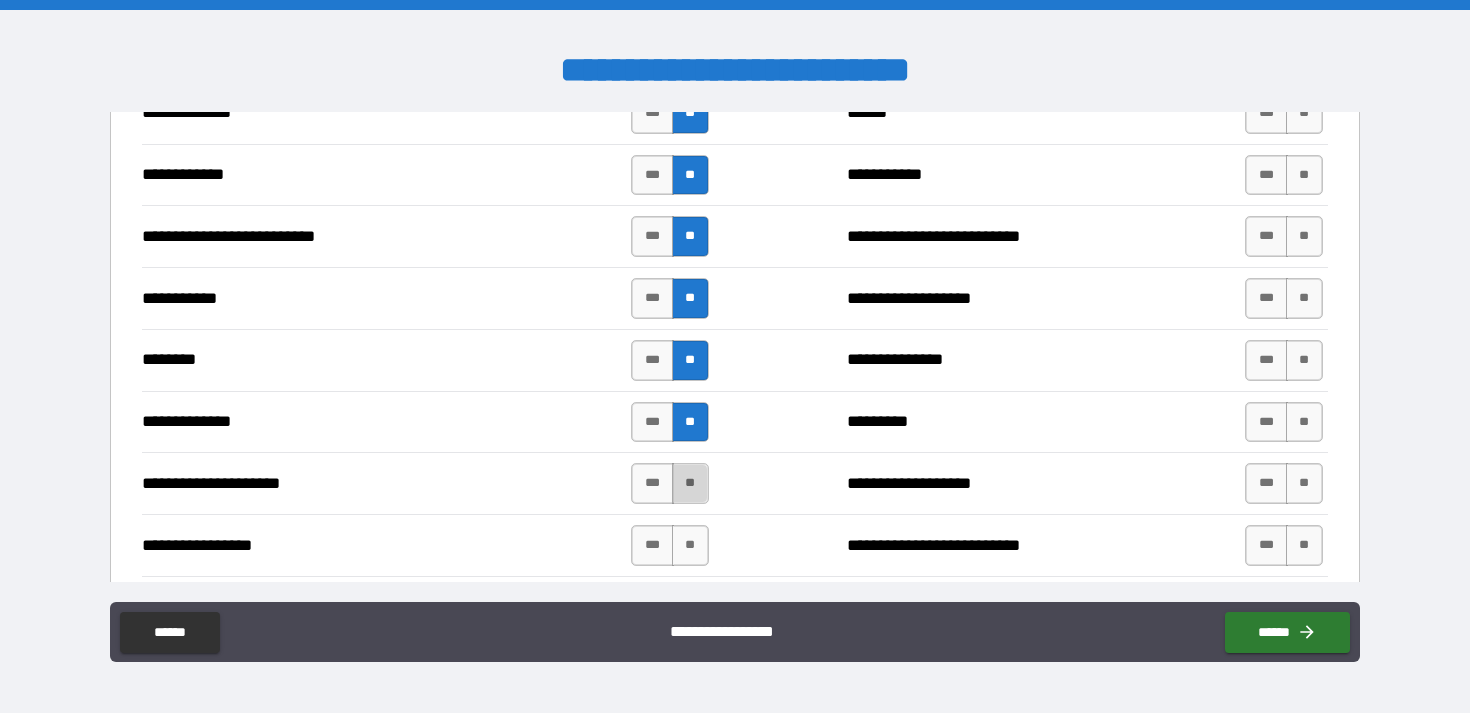 click on "**" at bounding box center [690, 483] 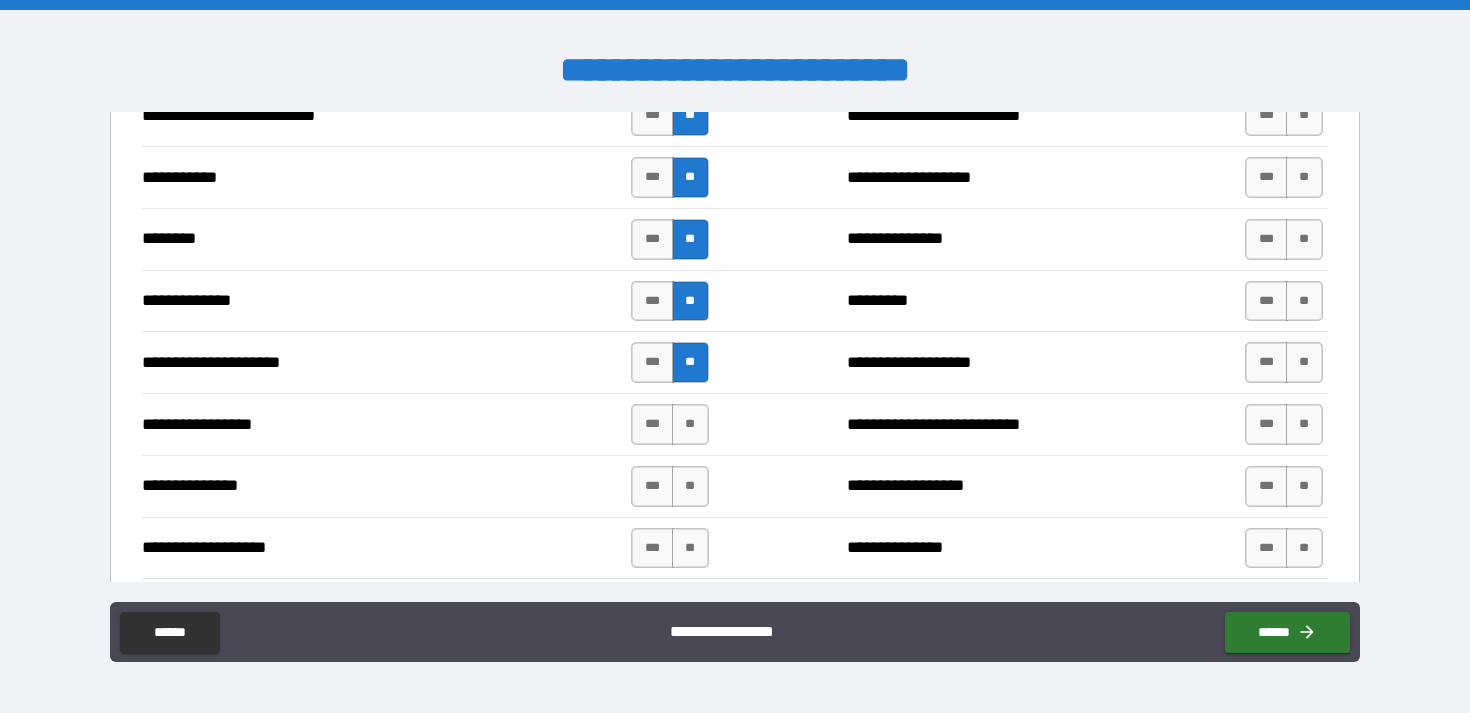 scroll, scrollTop: 2080, scrollLeft: 0, axis: vertical 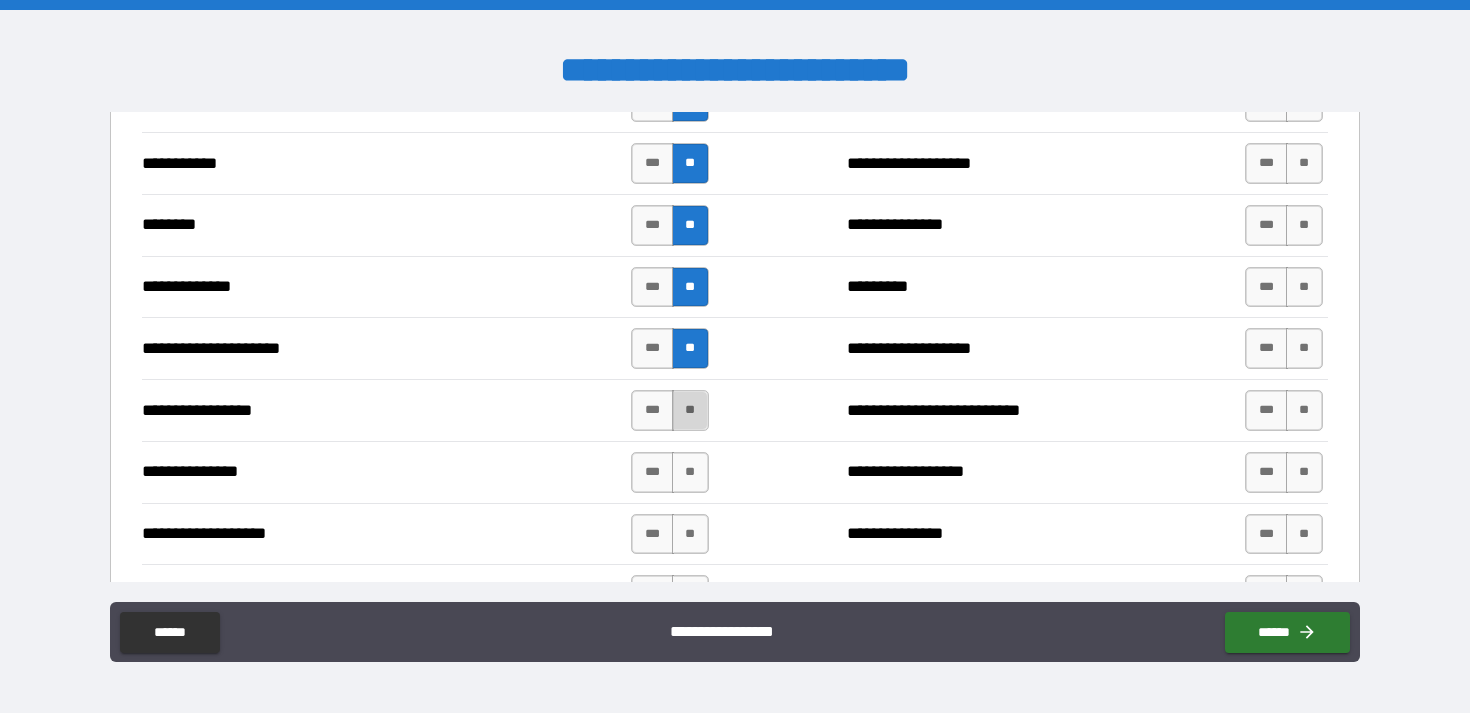 click on "**" at bounding box center (690, 410) 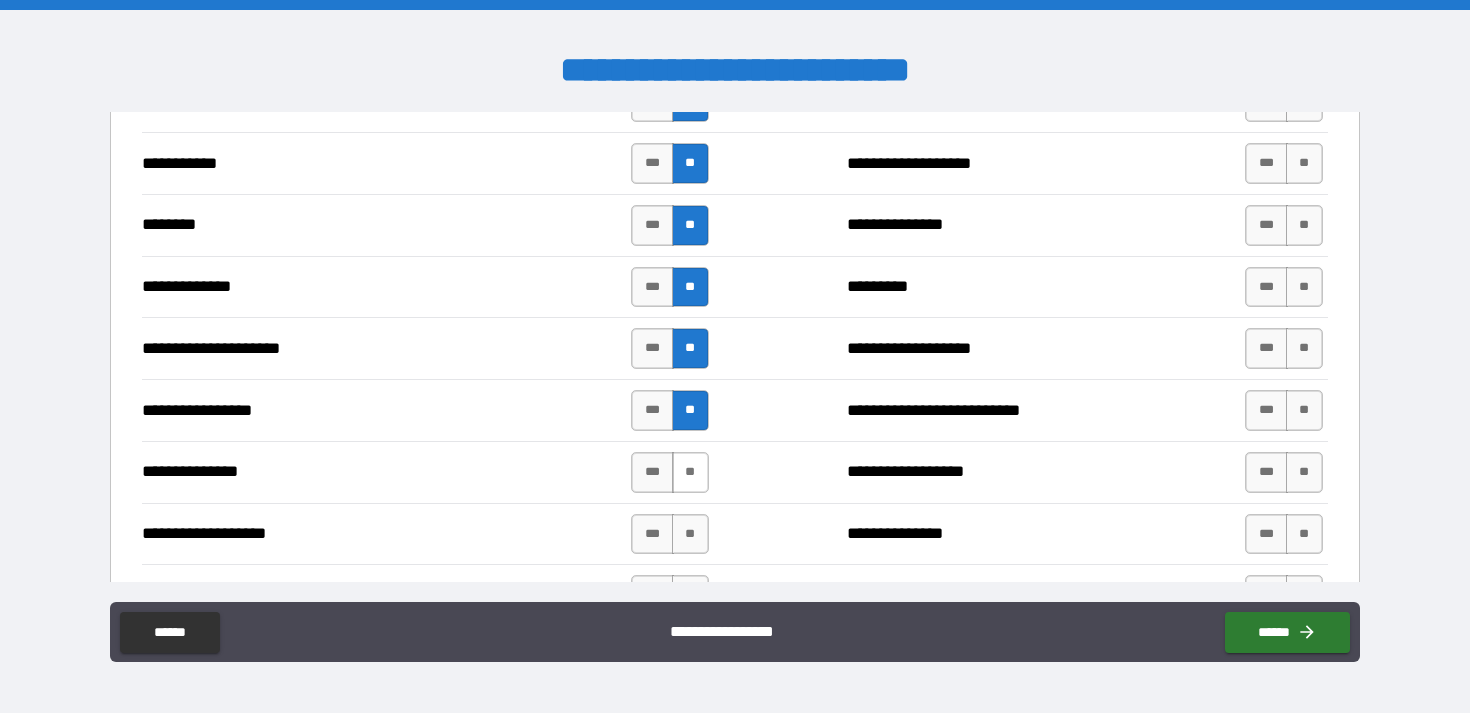 click on "**" at bounding box center [690, 472] 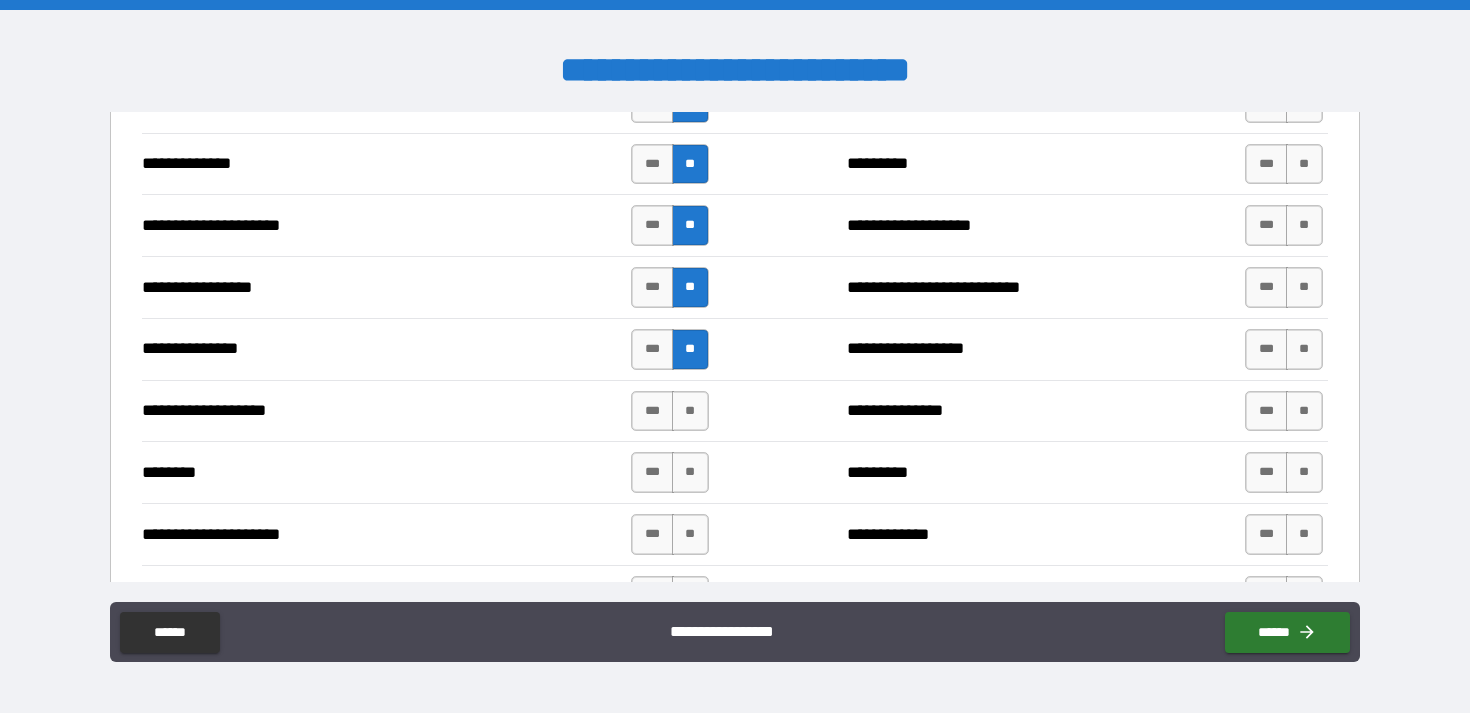 scroll, scrollTop: 2228, scrollLeft: 0, axis: vertical 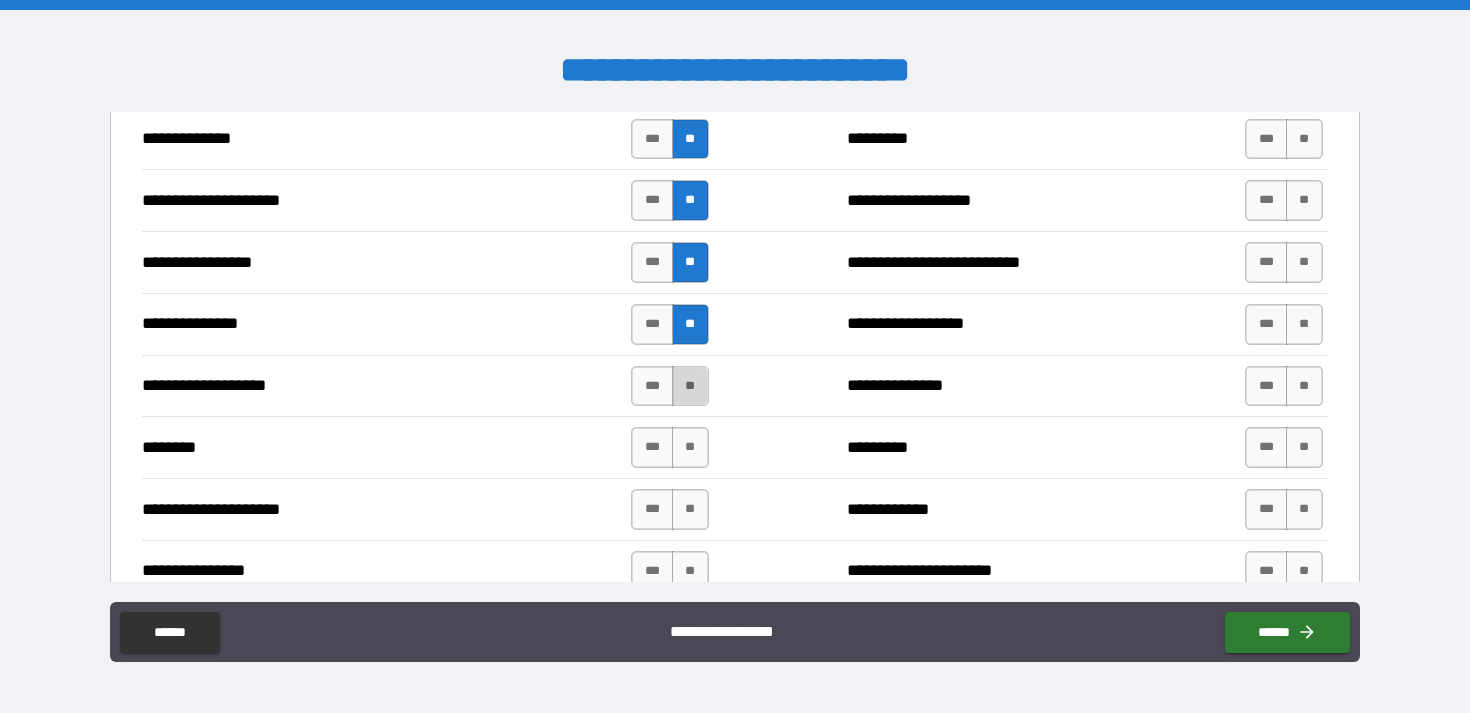 click on "**" at bounding box center [690, 386] 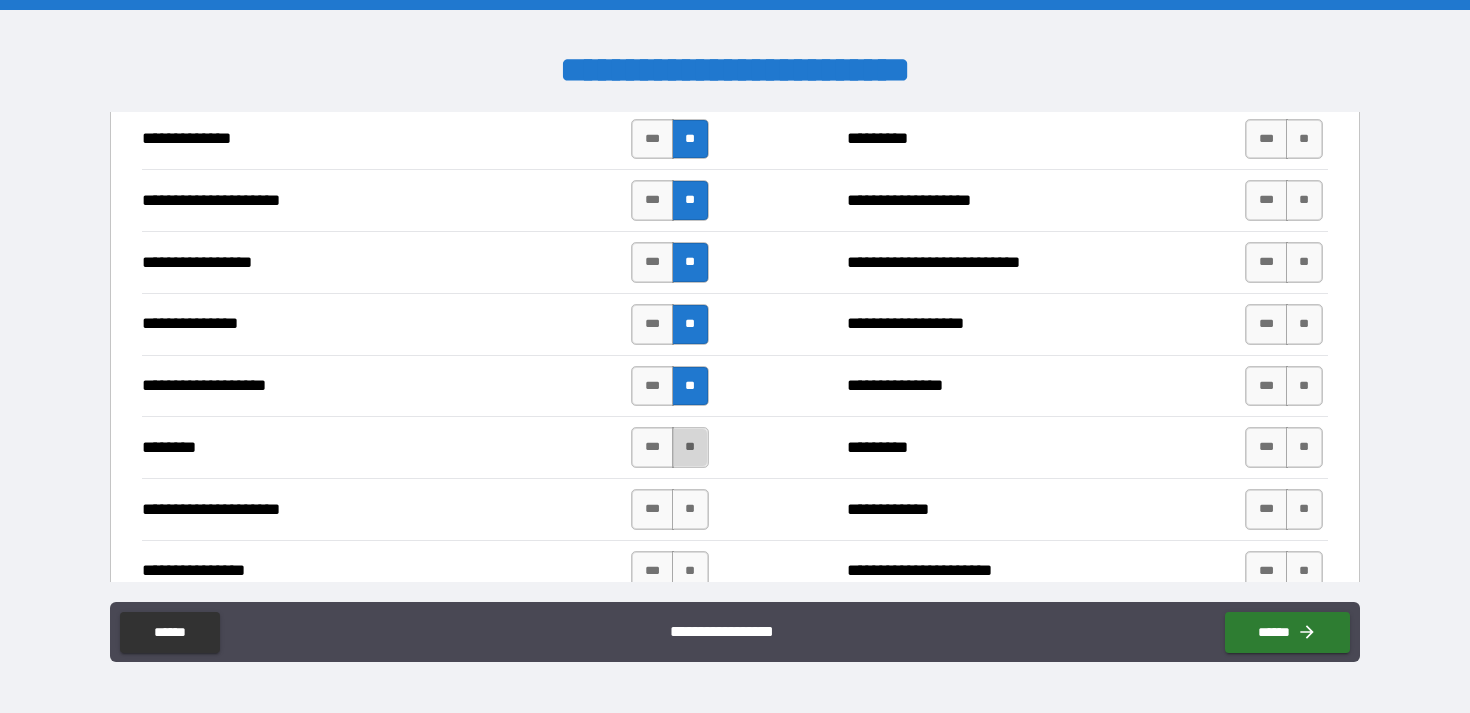 click on "**" at bounding box center [690, 447] 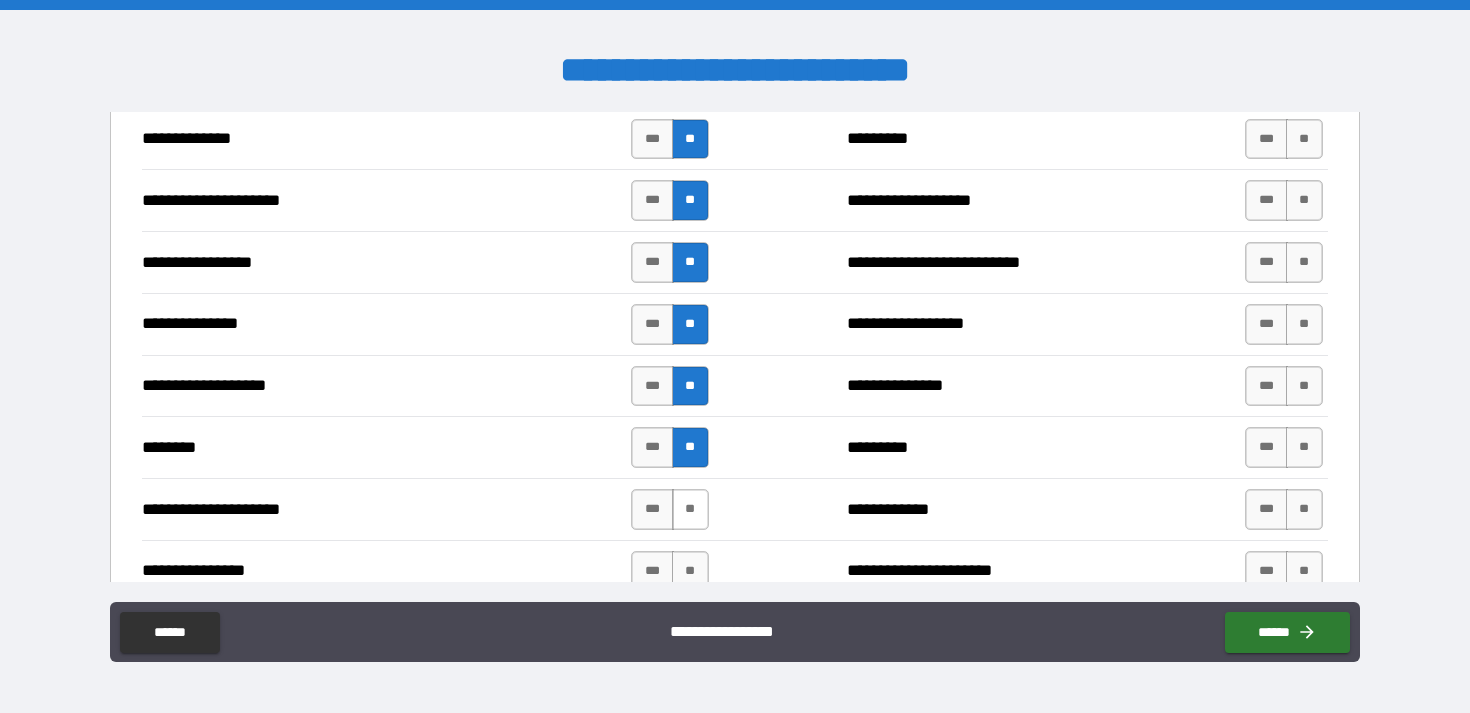 click on "**" at bounding box center (690, 509) 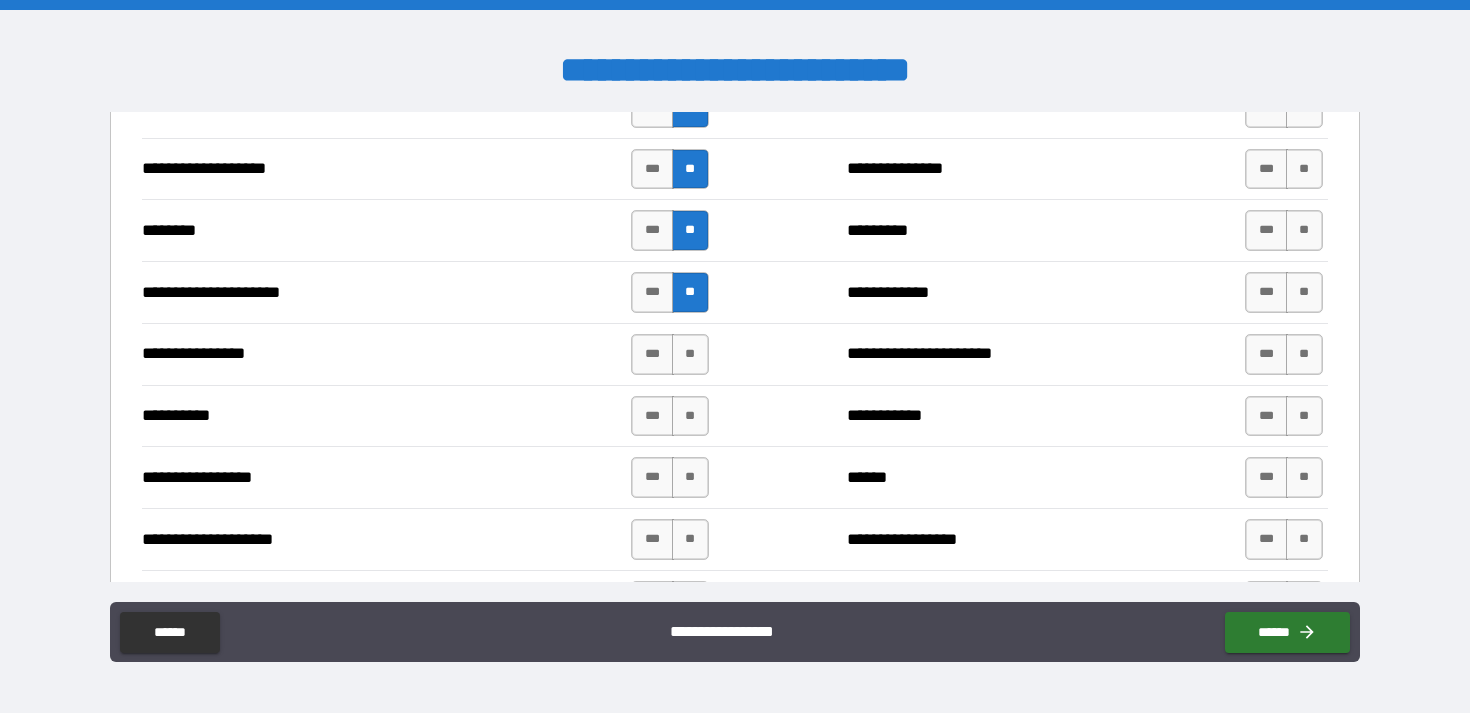 scroll, scrollTop: 2446, scrollLeft: 0, axis: vertical 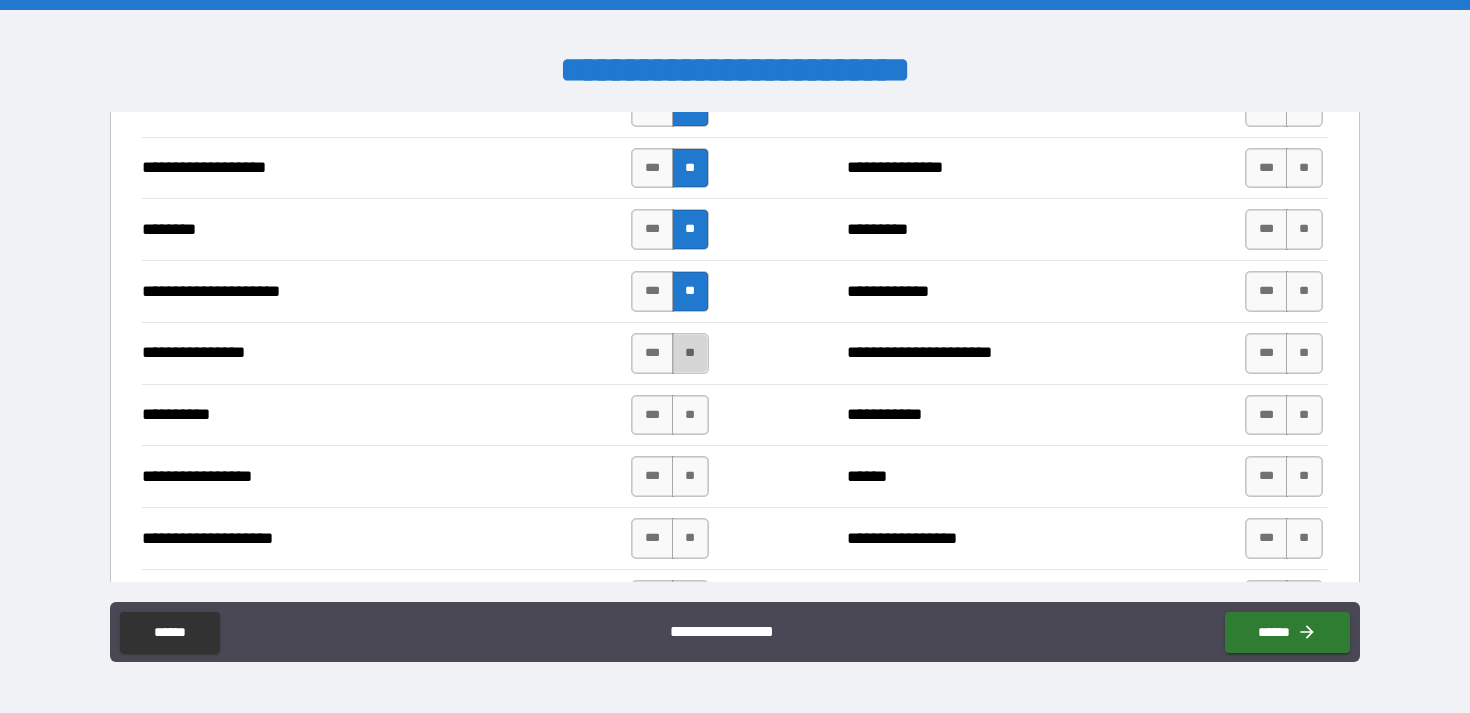 click on "**" at bounding box center [690, 353] 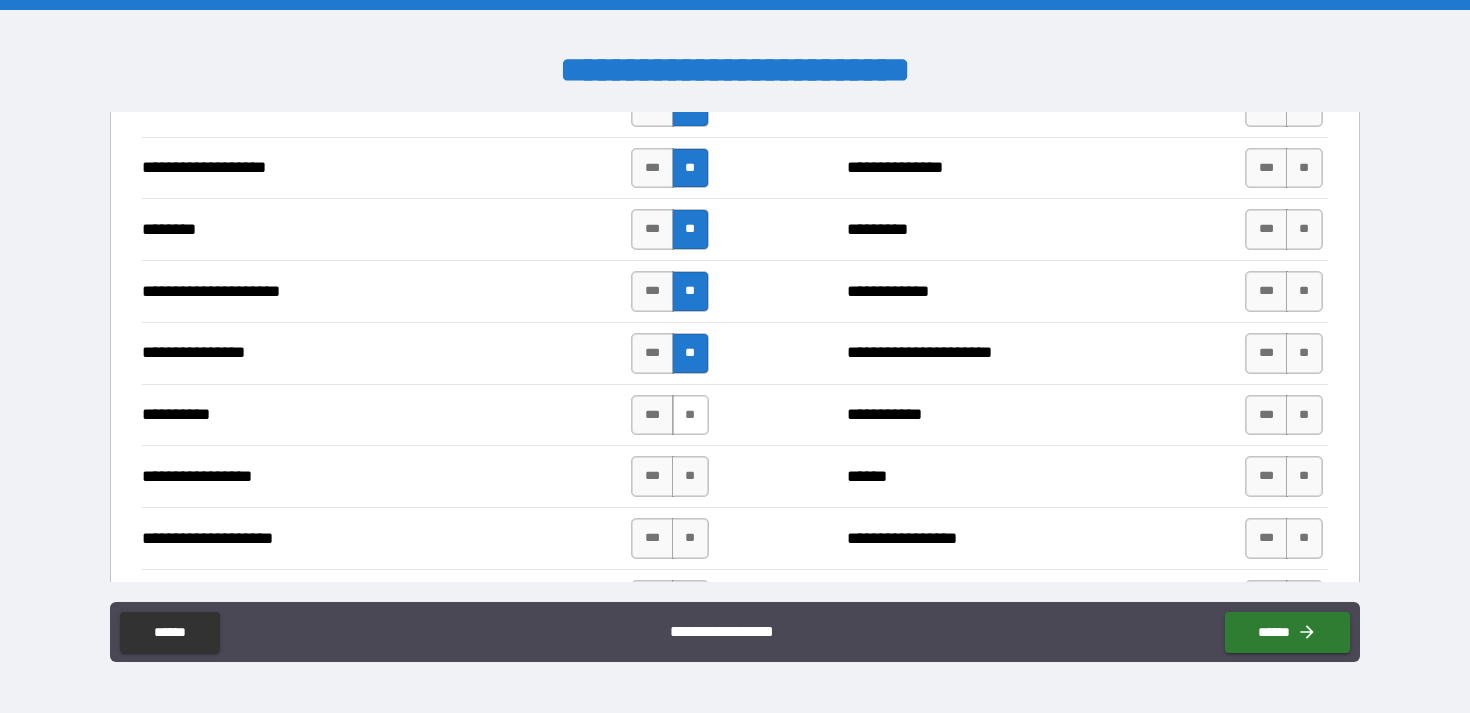 click on "**" at bounding box center (690, 415) 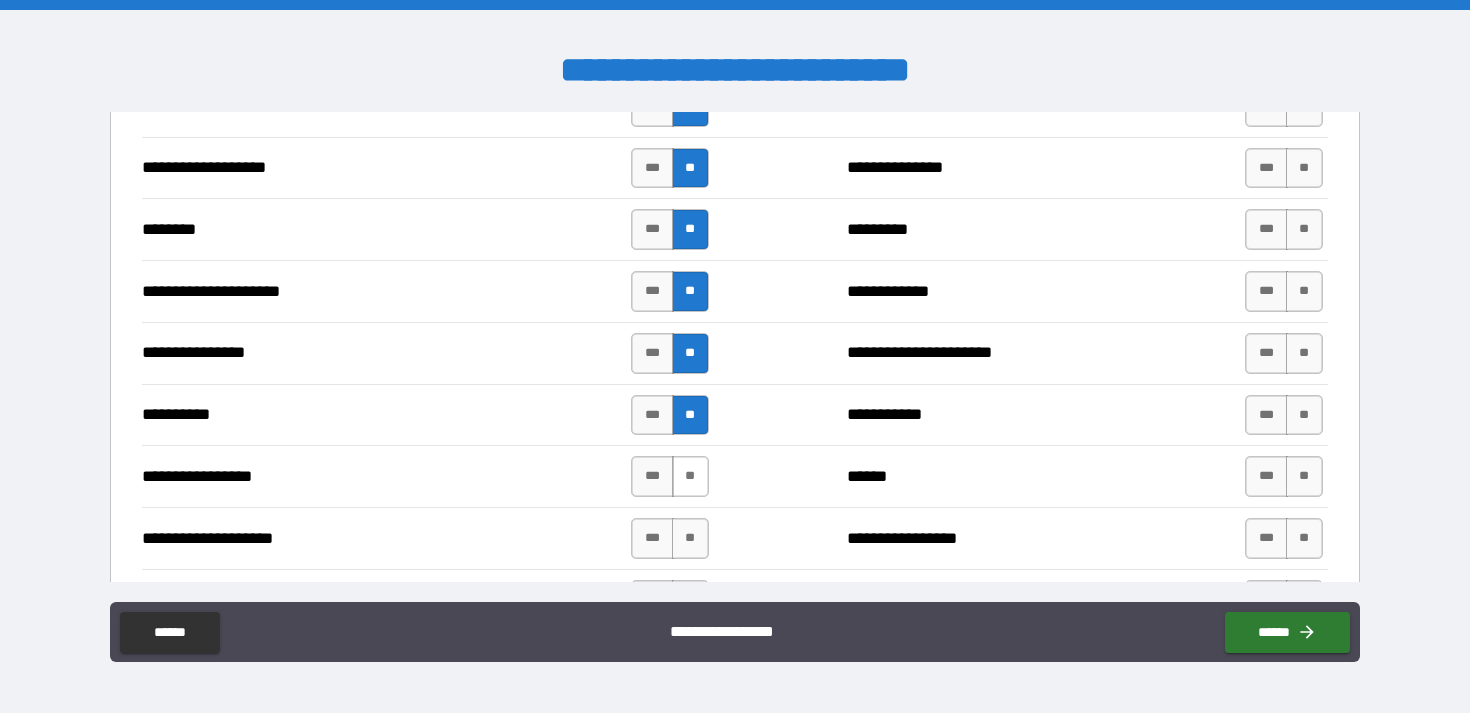 click on "**" at bounding box center [690, 476] 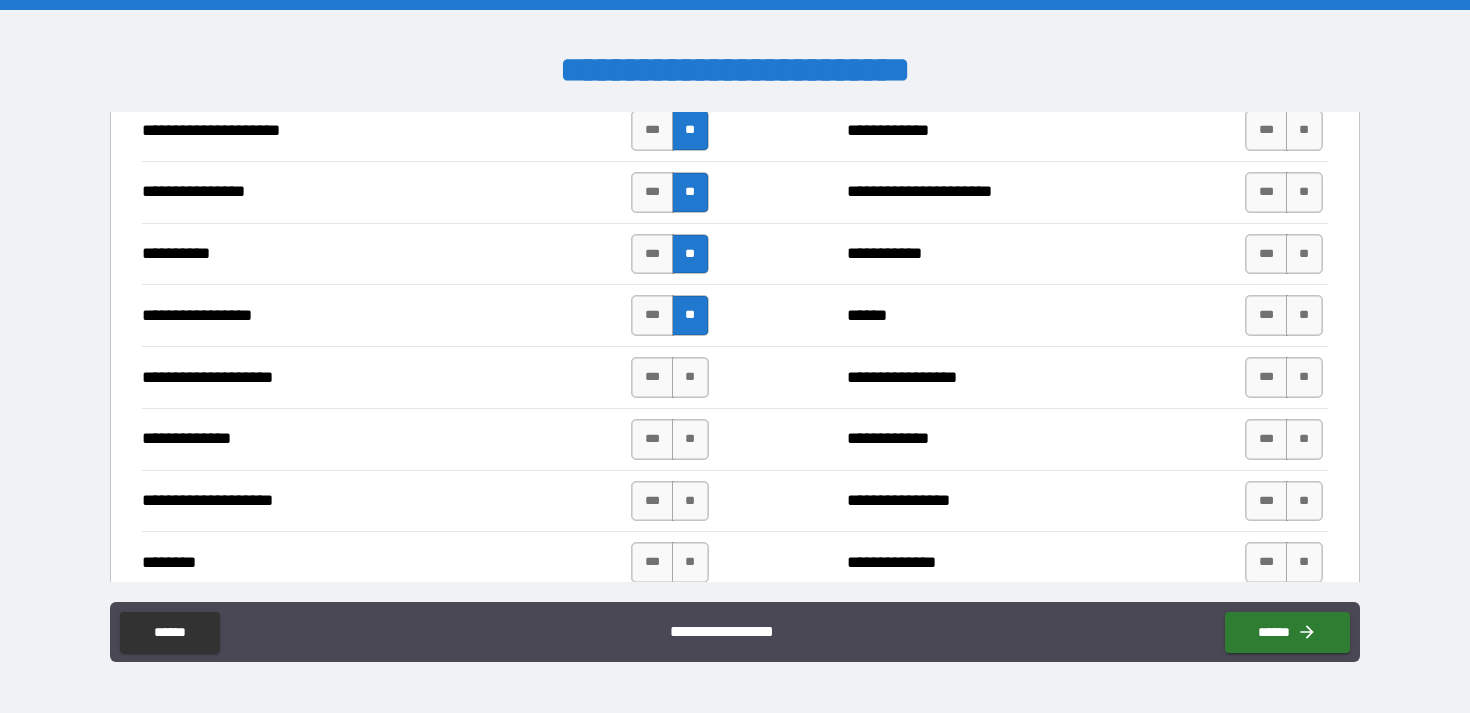 scroll, scrollTop: 2612, scrollLeft: 0, axis: vertical 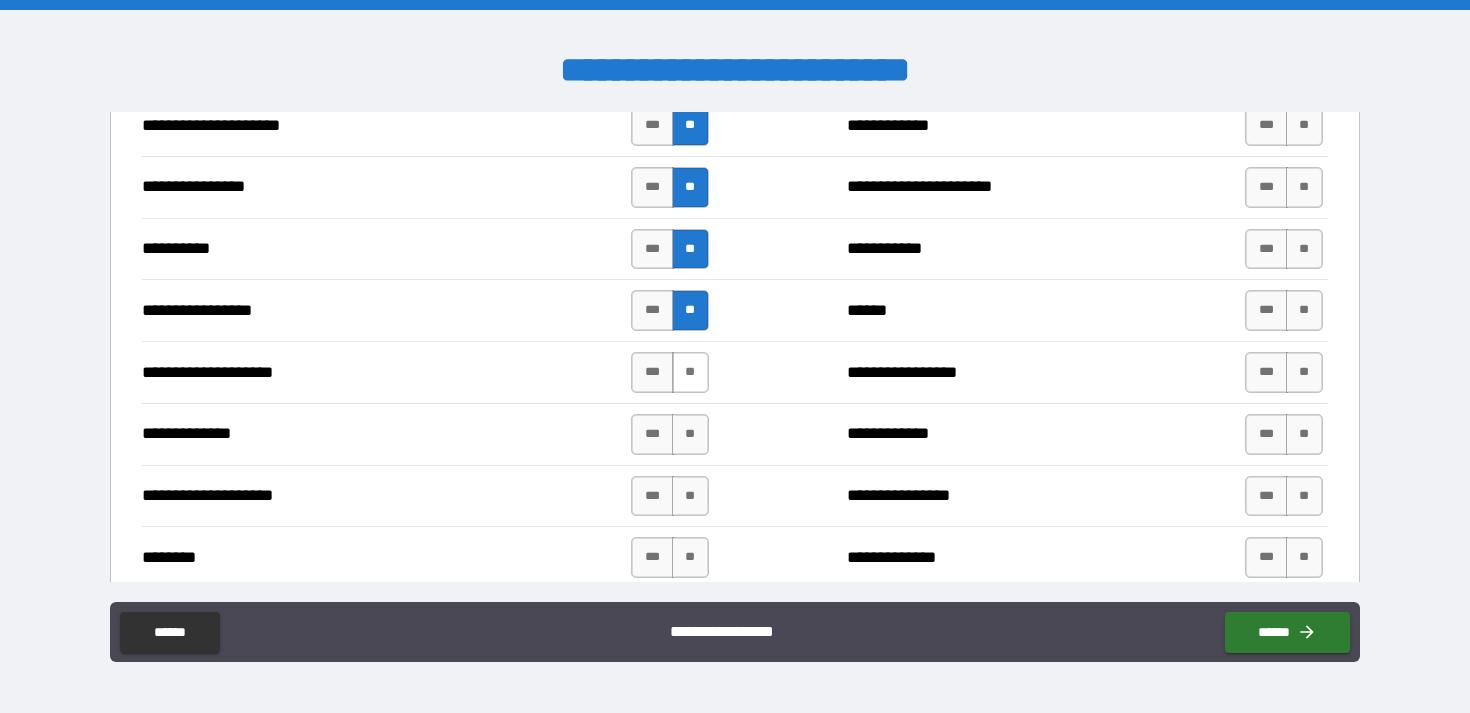click on "**" at bounding box center [690, 372] 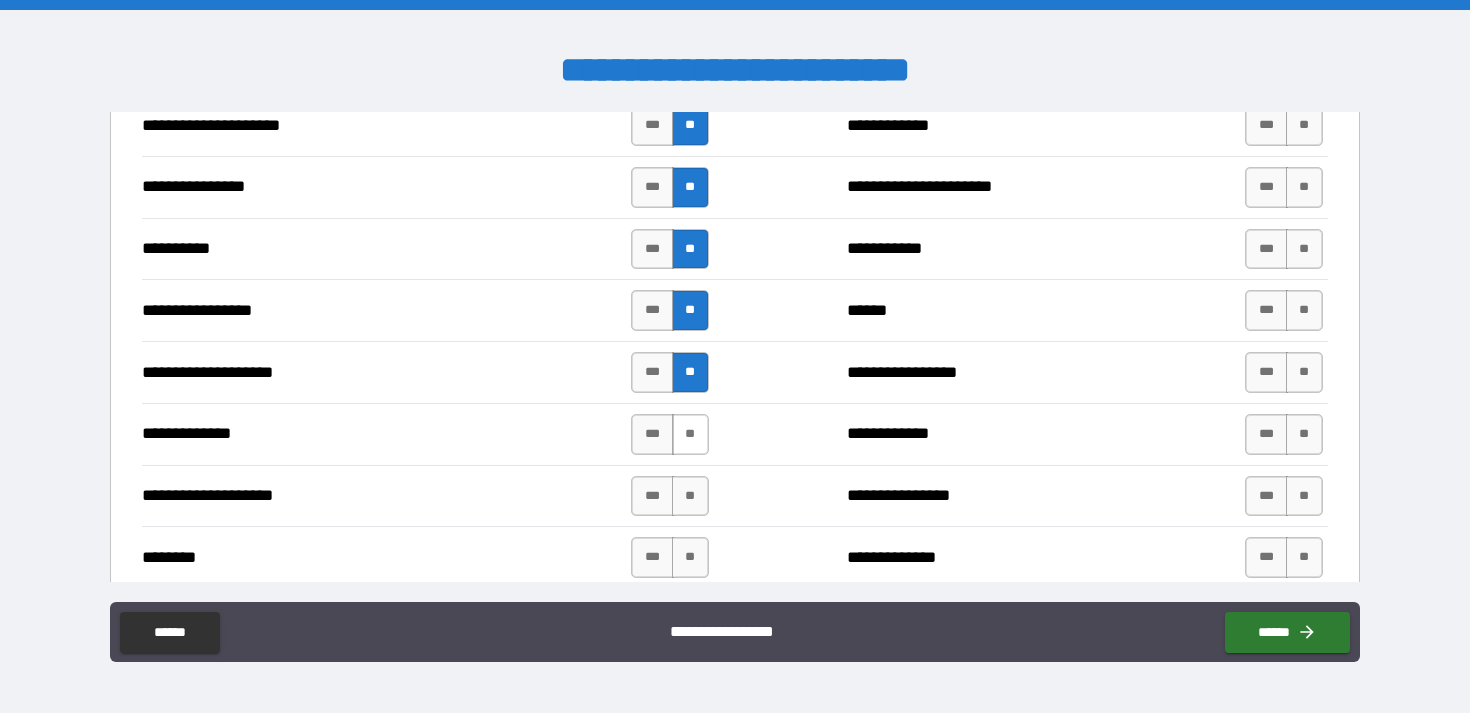 click on "**" at bounding box center [690, 434] 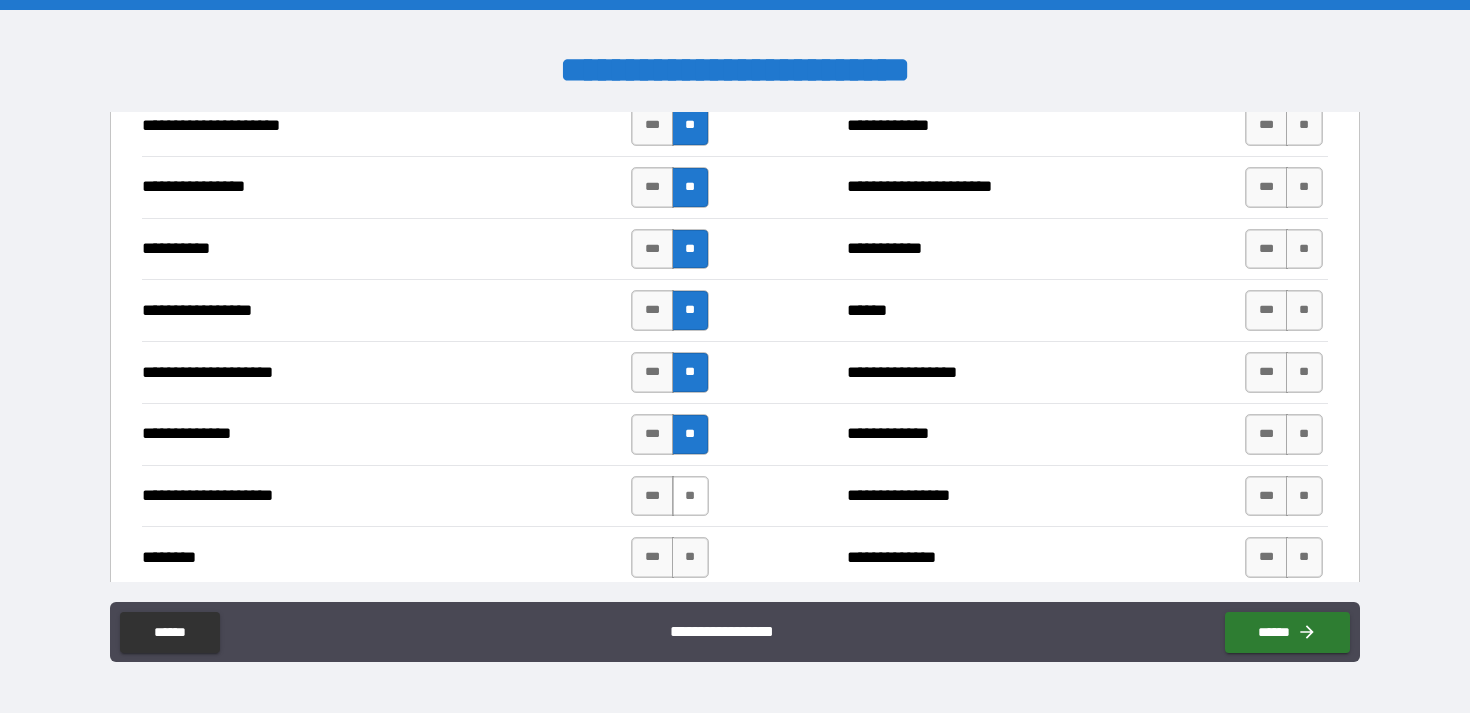 click on "**" at bounding box center (690, 496) 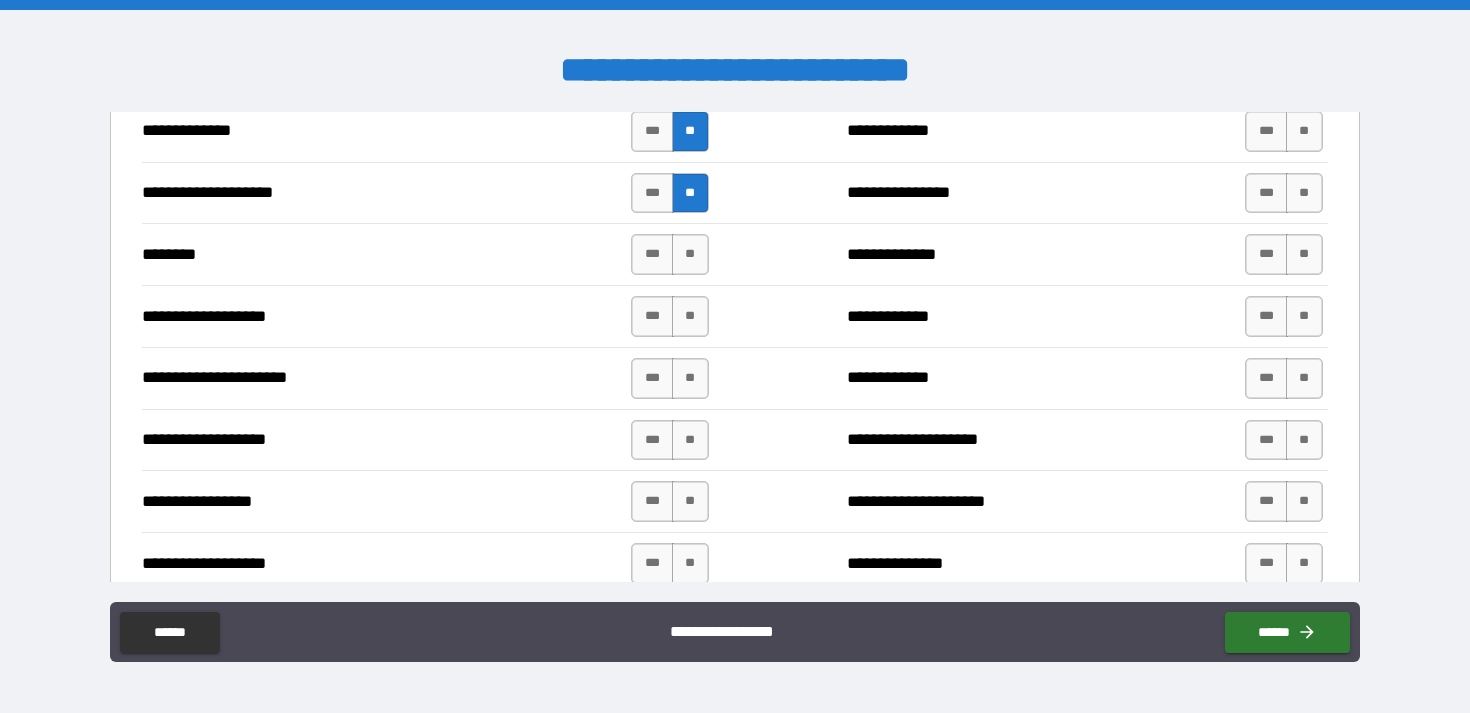 scroll, scrollTop: 2944, scrollLeft: 0, axis: vertical 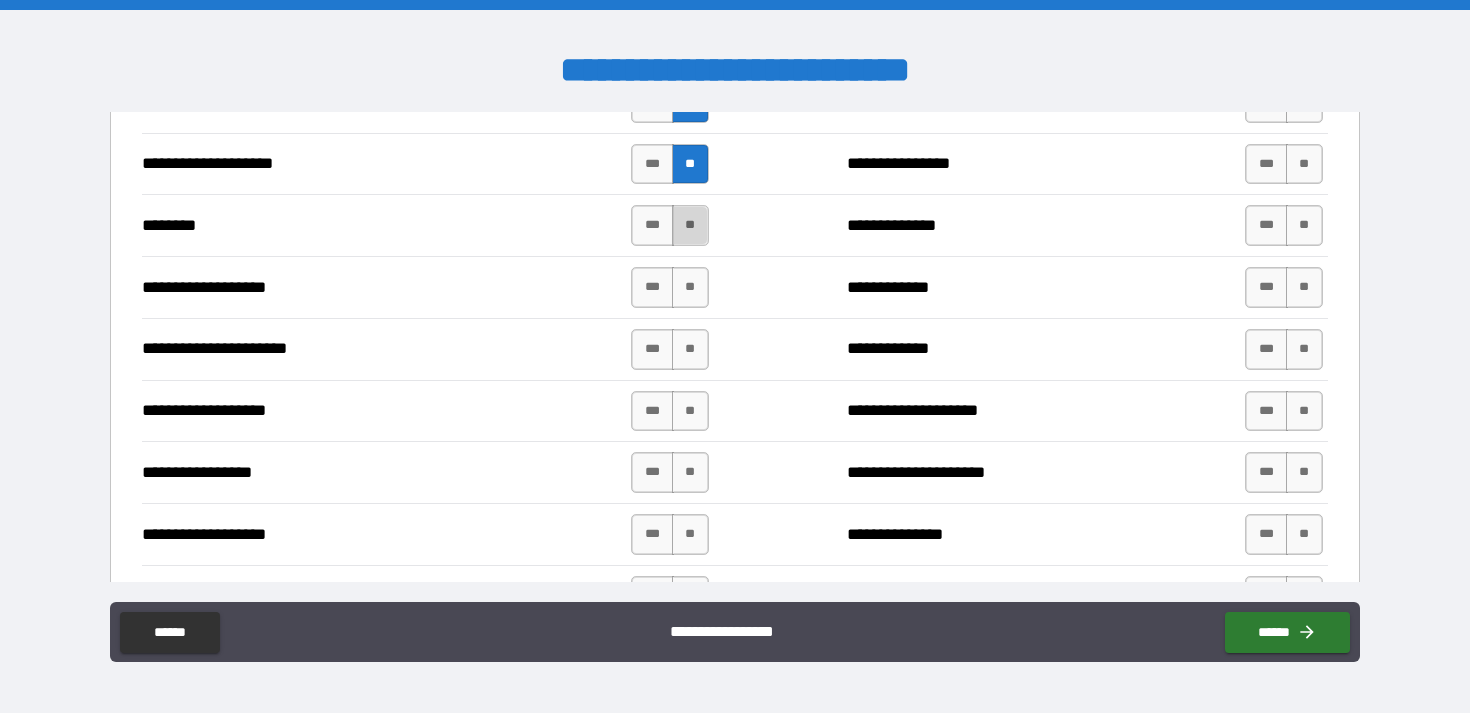click on "**" at bounding box center (690, 225) 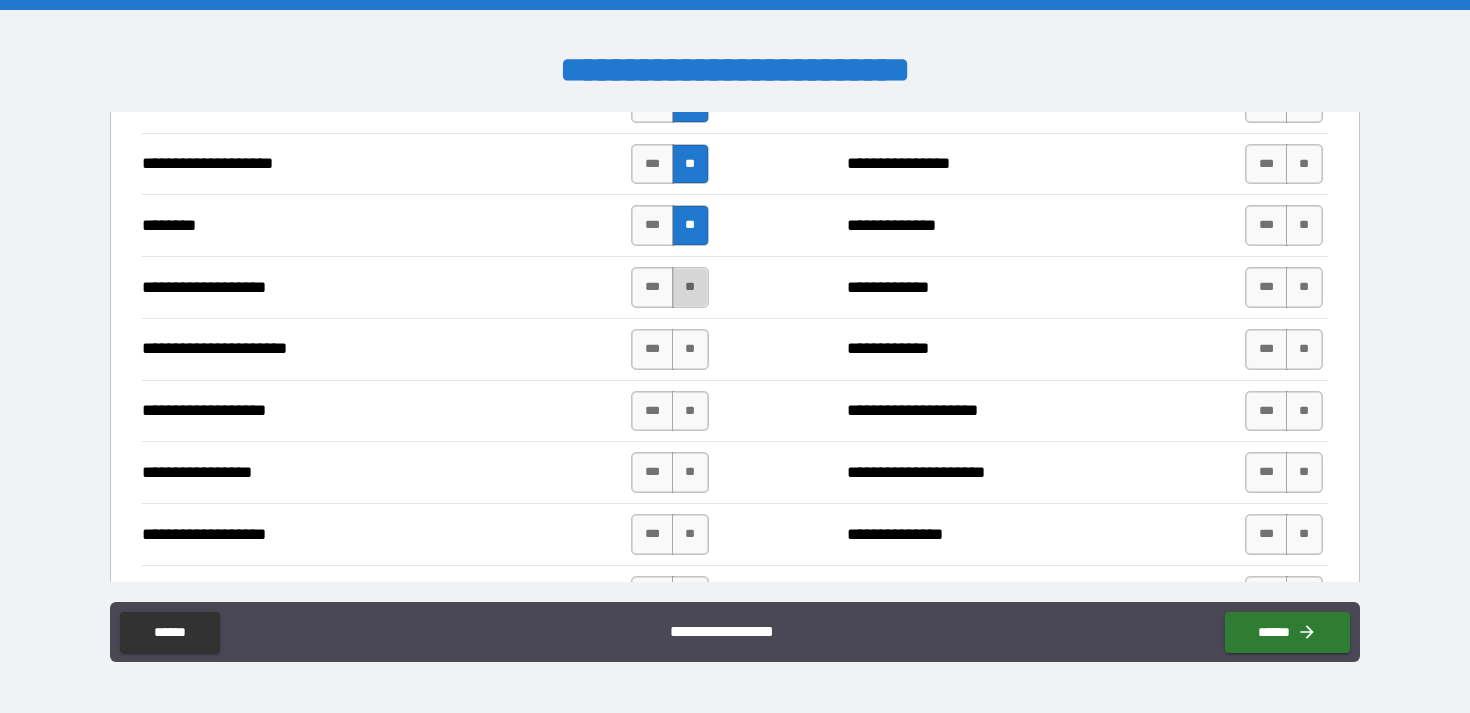 click on "**" at bounding box center [690, 287] 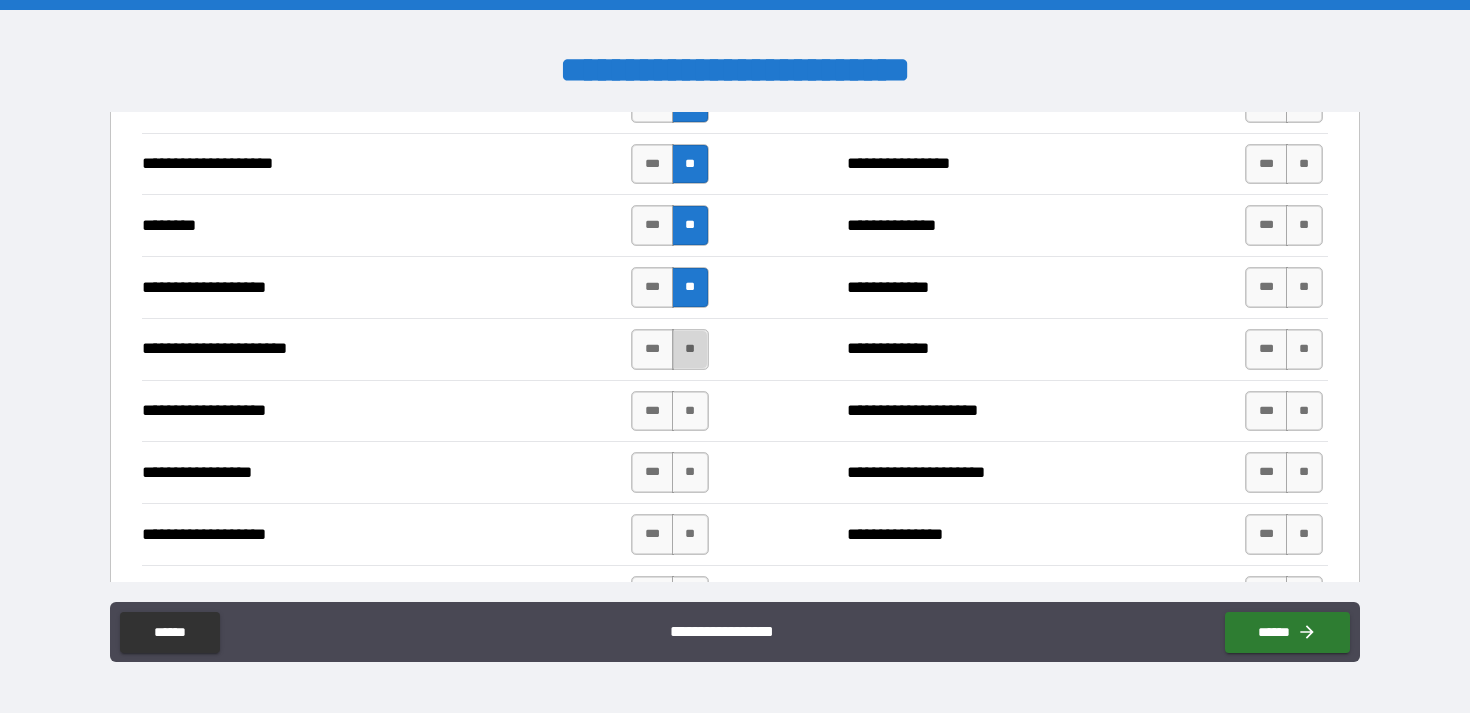 click on "**" at bounding box center (690, 349) 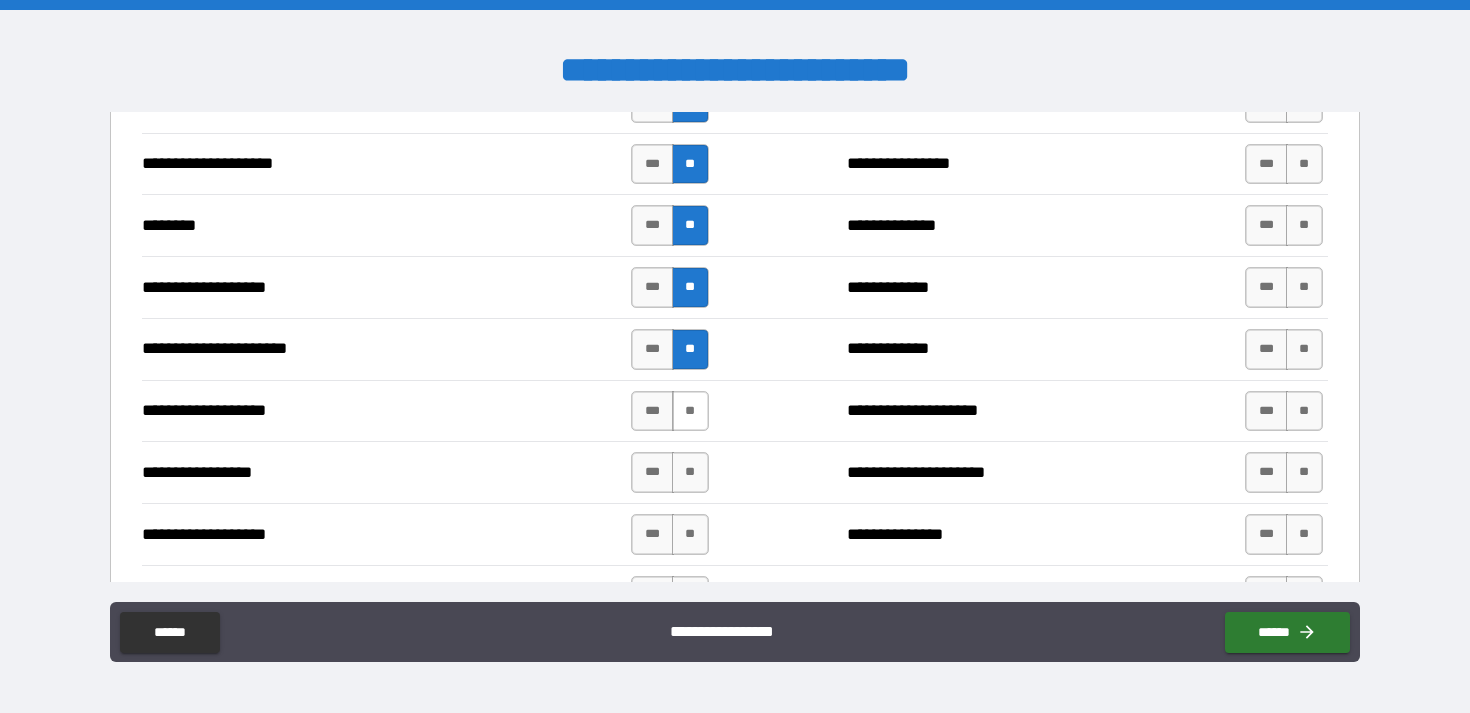 click on "**" at bounding box center (690, 411) 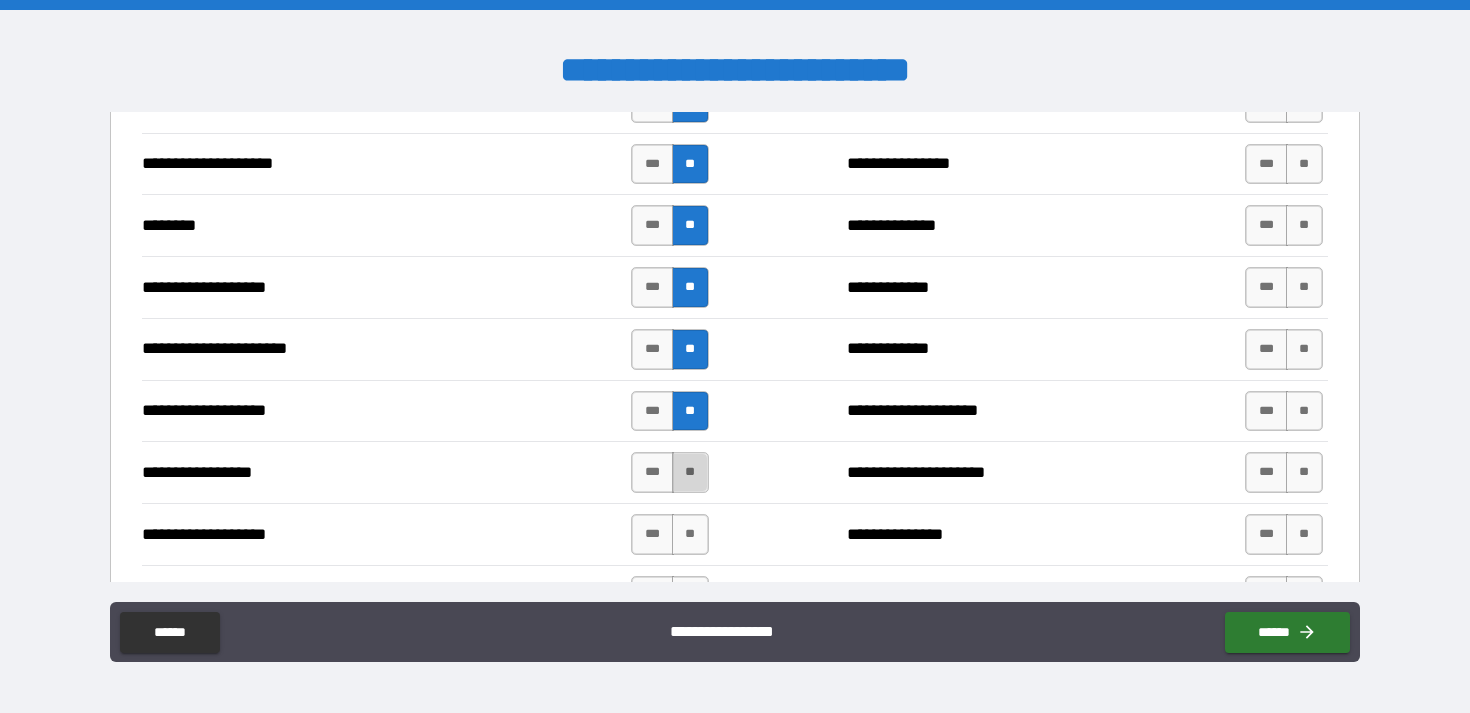 click on "**" at bounding box center (690, 472) 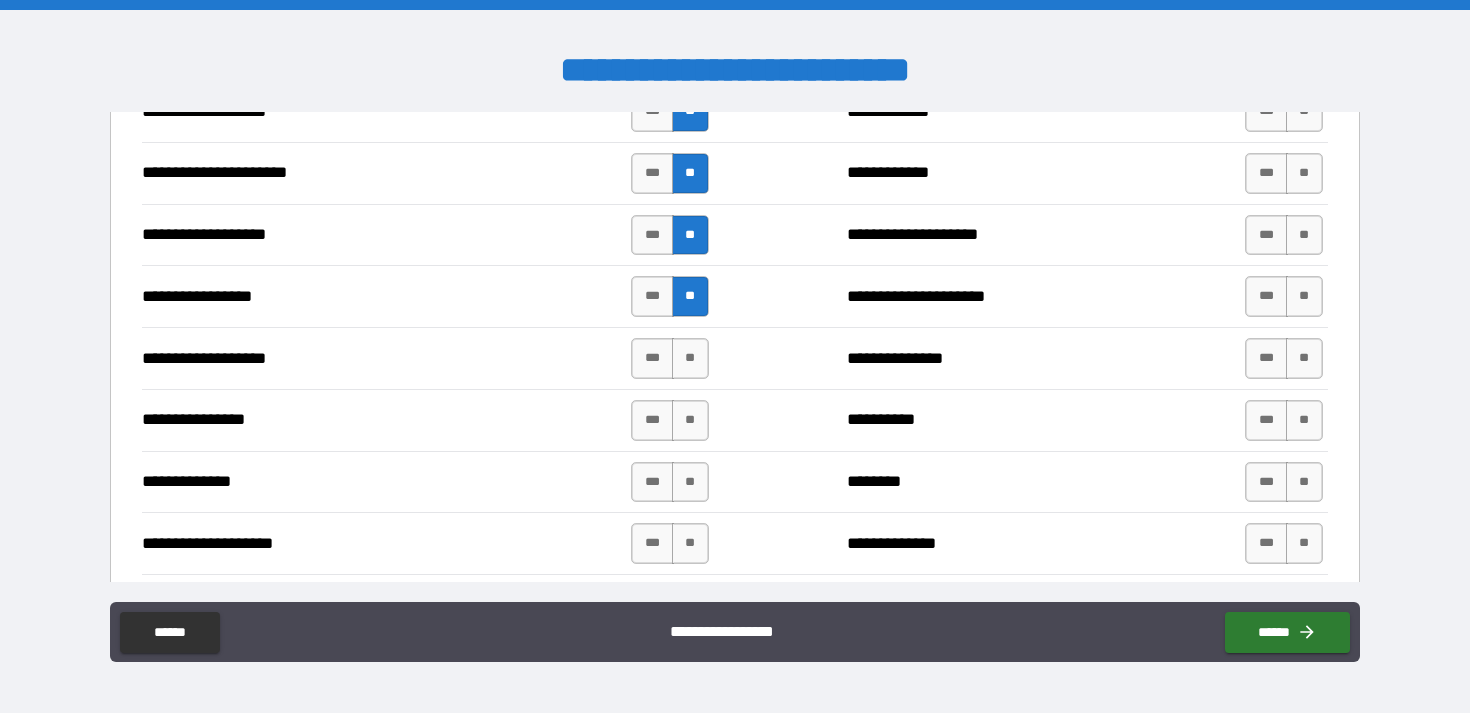 scroll, scrollTop: 3128, scrollLeft: 0, axis: vertical 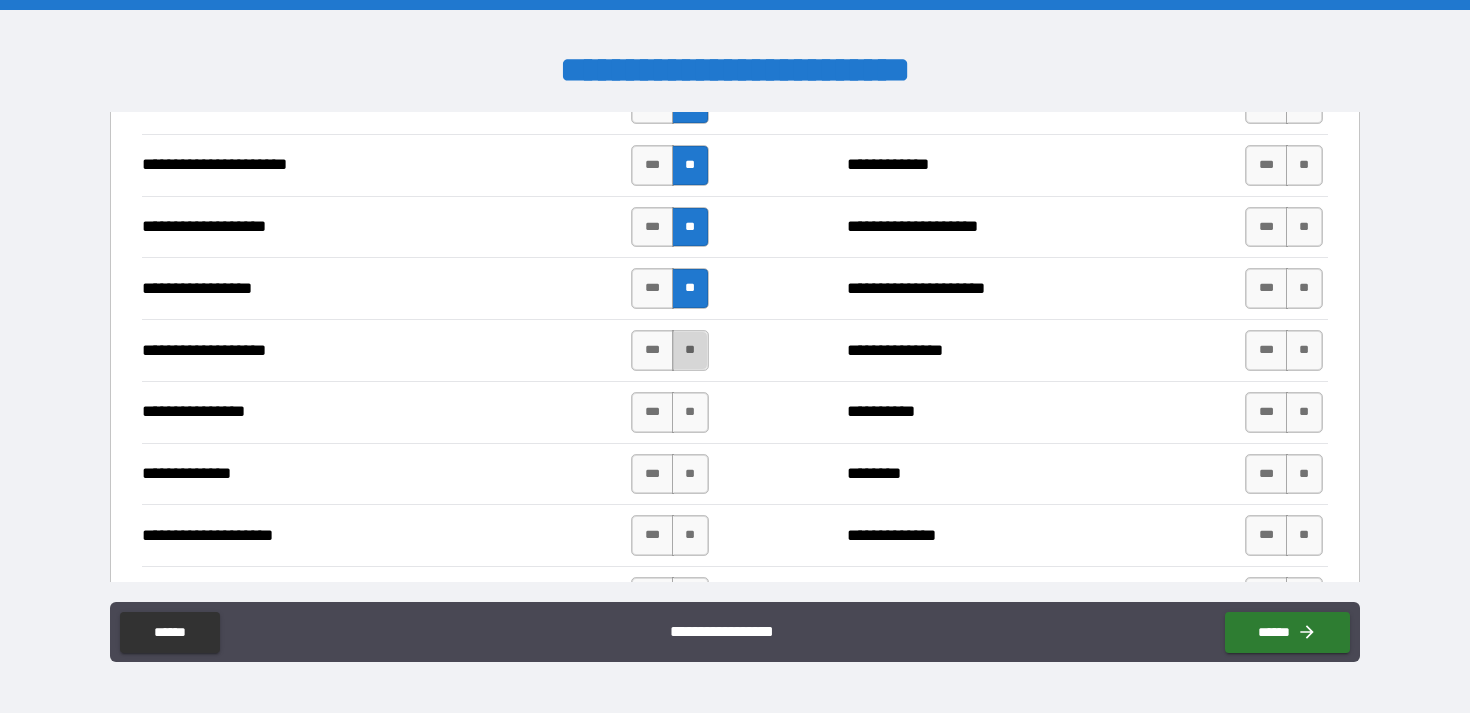 click on "**" at bounding box center (690, 350) 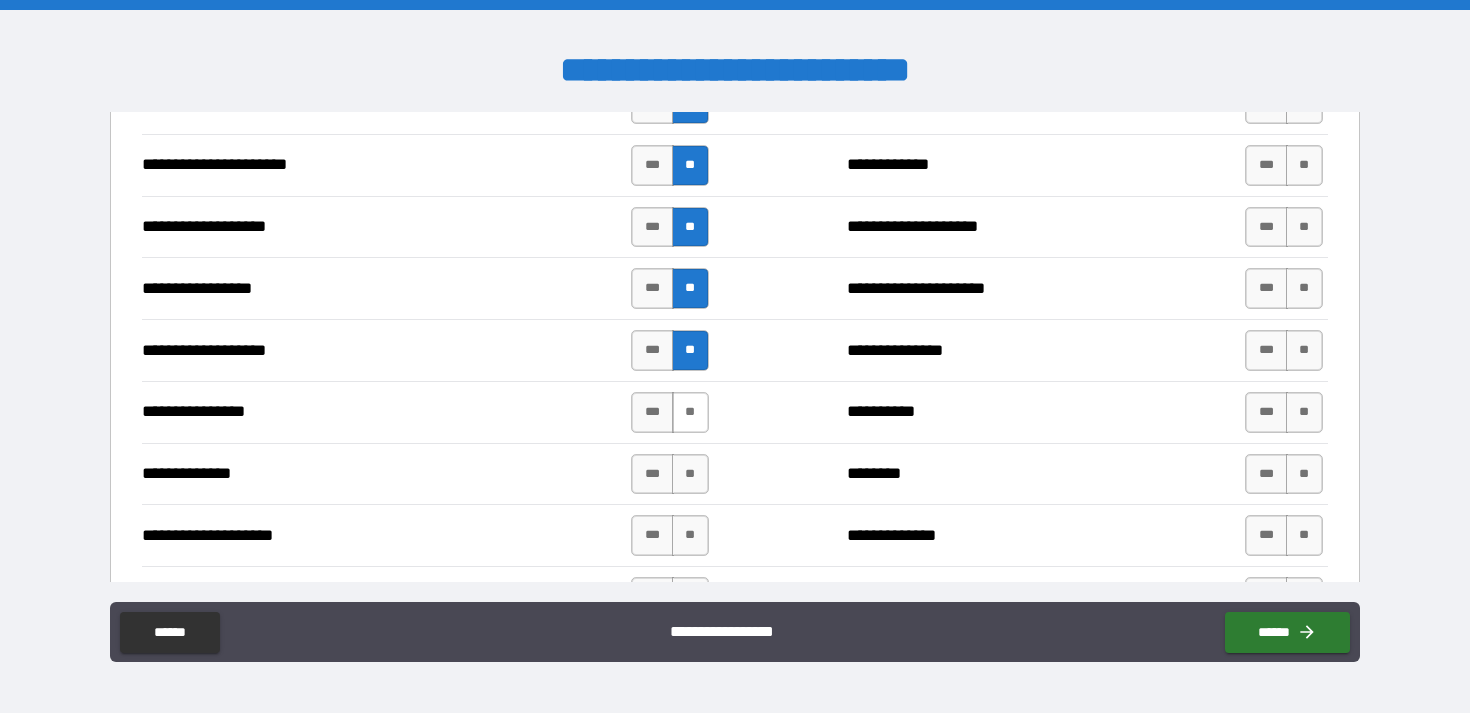 click on "**" at bounding box center [690, 412] 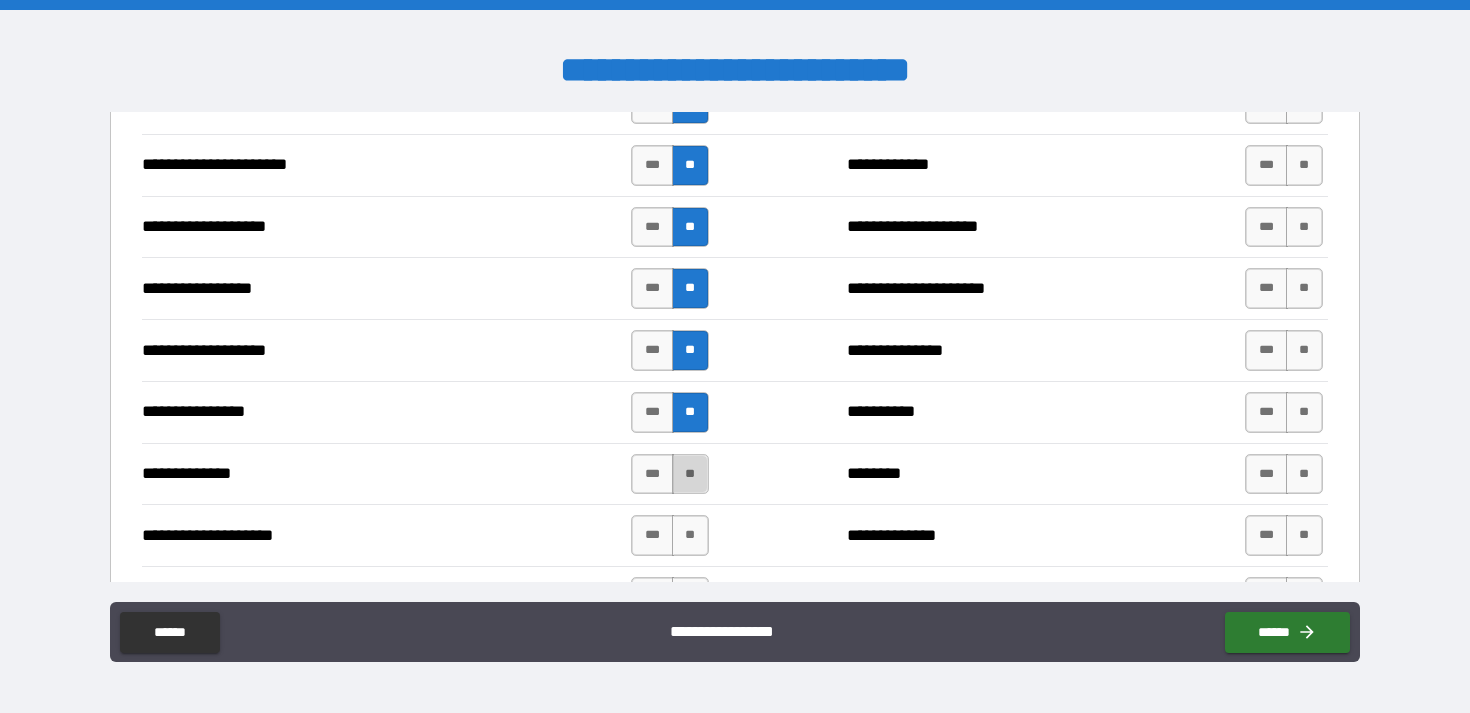 click on "**" at bounding box center [690, 474] 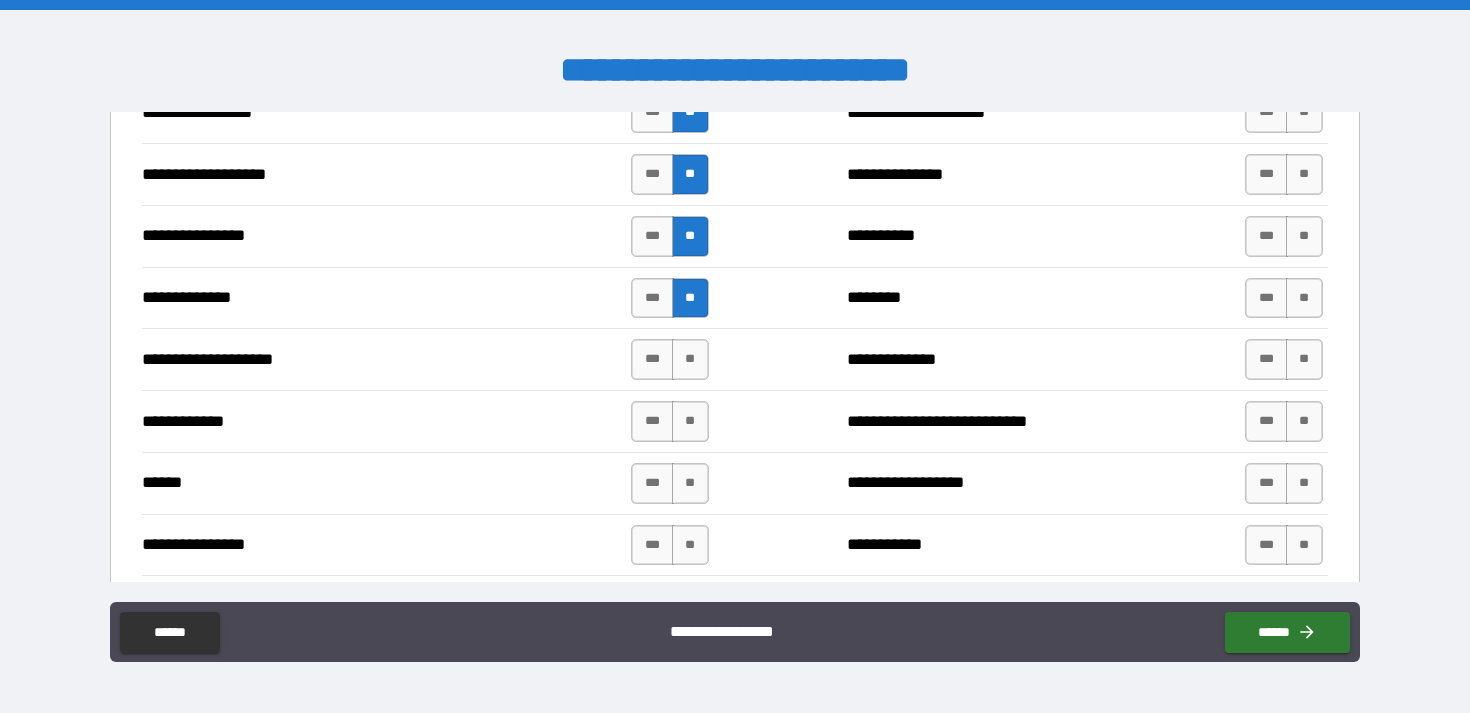 scroll, scrollTop: 3324, scrollLeft: 0, axis: vertical 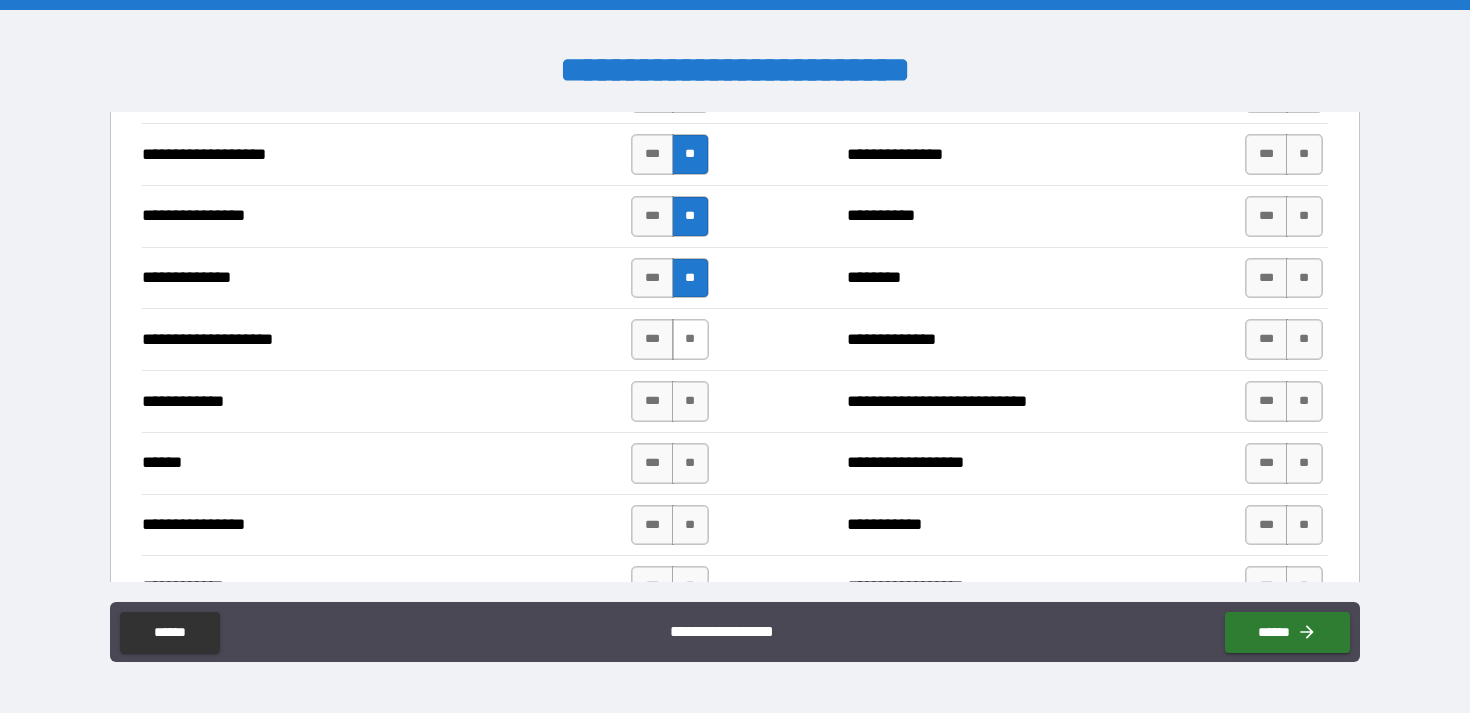 click on "**" at bounding box center [690, 339] 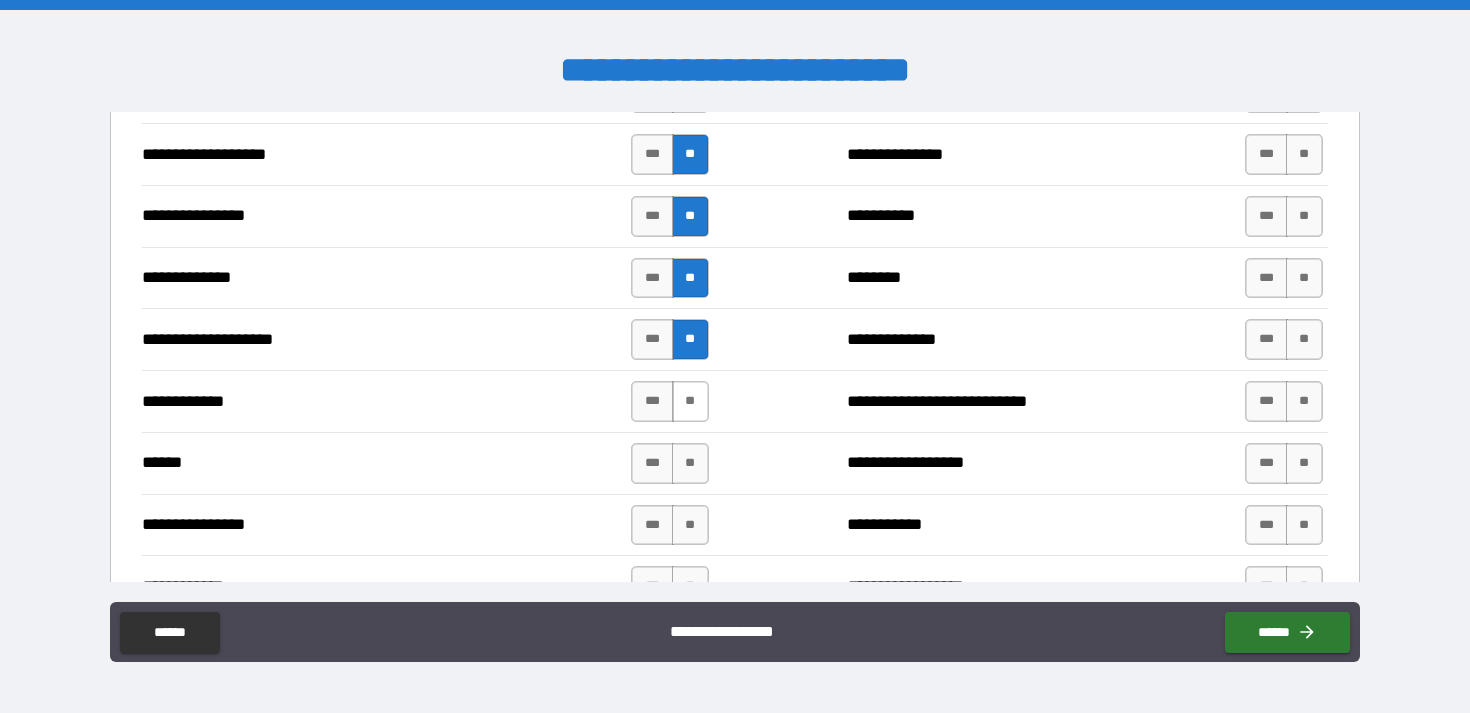 click on "**" at bounding box center [690, 401] 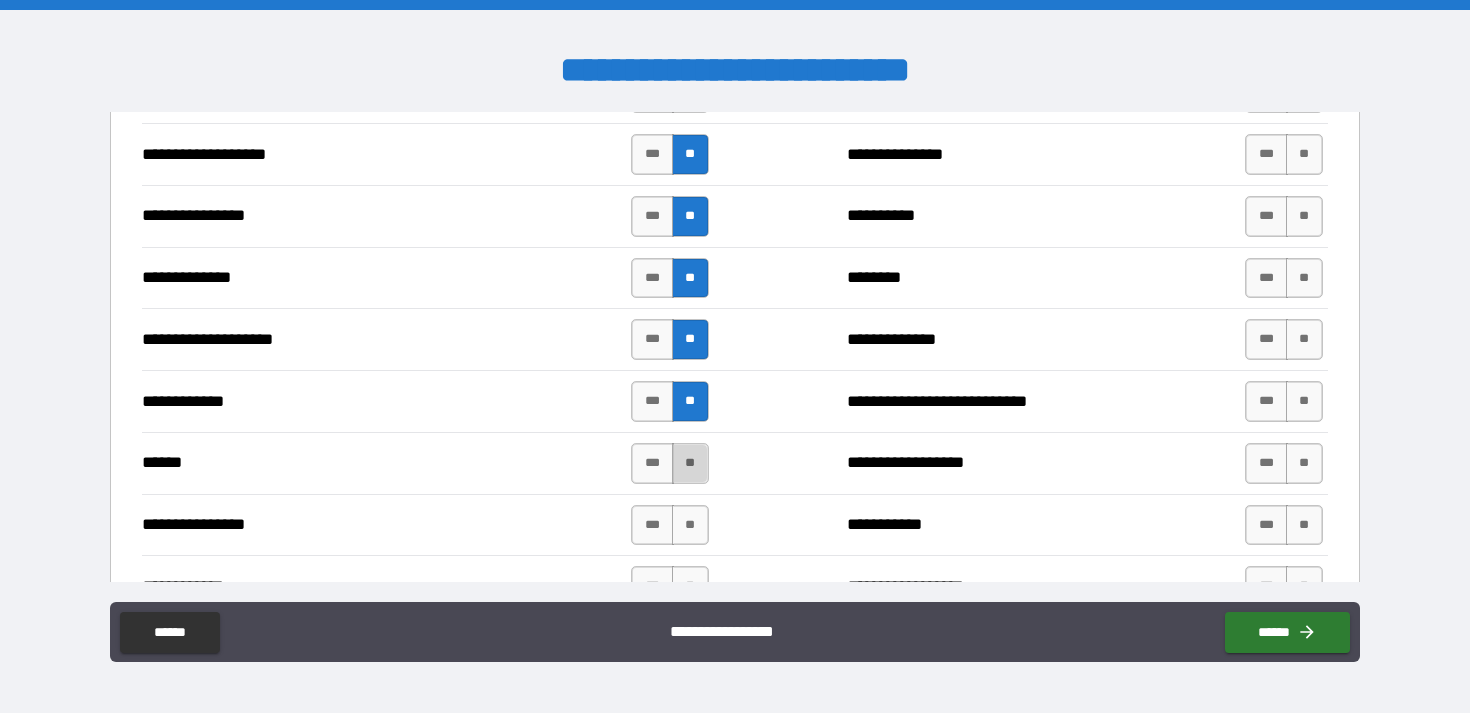 click on "**" at bounding box center [690, 463] 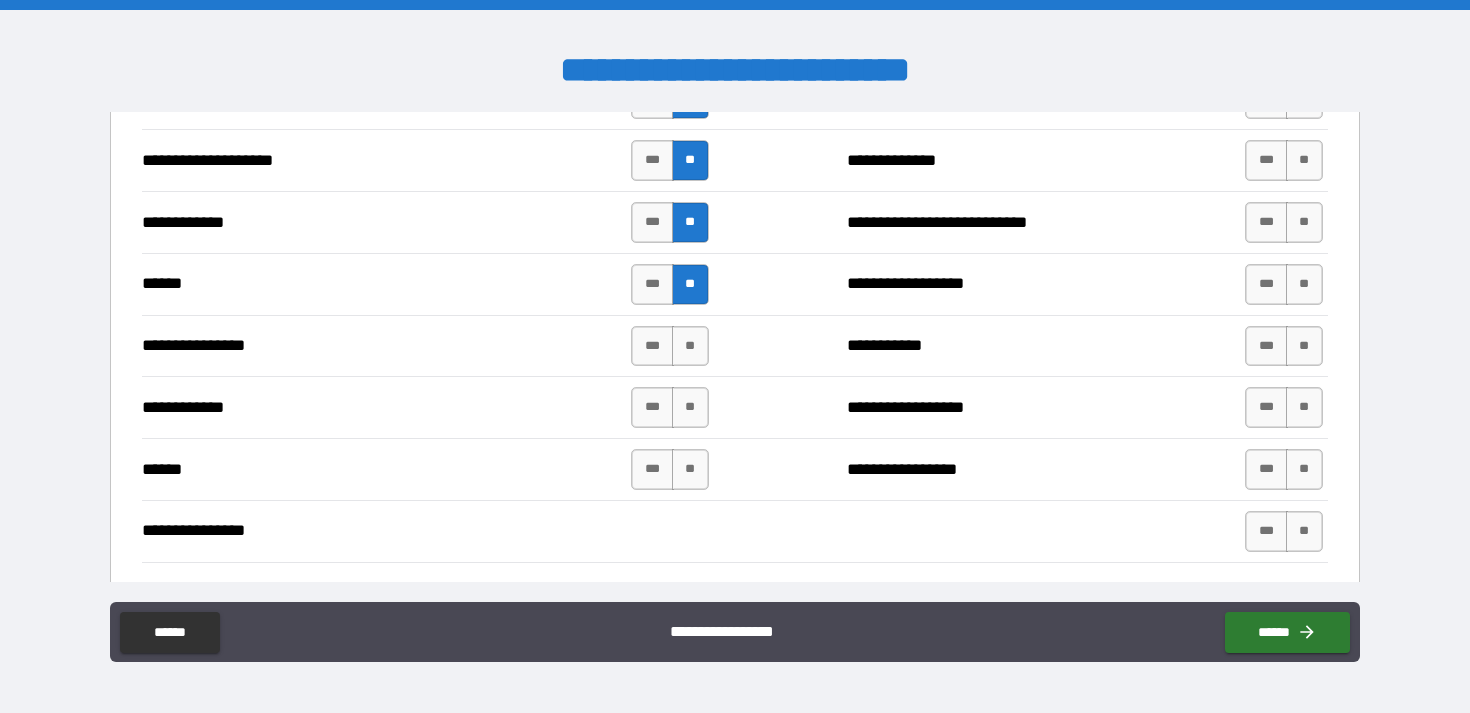 scroll, scrollTop: 3514, scrollLeft: 0, axis: vertical 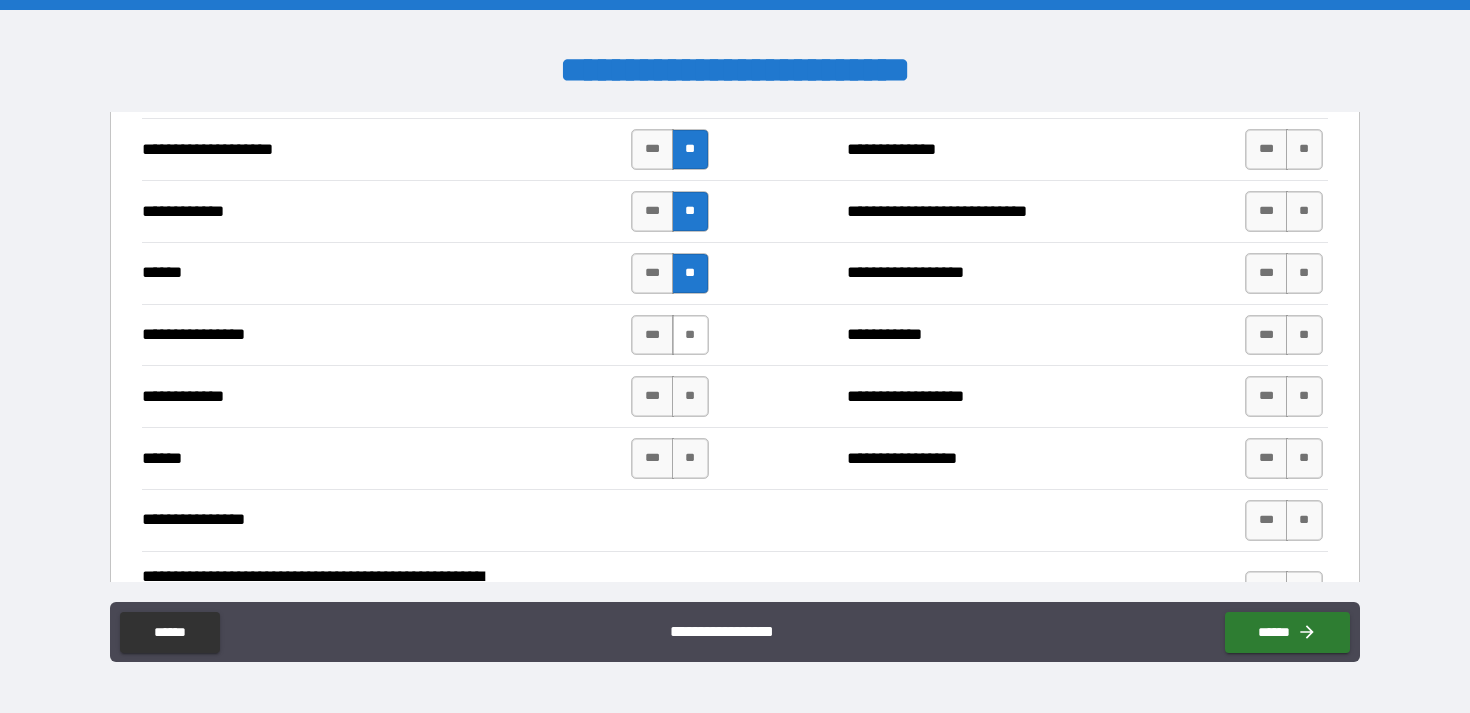 click on "**" at bounding box center [690, 335] 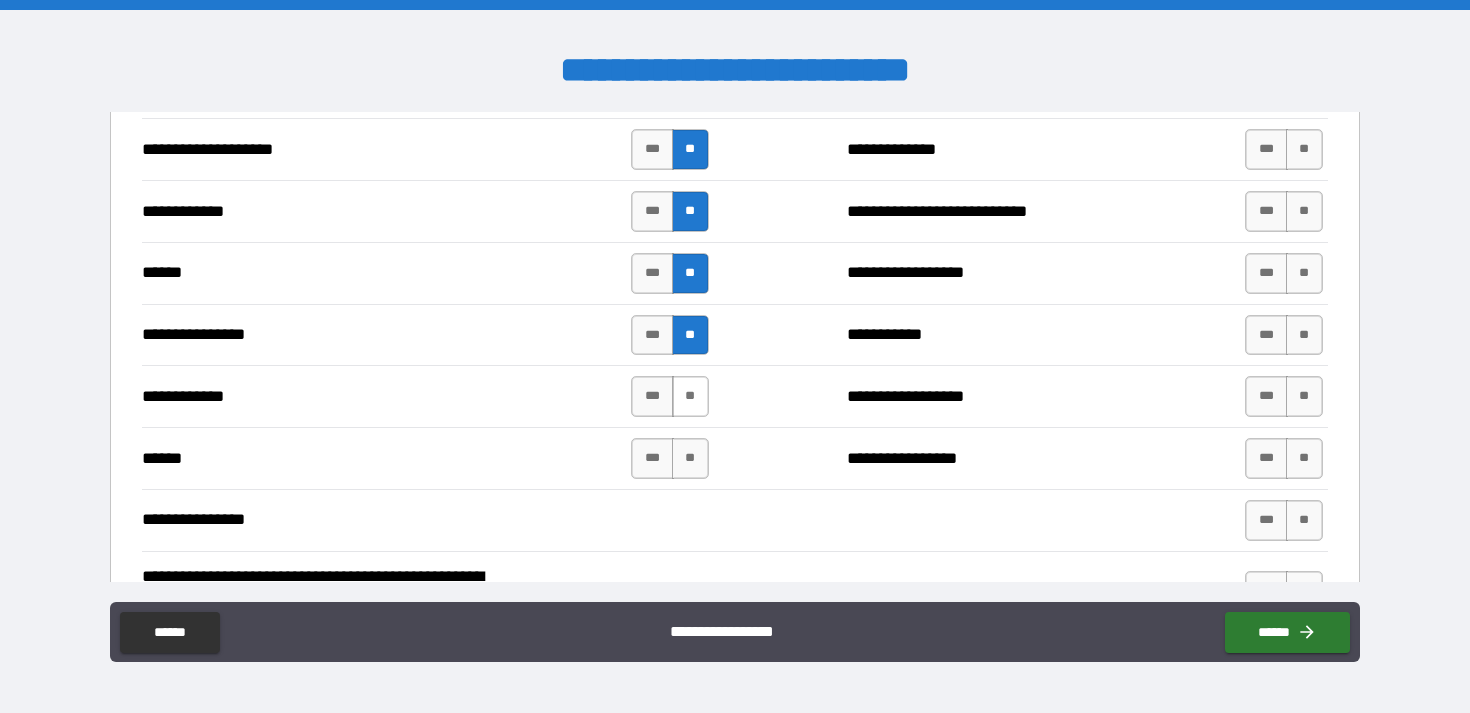 click on "**" at bounding box center (690, 396) 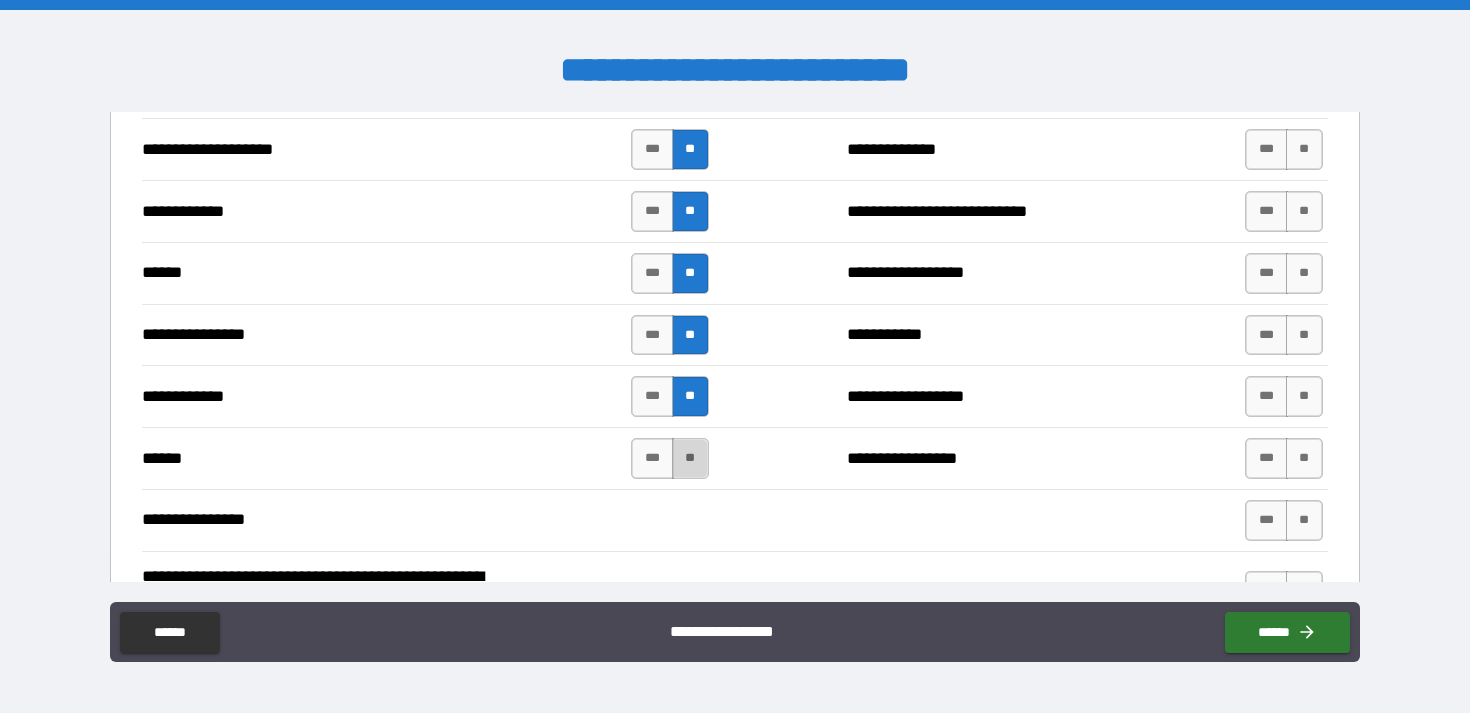 click on "**" at bounding box center [690, 458] 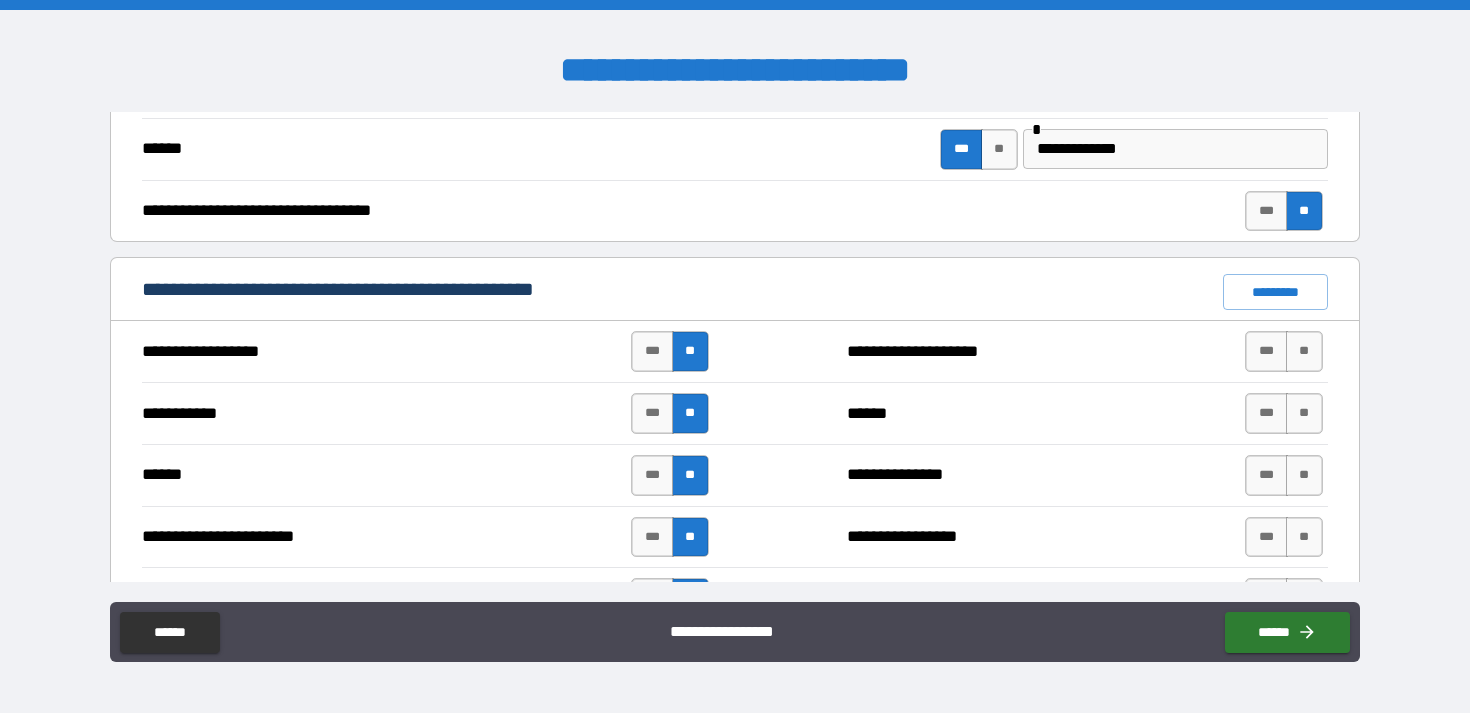 scroll, scrollTop: 1403, scrollLeft: 0, axis: vertical 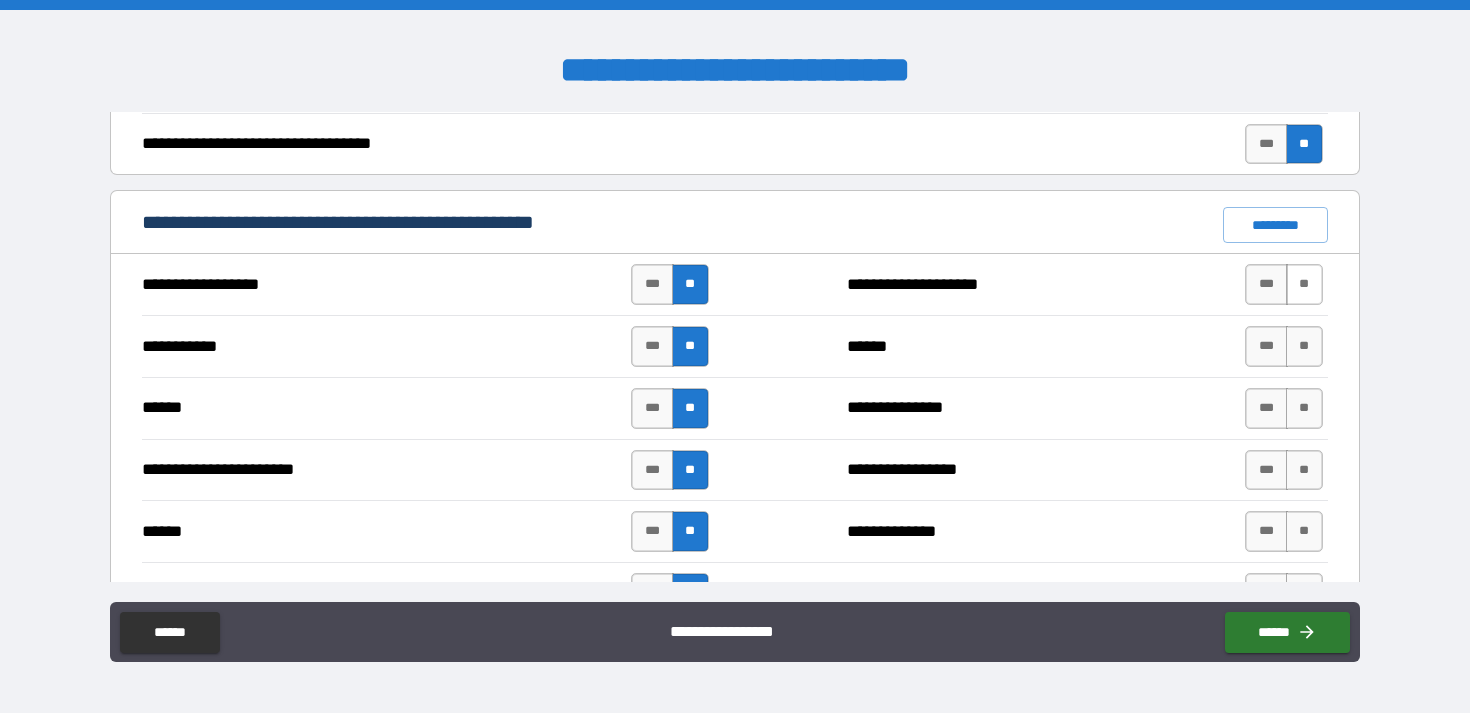 click on "**" at bounding box center (1304, 284) 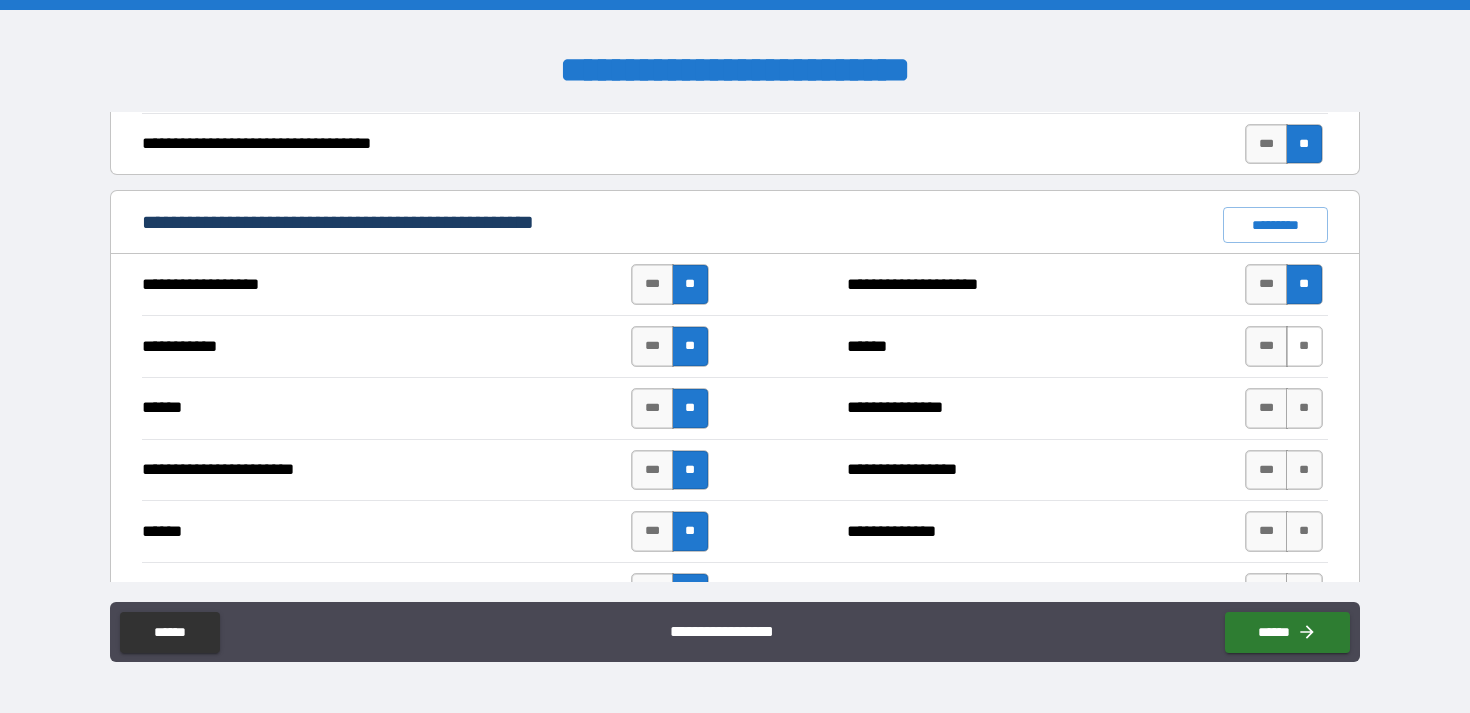click on "**" at bounding box center [1304, 346] 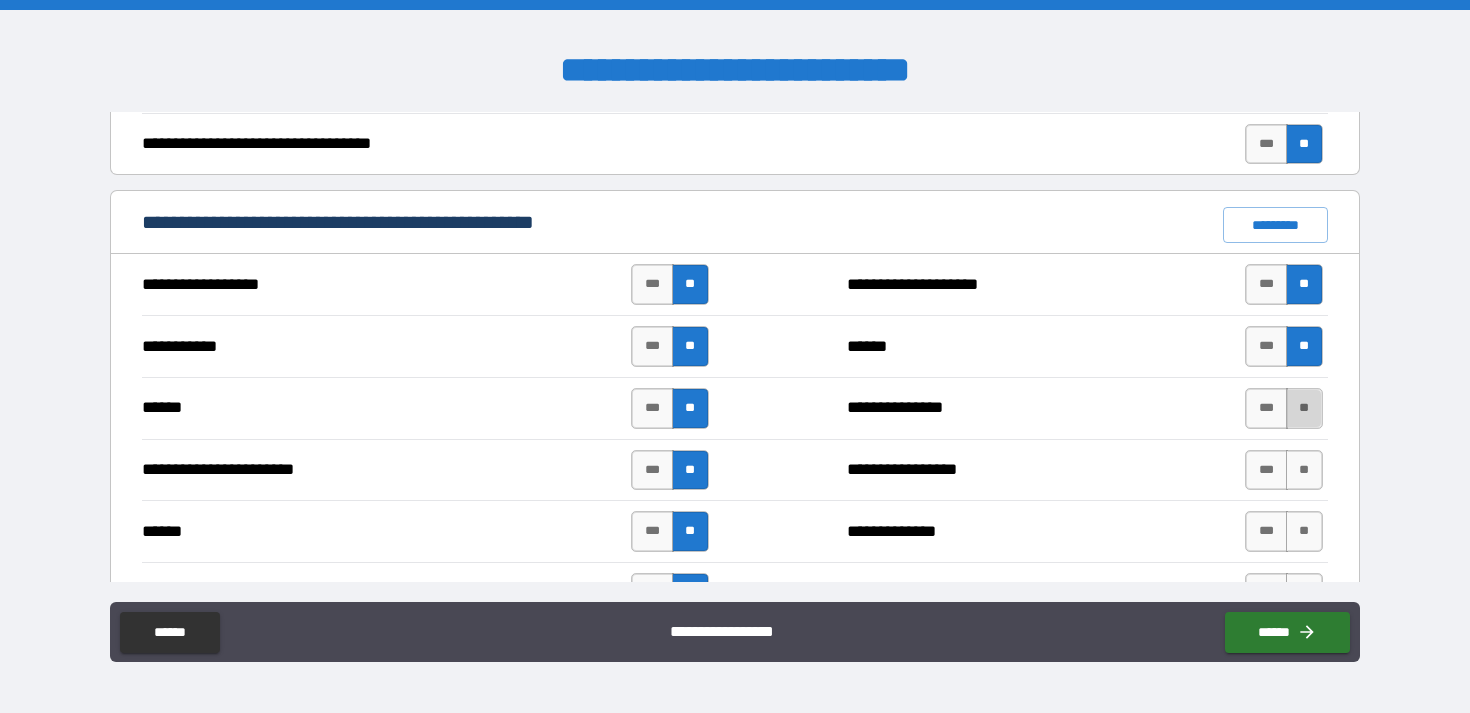 click on "**" at bounding box center (1304, 408) 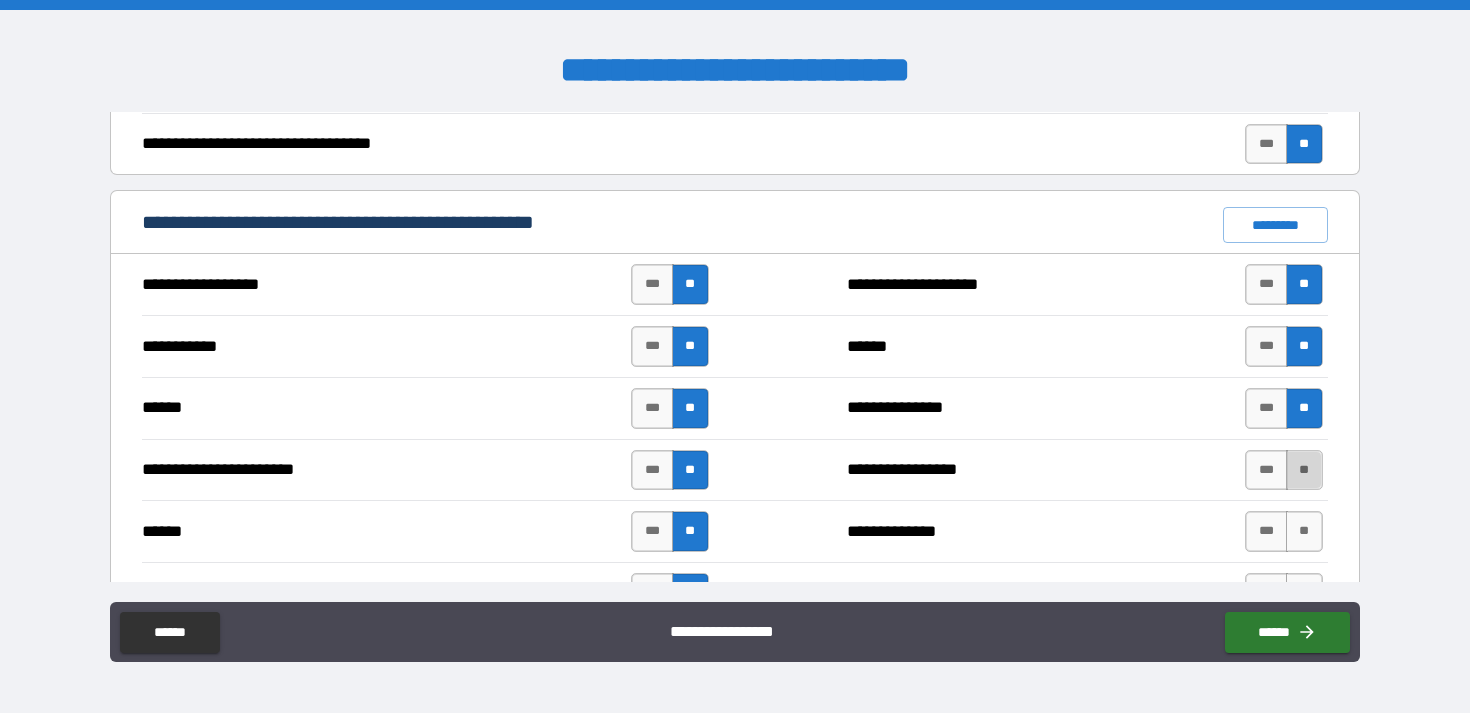 click on "**" at bounding box center (1304, 470) 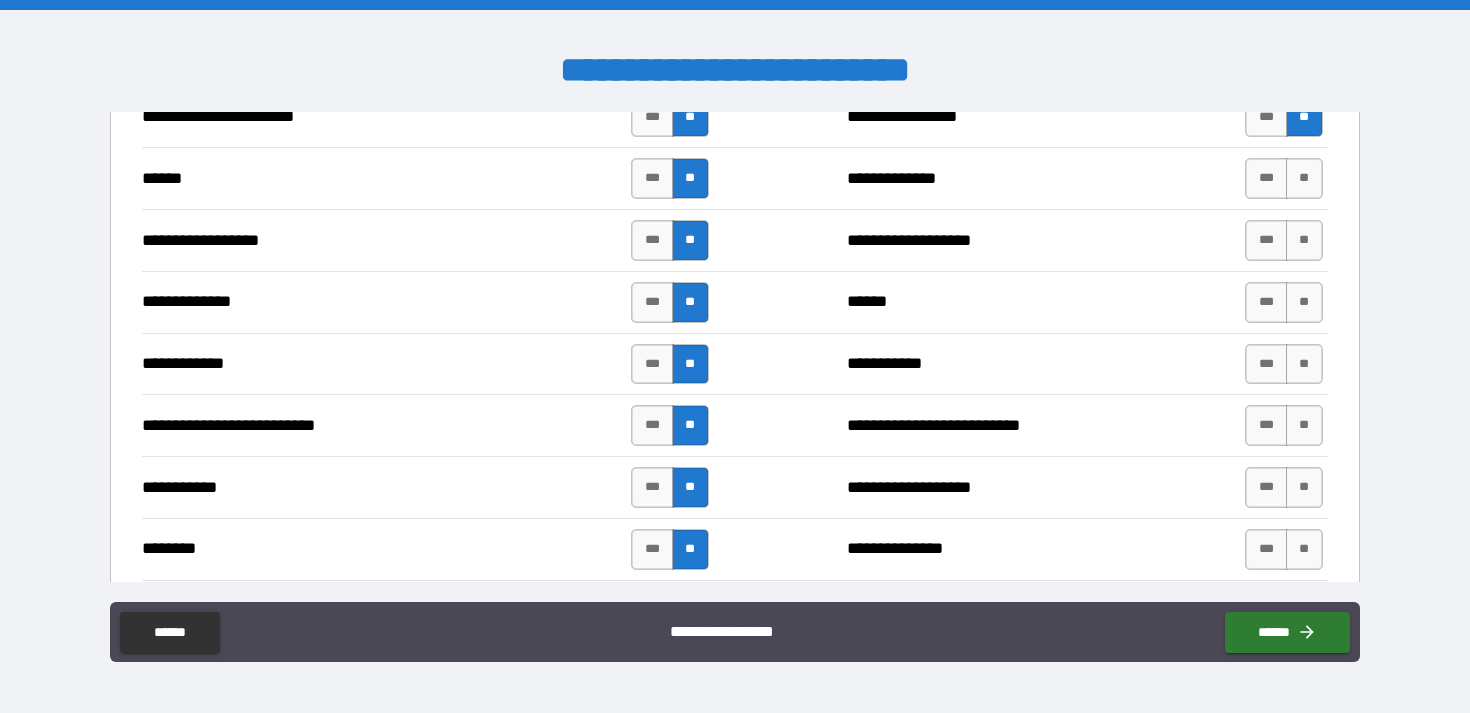 scroll, scrollTop: 1770, scrollLeft: 0, axis: vertical 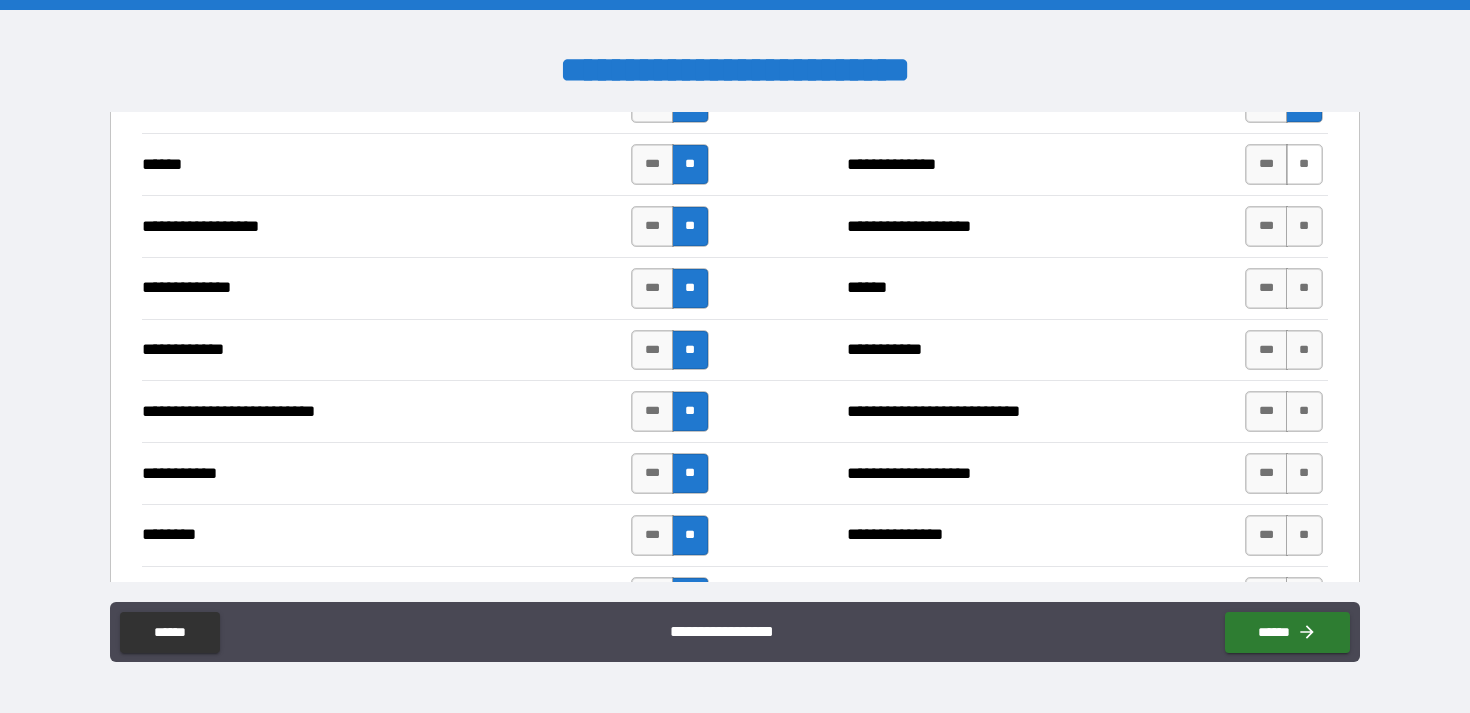 click on "**" at bounding box center [1304, 164] 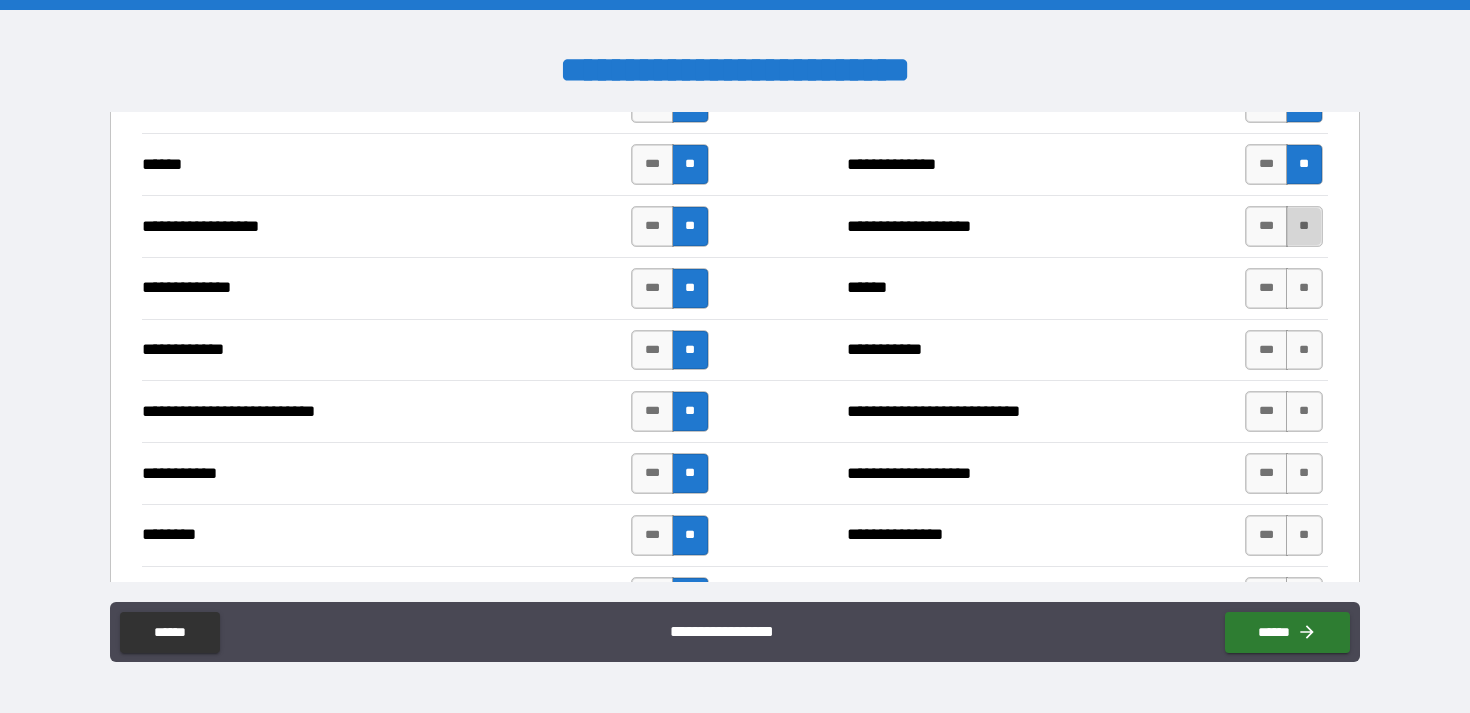 click on "**" at bounding box center (1304, 226) 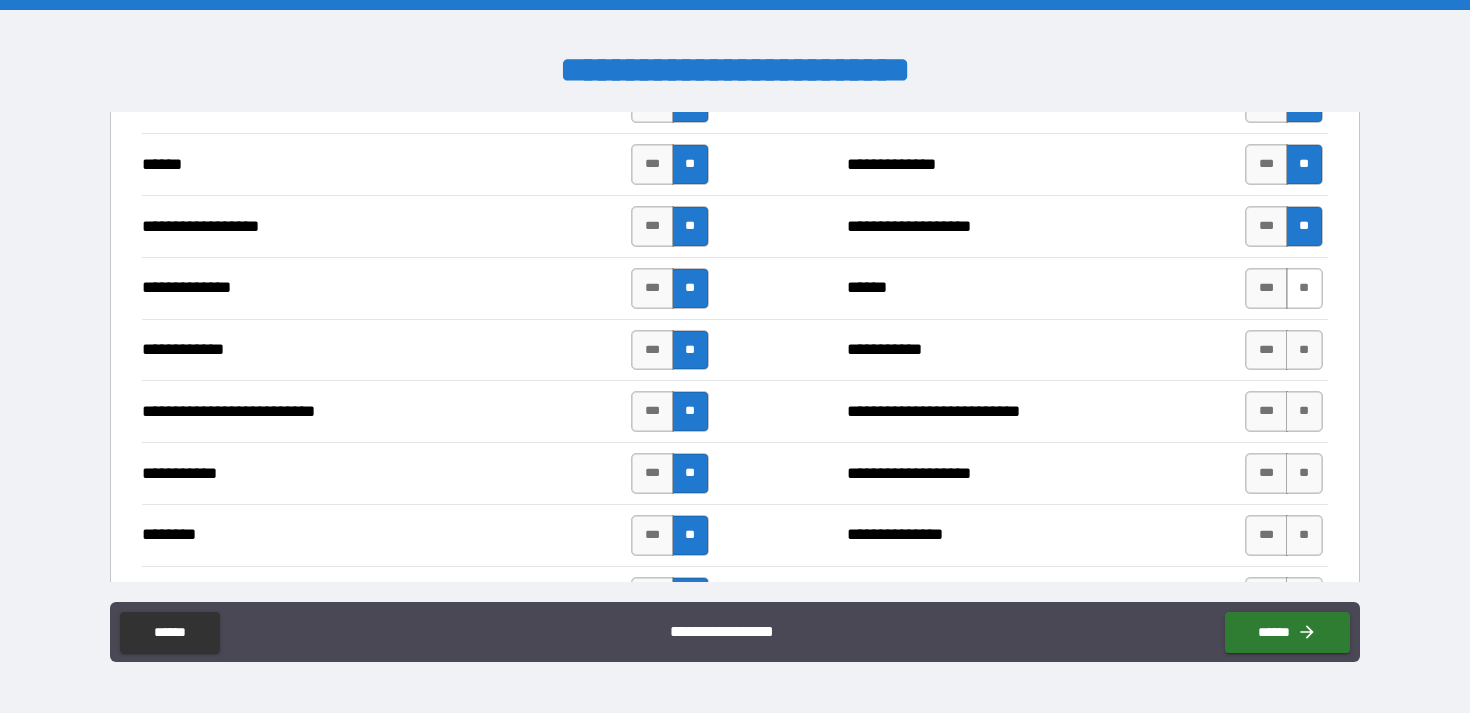 click on "**" at bounding box center (1304, 288) 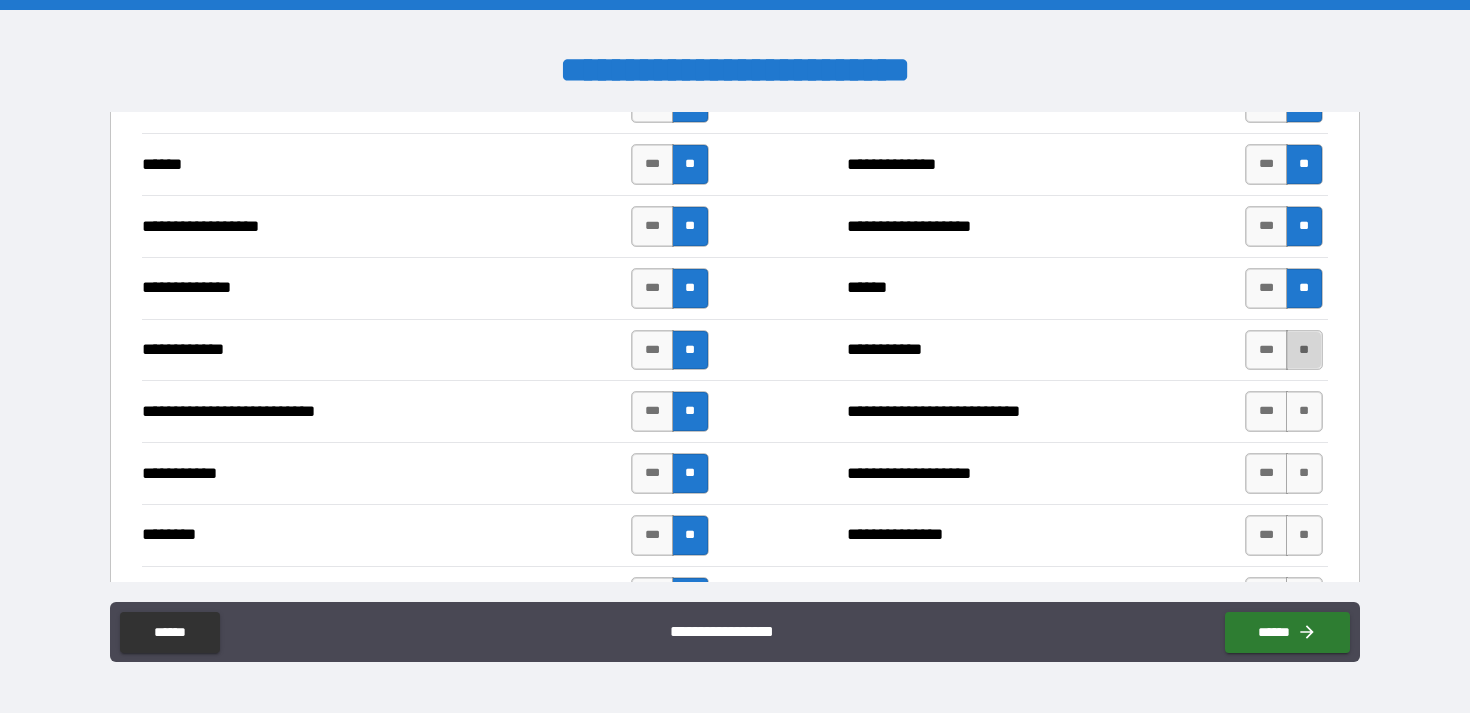 click on "**" at bounding box center [1304, 350] 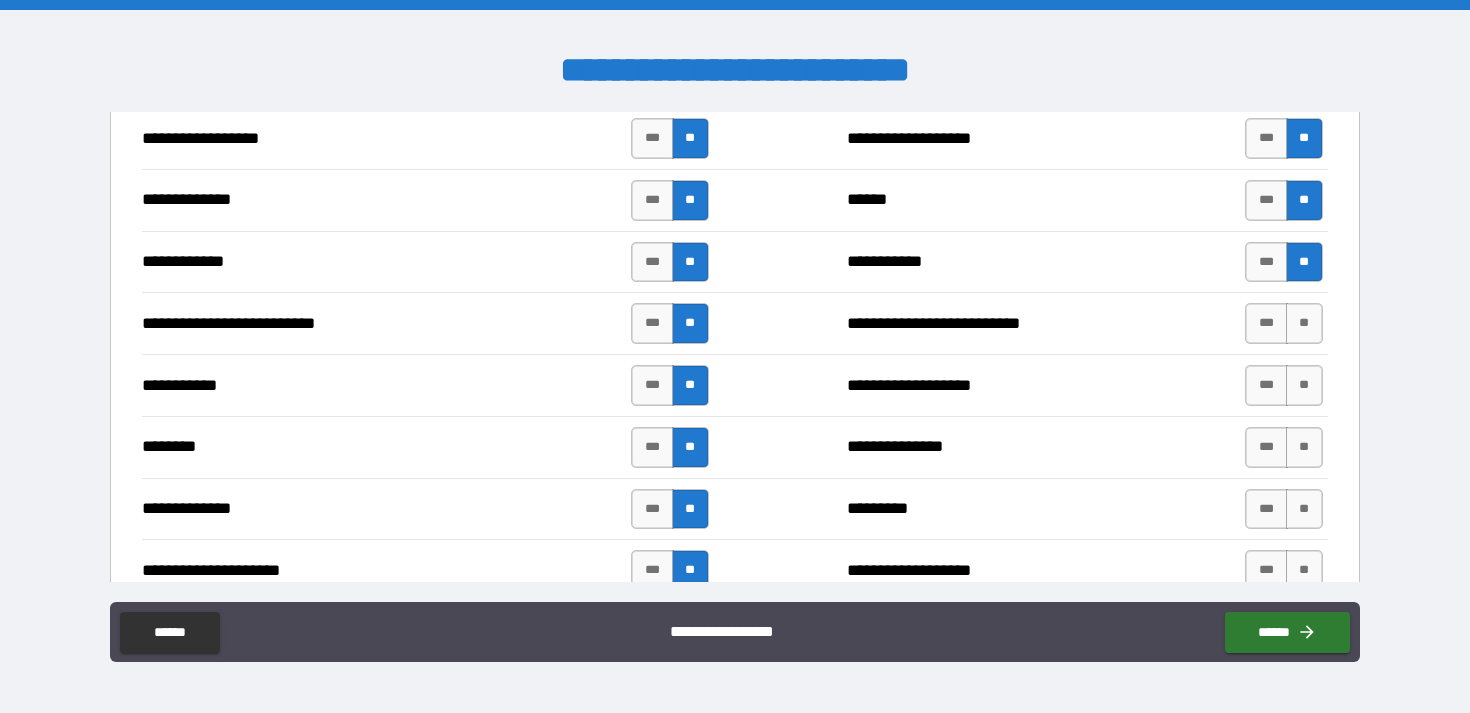 scroll, scrollTop: 1879, scrollLeft: 0, axis: vertical 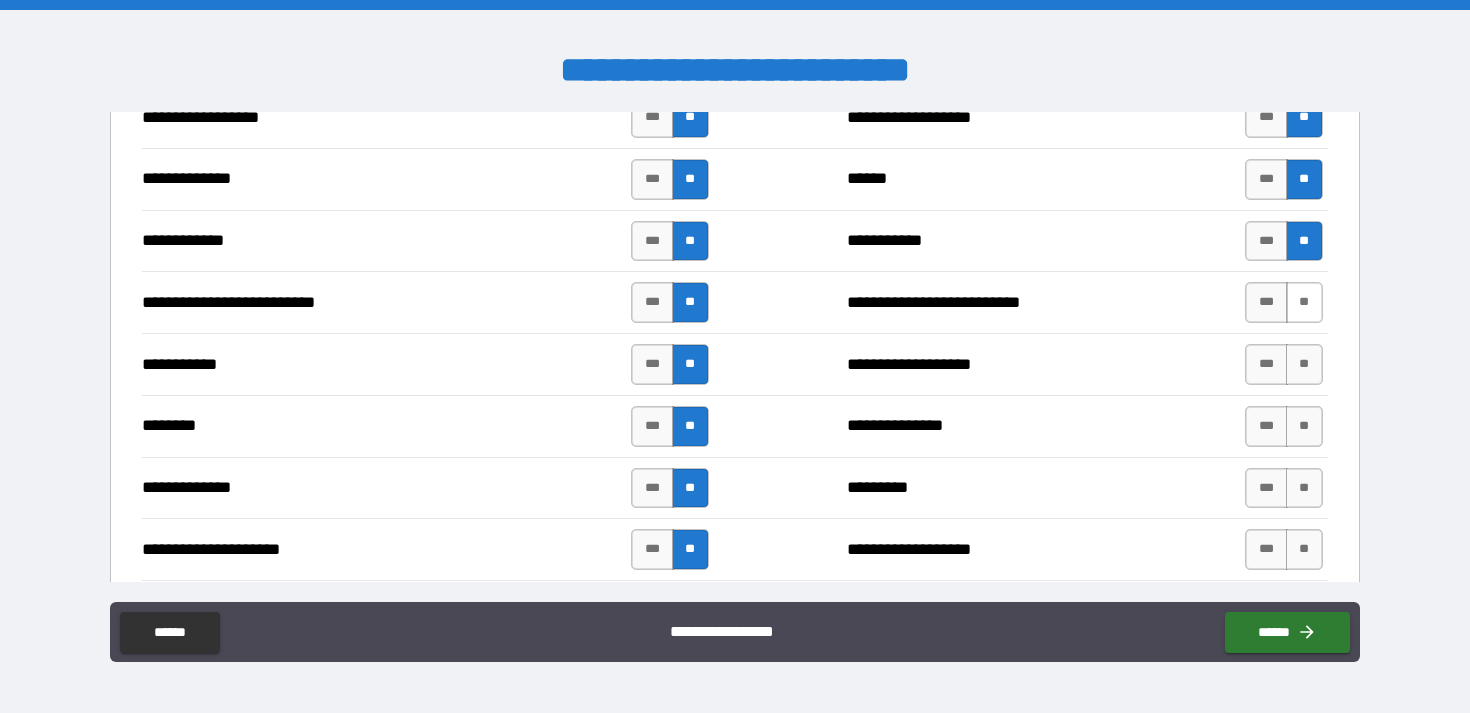 click on "**" at bounding box center (1304, 302) 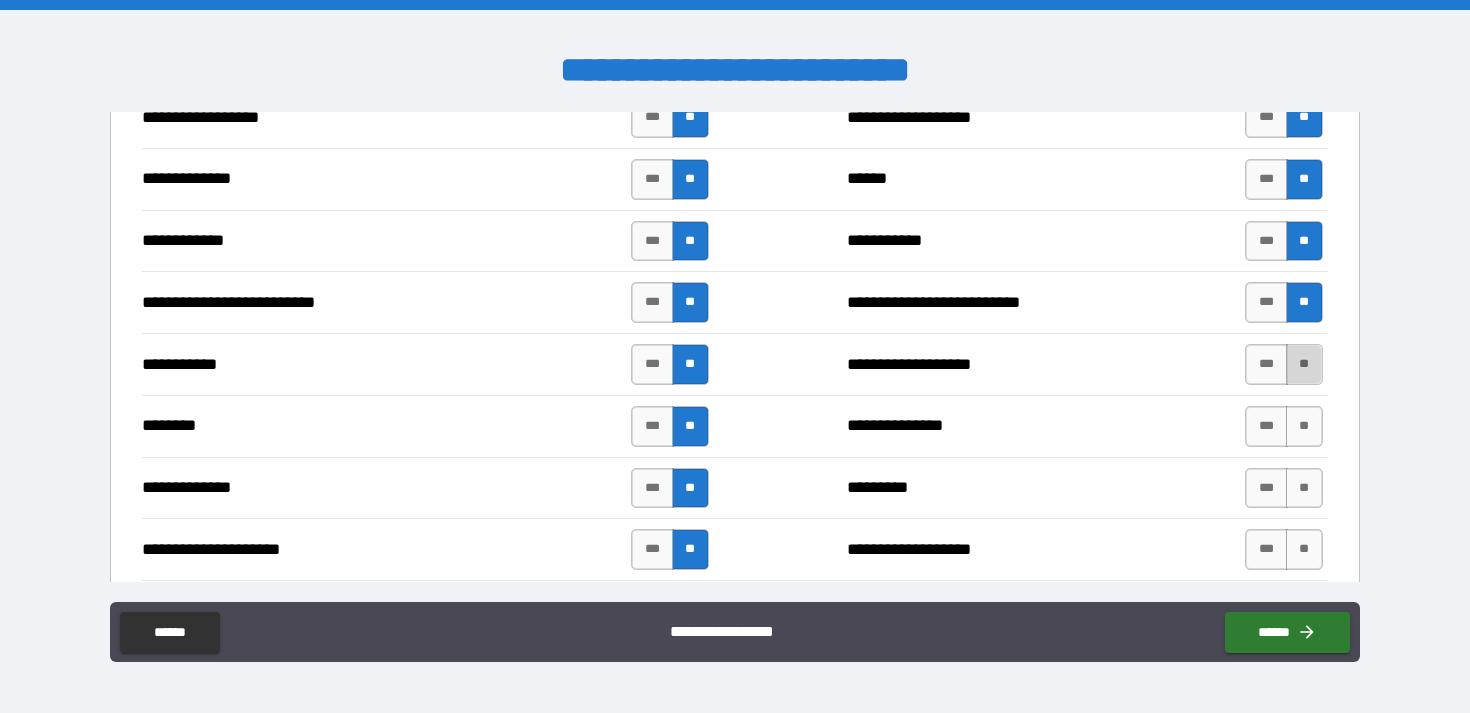 click on "**" at bounding box center [1304, 364] 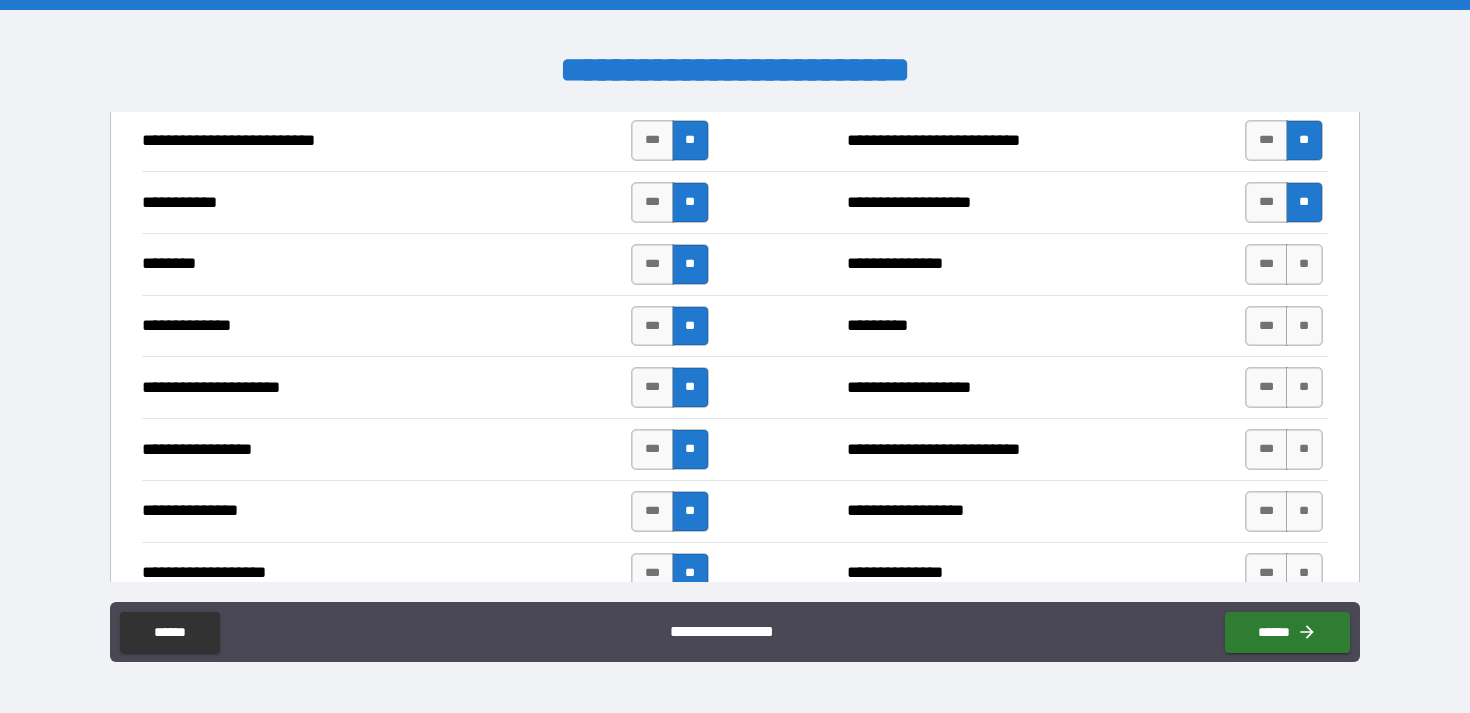 scroll, scrollTop: 2067, scrollLeft: 0, axis: vertical 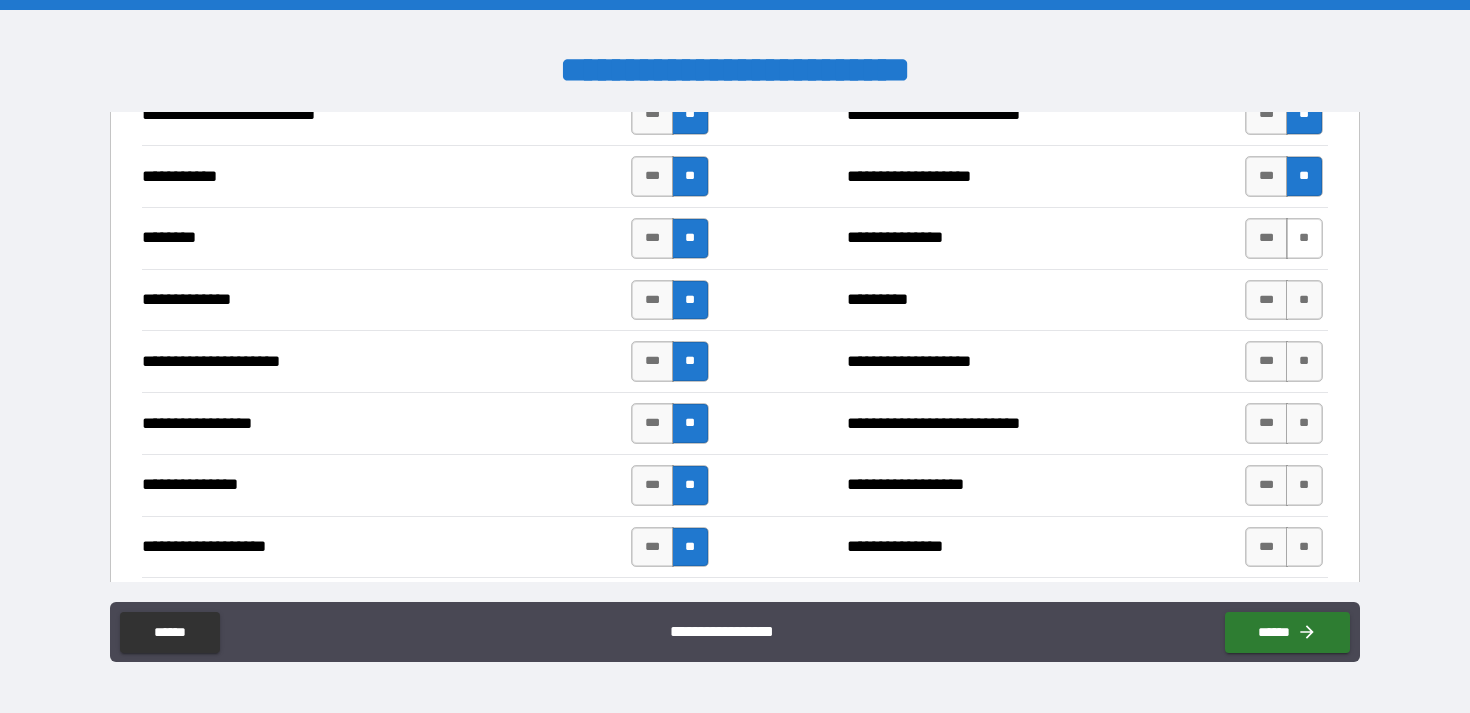 click on "**" at bounding box center [1304, 238] 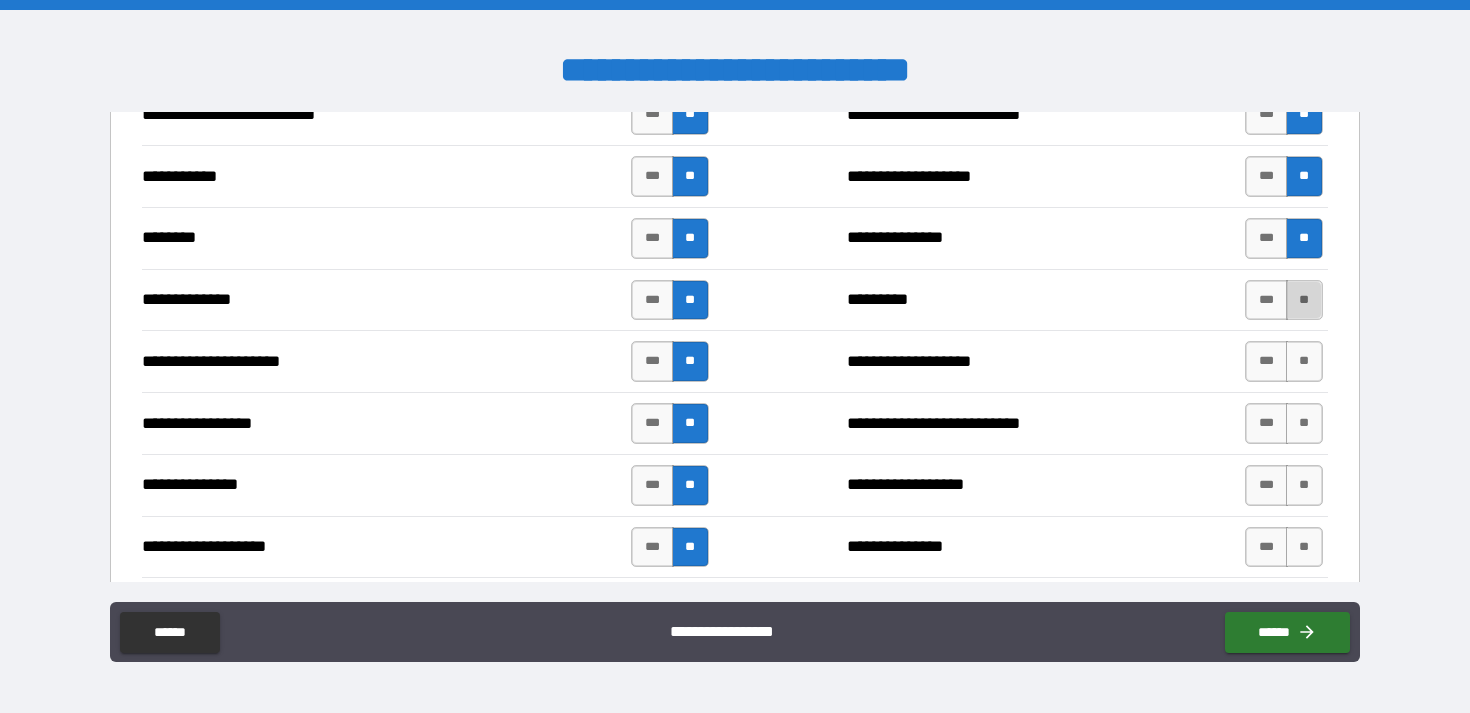 click on "**" at bounding box center [1304, 300] 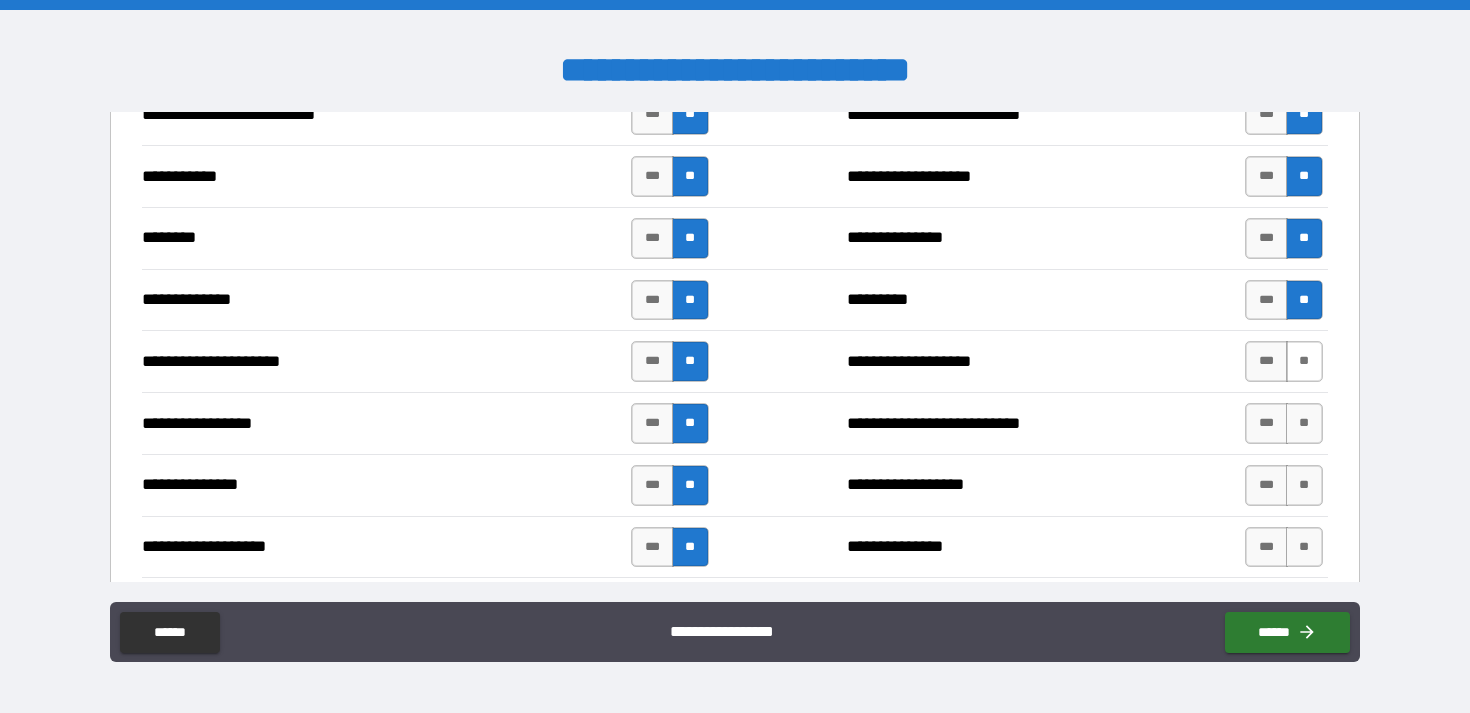 click on "**" at bounding box center [1304, 361] 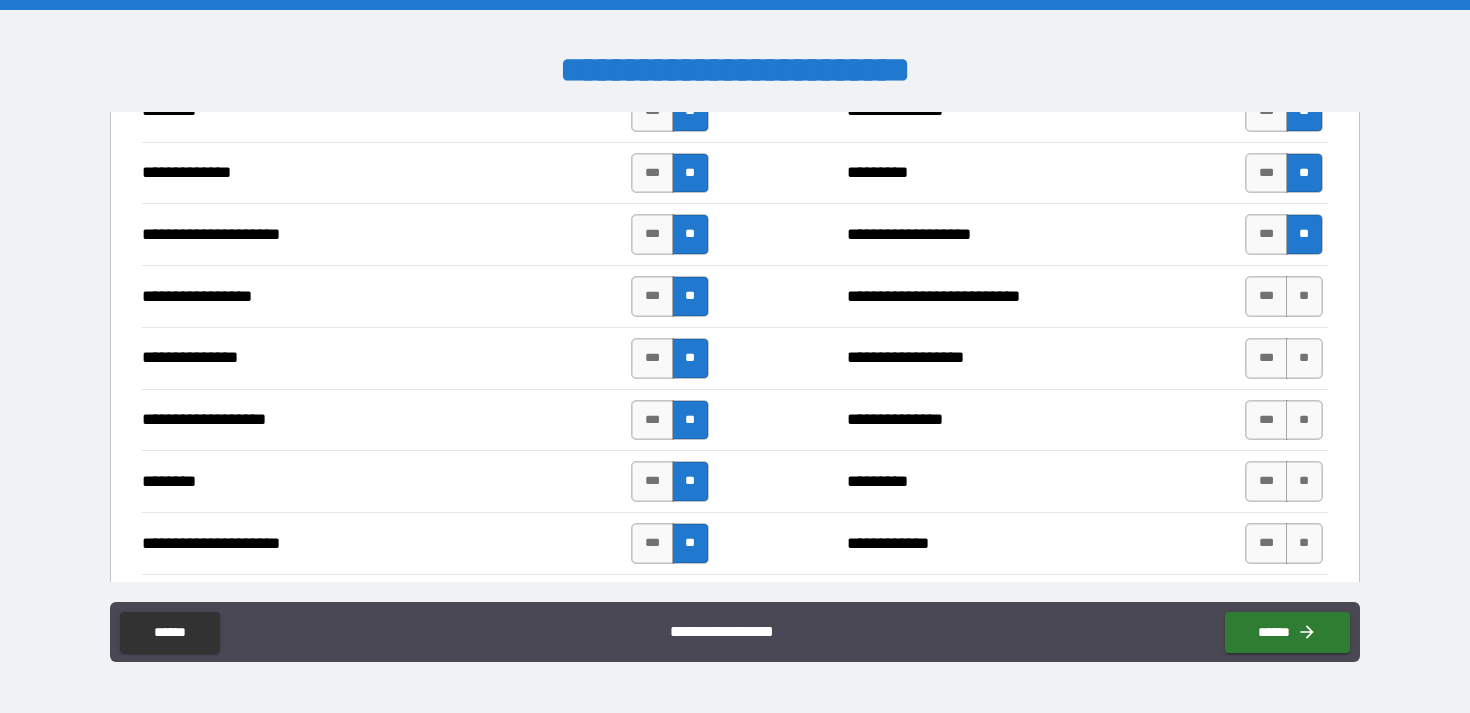 scroll, scrollTop: 2210, scrollLeft: 0, axis: vertical 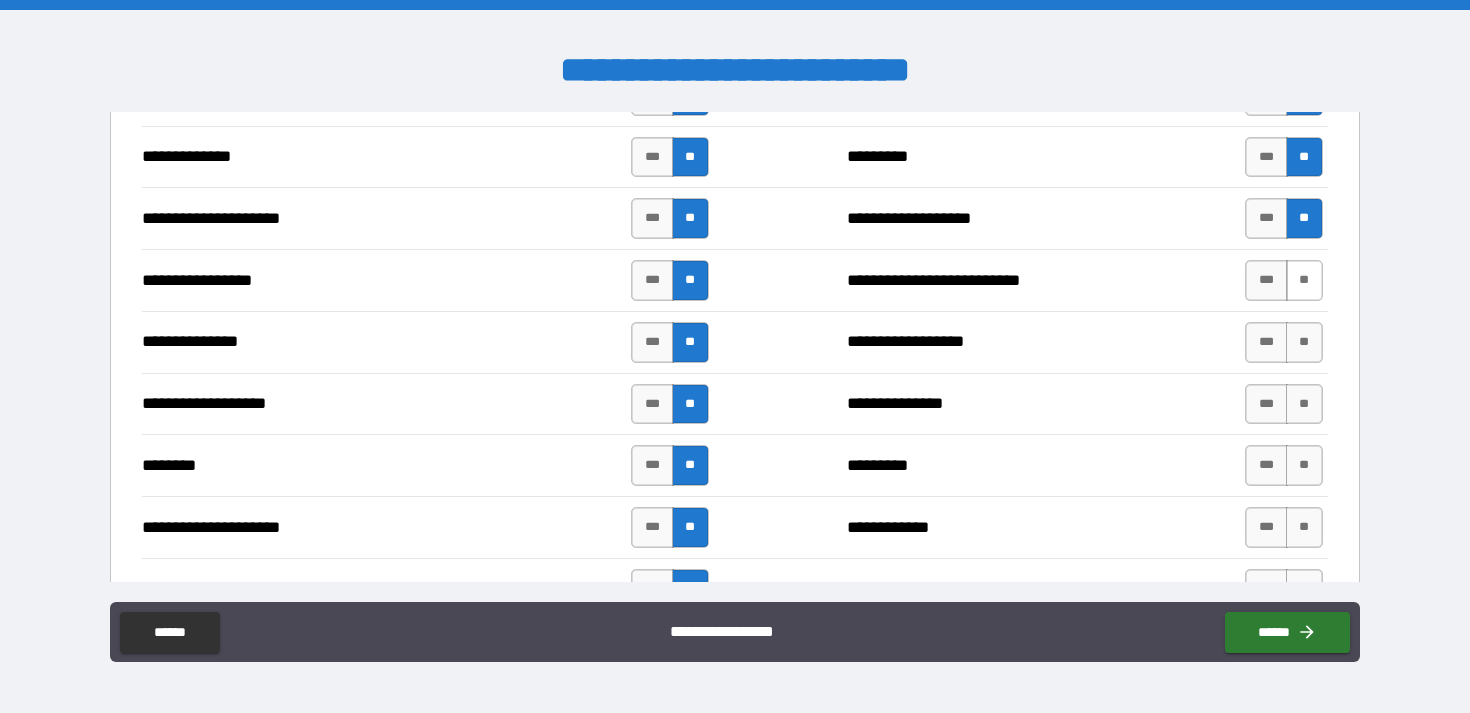click on "**" at bounding box center [1304, 280] 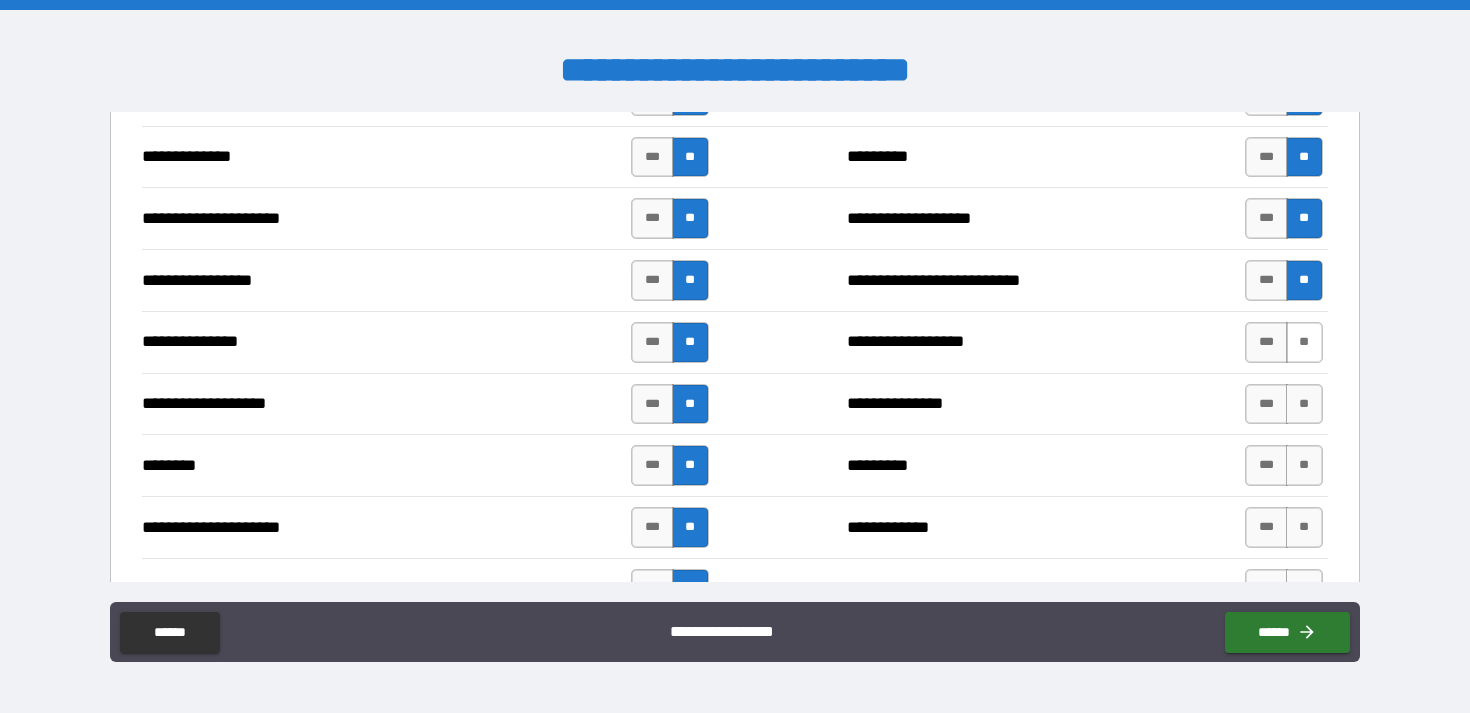 click on "**" at bounding box center [1304, 342] 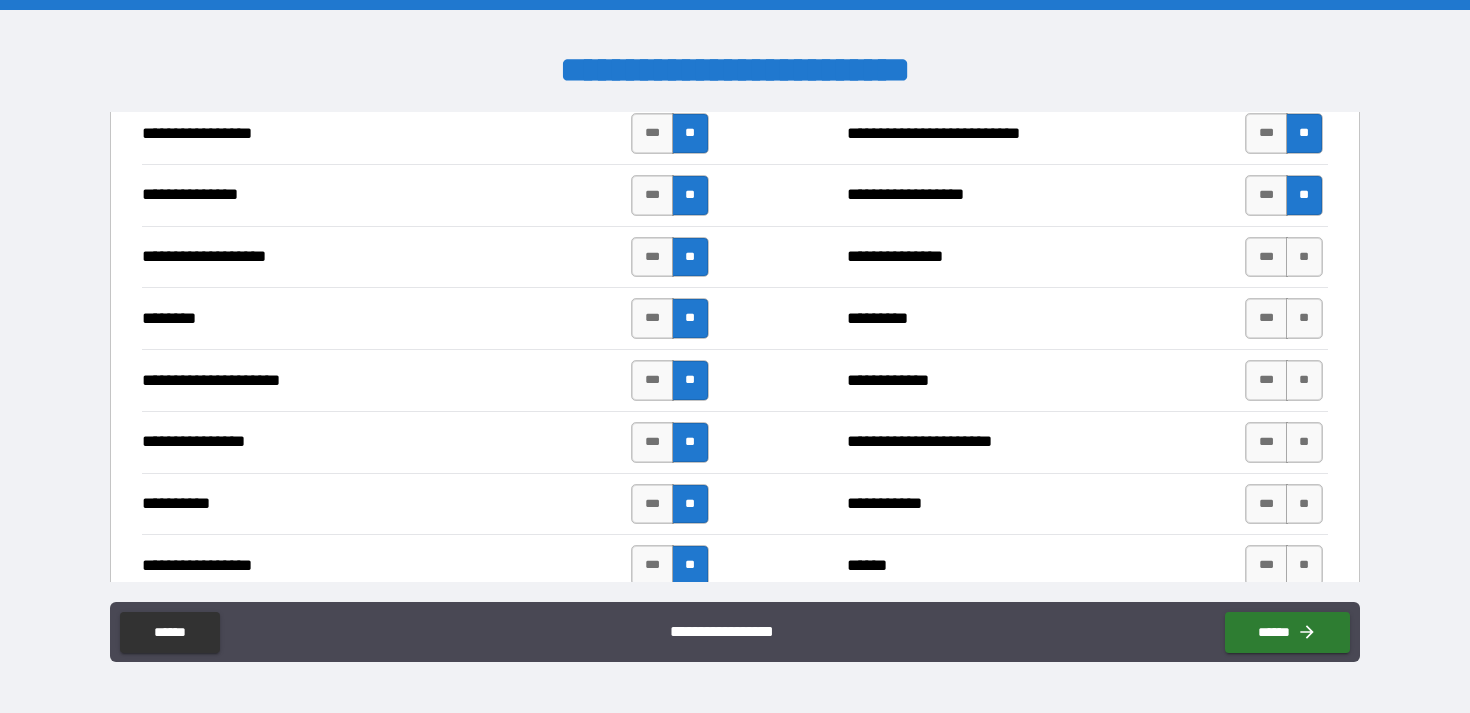 scroll, scrollTop: 2358, scrollLeft: 0, axis: vertical 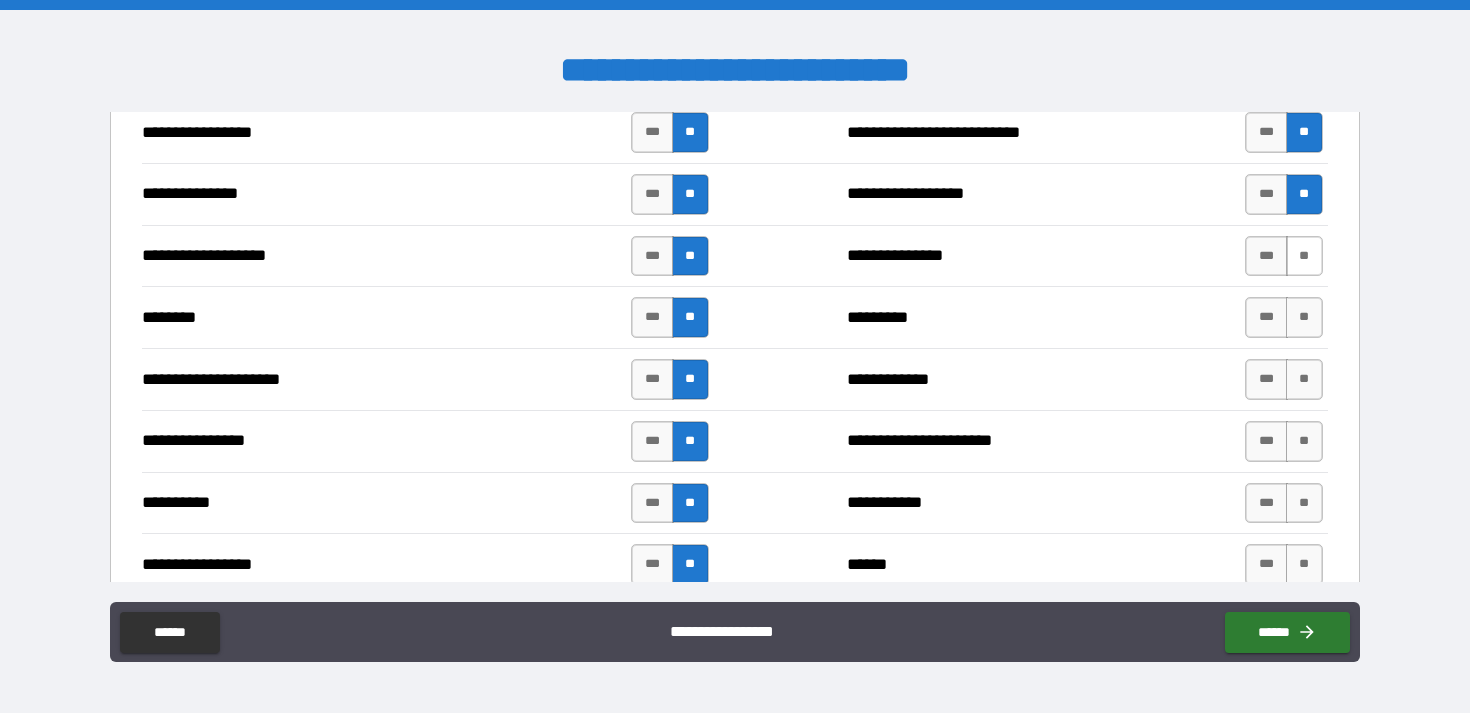 click on "**" at bounding box center [1304, 256] 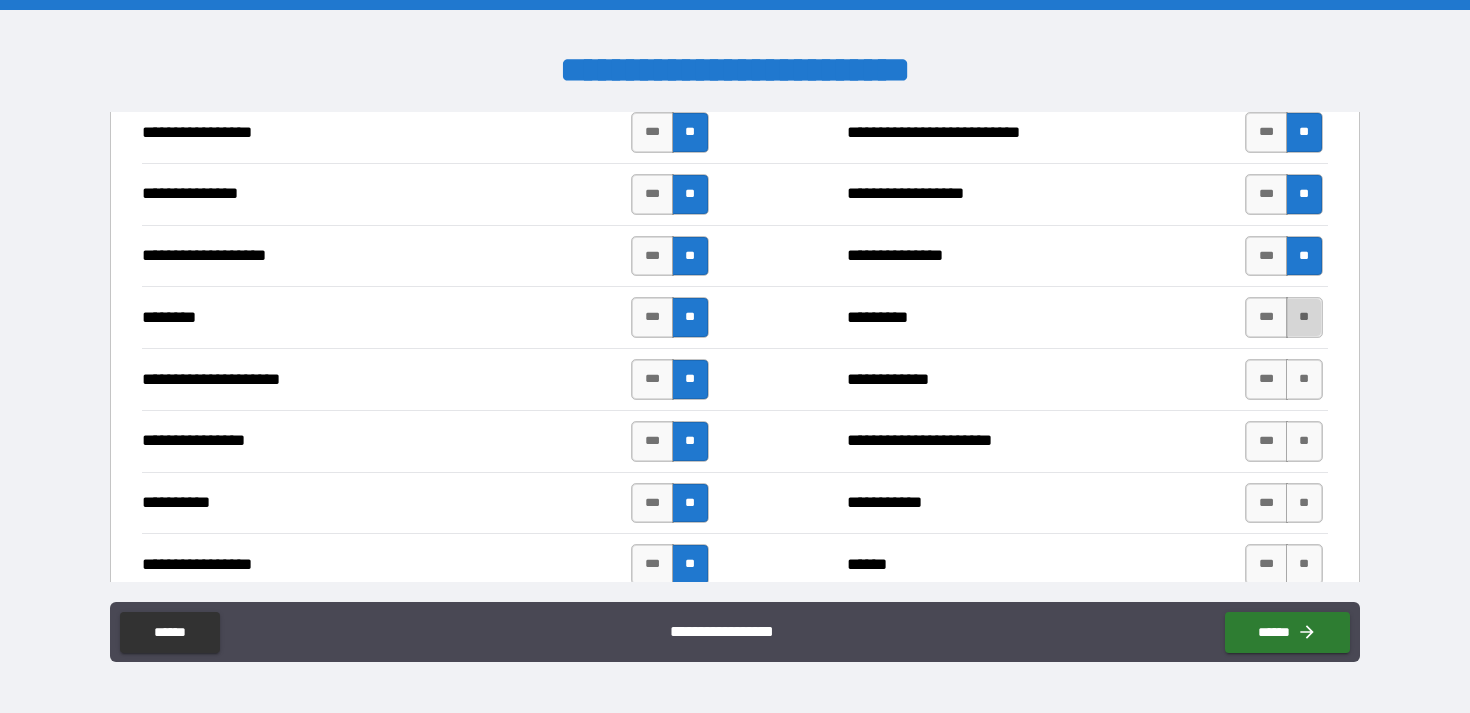 click on "**" at bounding box center (1304, 317) 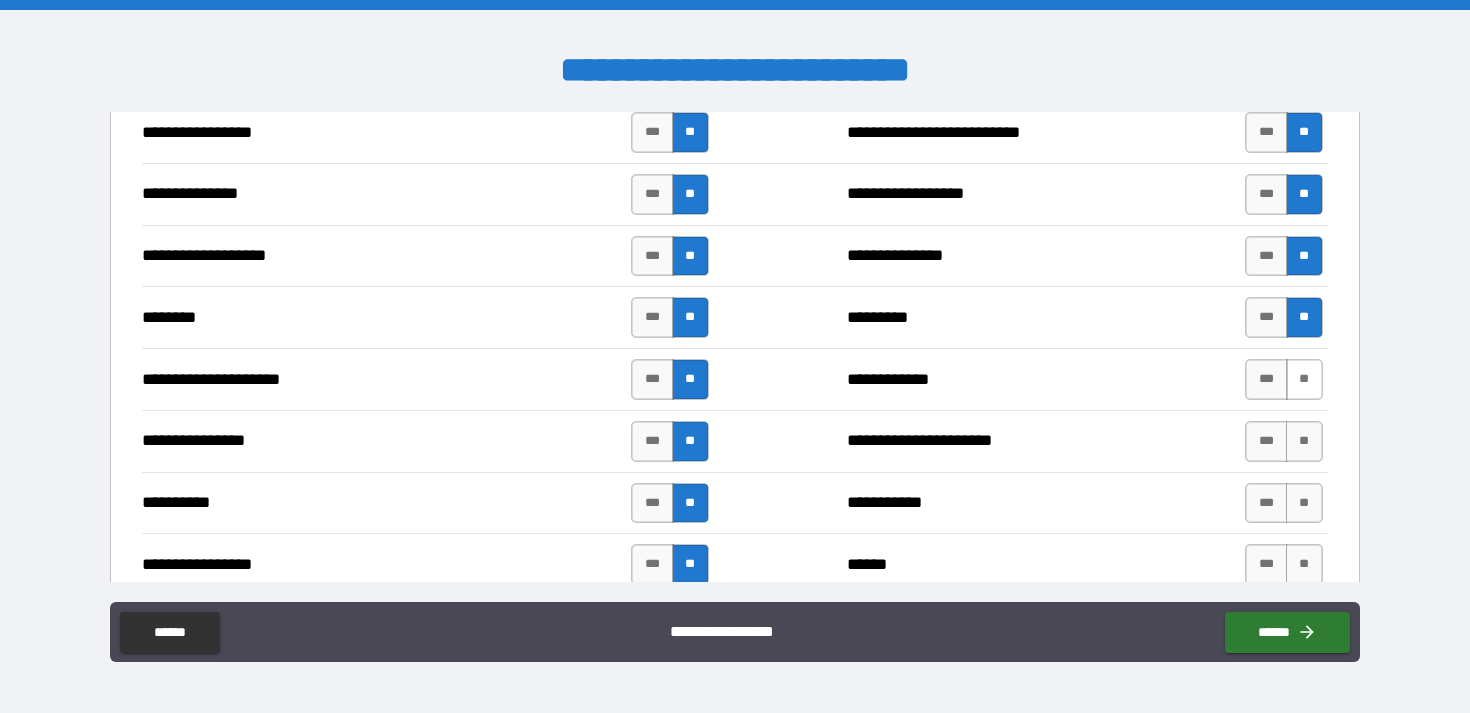 click on "**" at bounding box center (1304, 379) 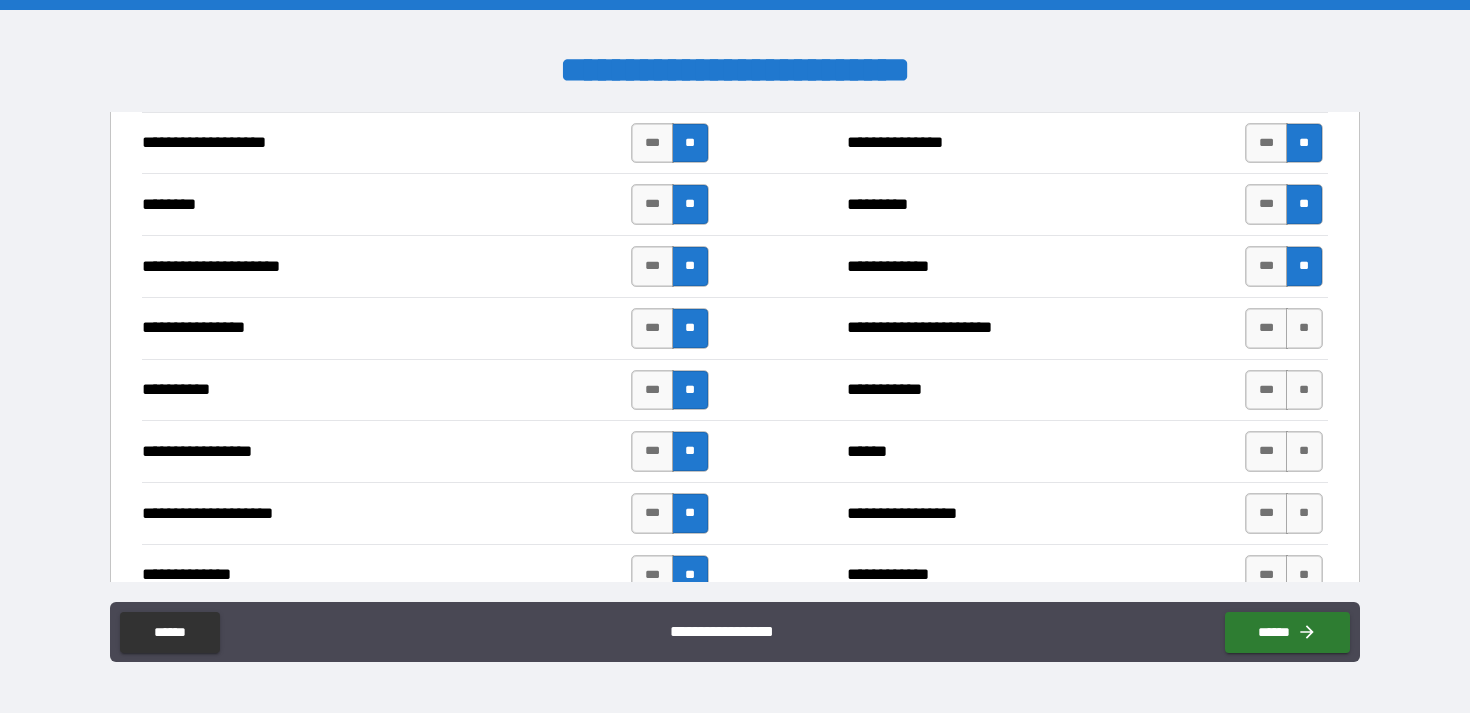 scroll, scrollTop: 2488, scrollLeft: 0, axis: vertical 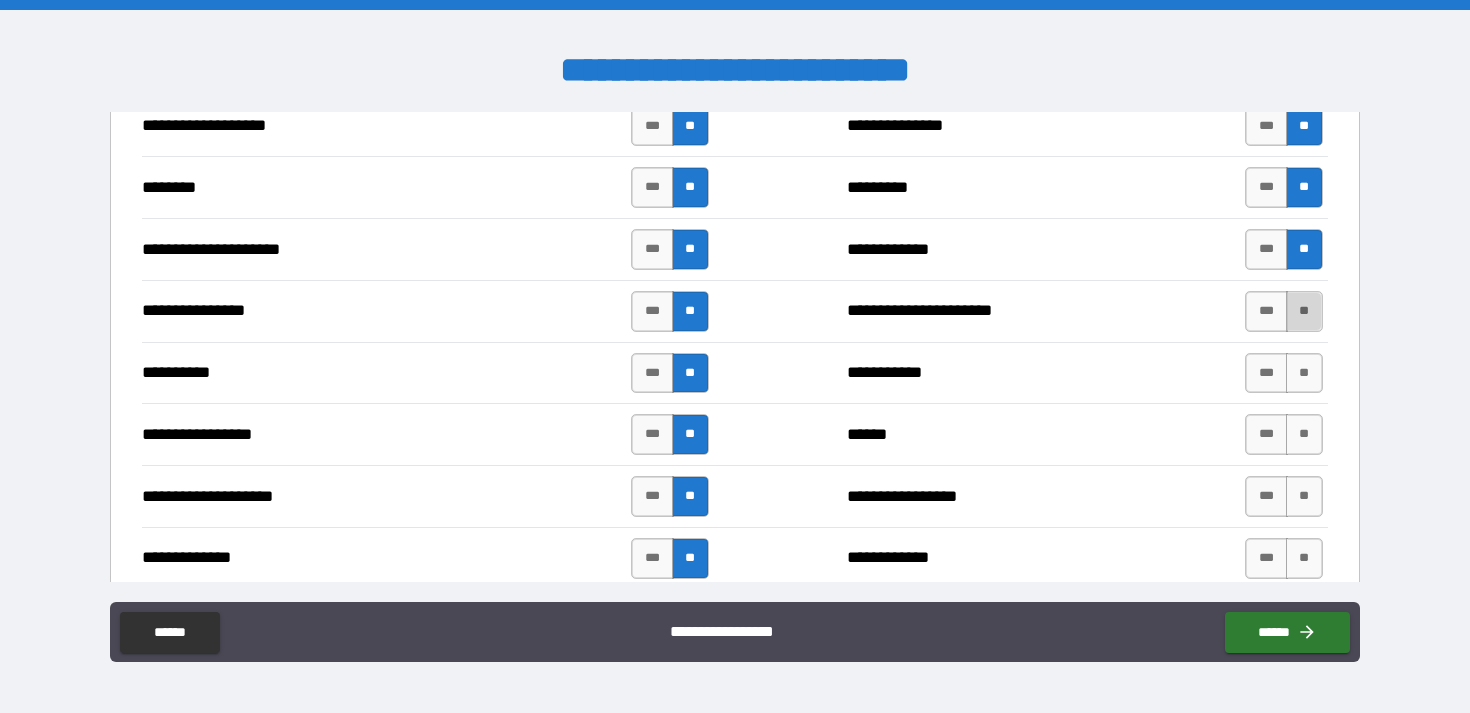 click on "**" at bounding box center (1304, 311) 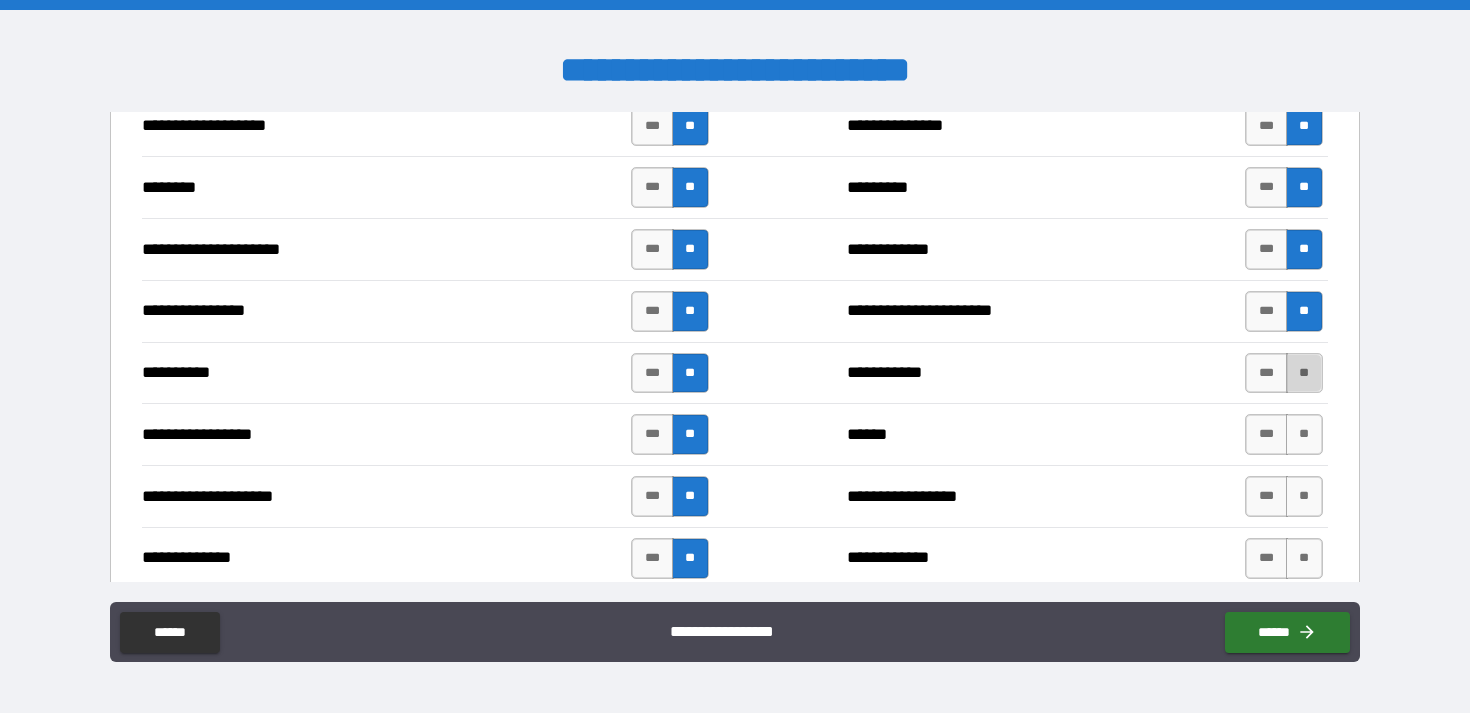 click on "**" at bounding box center [1304, 373] 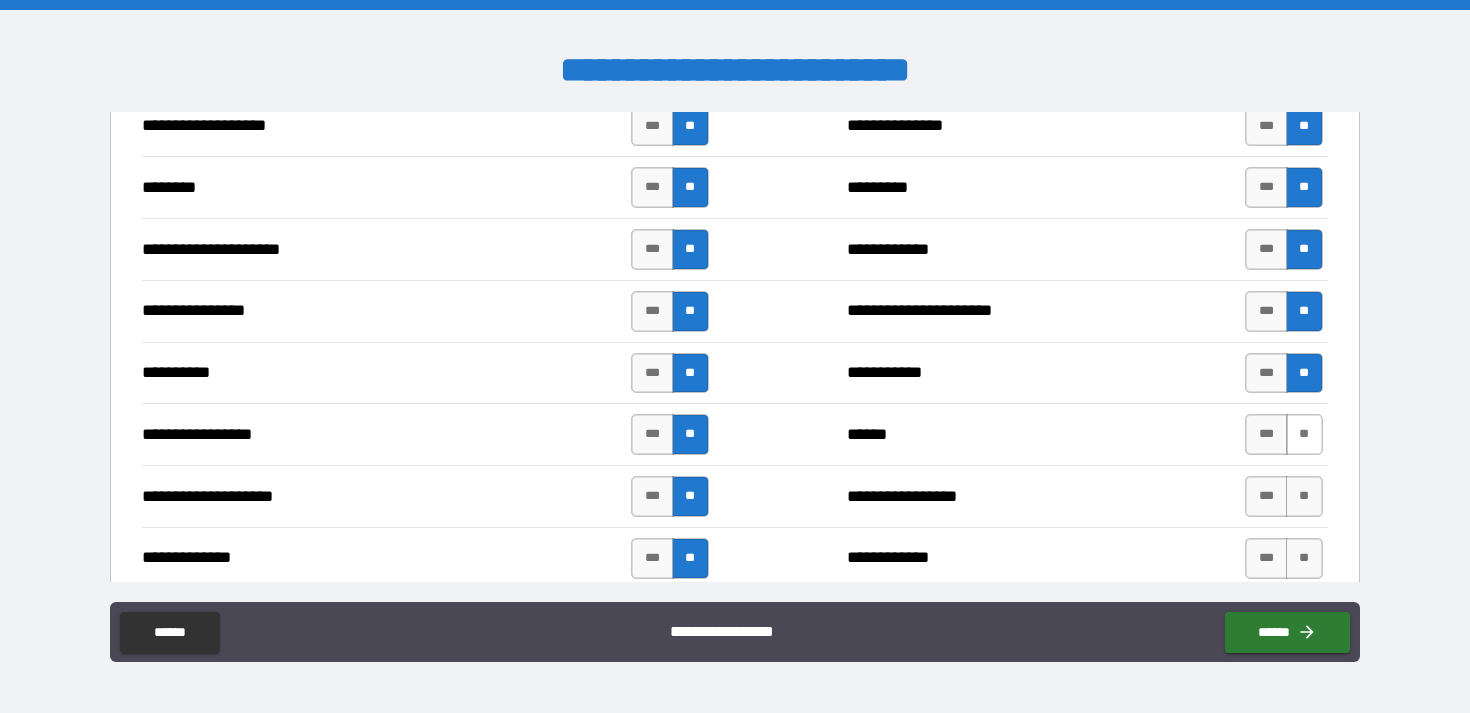 click on "**" at bounding box center (1304, 434) 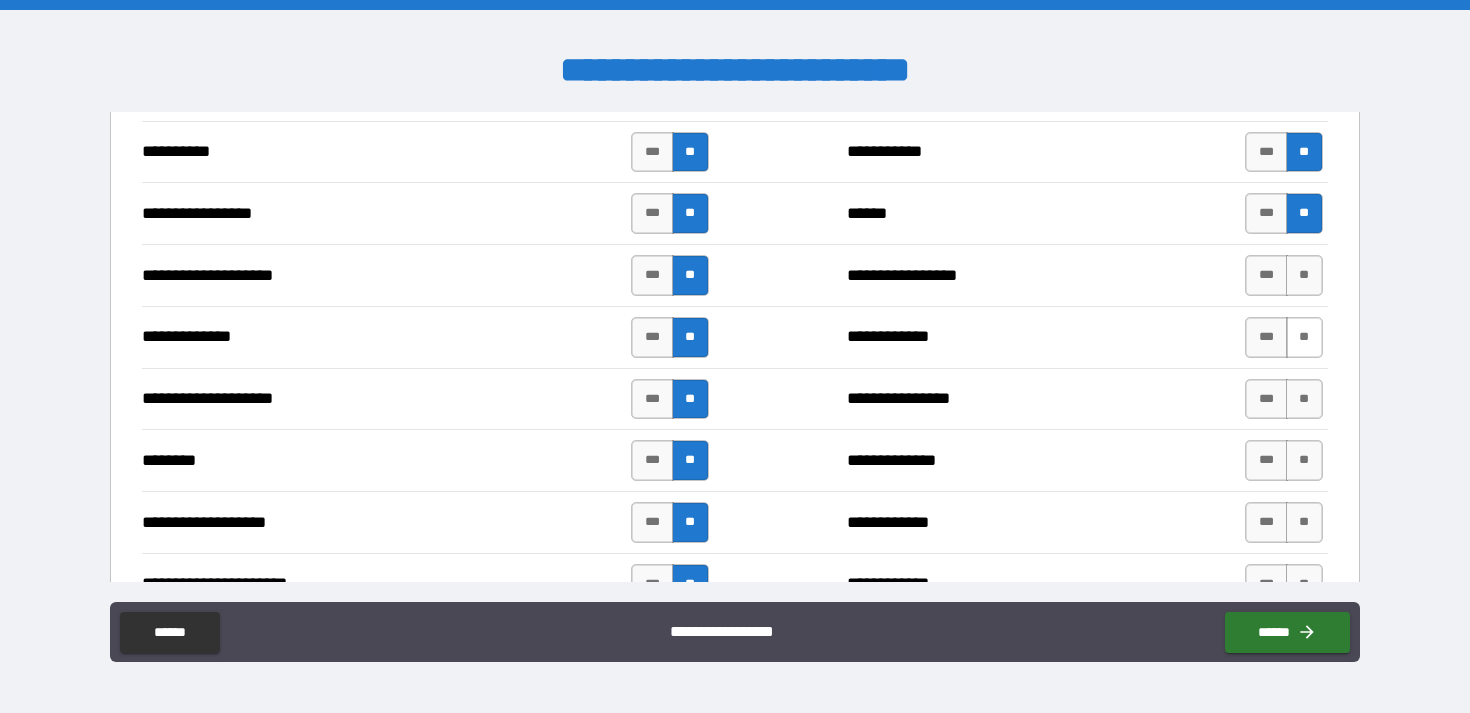 scroll, scrollTop: 2712, scrollLeft: 0, axis: vertical 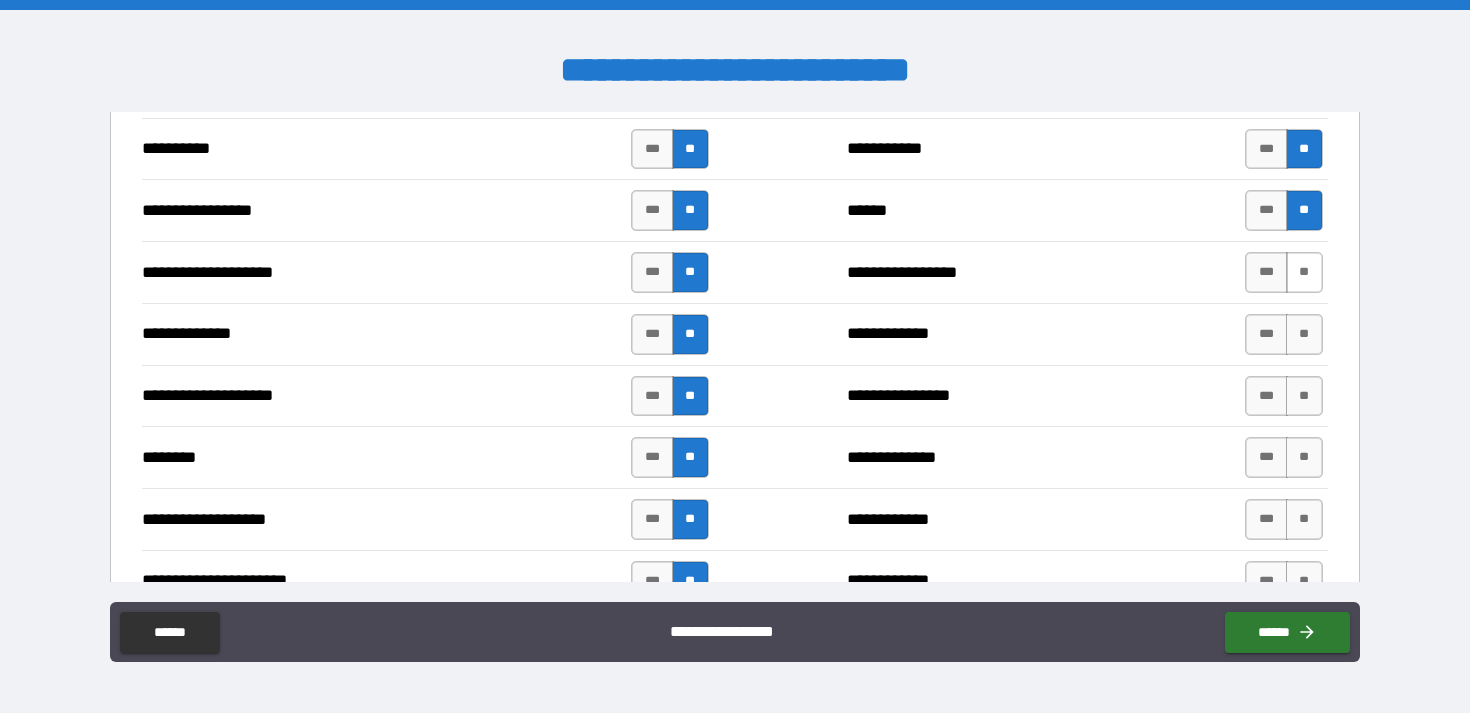 click on "**" at bounding box center (1304, 272) 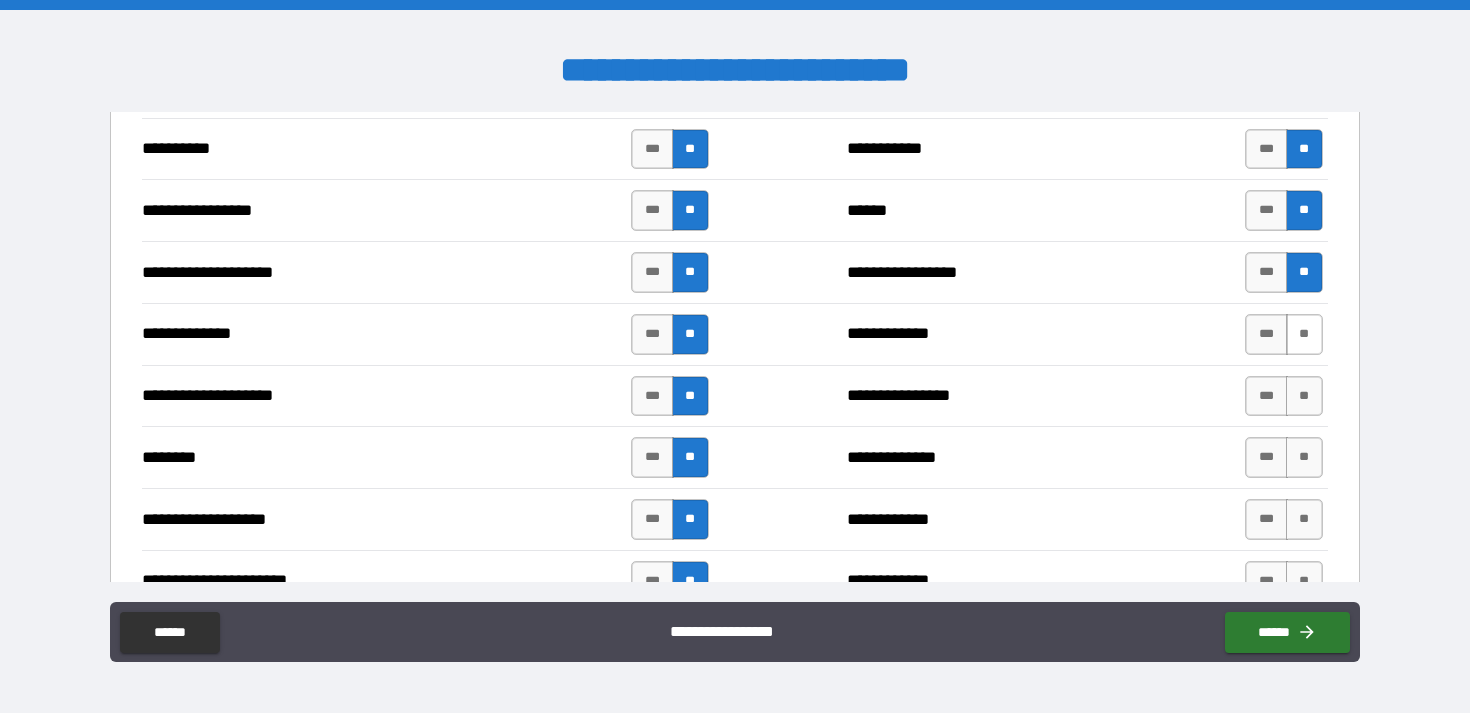 click on "**" at bounding box center (1304, 334) 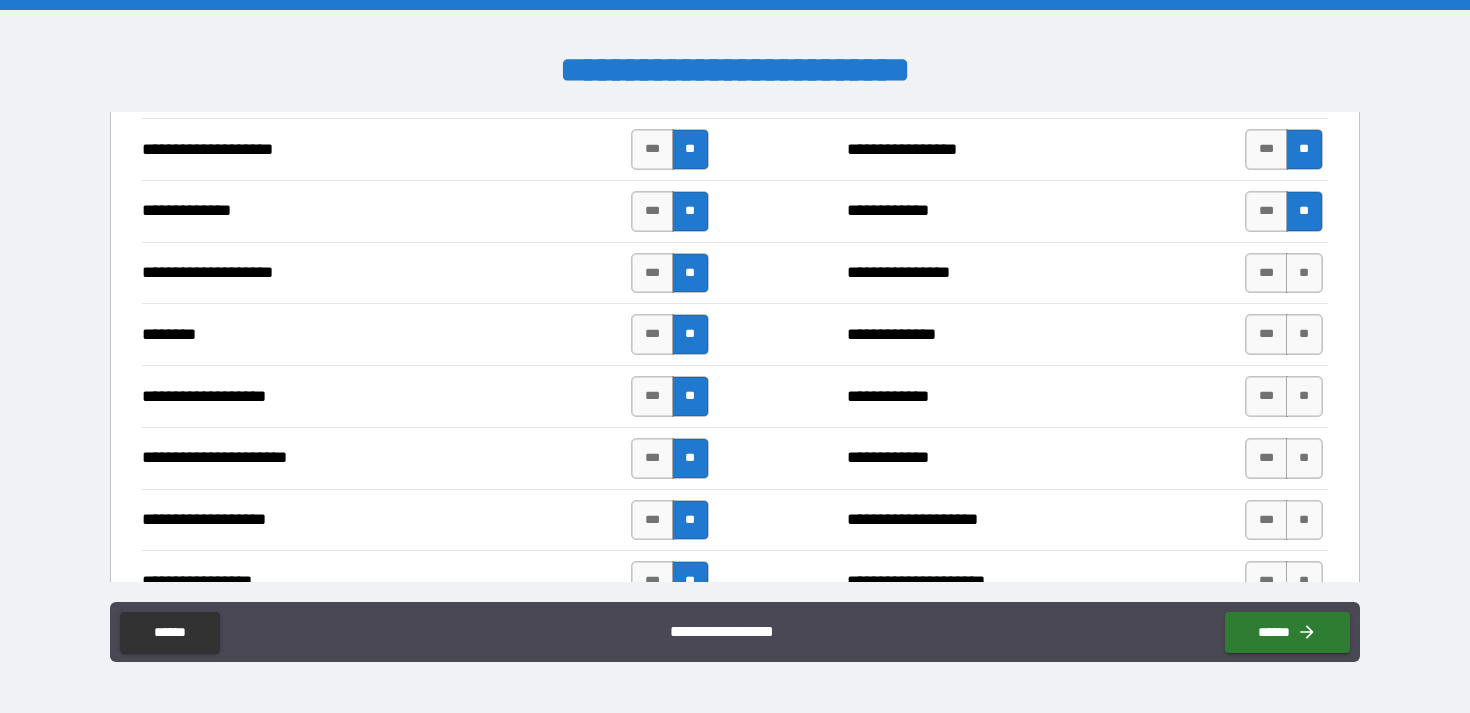 scroll, scrollTop: 2843, scrollLeft: 0, axis: vertical 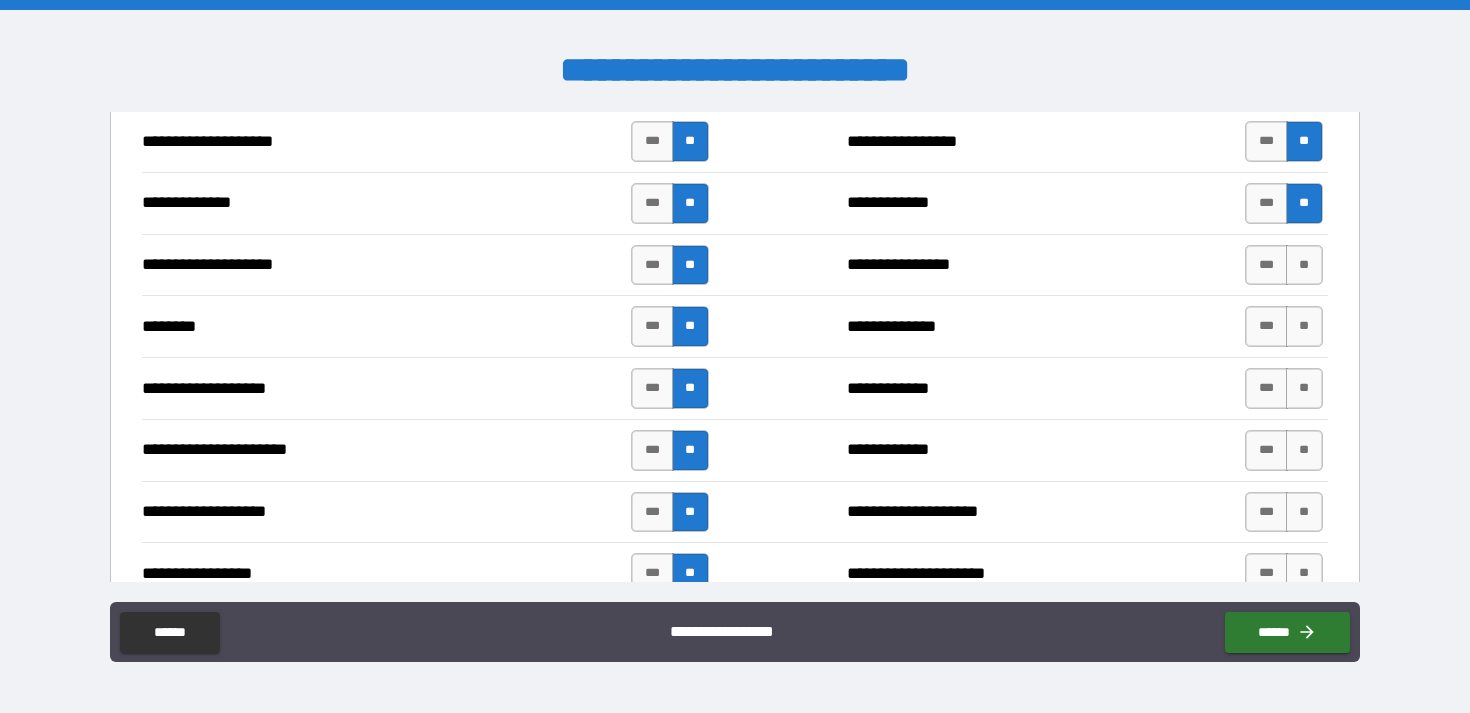 click on "*** **" at bounding box center (1283, 265) 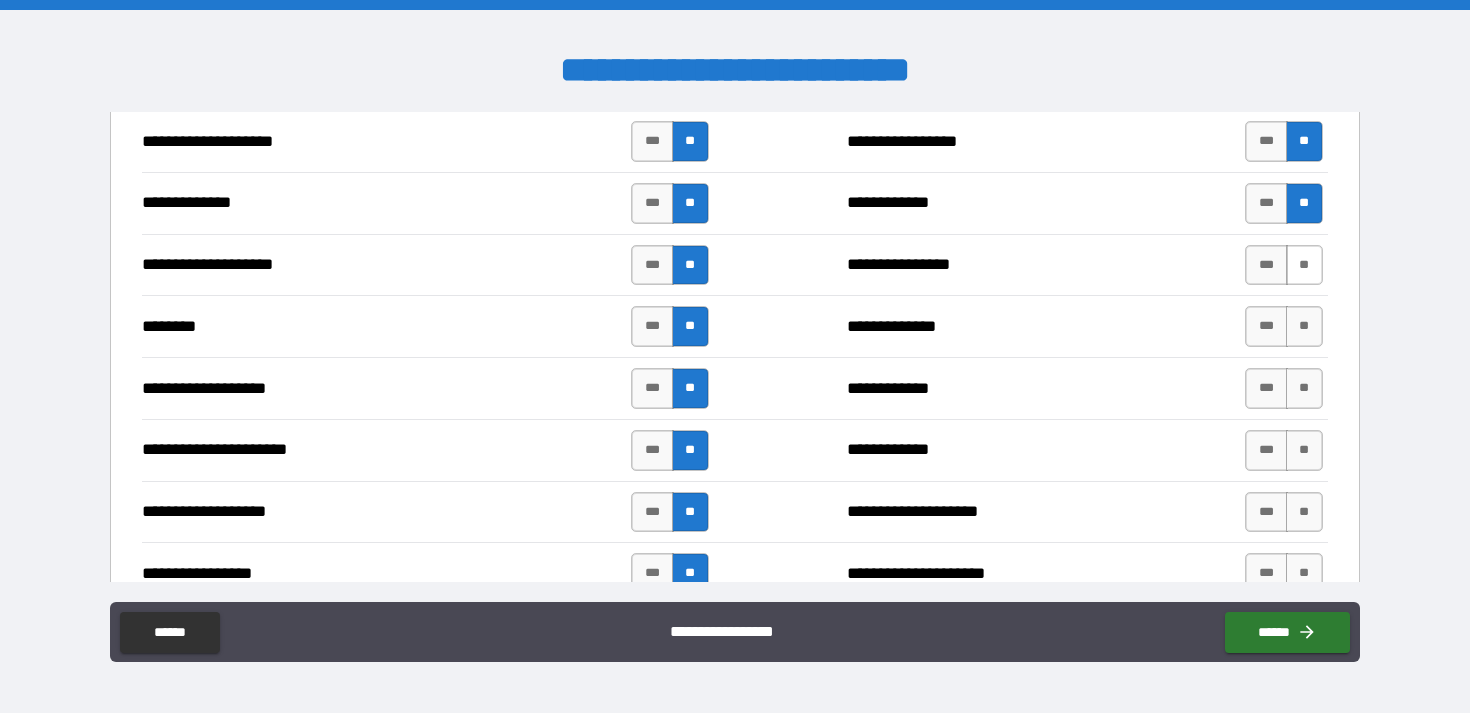 click on "**" at bounding box center [1304, 265] 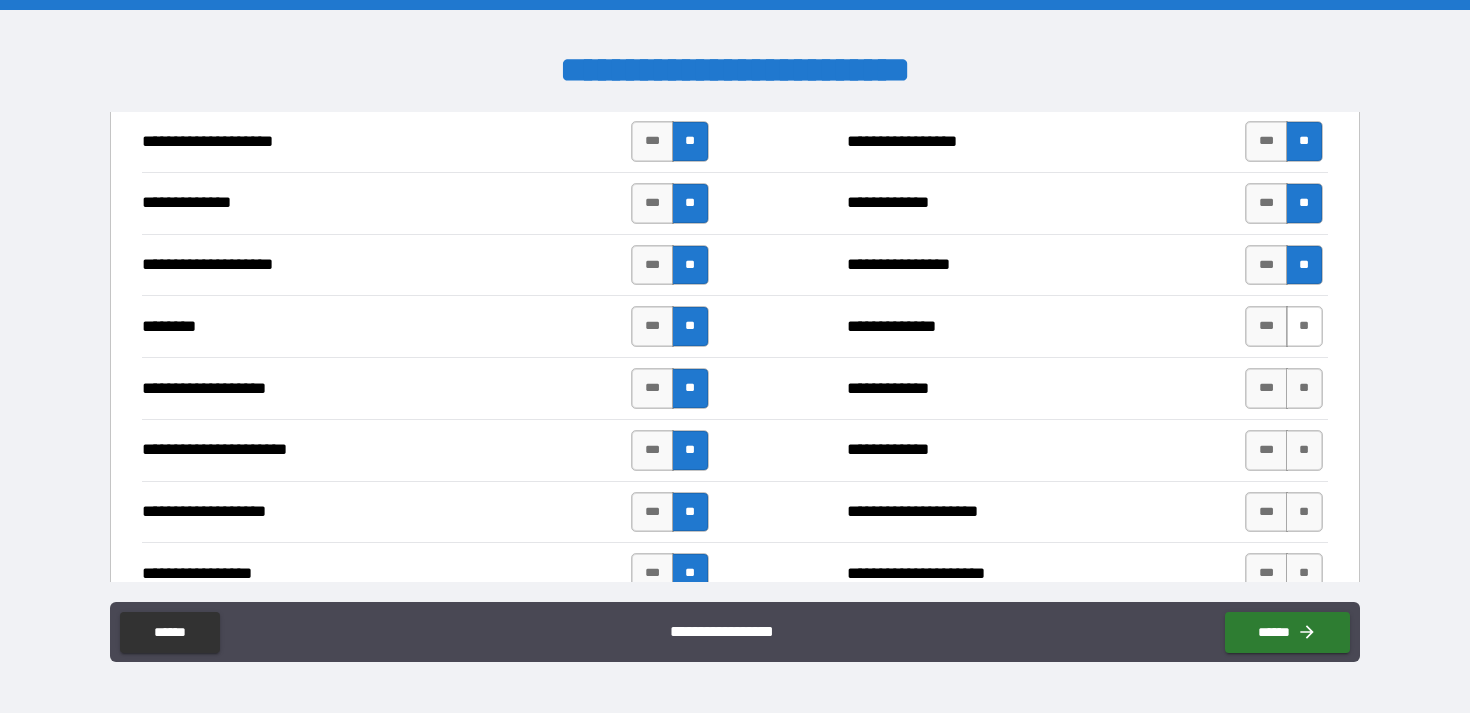 click on "**" at bounding box center (1304, 326) 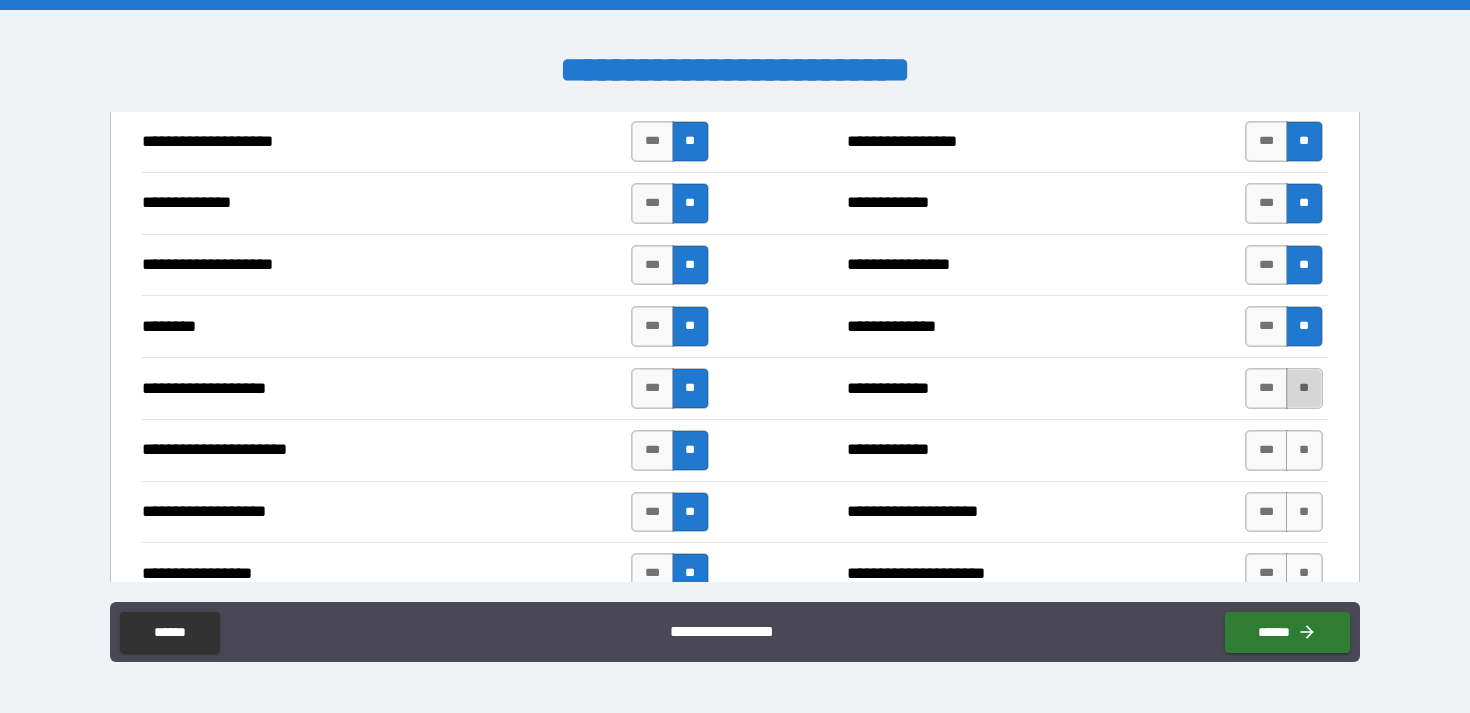 click on "**" at bounding box center (1304, 388) 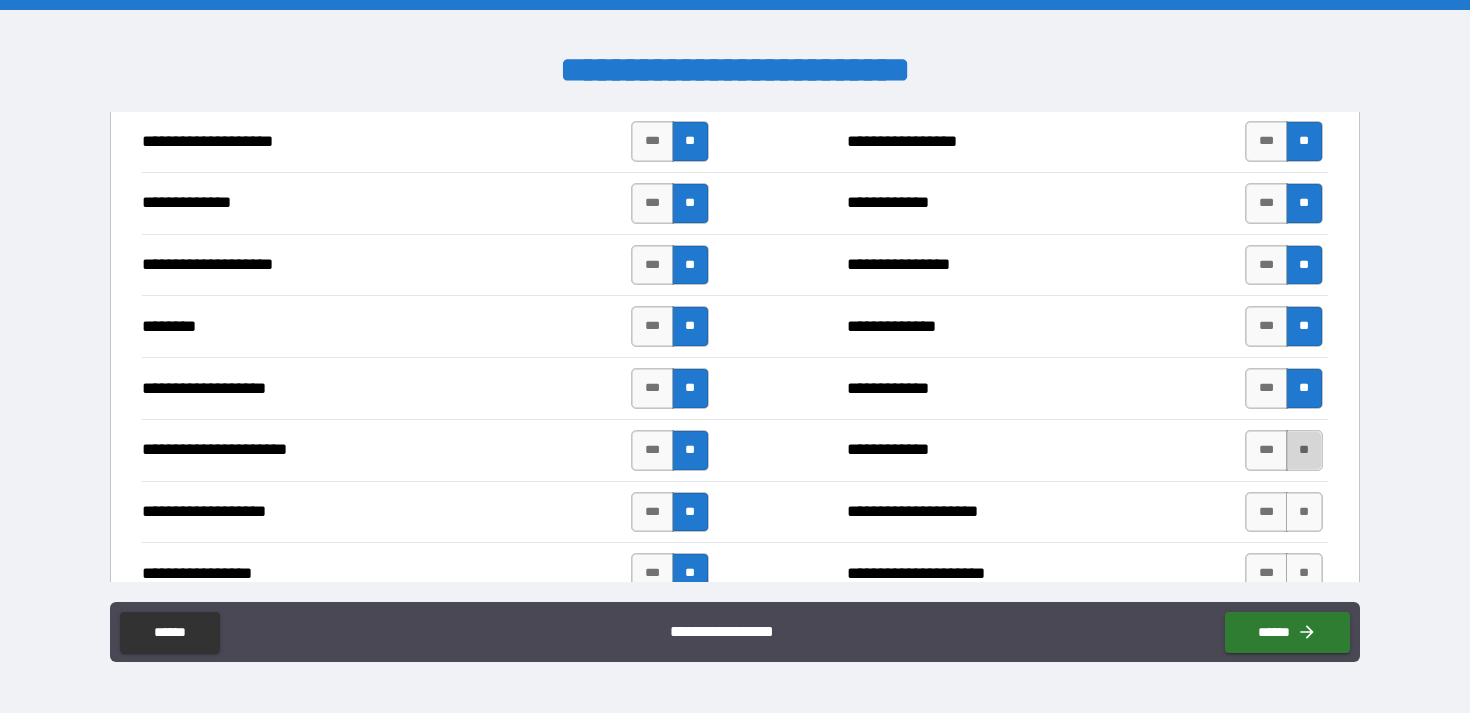 click on "**" at bounding box center [1304, 450] 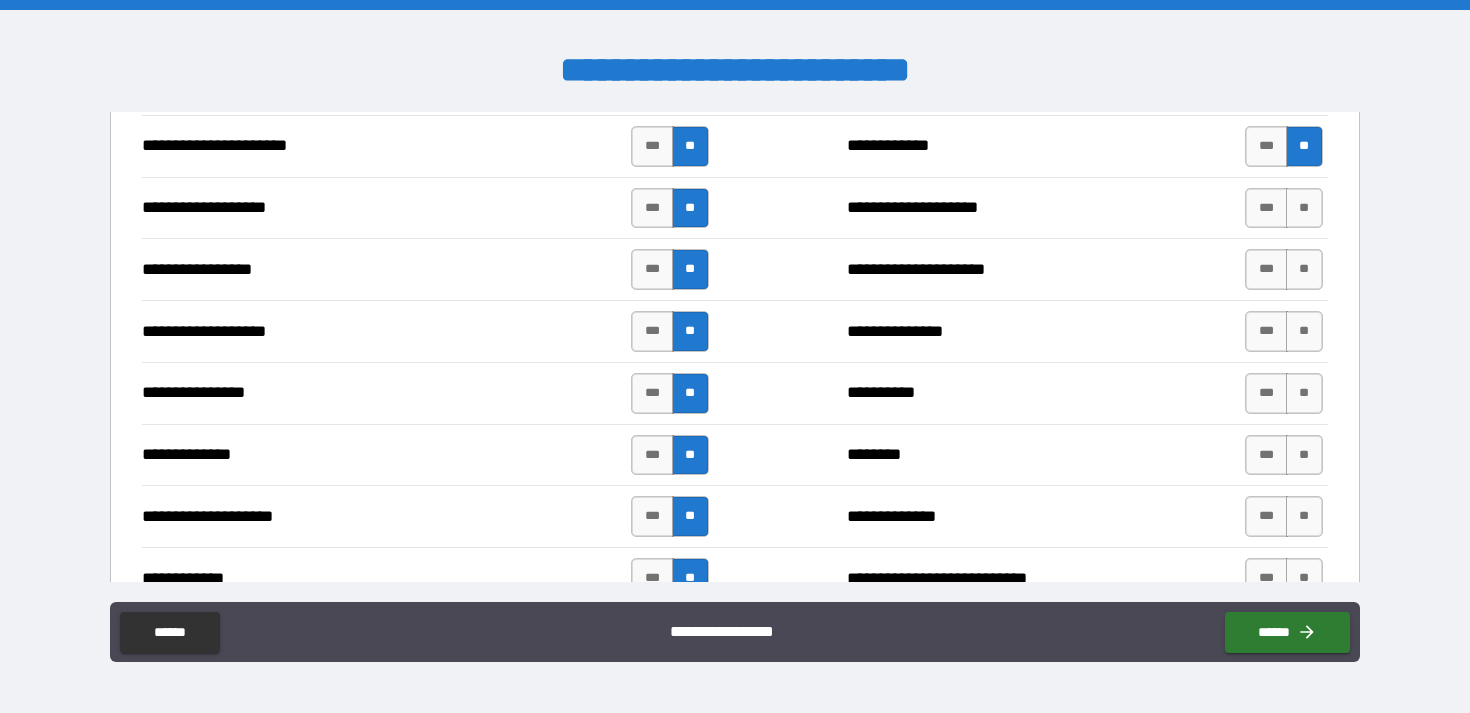 scroll, scrollTop: 3166, scrollLeft: 0, axis: vertical 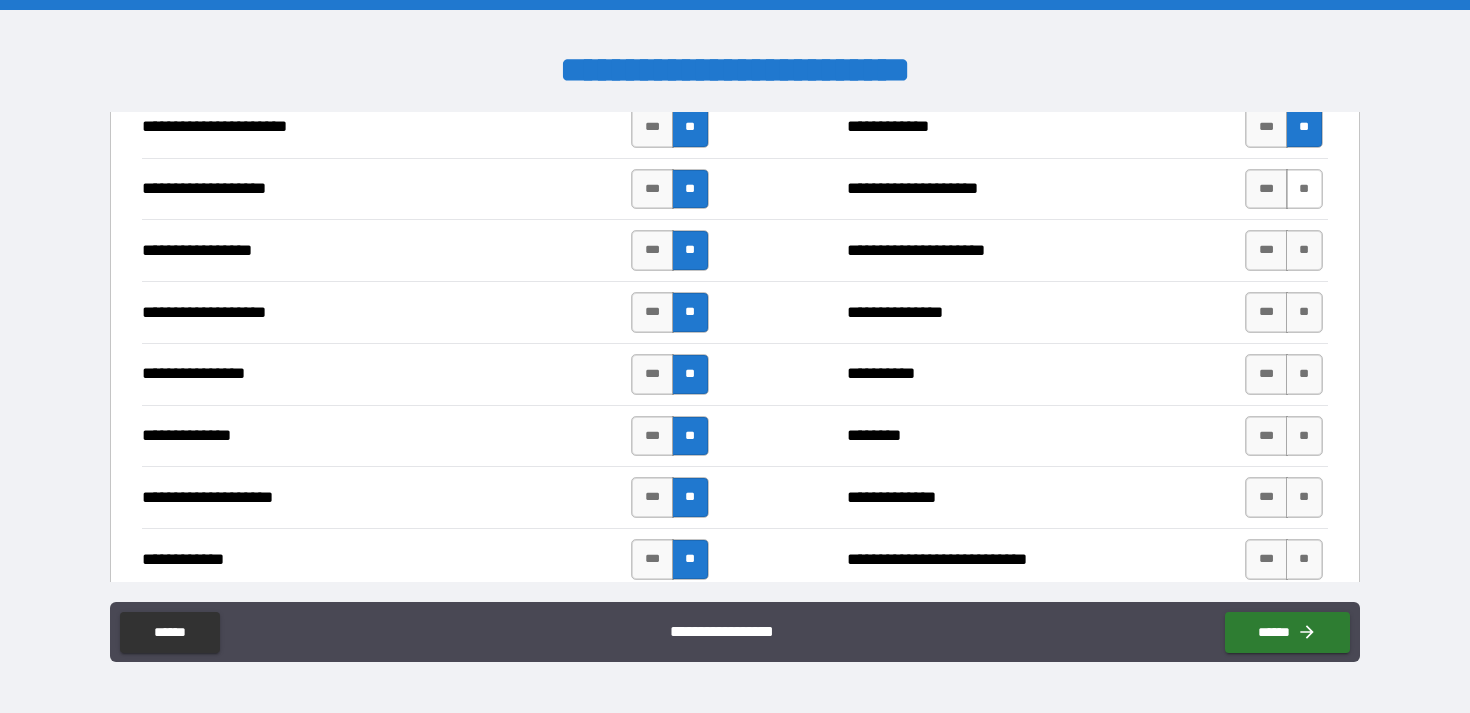 click on "**" at bounding box center [1304, 189] 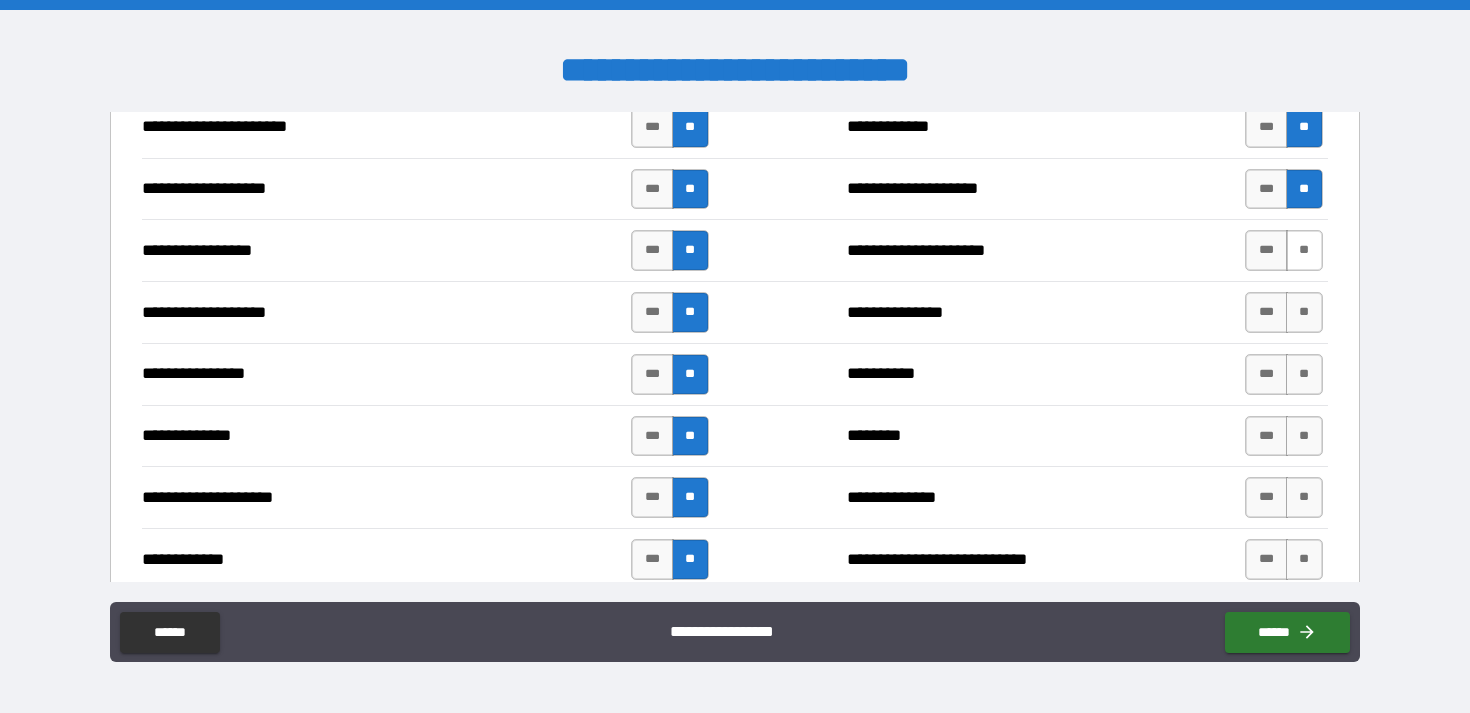 click on "**" at bounding box center [1304, 250] 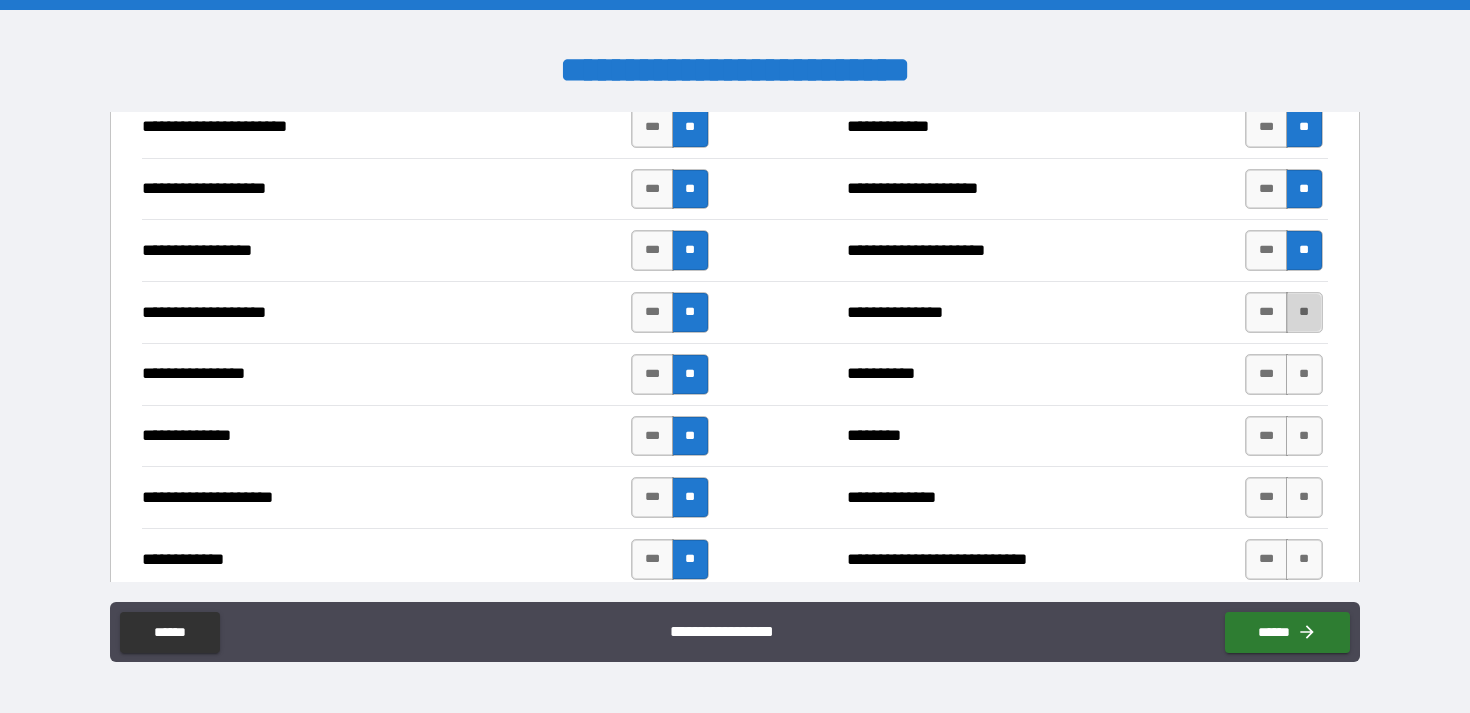 click on "**" at bounding box center (1304, 312) 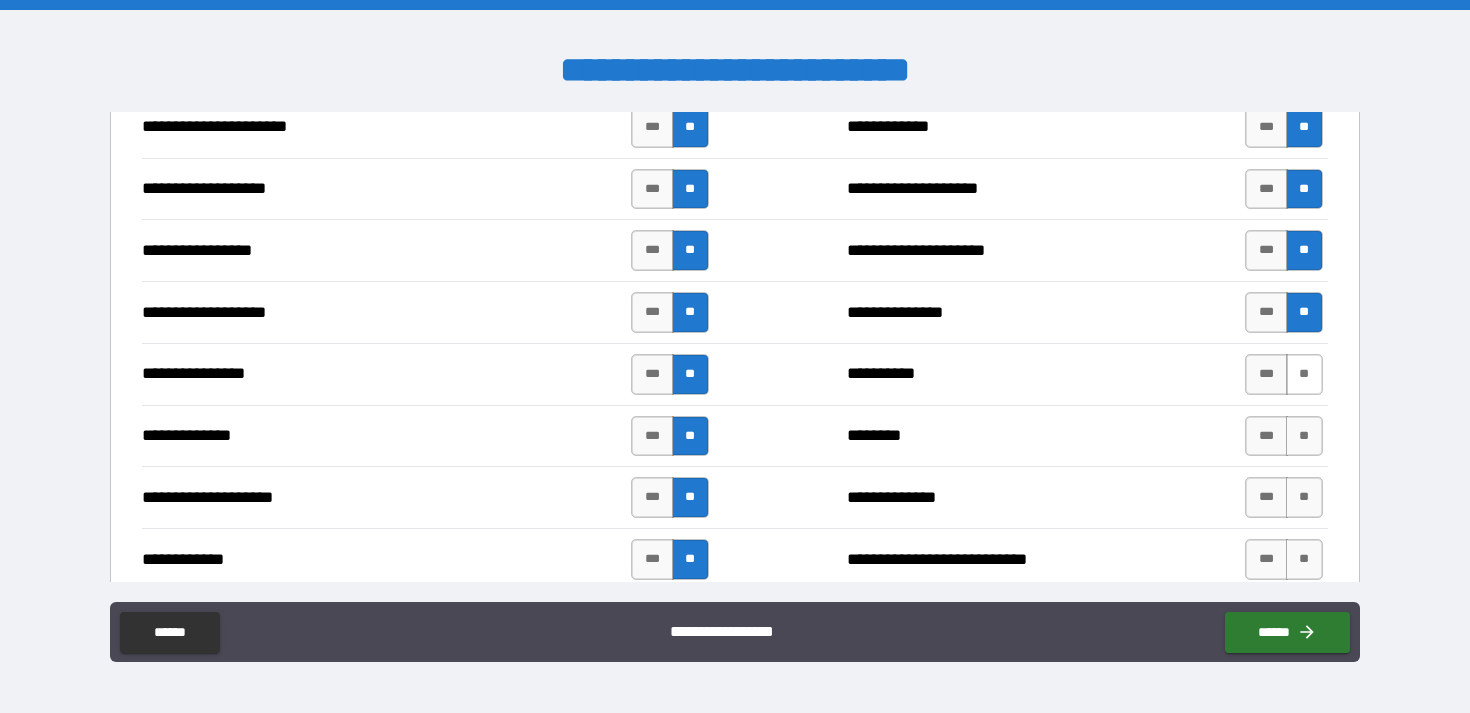 click on "**" at bounding box center (1304, 374) 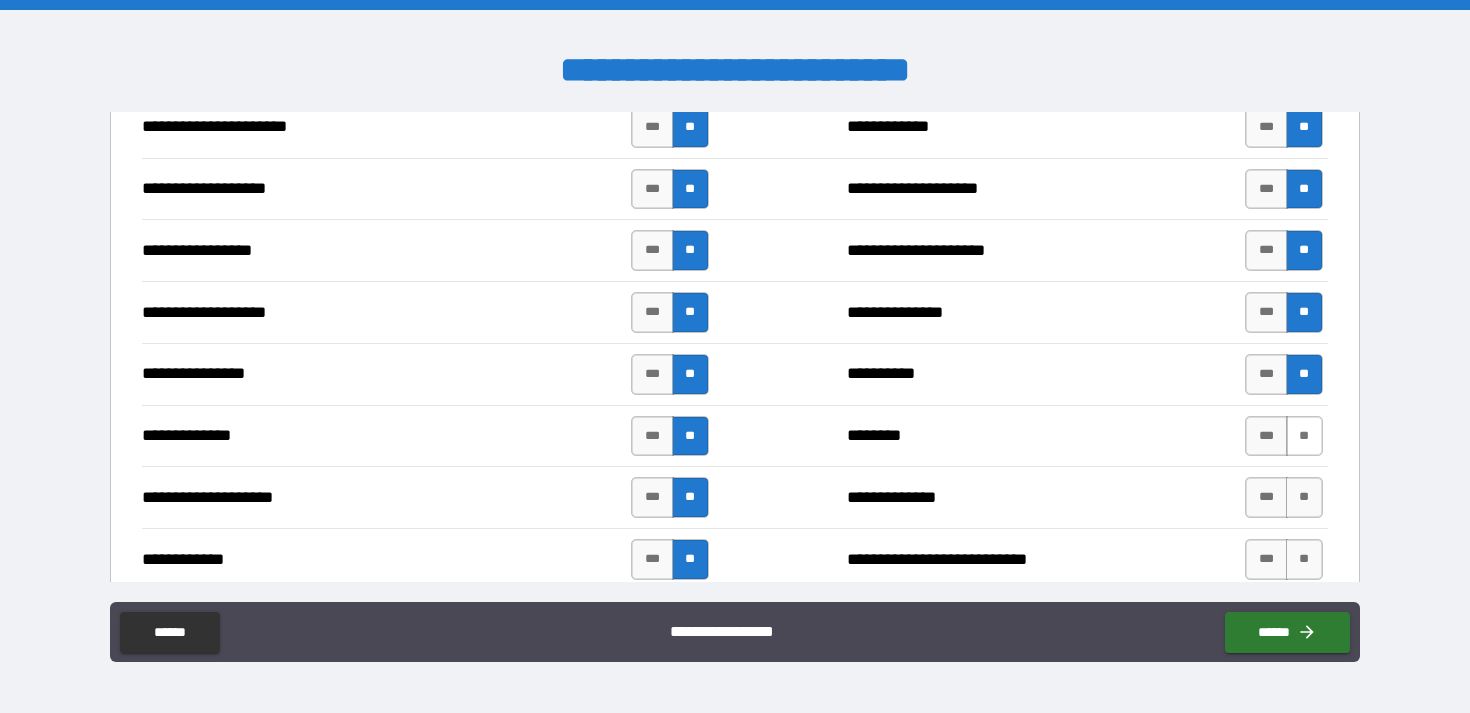 click on "**" at bounding box center (1304, 436) 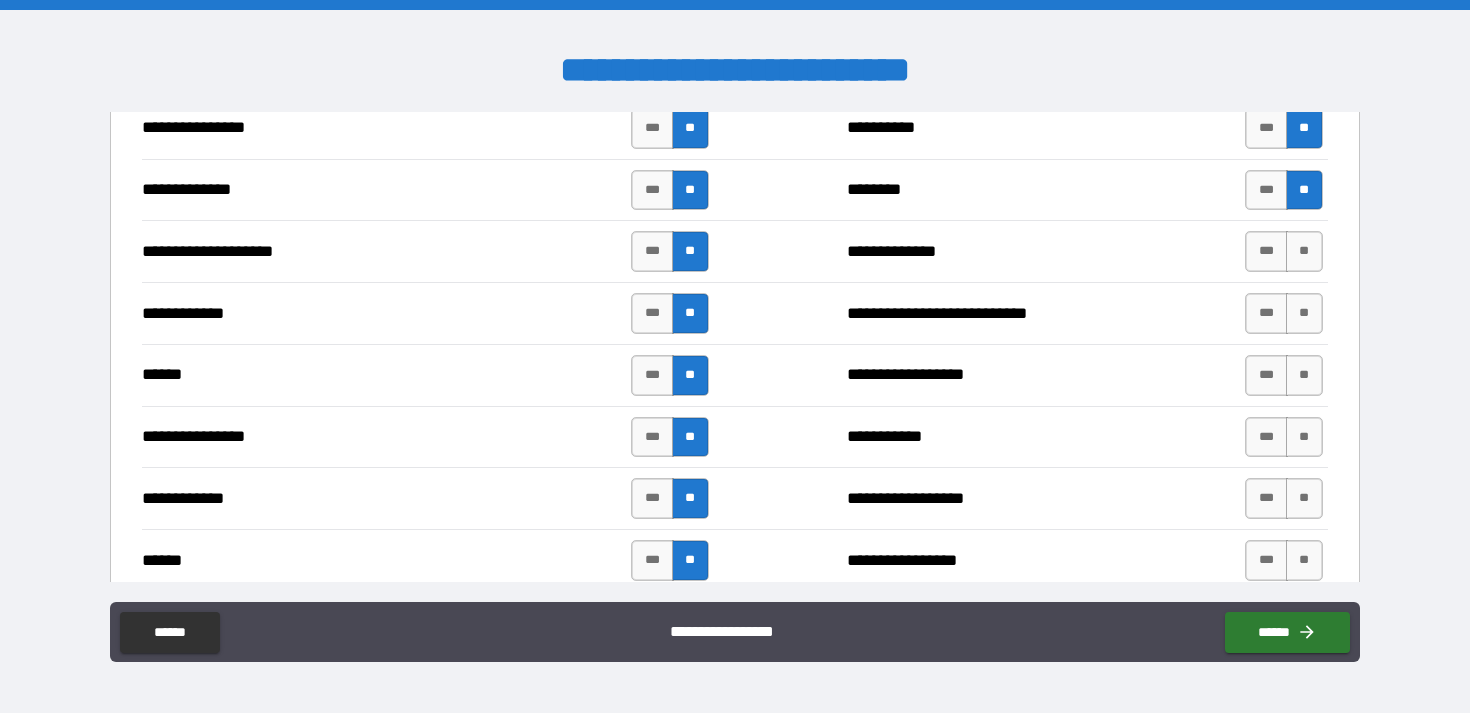 scroll, scrollTop: 3424, scrollLeft: 0, axis: vertical 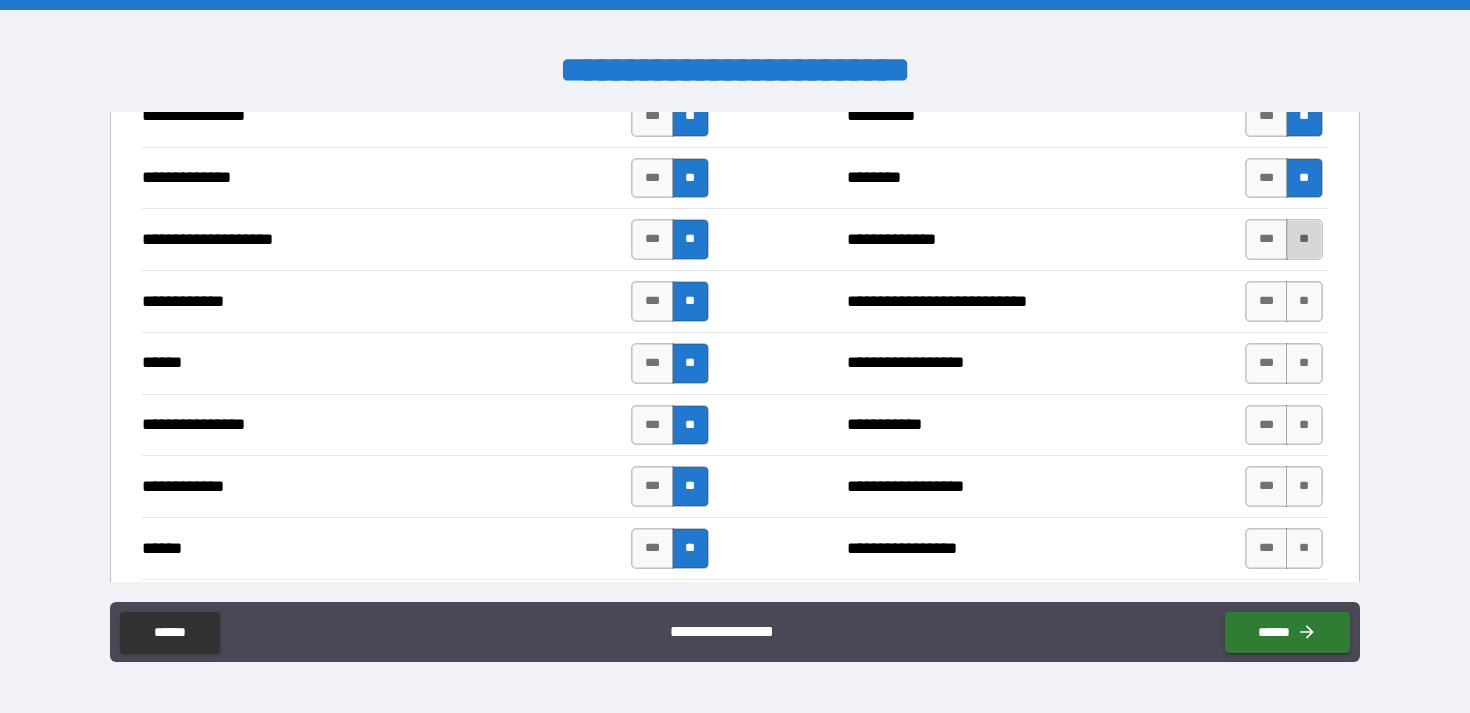 click on "**" at bounding box center [1304, 239] 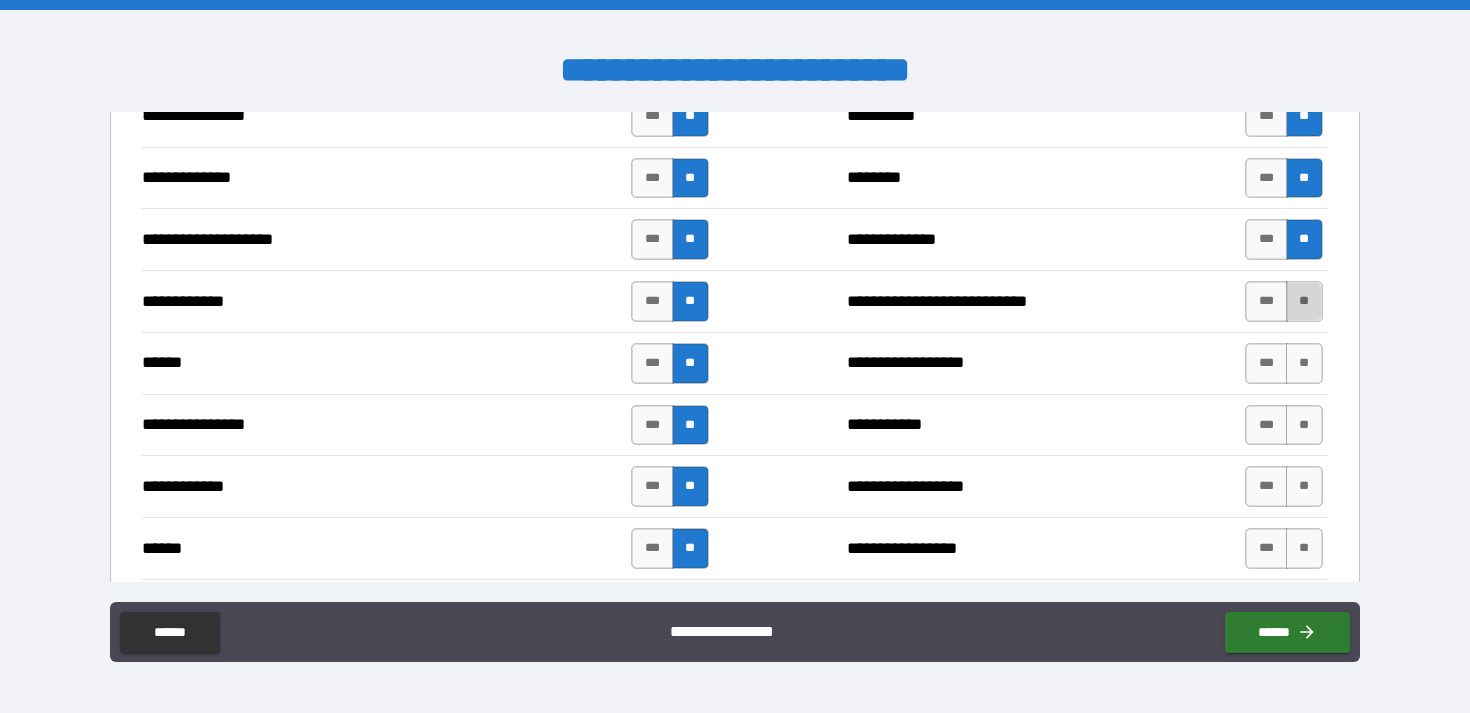 click on "**" at bounding box center (1304, 301) 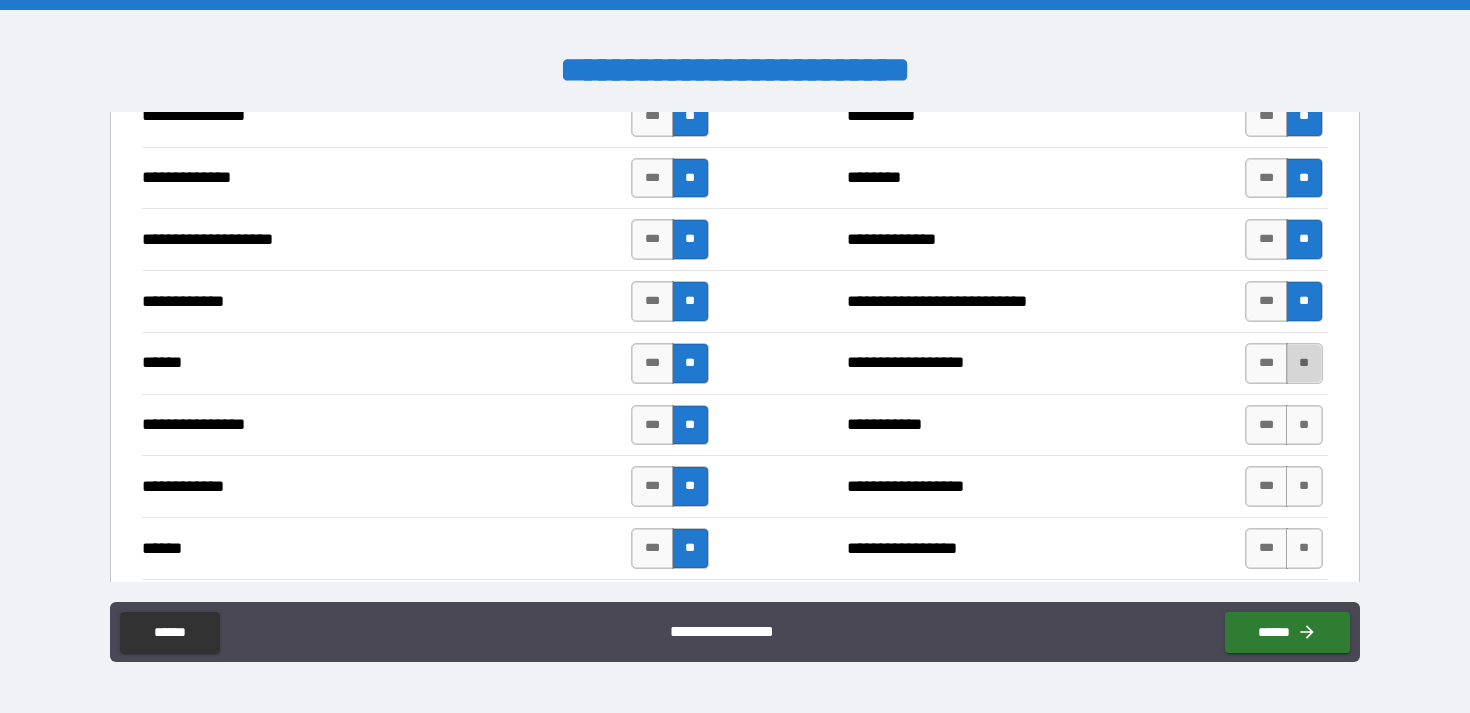 click on "**" at bounding box center (1304, 363) 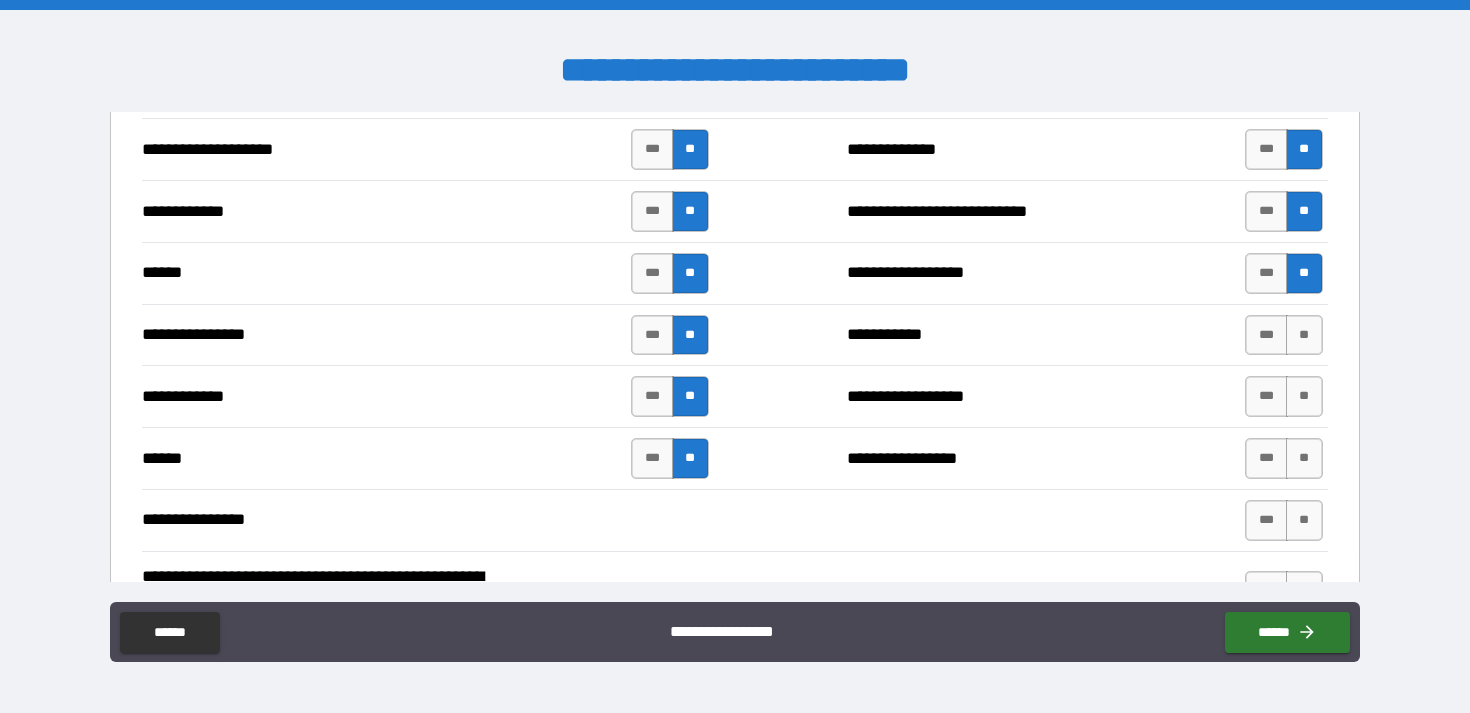 scroll, scrollTop: 3534, scrollLeft: 0, axis: vertical 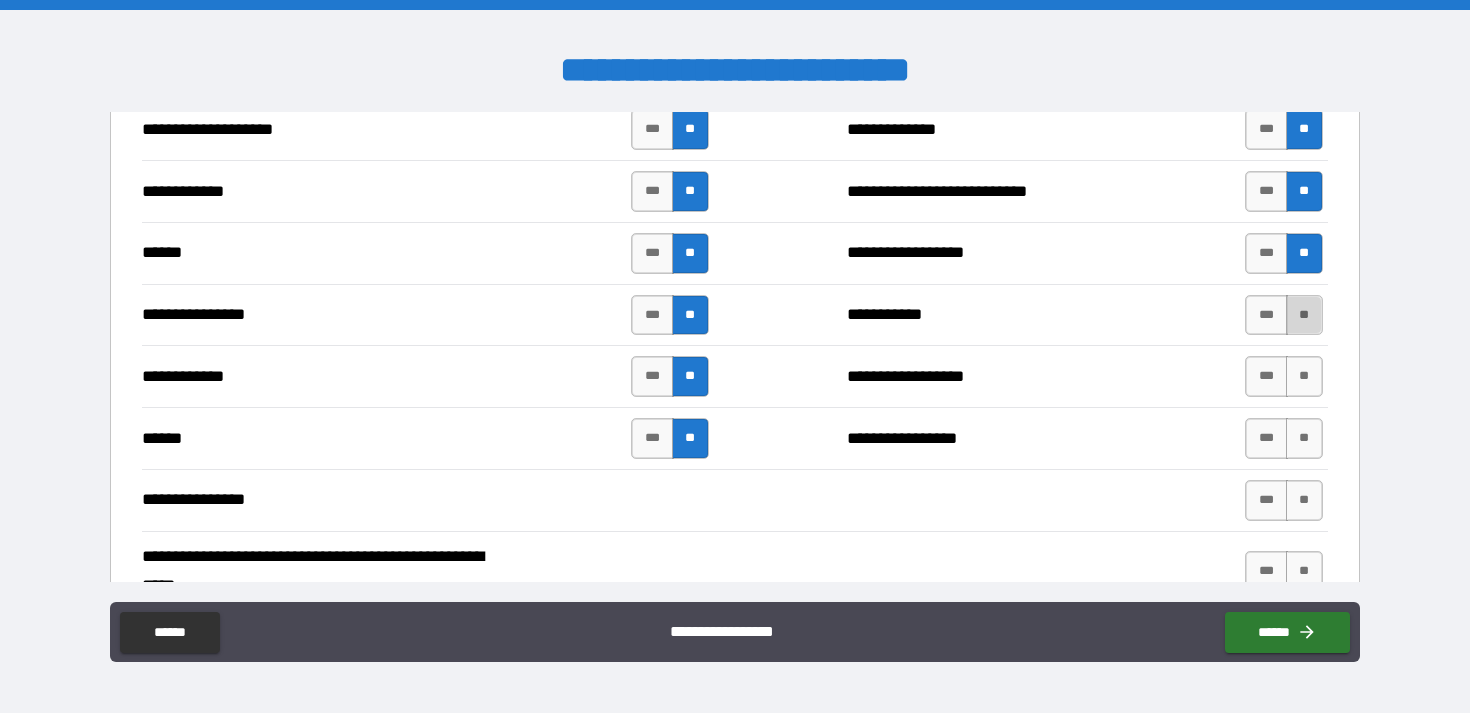 click on "**" at bounding box center [1304, 315] 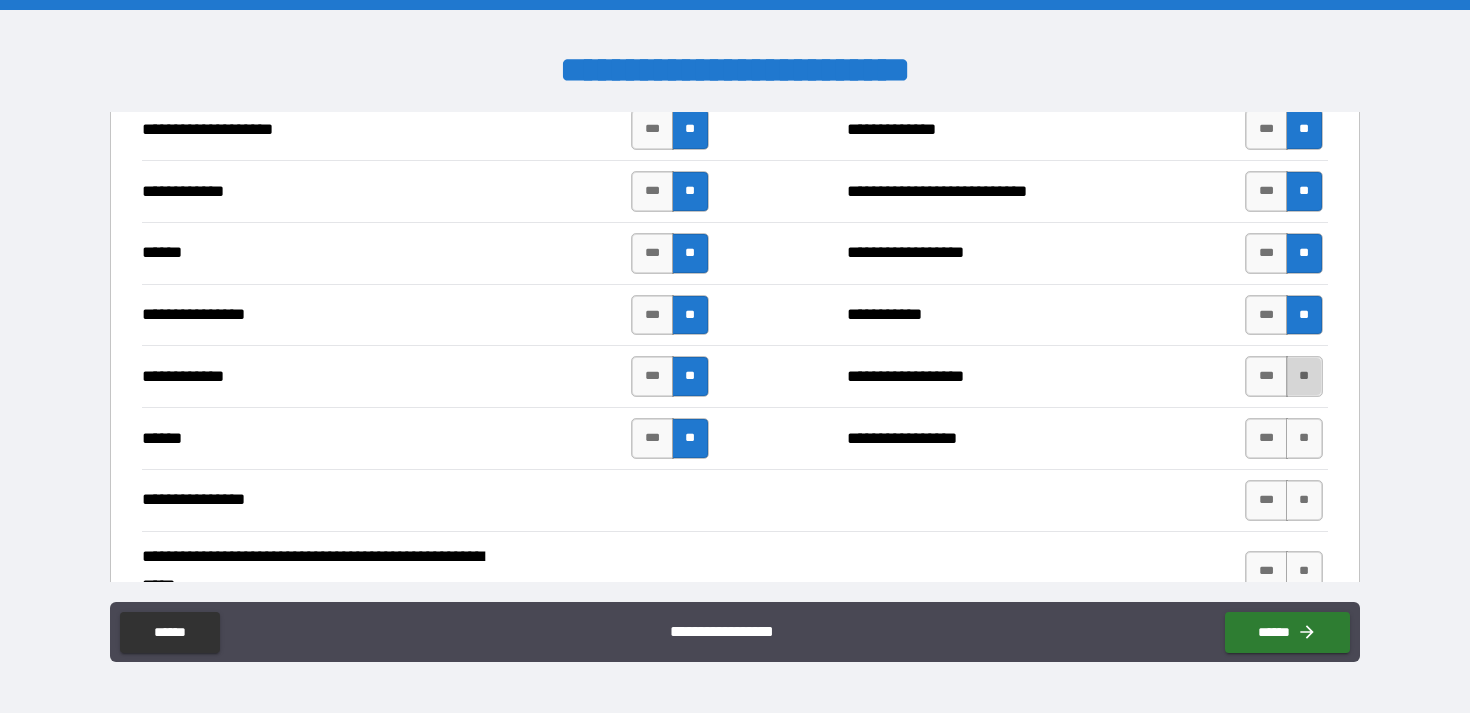 click on "**" at bounding box center (1304, 376) 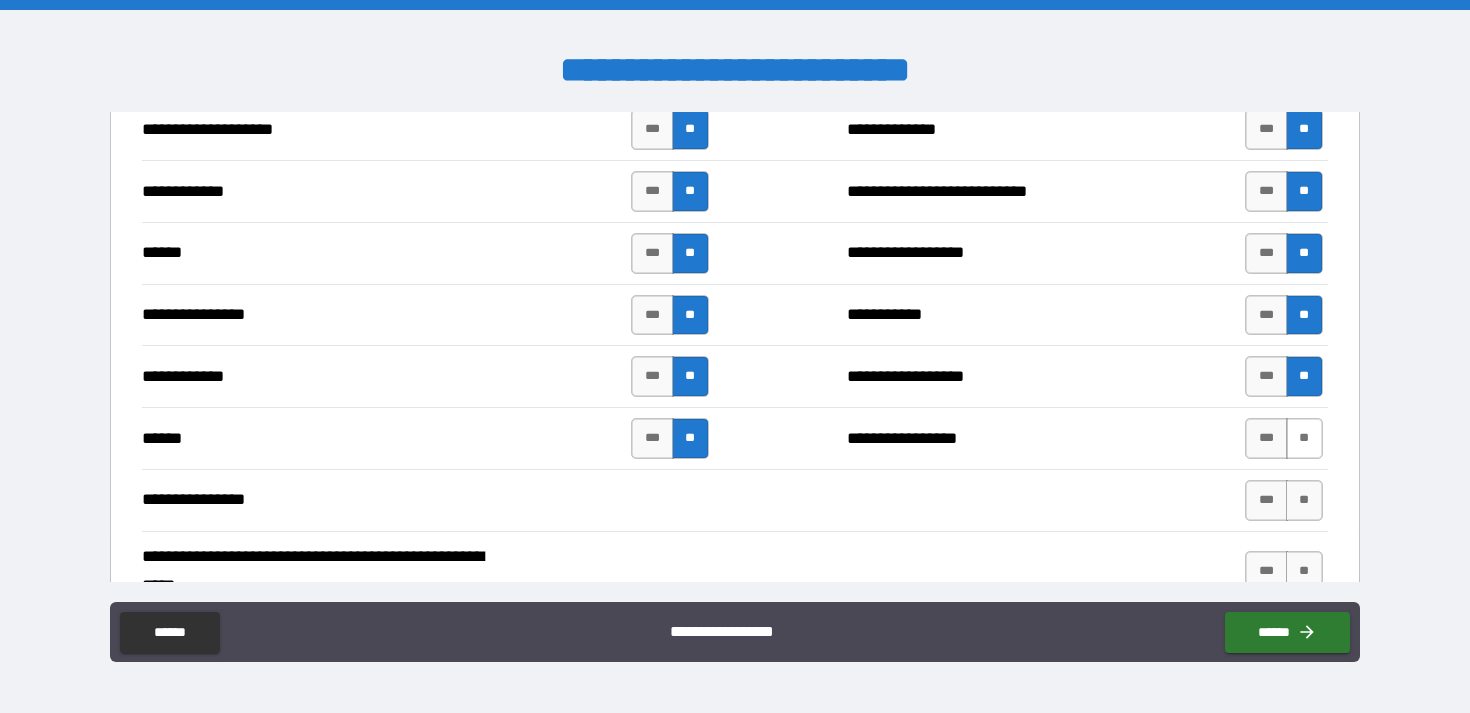 click on "**" at bounding box center [1304, 438] 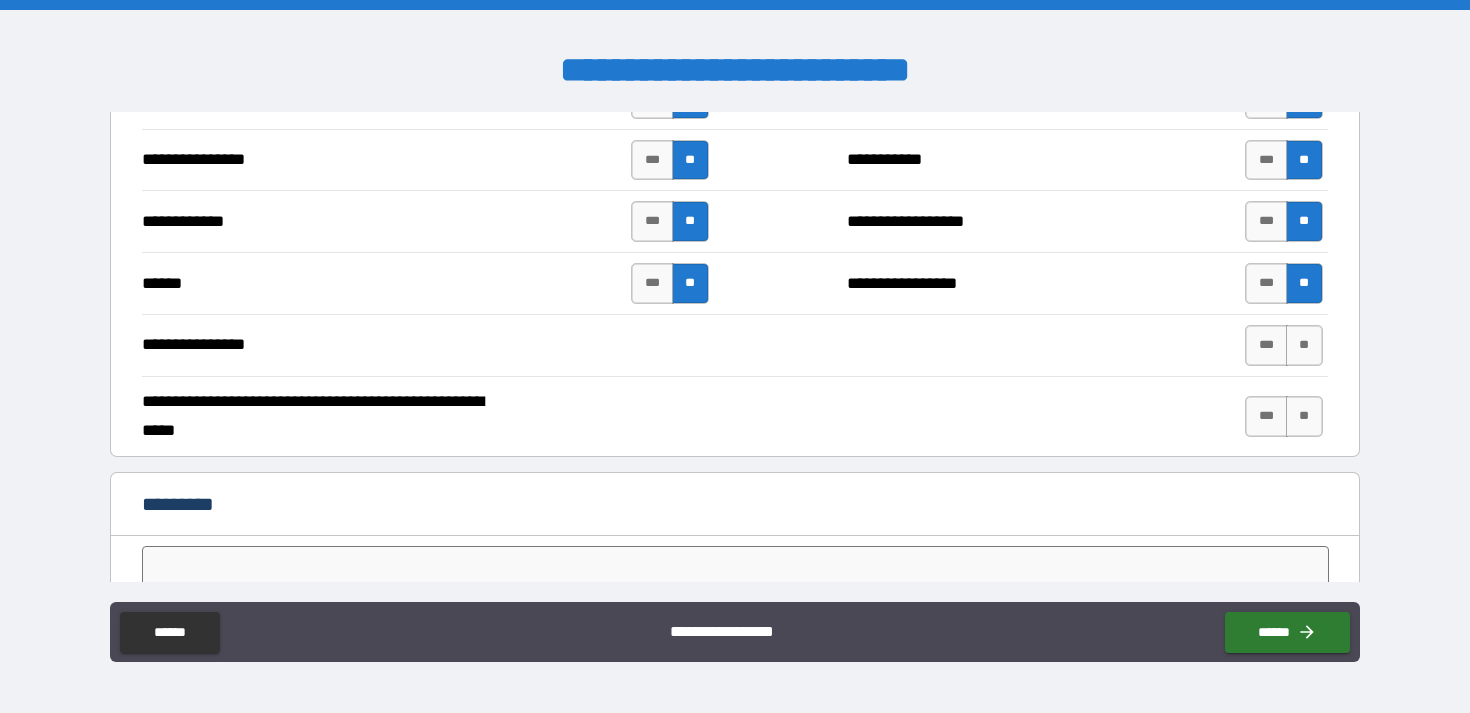 scroll, scrollTop: 3694, scrollLeft: 0, axis: vertical 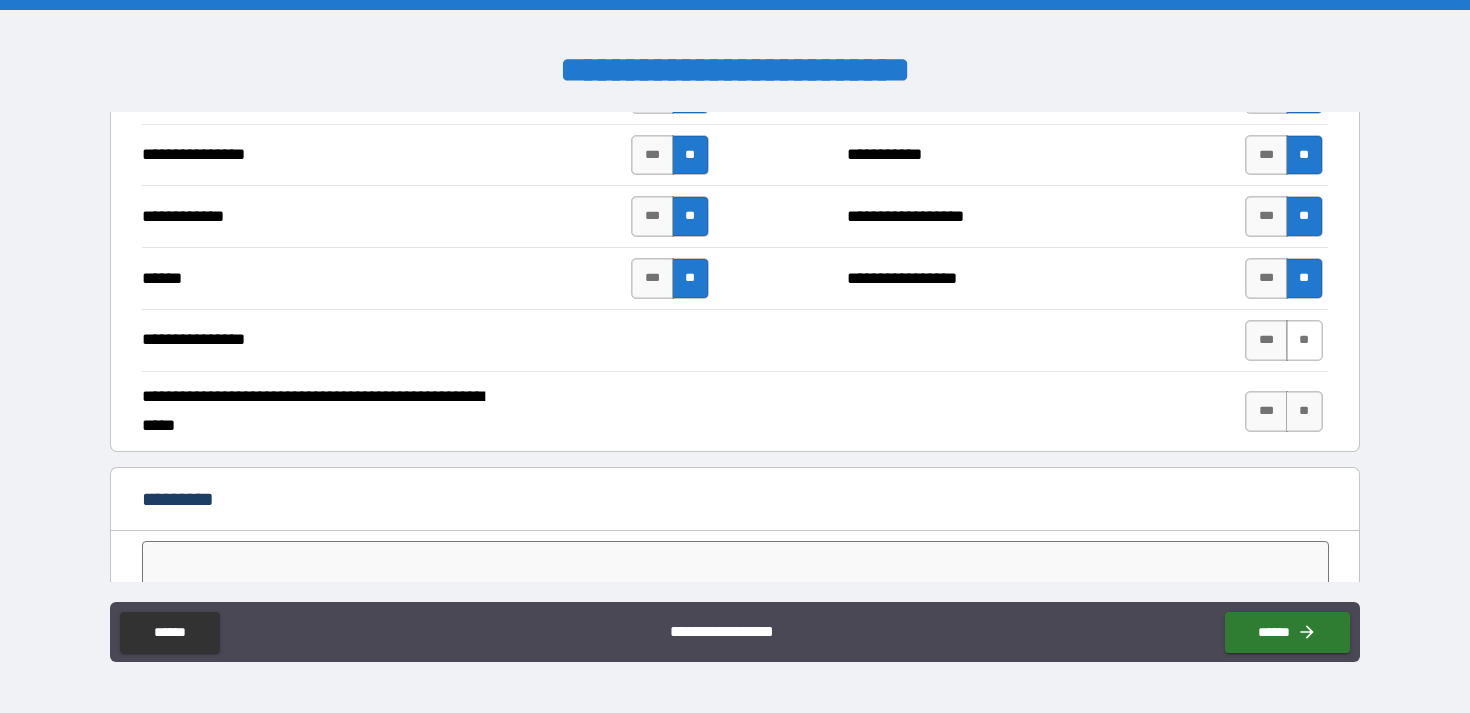click on "**" at bounding box center (1304, 340) 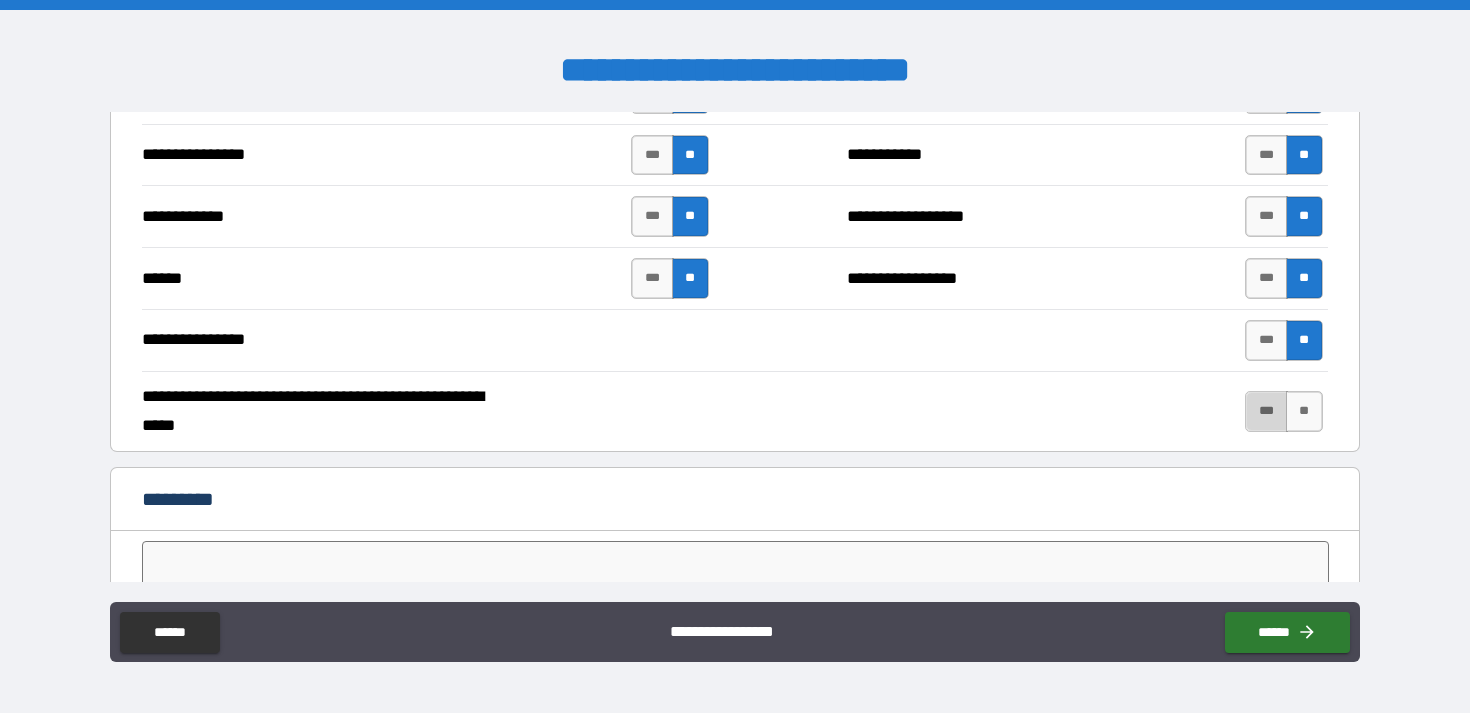 click on "***" at bounding box center [1266, 411] 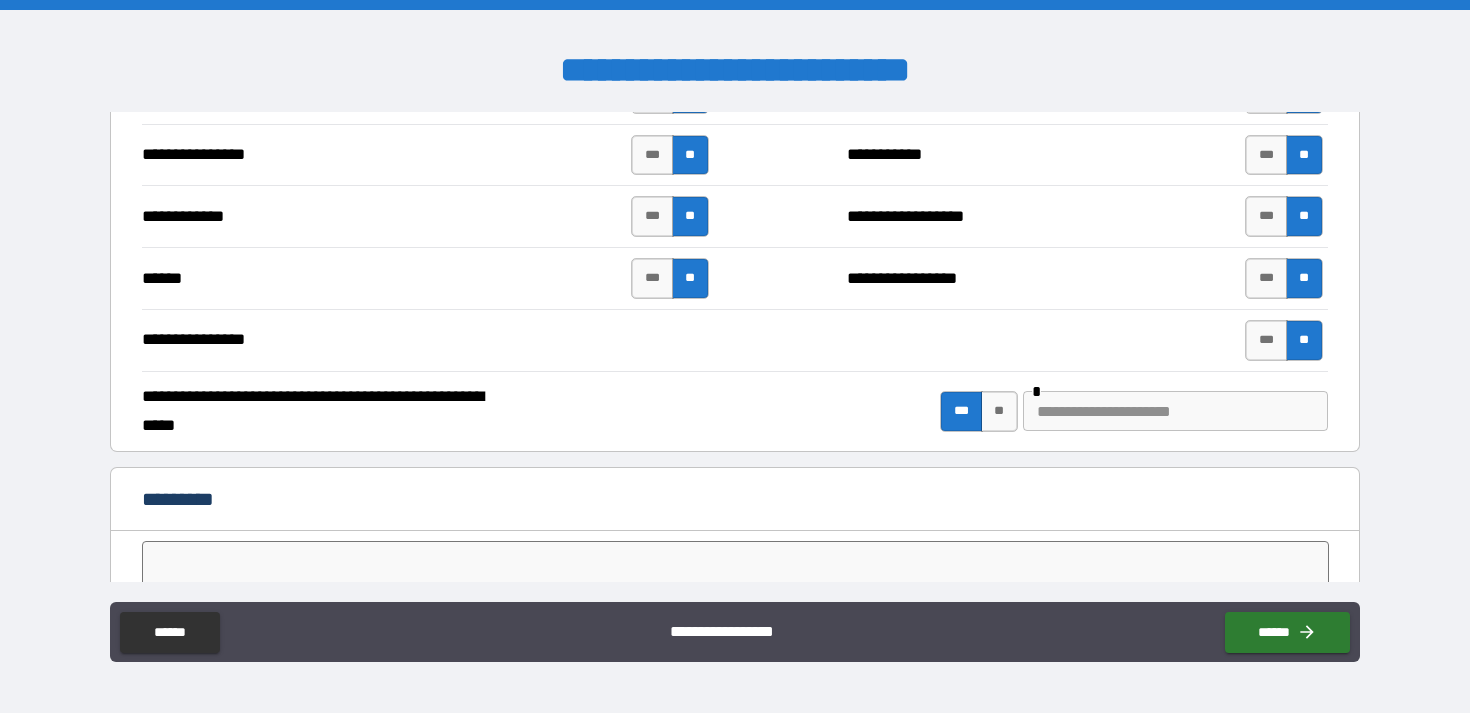 click at bounding box center (1175, 411) 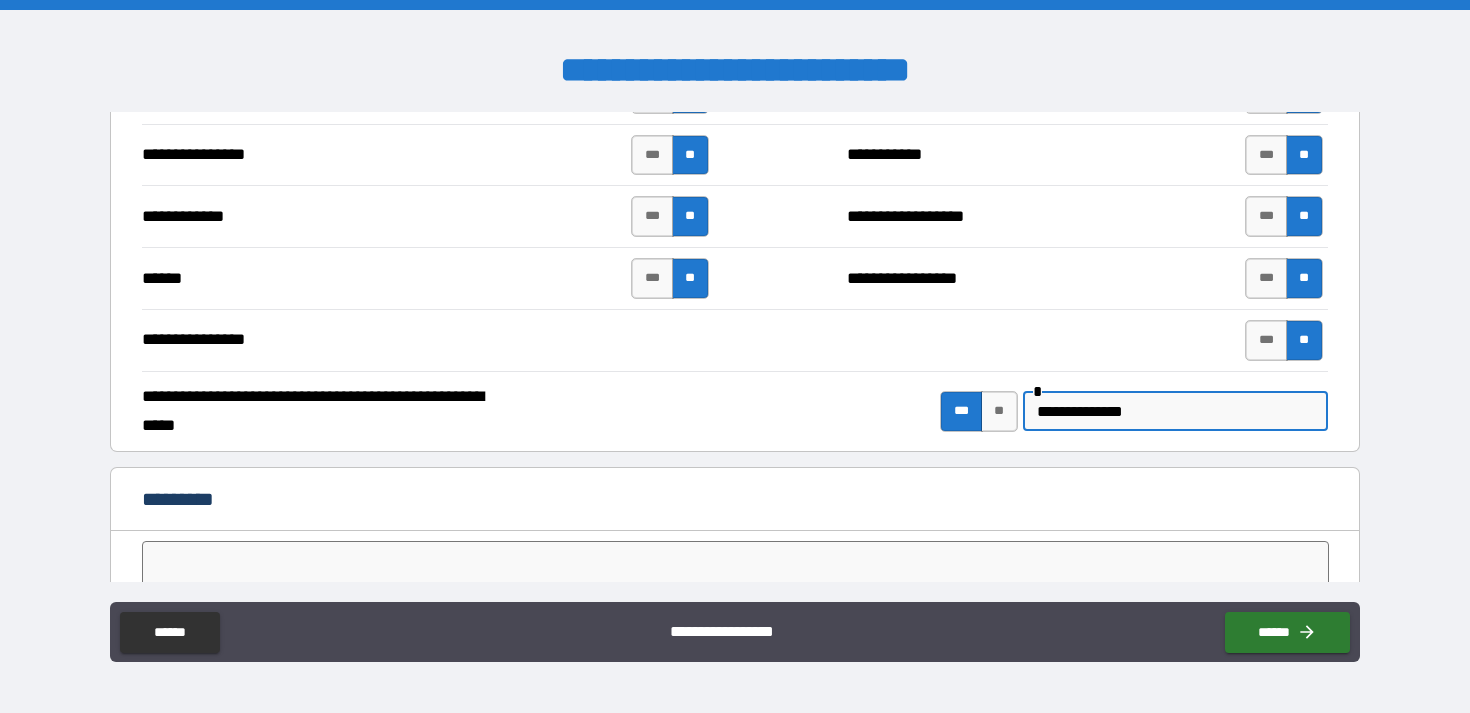 type on "**********" 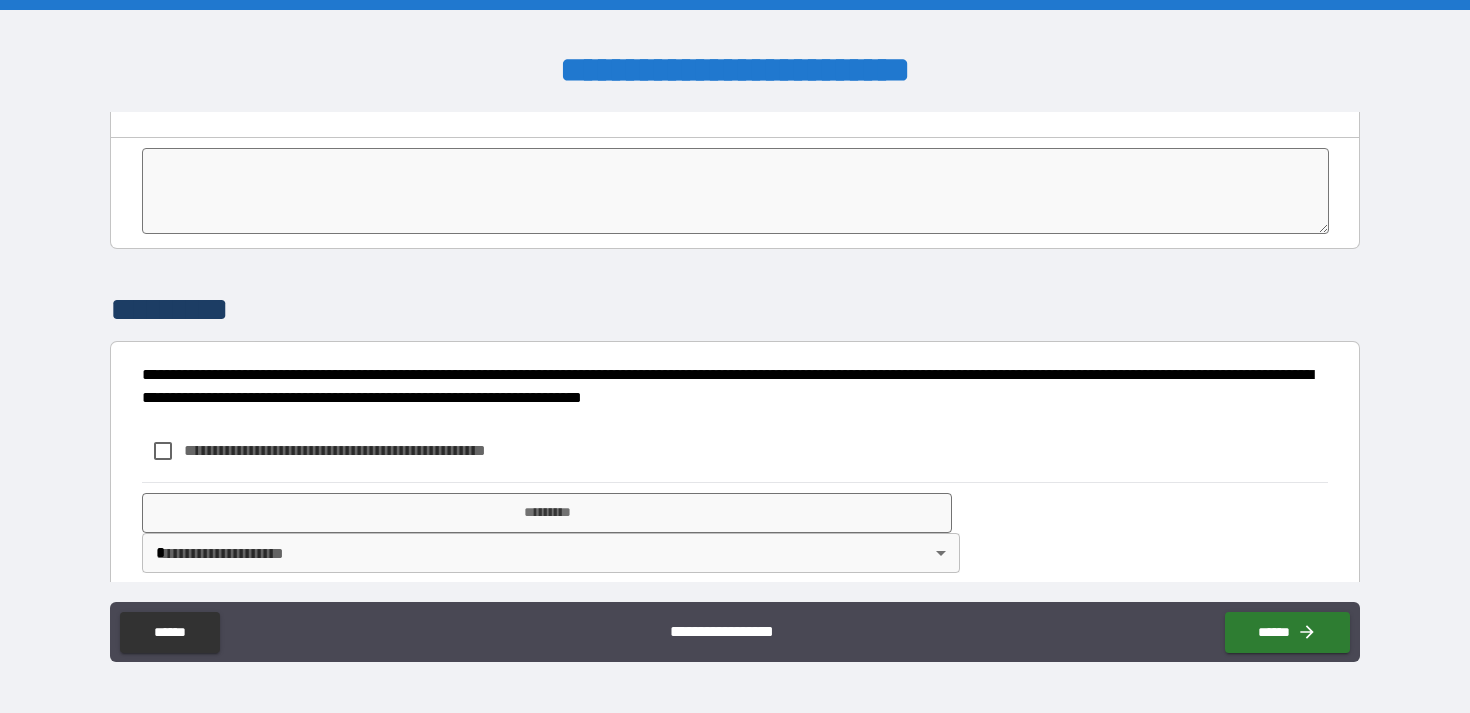 scroll, scrollTop: 4108, scrollLeft: 0, axis: vertical 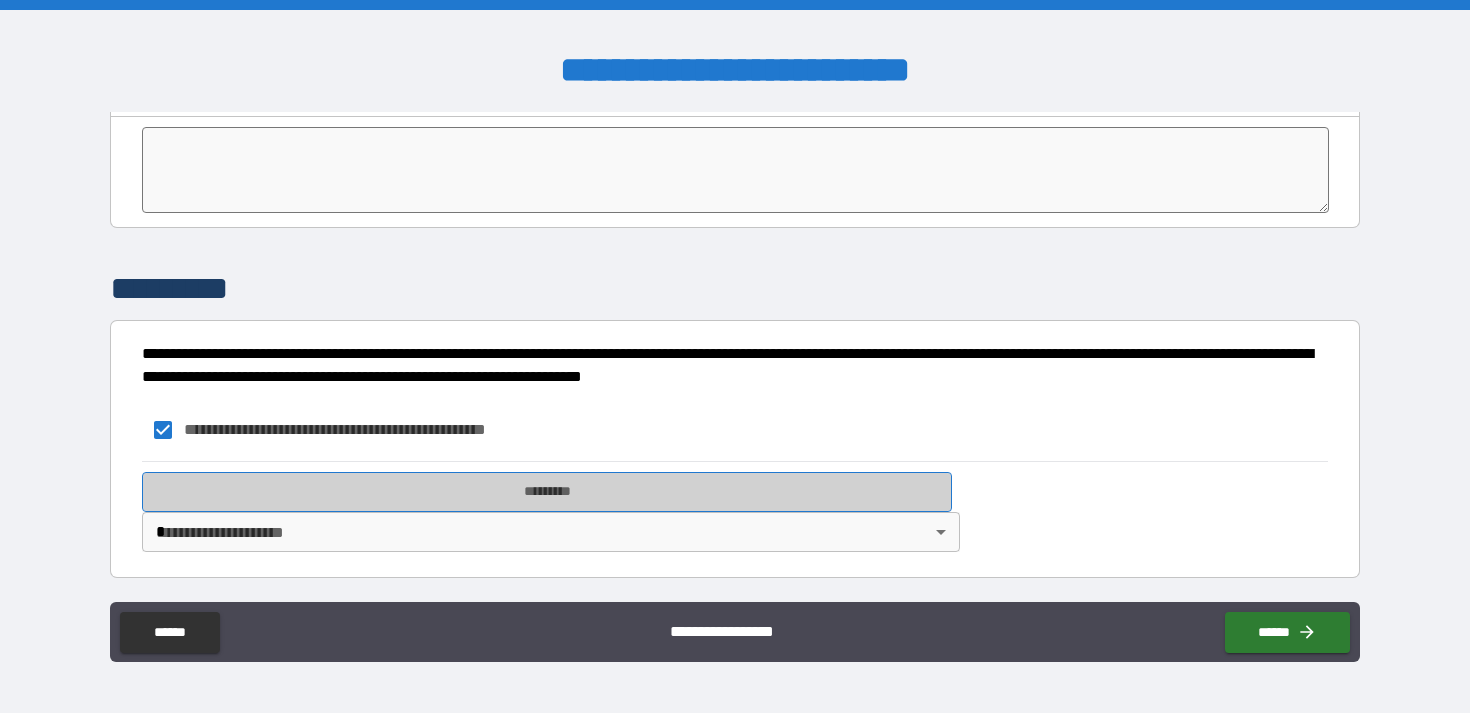 click on "*********" at bounding box center (547, 492) 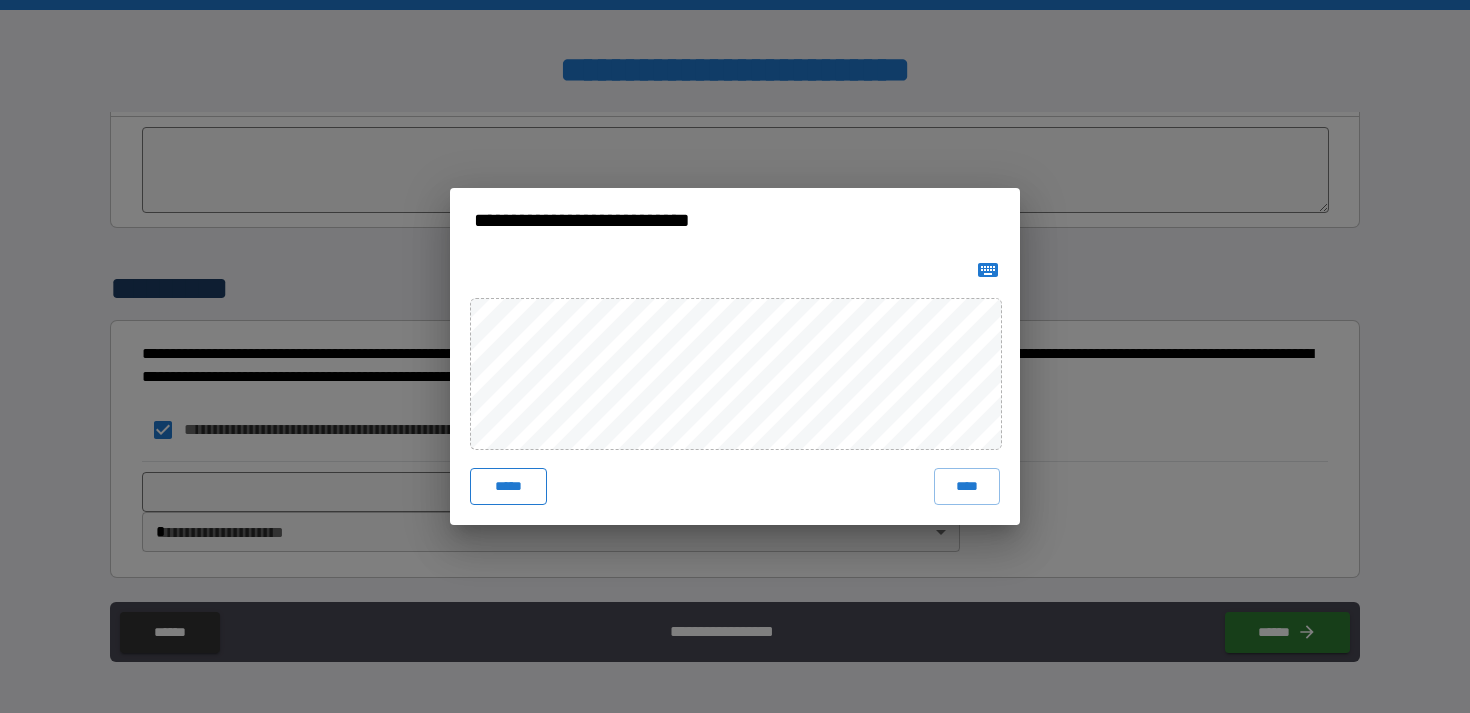 click on "*****" at bounding box center (508, 486) 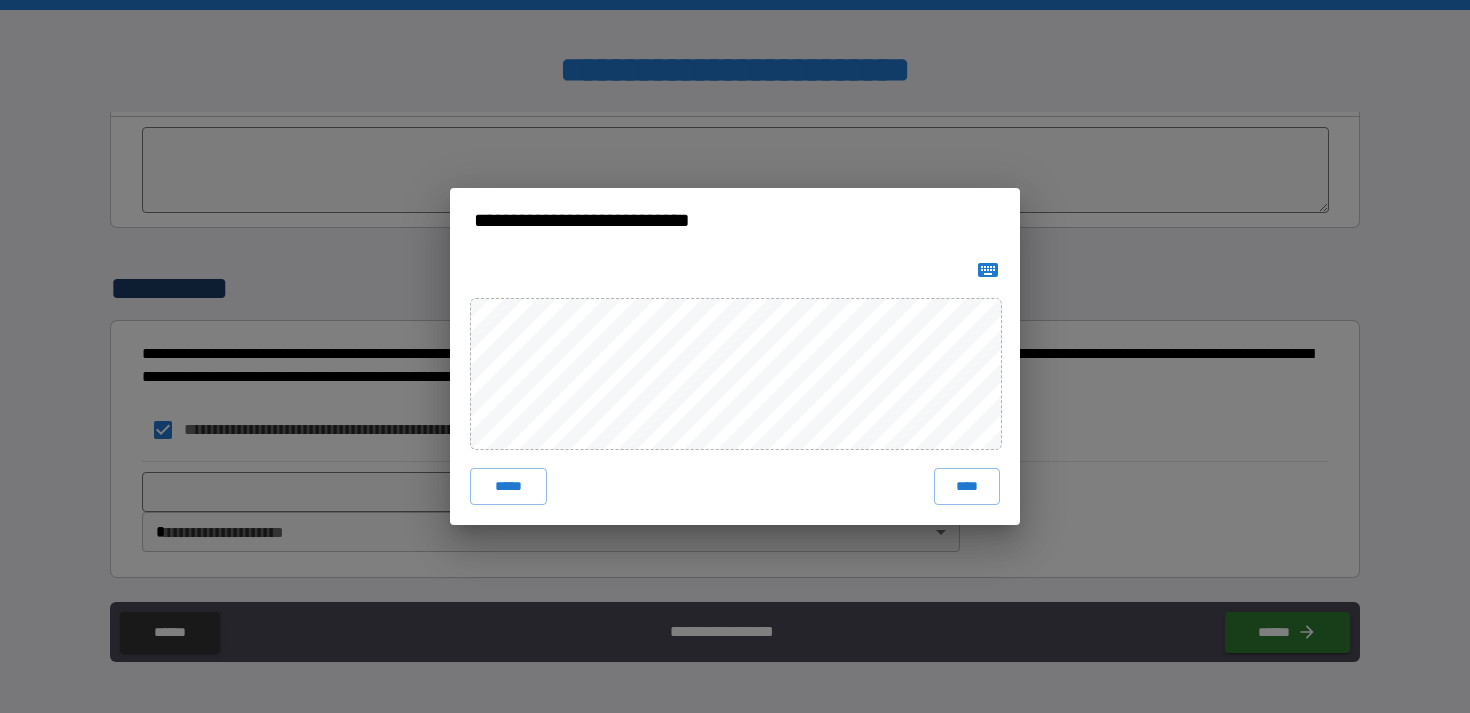 type 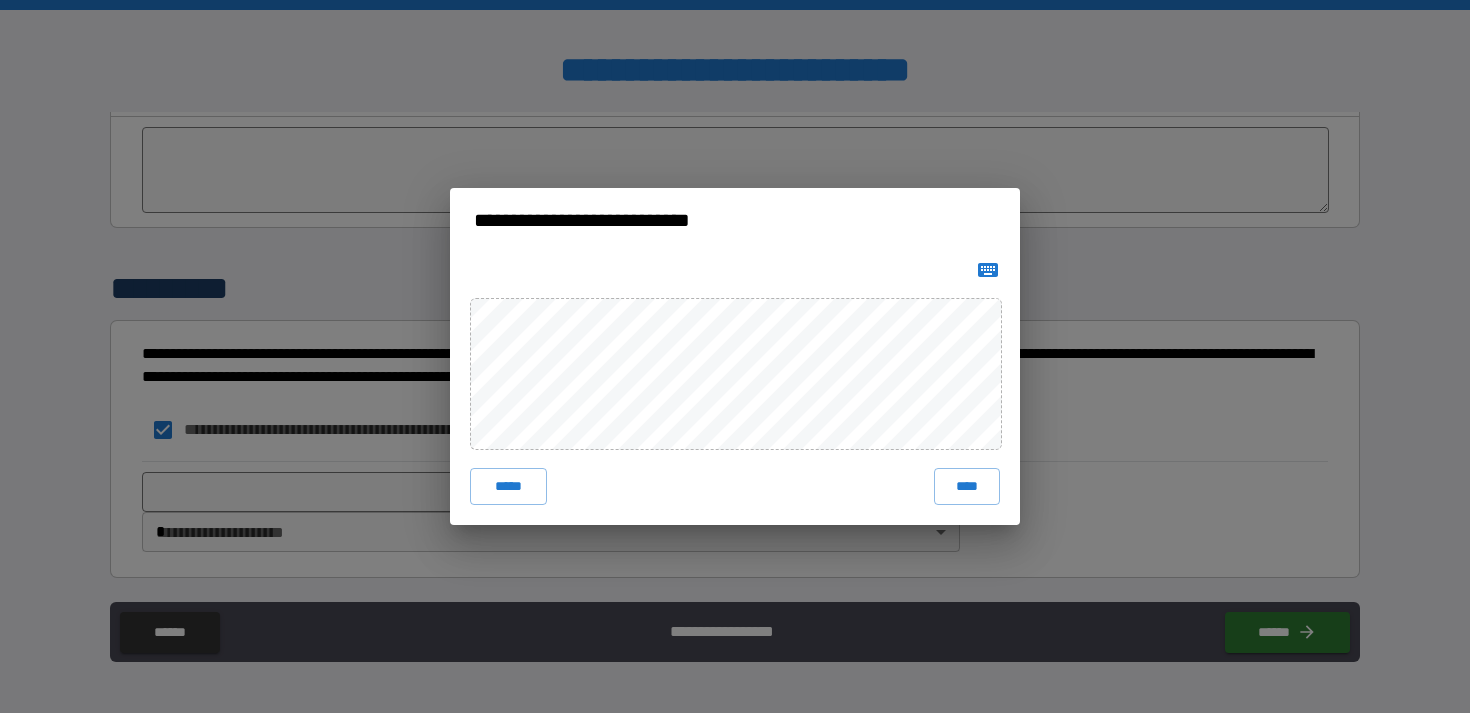 click 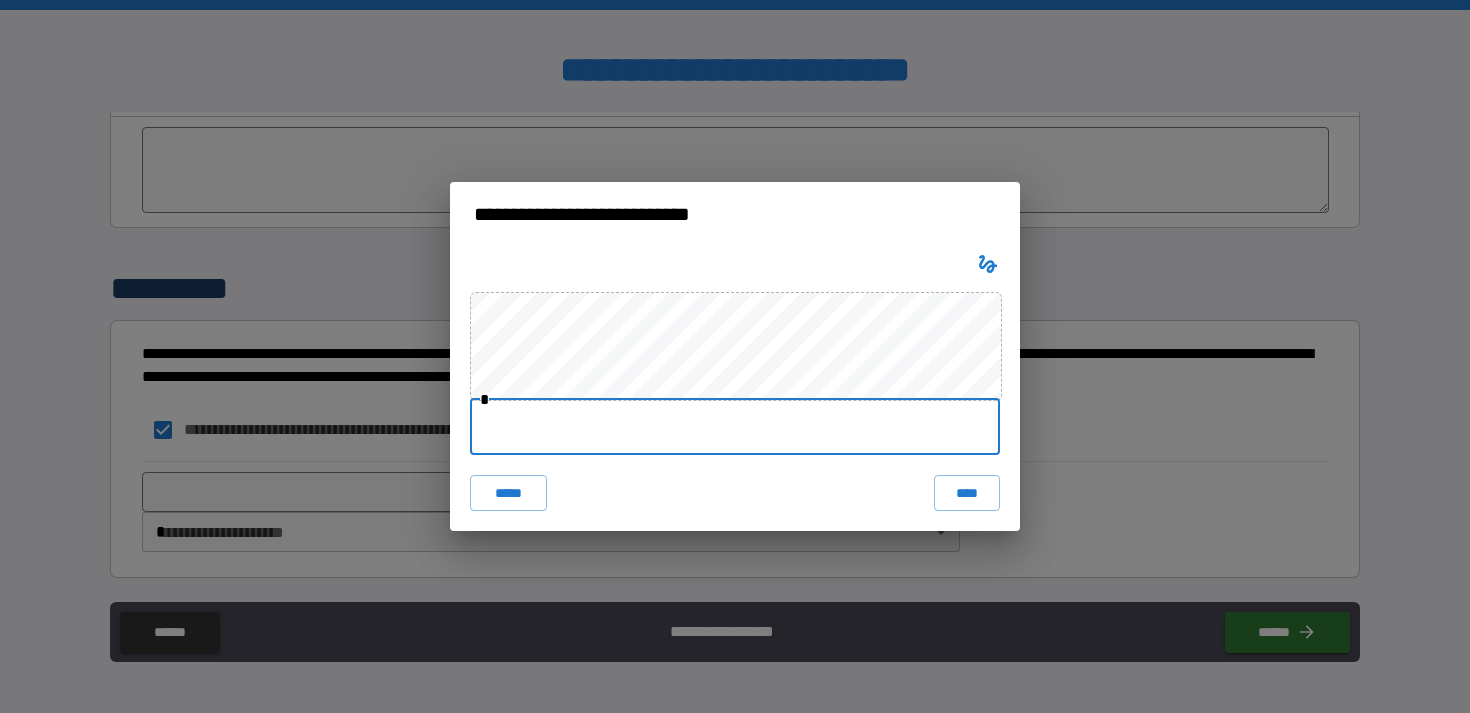 click at bounding box center (735, 427) 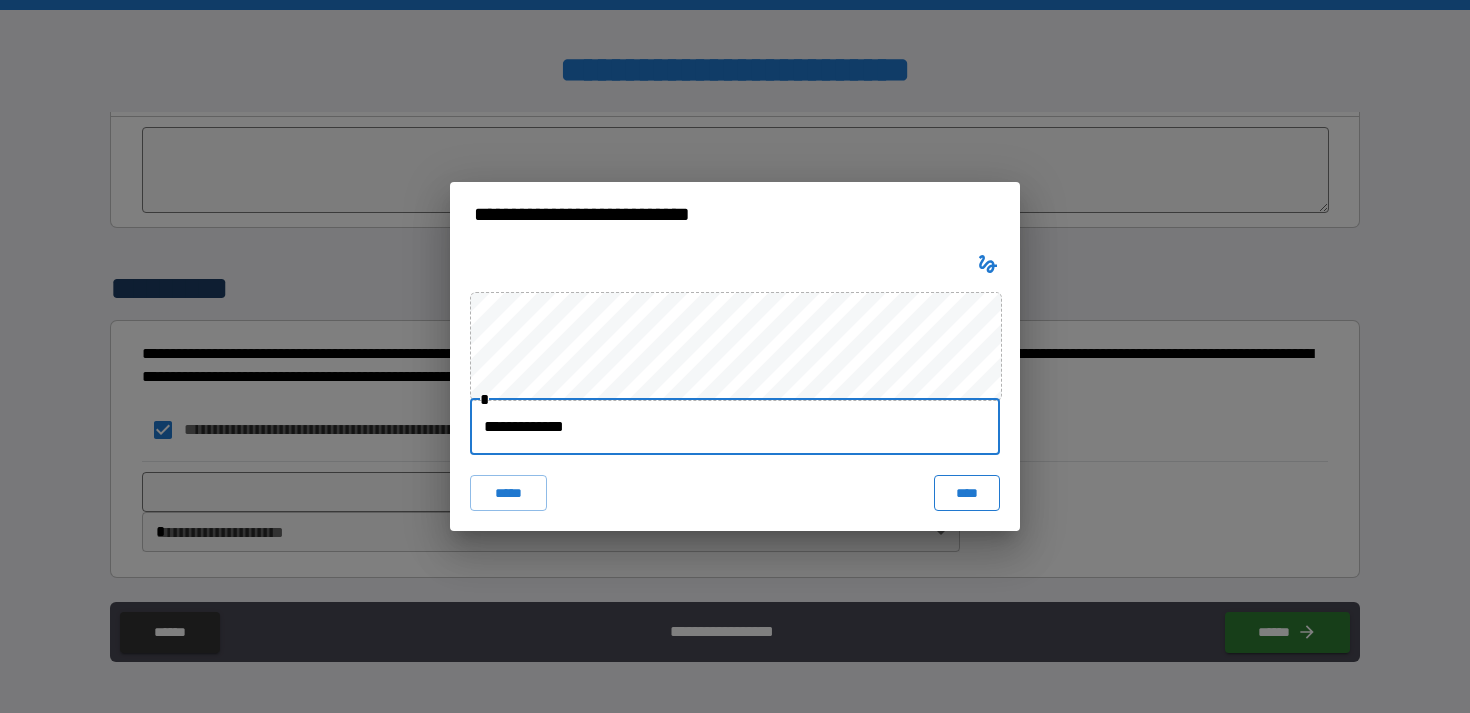 type on "**********" 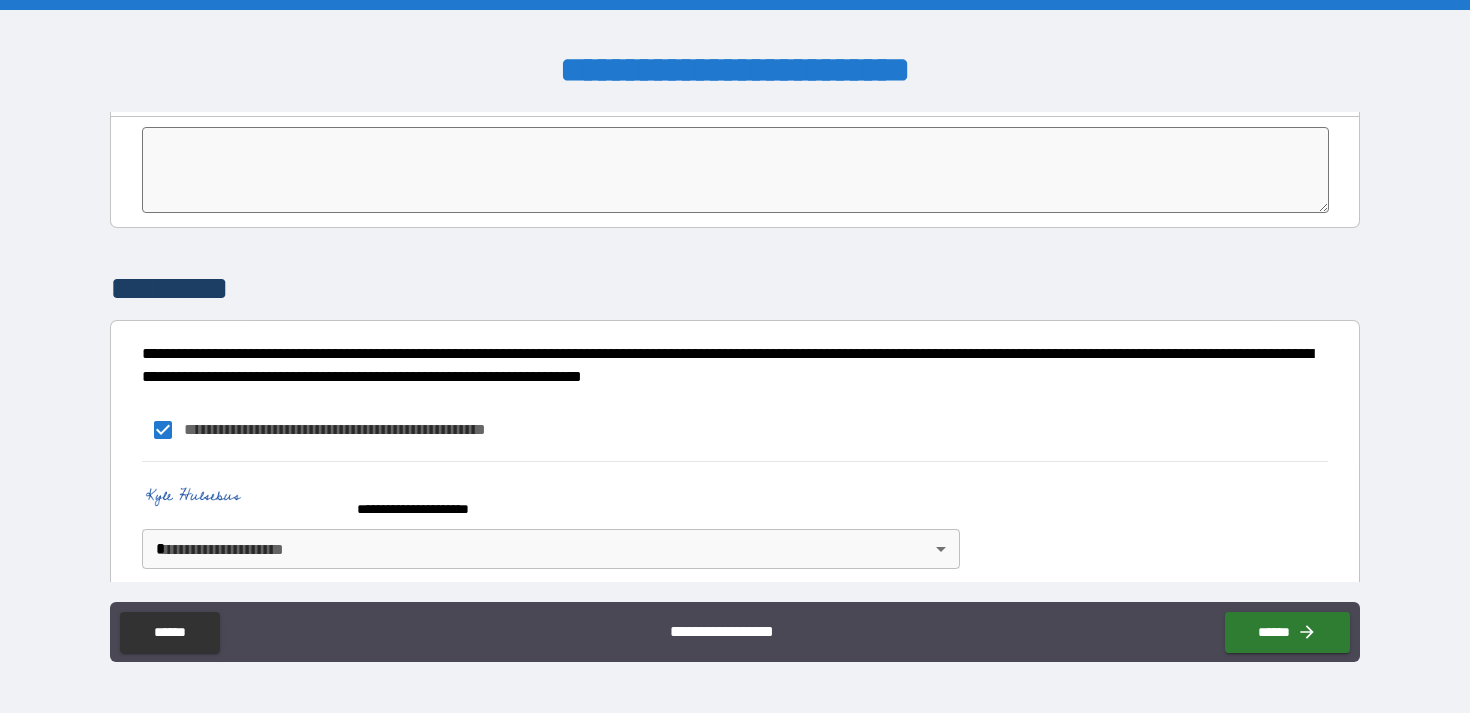 scroll, scrollTop: 4126, scrollLeft: 0, axis: vertical 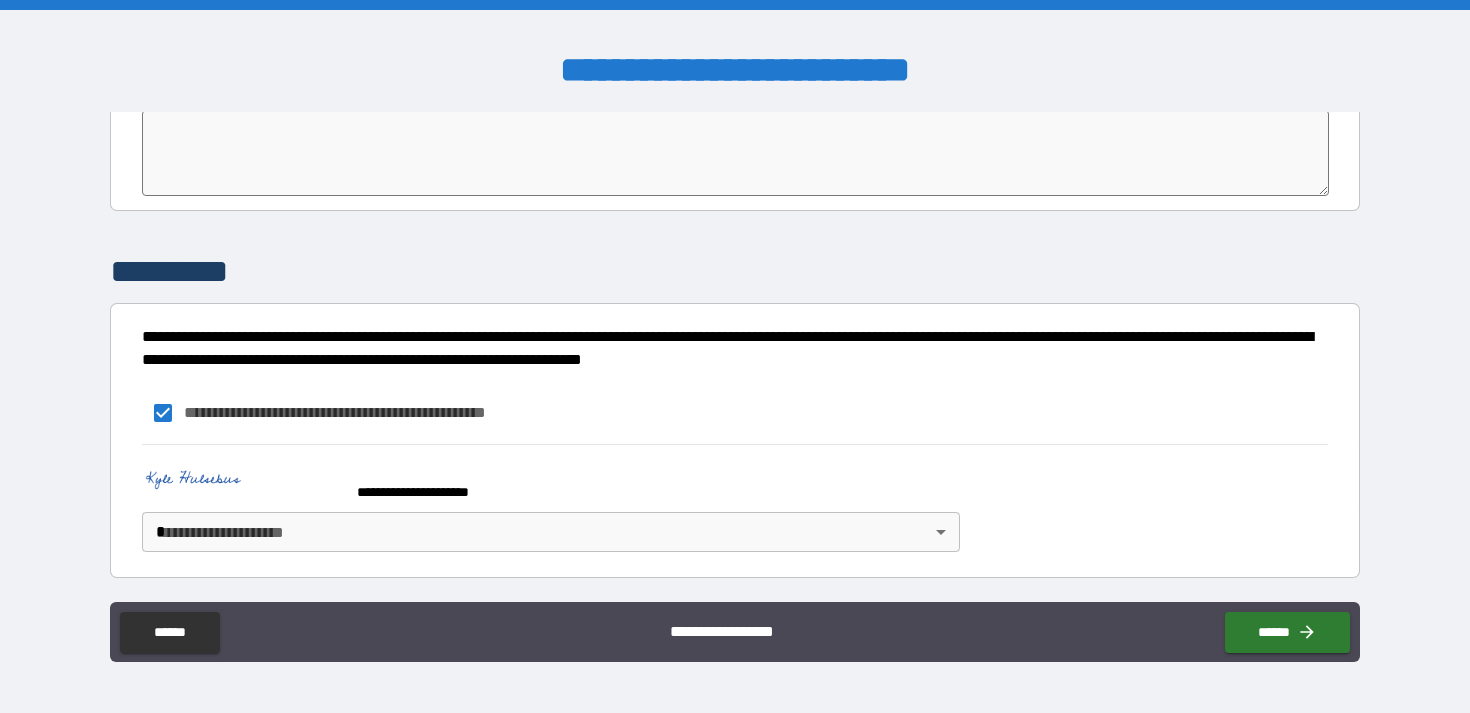 click on "**********" at bounding box center [735, 356] 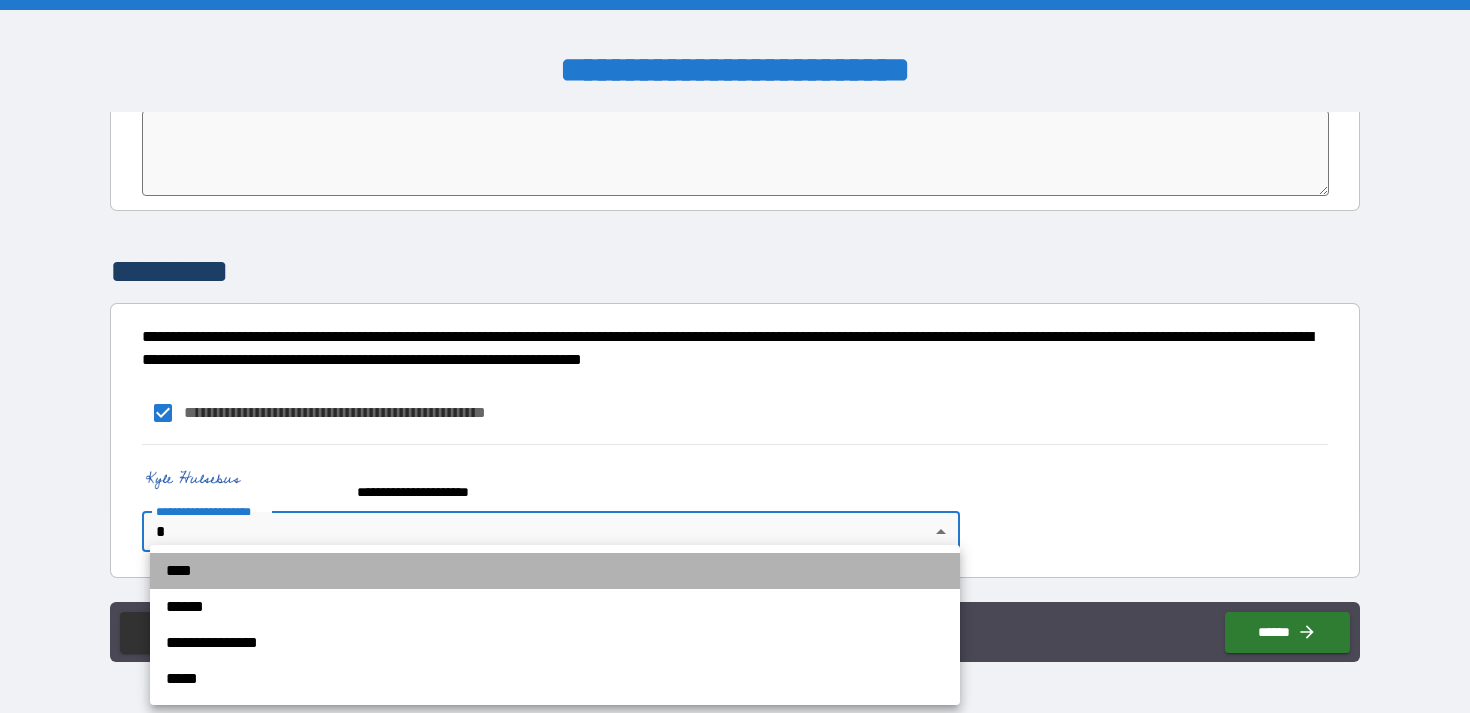 click on "****" at bounding box center (555, 571) 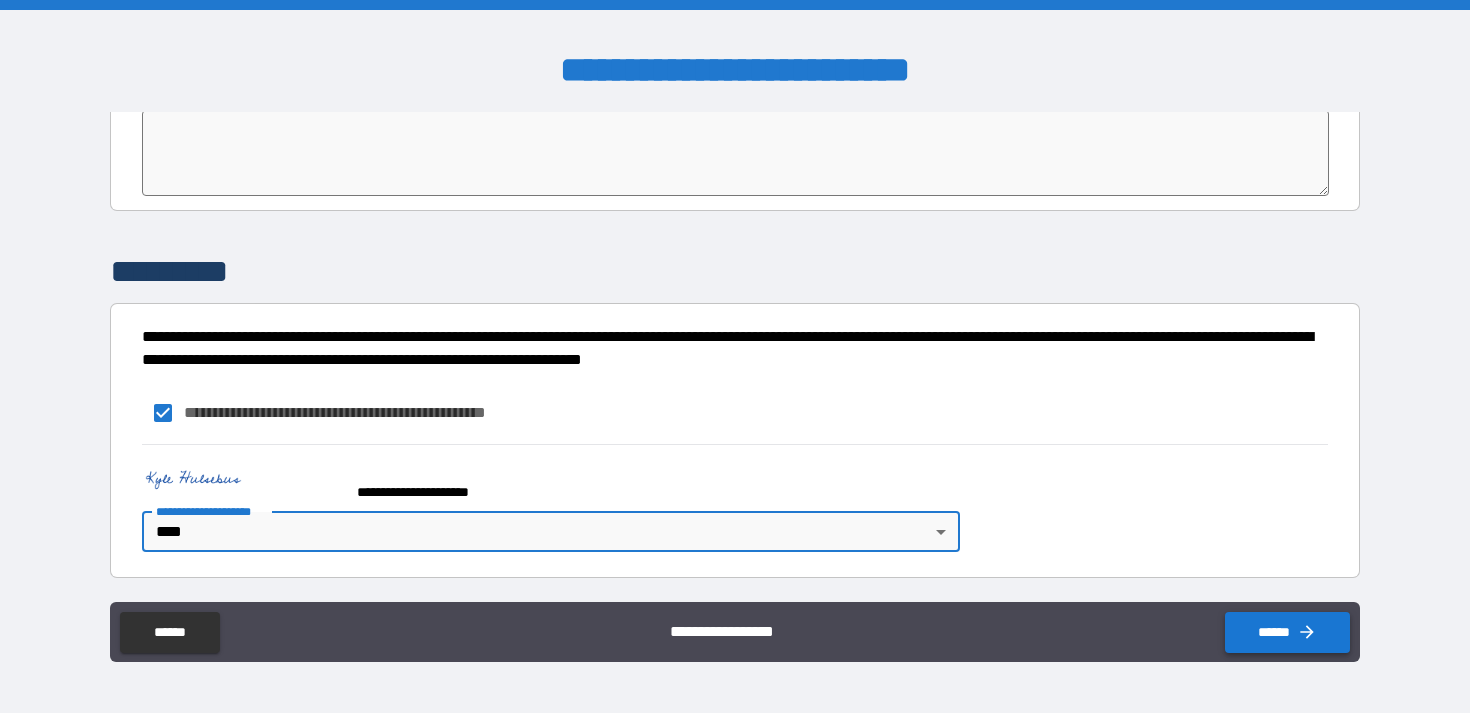 click on "******" at bounding box center (1287, 632) 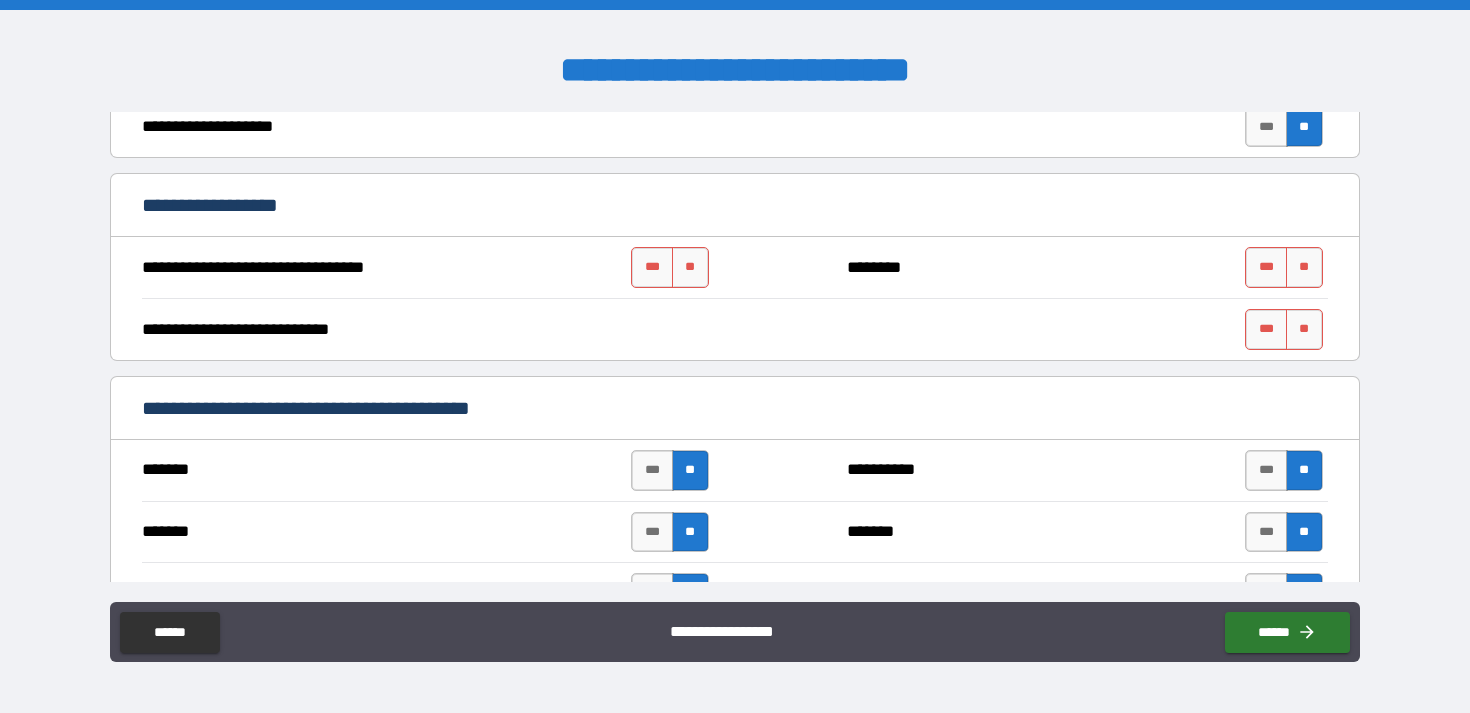 scroll, scrollTop: 752, scrollLeft: 0, axis: vertical 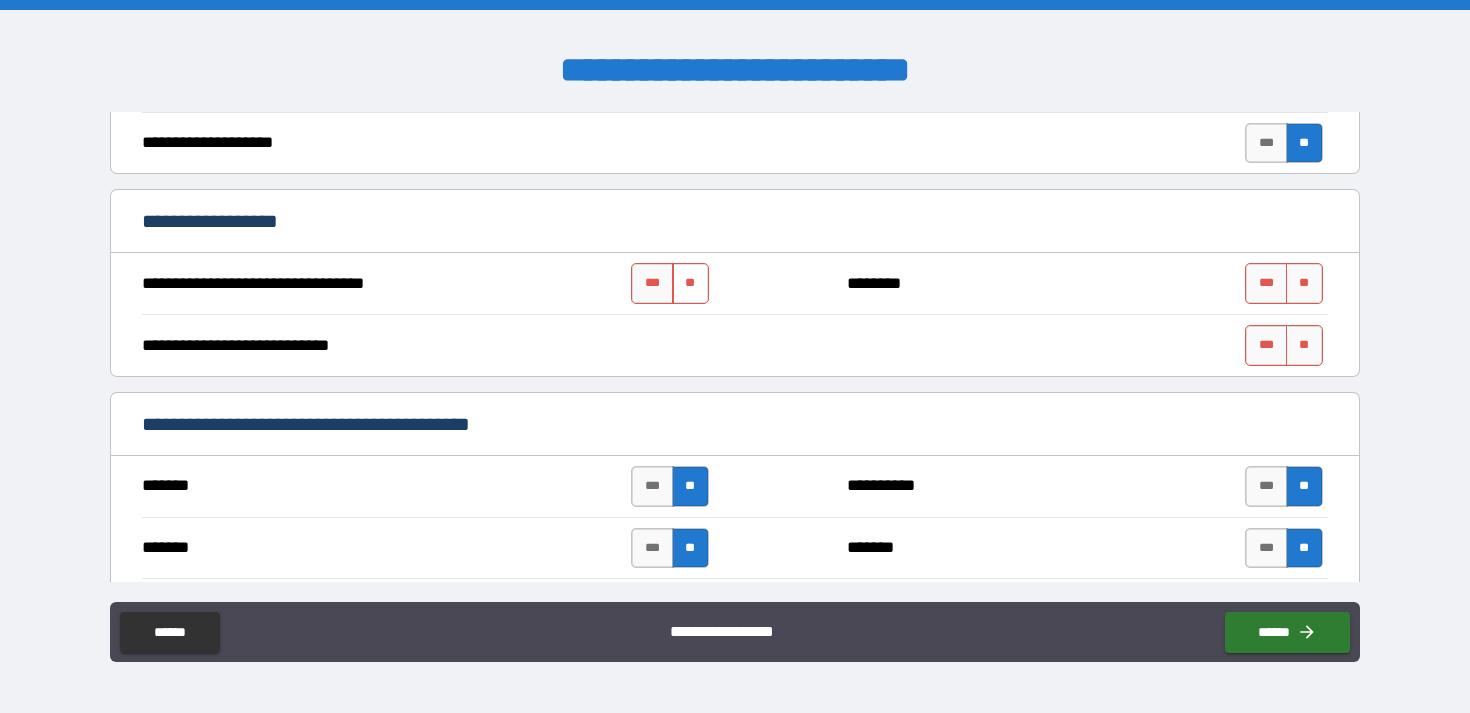 click on "**" at bounding box center (690, 283) 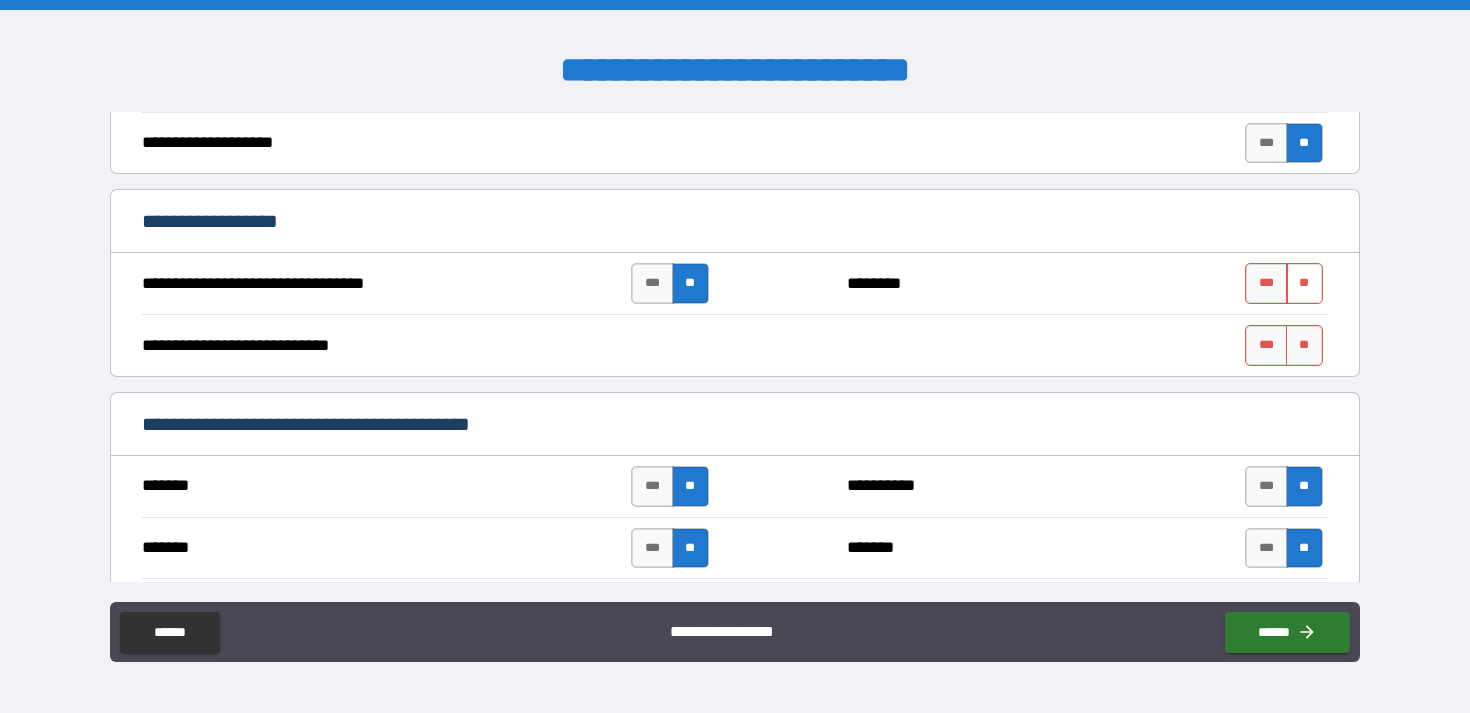 click on "**" at bounding box center [1304, 283] 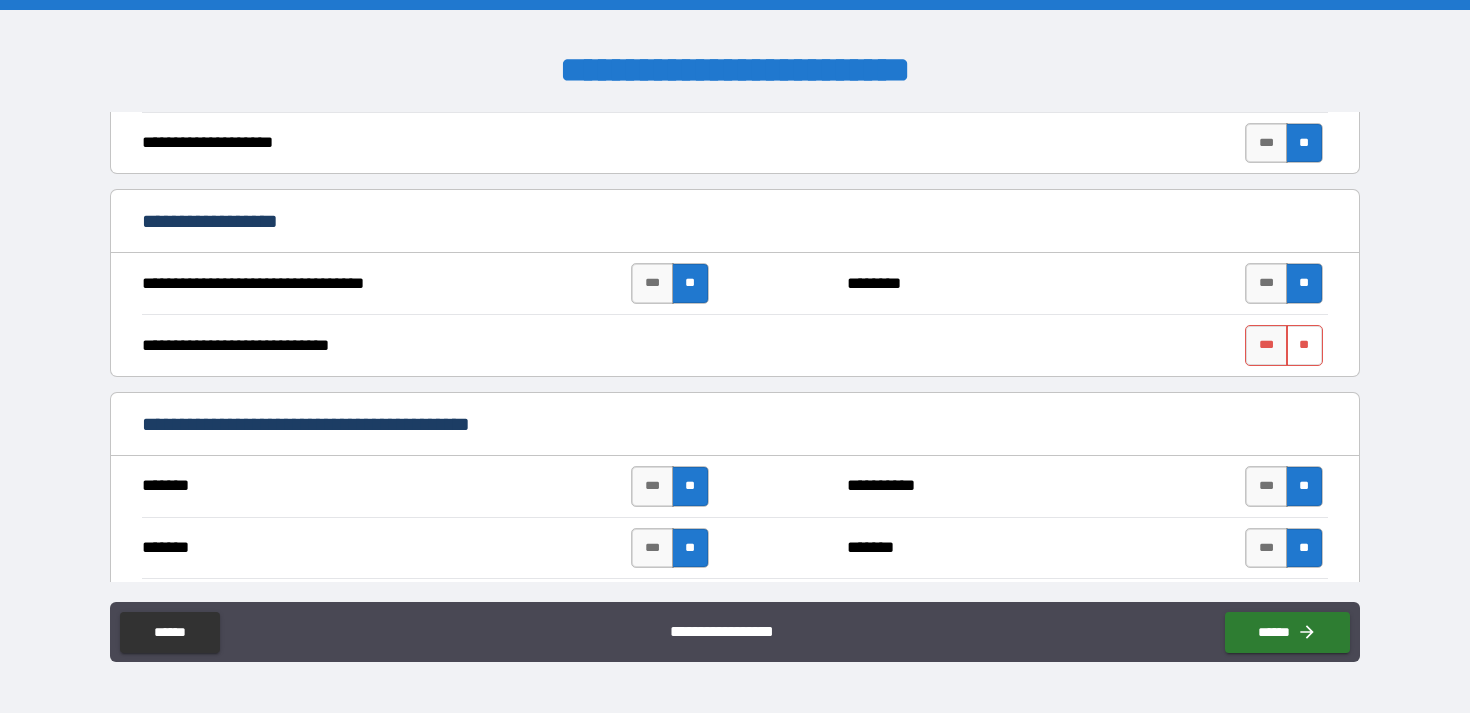click on "**" at bounding box center (1304, 345) 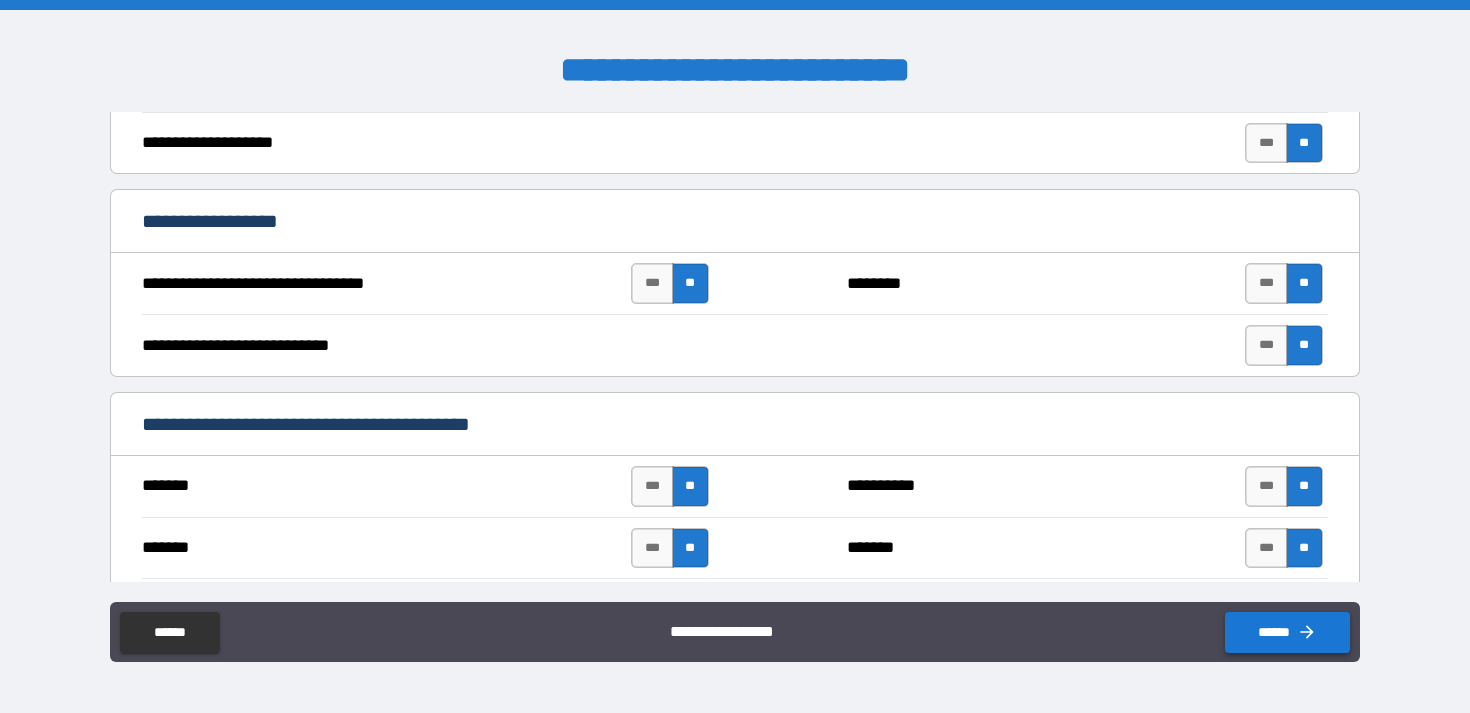 click on "******" at bounding box center (1287, 632) 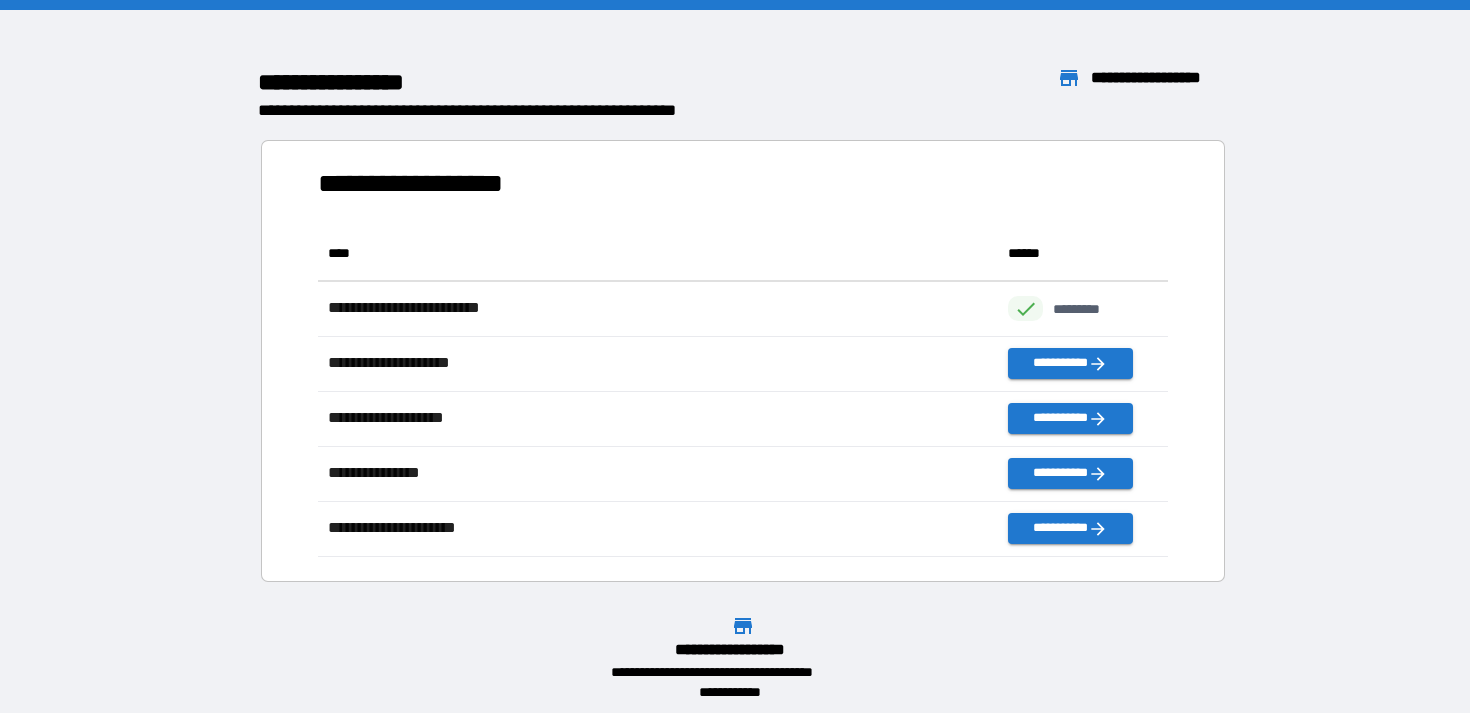 scroll, scrollTop: 1, scrollLeft: 1, axis: both 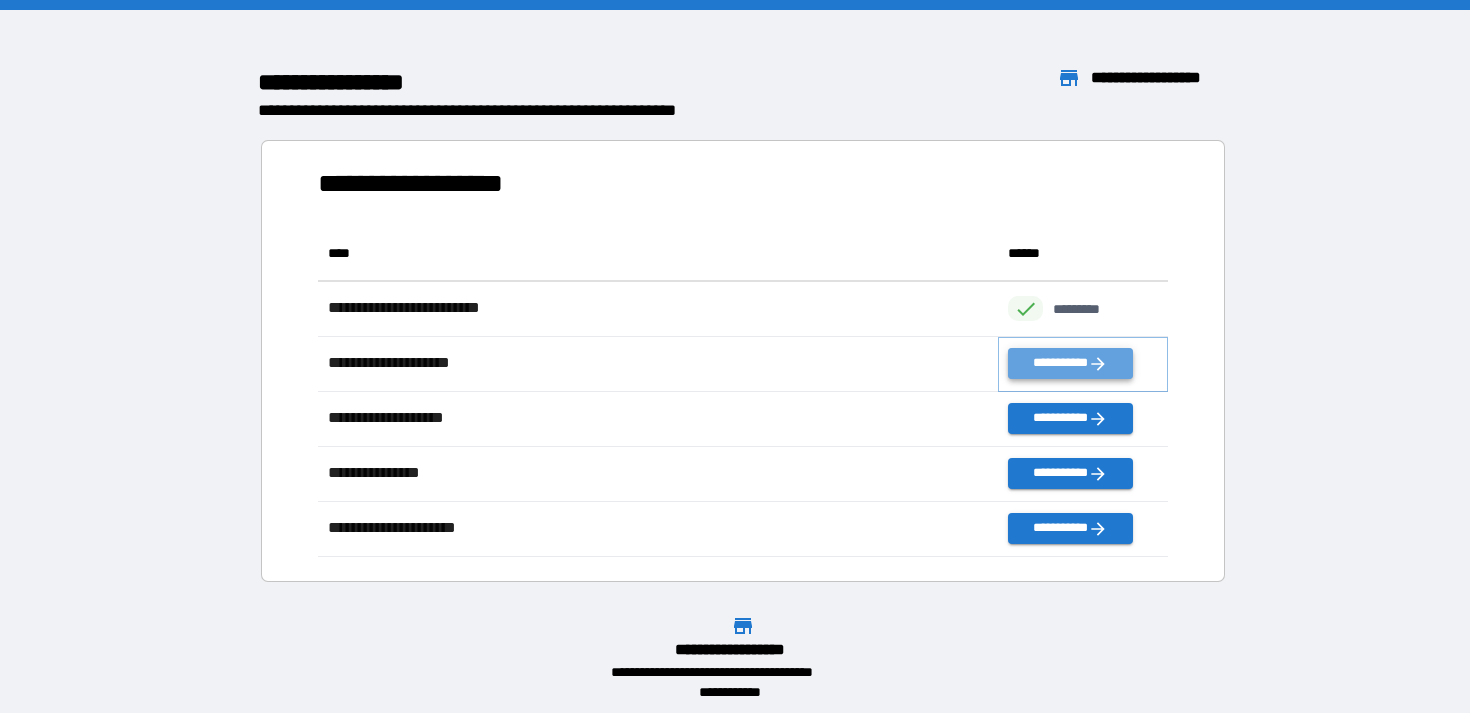 click 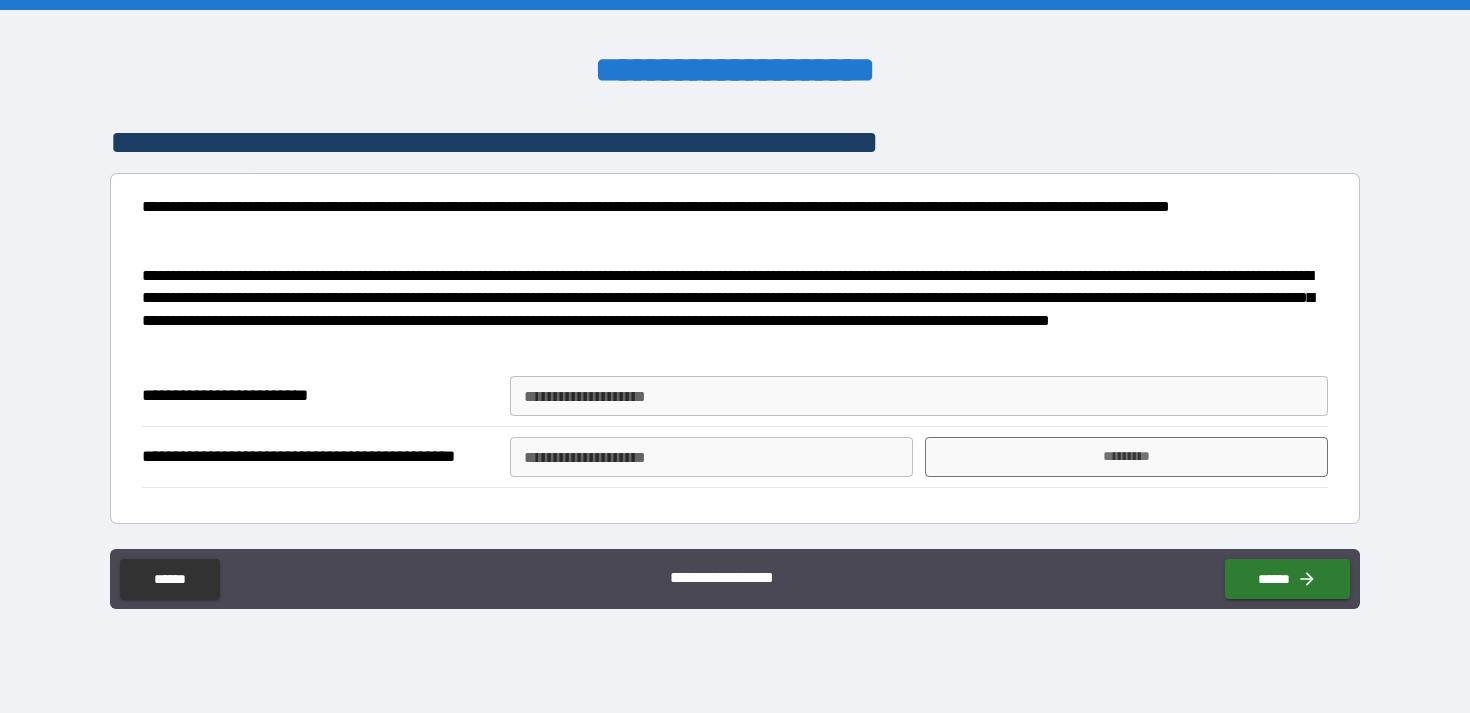 click on "**********" at bounding box center (919, 396) 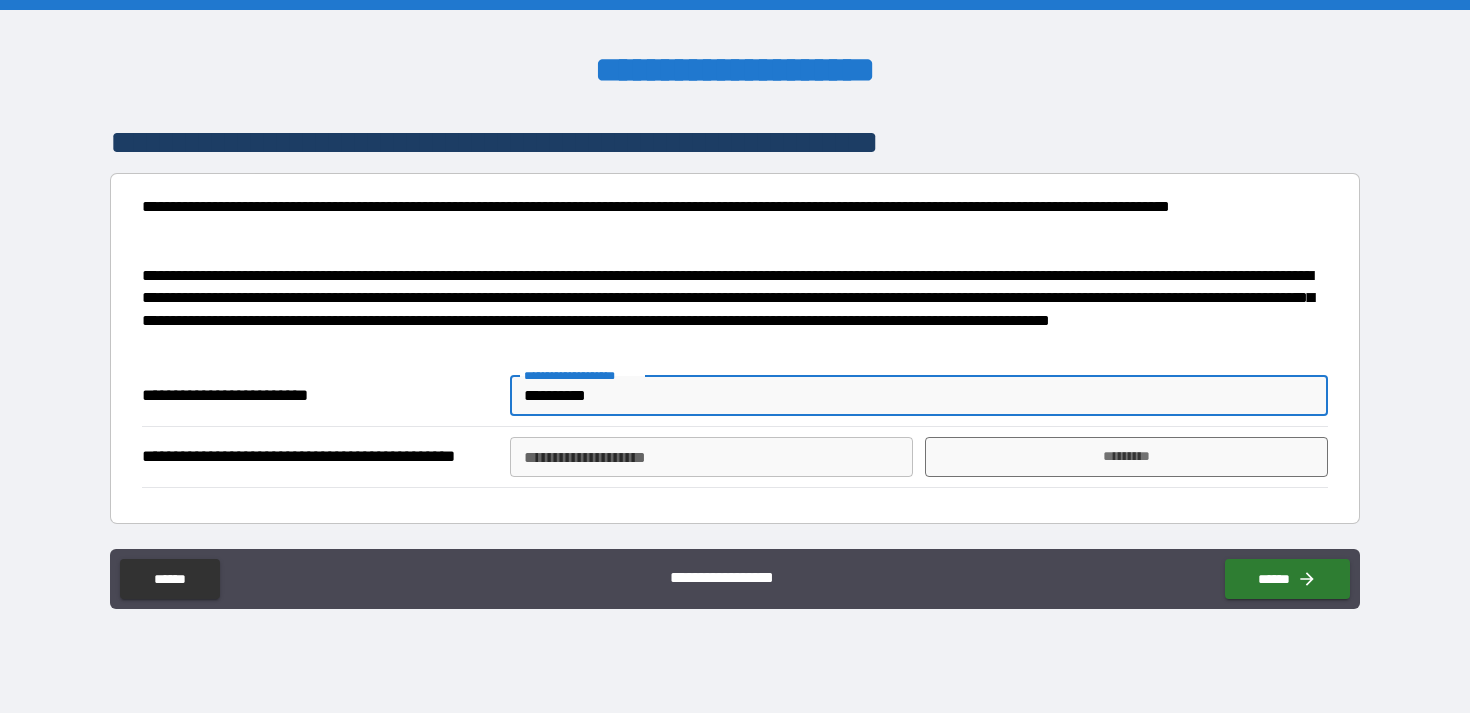 type on "**********" 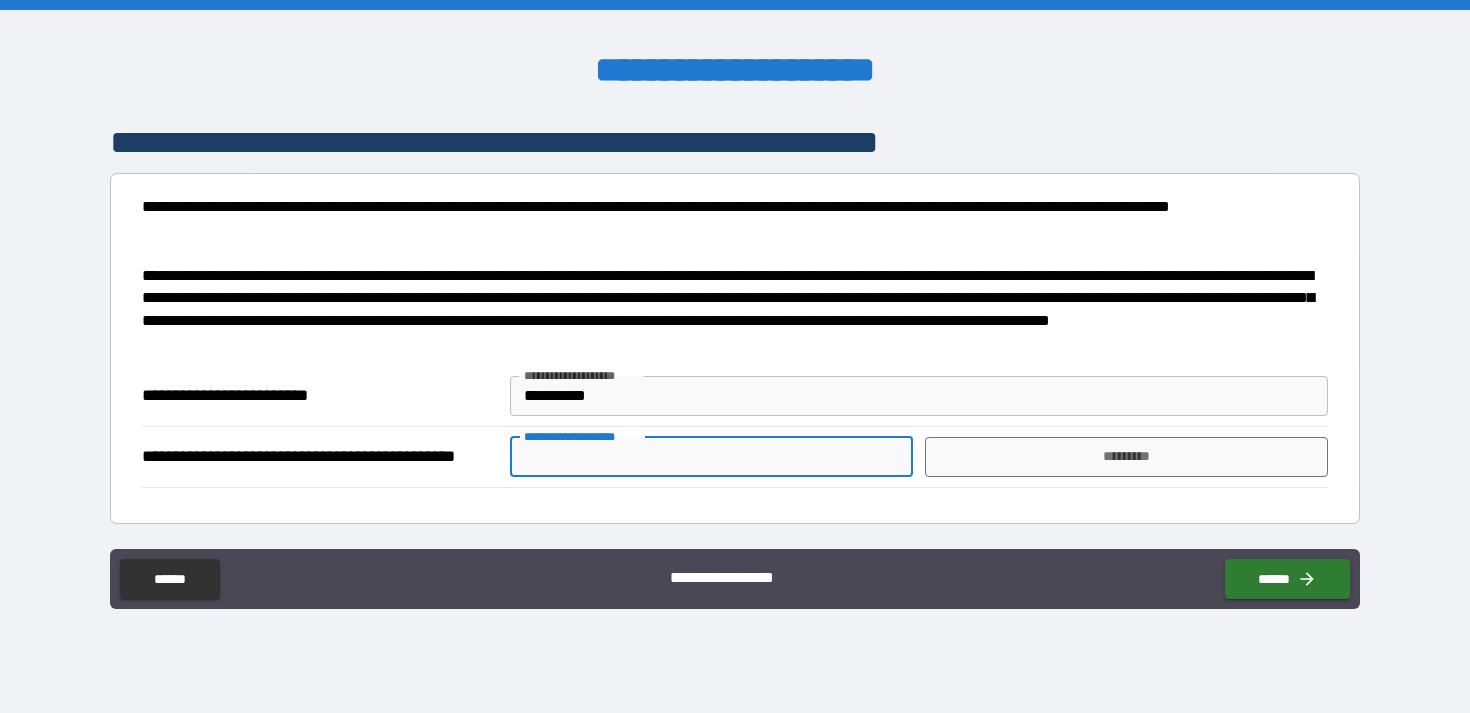 click on "**********" at bounding box center [711, 457] 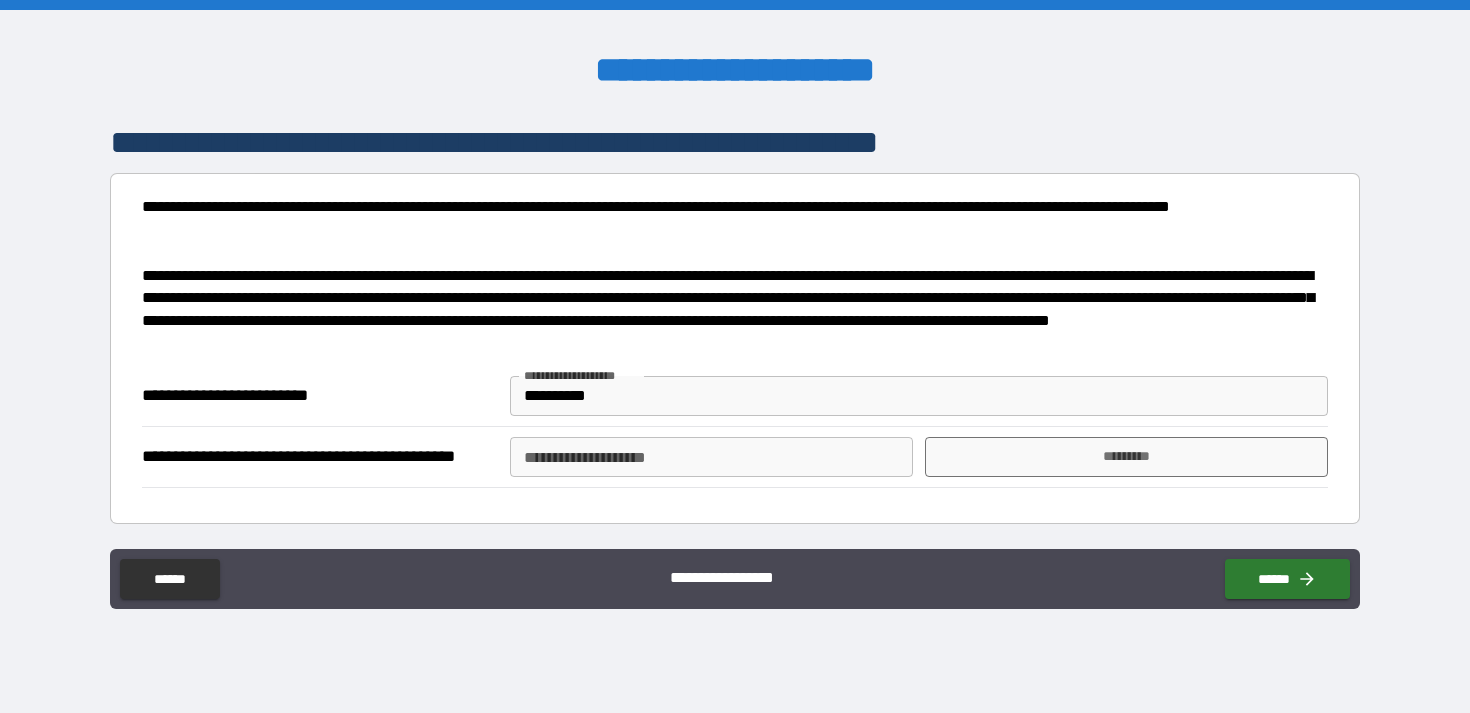 click on "**********" at bounding box center (734, 456) 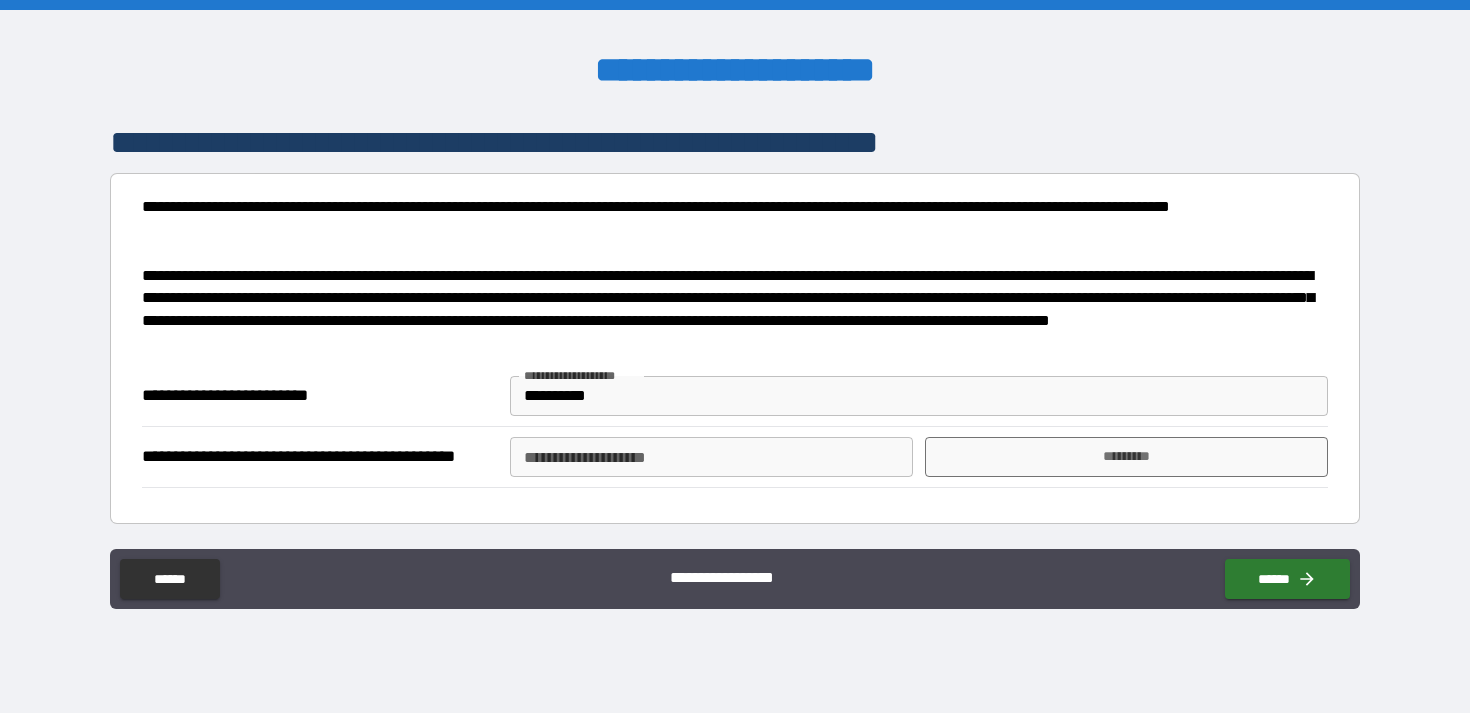 click on "**********" at bounding box center (711, 457) 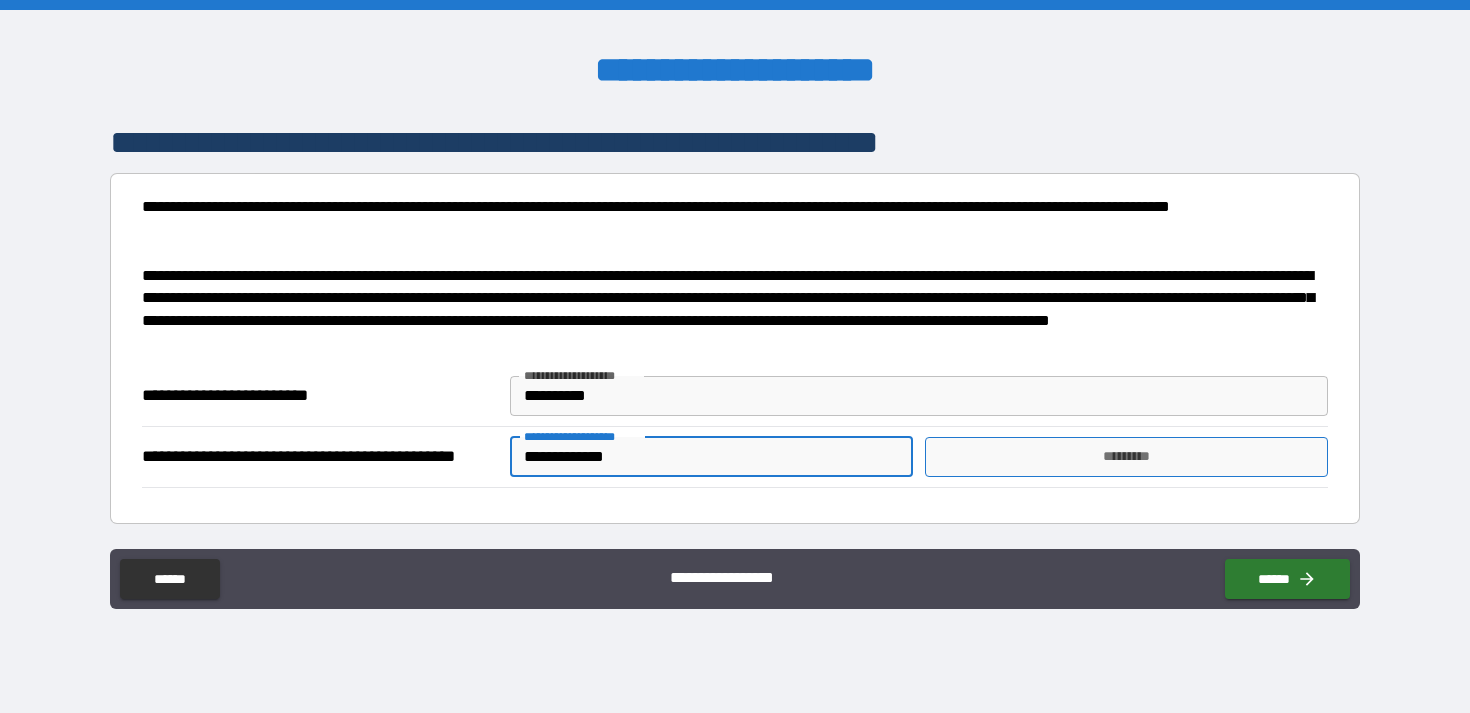 type on "**********" 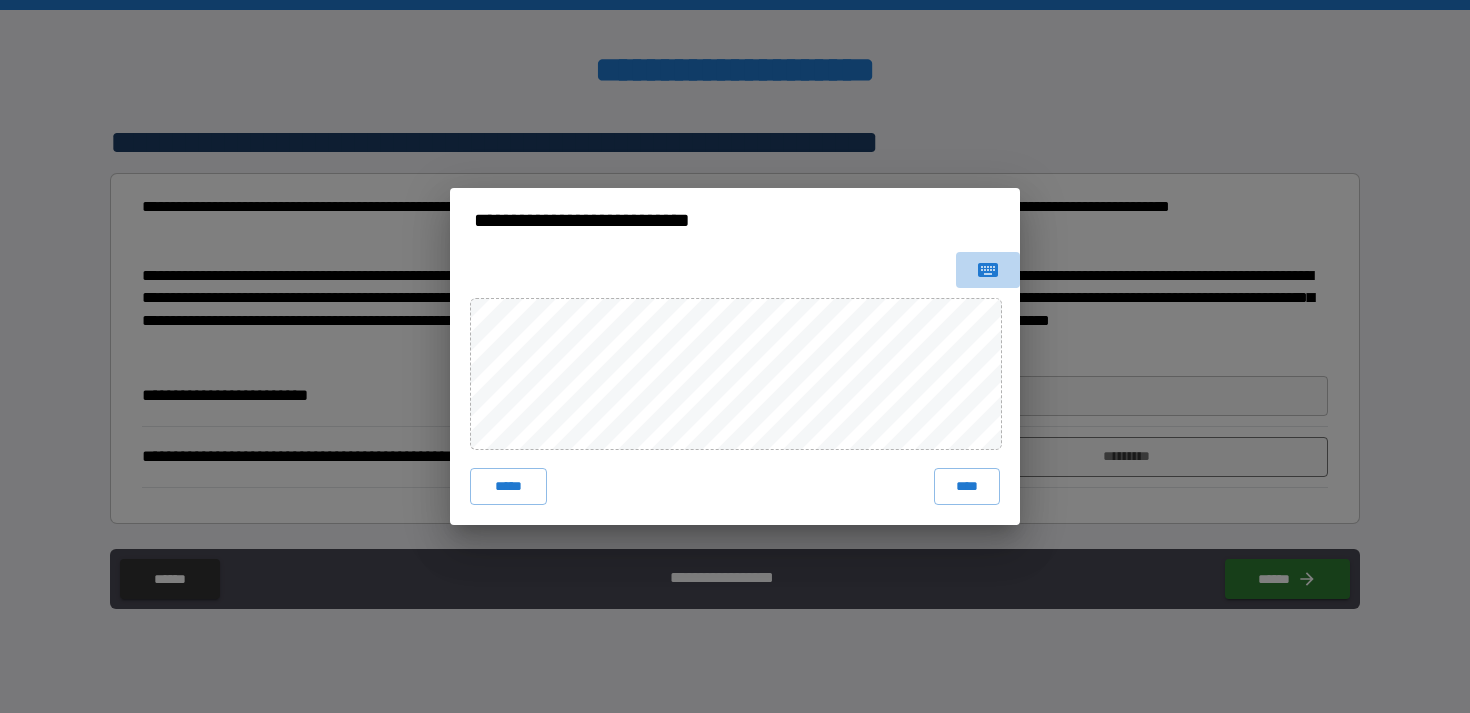 click 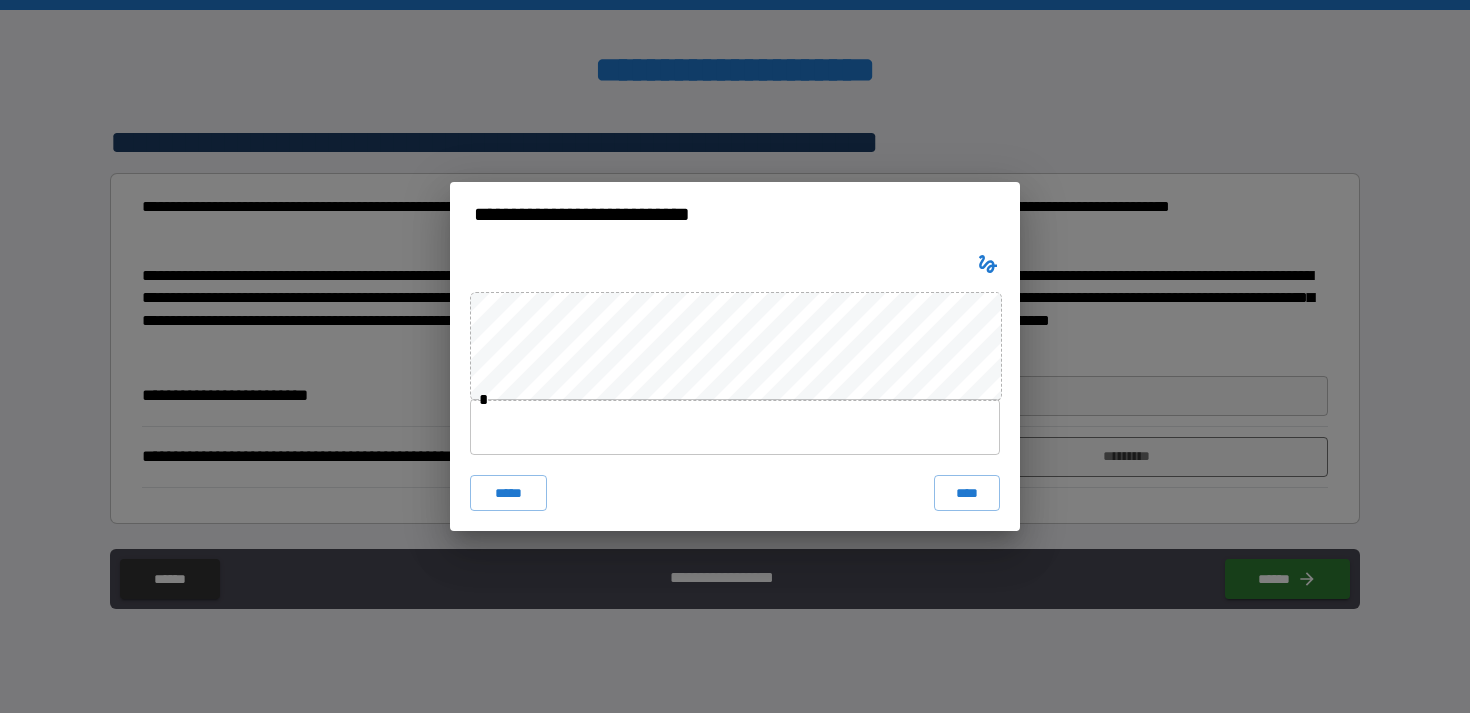 click at bounding box center (735, 427) 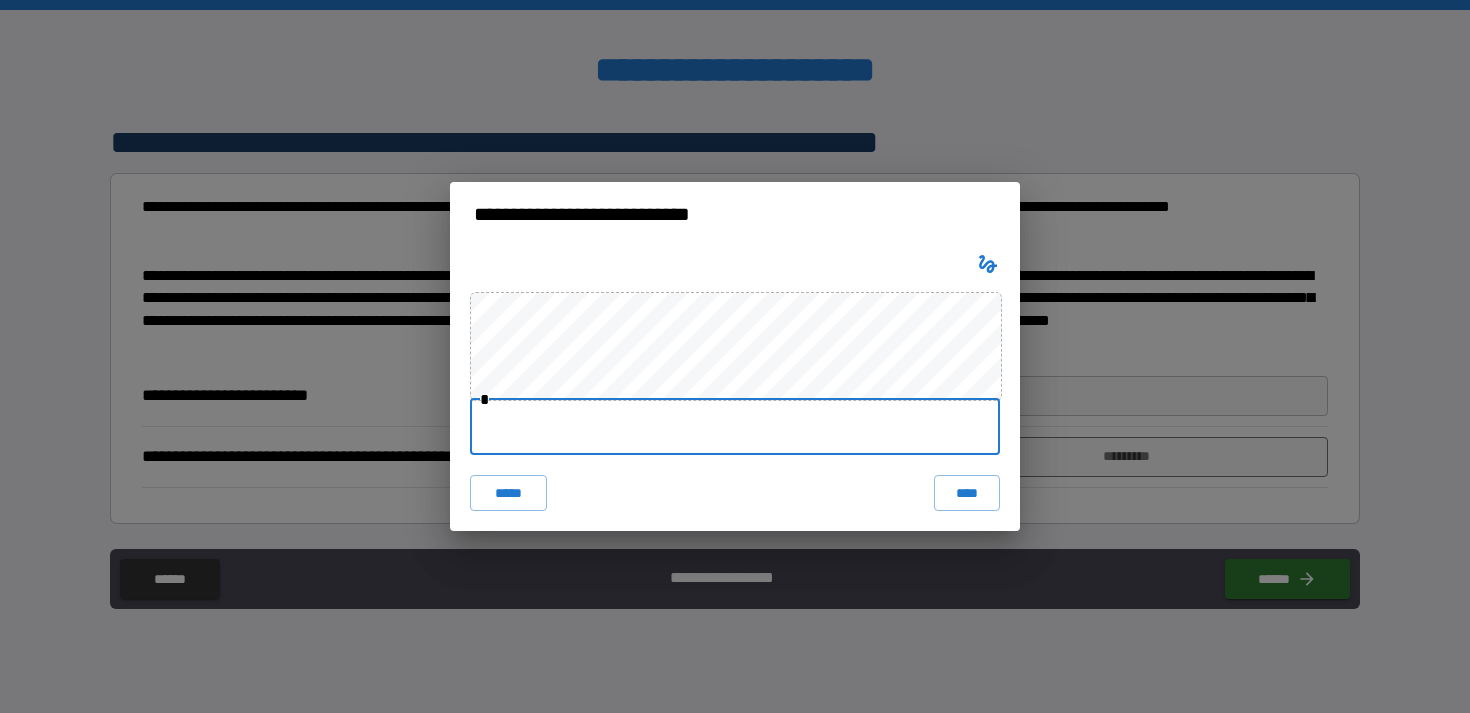 type on "*" 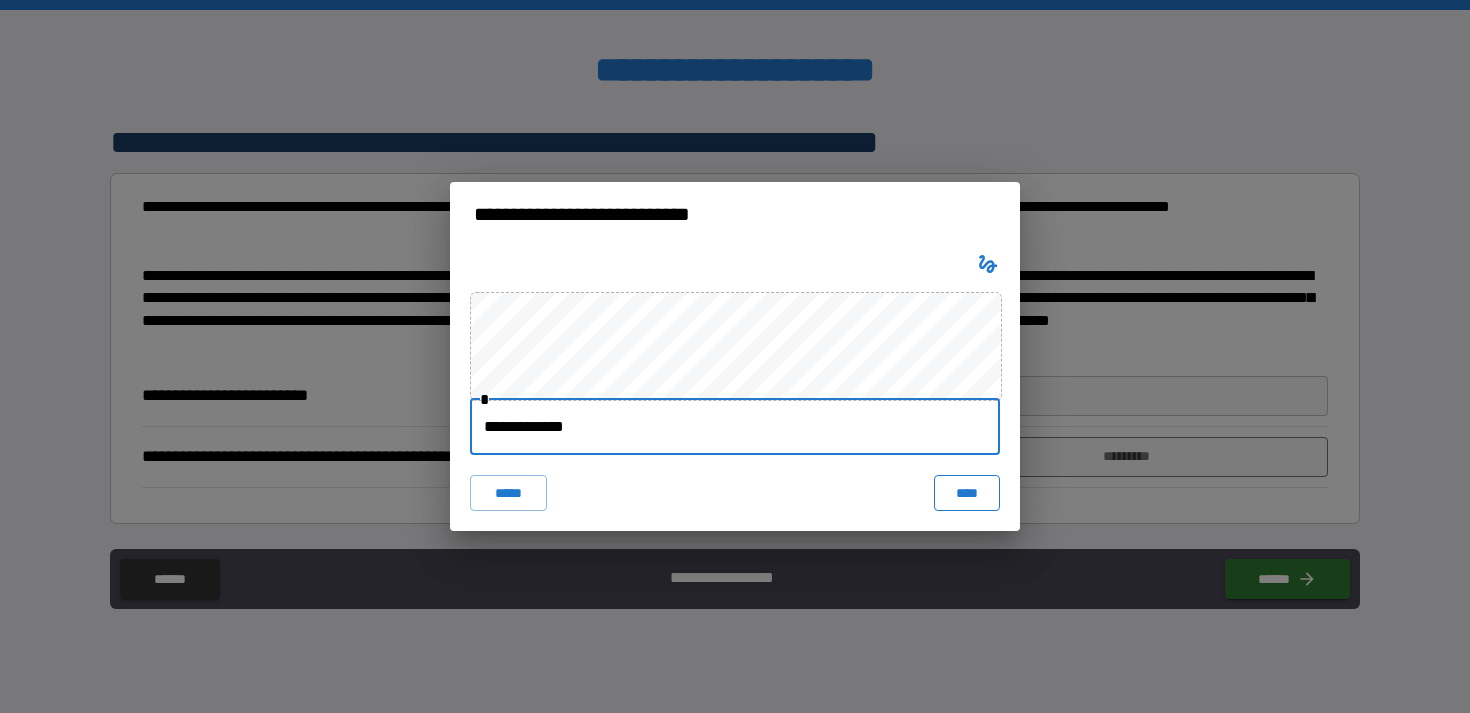 type on "**********" 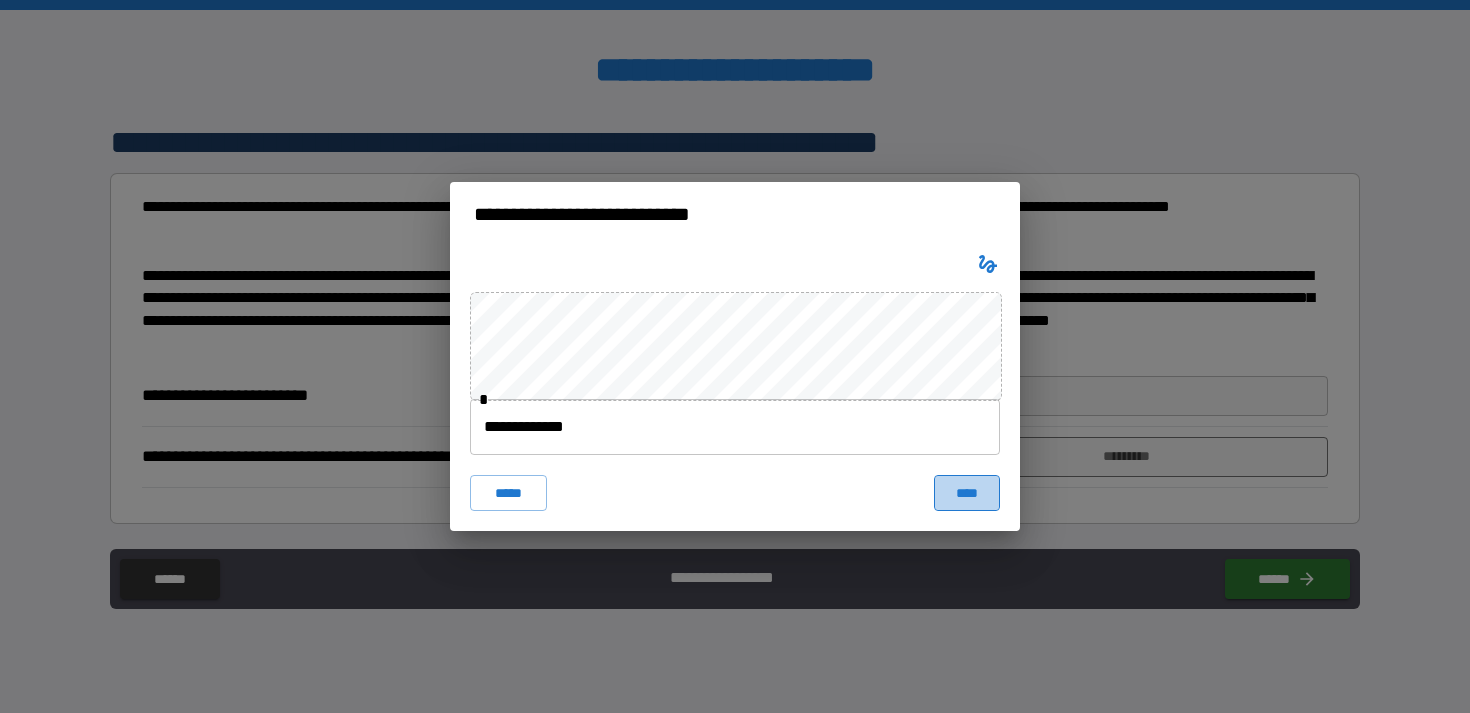 click on "****" at bounding box center [967, 493] 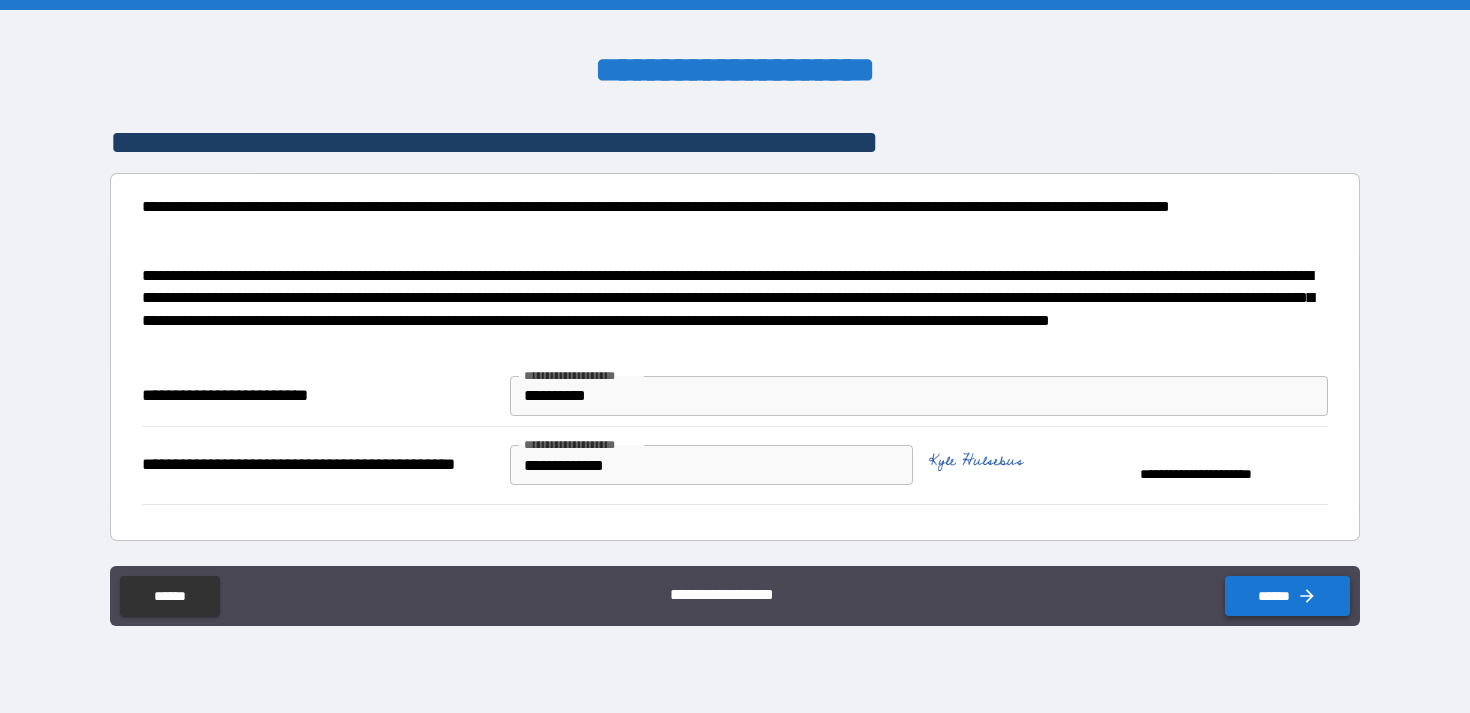click on "******" at bounding box center [1287, 596] 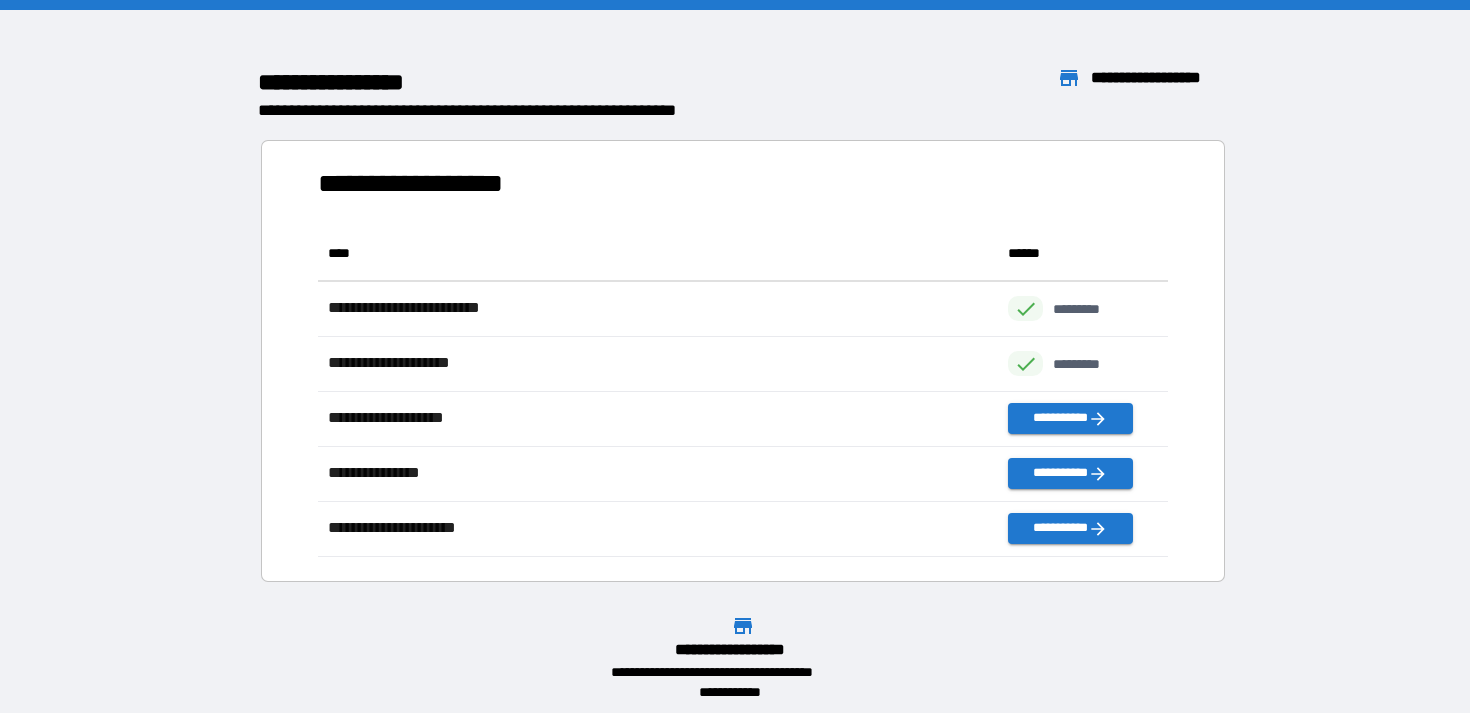 scroll, scrollTop: 1, scrollLeft: 1, axis: both 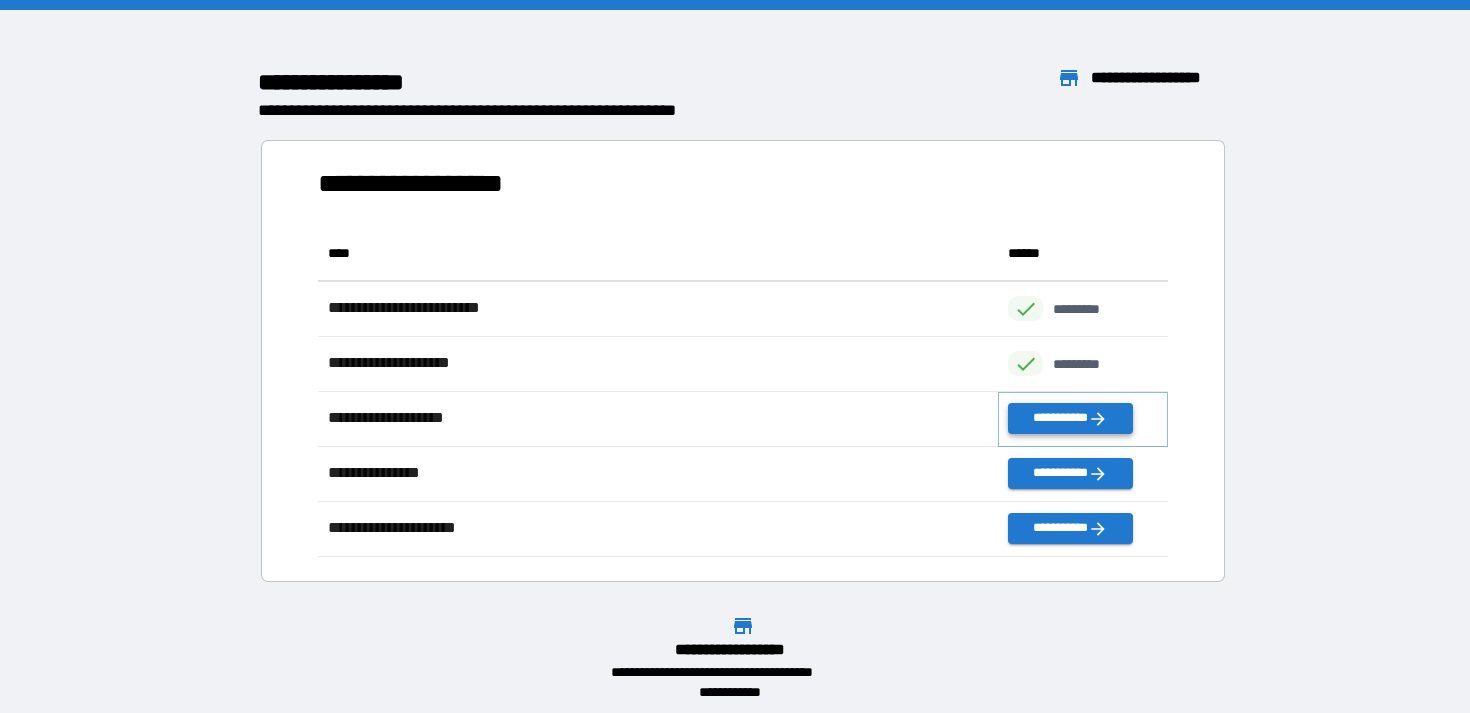 click on "**********" at bounding box center [1070, 418] 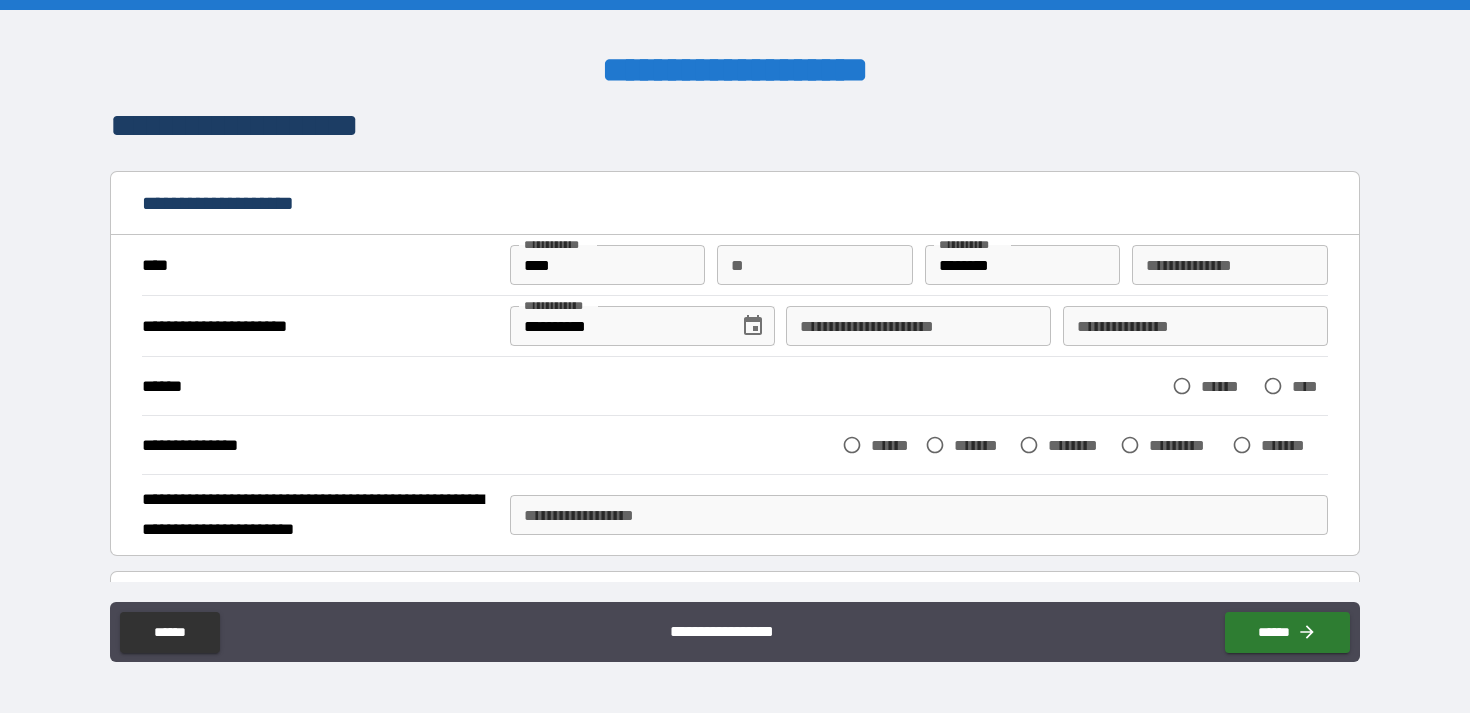 scroll, scrollTop: 17, scrollLeft: 0, axis: vertical 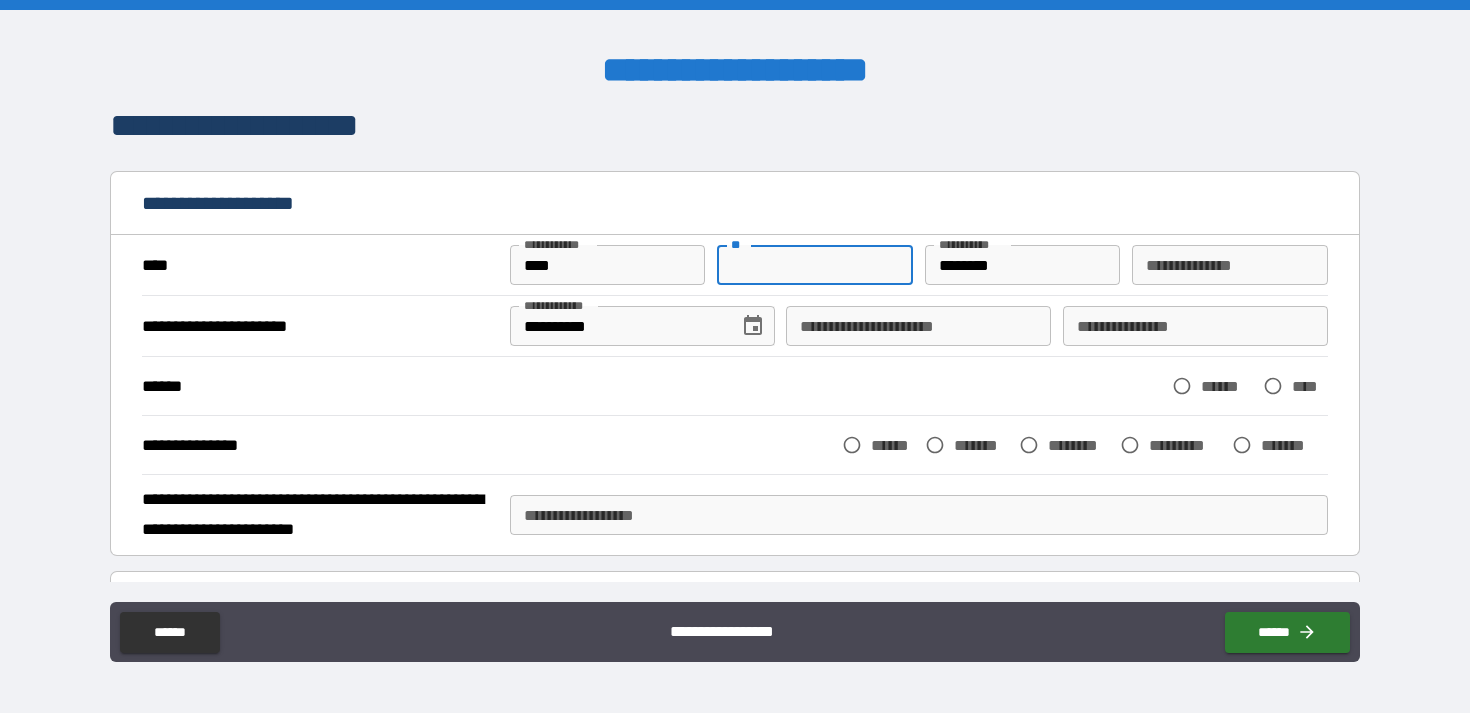 click on "**" at bounding box center [815, 265] 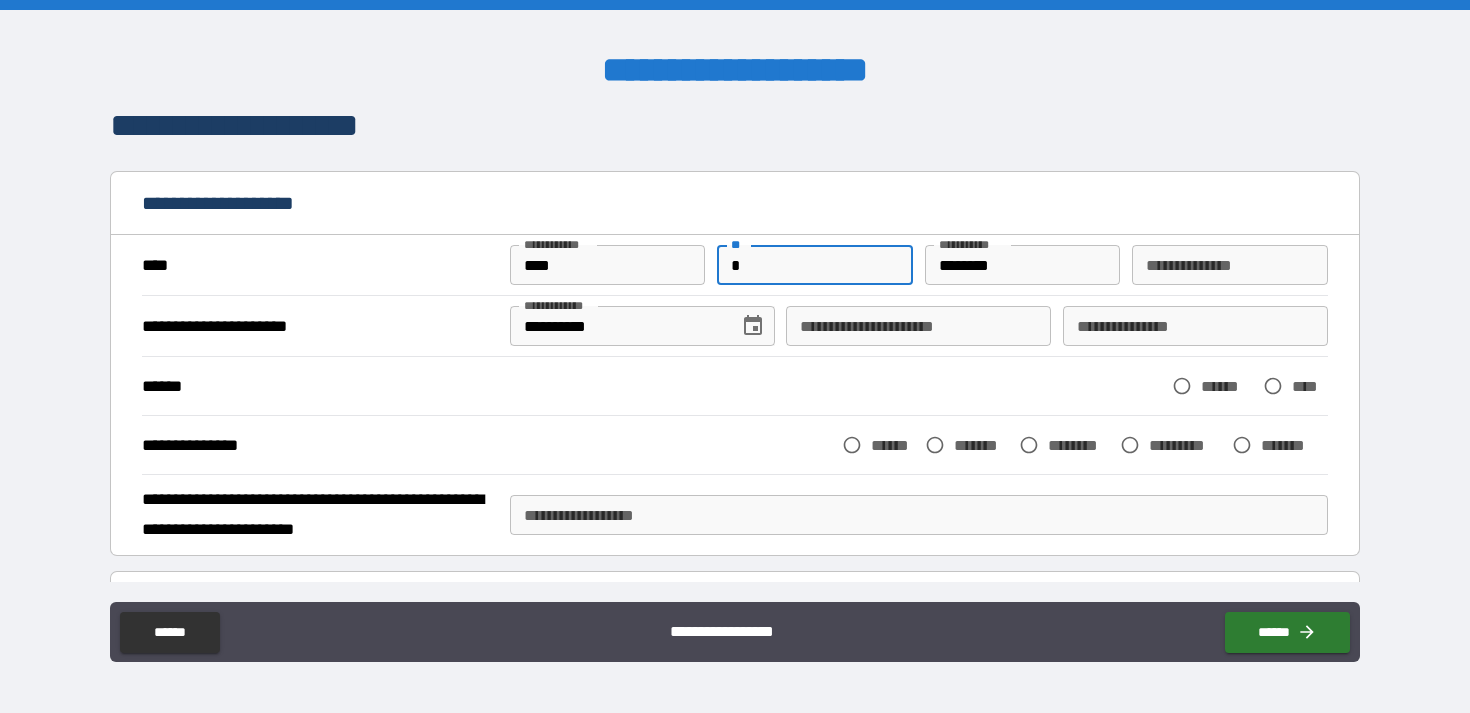 type on "*" 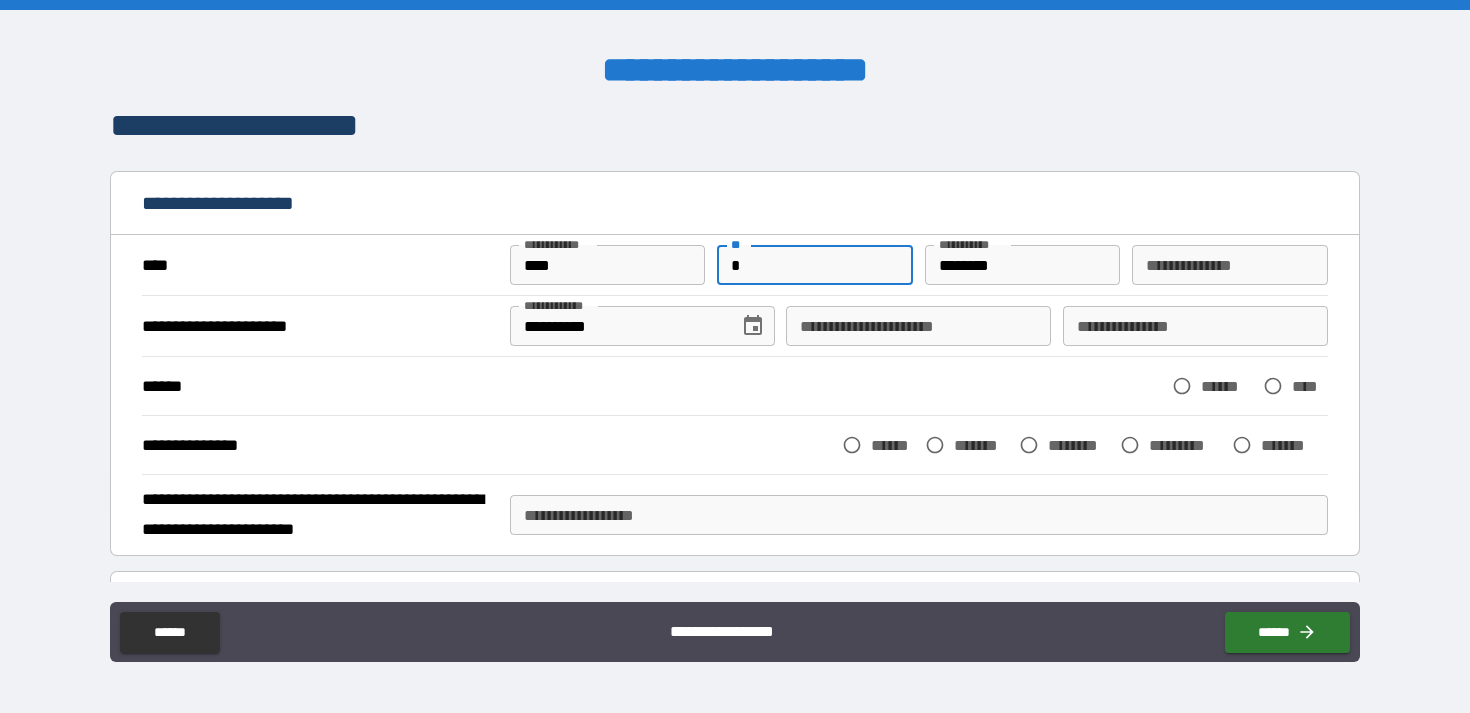 click on "*" at bounding box center [815, 265] 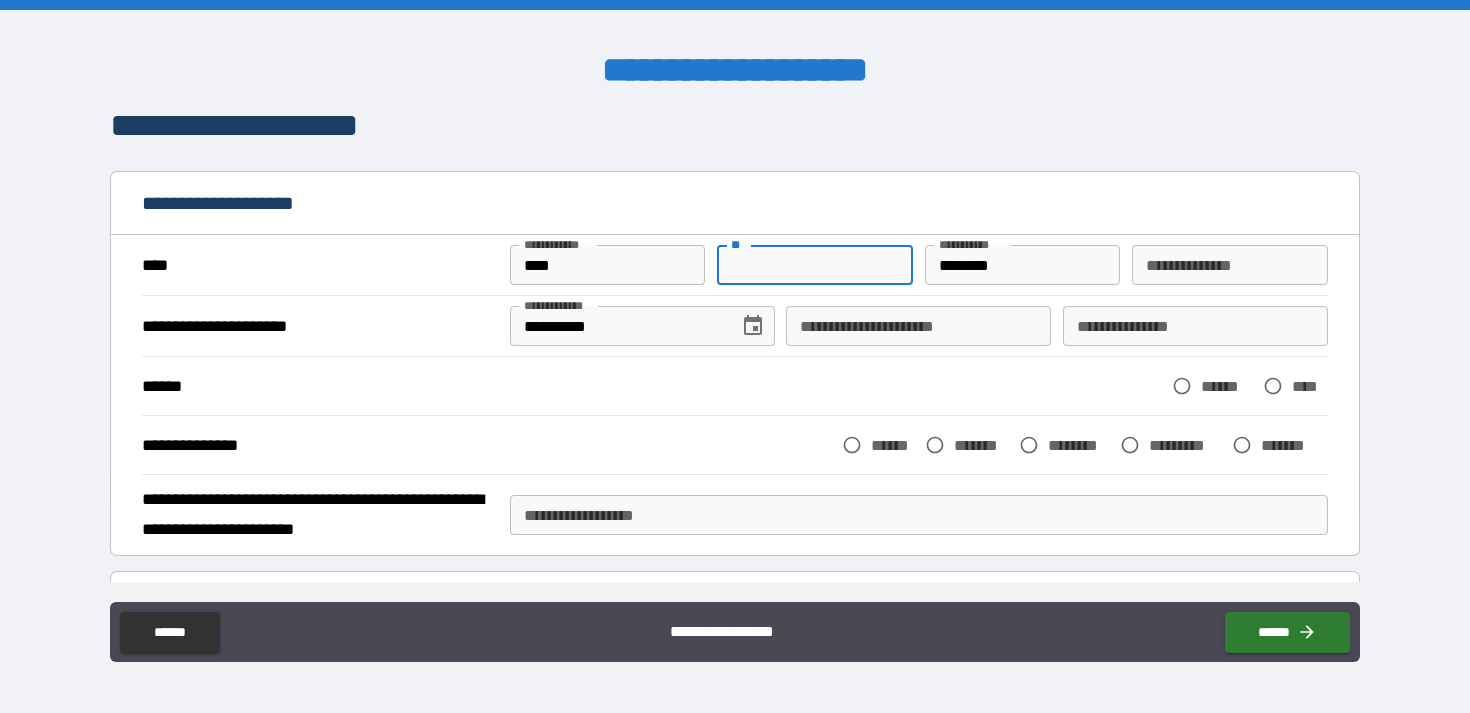 type 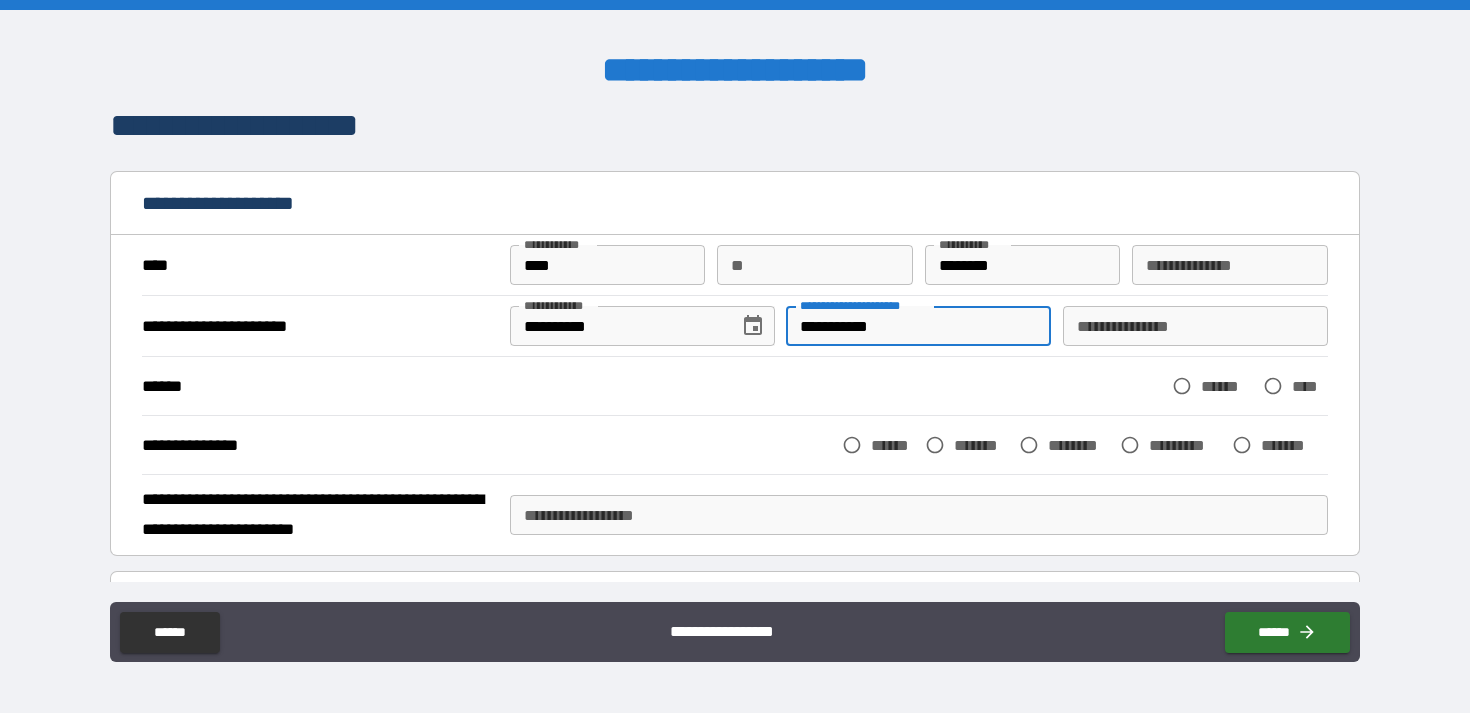 type on "**********" 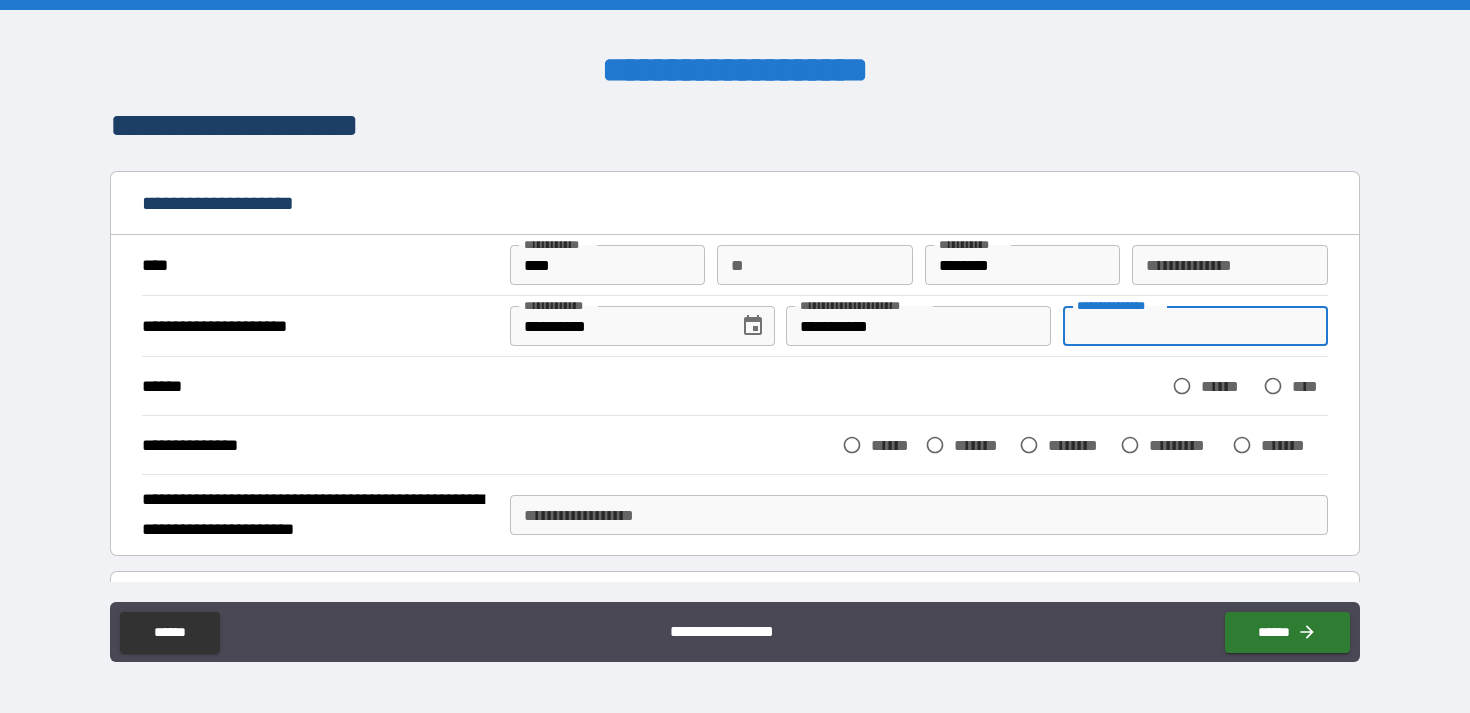 click on "****** ****** ****" at bounding box center (734, 386) 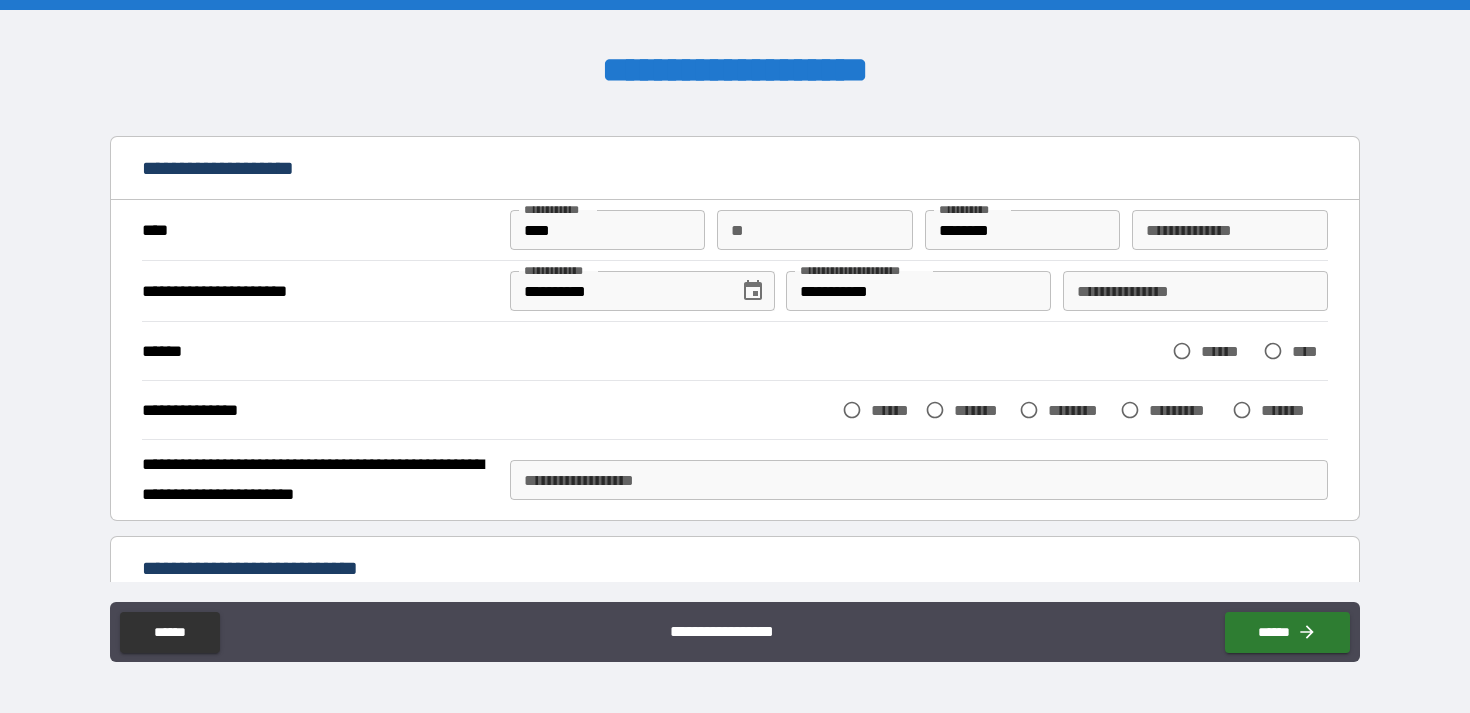 scroll, scrollTop: 61, scrollLeft: 0, axis: vertical 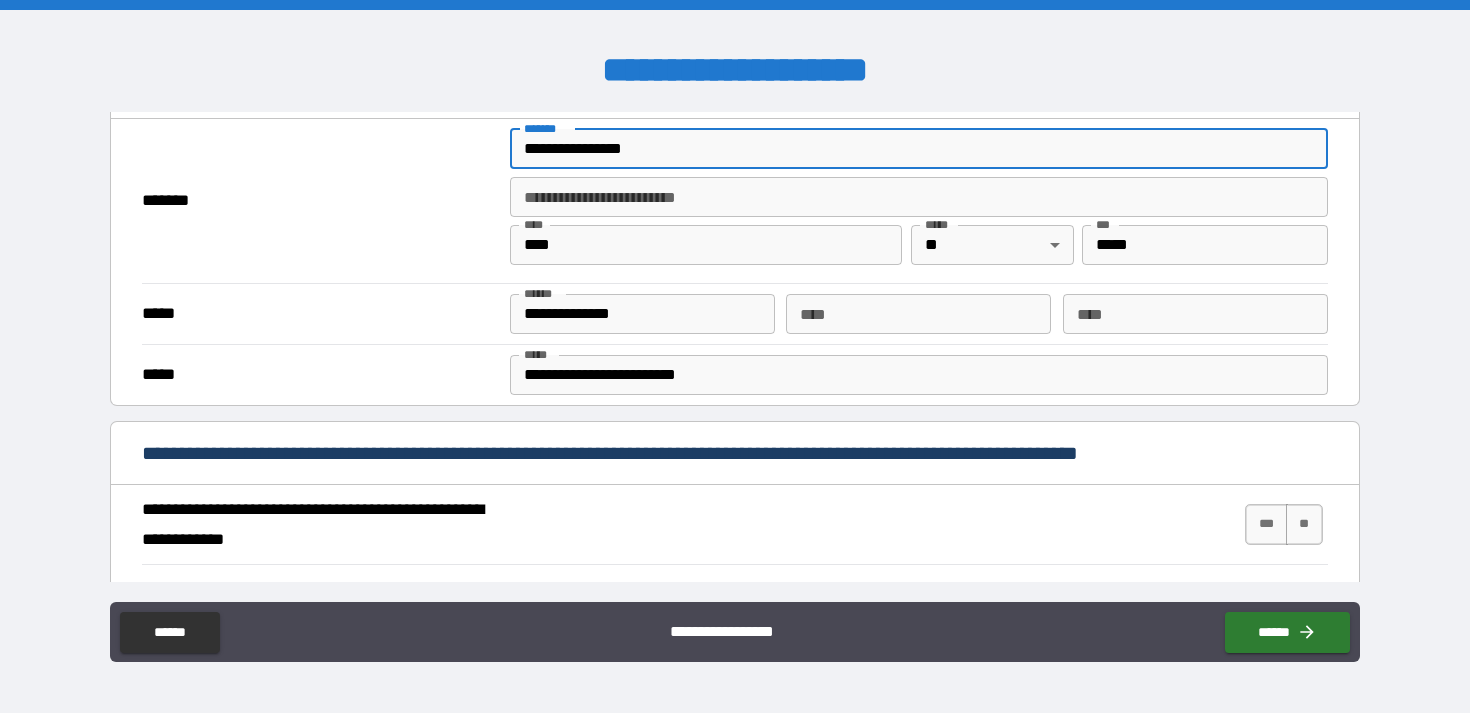 click on "**********" at bounding box center (919, 149) 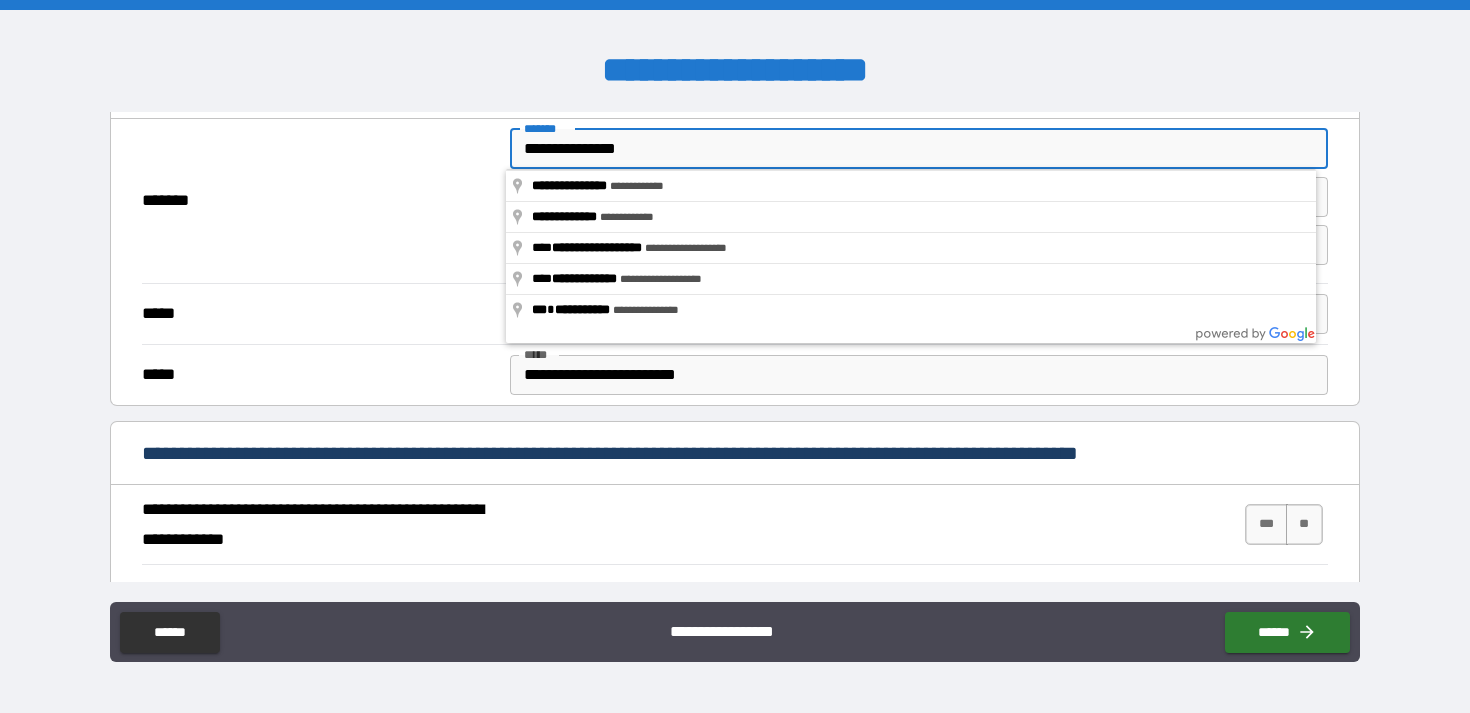 type on "**********" 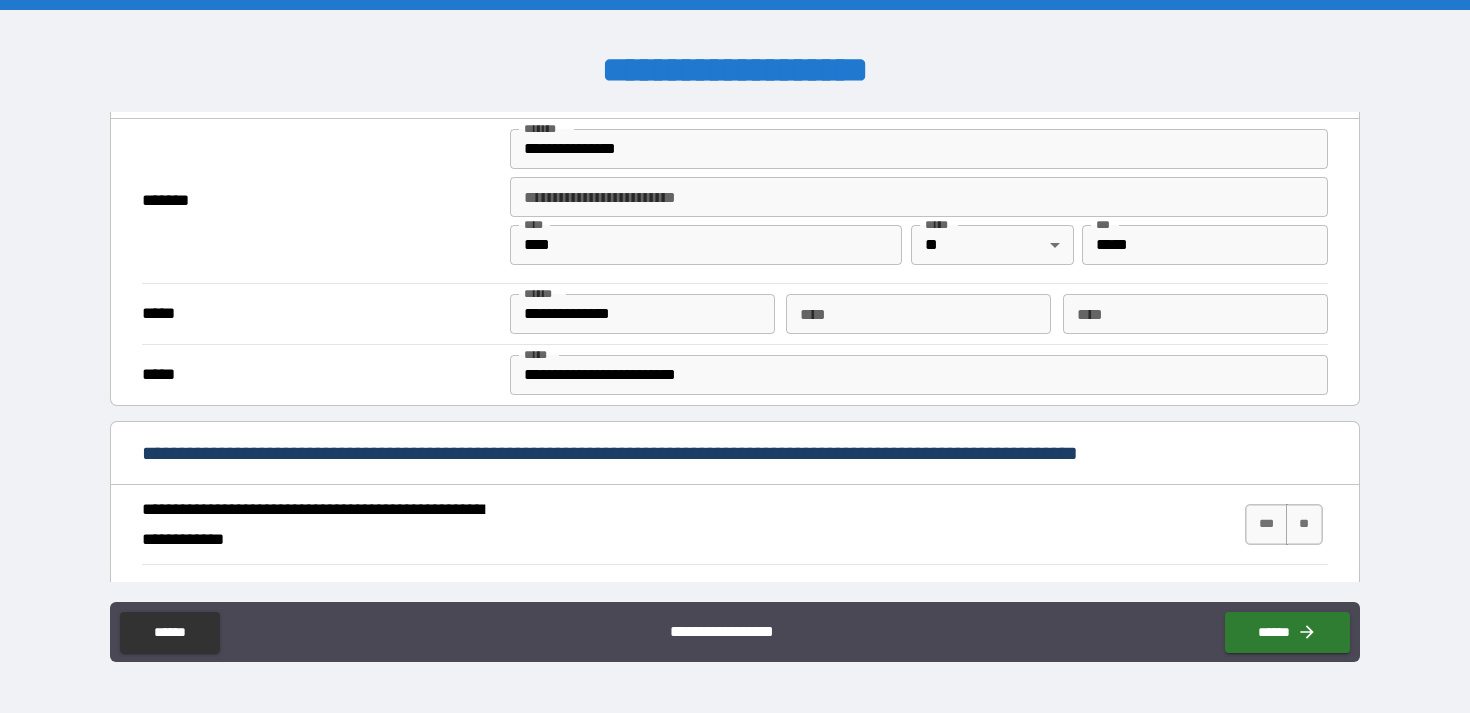 click on "*******" at bounding box center (318, 201) 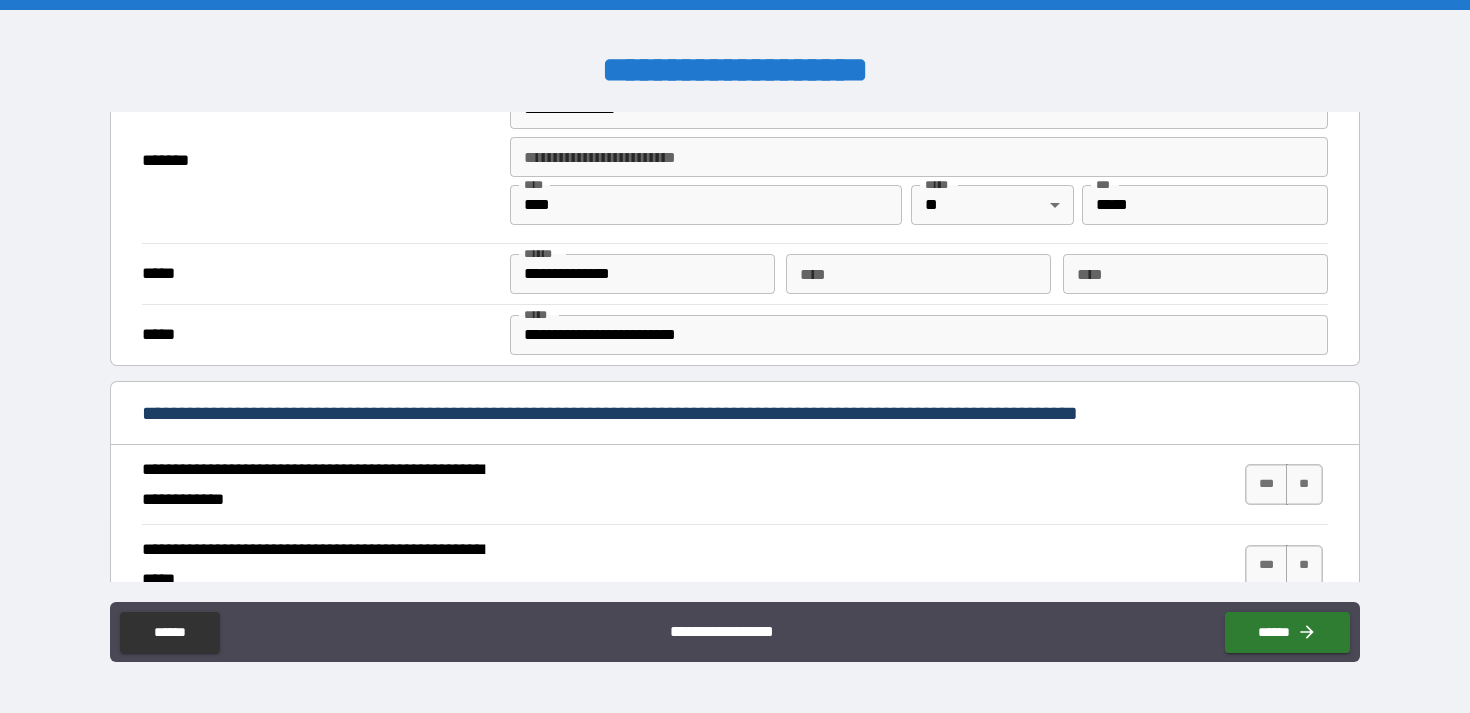 scroll, scrollTop: 576, scrollLeft: 0, axis: vertical 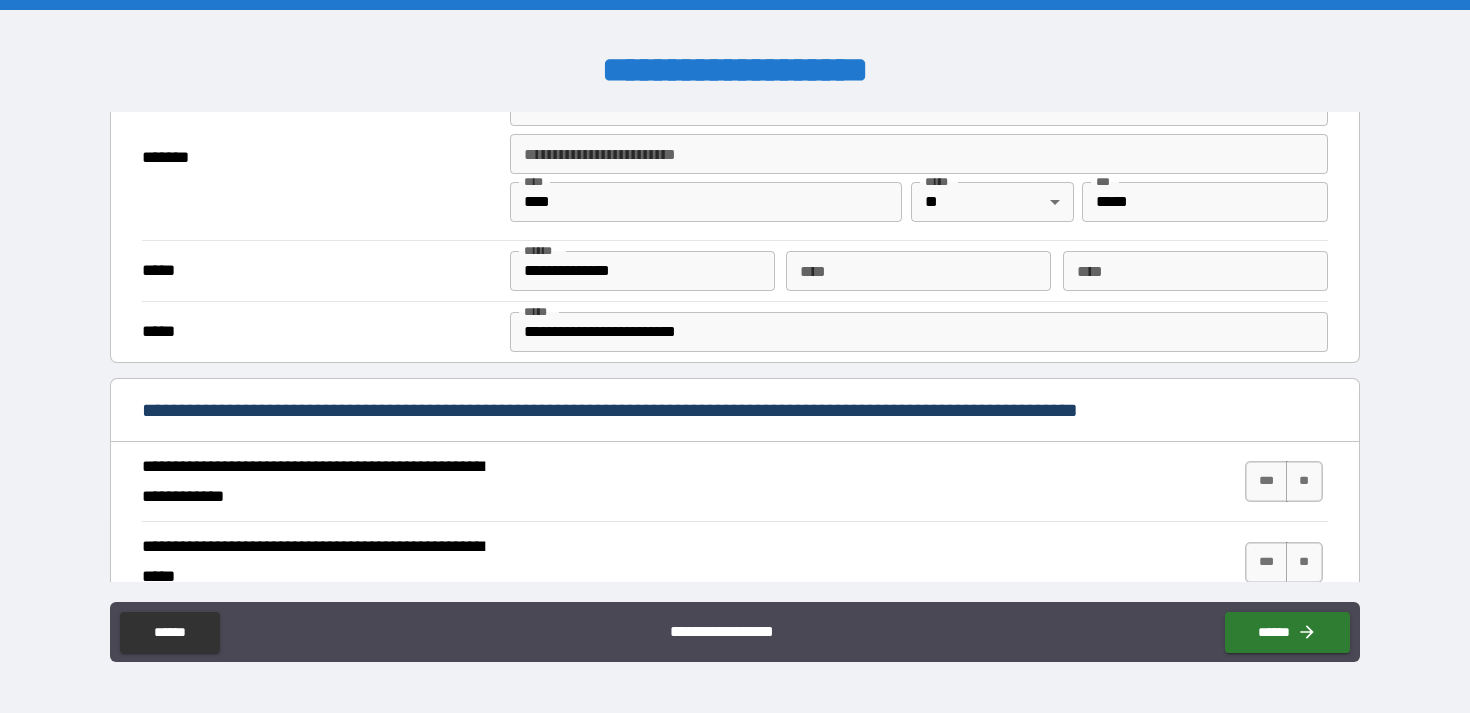 click on "**********" at bounding box center (919, 332) 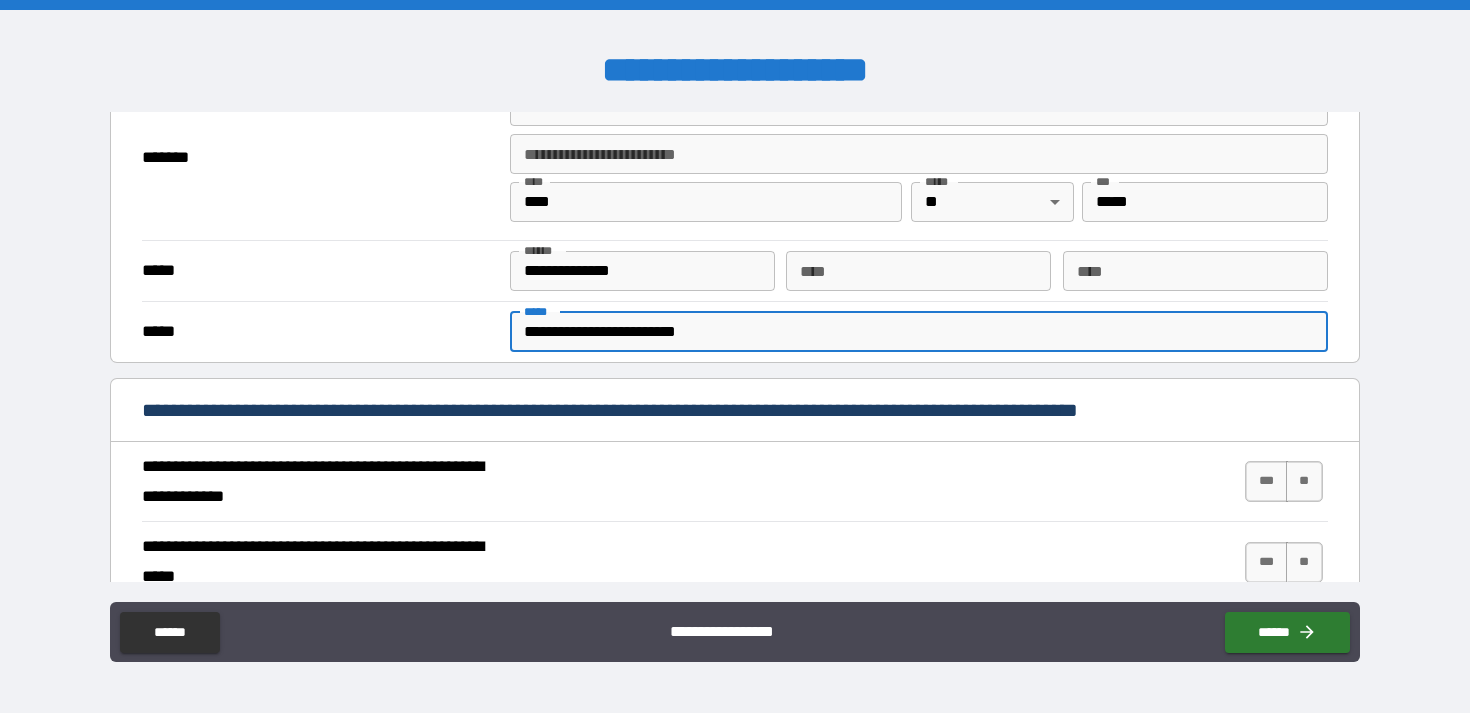 click on "**********" at bounding box center (919, 332) 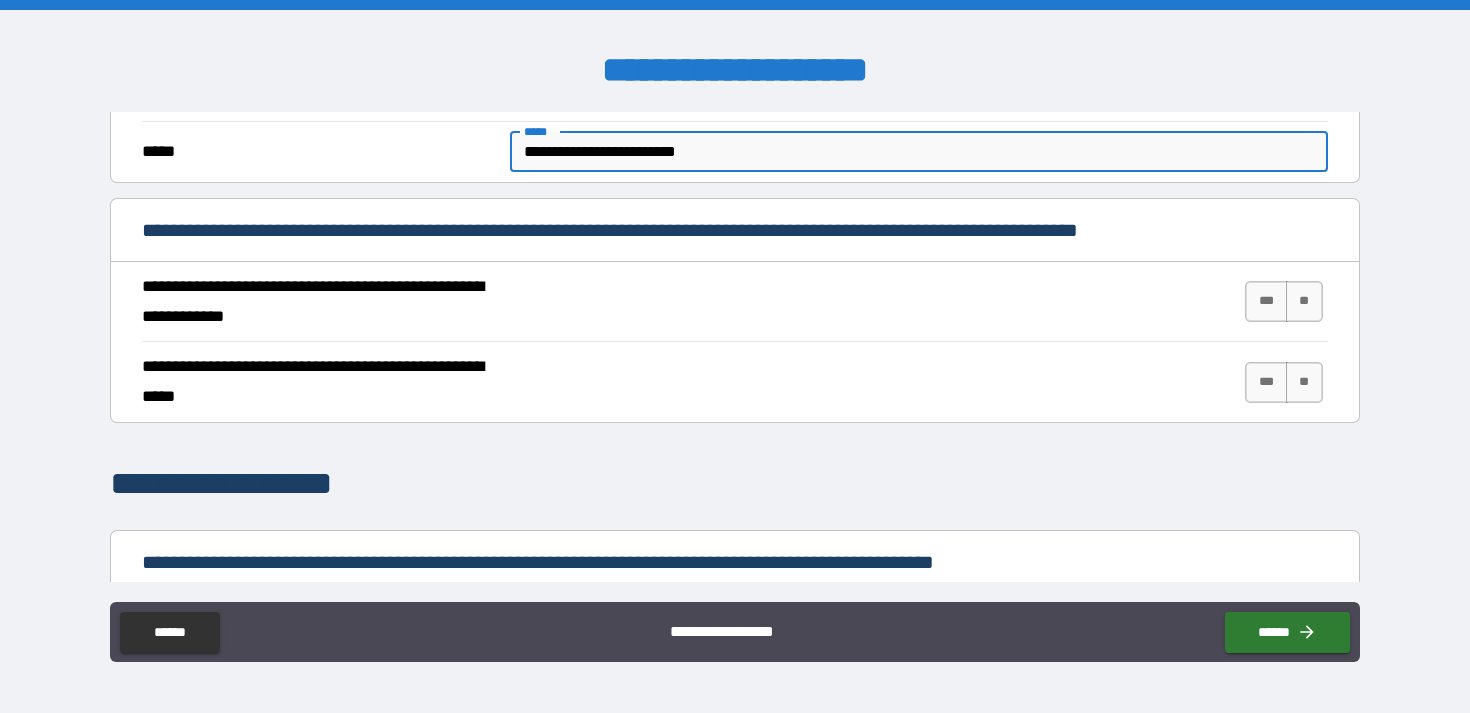 scroll, scrollTop: 759, scrollLeft: 0, axis: vertical 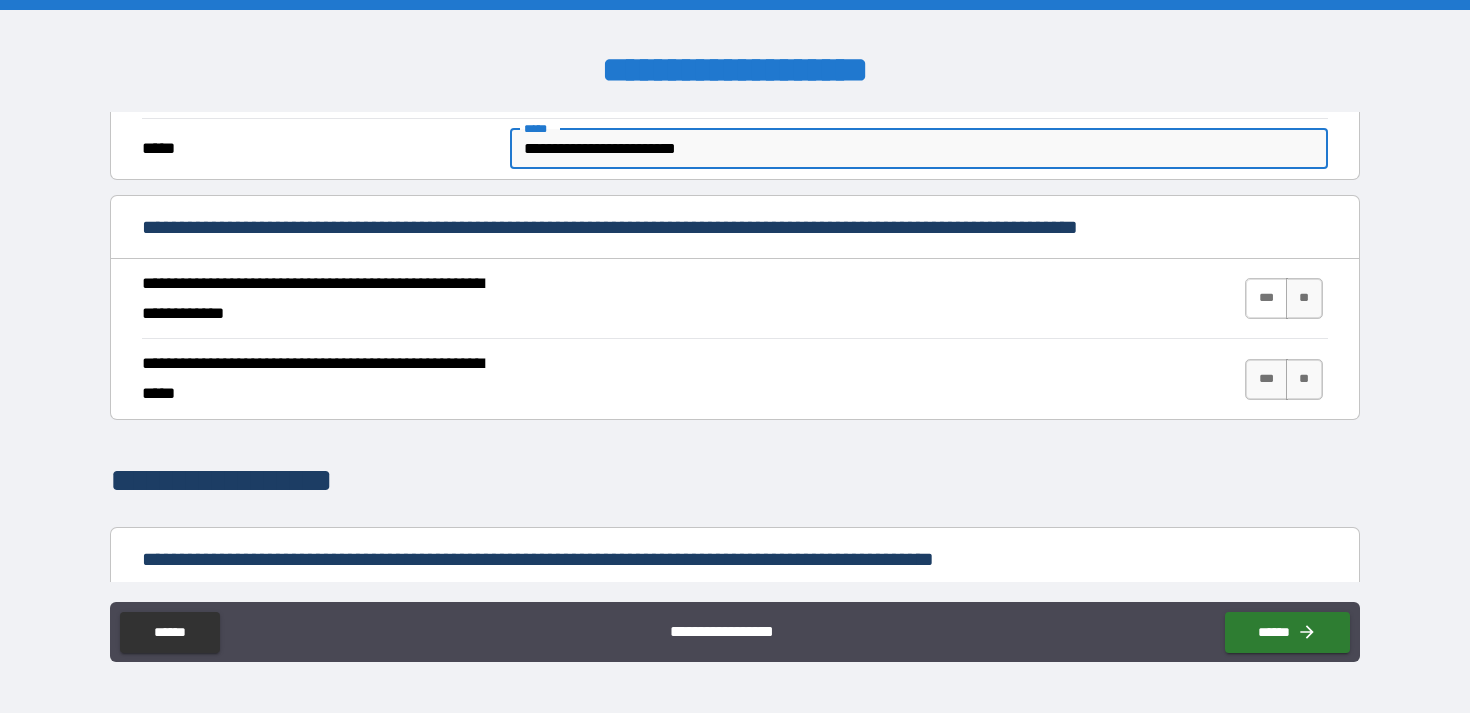 type on "**********" 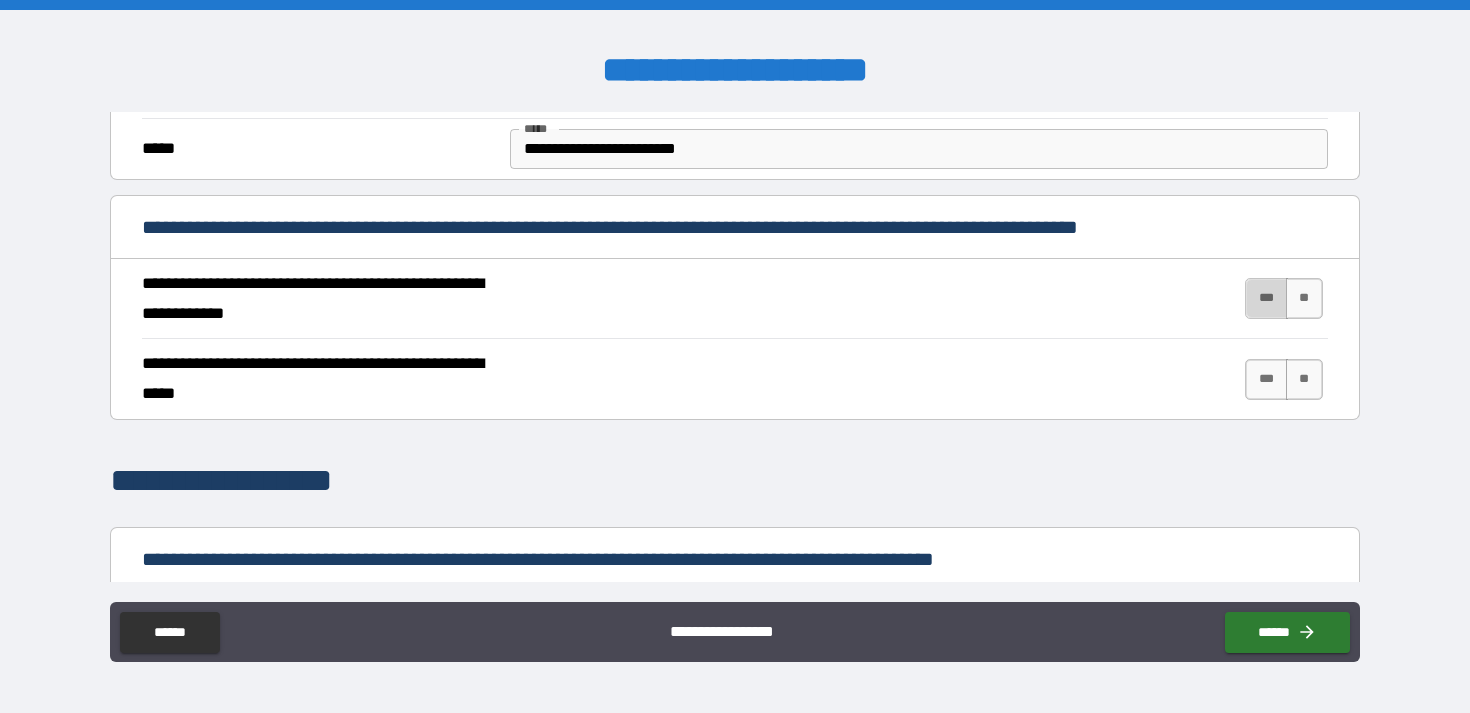 click on "***" at bounding box center [1266, 298] 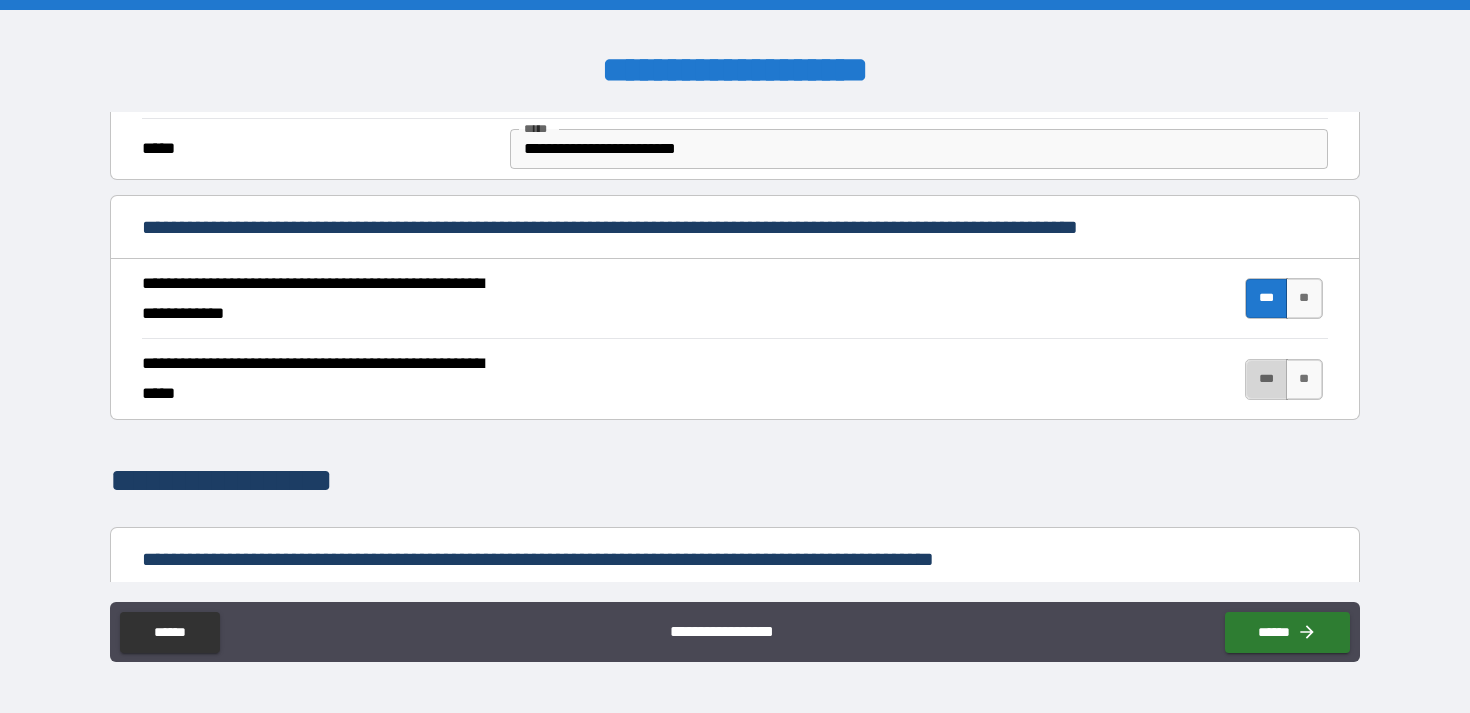 click on "***" at bounding box center (1266, 379) 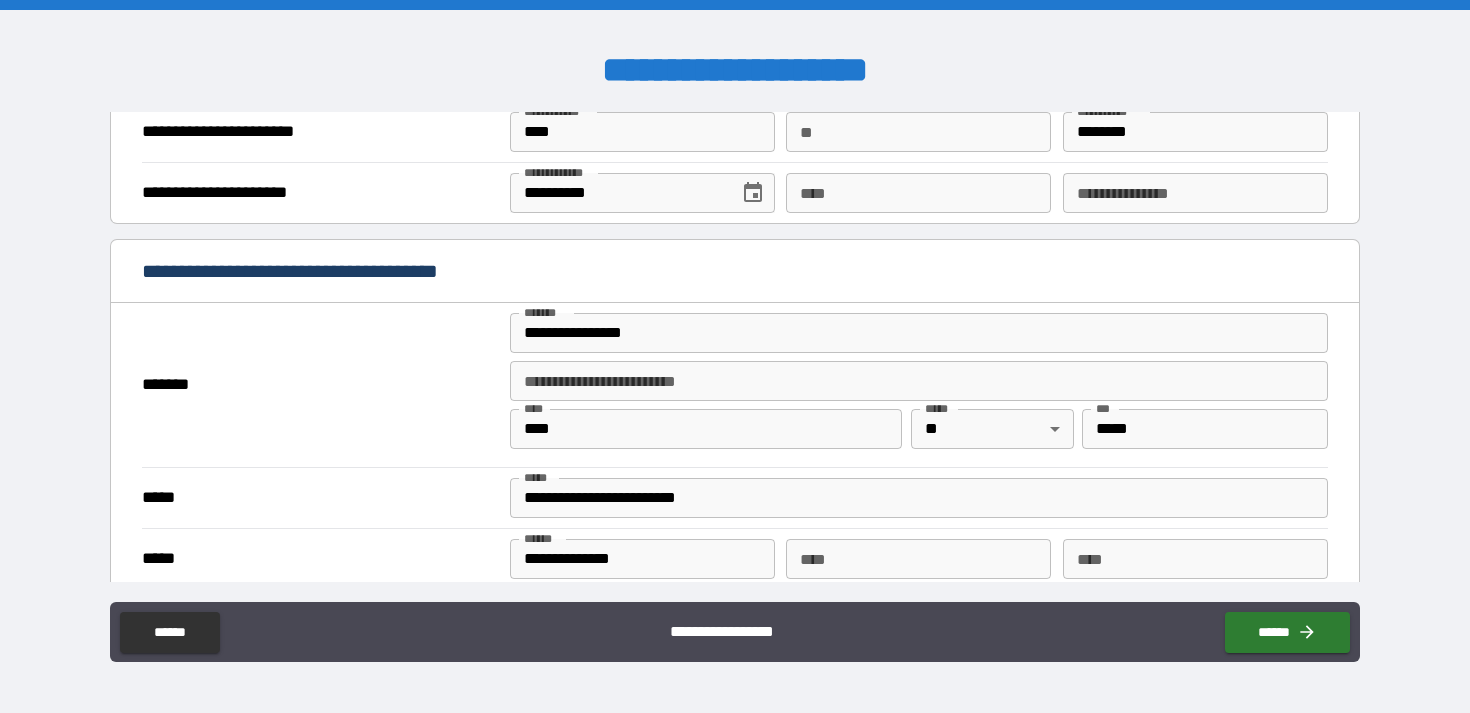 scroll, scrollTop: 1402, scrollLeft: 0, axis: vertical 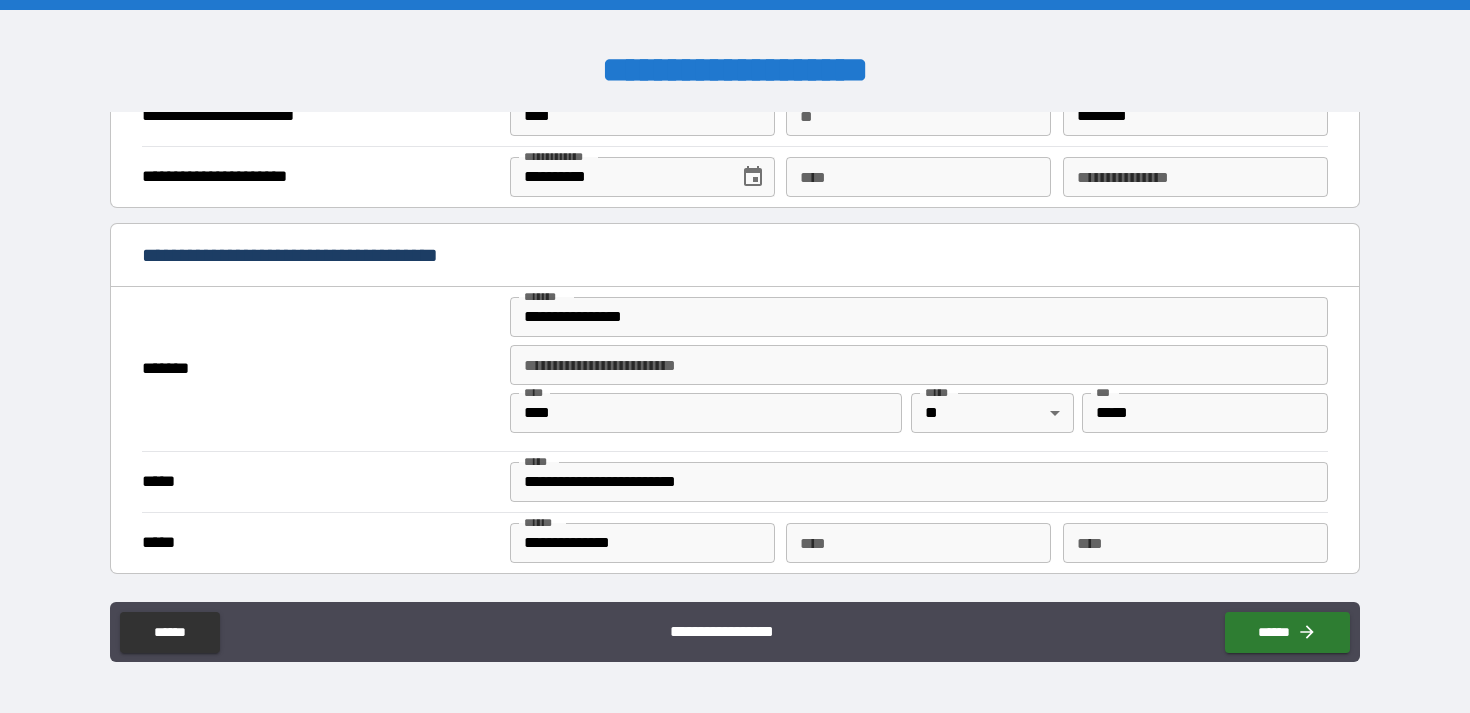 click on "**********" at bounding box center [919, 317] 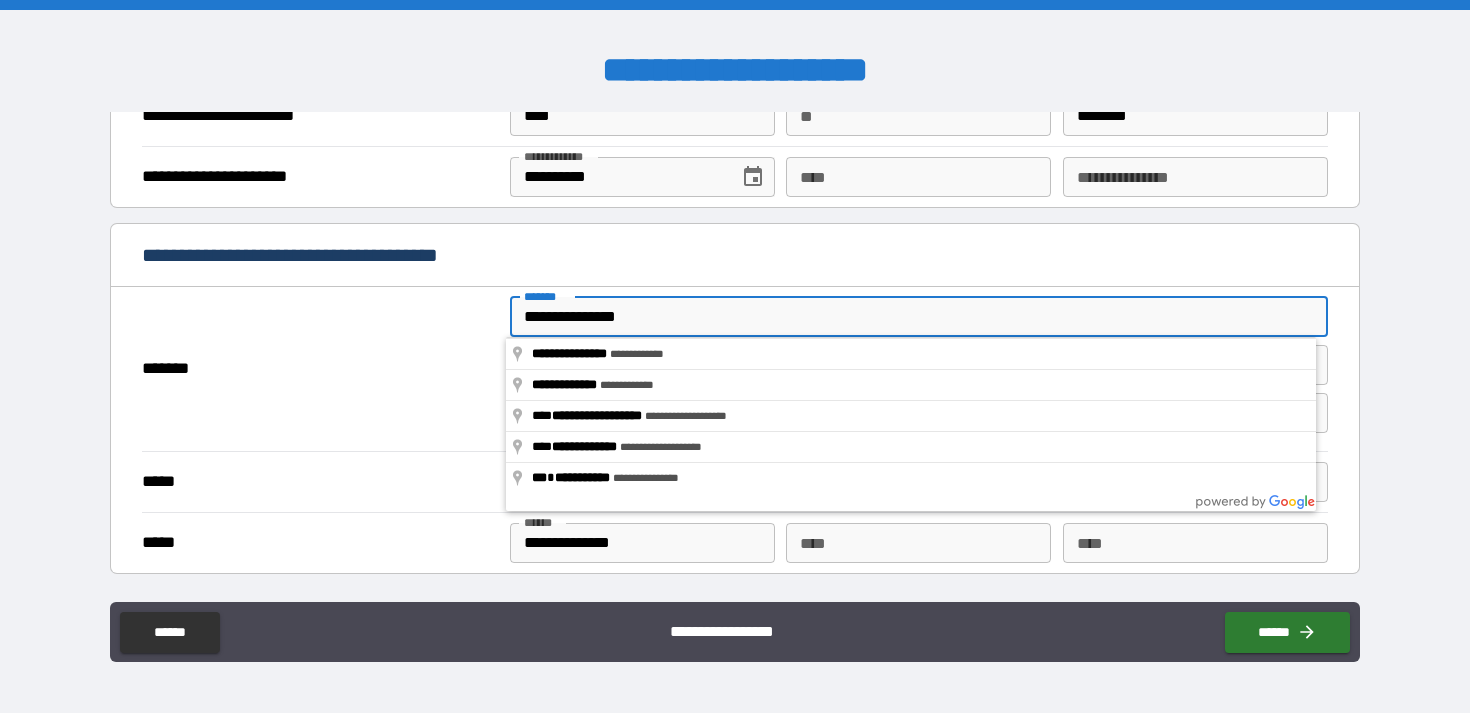 type on "**********" 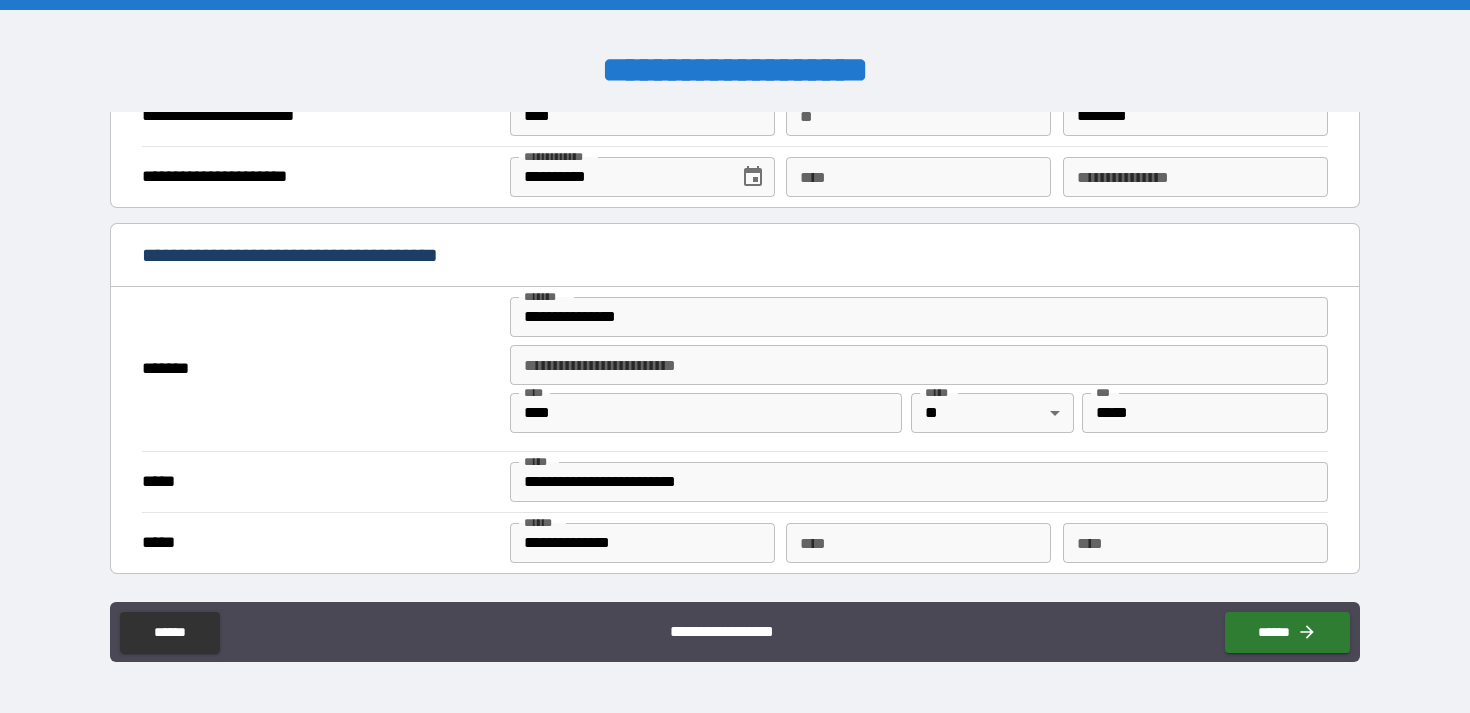 click on "*******" at bounding box center [318, 369] 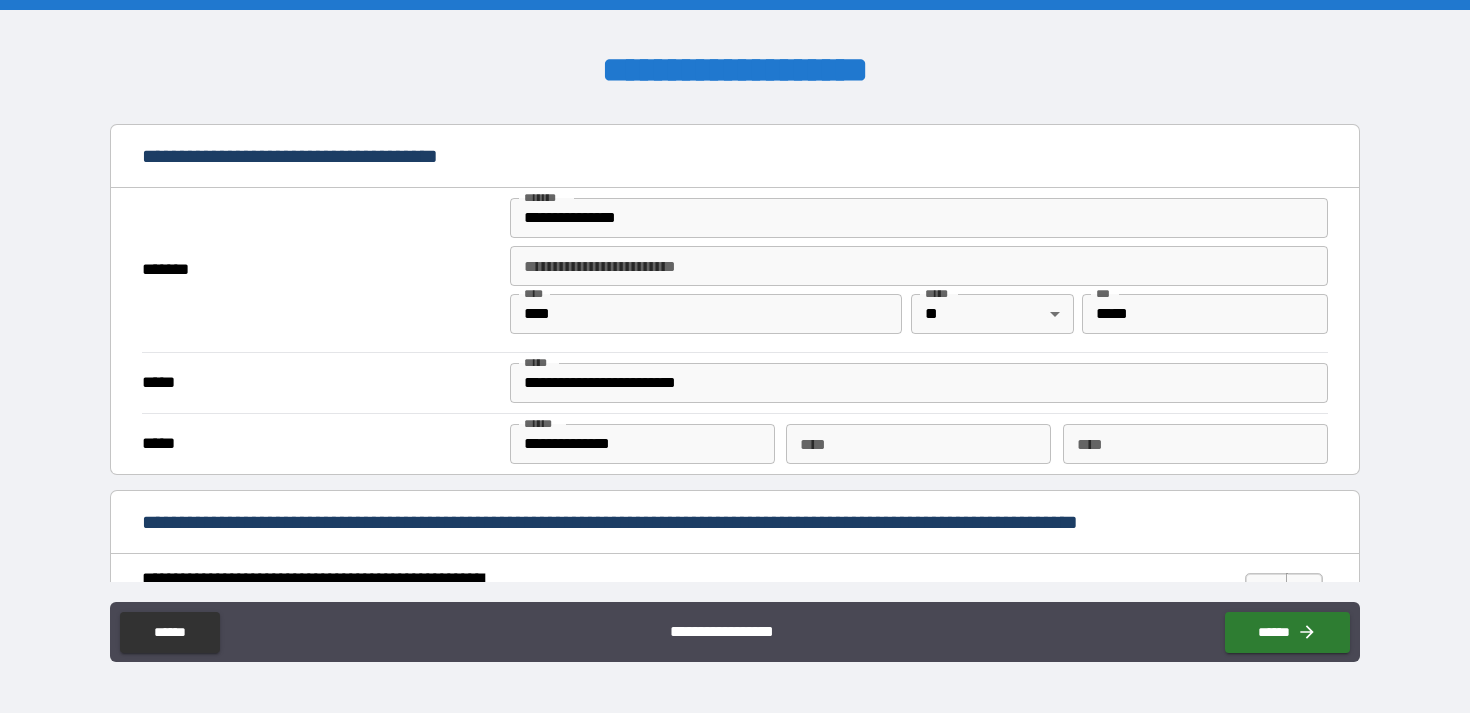 scroll, scrollTop: 1514, scrollLeft: 0, axis: vertical 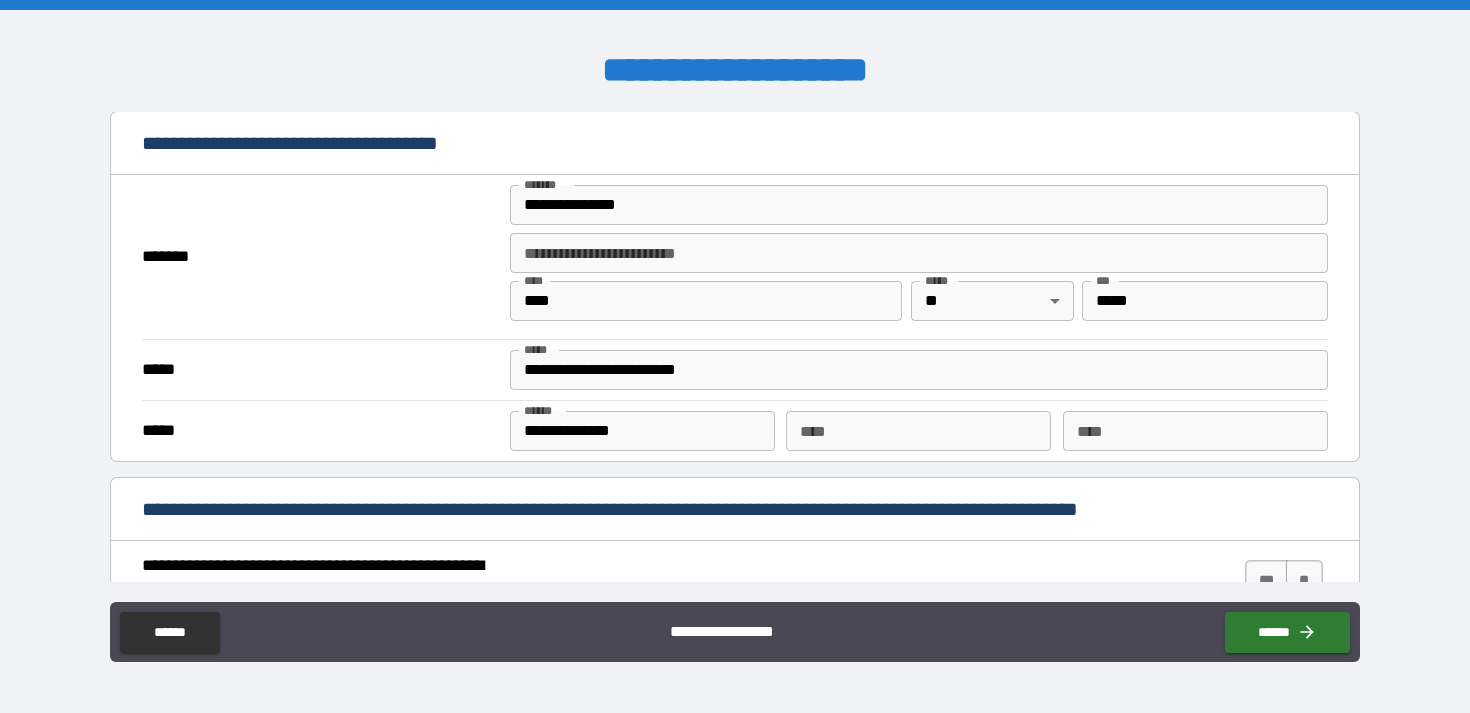 click on "**********" at bounding box center [919, 370] 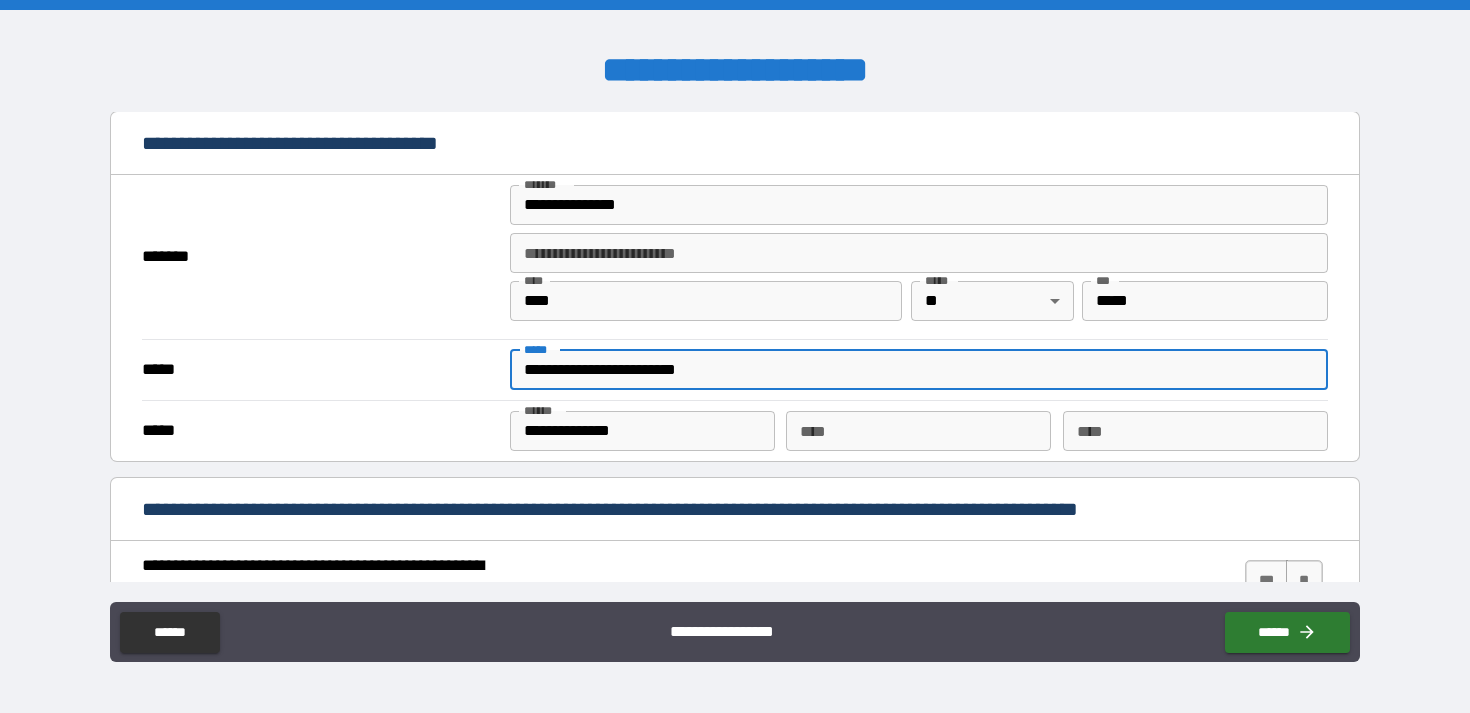 click on "**********" at bounding box center (919, 370) 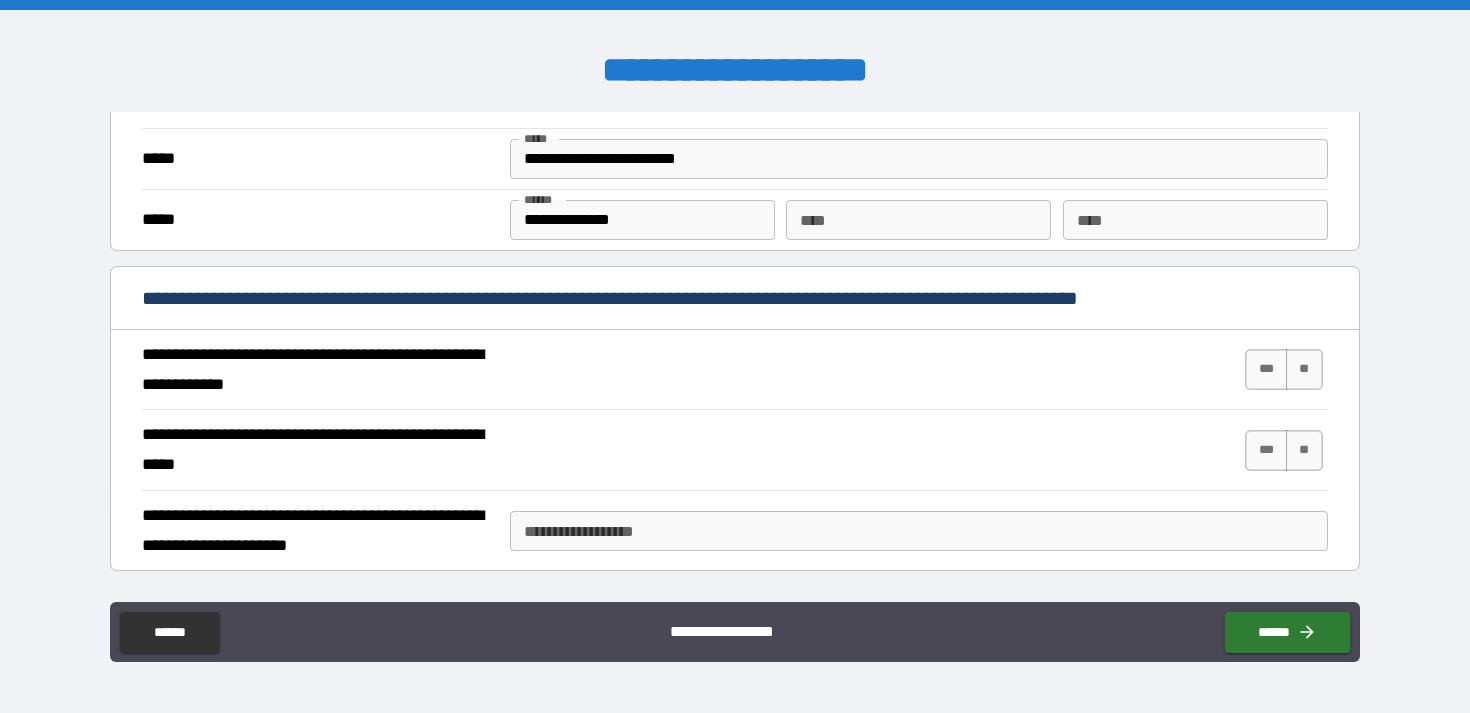 scroll, scrollTop: 1745, scrollLeft: 0, axis: vertical 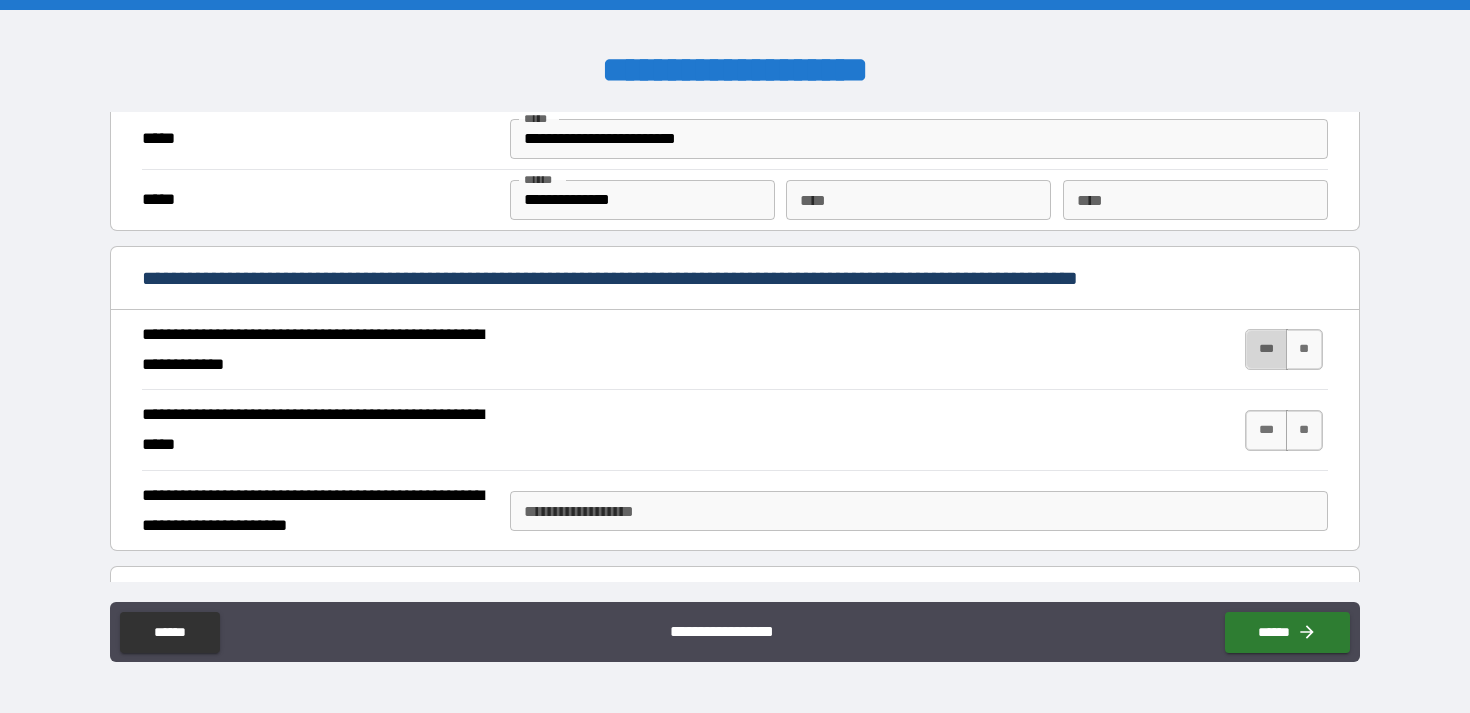 click on "***" at bounding box center (1266, 349) 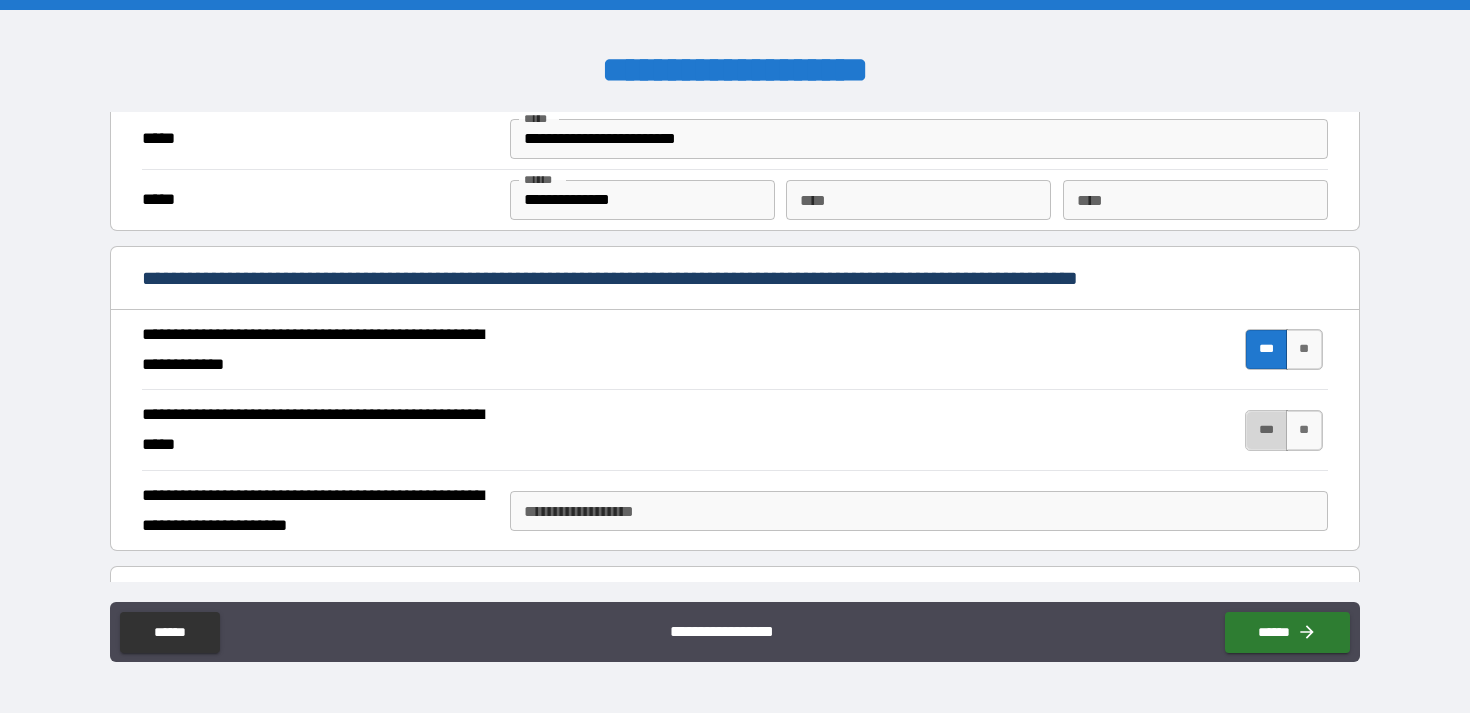 click on "***" at bounding box center [1266, 430] 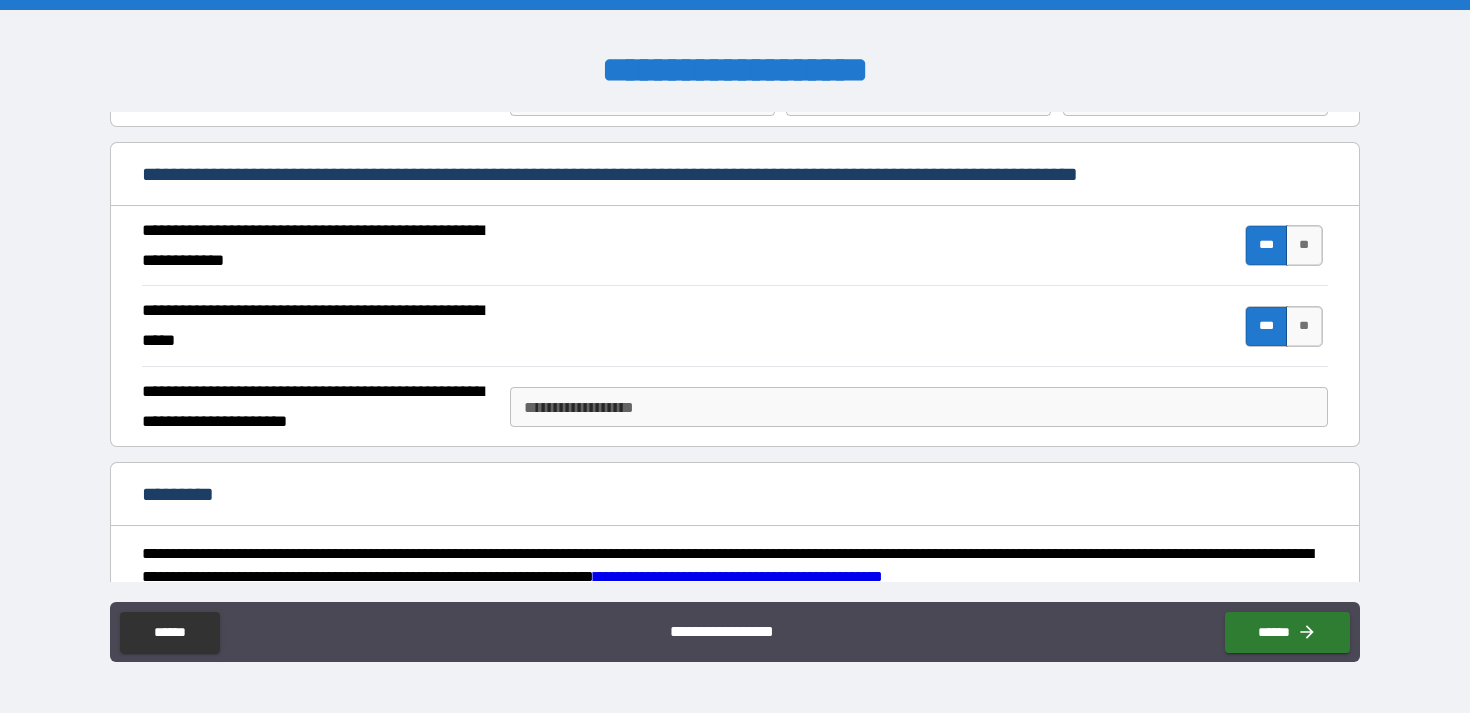 scroll, scrollTop: 1851, scrollLeft: 0, axis: vertical 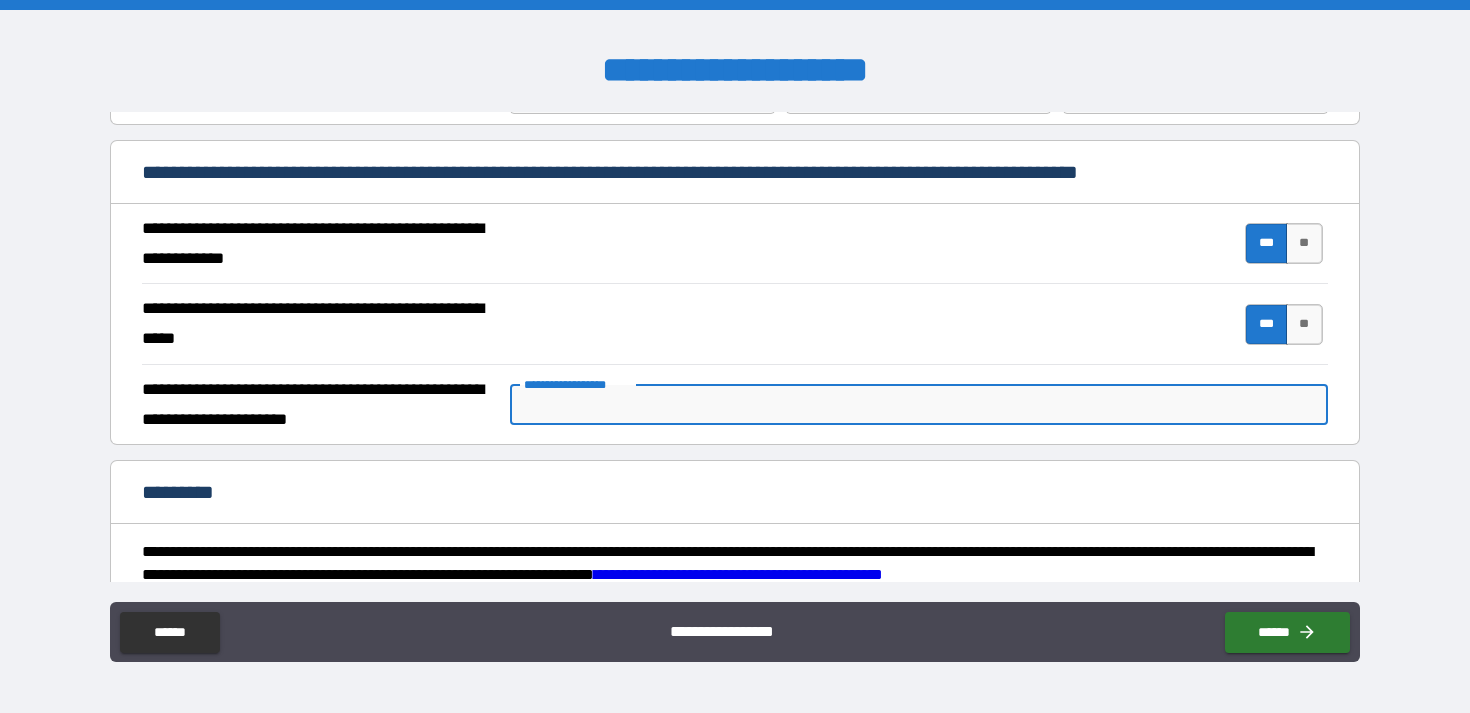 click on "**********" at bounding box center [919, 405] 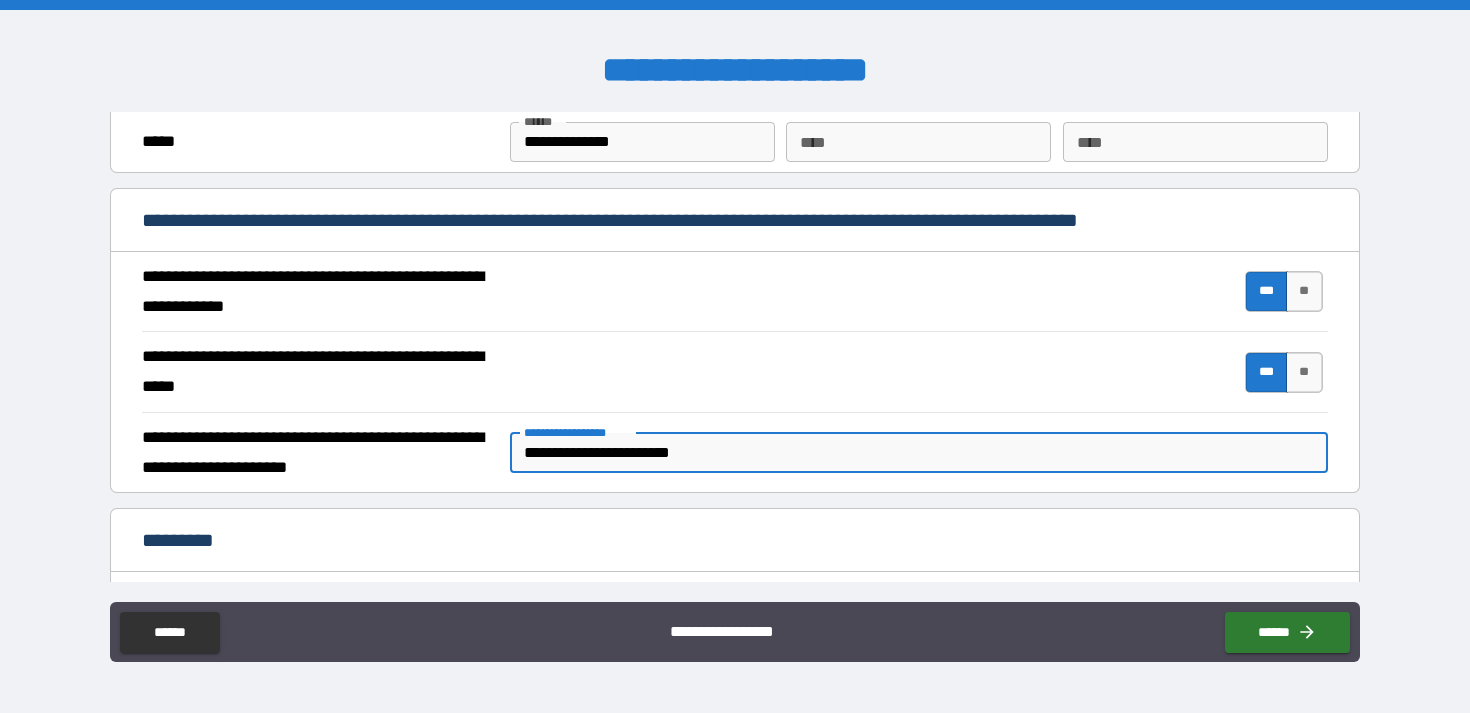 scroll, scrollTop: 1816, scrollLeft: 0, axis: vertical 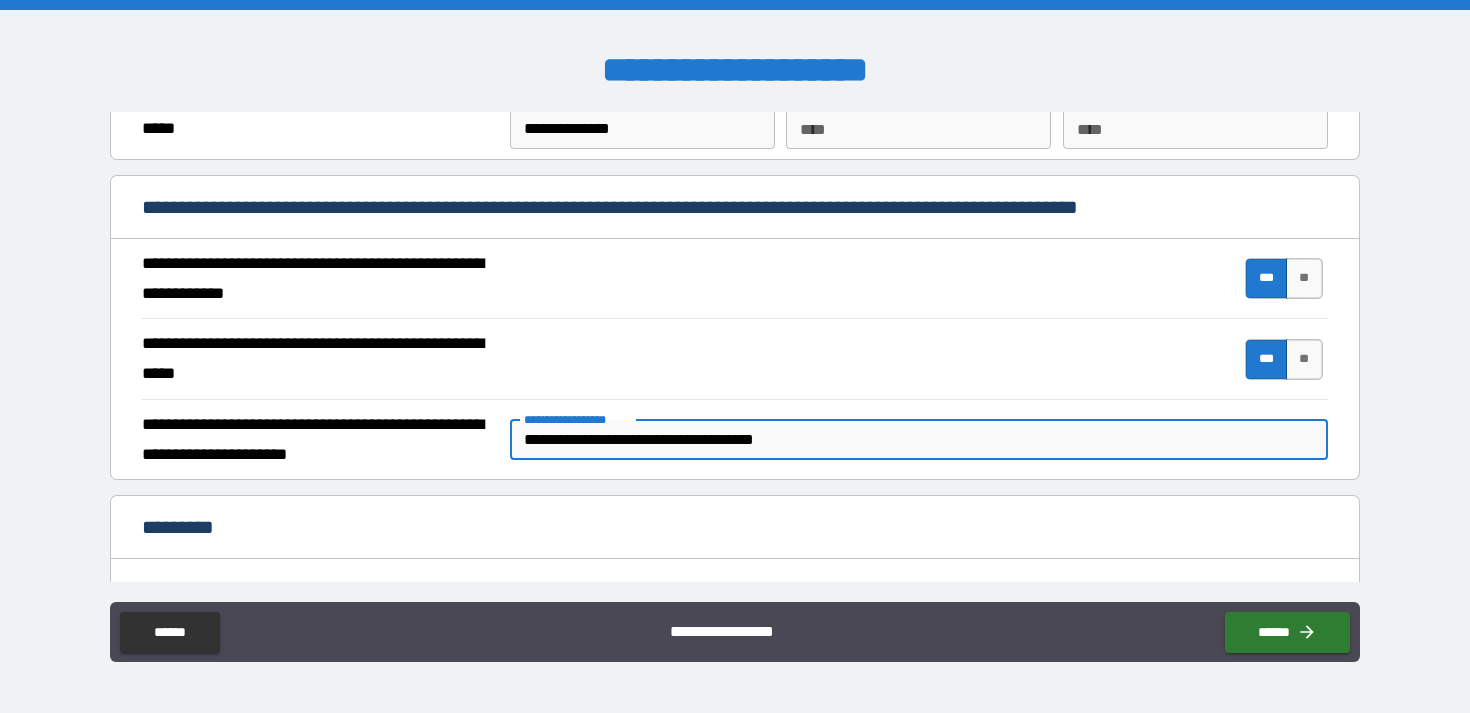 type on "**********" 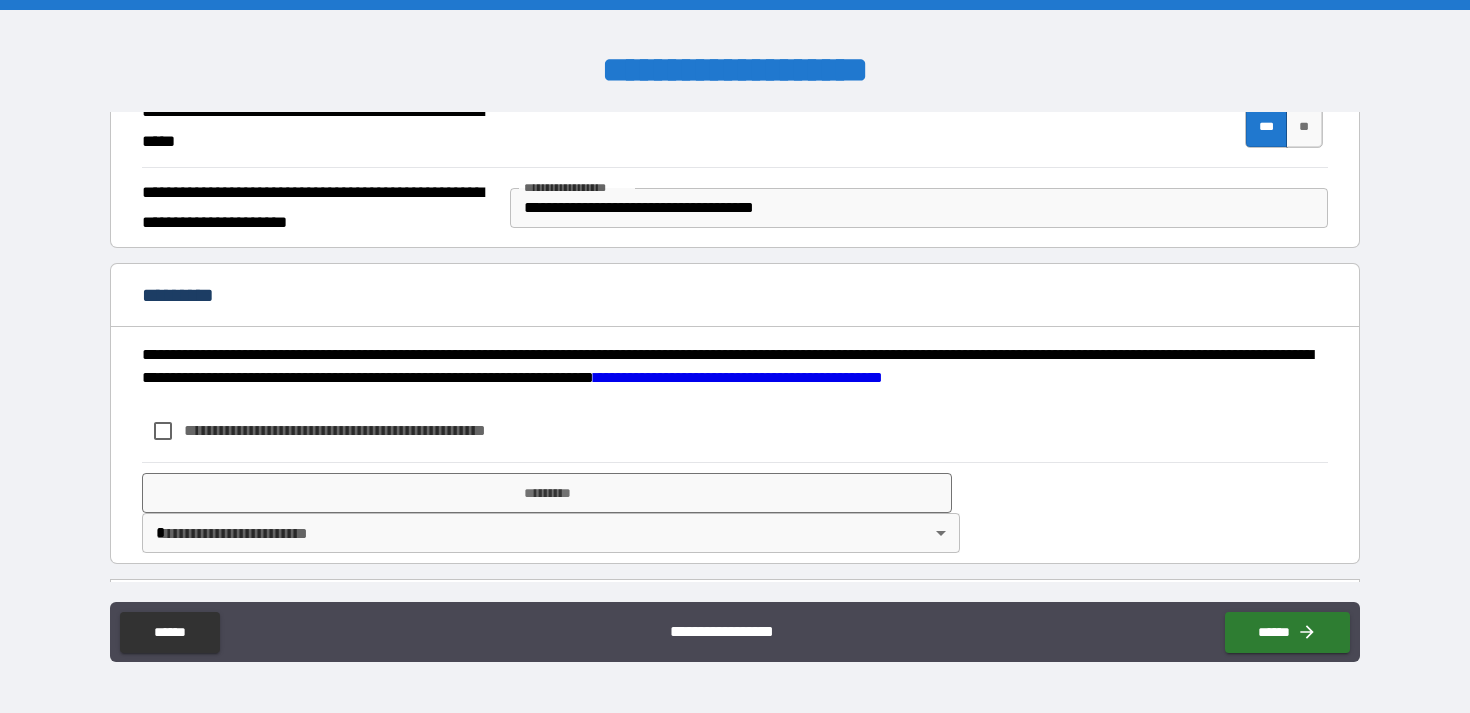 scroll, scrollTop: 2072, scrollLeft: 0, axis: vertical 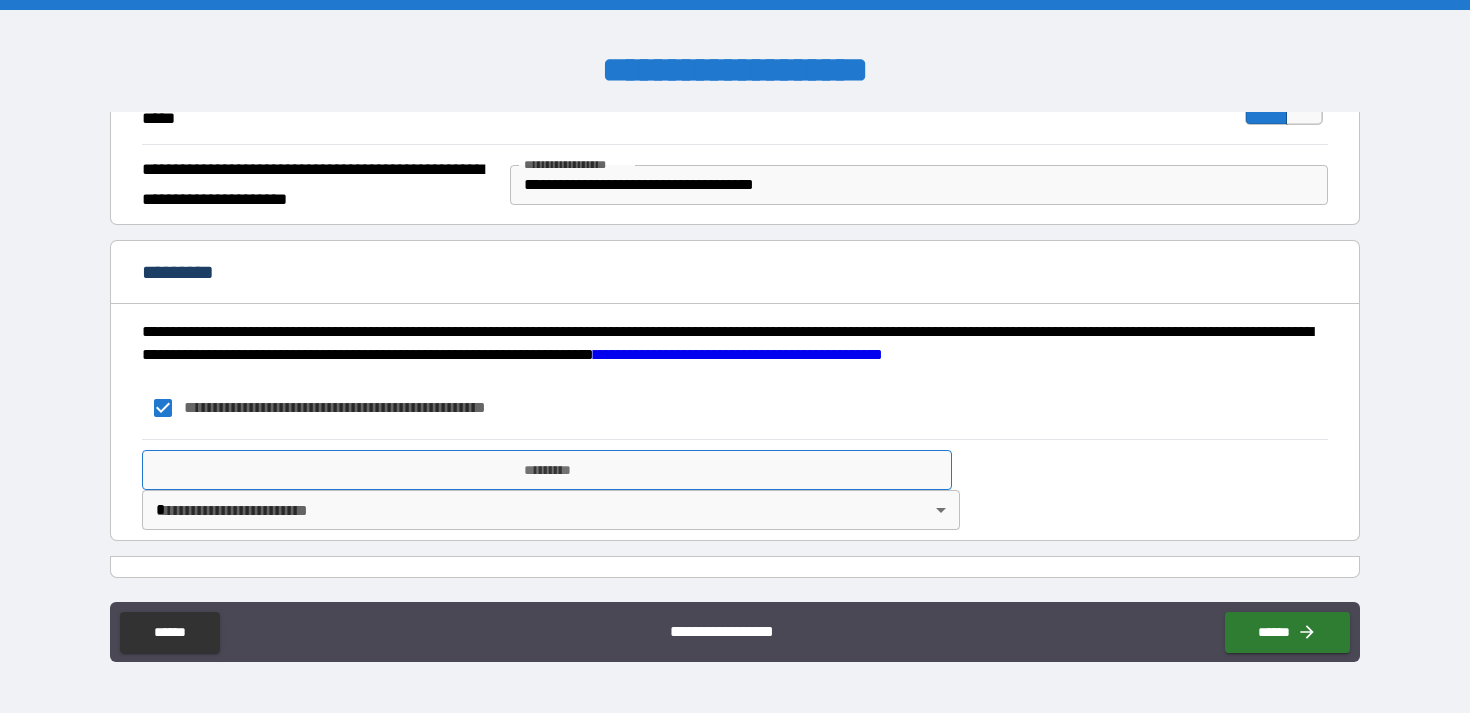click on "*********" at bounding box center [547, 470] 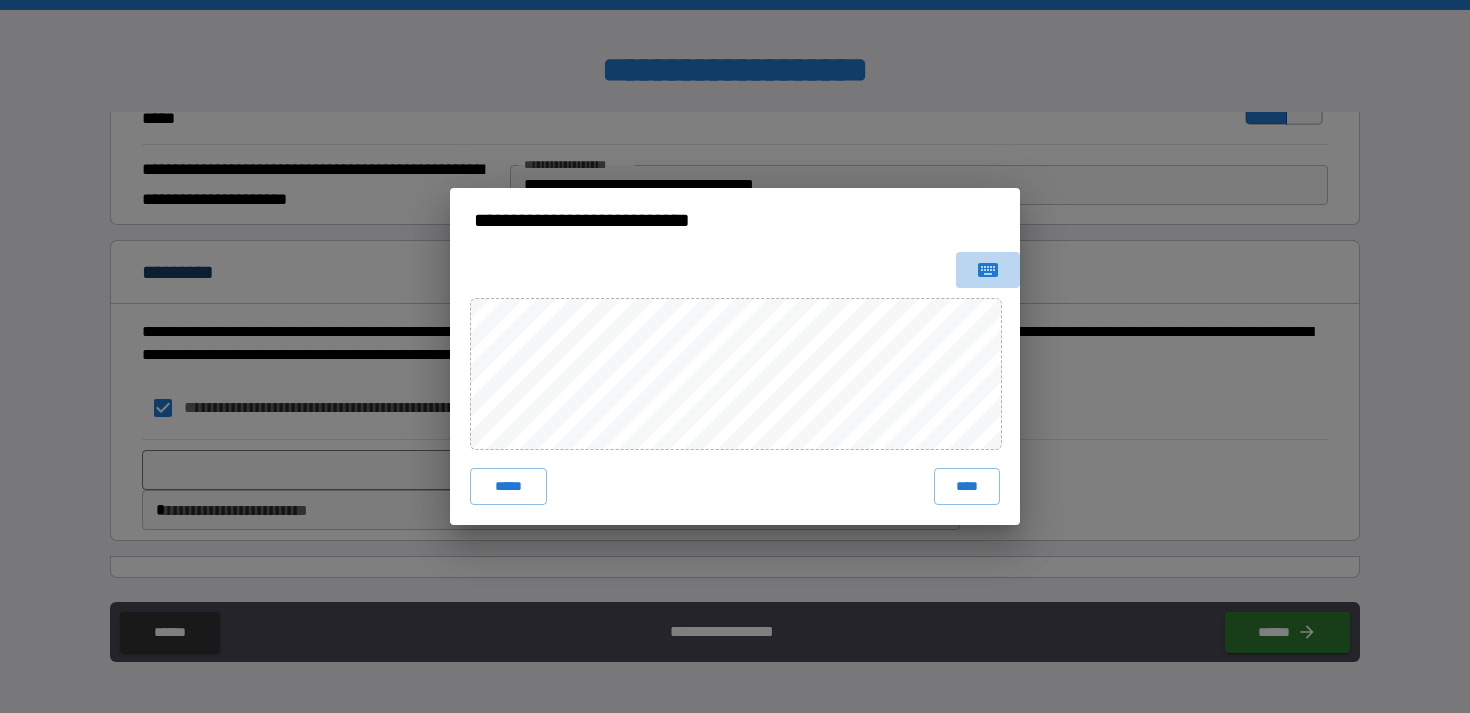 click at bounding box center (988, 270) 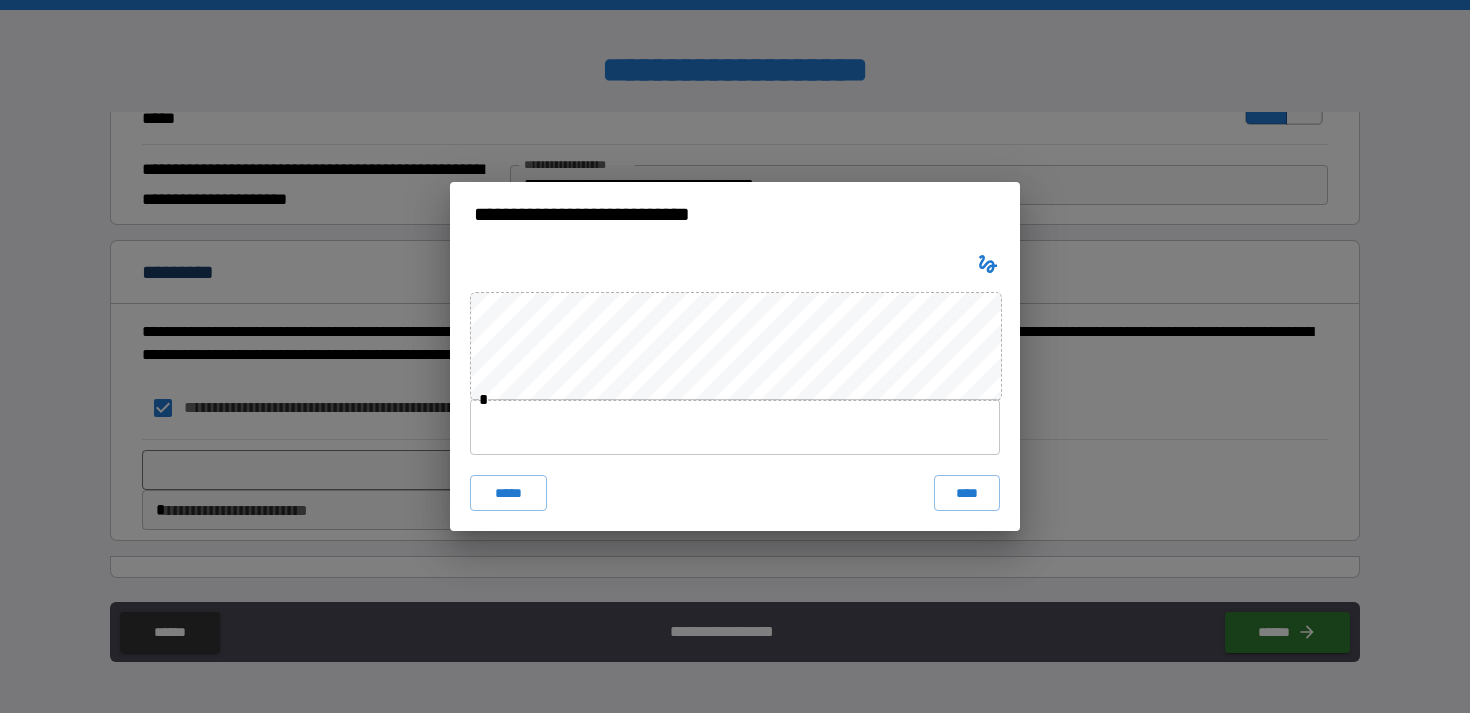 click at bounding box center (735, 427) 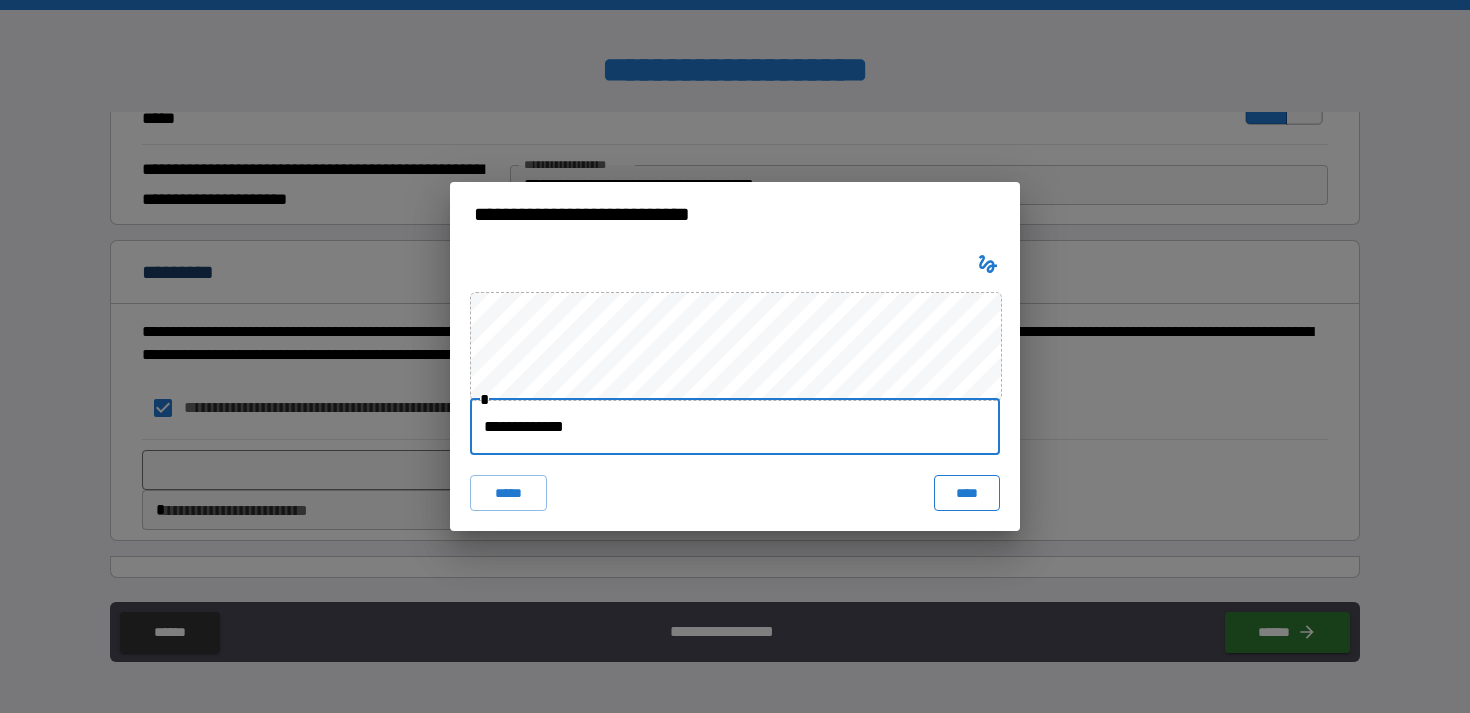 type on "**********" 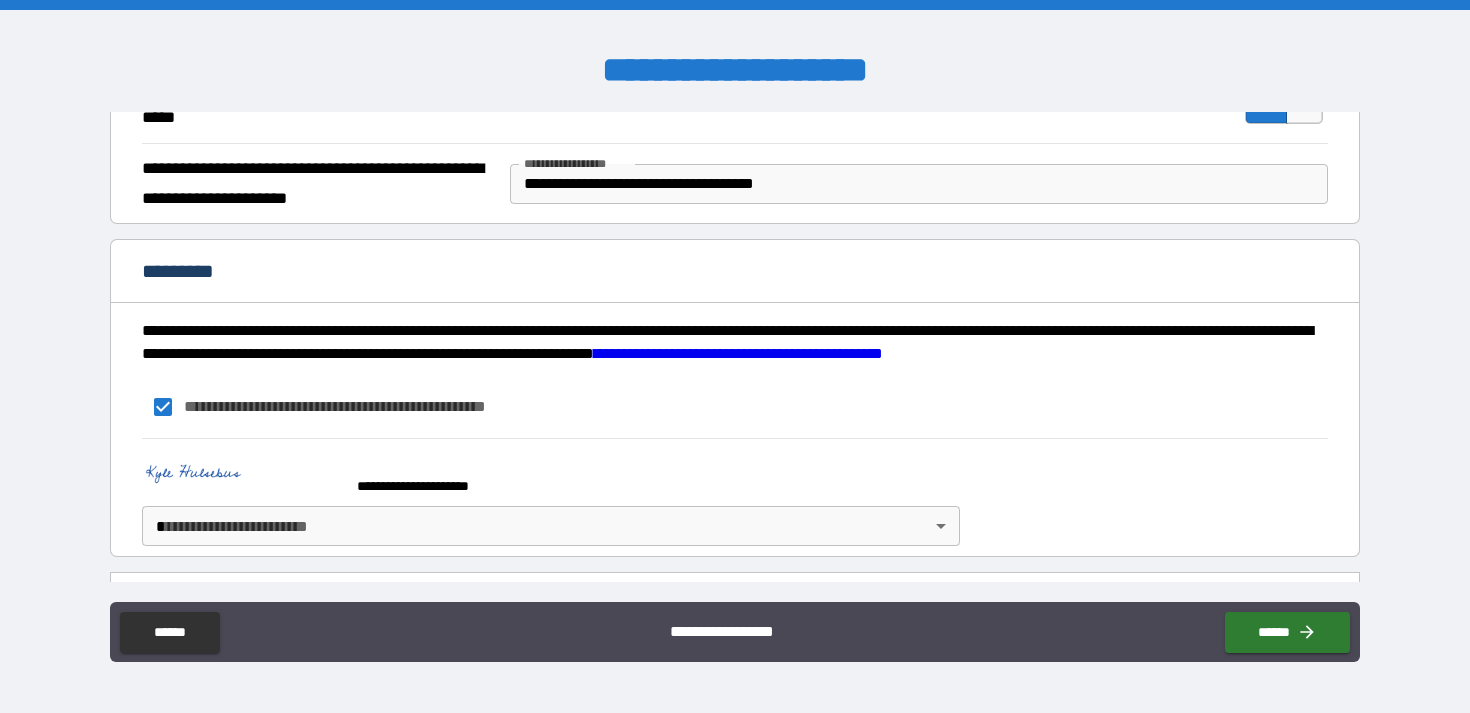 scroll, scrollTop: 2089, scrollLeft: 0, axis: vertical 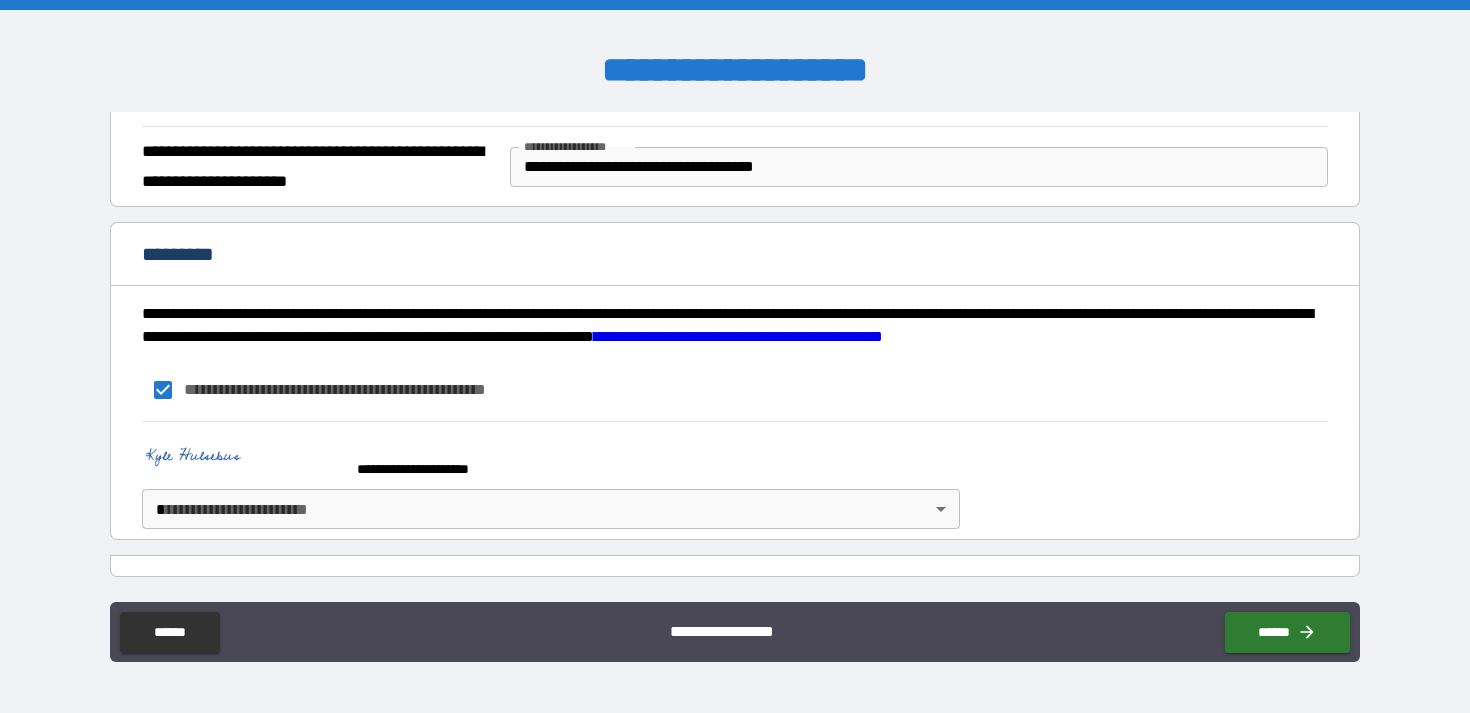 click on "**********" at bounding box center [735, 356] 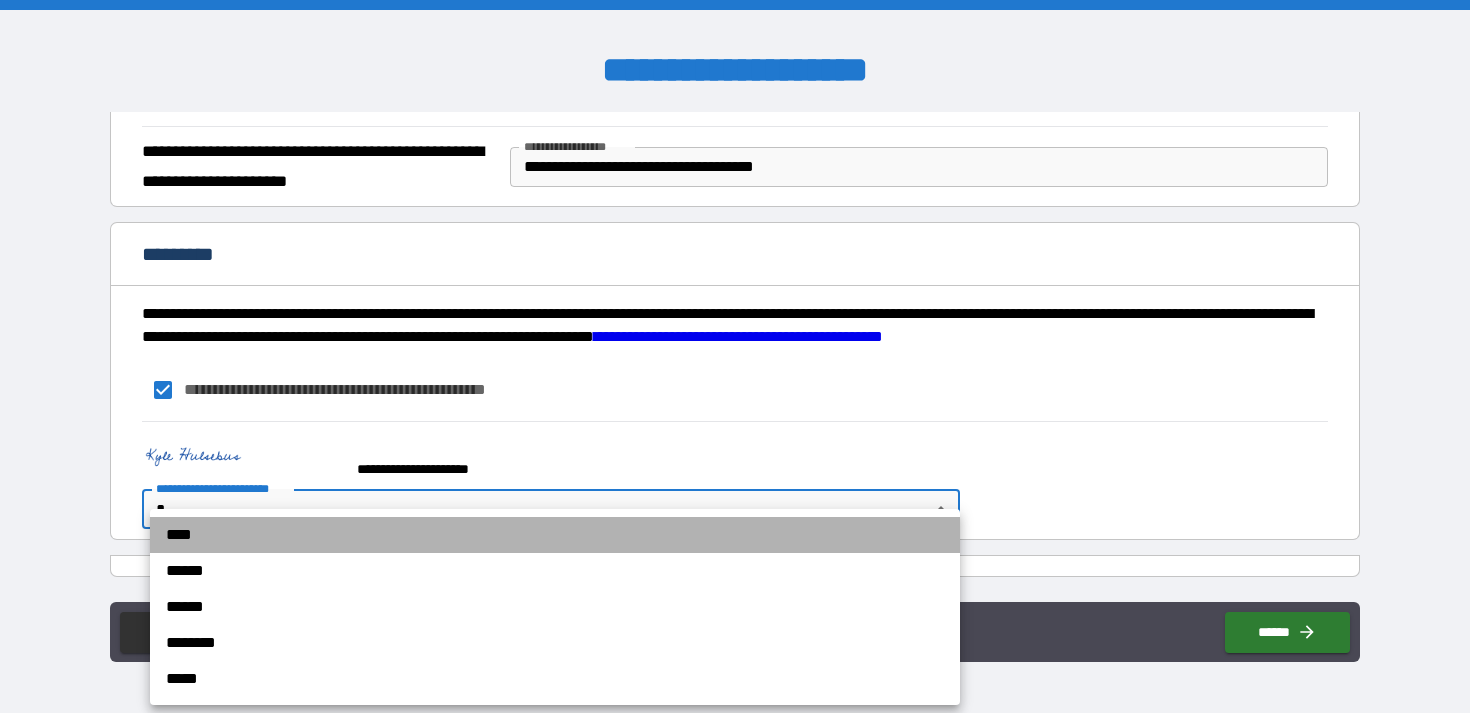 click on "****" at bounding box center (555, 535) 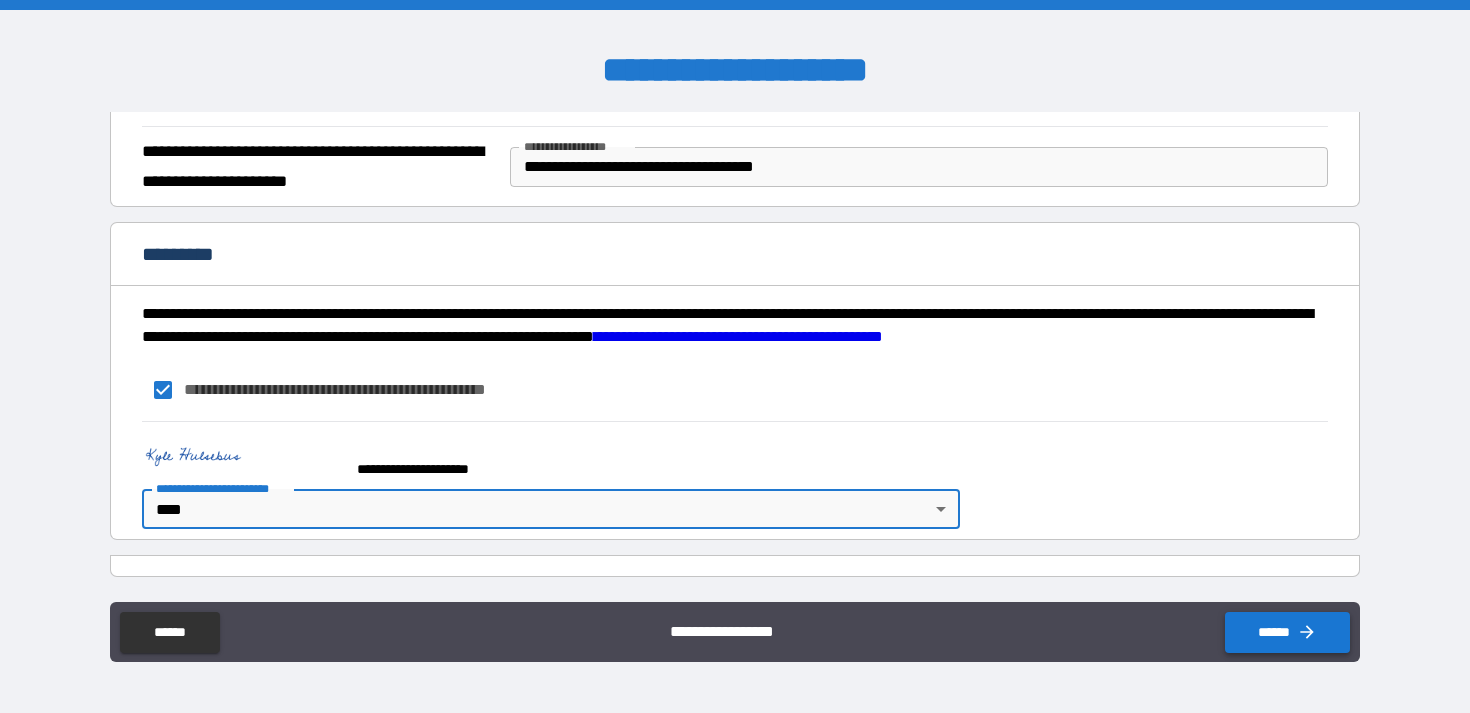 click 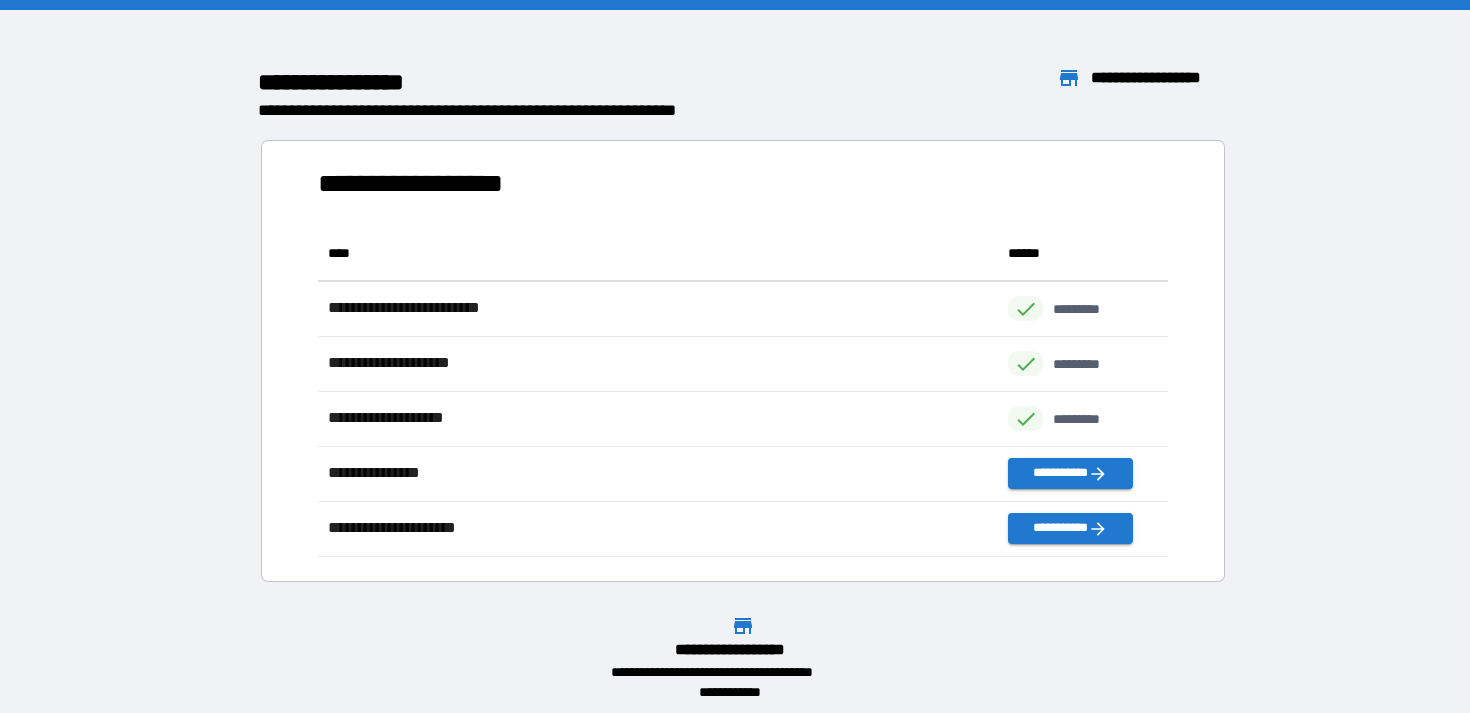 scroll, scrollTop: 1, scrollLeft: 1, axis: both 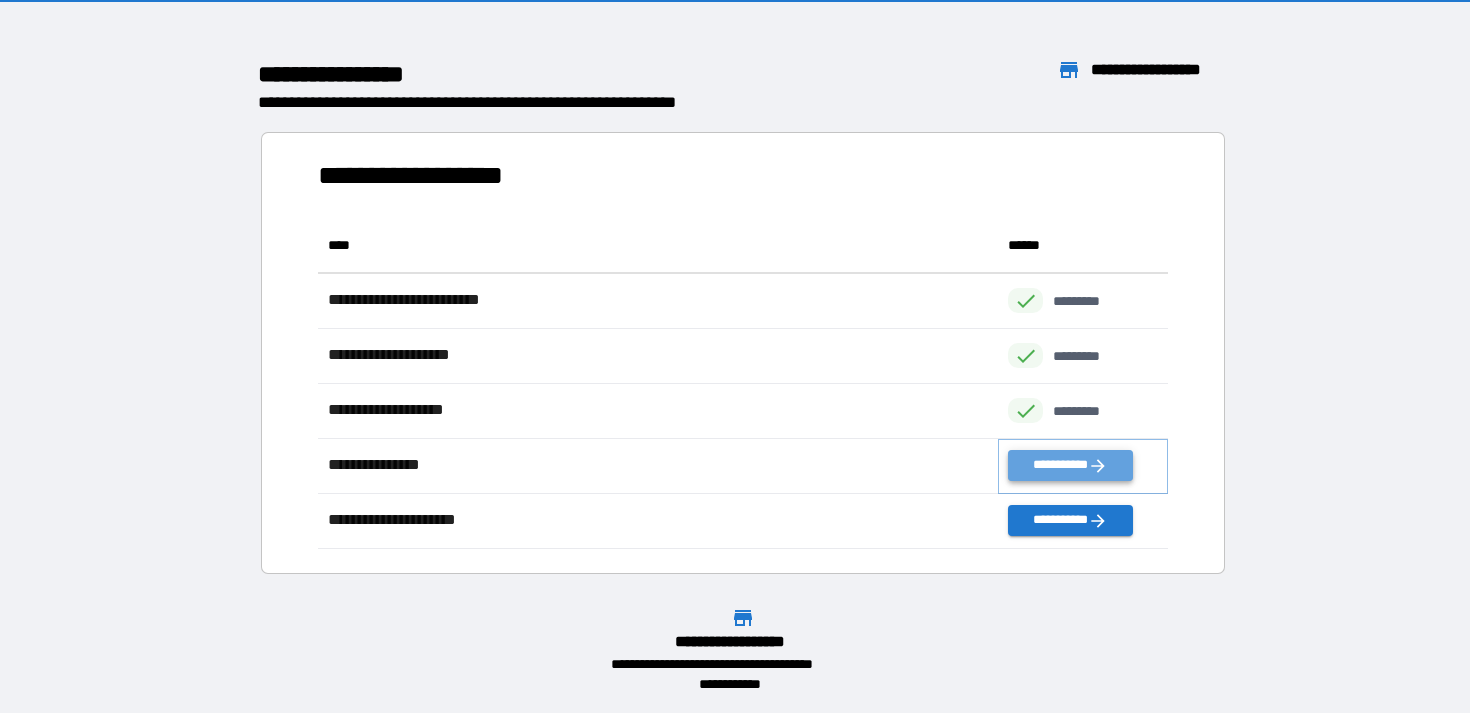 click on "**********" at bounding box center [1070, 465] 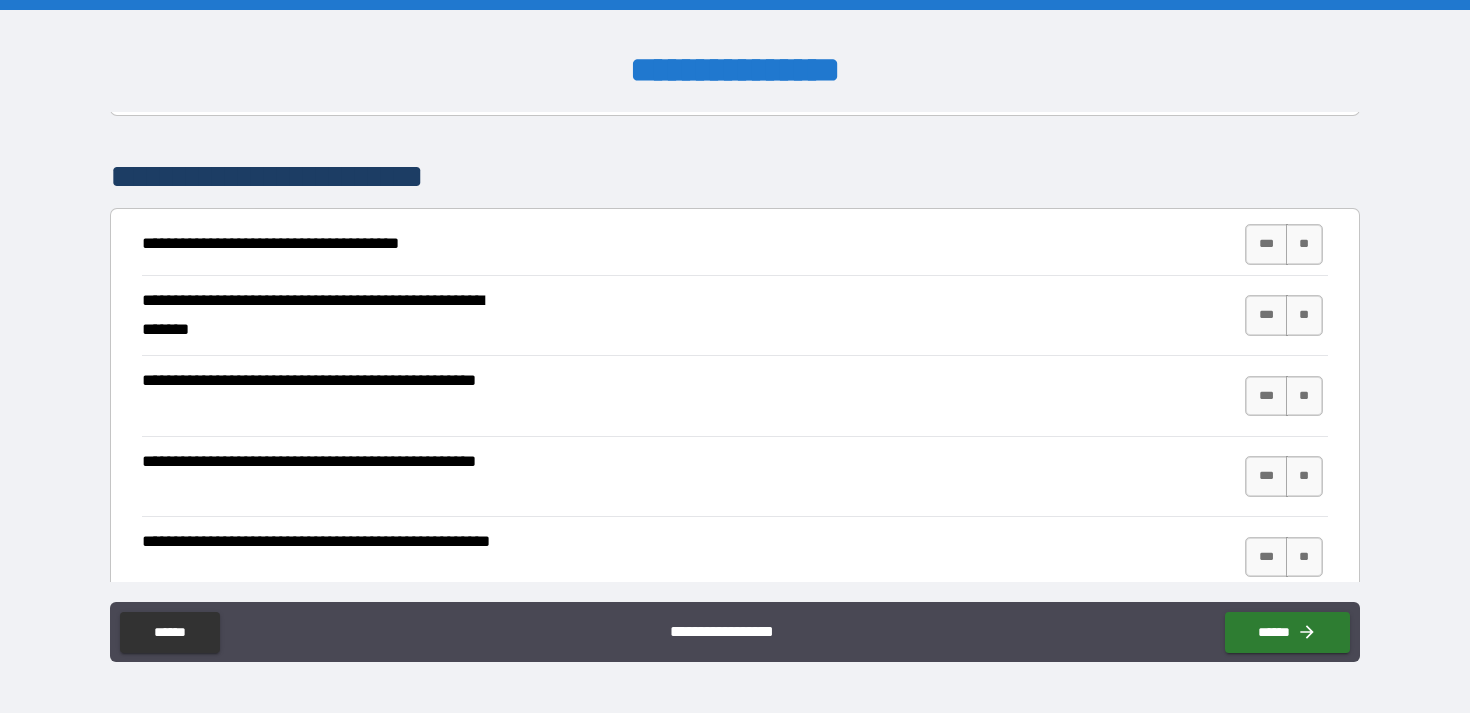 scroll, scrollTop: 333, scrollLeft: 0, axis: vertical 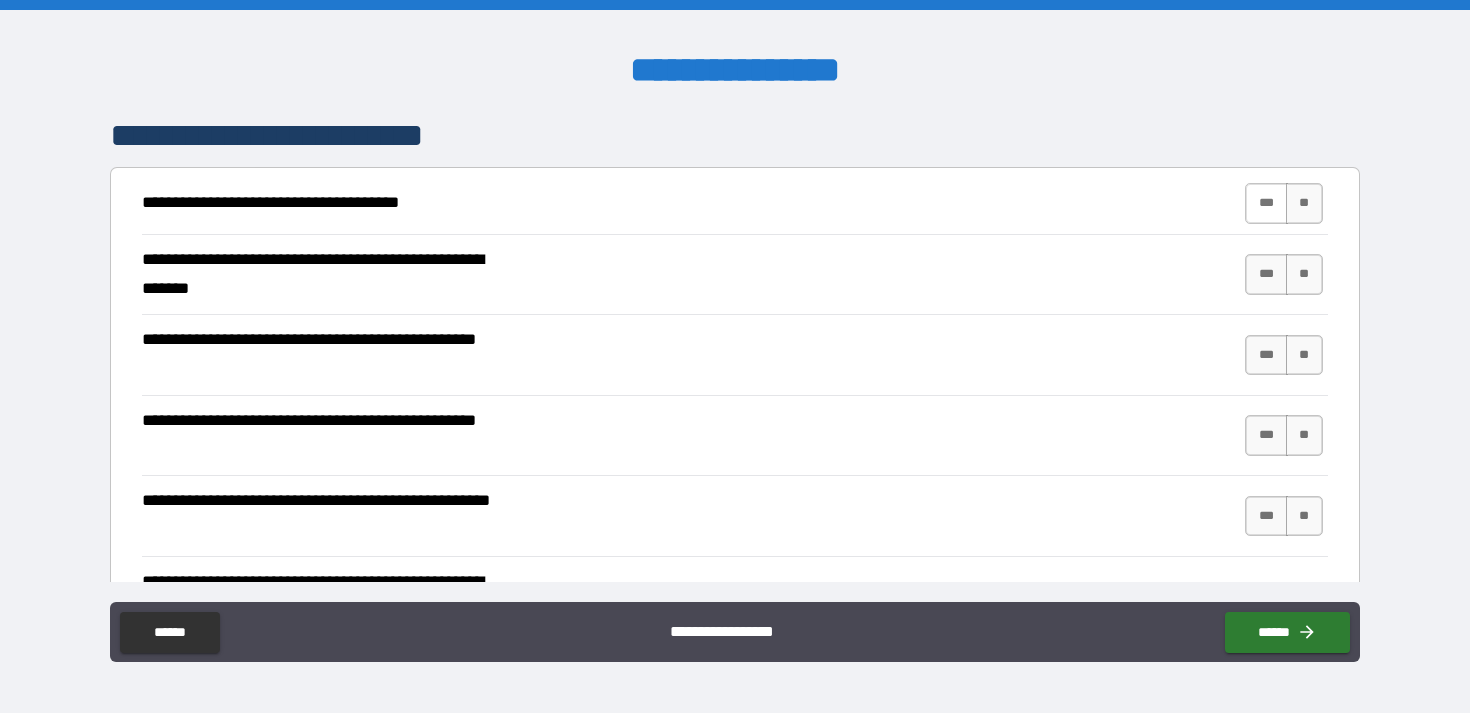 click on "***" at bounding box center (1266, 203) 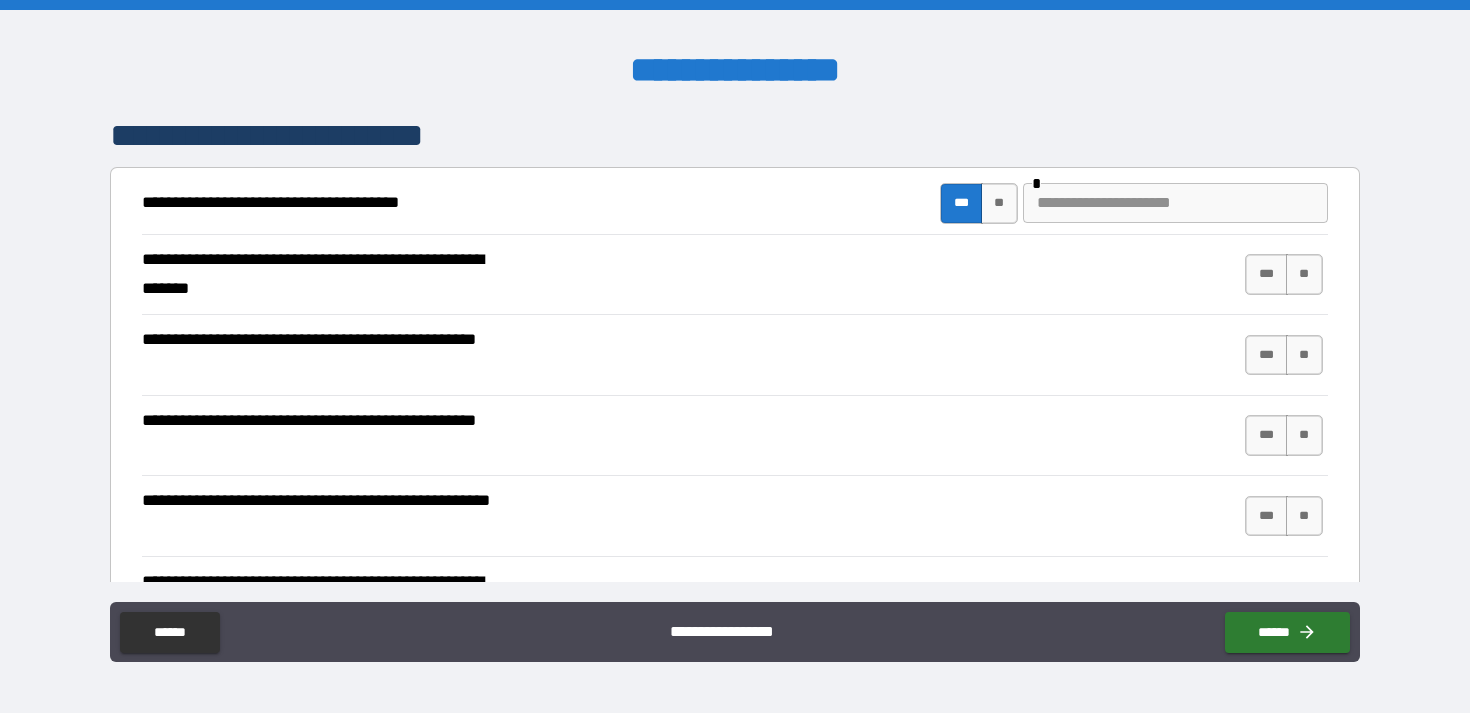 click at bounding box center [1175, 203] 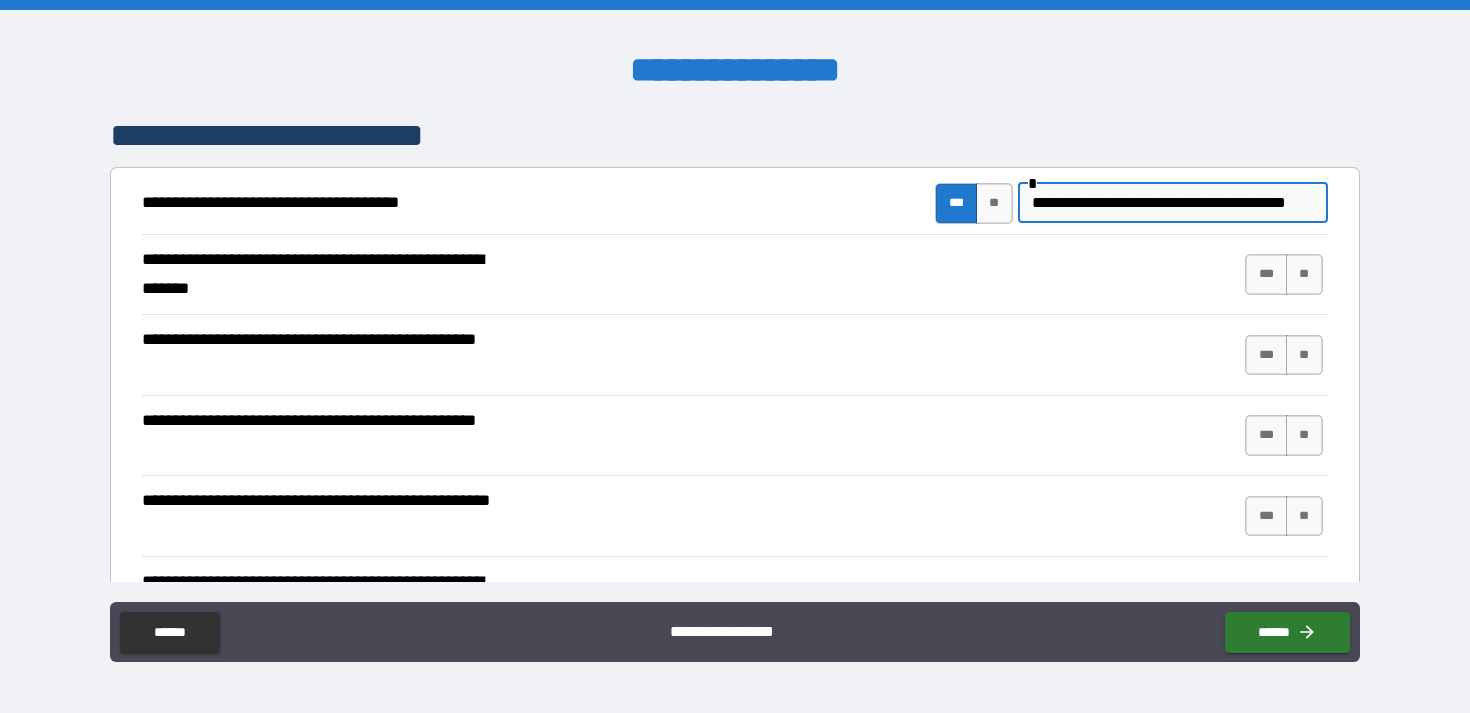 scroll, scrollTop: 0, scrollLeft: 26, axis: horizontal 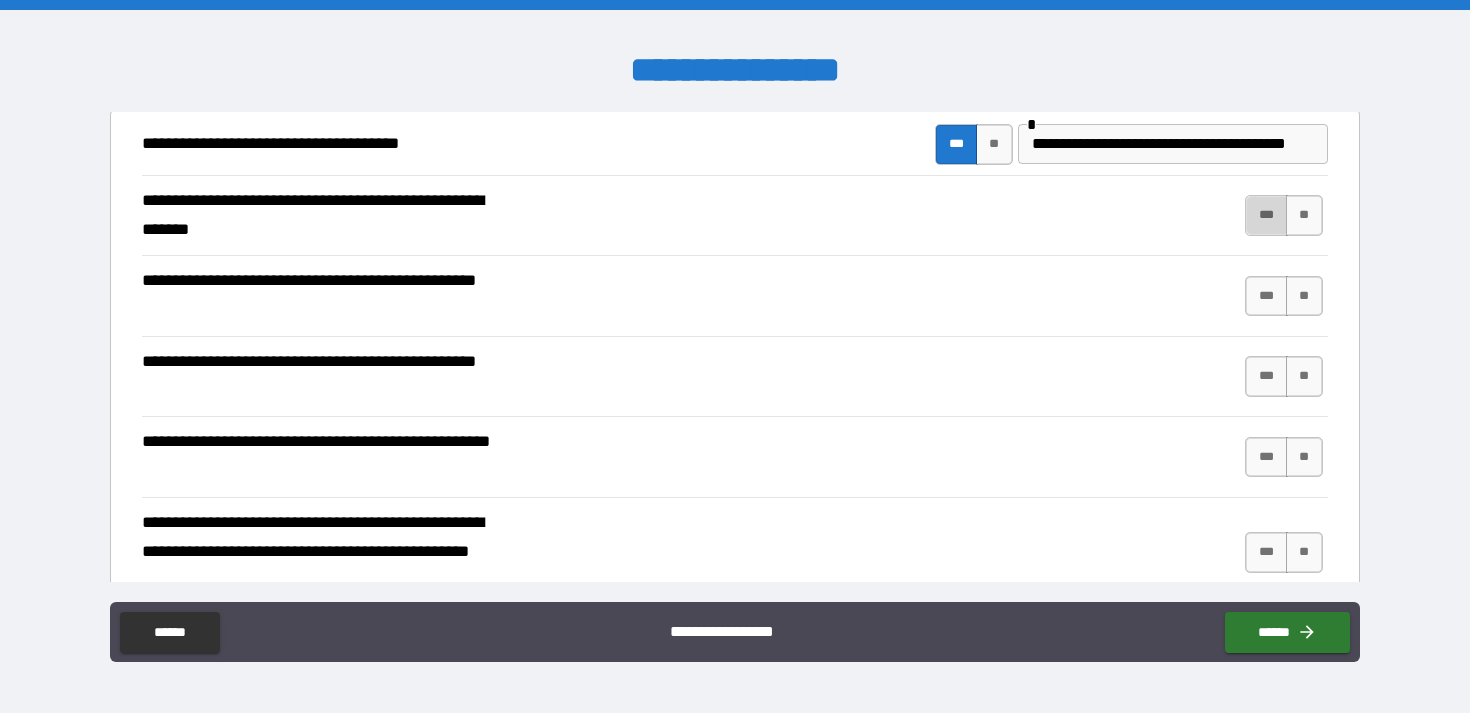 click on "***" at bounding box center (1266, 215) 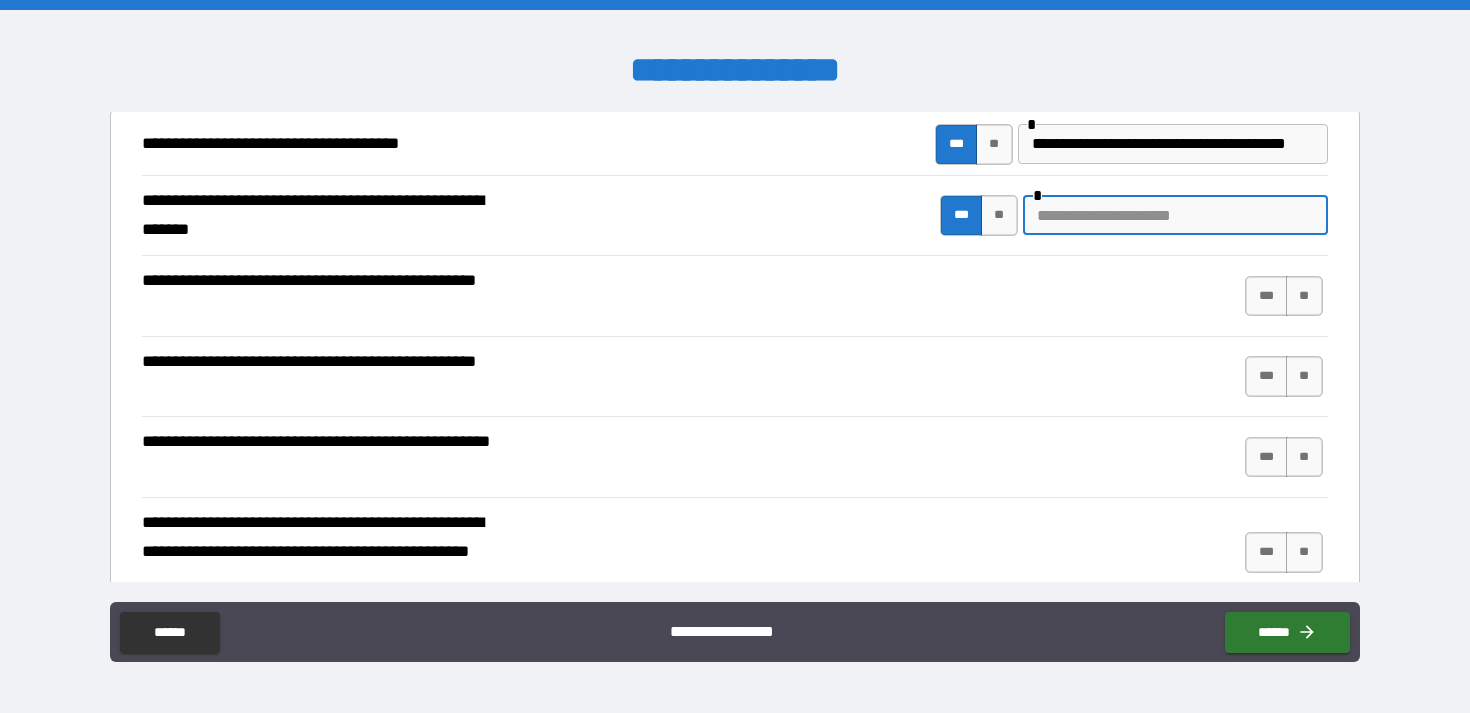 click at bounding box center [1175, 215] 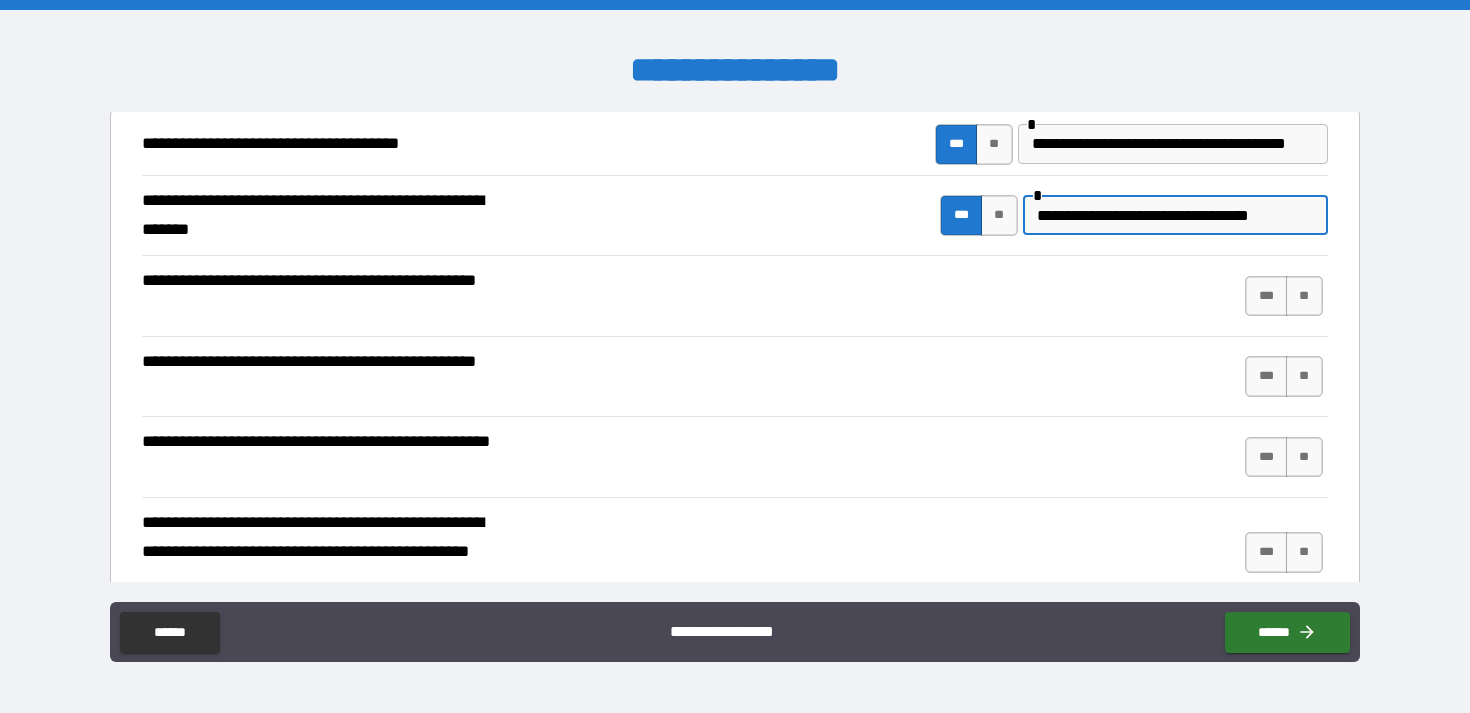 type on "**********" 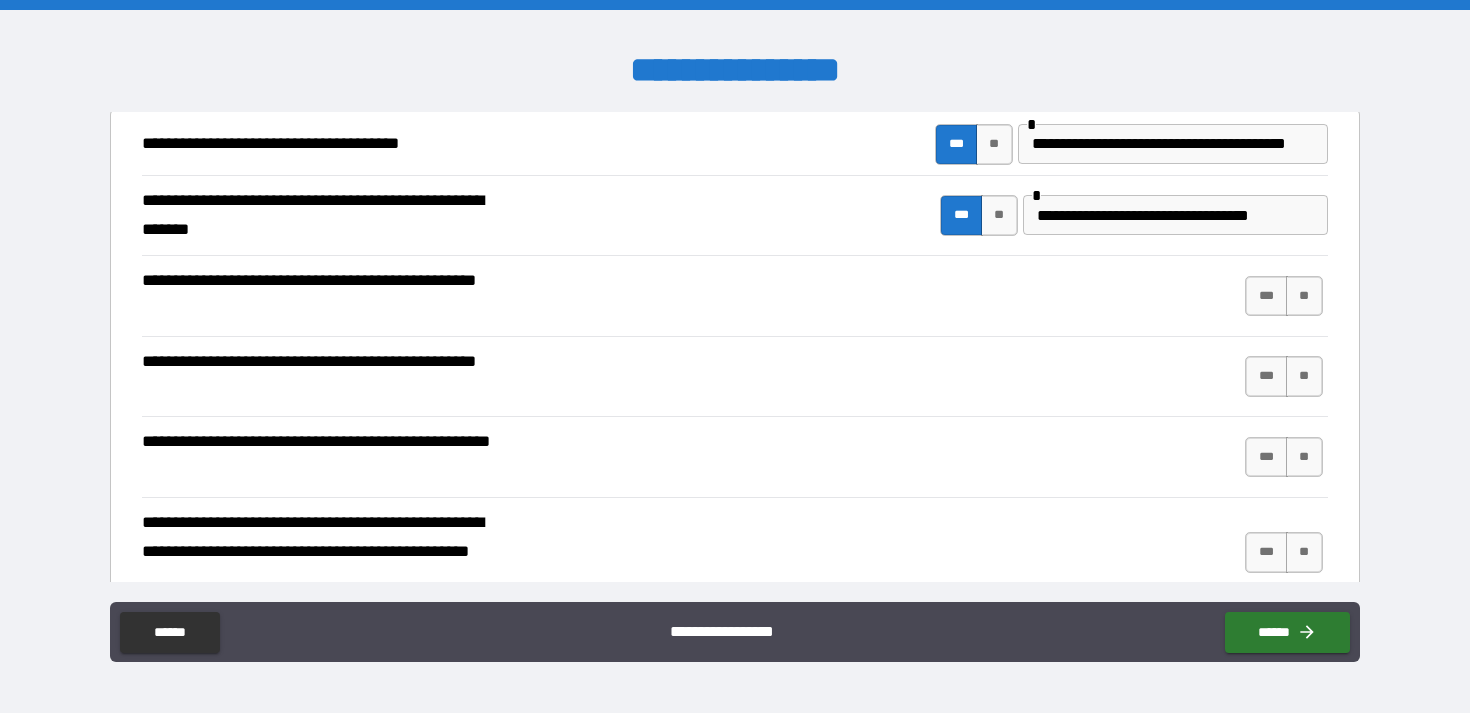 click on "**********" at bounding box center [735, 359] 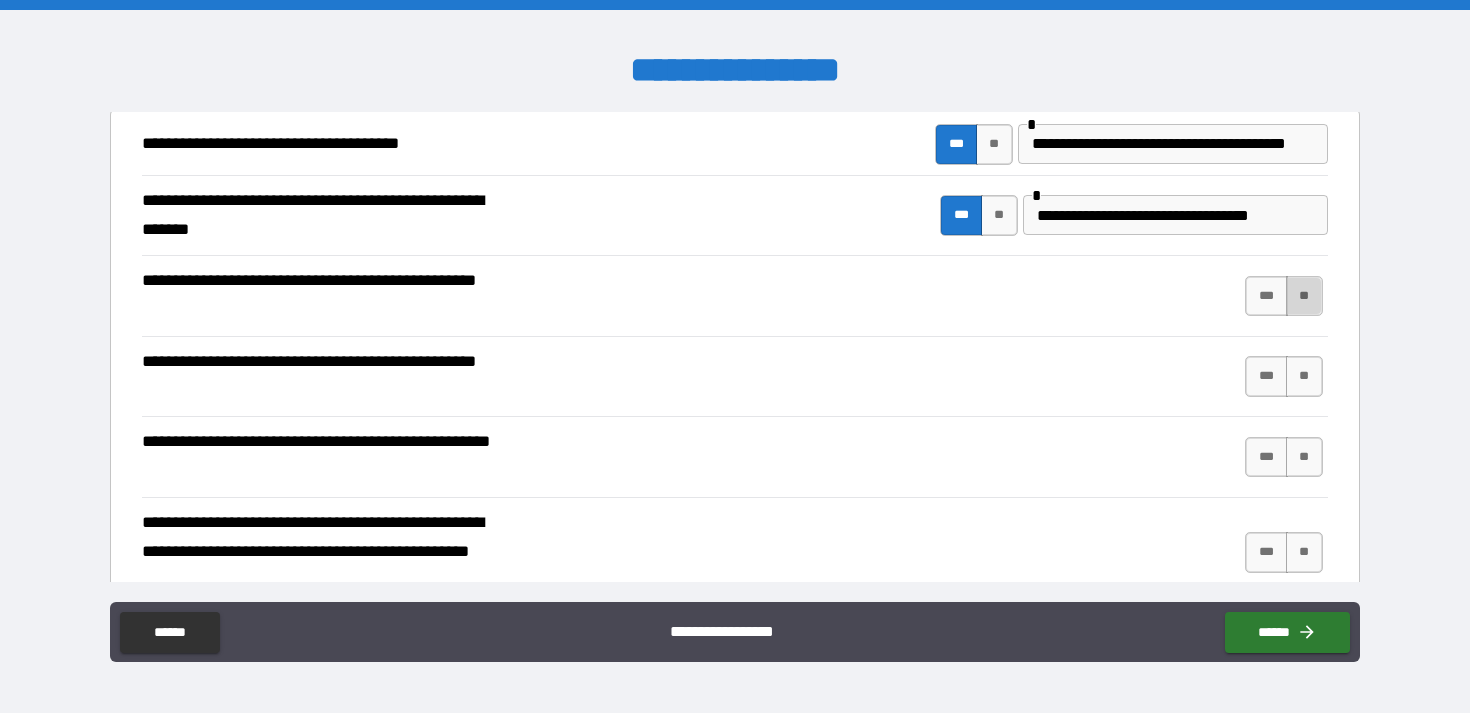 click on "**" at bounding box center (1304, 296) 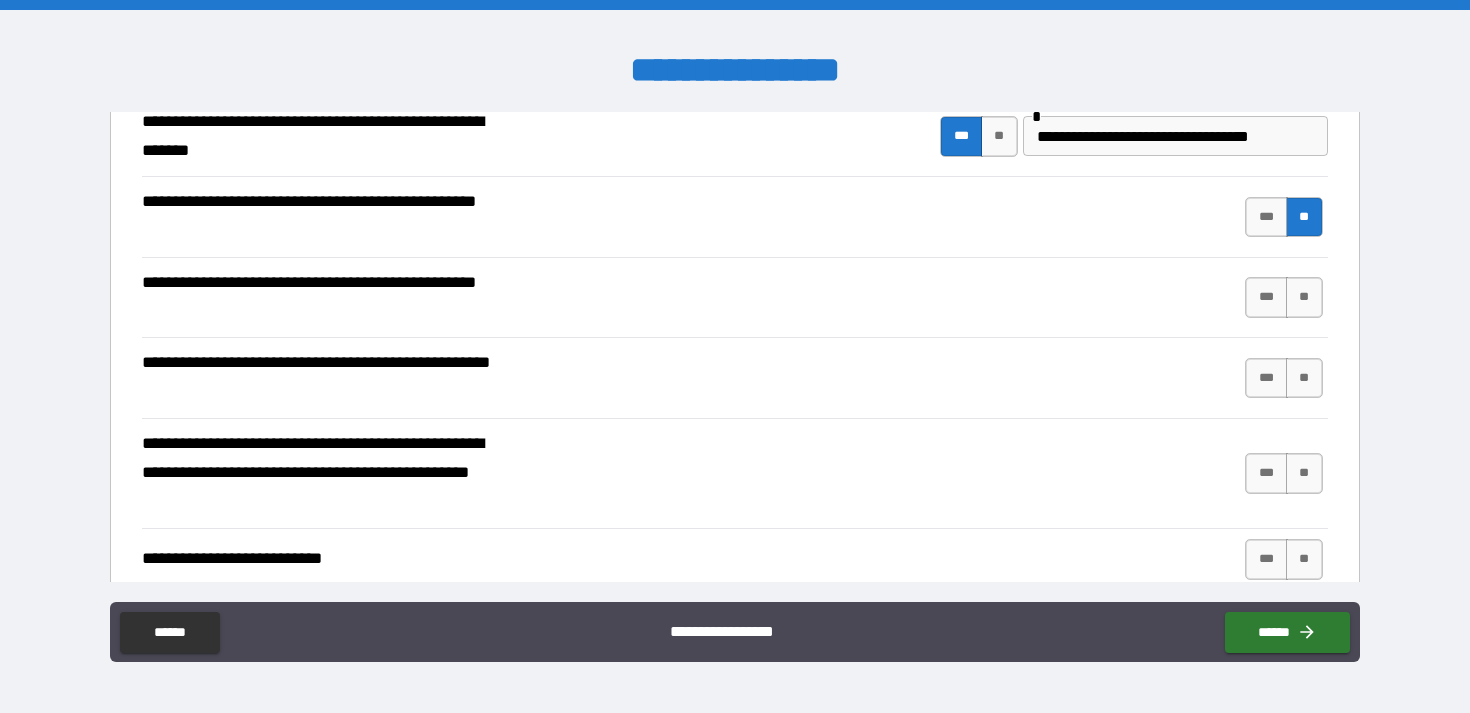 scroll, scrollTop: 481, scrollLeft: 0, axis: vertical 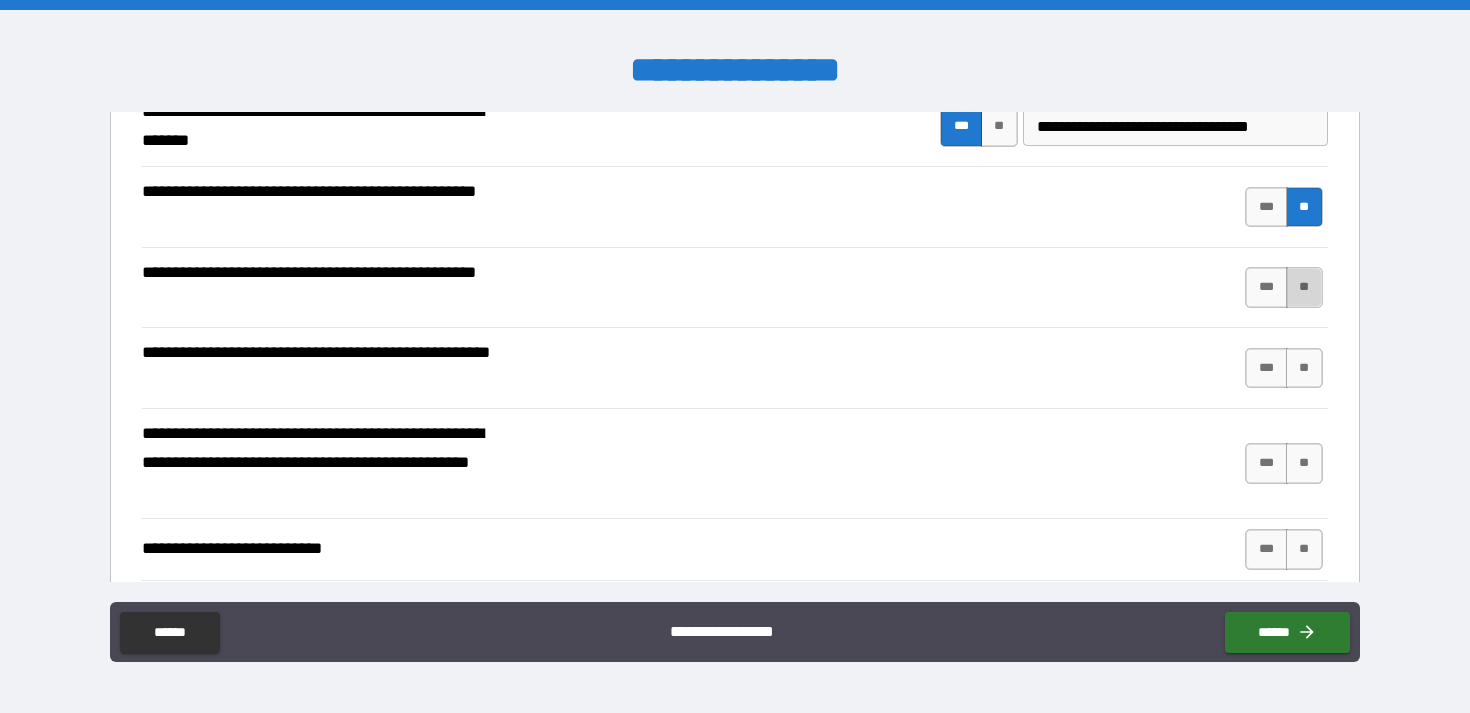 click on "**" at bounding box center (1304, 287) 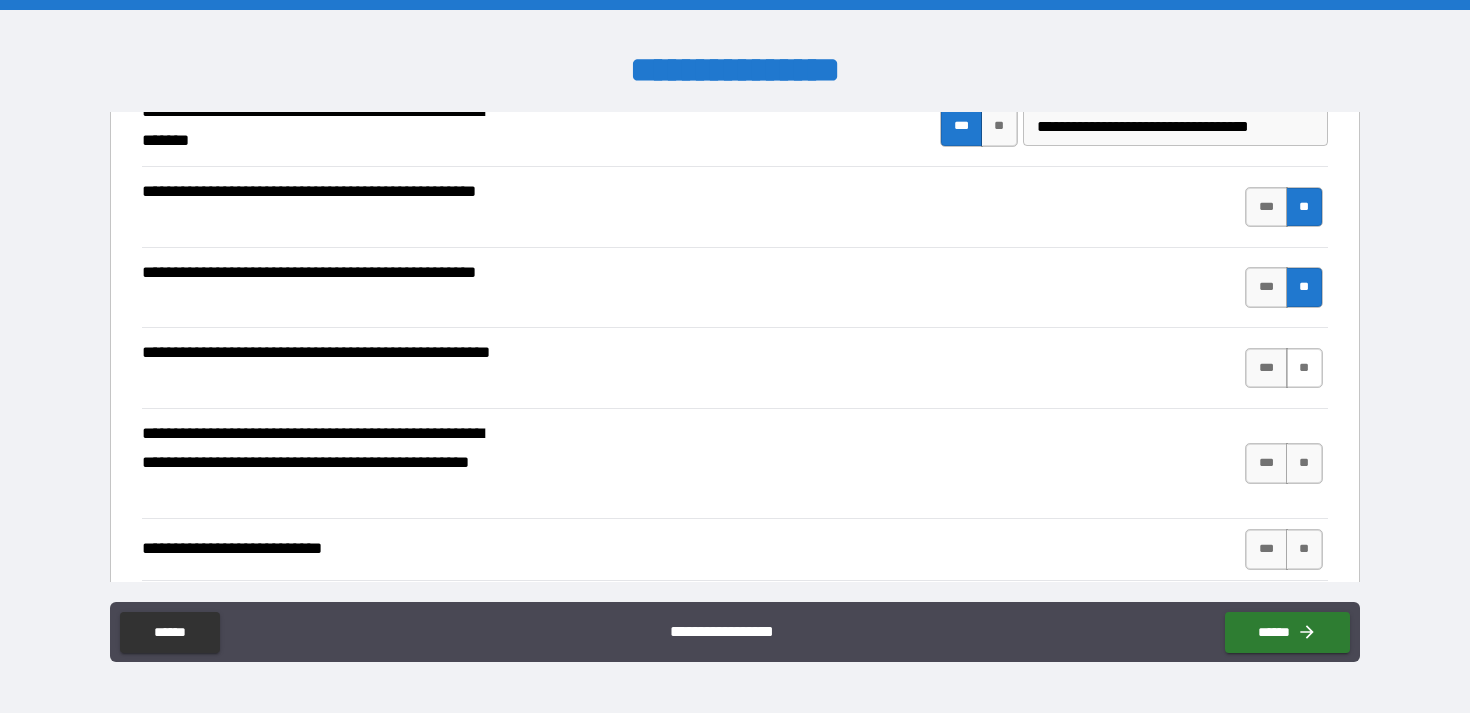 click on "**" at bounding box center (1304, 368) 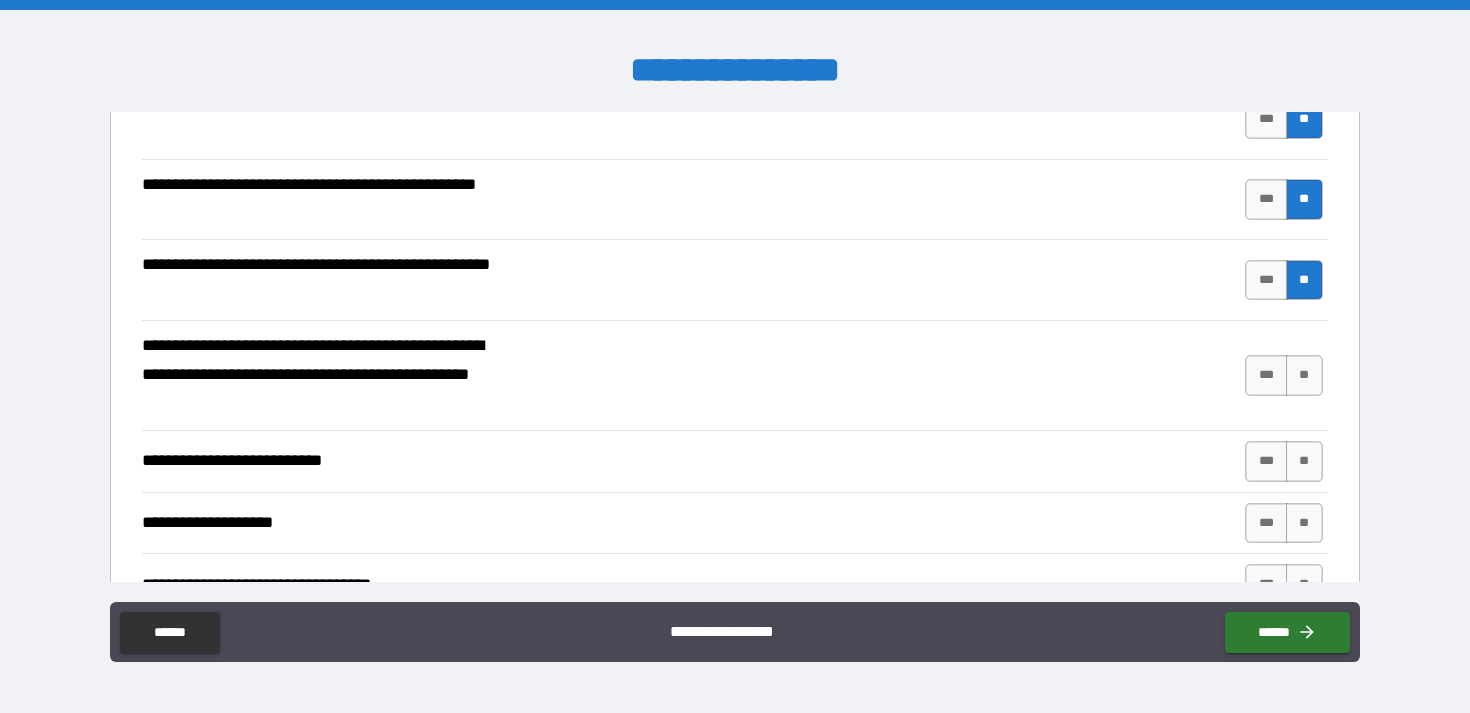 scroll, scrollTop: 580, scrollLeft: 0, axis: vertical 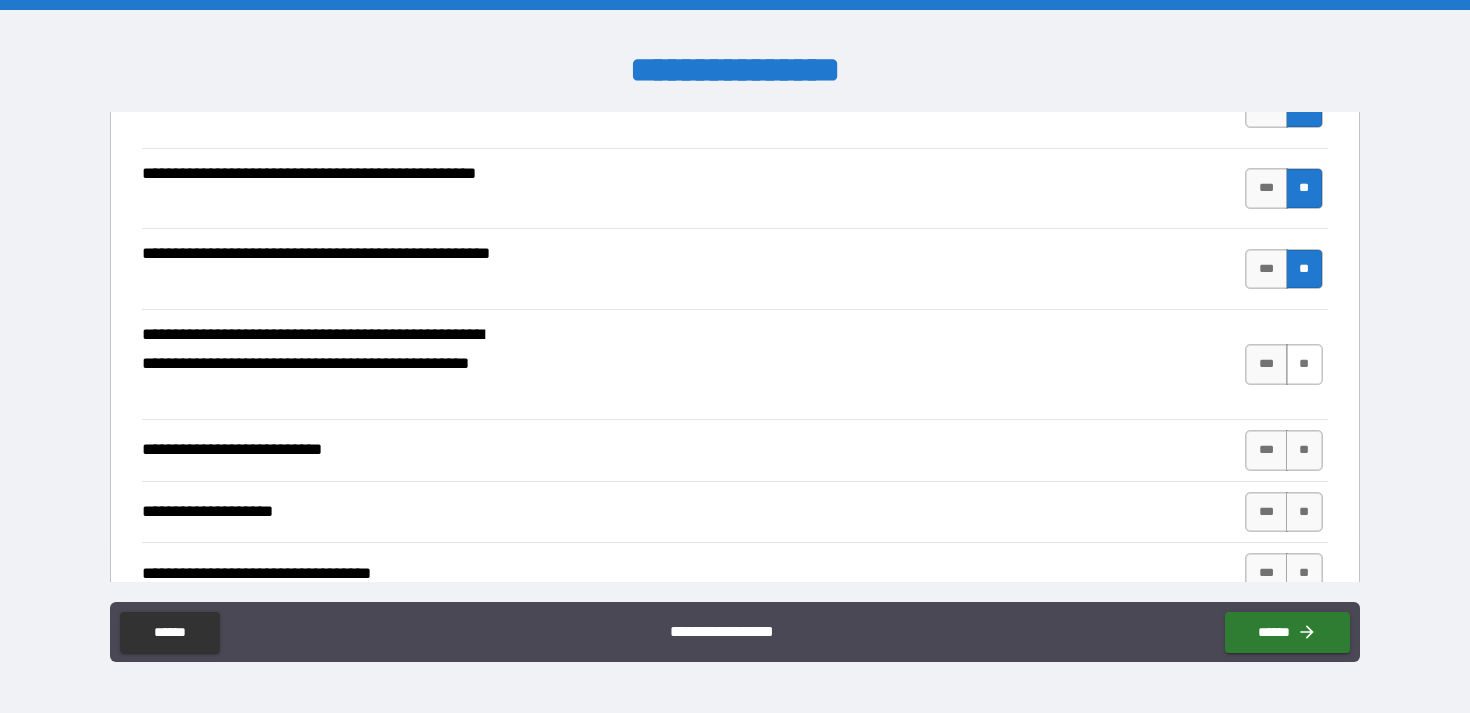click on "**" at bounding box center [1304, 364] 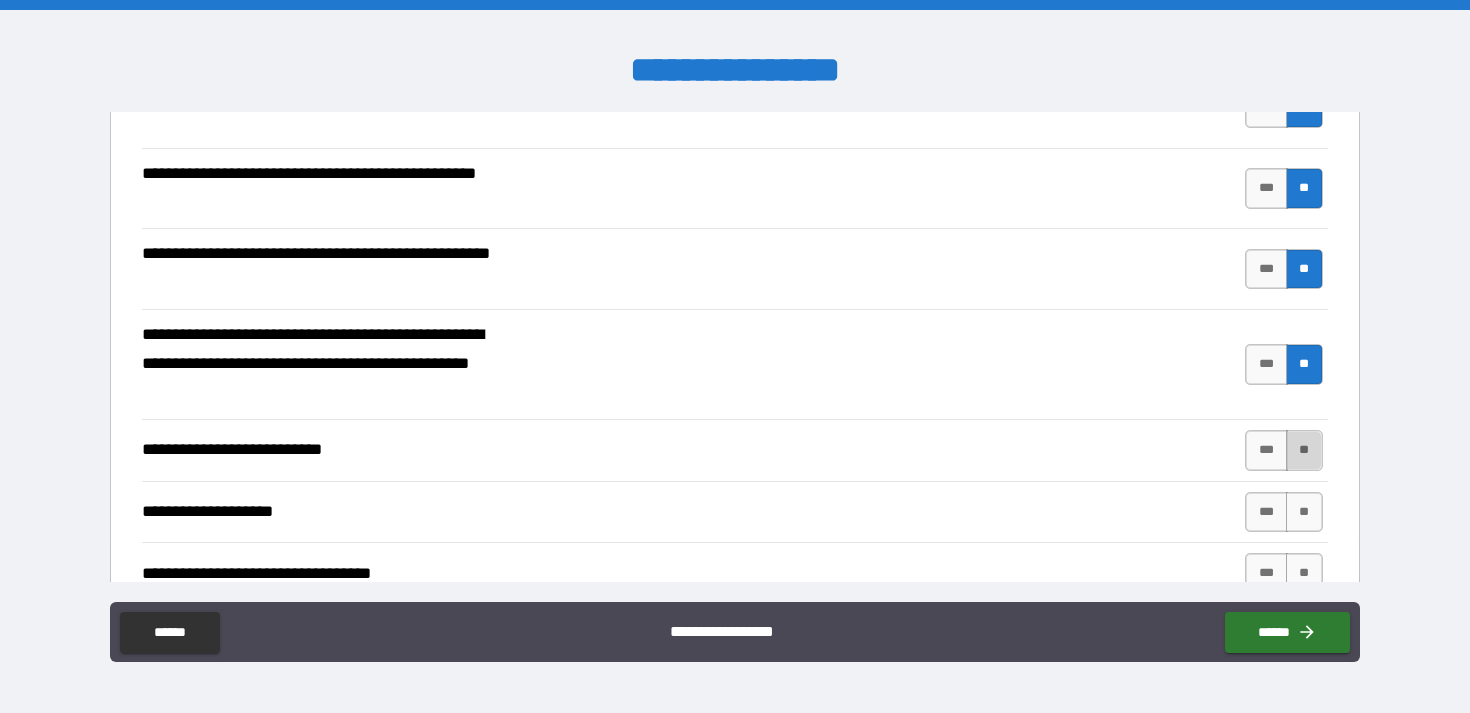 click on "**" at bounding box center (1304, 450) 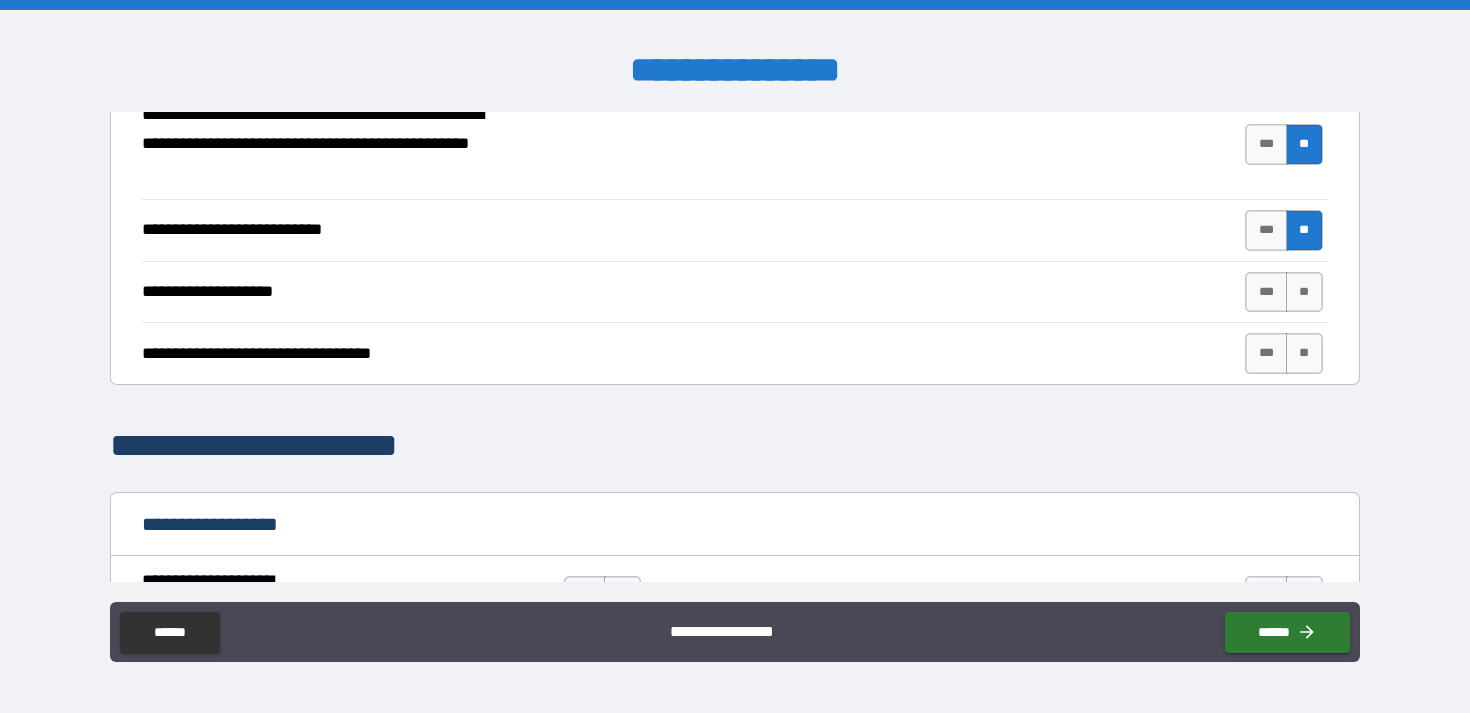 scroll, scrollTop: 807, scrollLeft: 0, axis: vertical 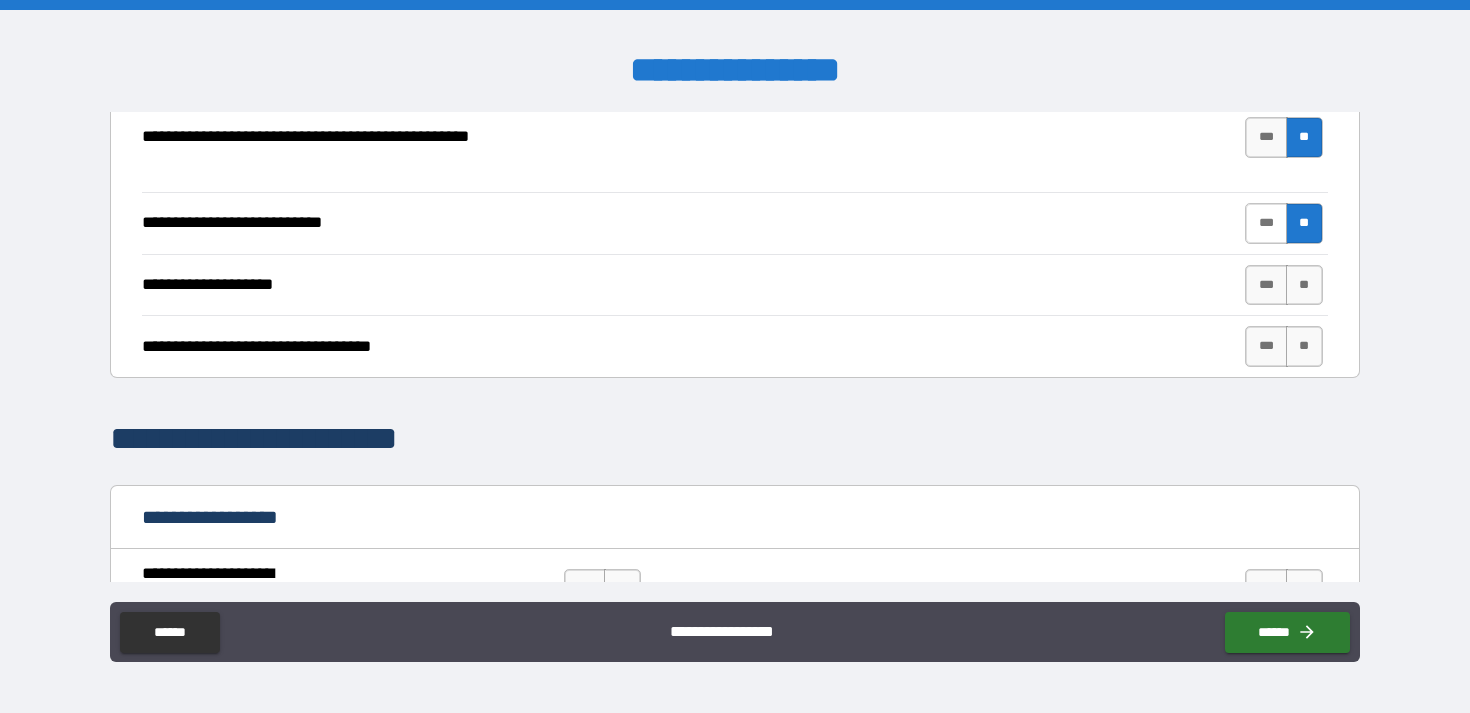 click on "***" at bounding box center [1266, 223] 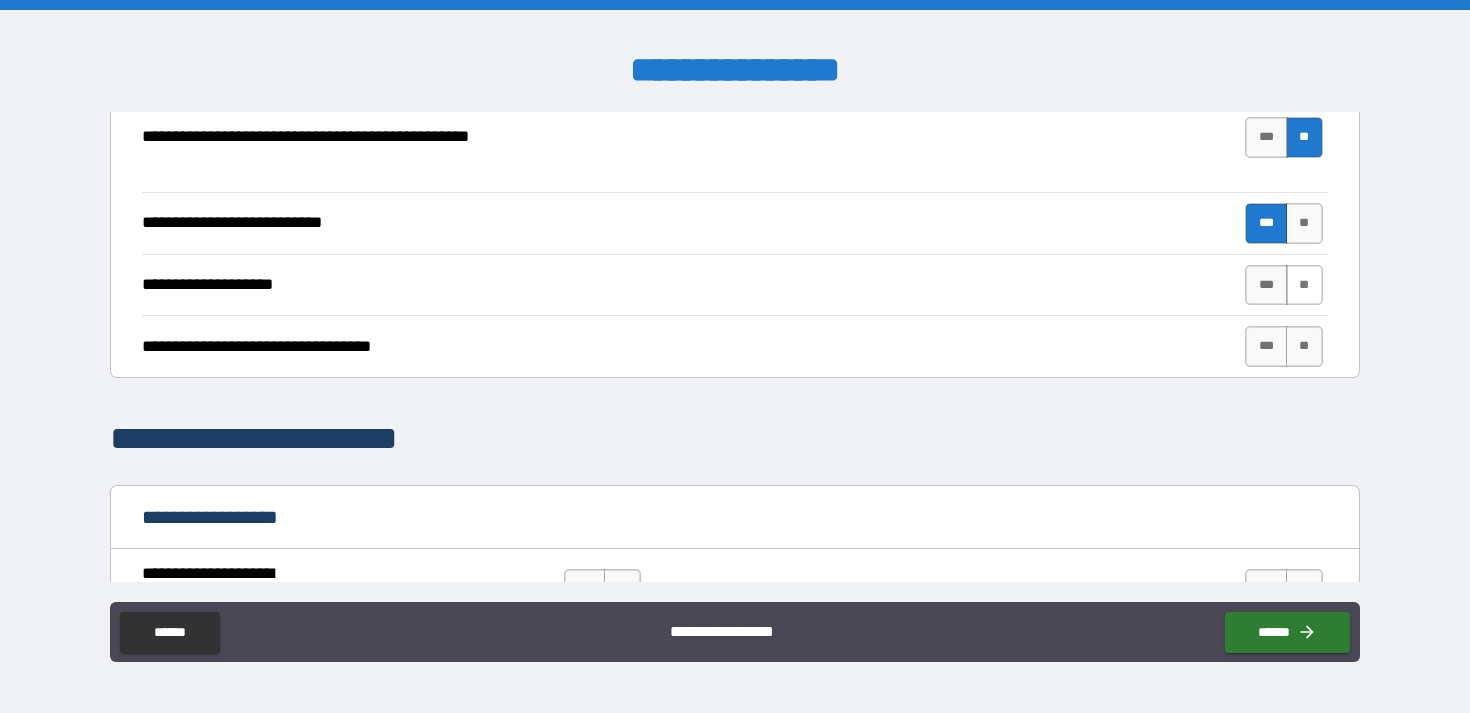 click on "**" at bounding box center (1304, 285) 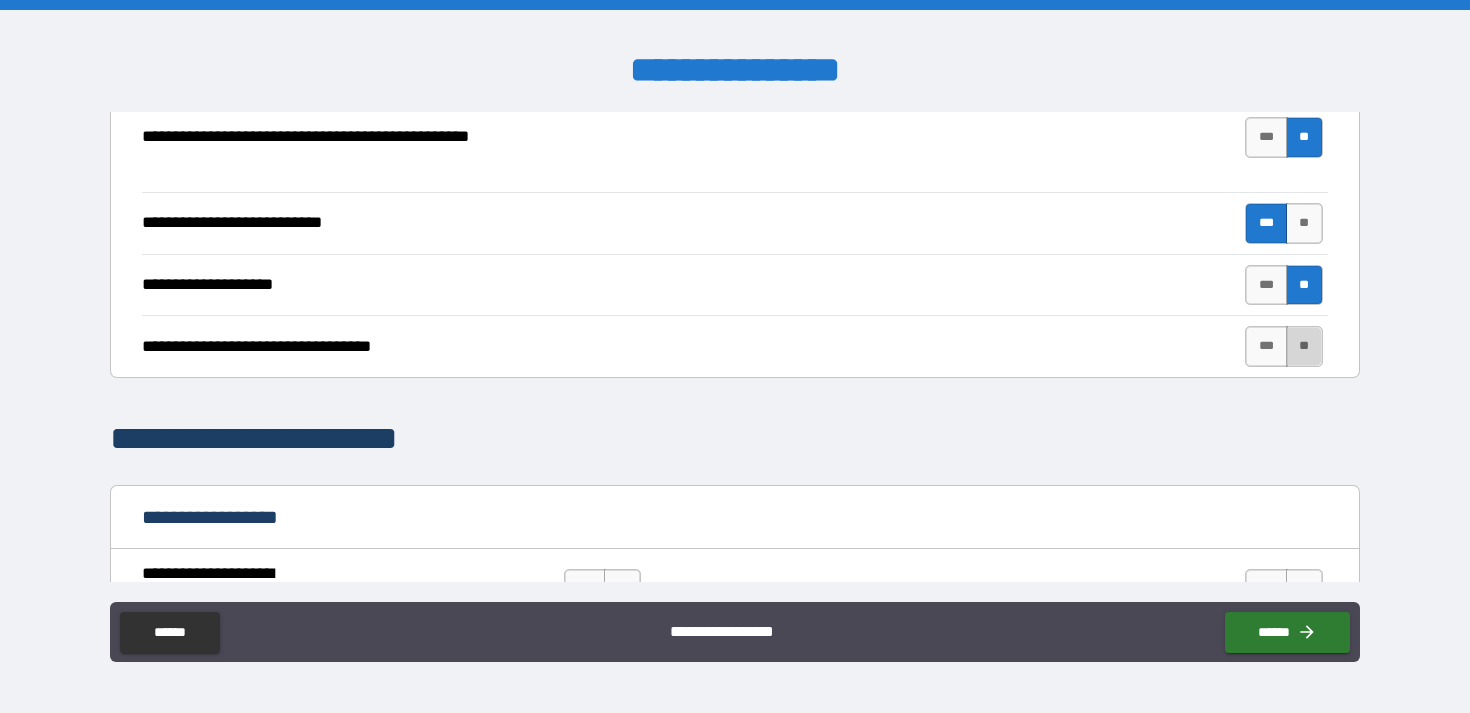 click on "**" at bounding box center (1304, 346) 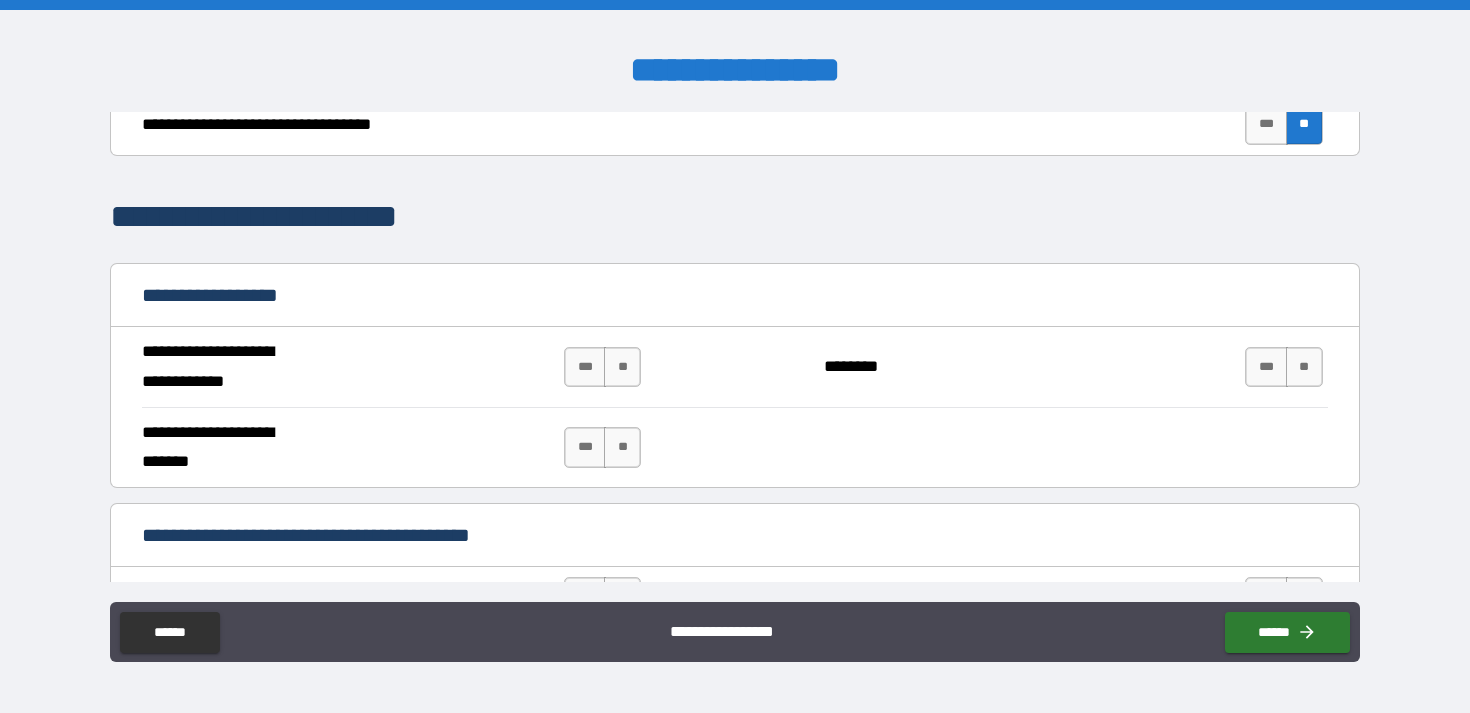 scroll, scrollTop: 1033, scrollLeft: 0, axis: vertical 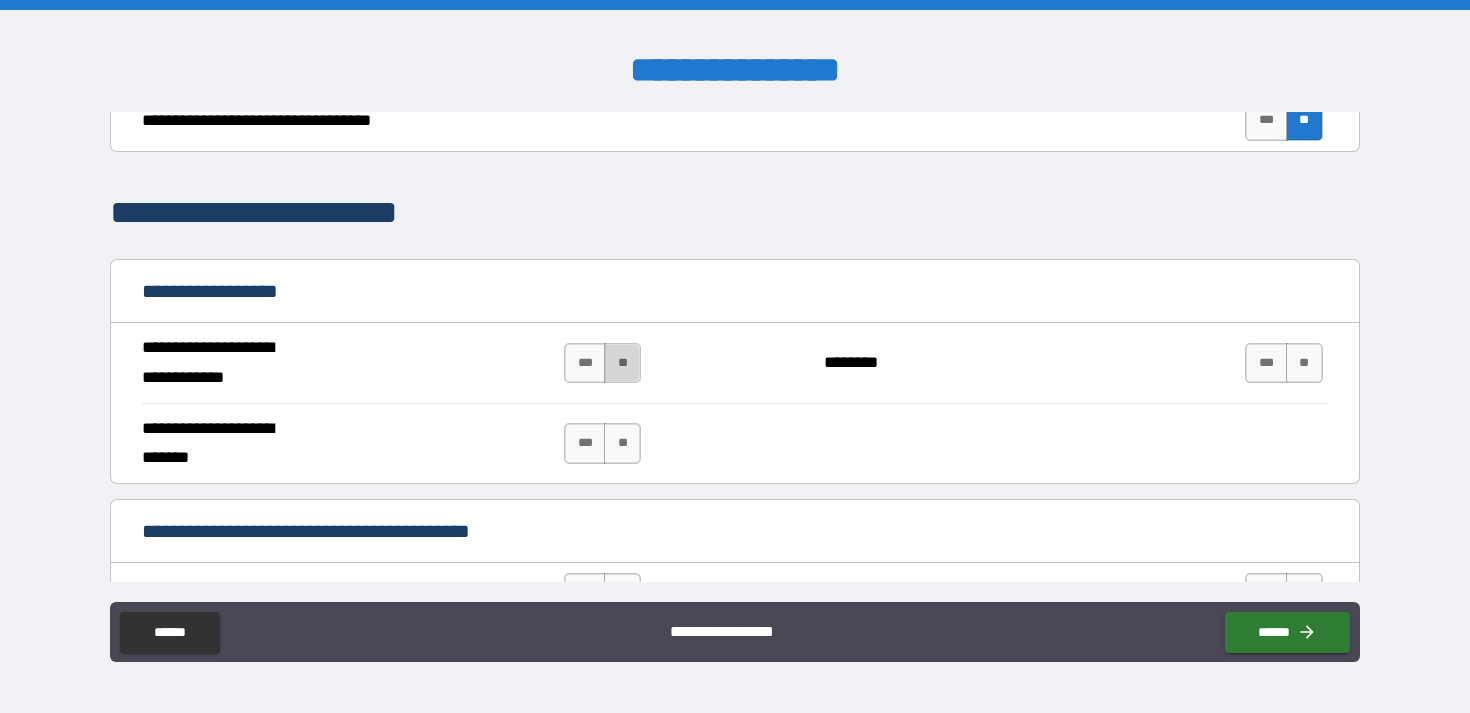 click on "**" at bounding box center (622, 363) 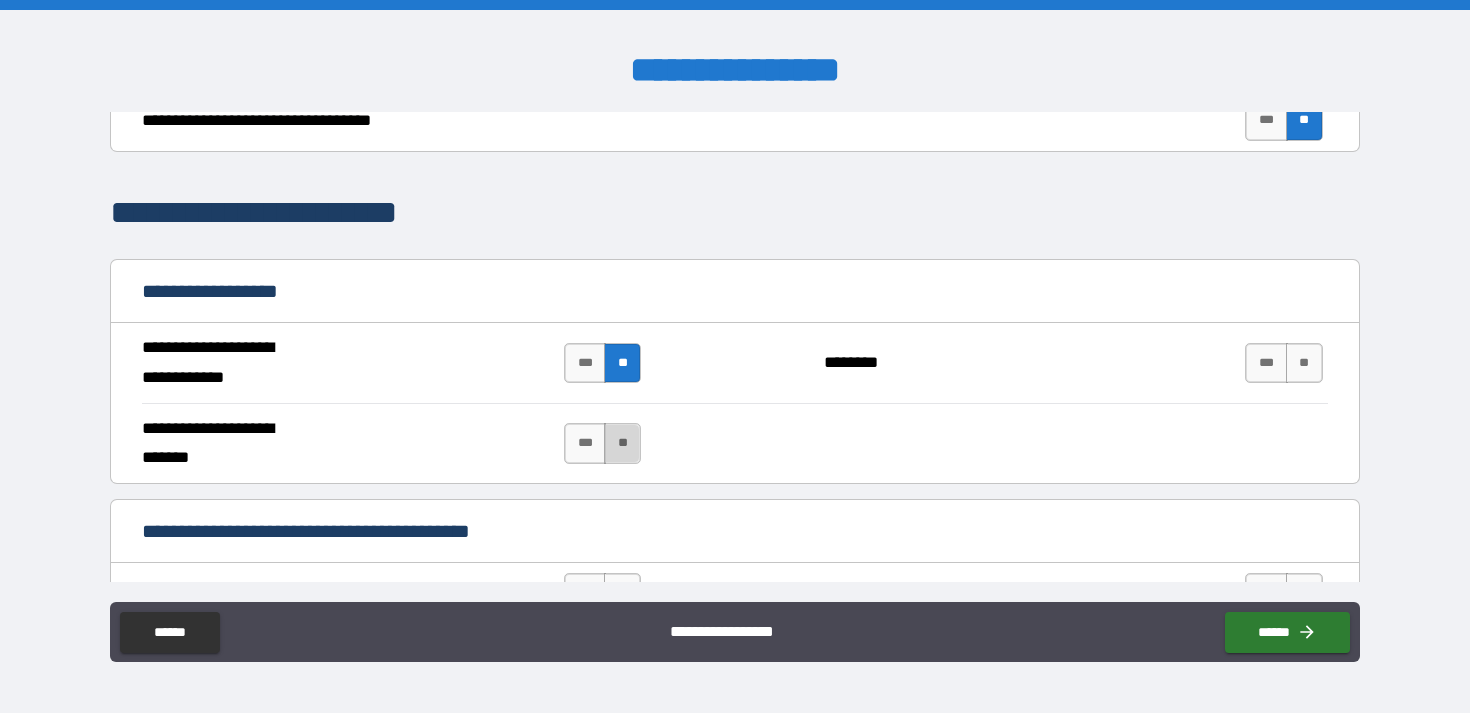 click on "**" at bounding box center (622, 443) 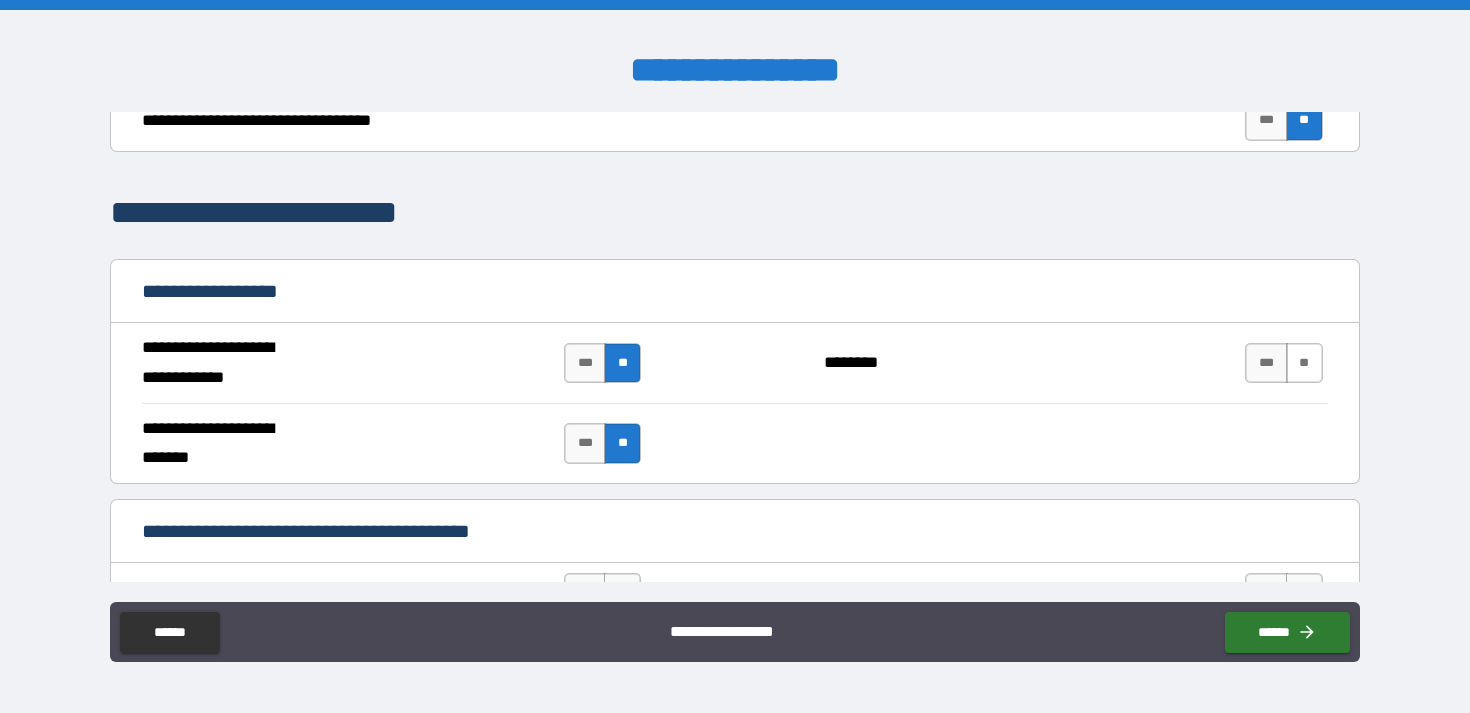 click on "**" at bounding box center [1304, 363] 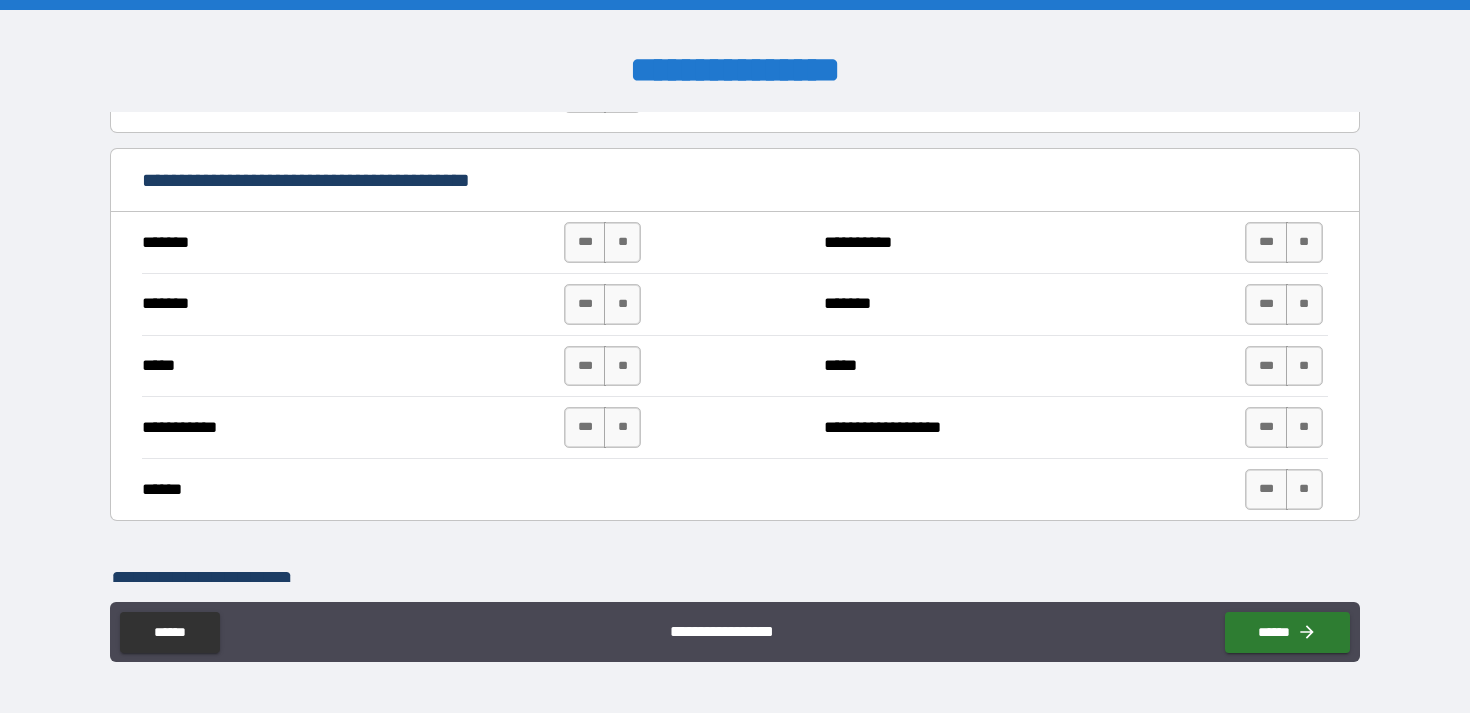scroll, scrollTop: 1398, scrollLeft: 0, axis: vertical 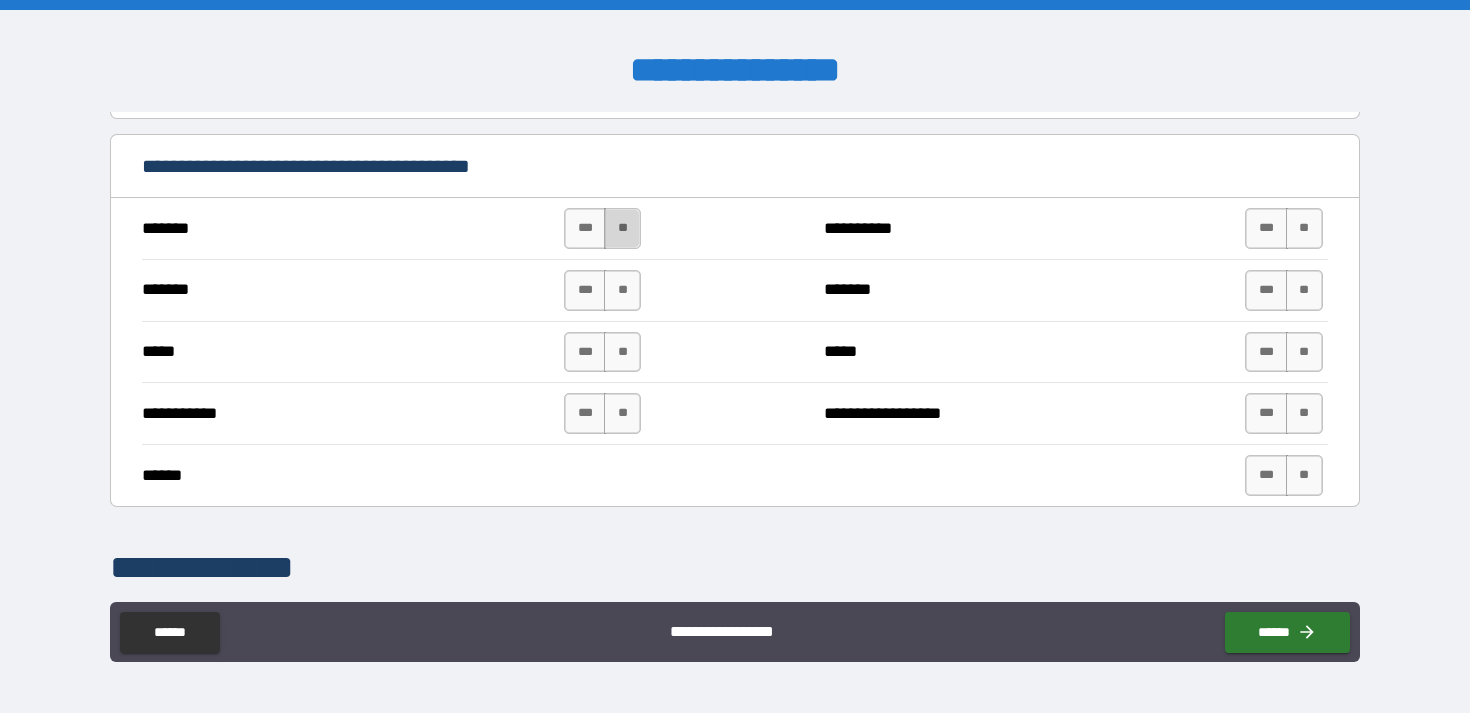 click on "**" at bounding box center [622, 228] 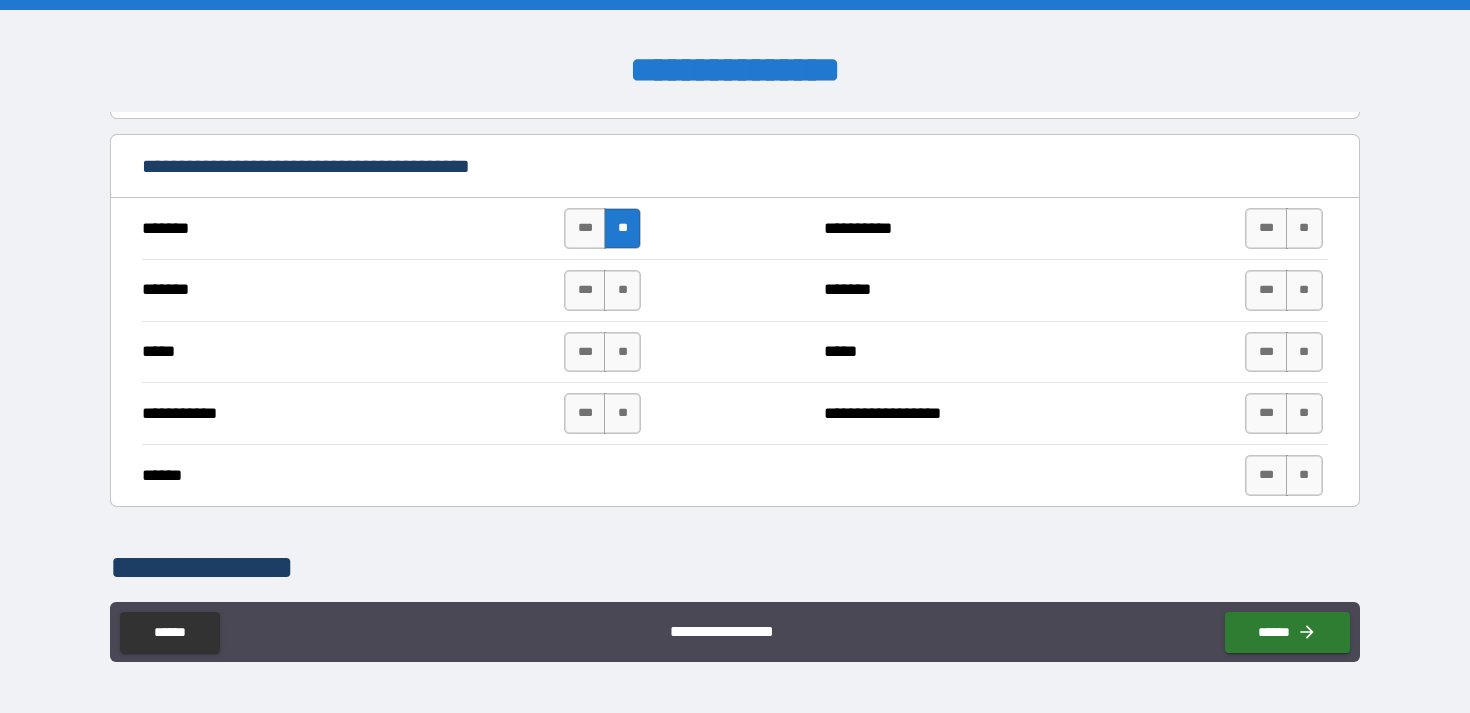 click on "***** *** ** ***** *** **" at bounding box center (734, 352) 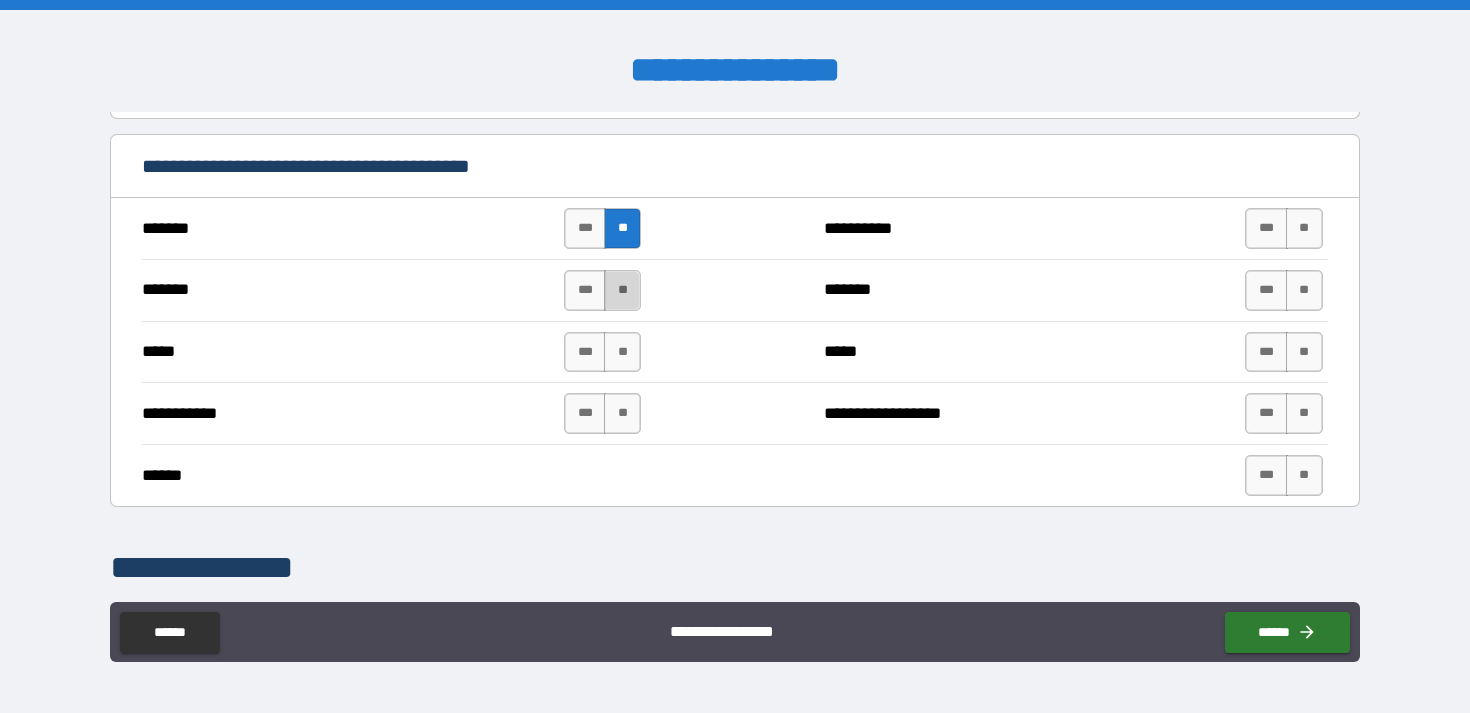 click on "**" at bounding box center (622, 290) 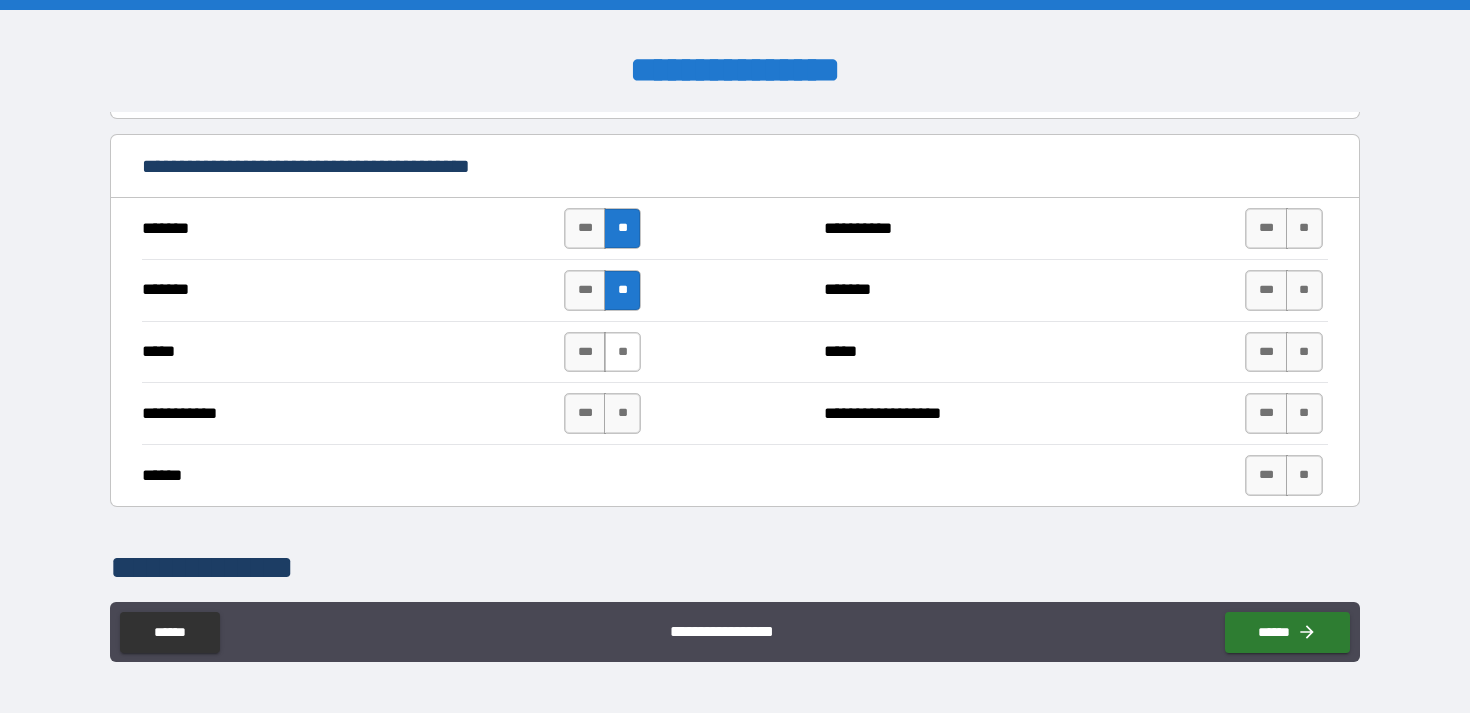 click on "**" at bounding box center [622, 352] 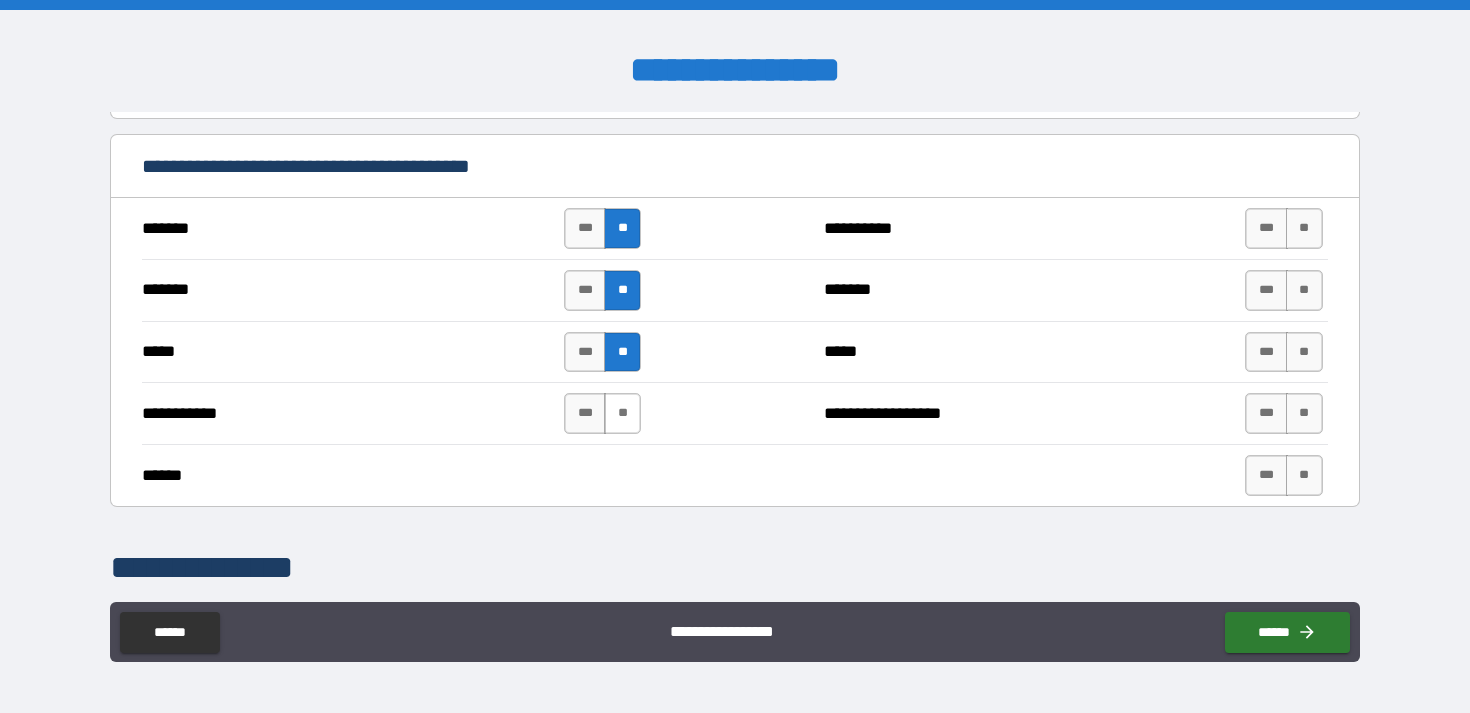 click on "**" at bounding box center [622, 413] 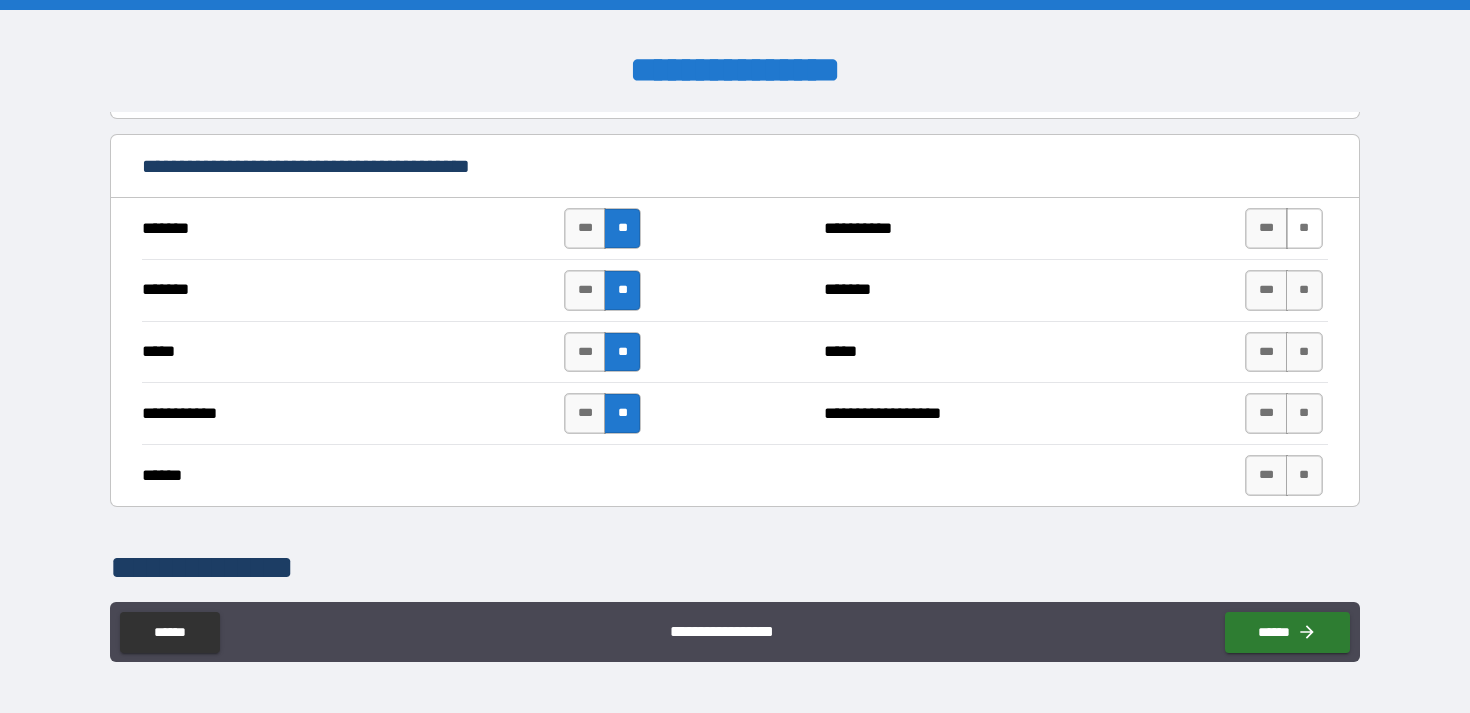 click on "**" at bounding box center [1304, 228] 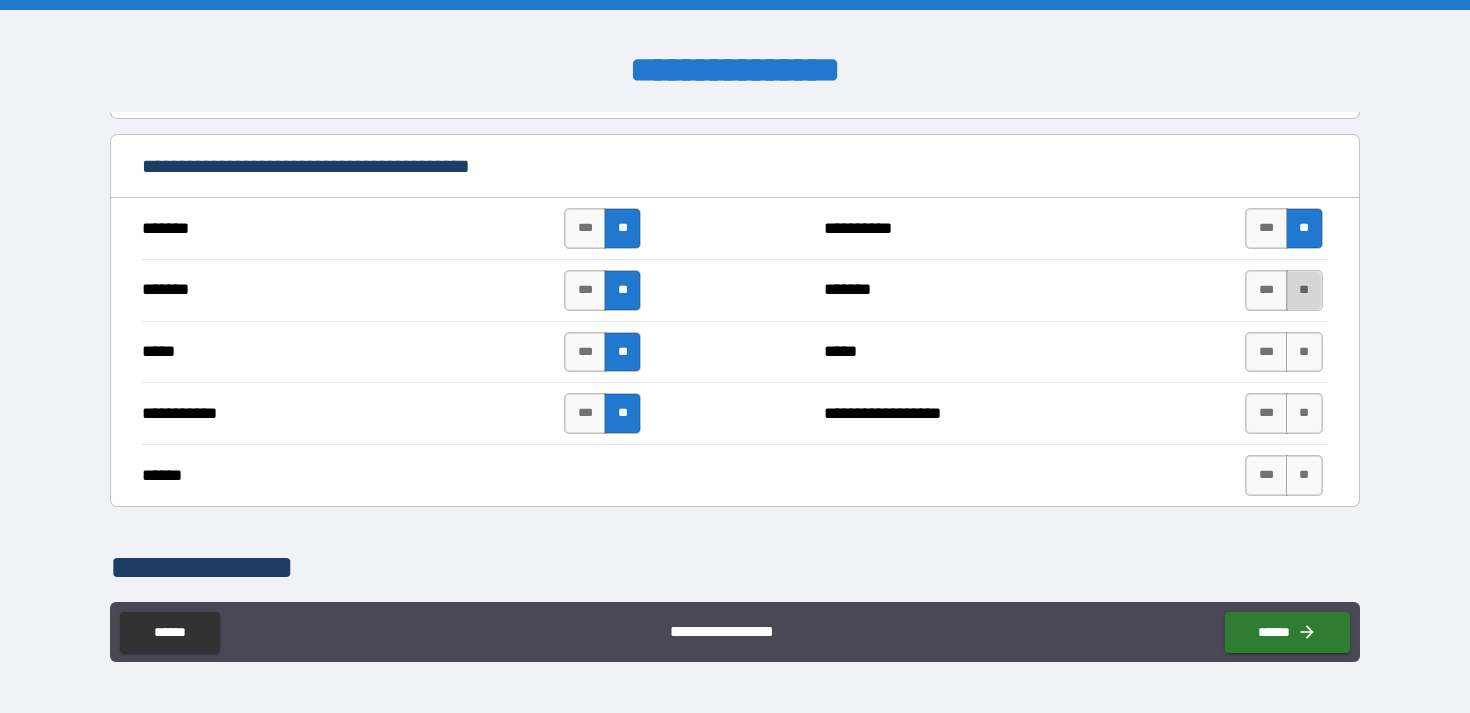 click on "**" at bounding box center [1304, 290] 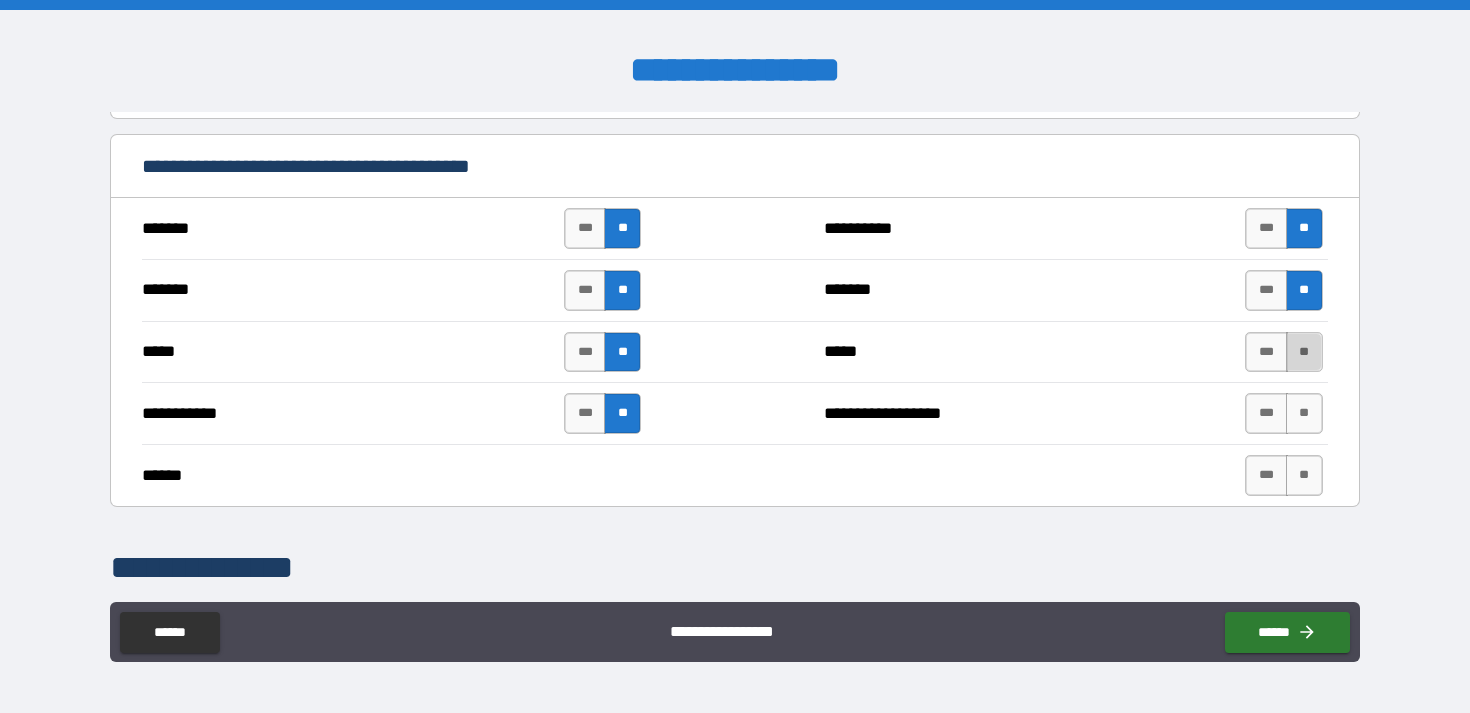 click on "**" at bounding box center (1304, 352) 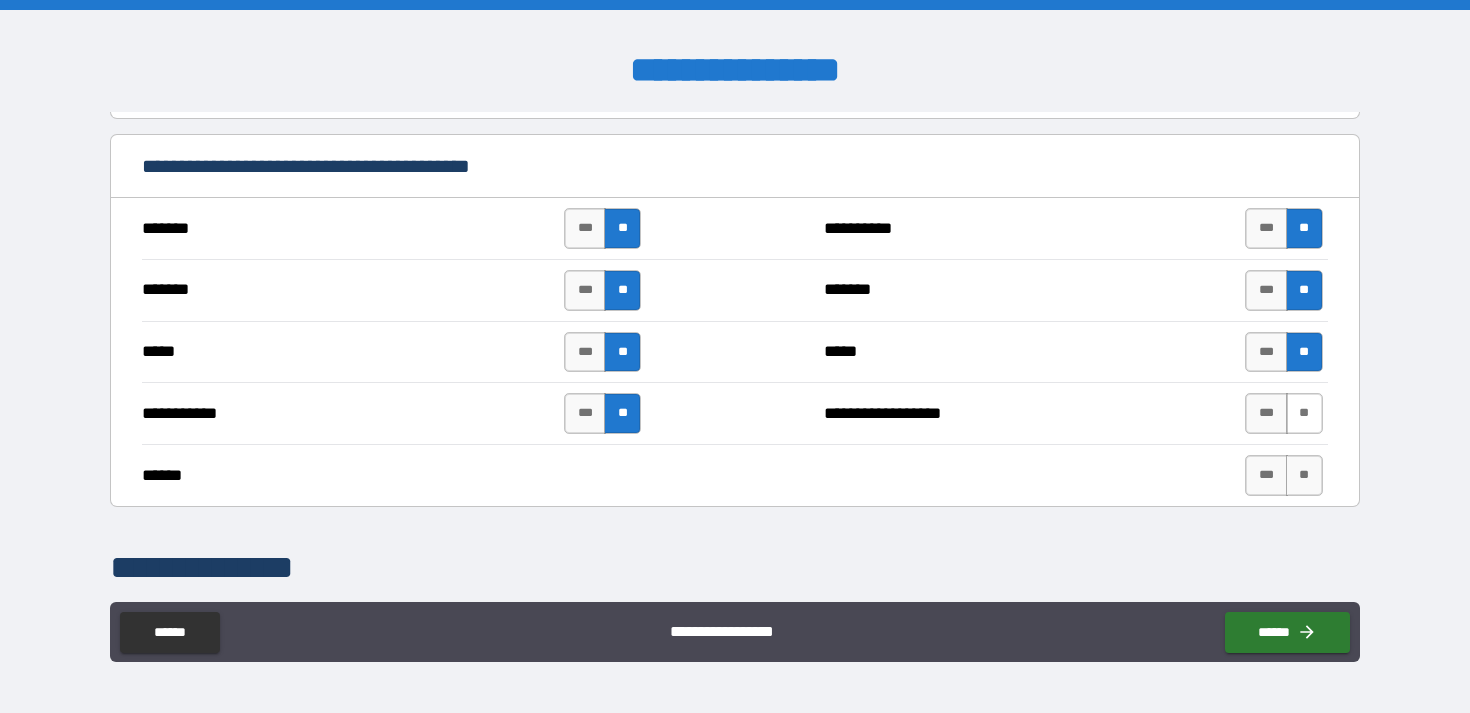 click on "**" at bounding box center (1304, 413) 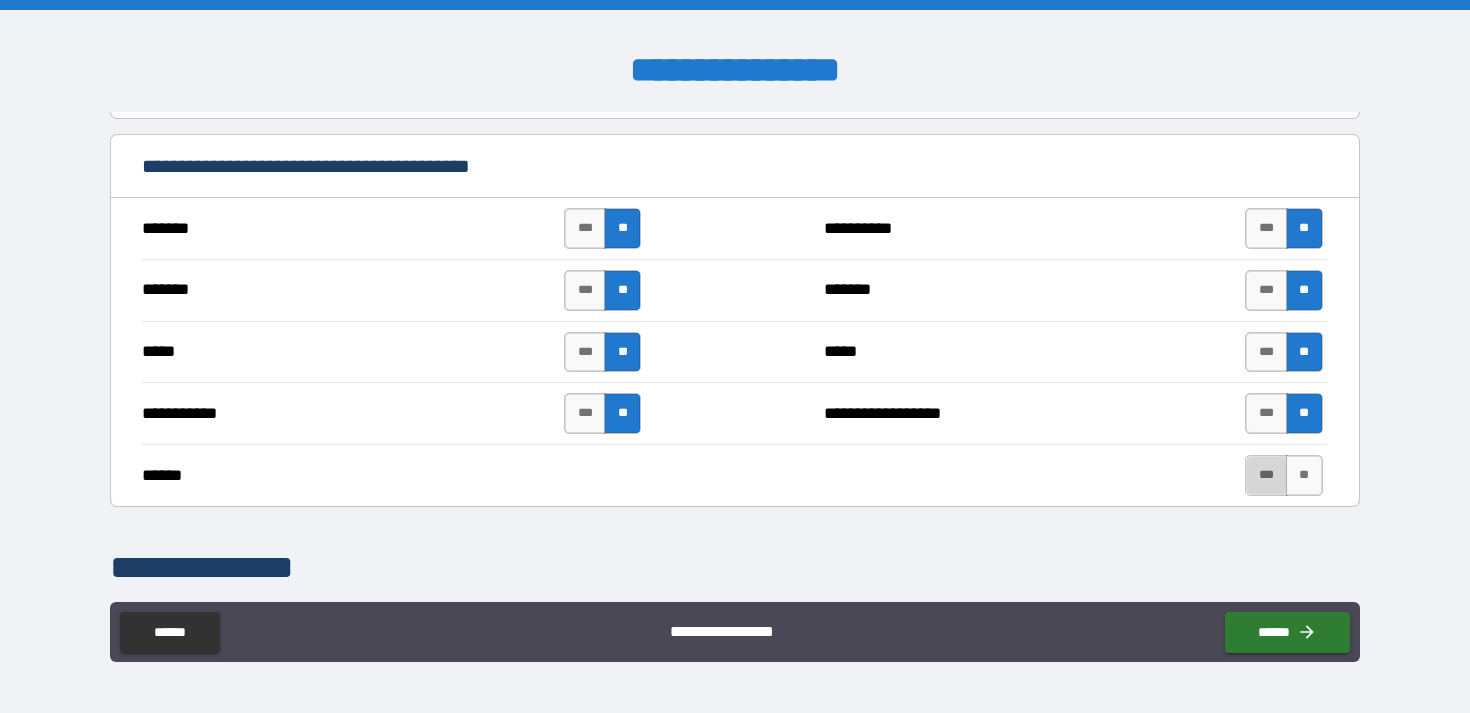 click on "***" at bounding box center (1266, 475) 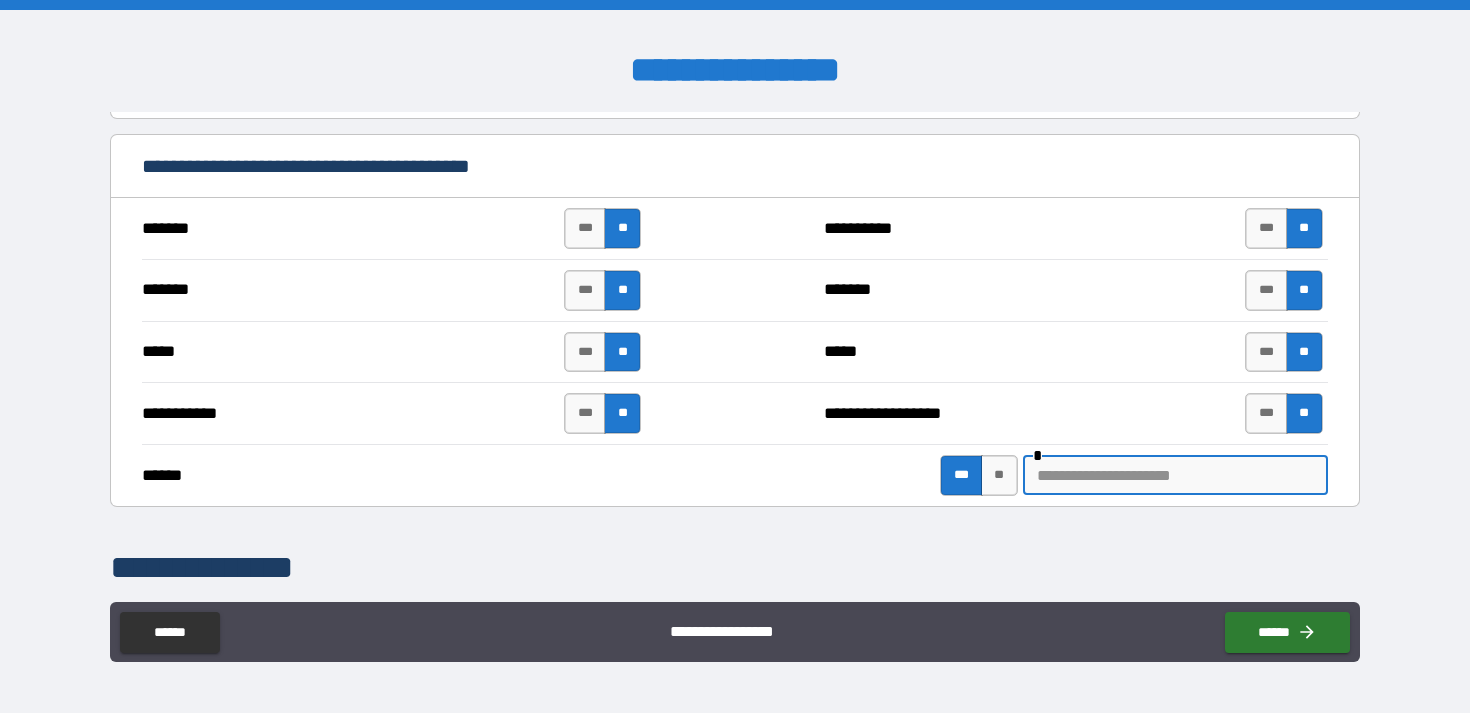 click at bounding box center (1175, 475) 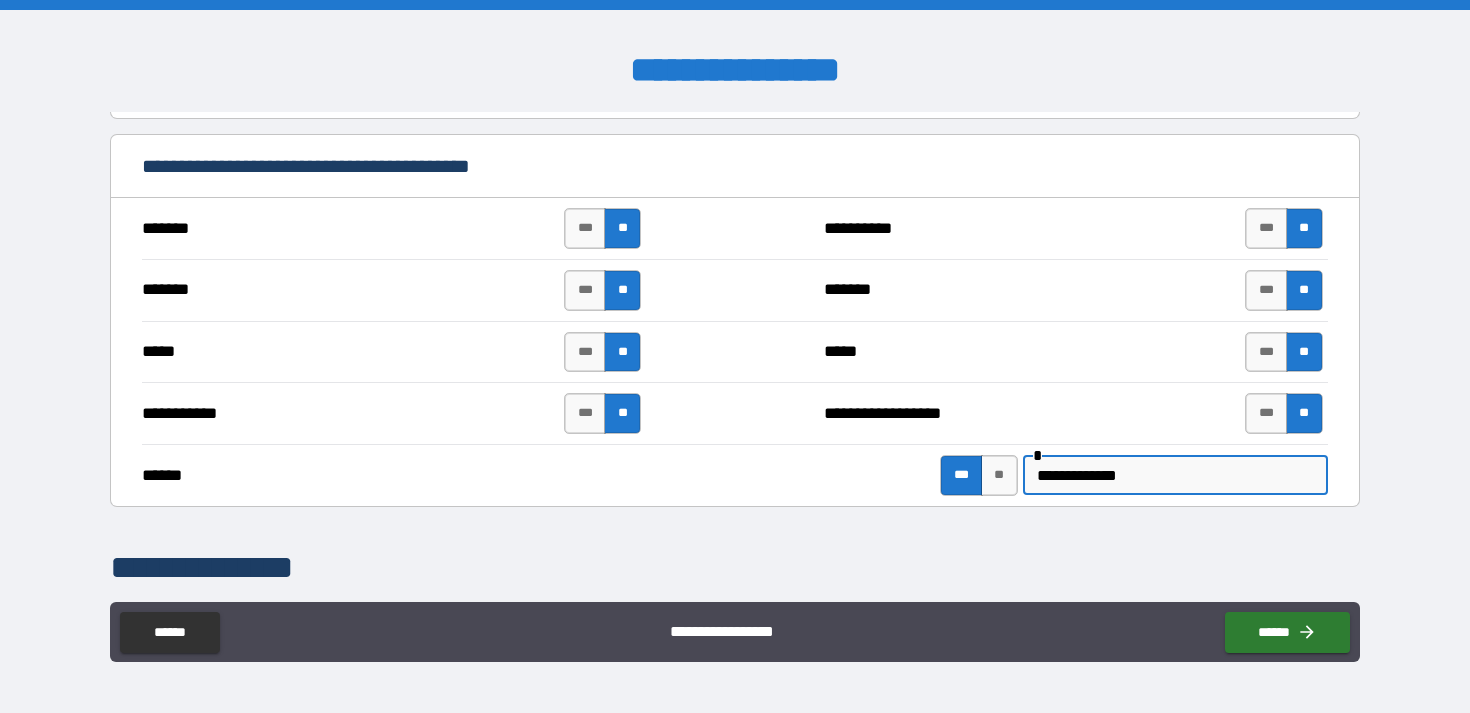 type on "**********" 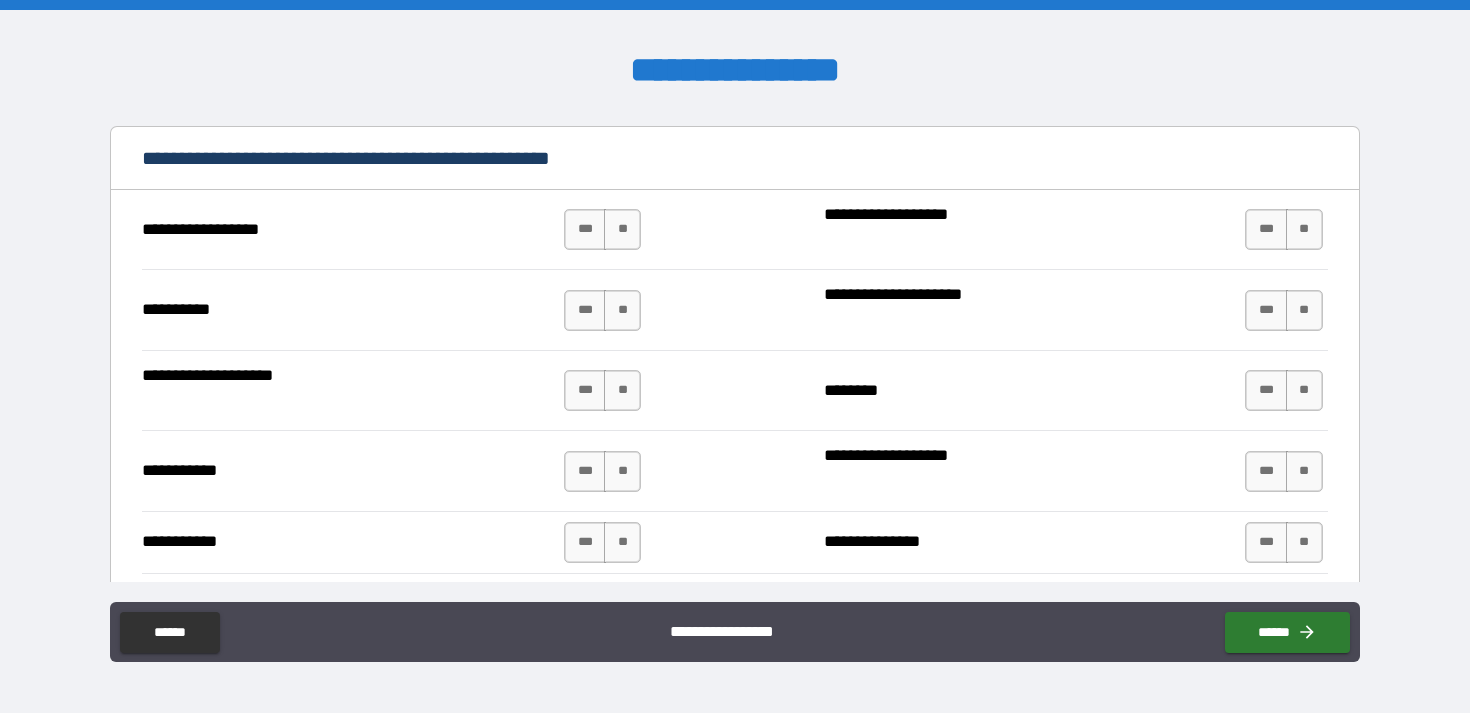 scroll, scrollTop: 1889, scrollLeft: 0, axis: vertical 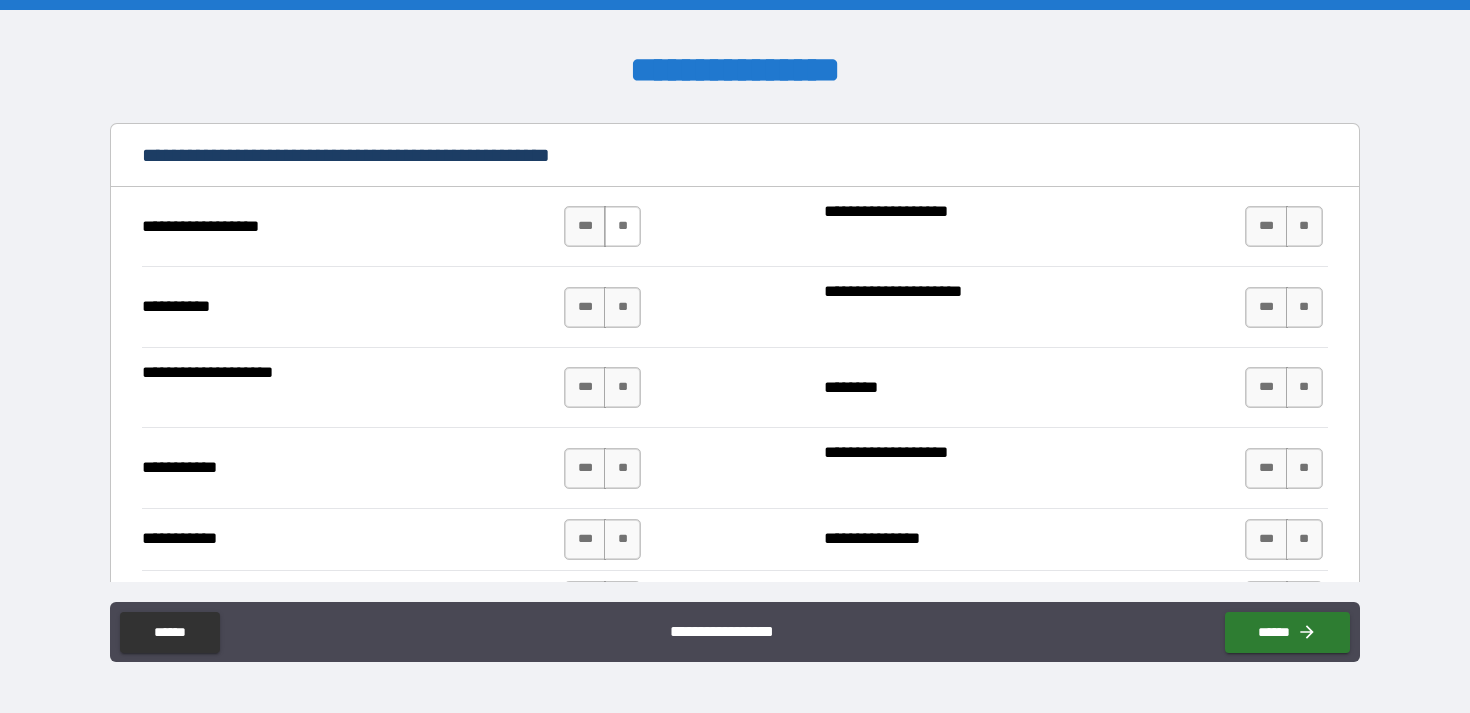 click on "**" at bounding box center [622, 226] 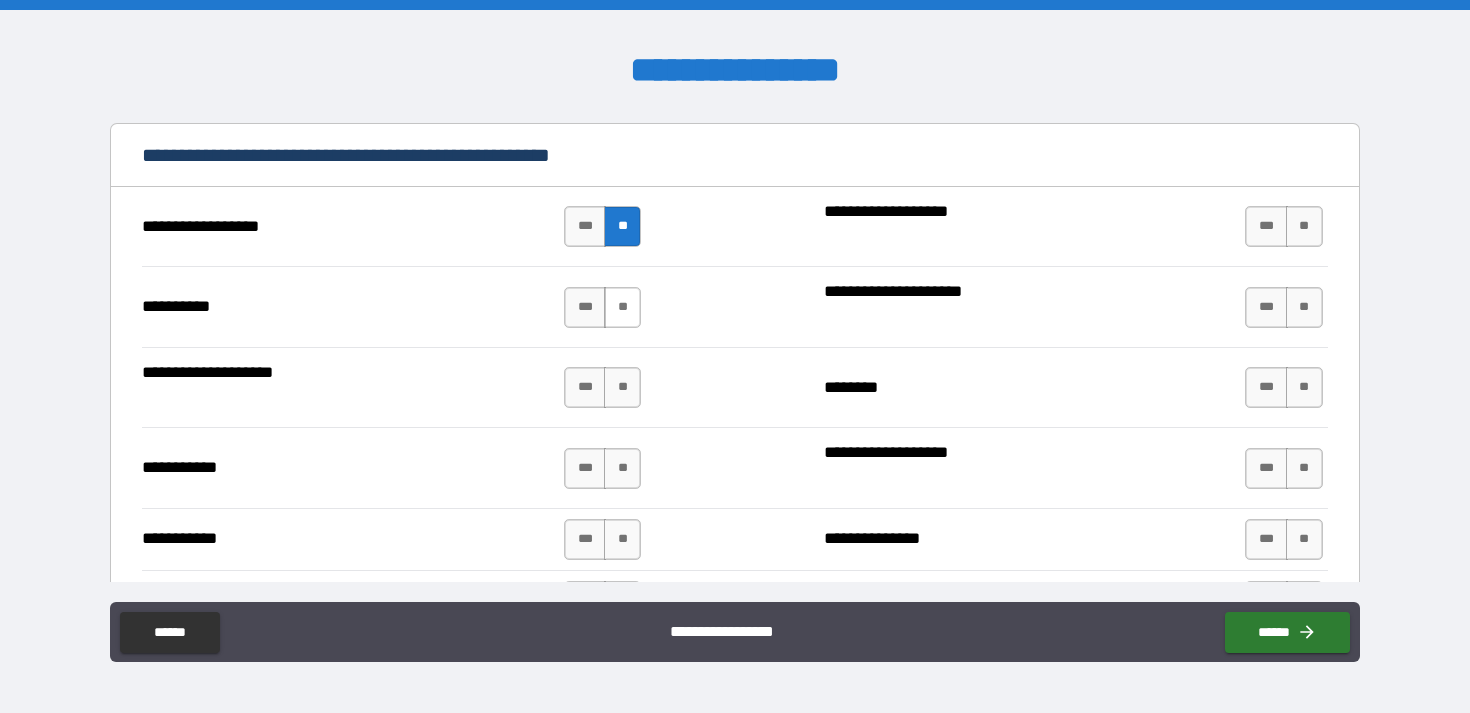 click on "**" at bounding box center [622, 307] 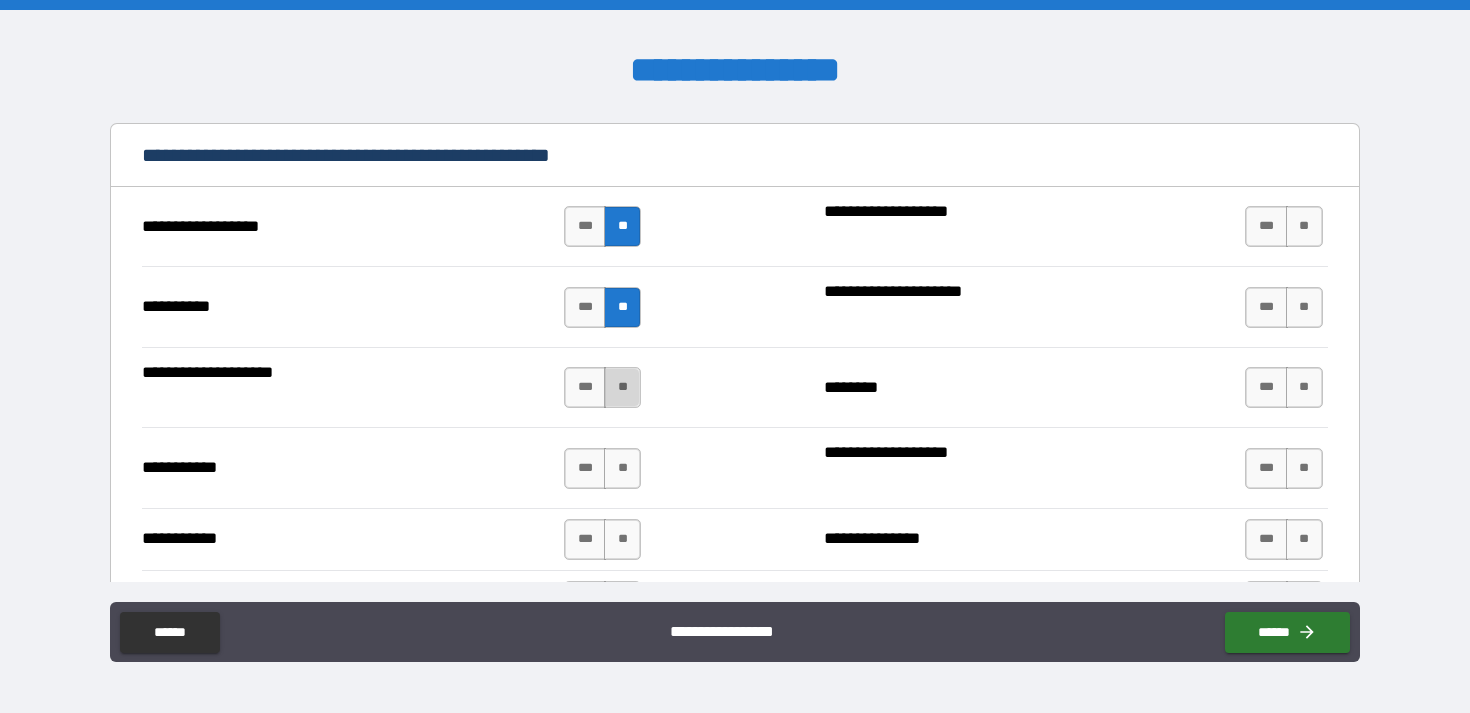 click on "**" at bounding box center (622, 387) 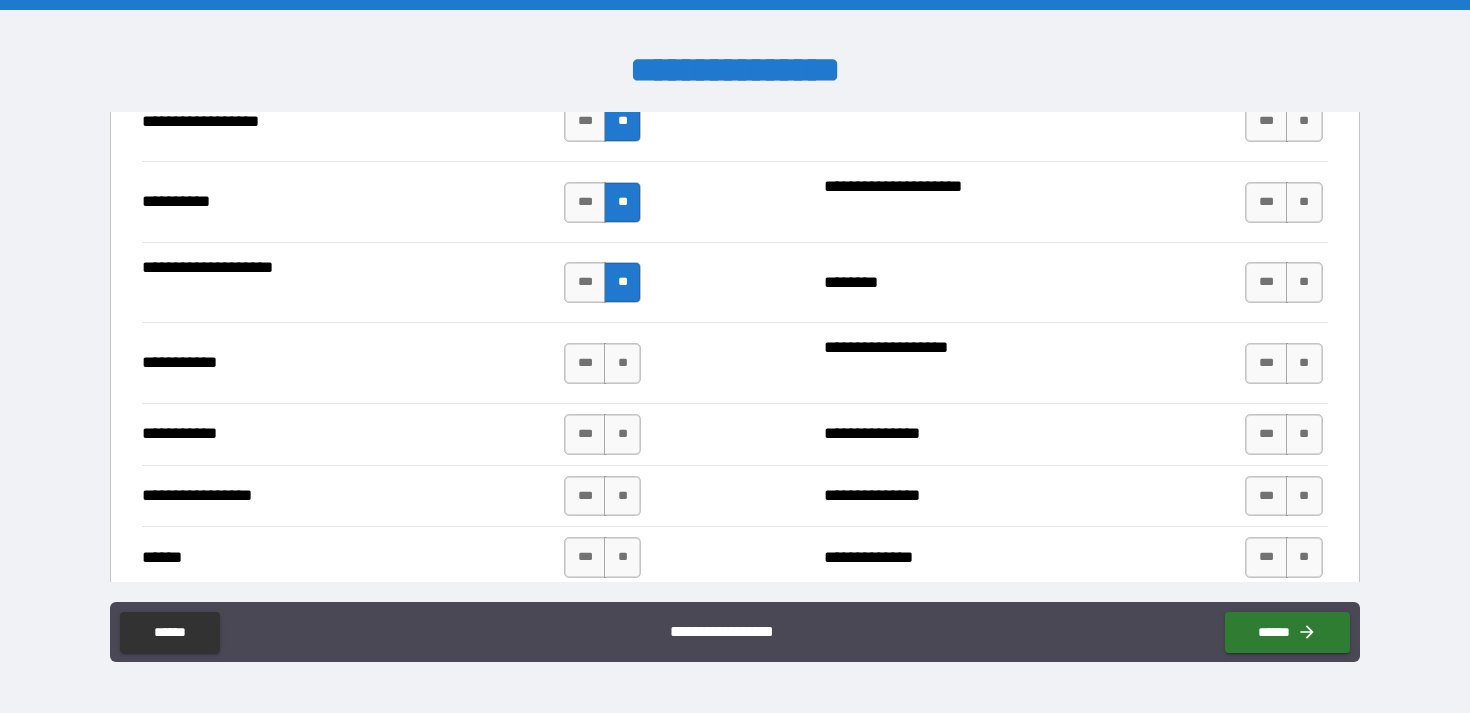 scroll, scrollTop: 1995, scrollLeft: 0, axis: vertical 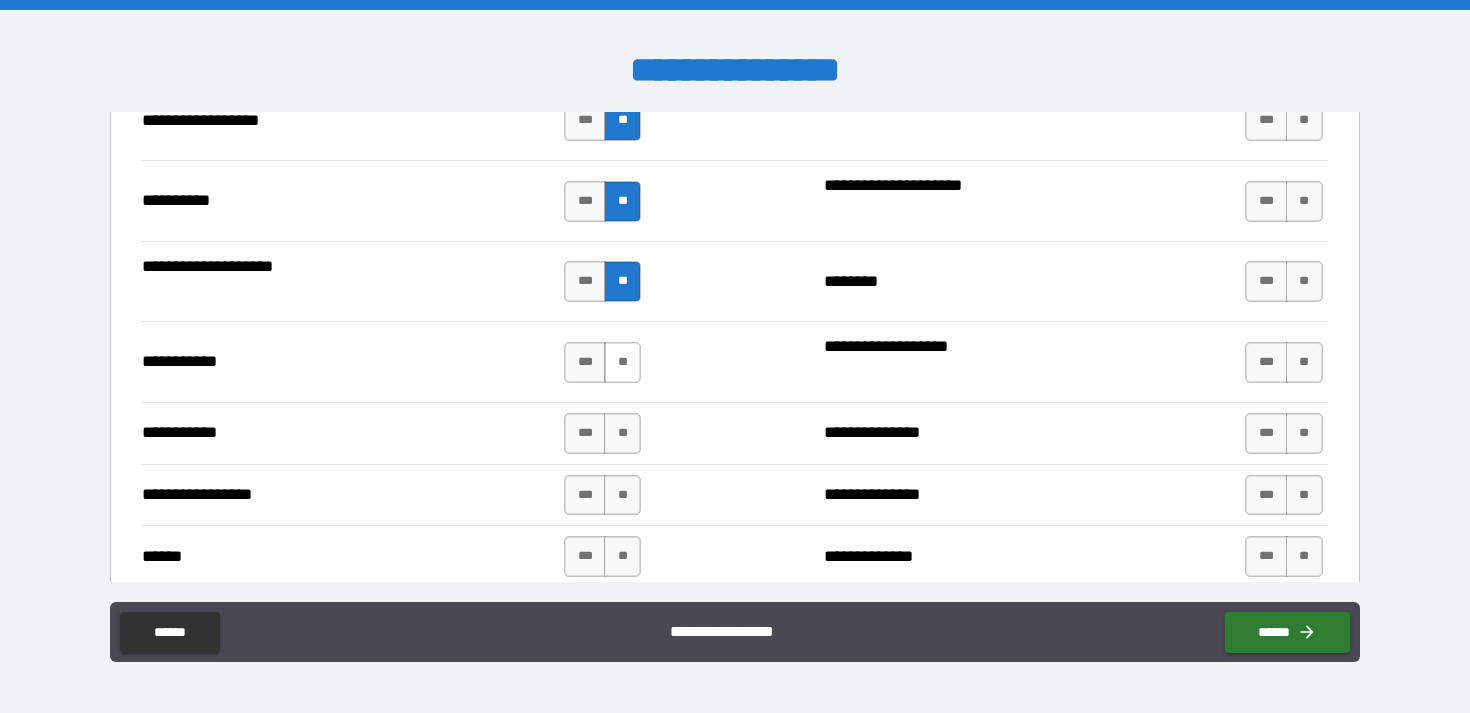click on "**" at bounding box center [622, 362] 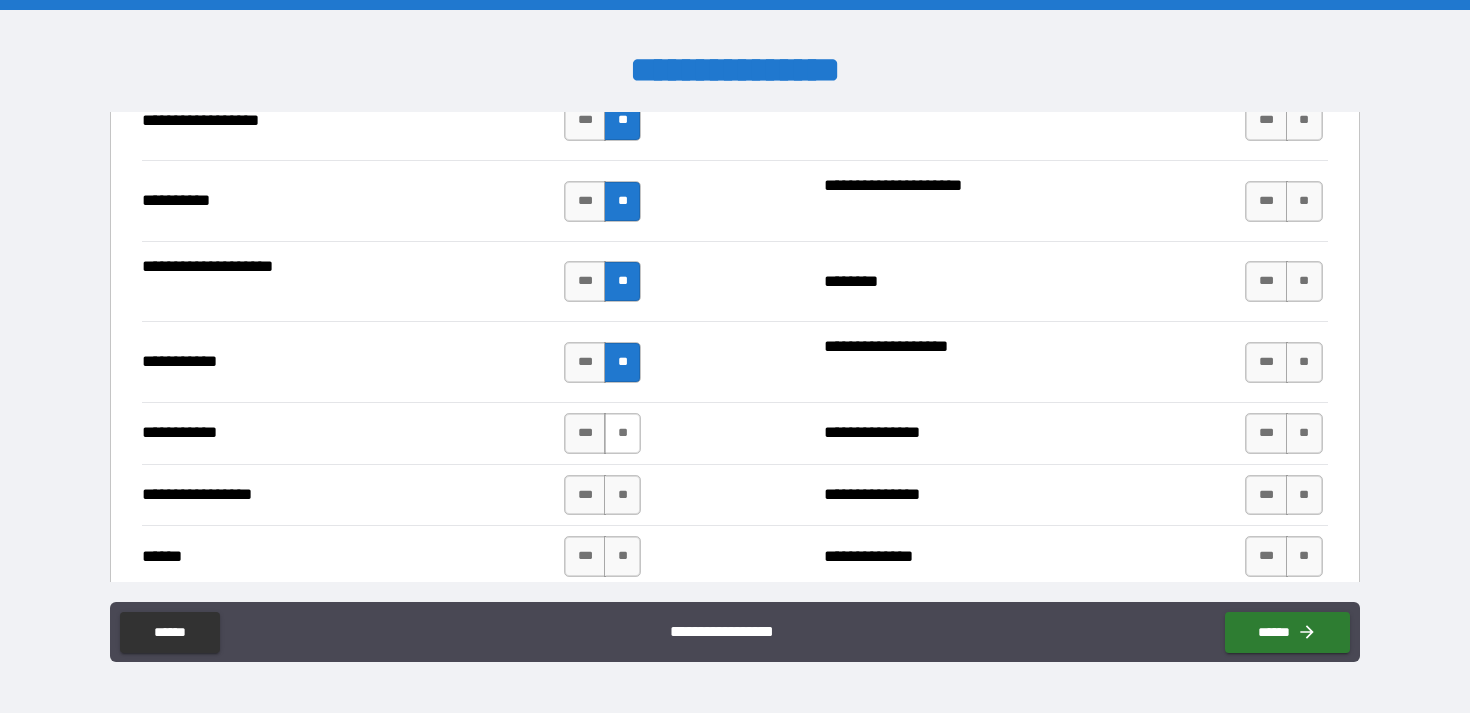 click on "**" at bounding box center (622, 433) 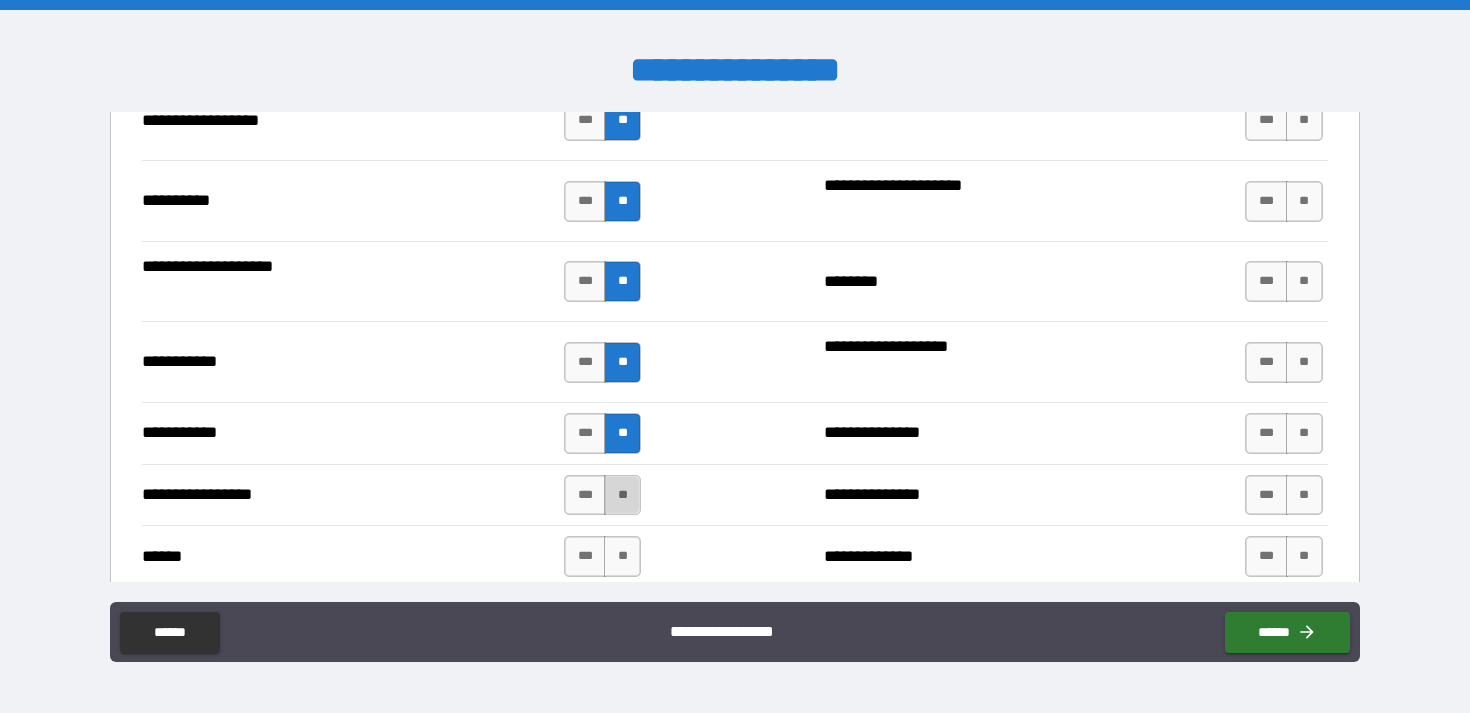 click on "**" at bounding box center (622, 495) 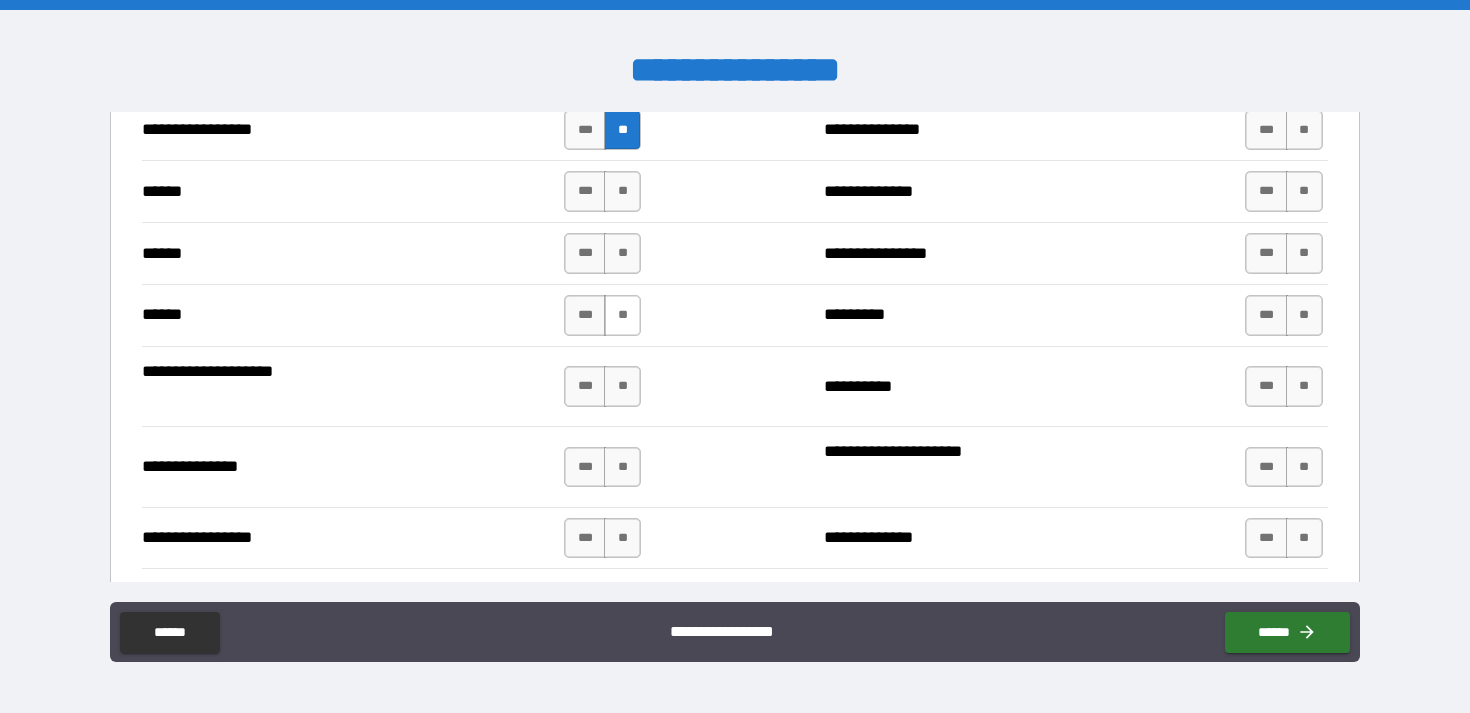 scroll, scrollTop: 2381, scrollLeft: 0, axis: vertical 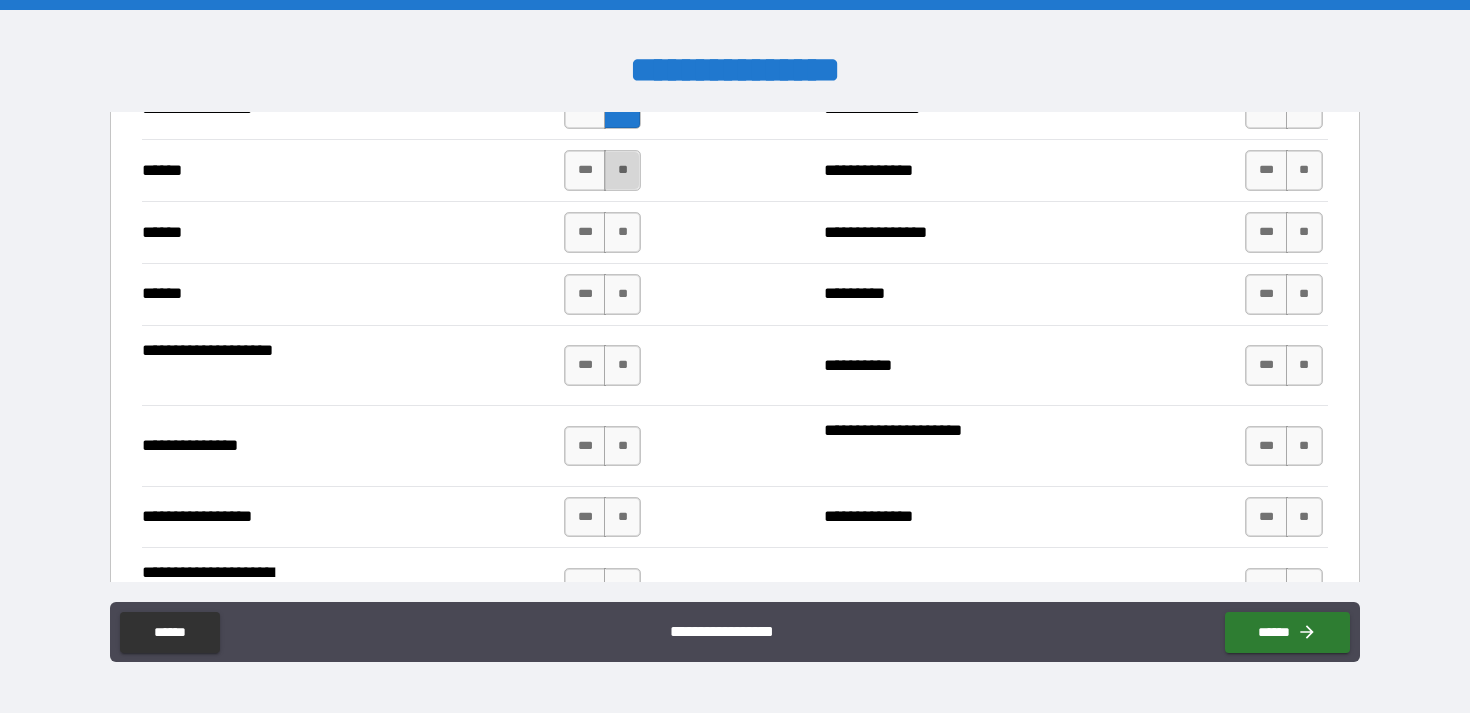 click on "**" at bounding box center (622, 170) 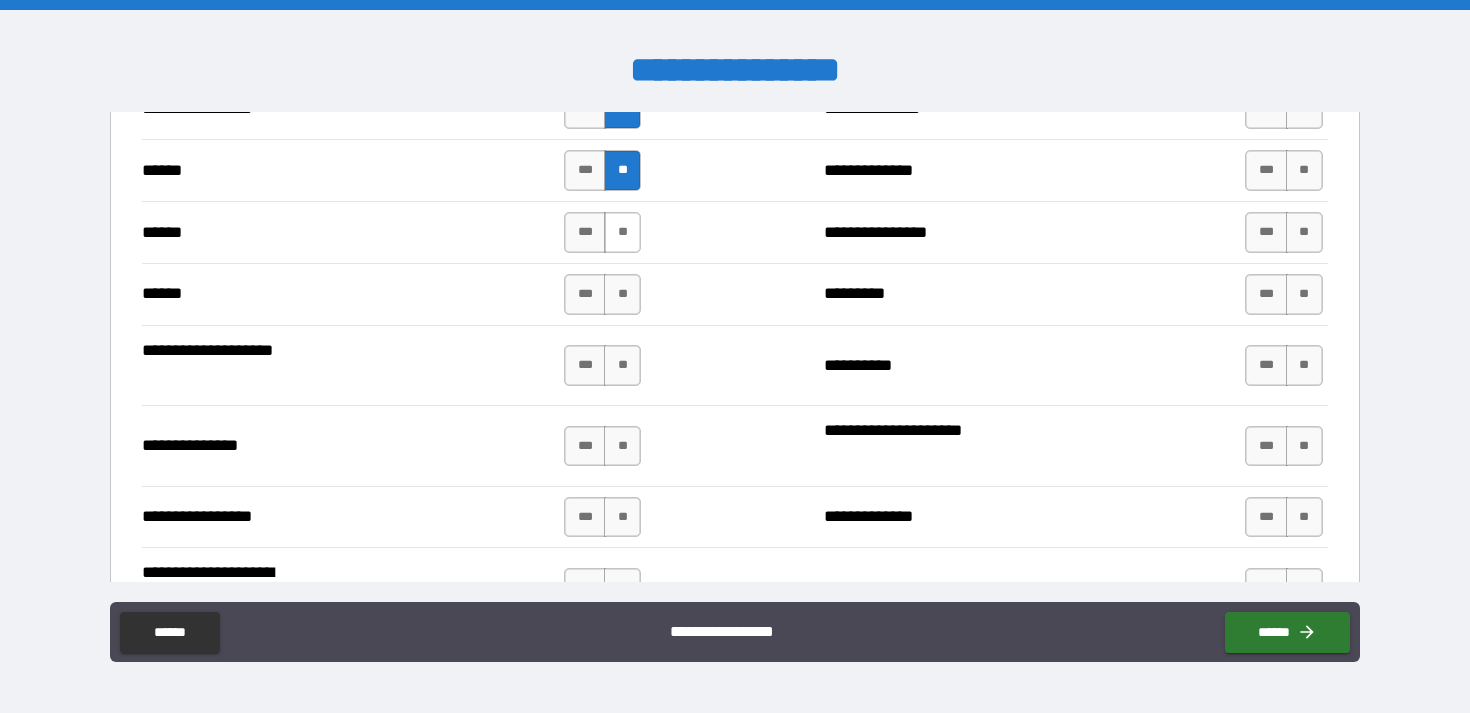 click on "**" at bounding box center (622, 232) 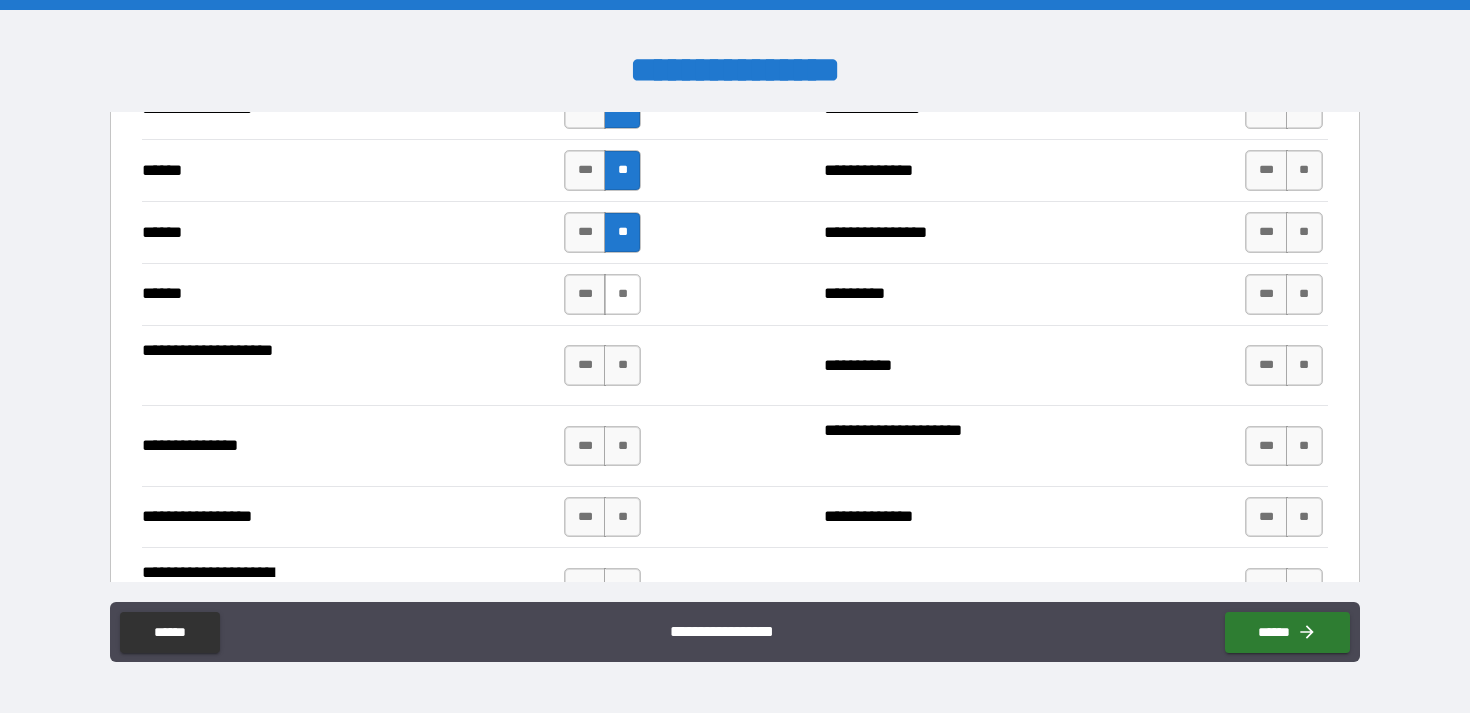 click on "**" at bounding box center (622, 294) 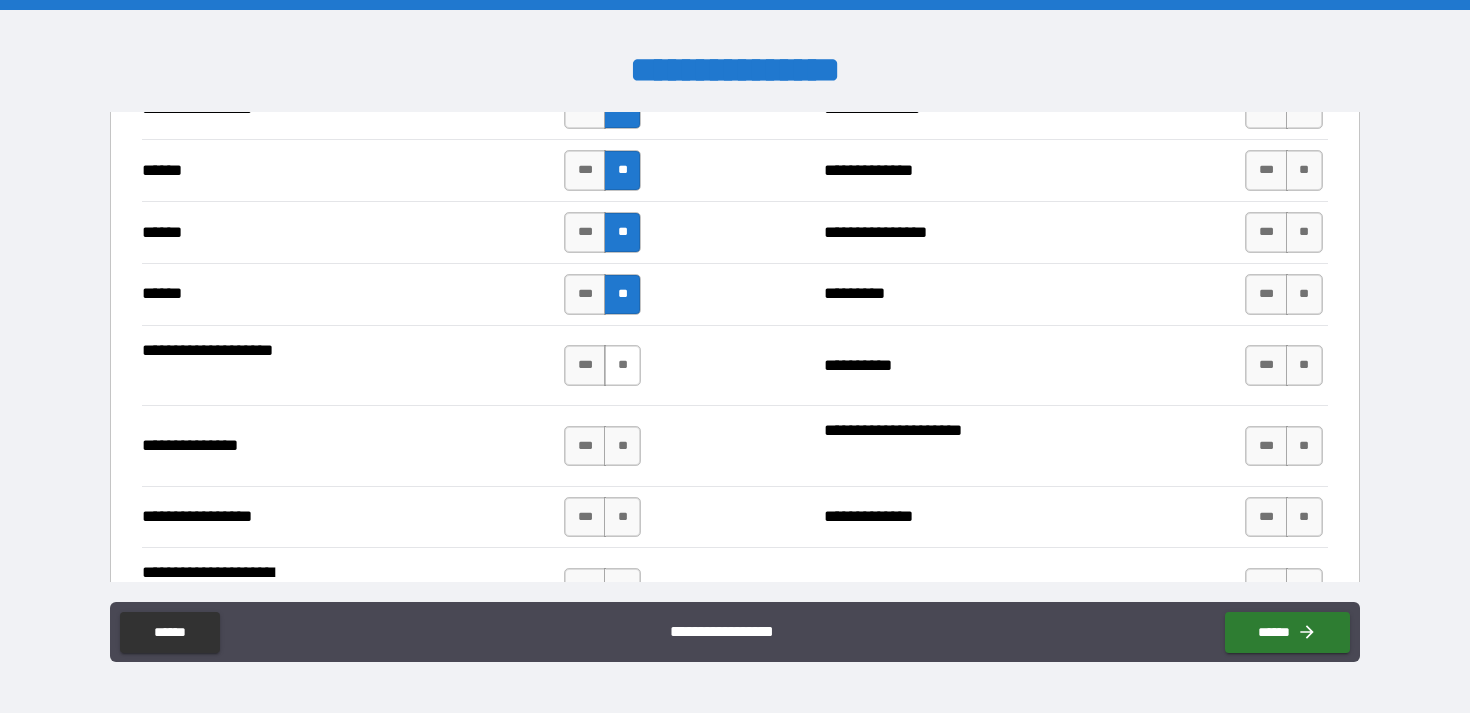 click on "**" at bounding box center (622, 365) 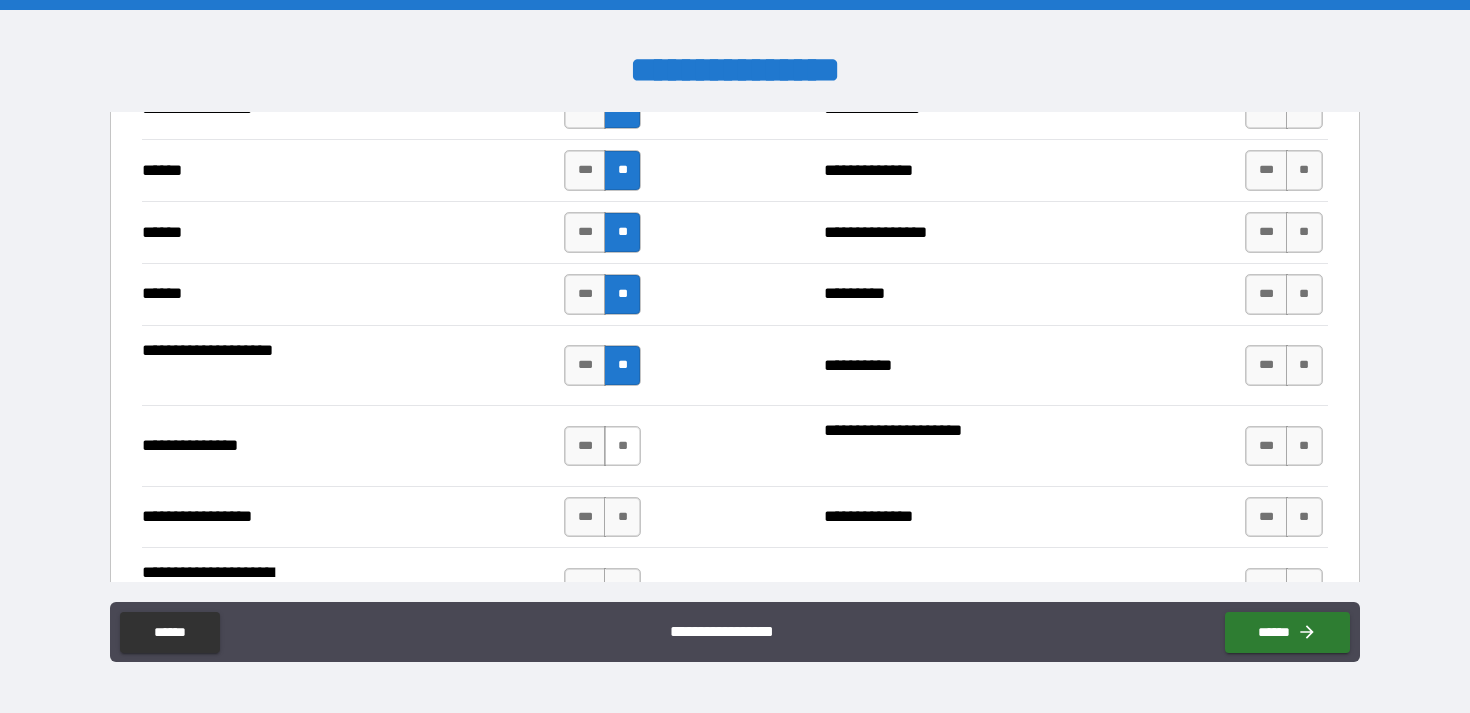 click on "**" at bounding box center [622, 446] 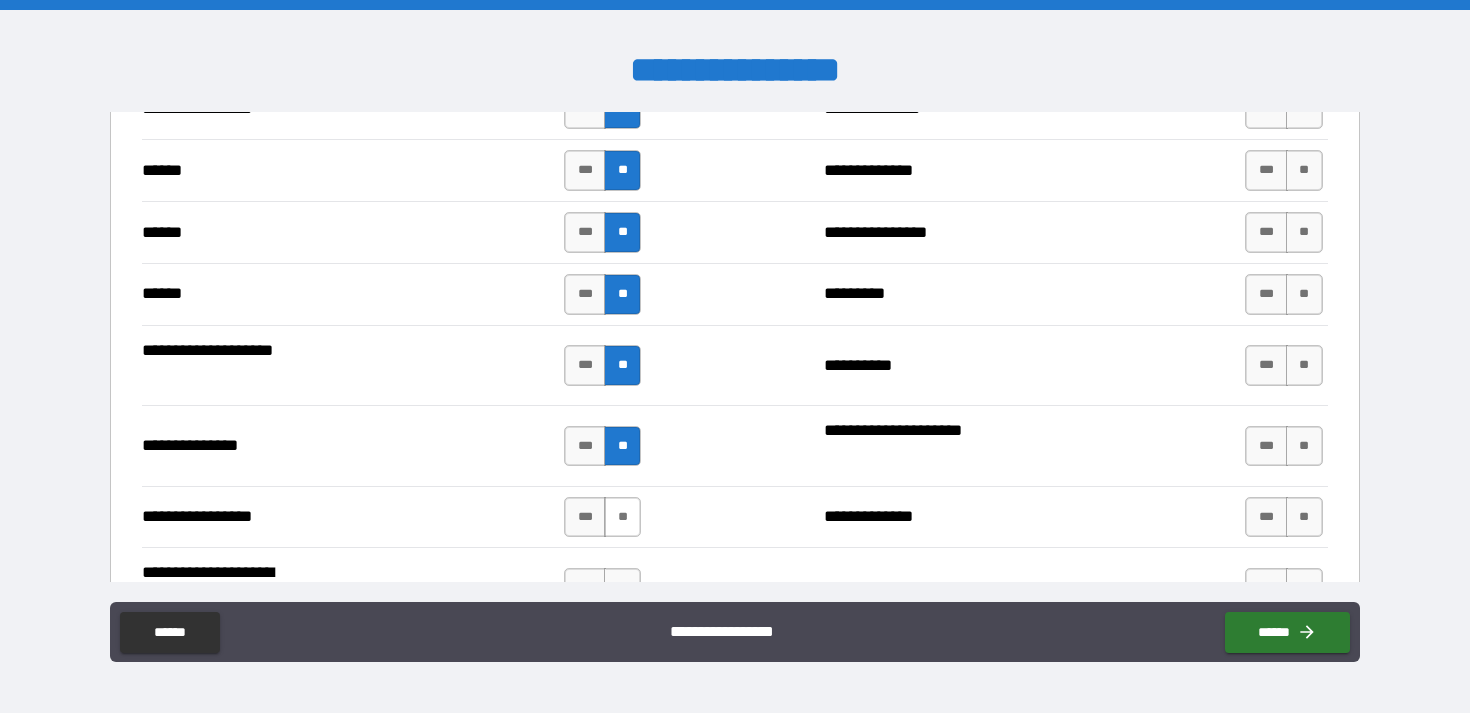 click on "**" at bounding box center (622, 517) 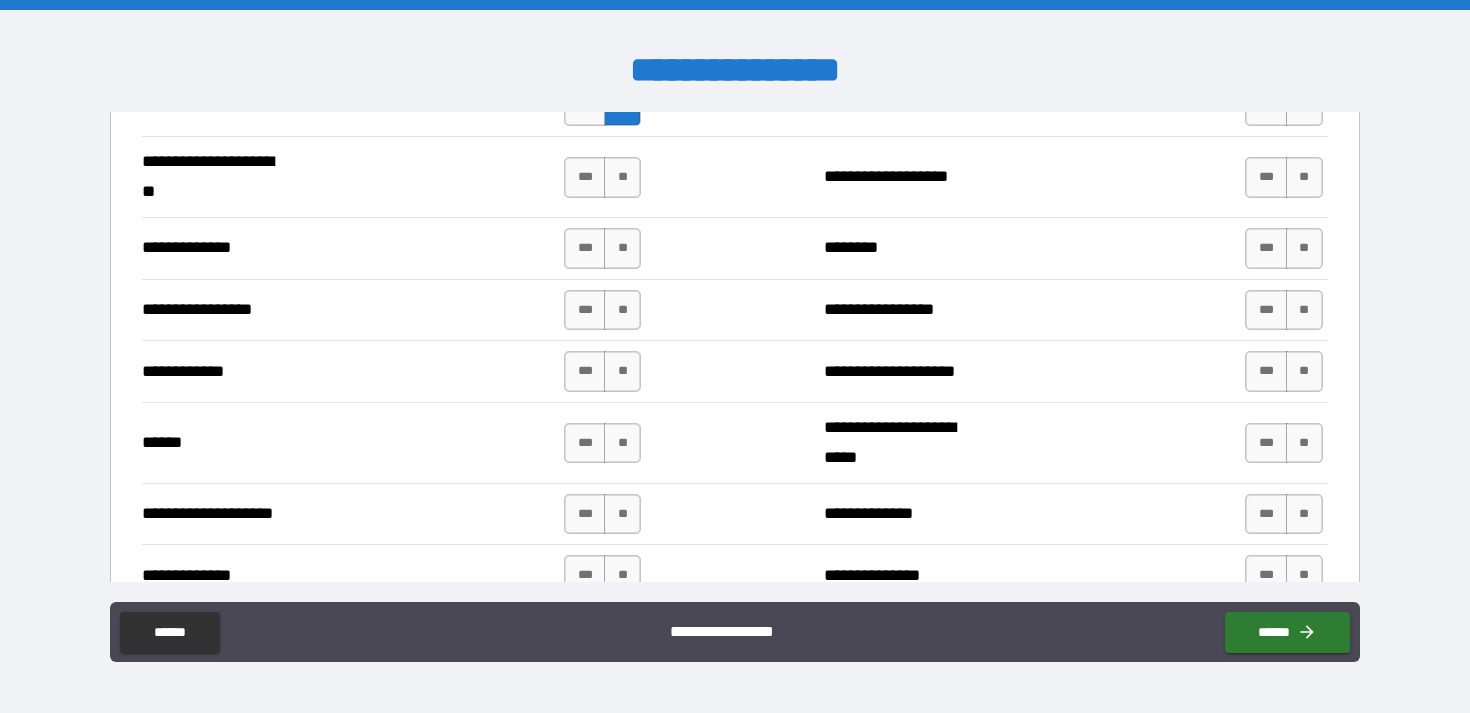 scroll, scrollTop: 2826, scrollLeft: 0, axis: vertical 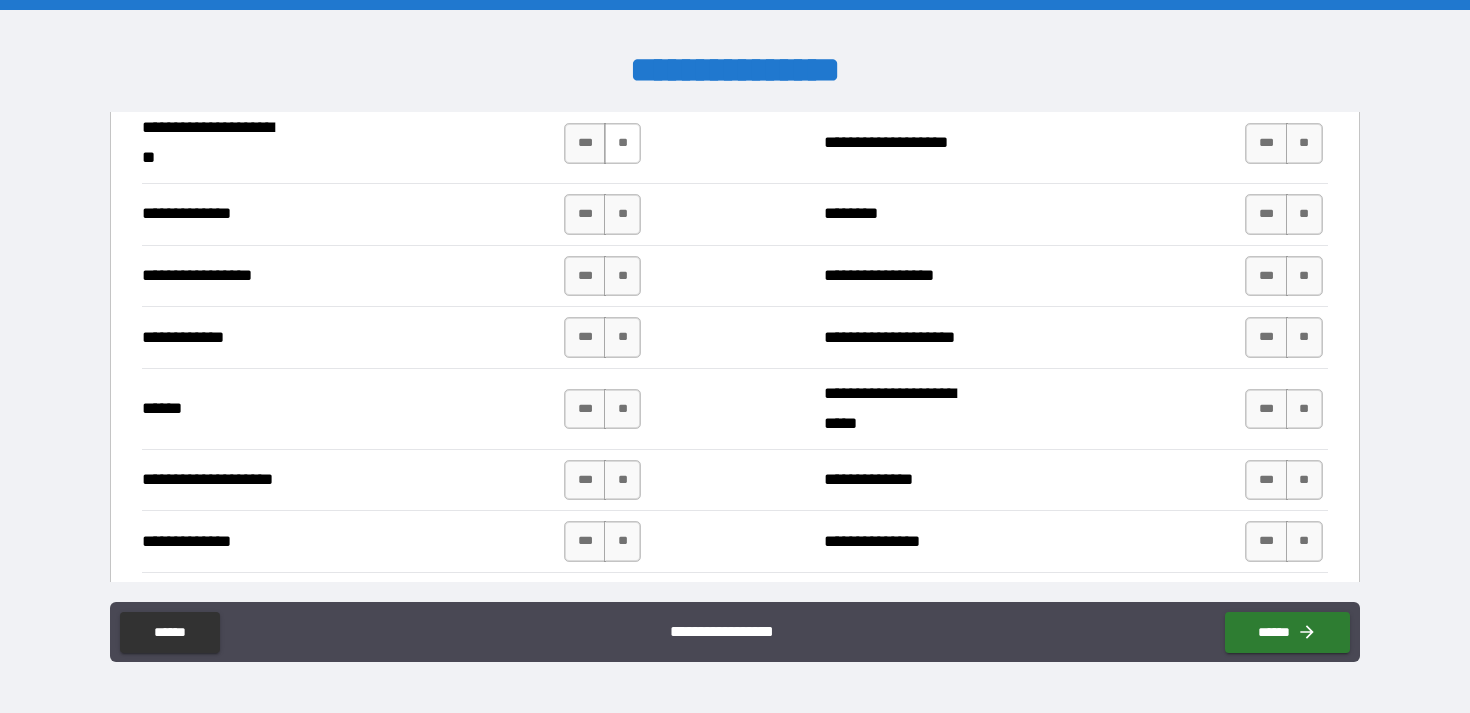 click on "**" at bounding box center (622, 143) 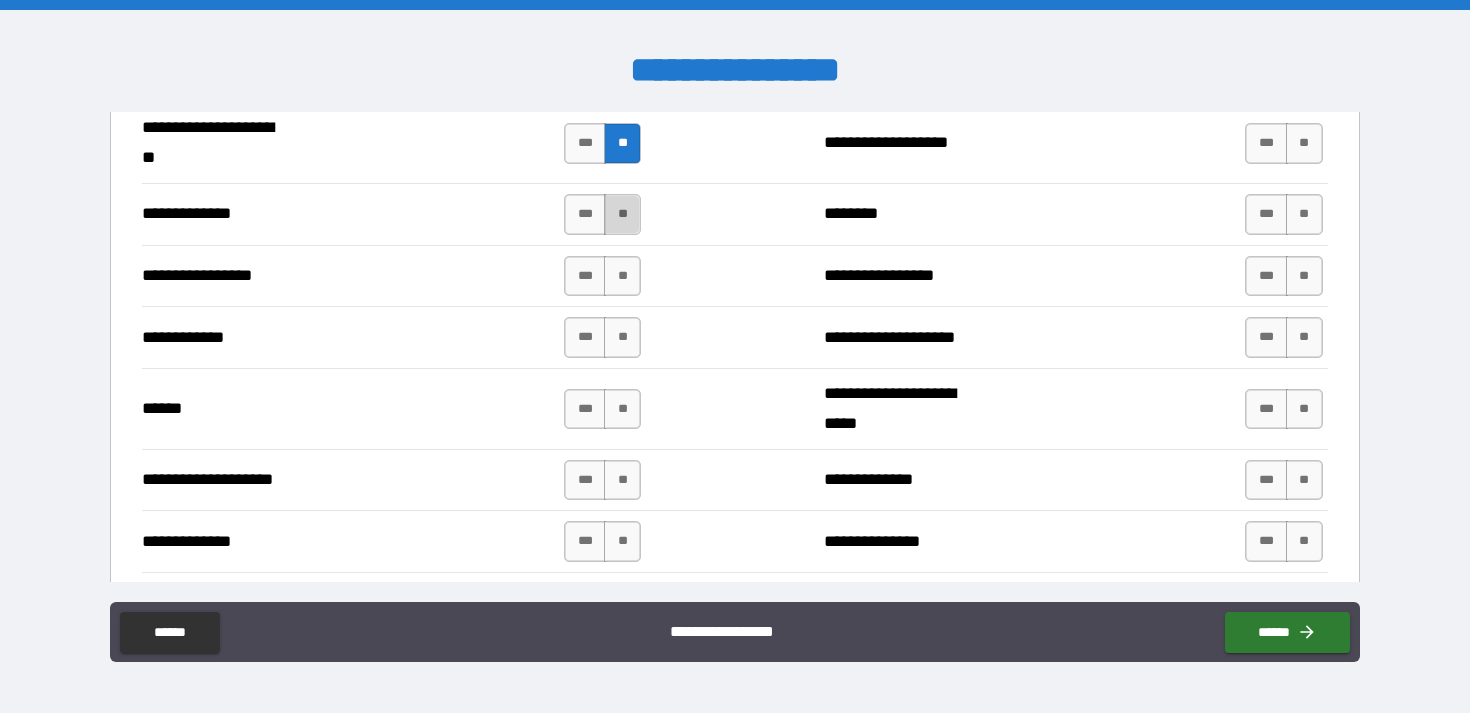 click on "**" at bounding box center [622, 214] 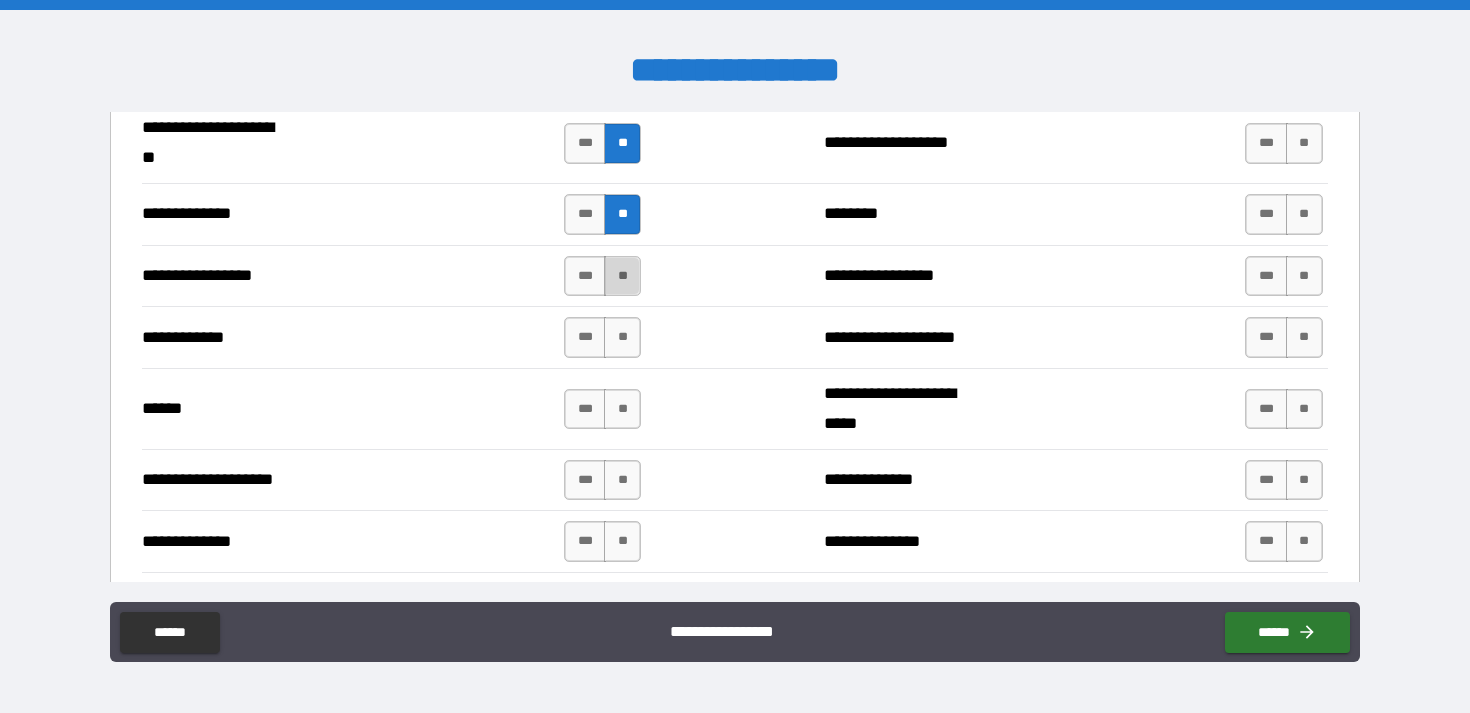 click on "**" at bounding box center [622, 276] 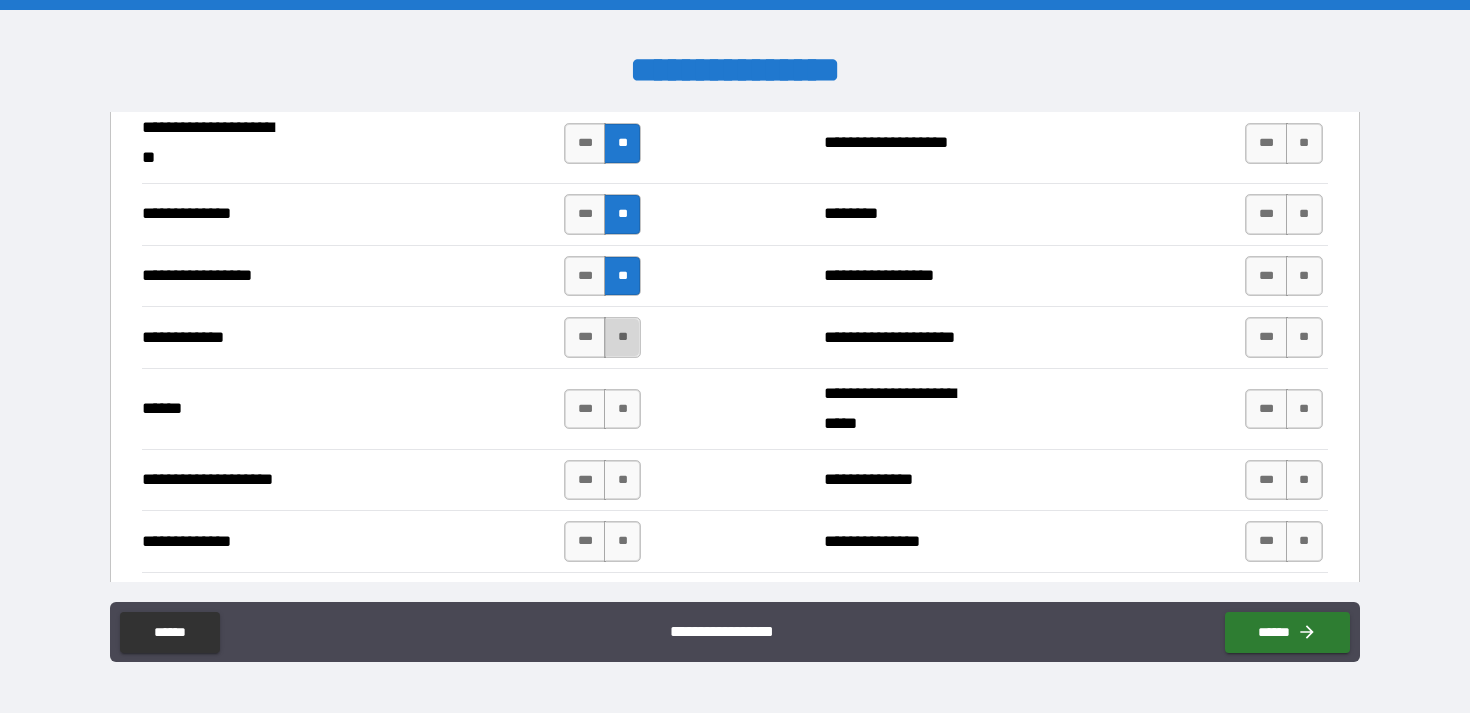 click on "**" at bounding box center [622, 337] 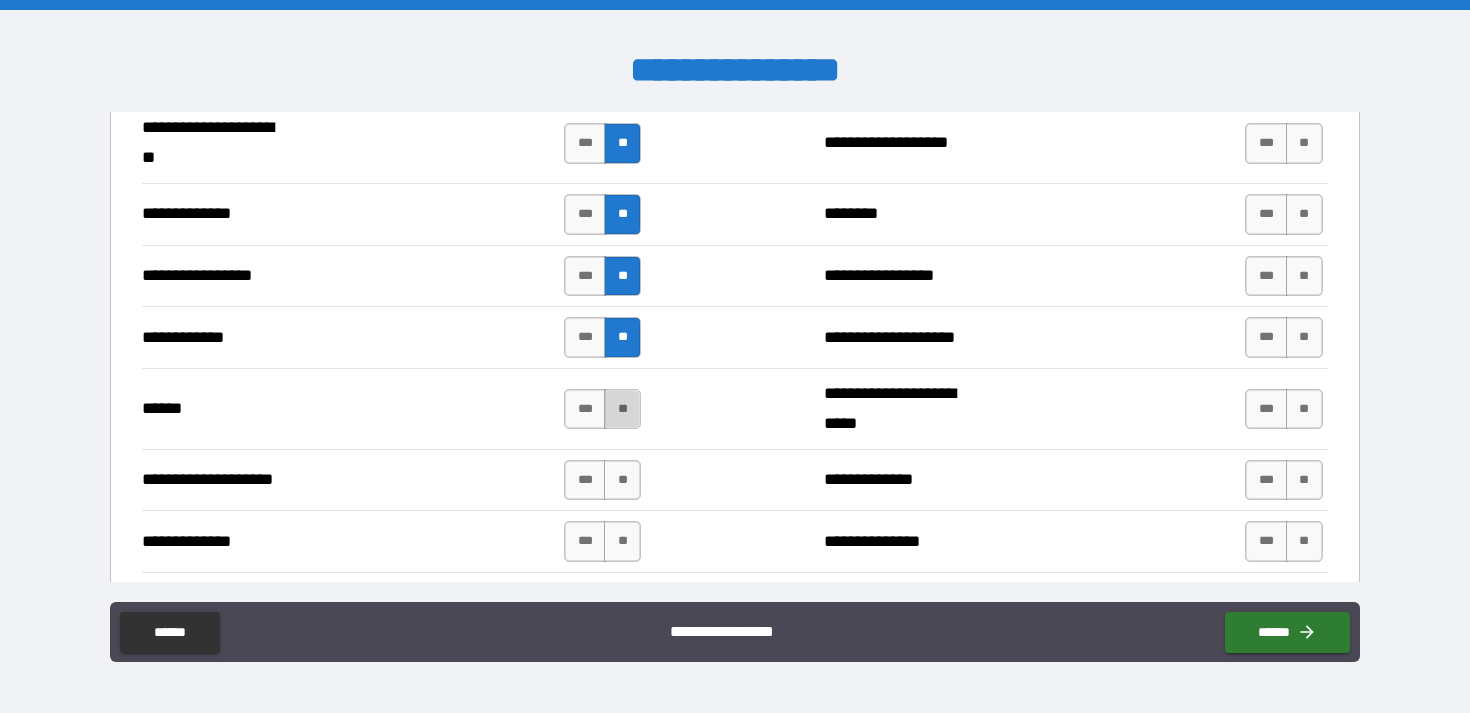 click on "**" at bounding box center (622, 409) 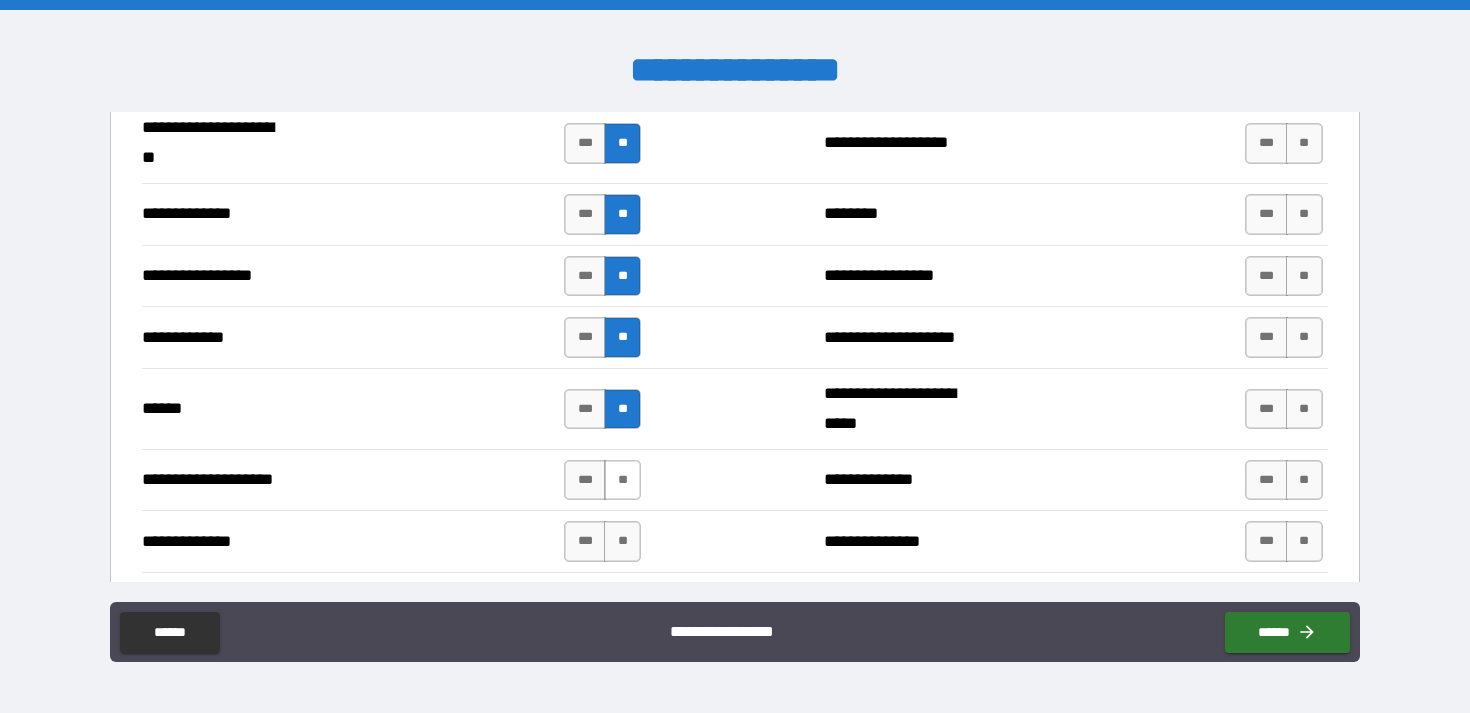 click on "**" at bounding box center (622, 480) 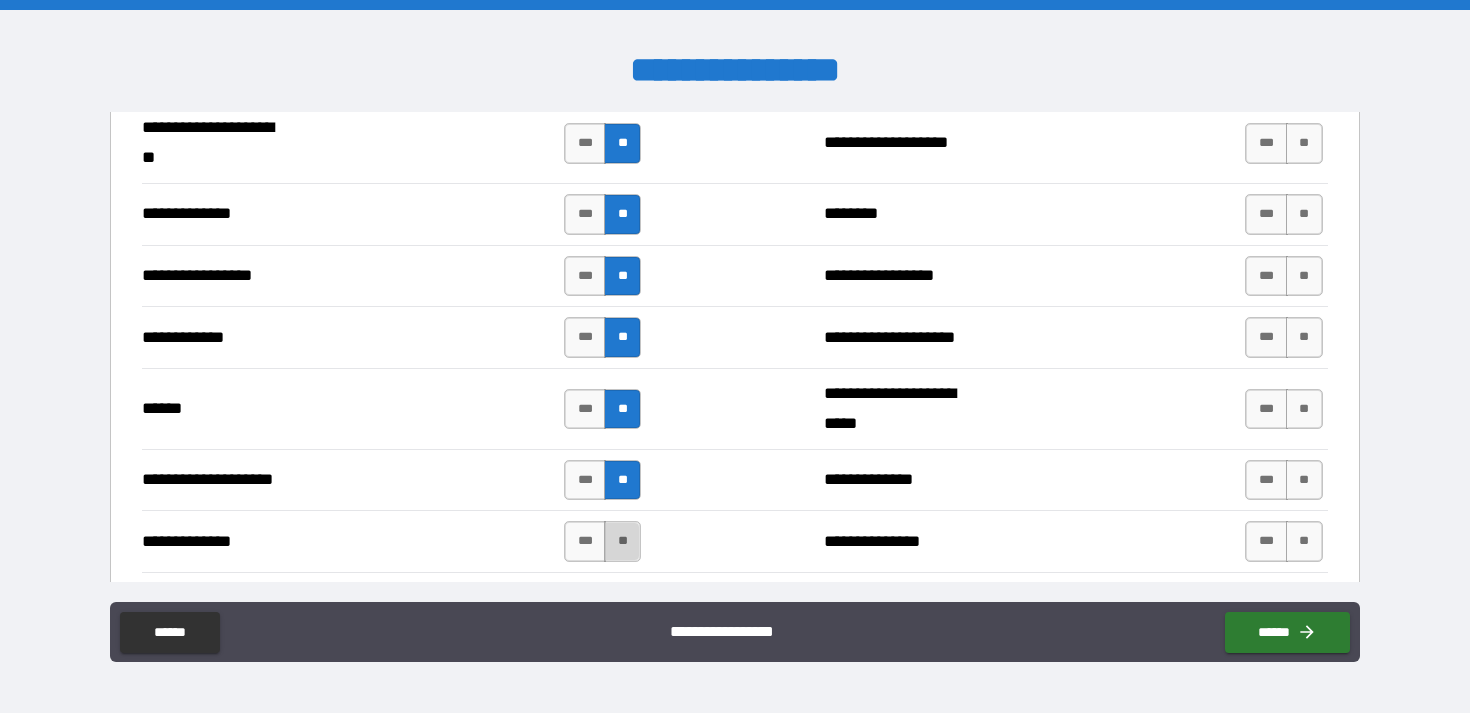 click on "**" at bounding box center (622, 541) 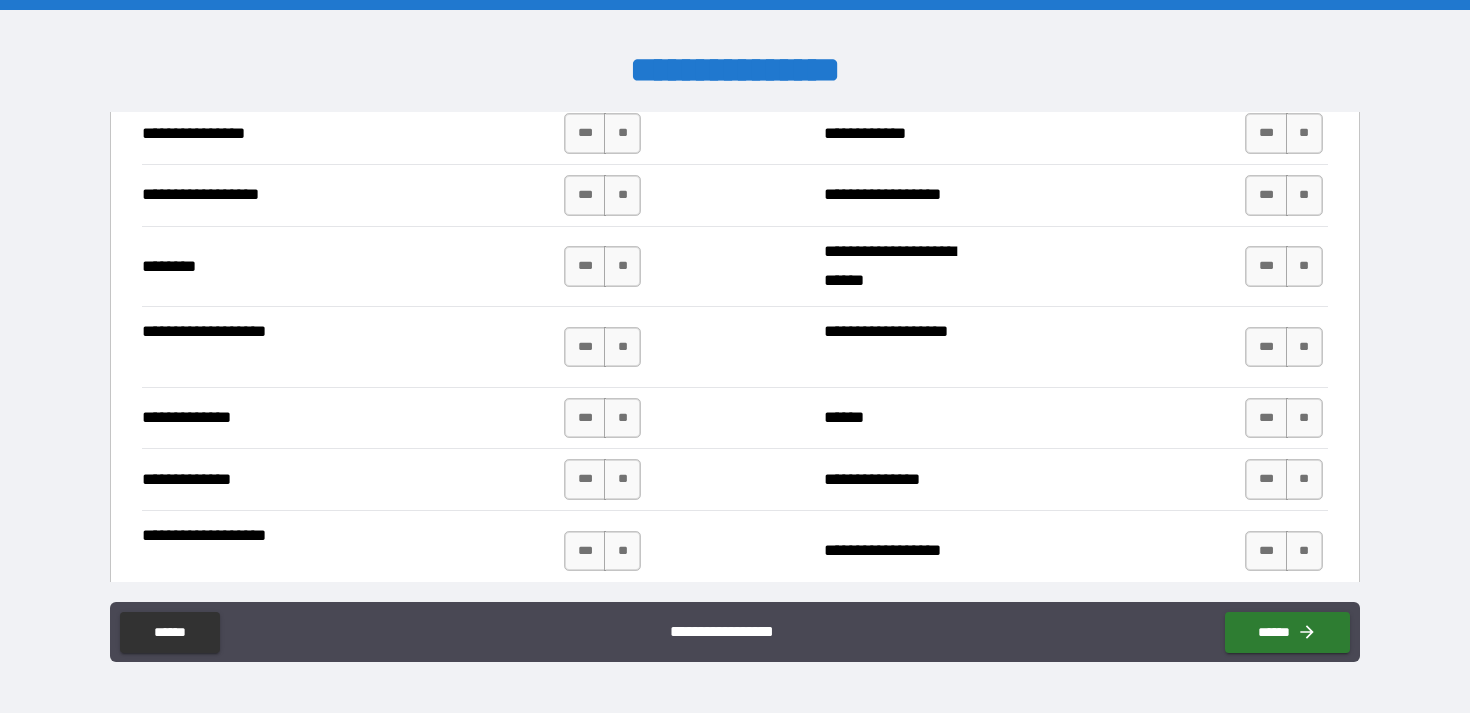 scroll, scrollTop: 3297, scrollLeft: 0, axis: vertical 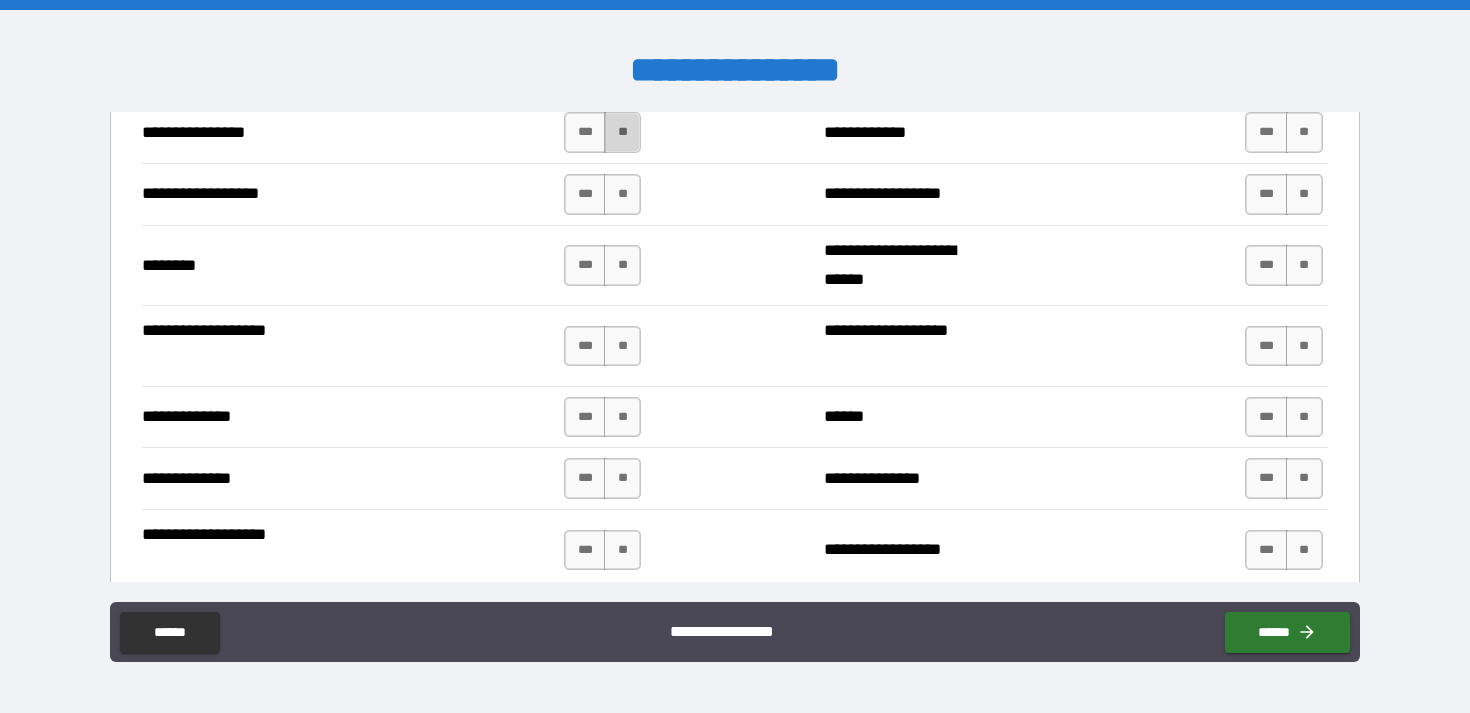 click on "**" at bounding box center [622, 132] 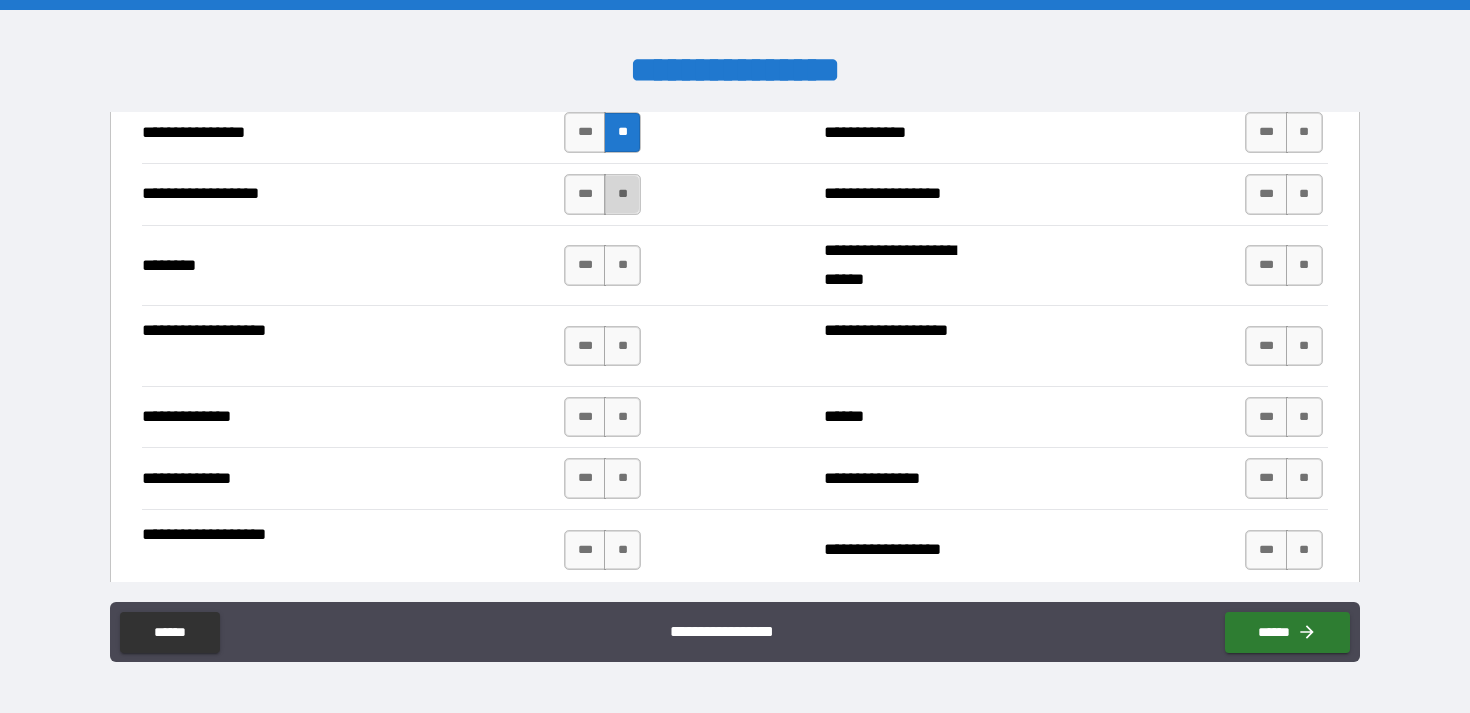 click on "**" at bounding box center [622, 194] 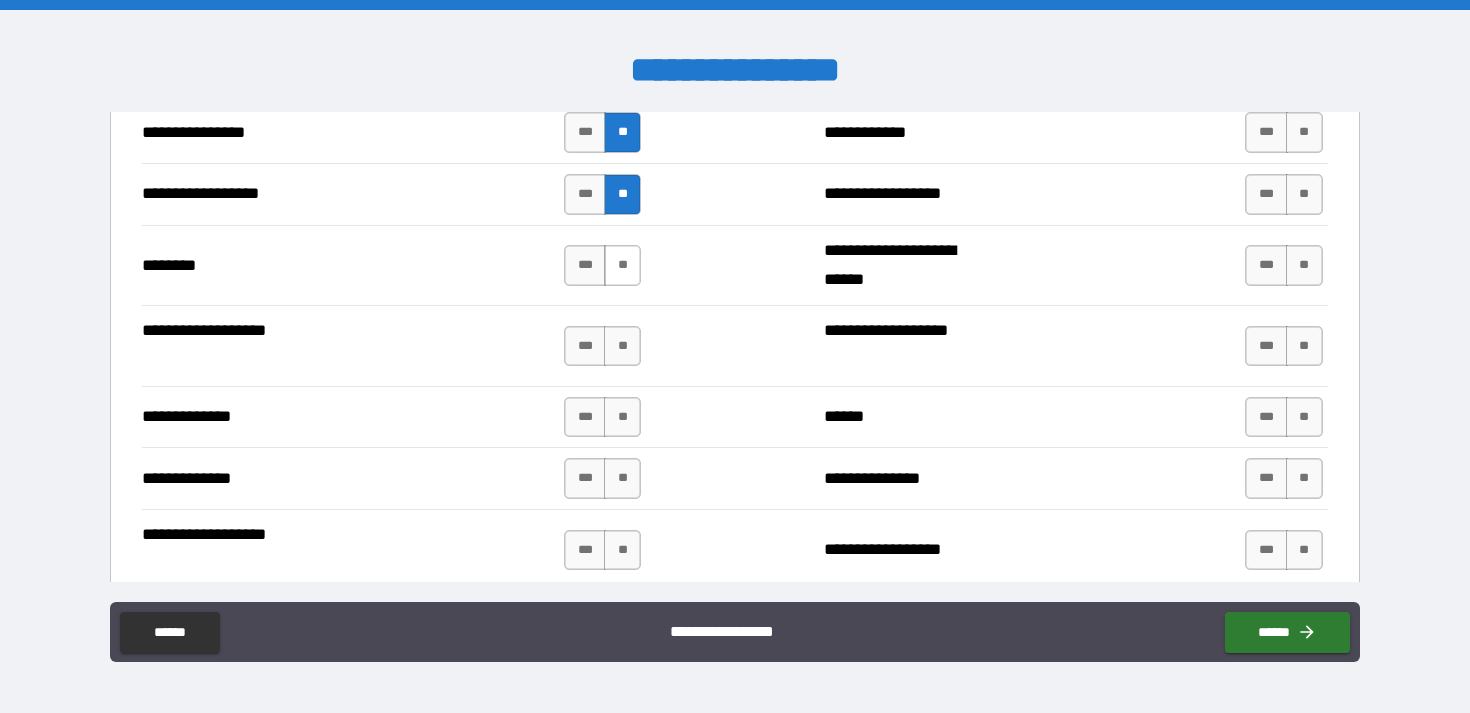 click on "**" at bounding box center (622, 265) 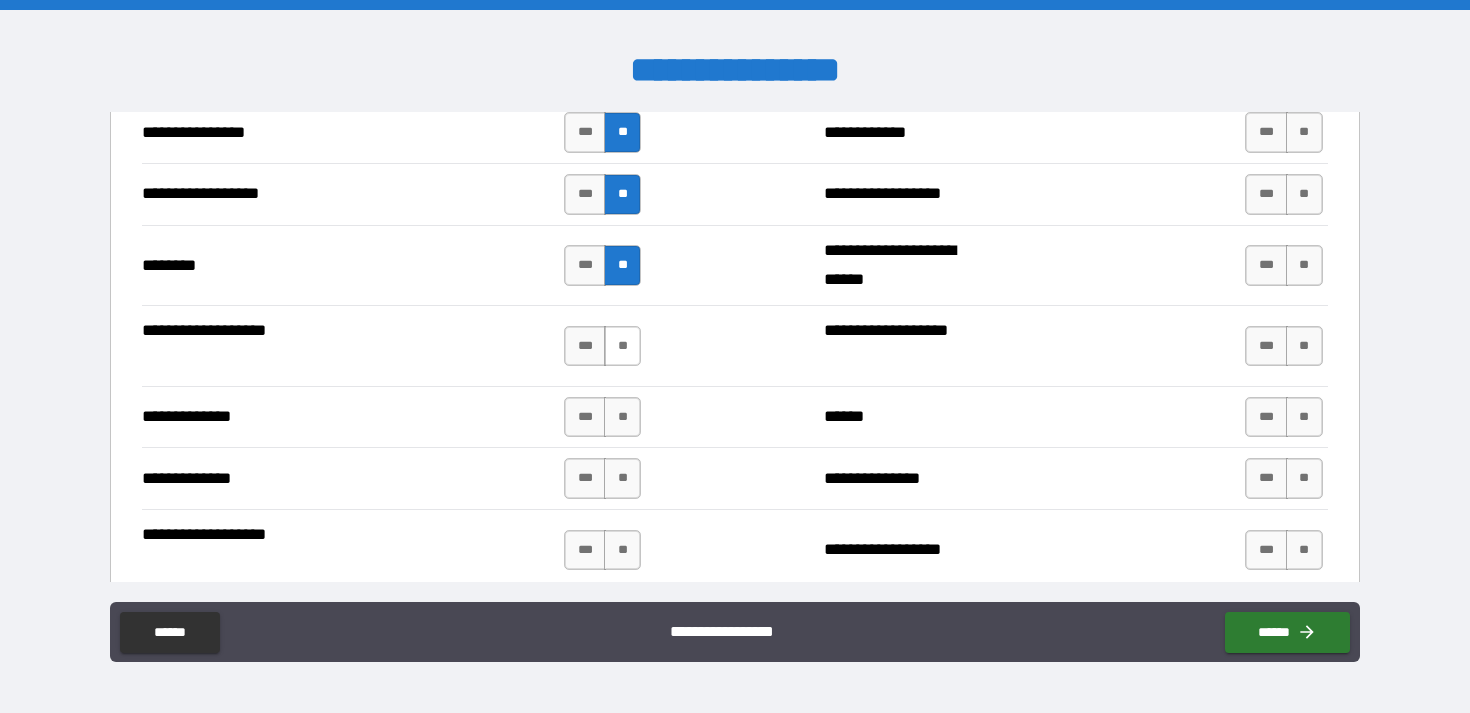 click on "**" at bounding box center (622, 346) 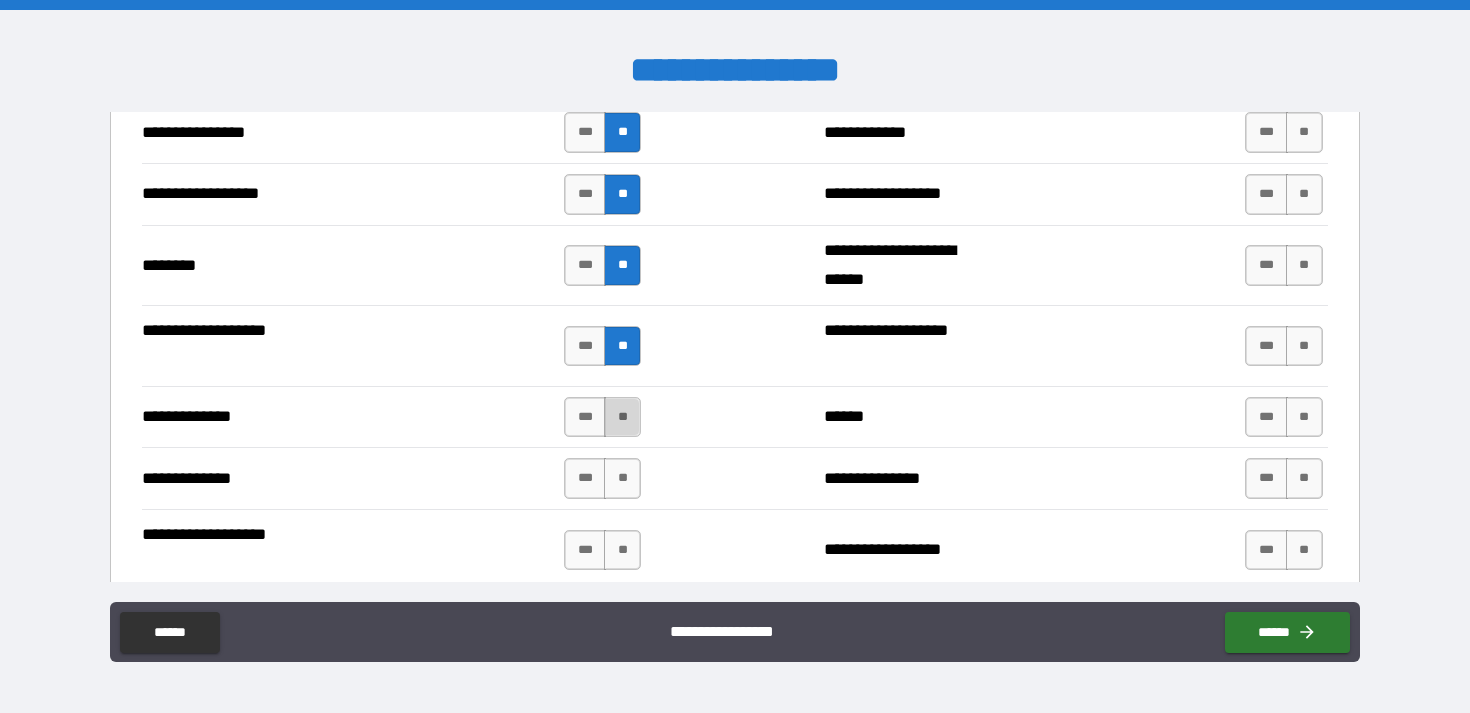 click on "**" at bounding box center (622, 417) 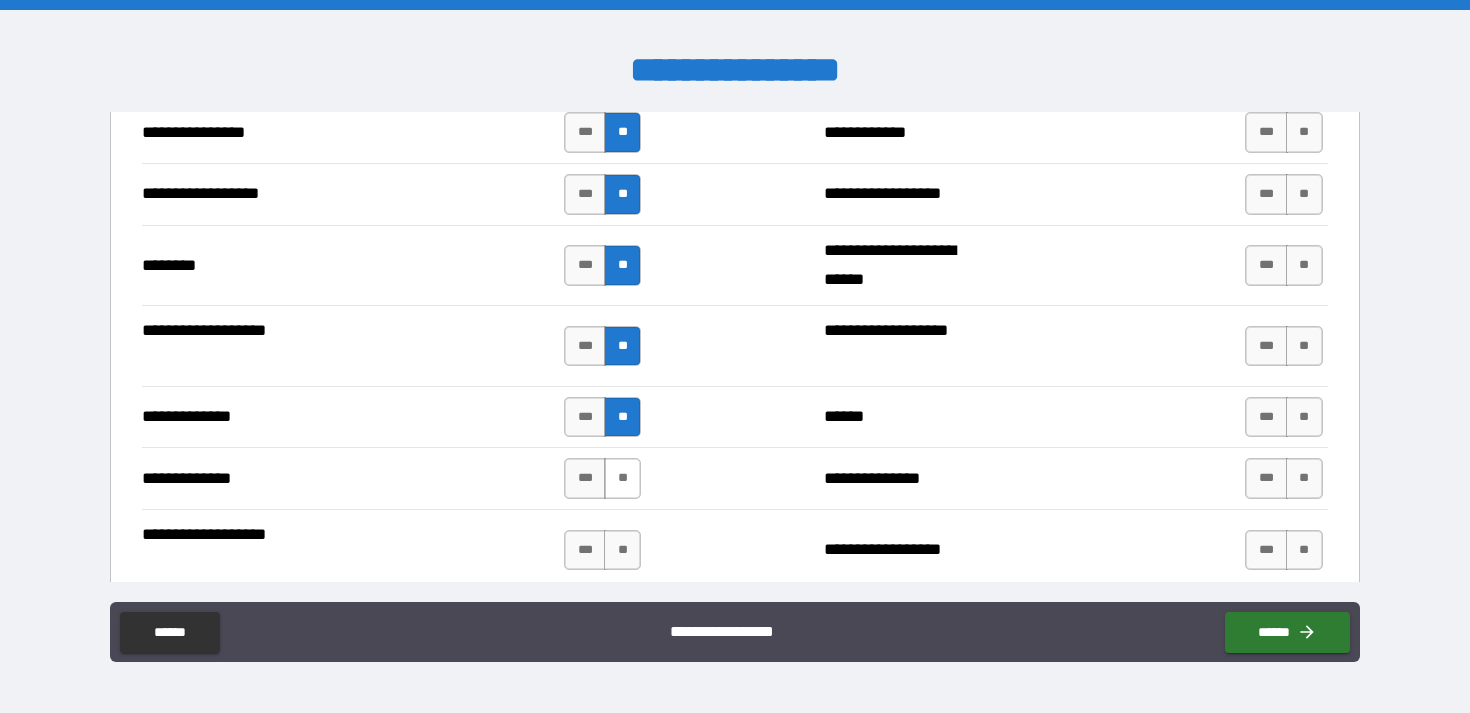 click on "**" at bounding box center [622, 478] 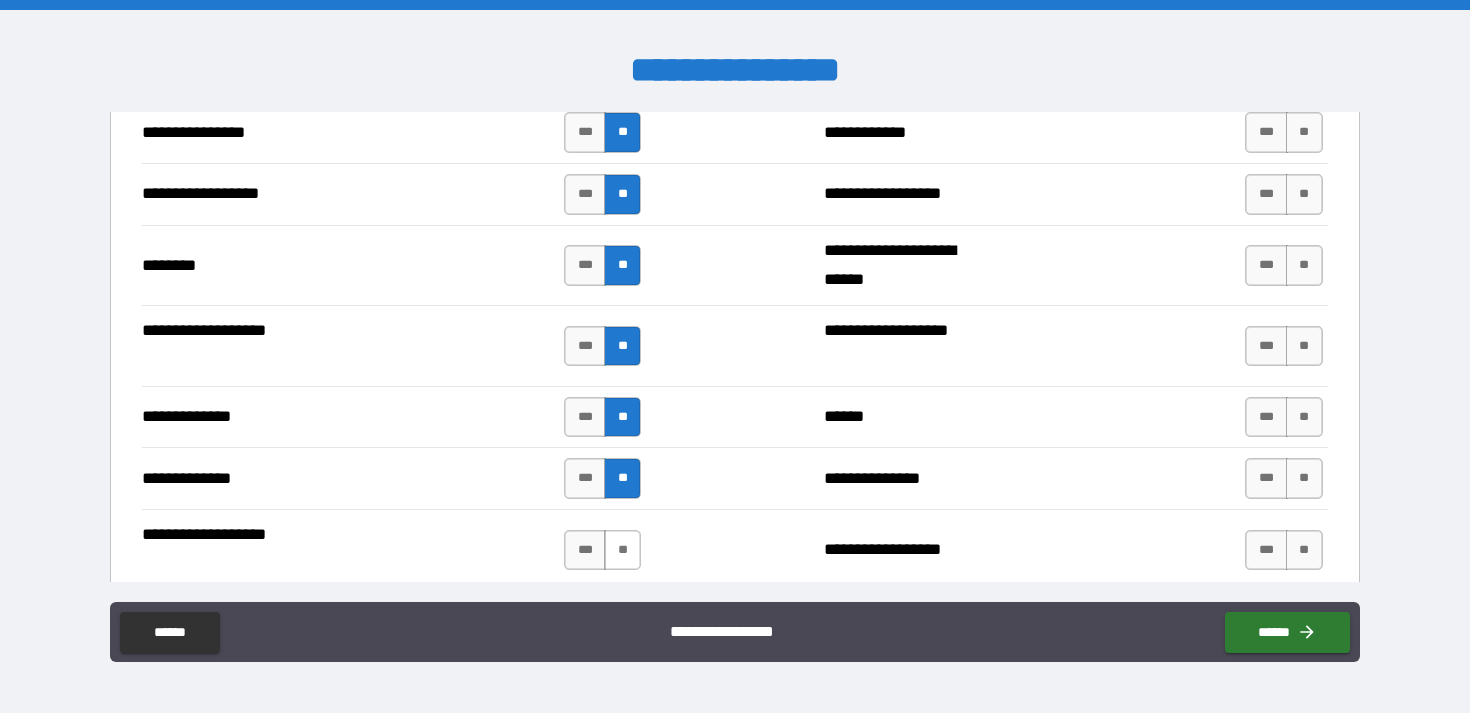 click on "**" at bounding box center [622, 550] 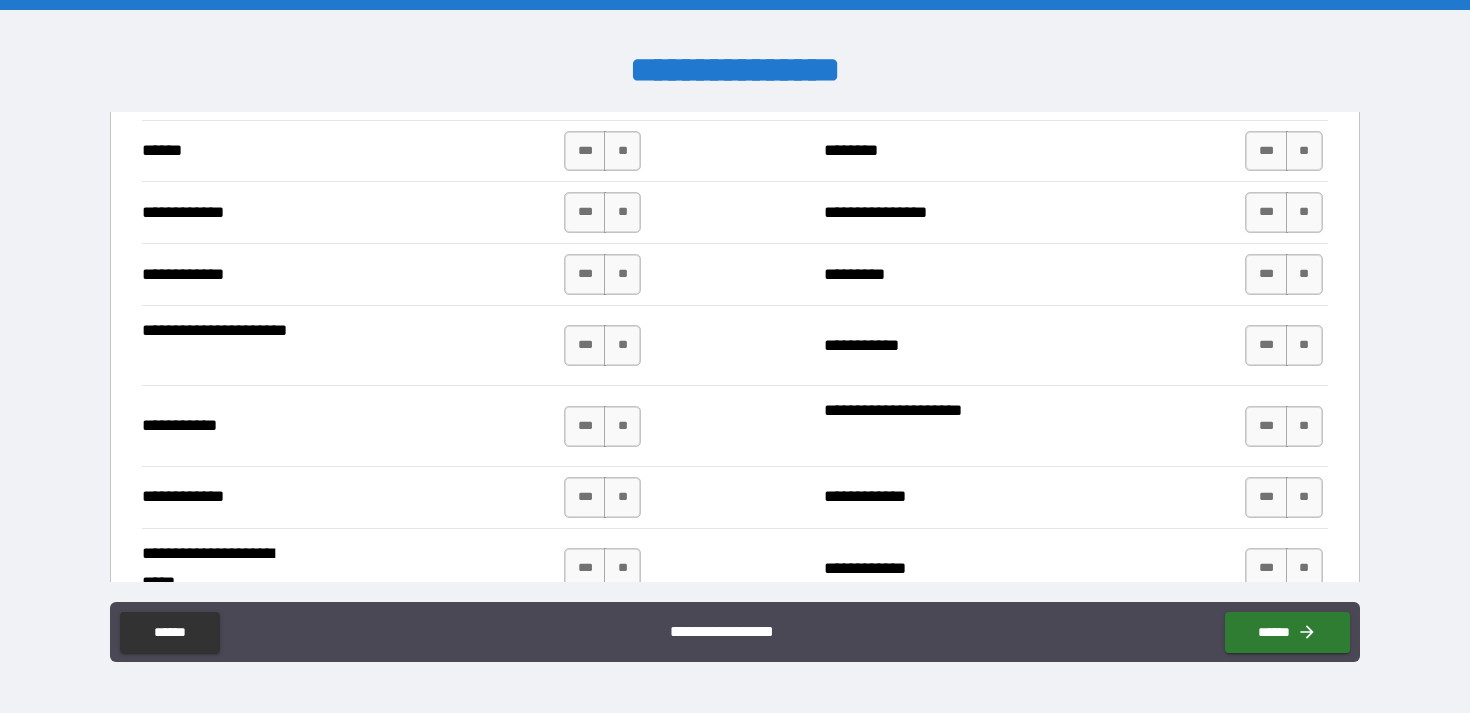 scroll, scrollTop: 3769, scrollLeft: 0, axis: vertical 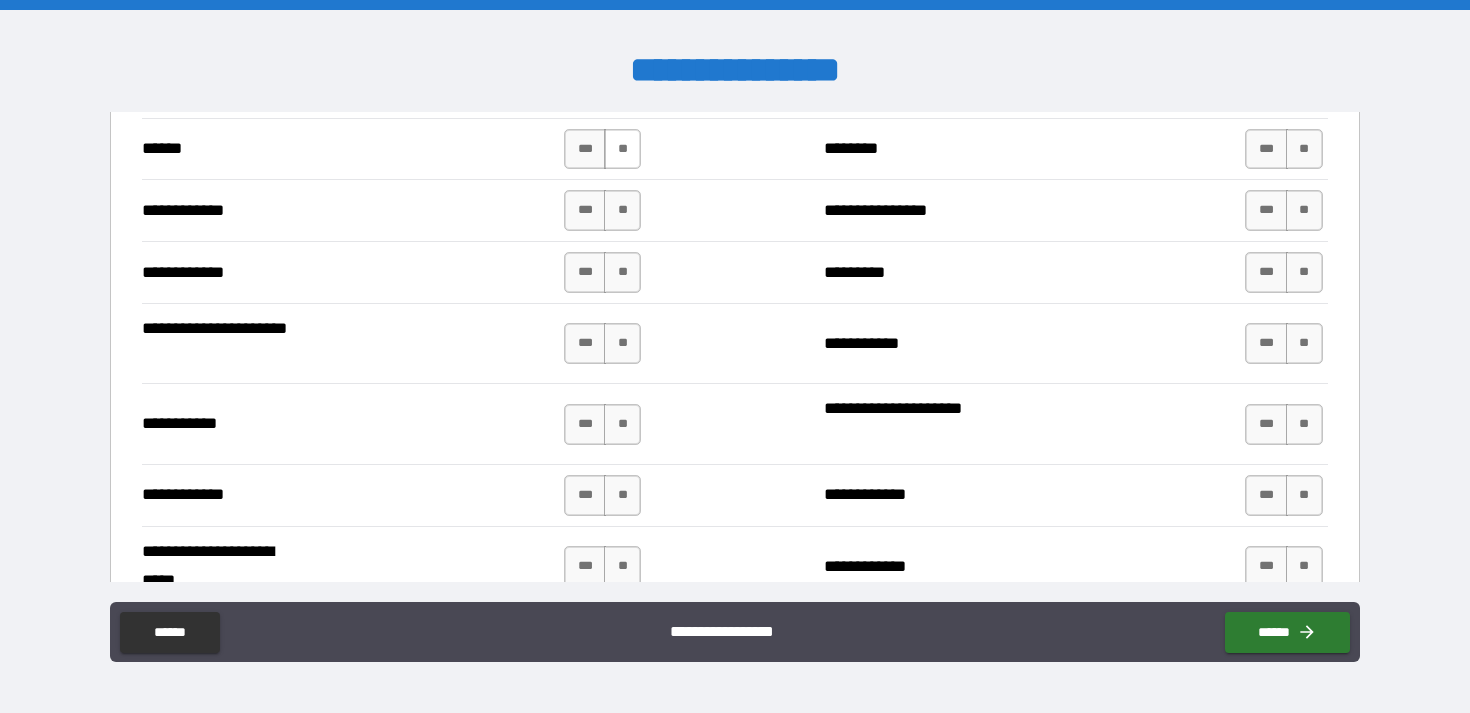 click on "**" at bounding box center (622, 149) 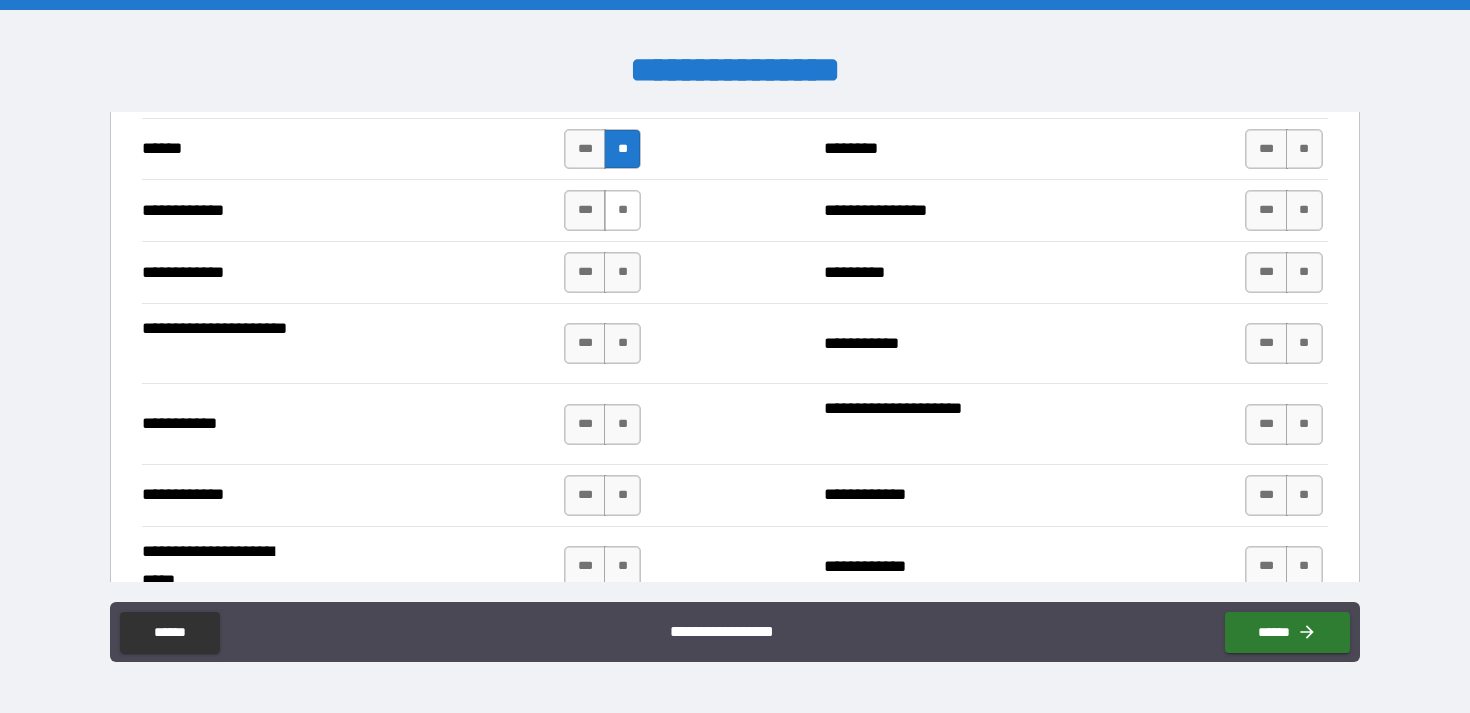 click on "**" at bounding box center [622, 210] 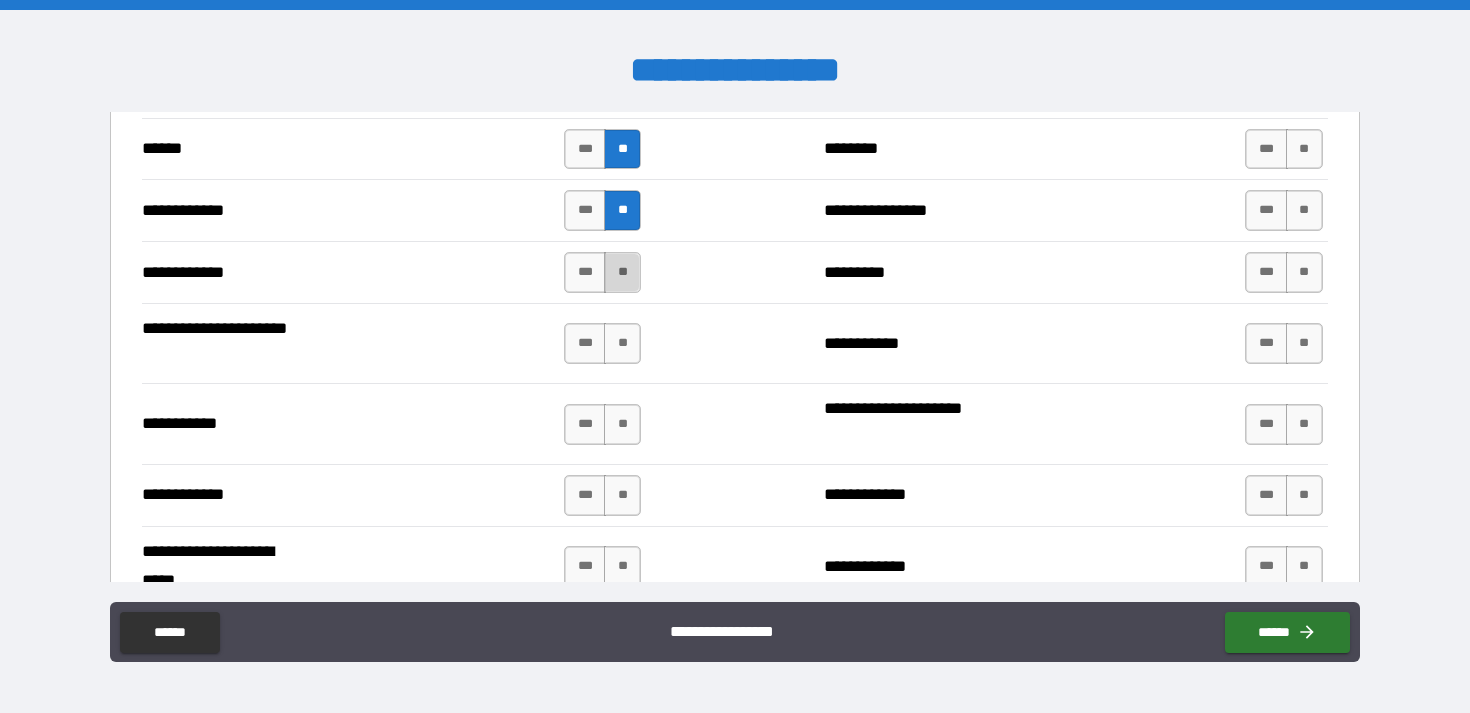 click on "**" at bounding box center (622, 272) 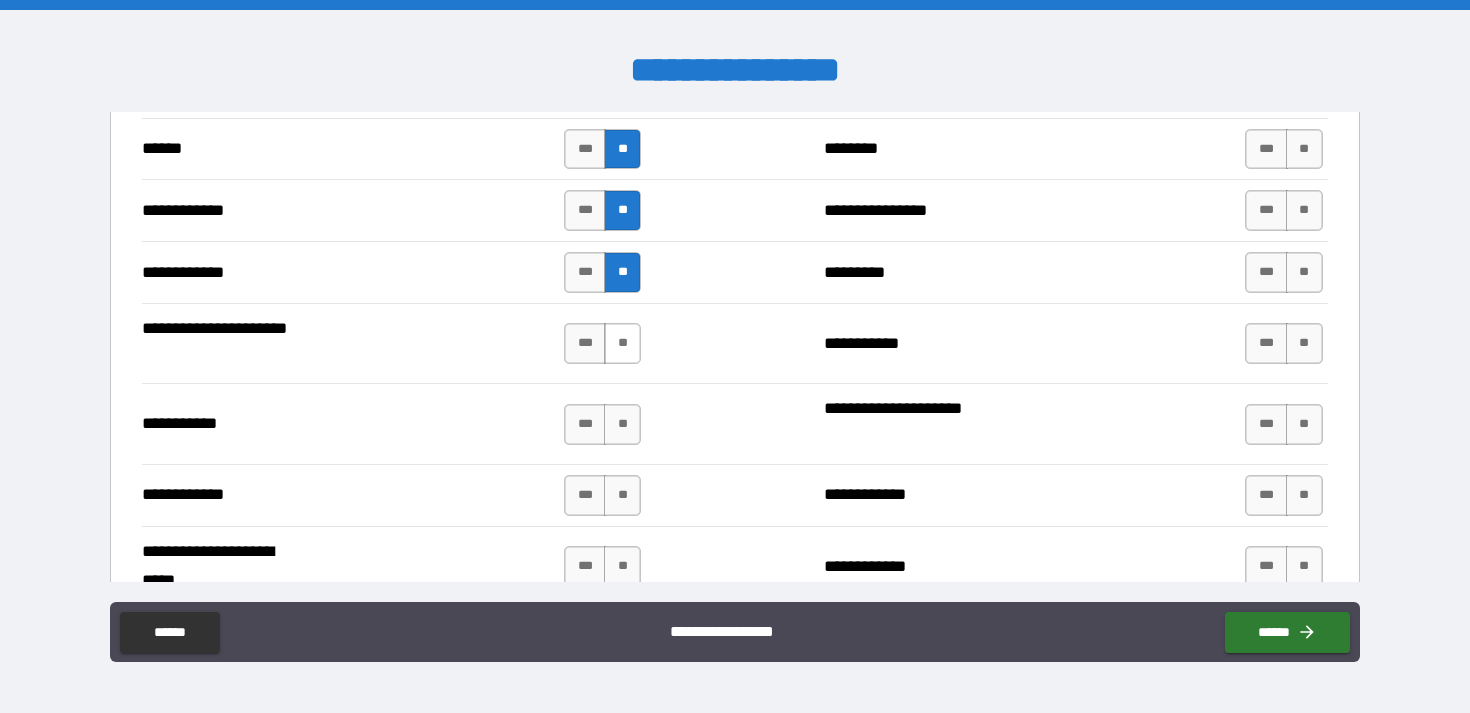 click on "**" at bounding box center (622, 343) 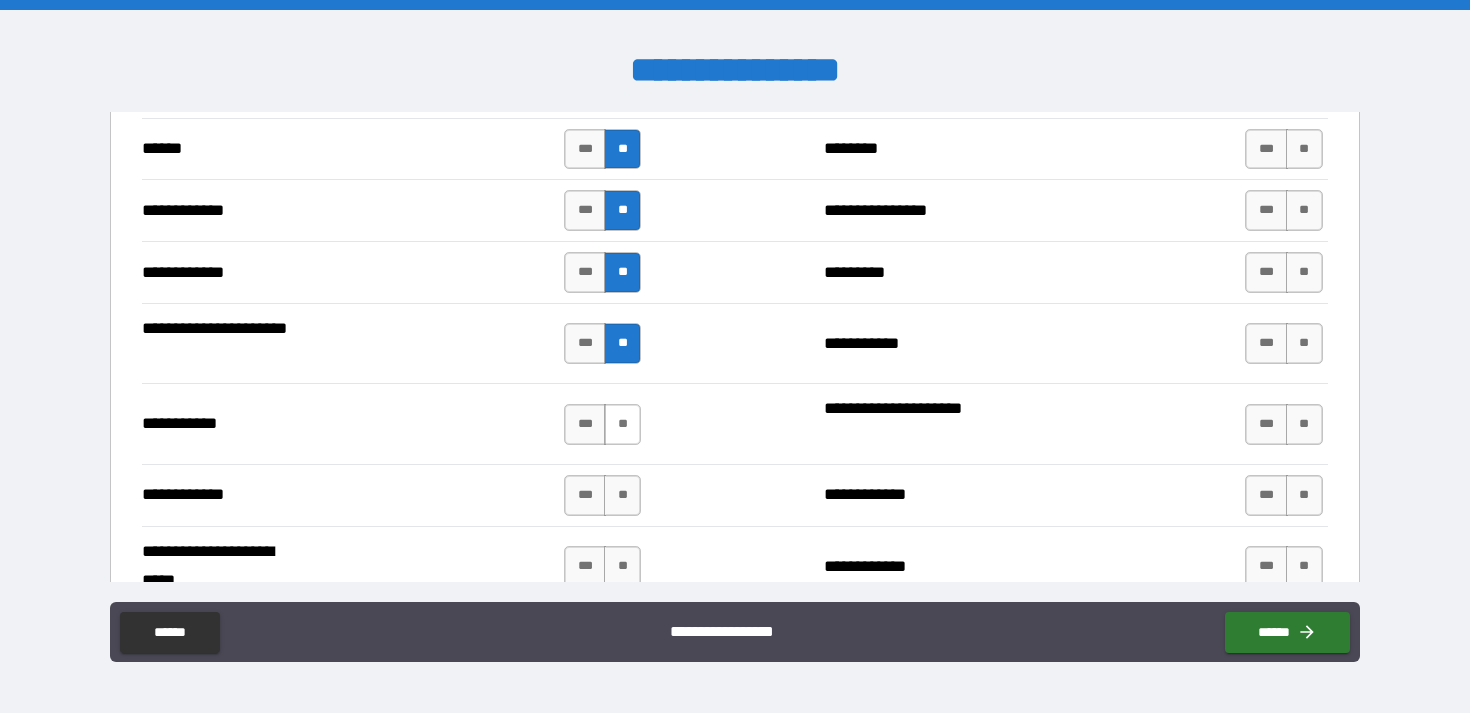 click on "**" at bounding box center (622, 424) 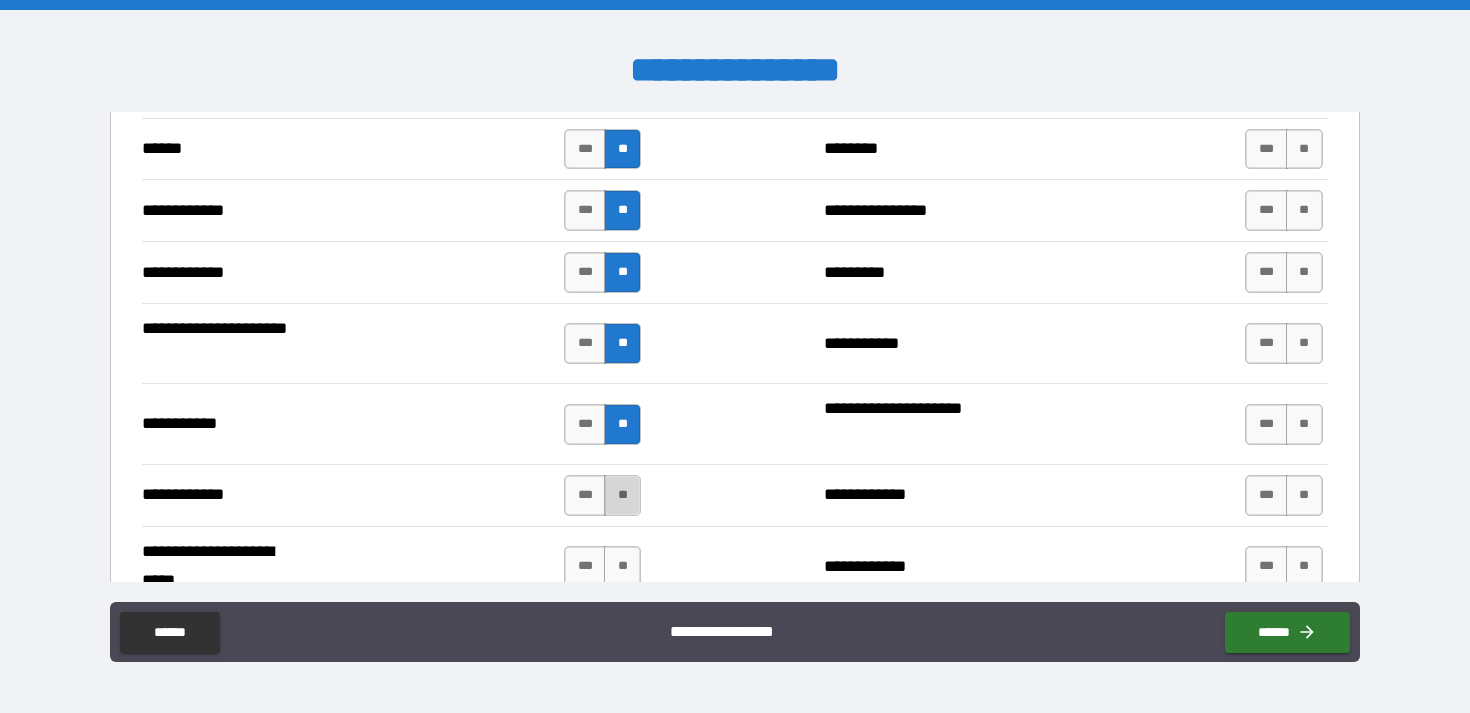 click on "**" at bounding box center [622, 495] 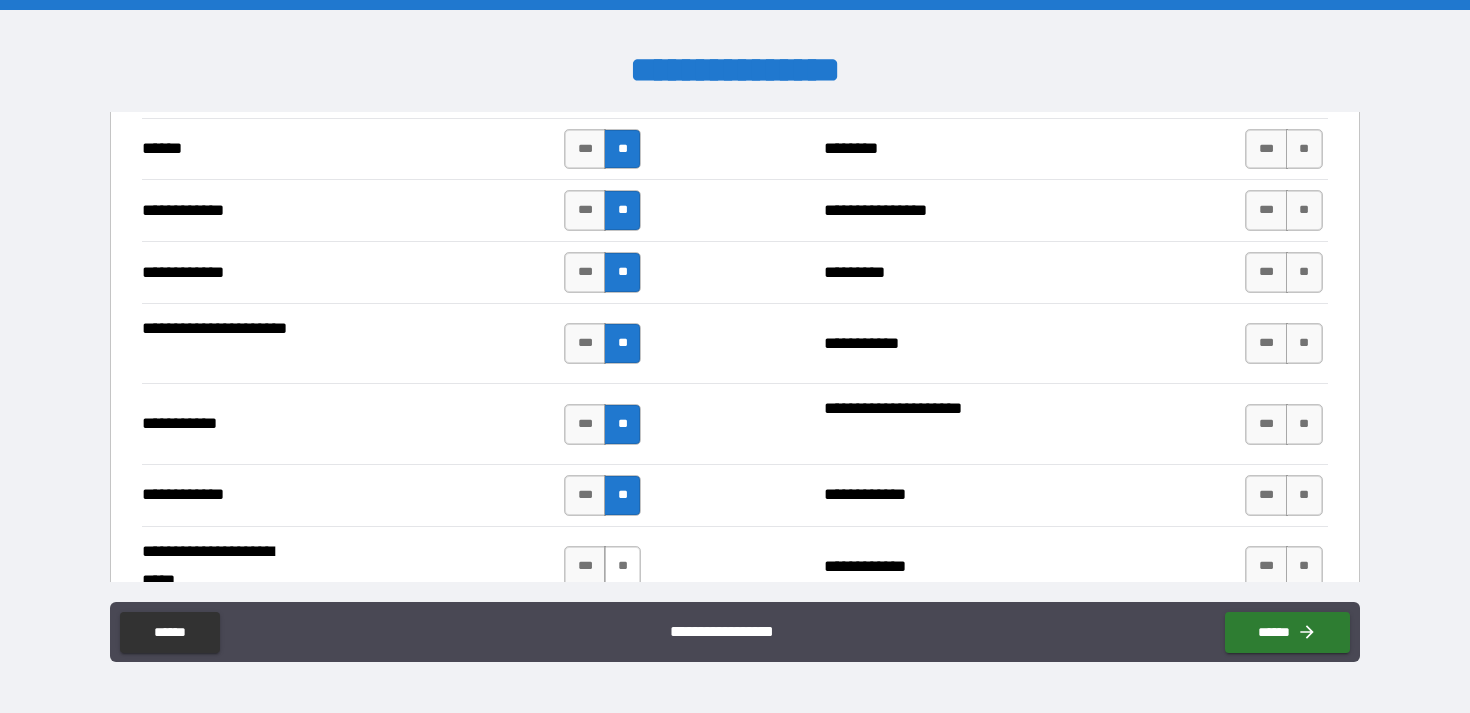 click on "**" at bounding box center (622, 566) 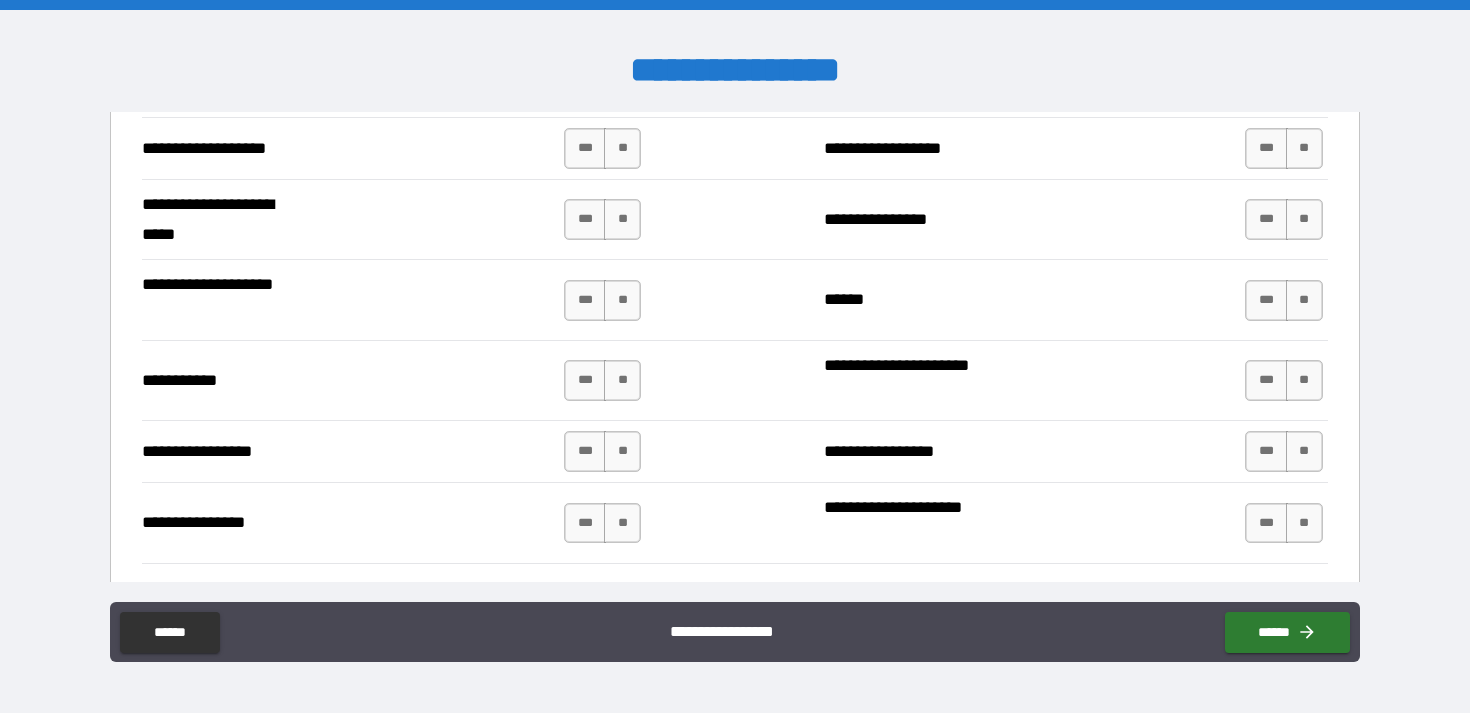 scroll, scrollTop: 4260, scrollLeft: 0, axis: vertical 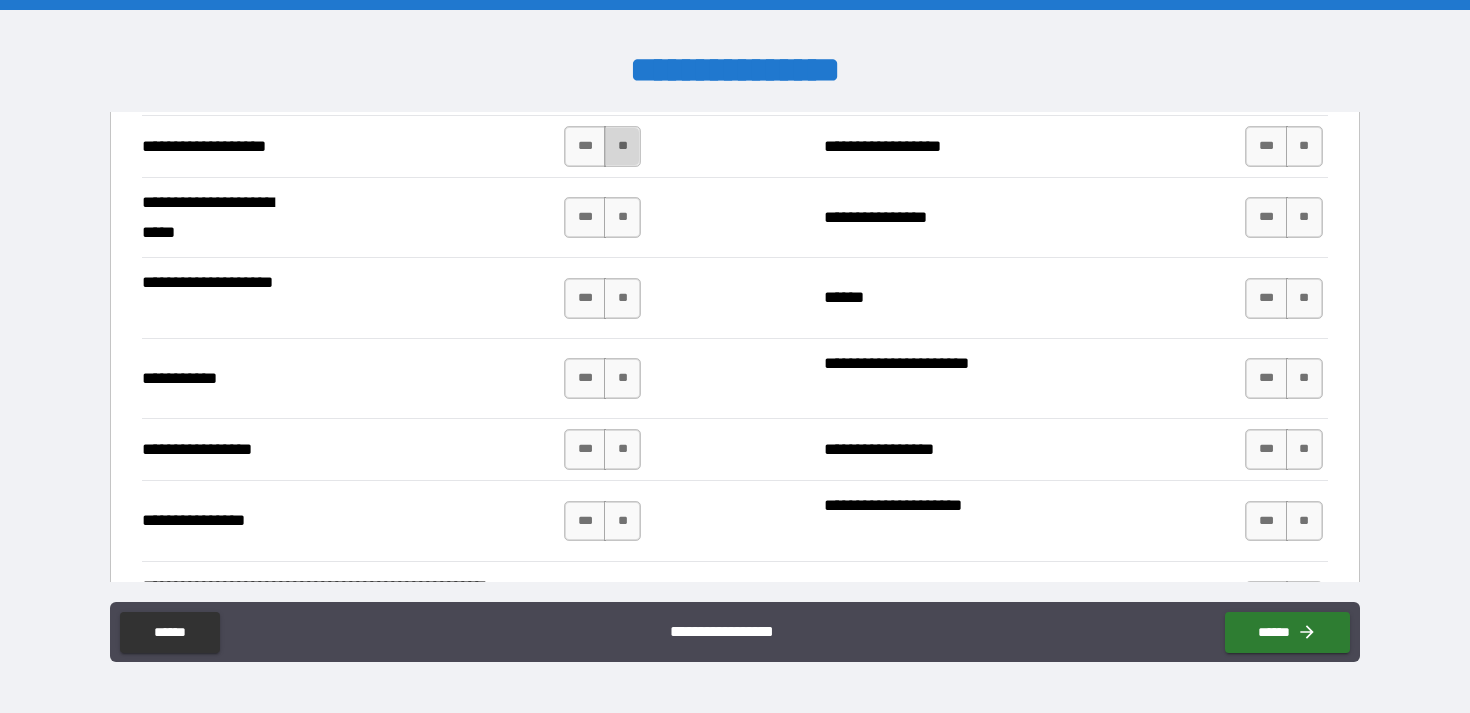 click on "**" at bounding box center (622, 146) 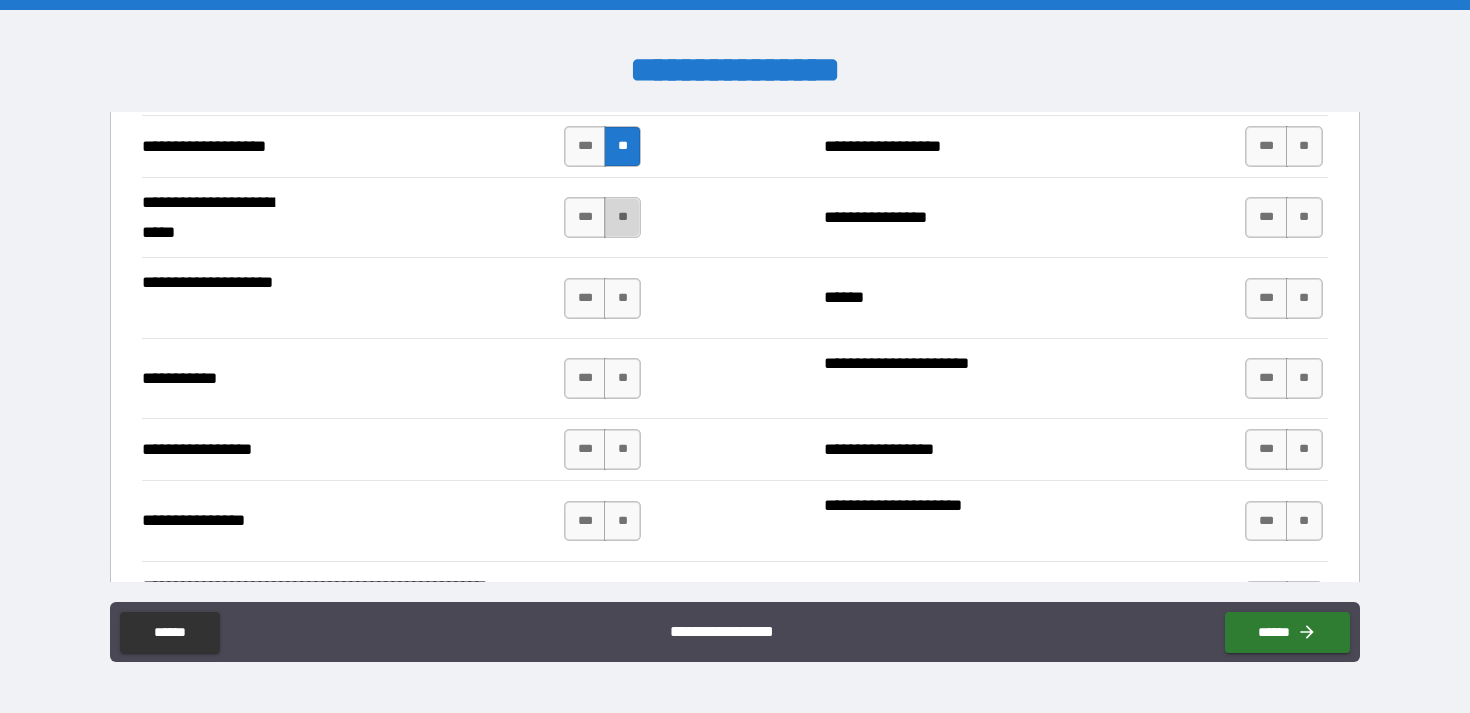 click on "**" at bounding box center (622, 217) 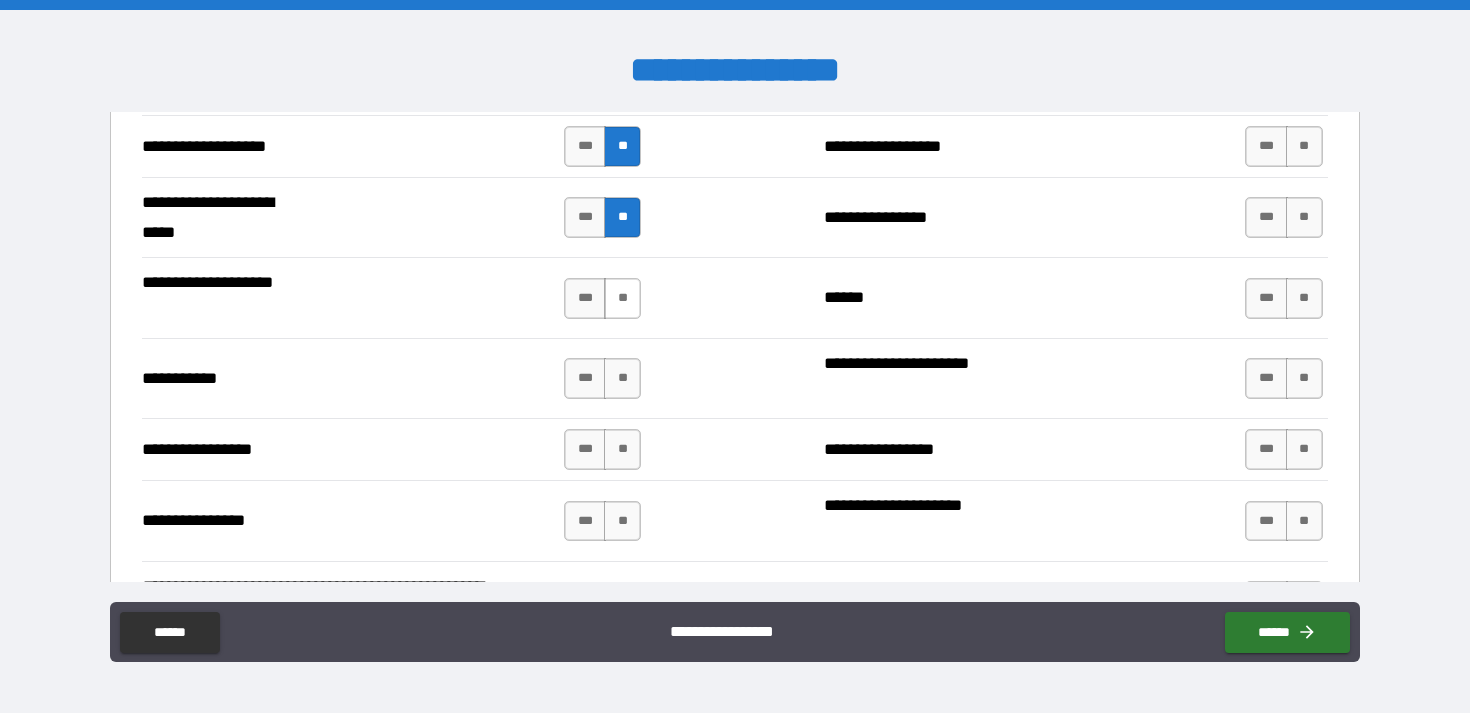 click on "**" at bounding box center [622, 298] 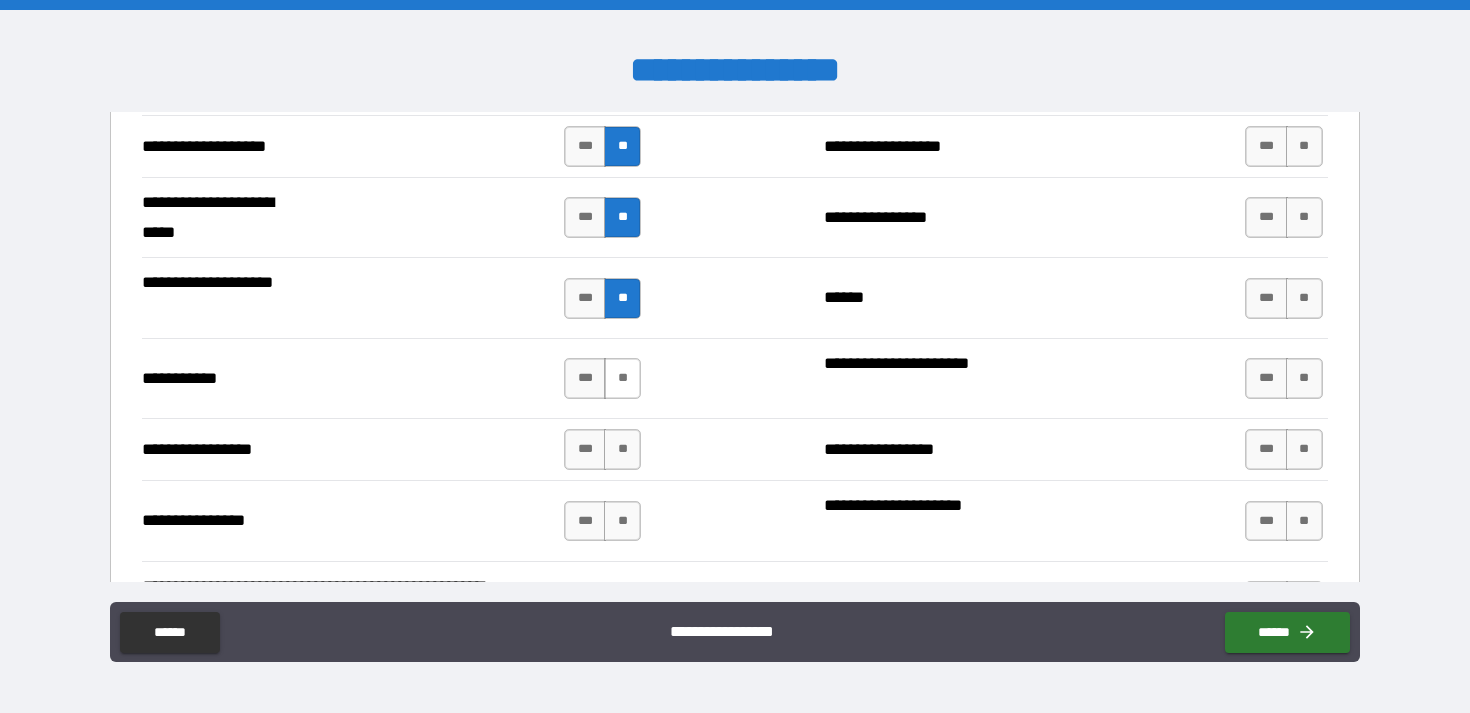 click on "**" at bounding box center (622, 378) 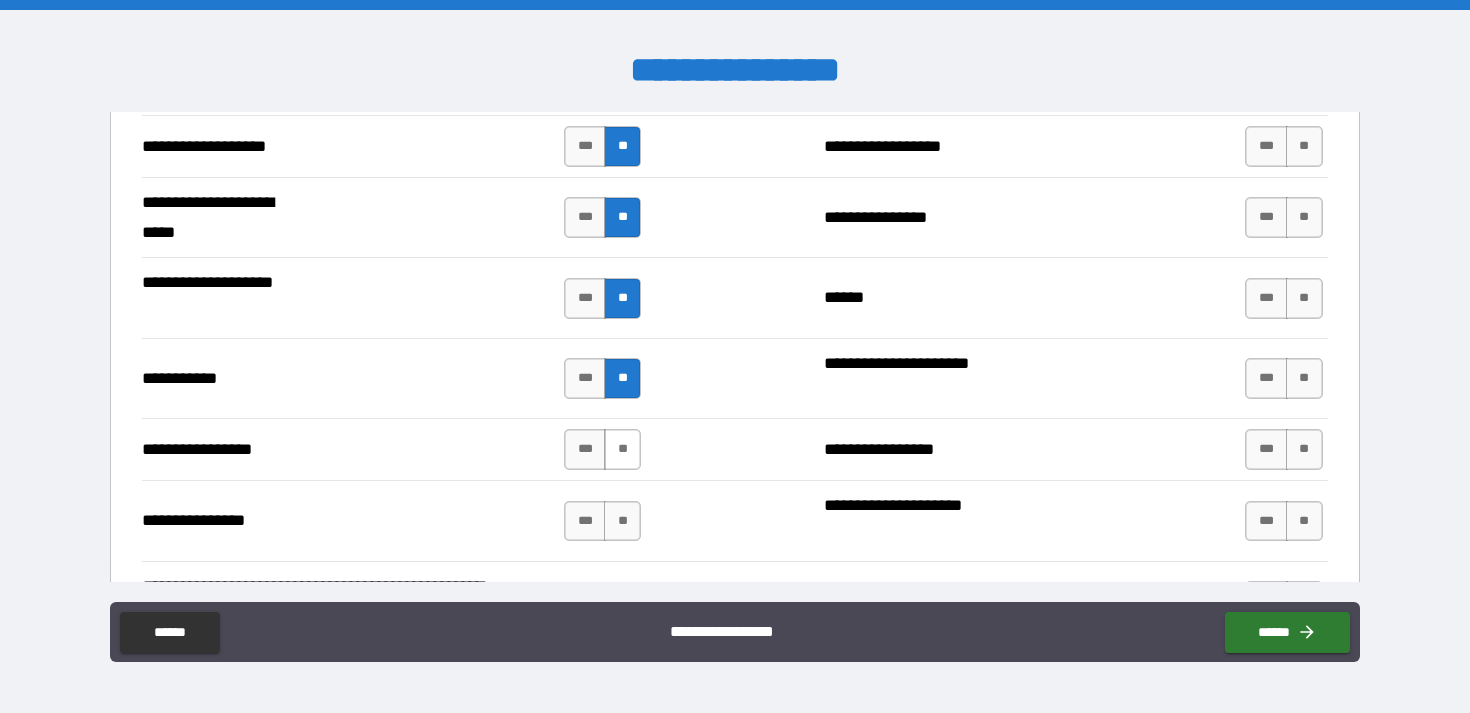 click on "**" at bounding box center (622, 449) 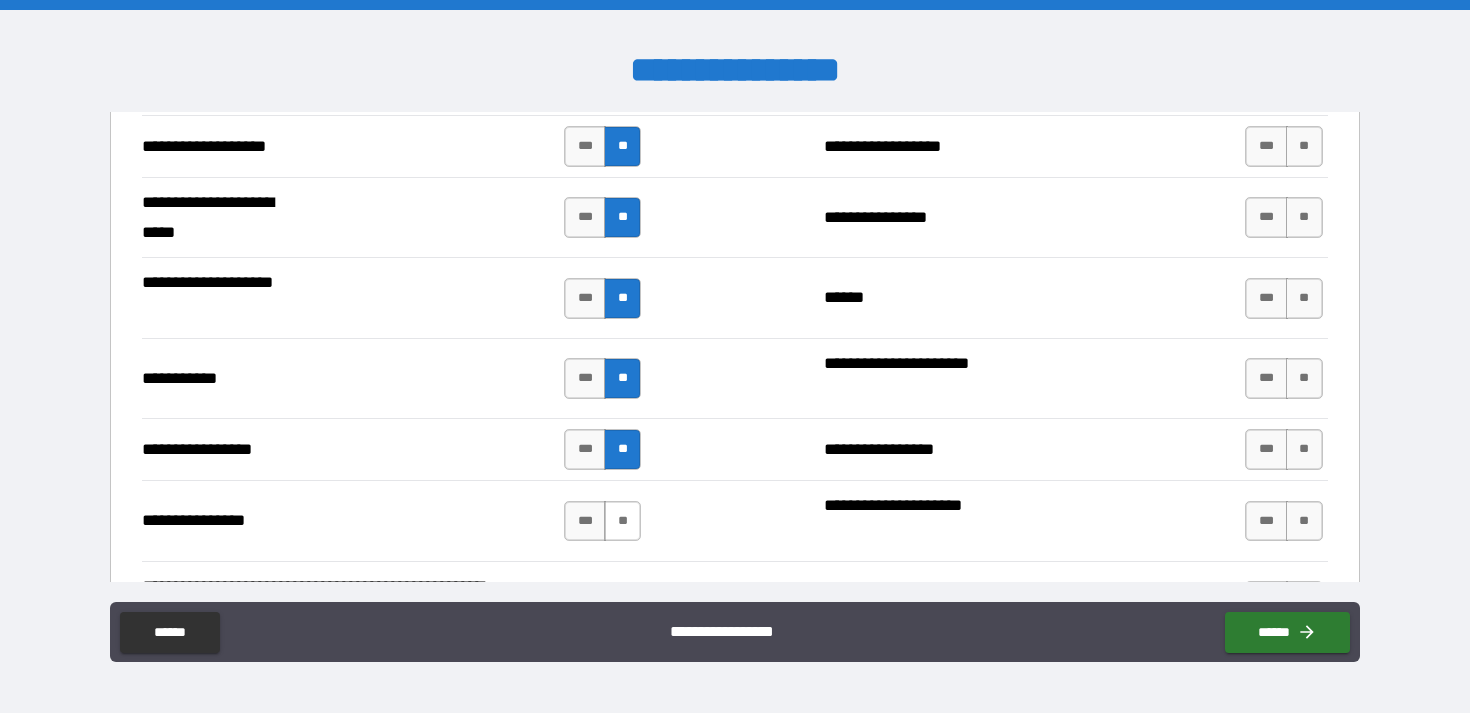 click on "**" at bounding box center [622, 521] 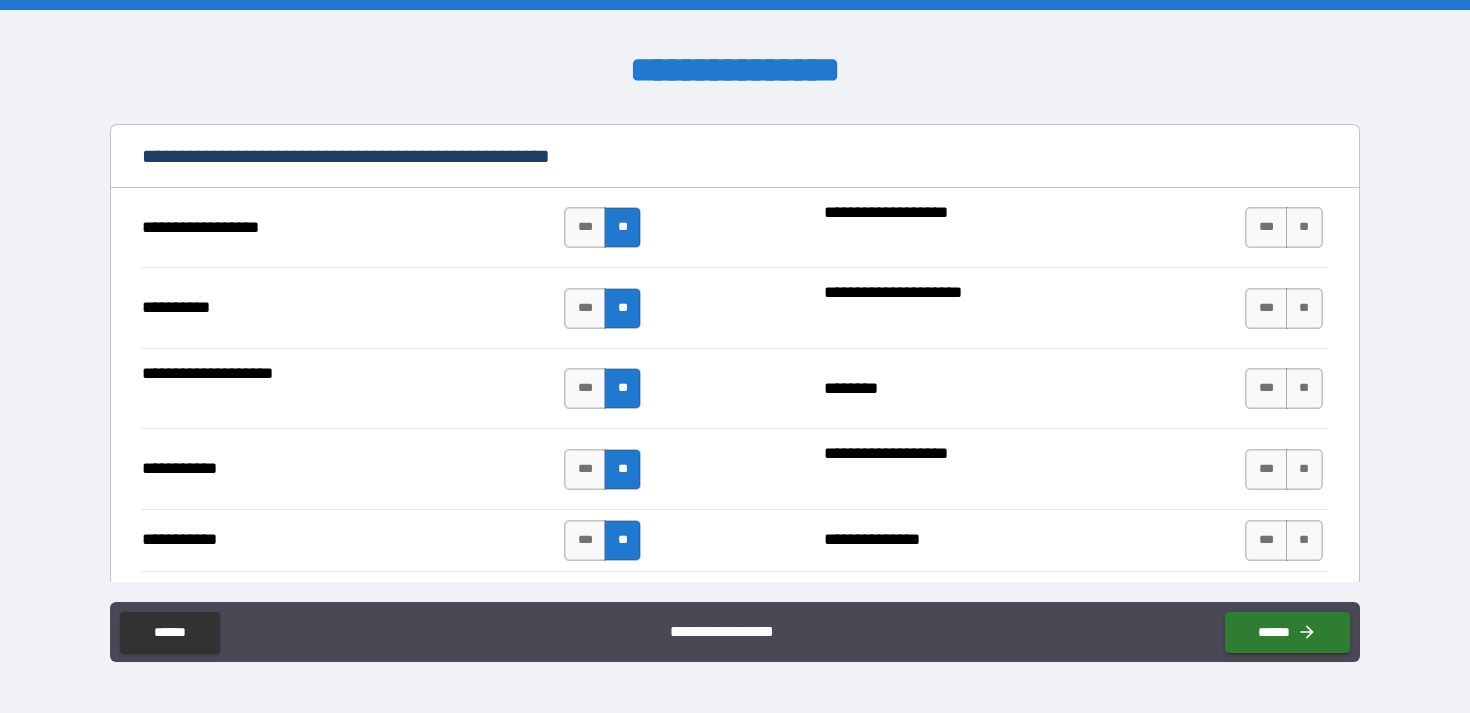 scroll, scrollTop: 1895, scrollLeft: 0, axis: vertical 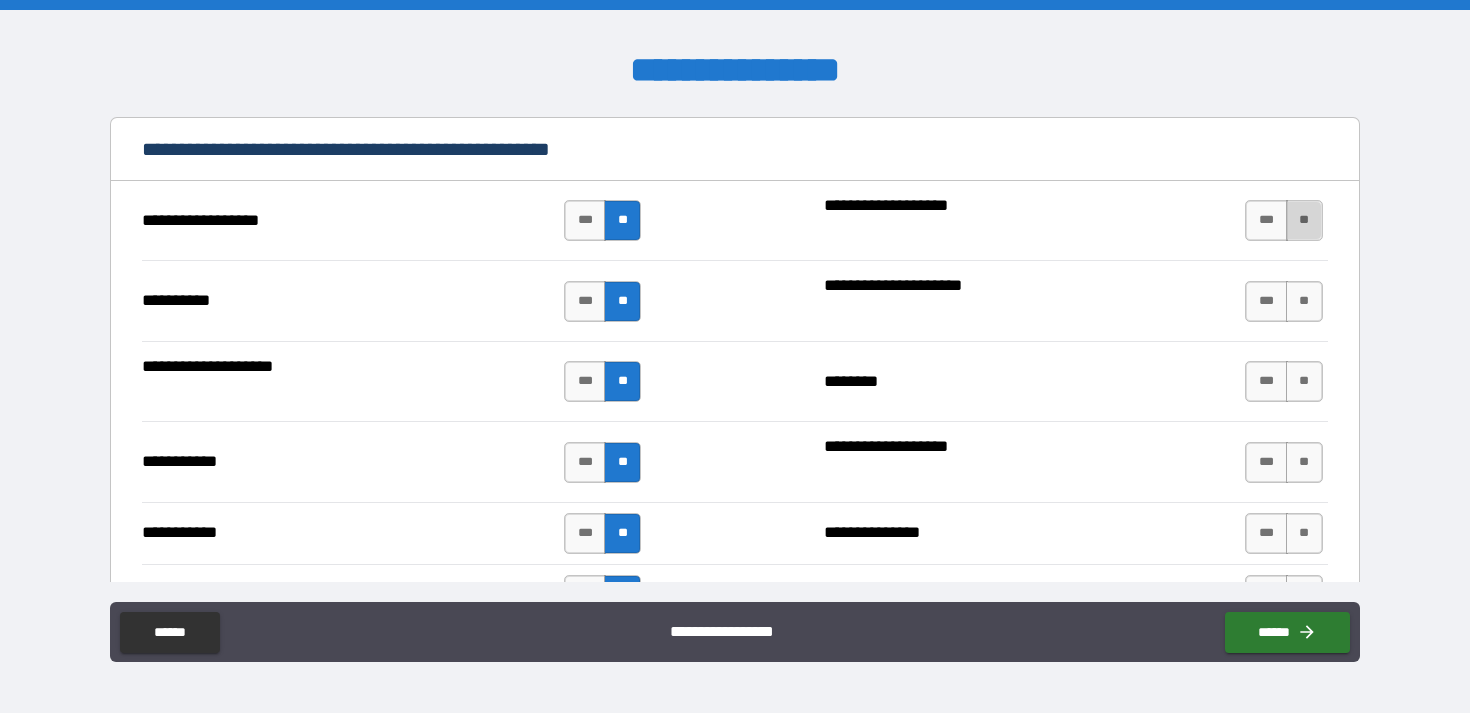 click on "**" at bounding box center [1304, 220] 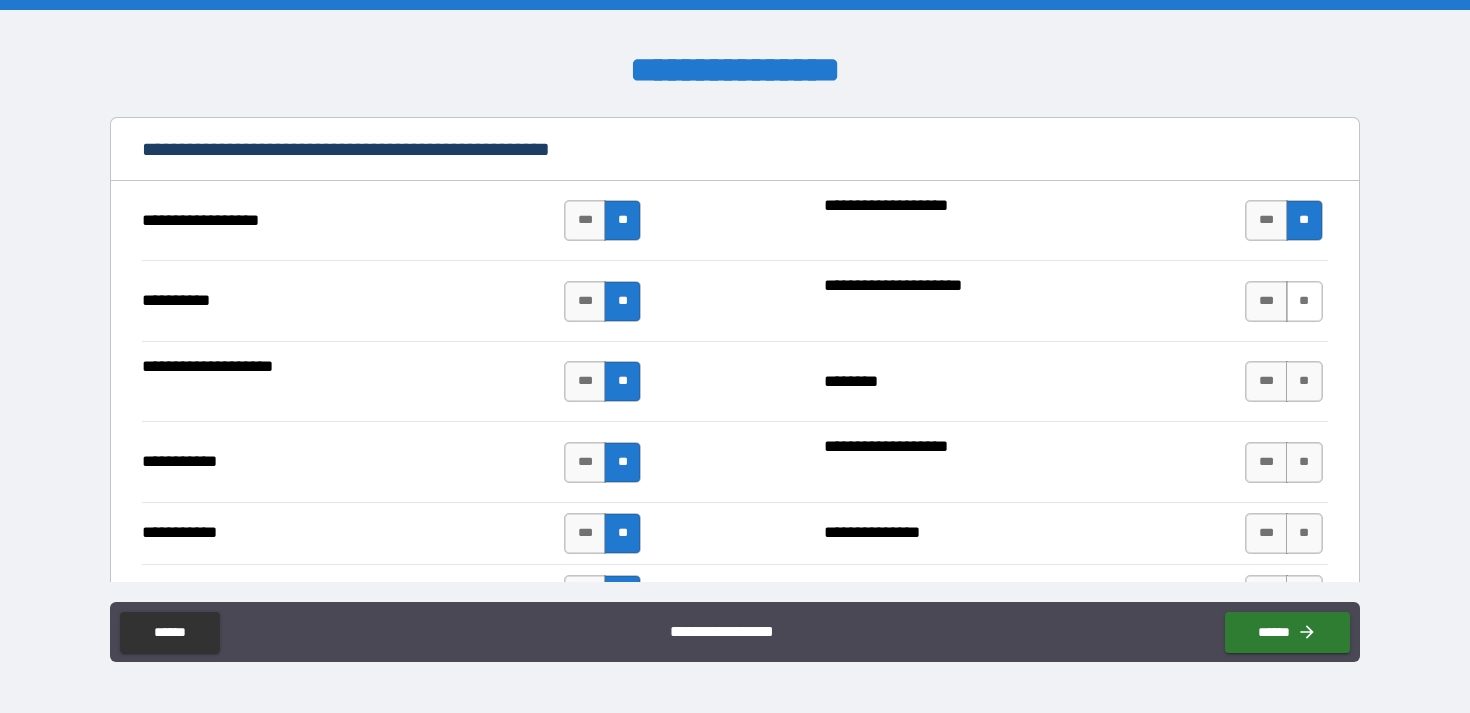 click on "**" at bounding box center (1304, 301) 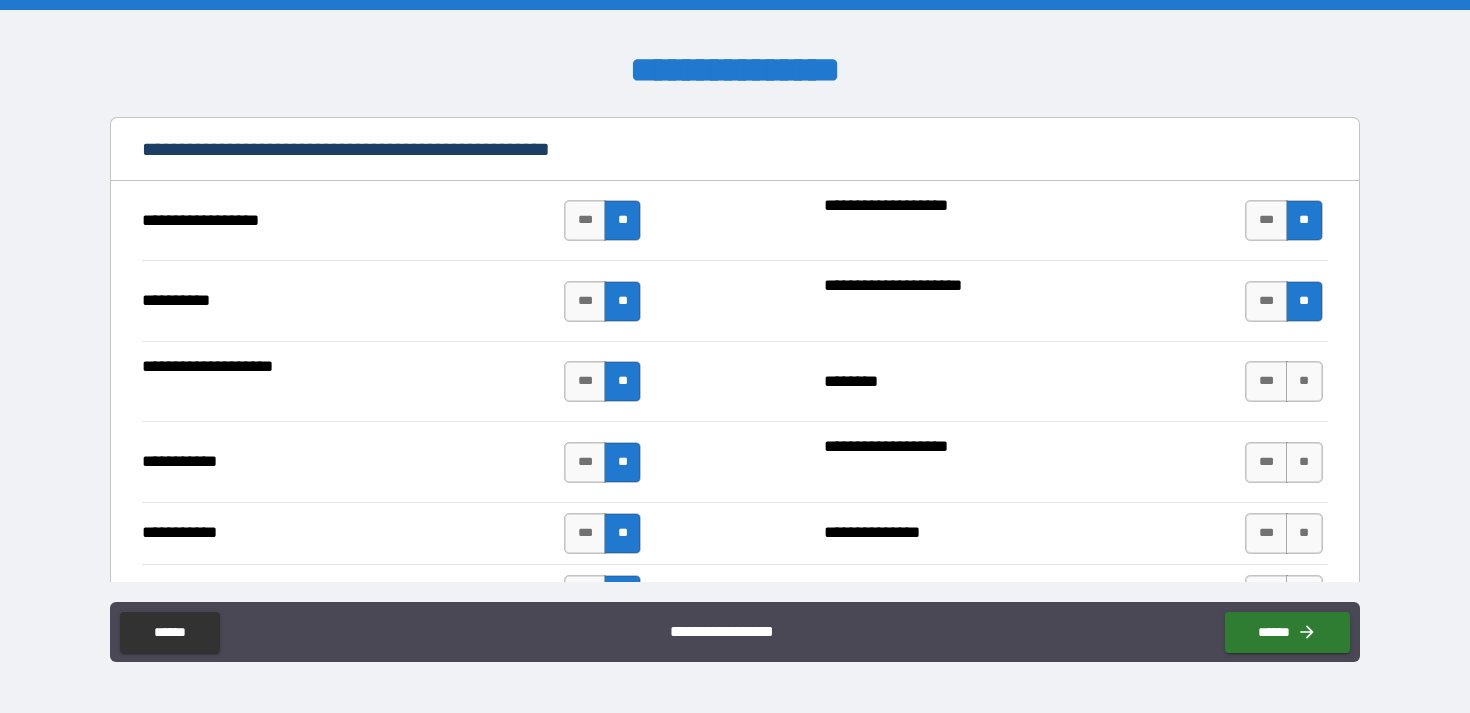 scroll, scrollTop: 1976, scrollLeft: 0, axis: vertical 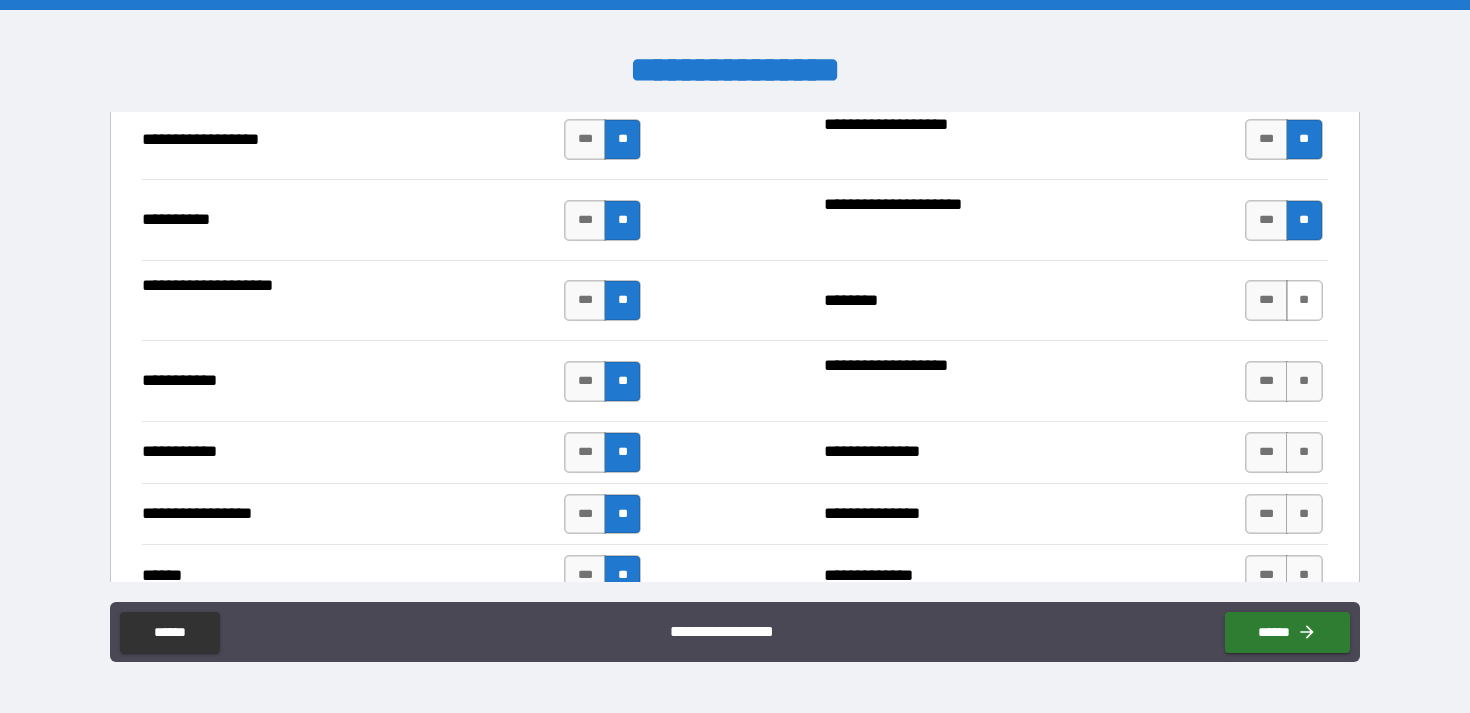 click on "**" at bounding box center [1304, 300] 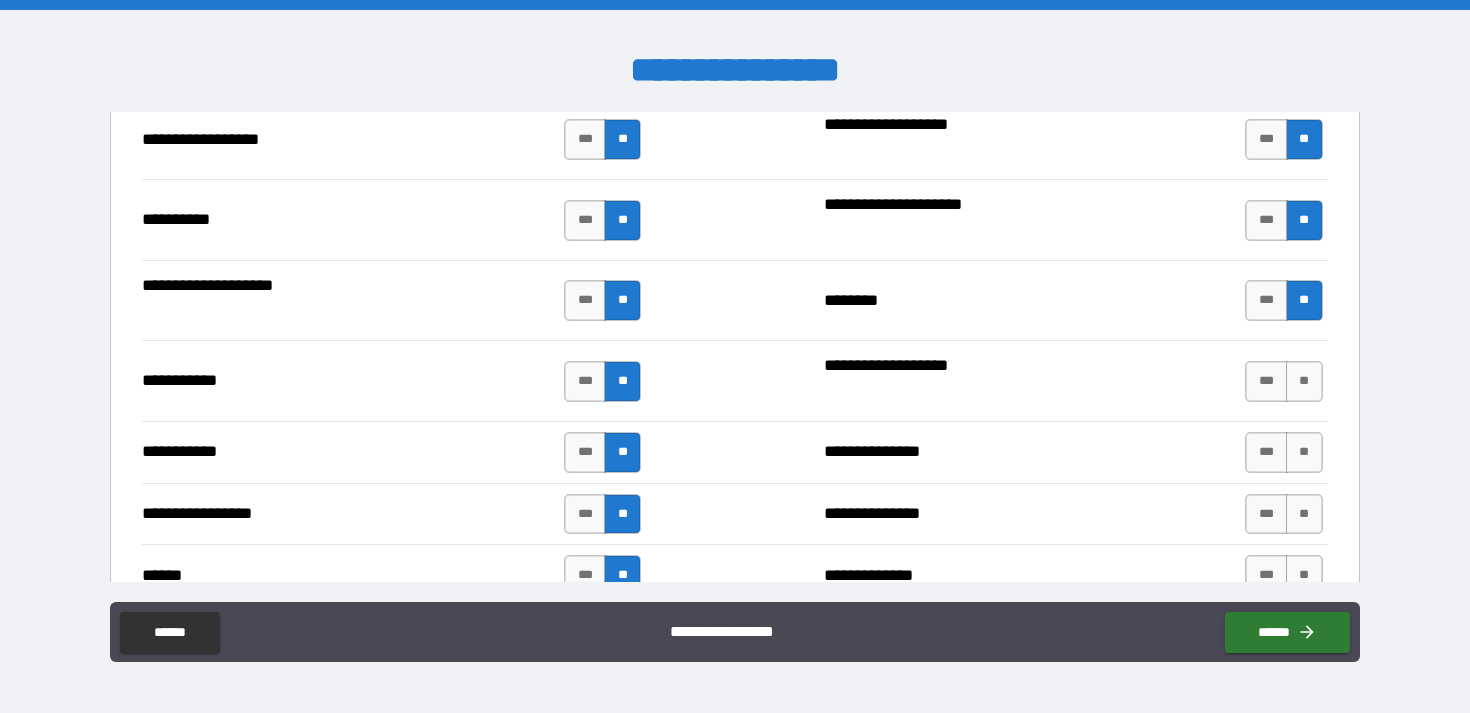 click on "*** **" at bounding box center [1286, 381] 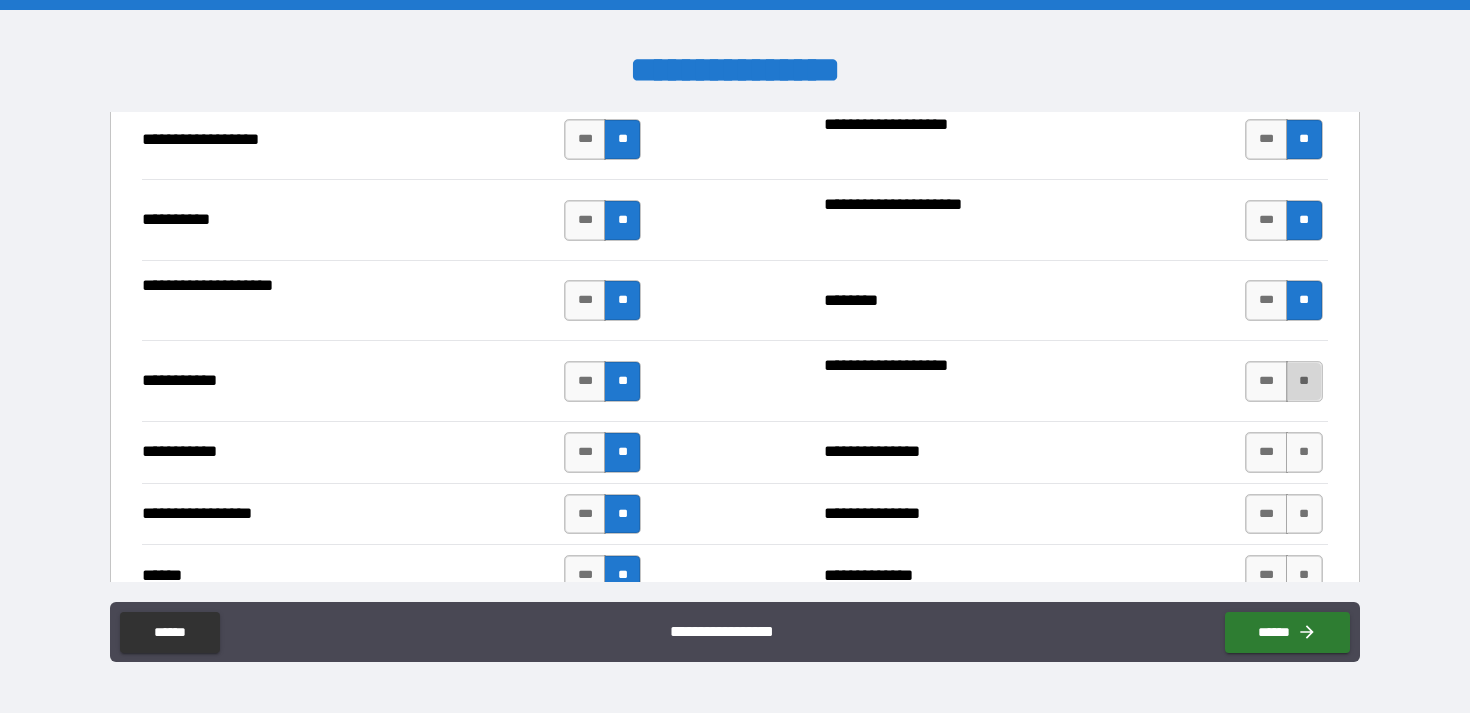 click on "**" at bounding box center (1304, 381) 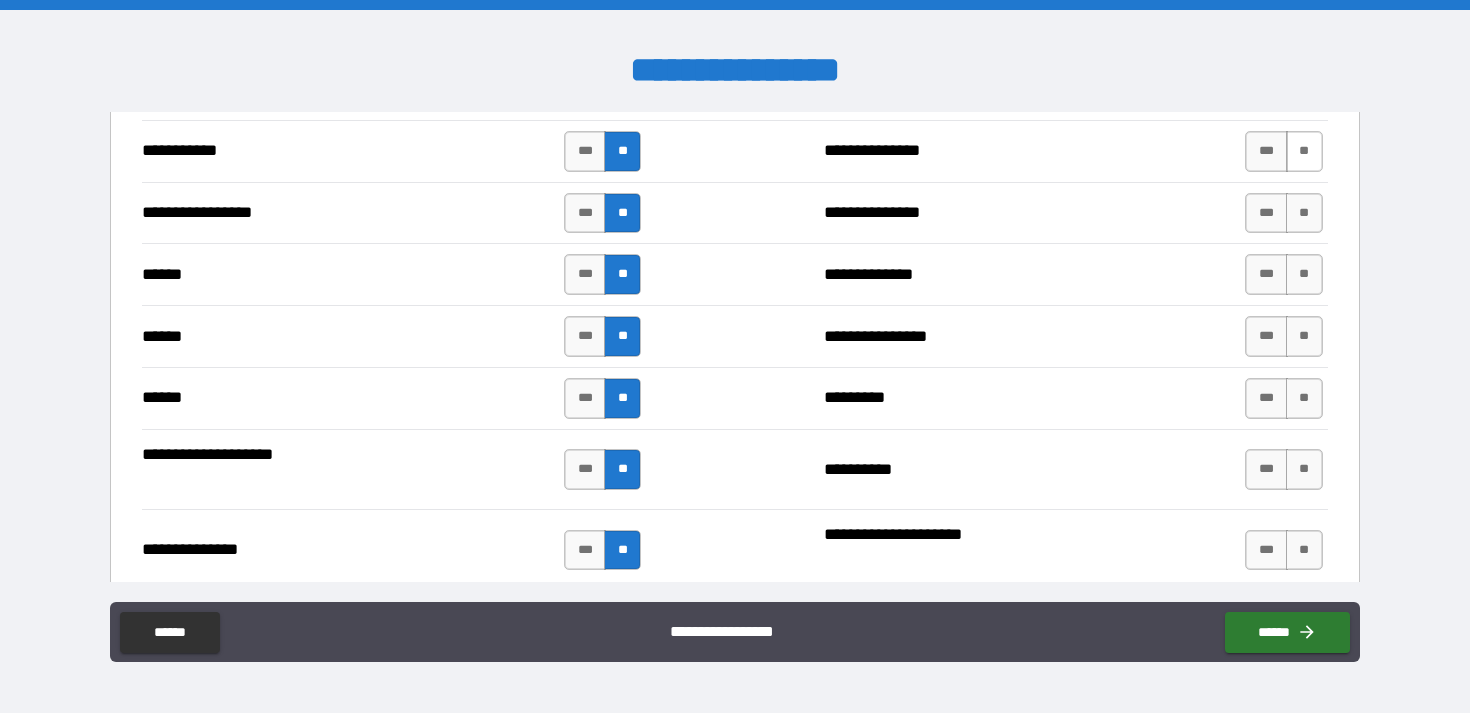 scroll, scrollTop: 2294, scrollLeft: 0, axis: vertical 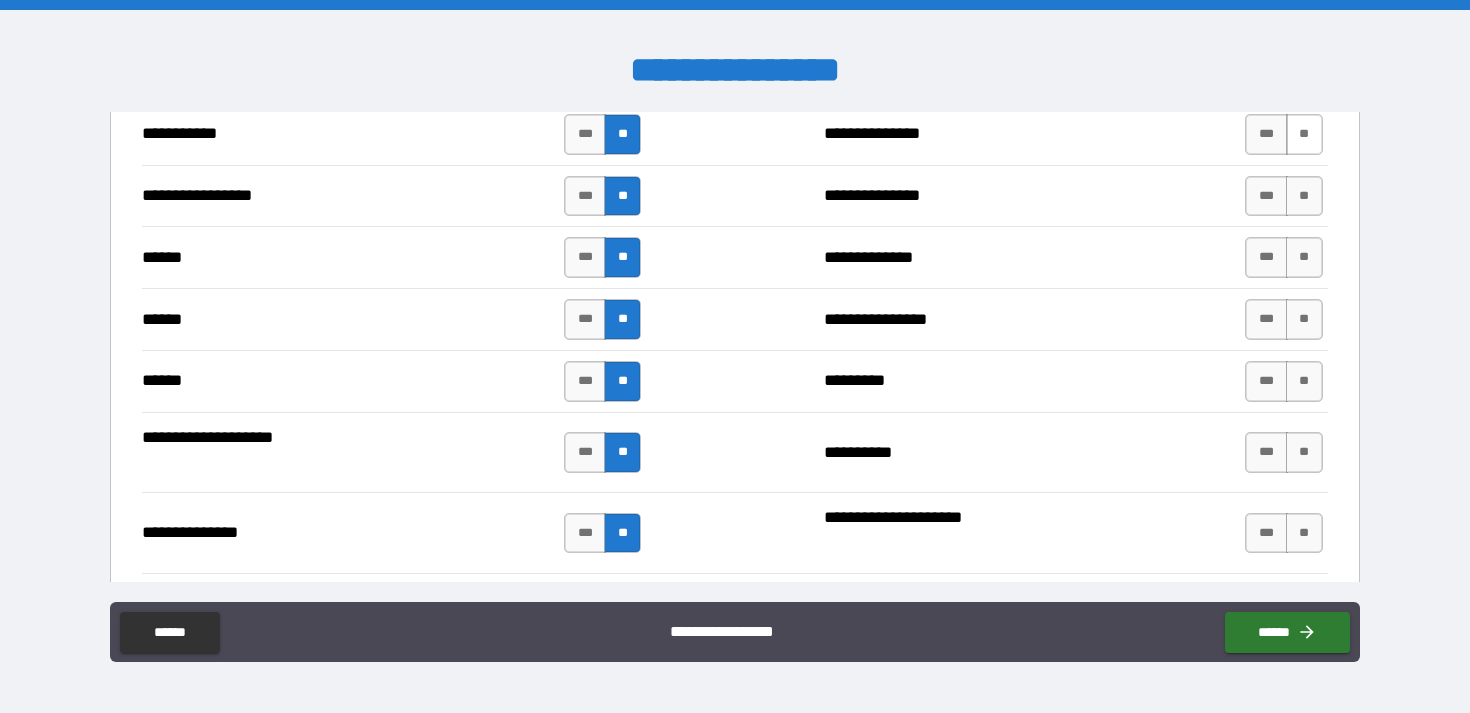 click on "**" at bounding box center [1304, 134] 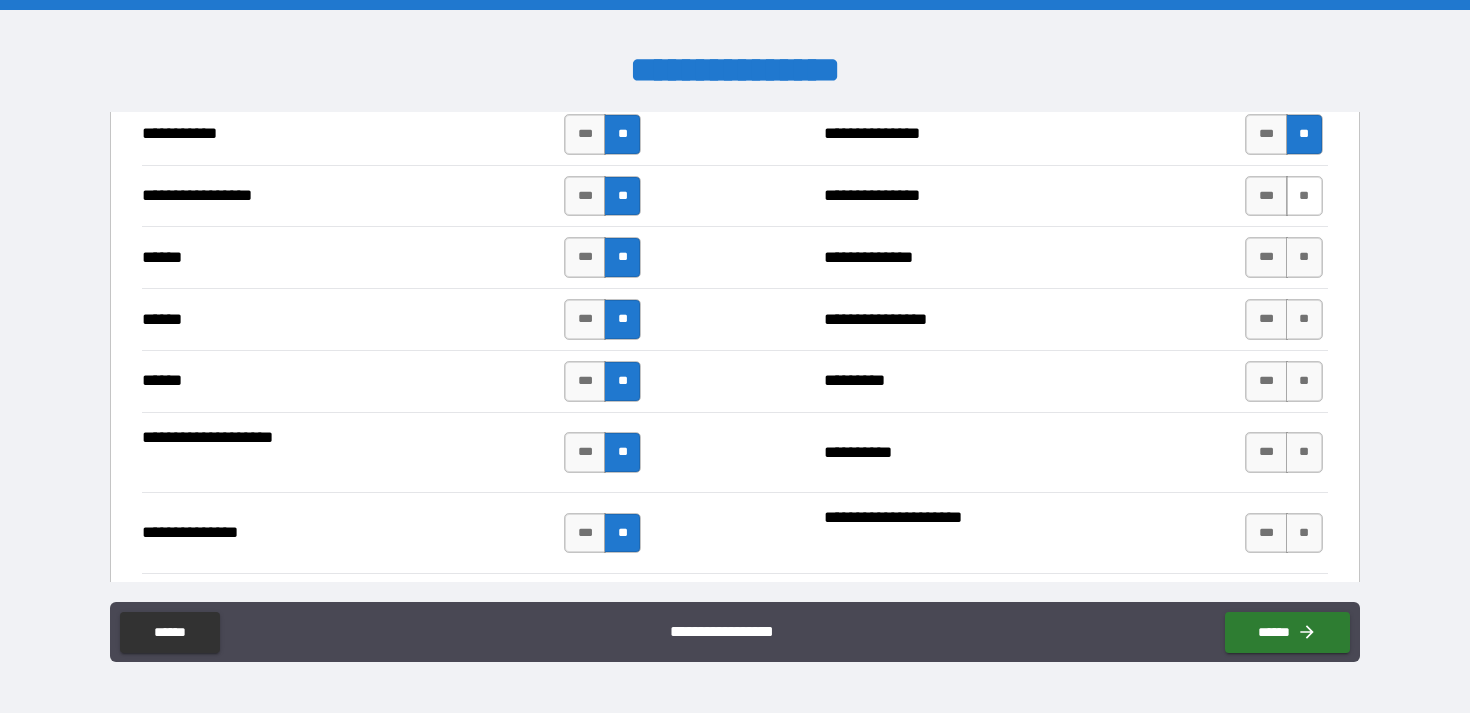 click on "**" at bounding box center (1304, 196) 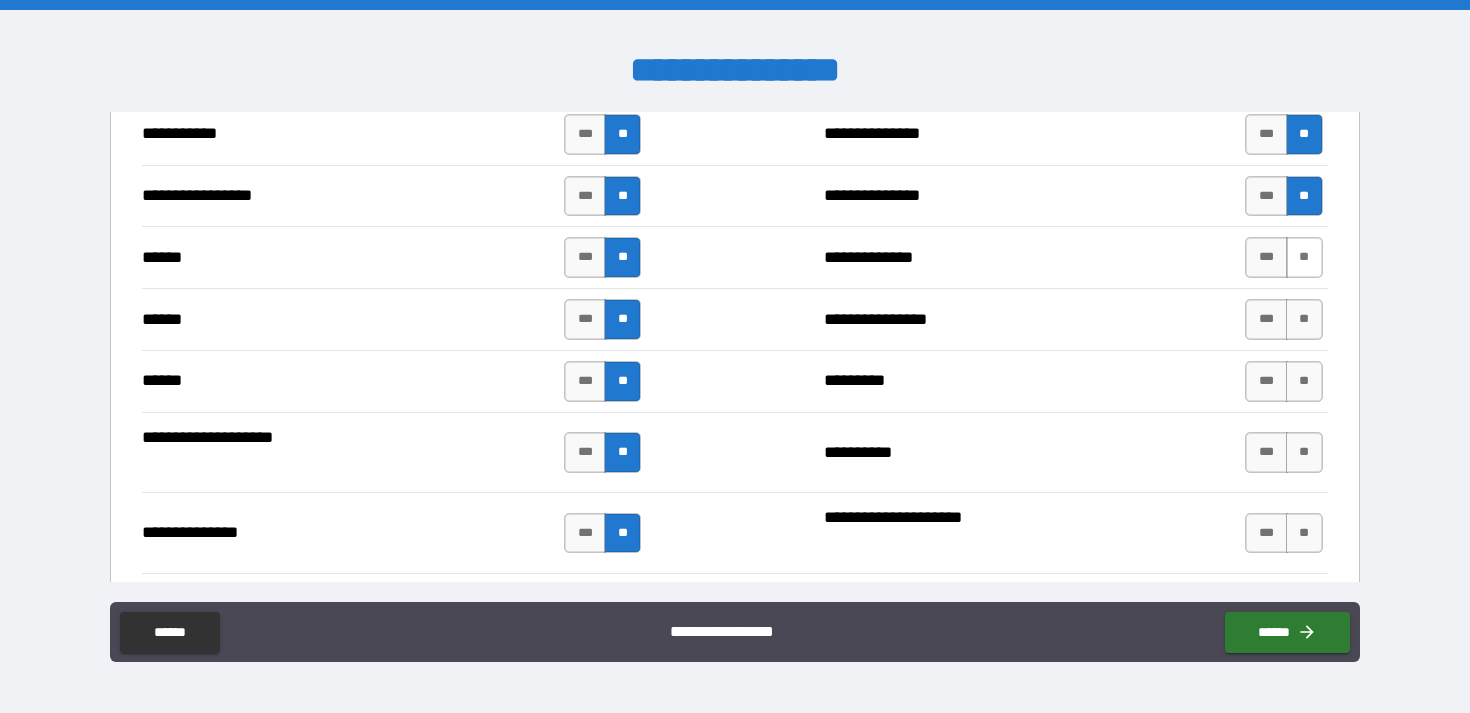 click on "**" at bounding box center (1304, 257) 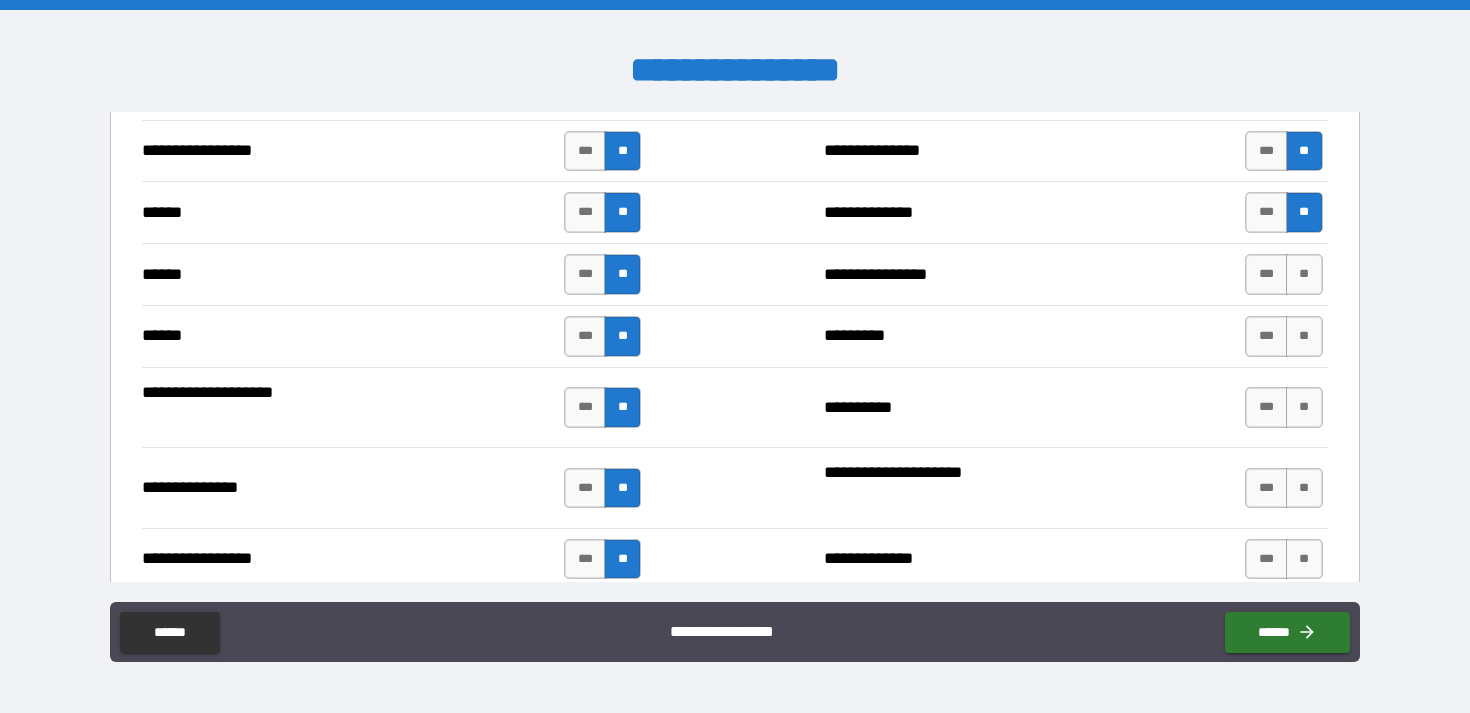scroll, scrollTop: 2341, scrollLeft: 0, axis: vertical 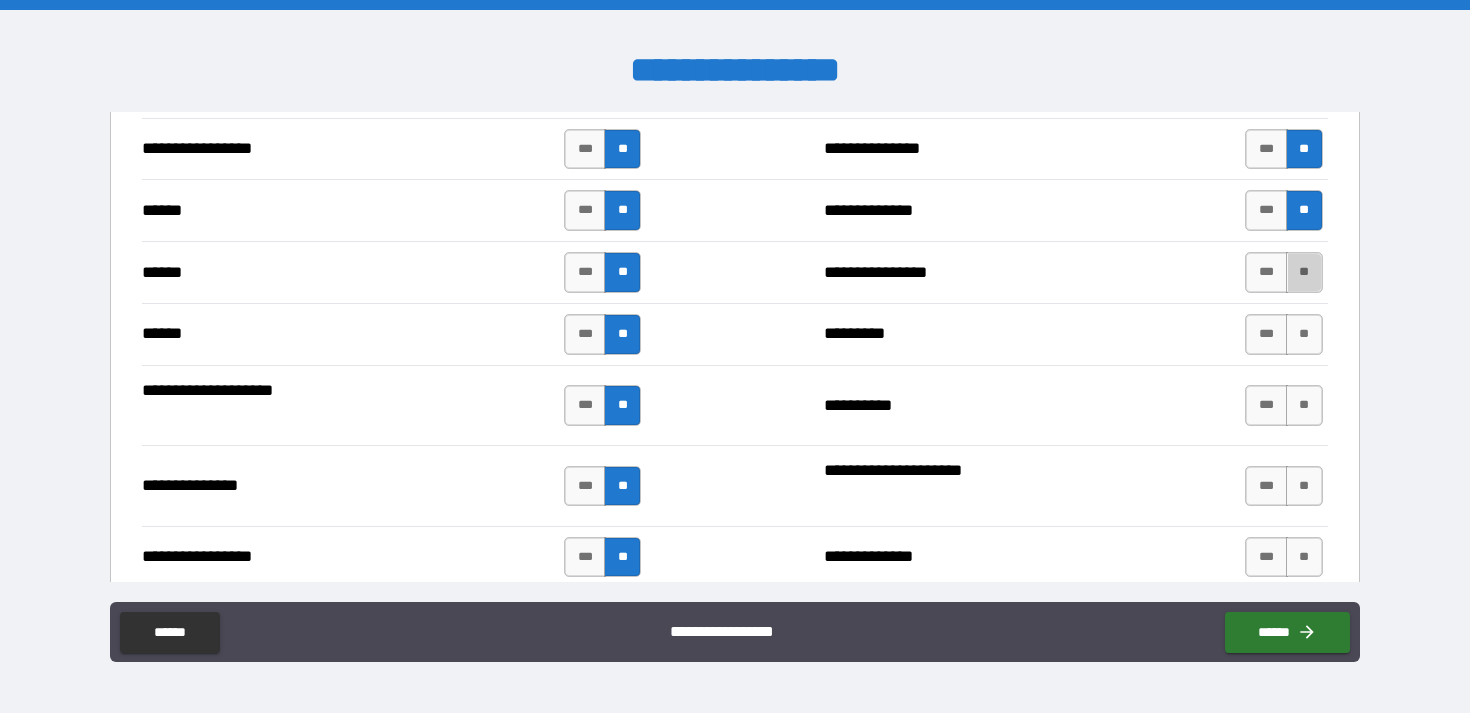 click on "**" at bounding box center (1304, 272) 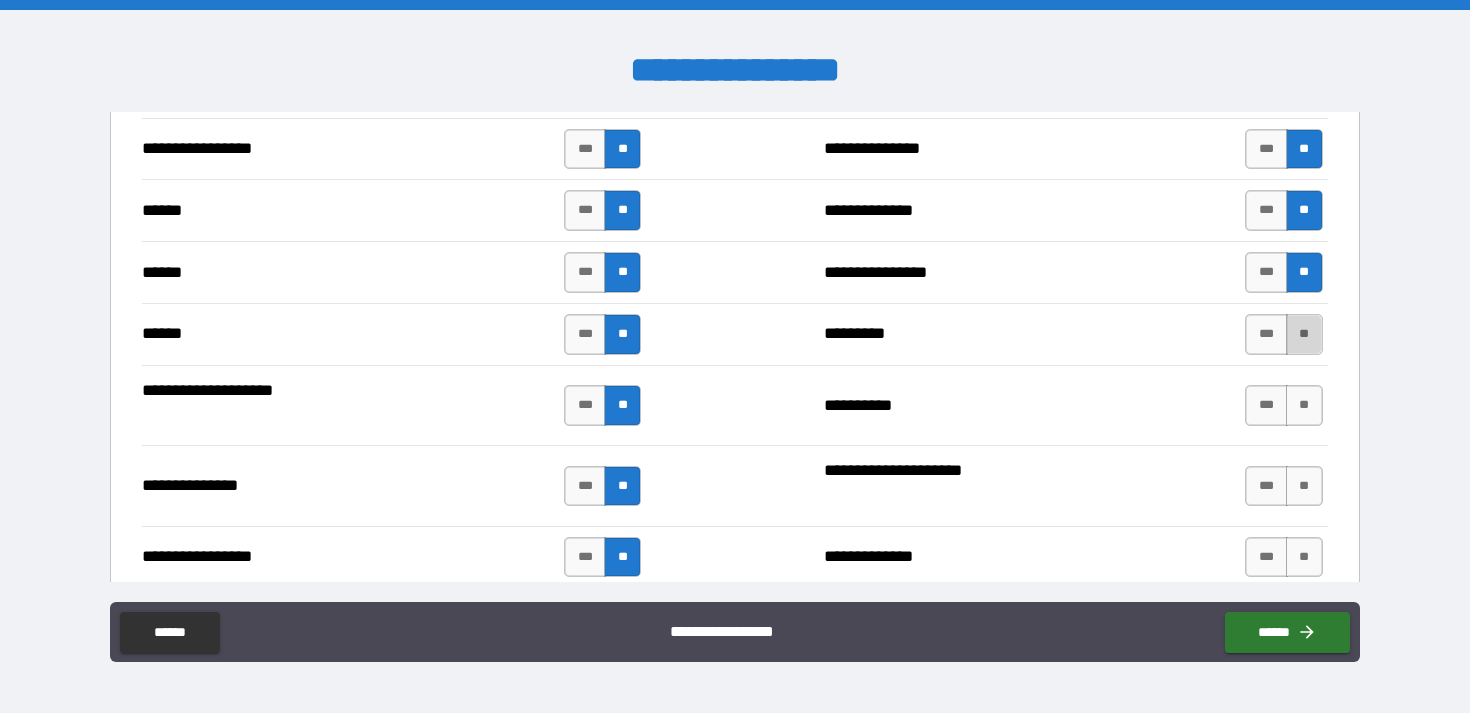 click on "**" at bounding box center (1304, 334) 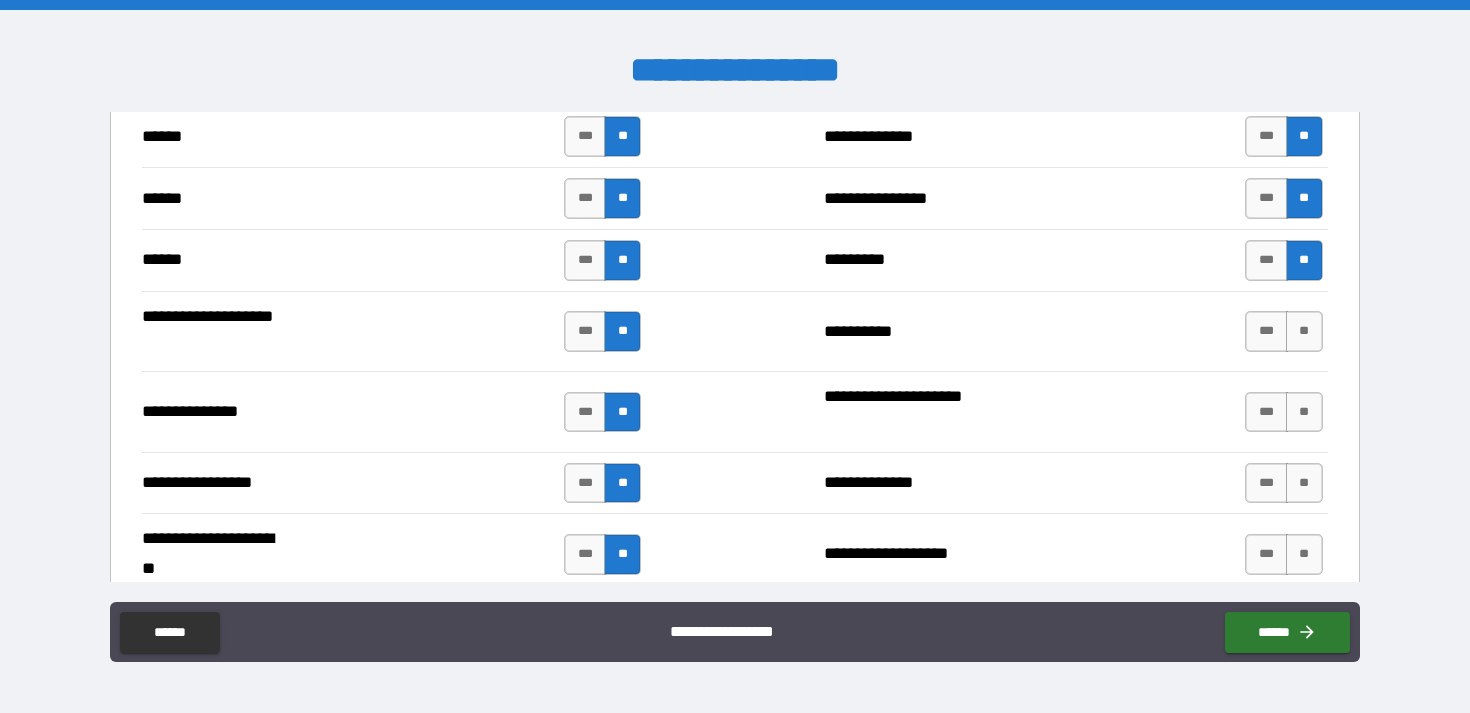 scroll, scrollTop: 2430, scrollLeft: 0, axis: vertical 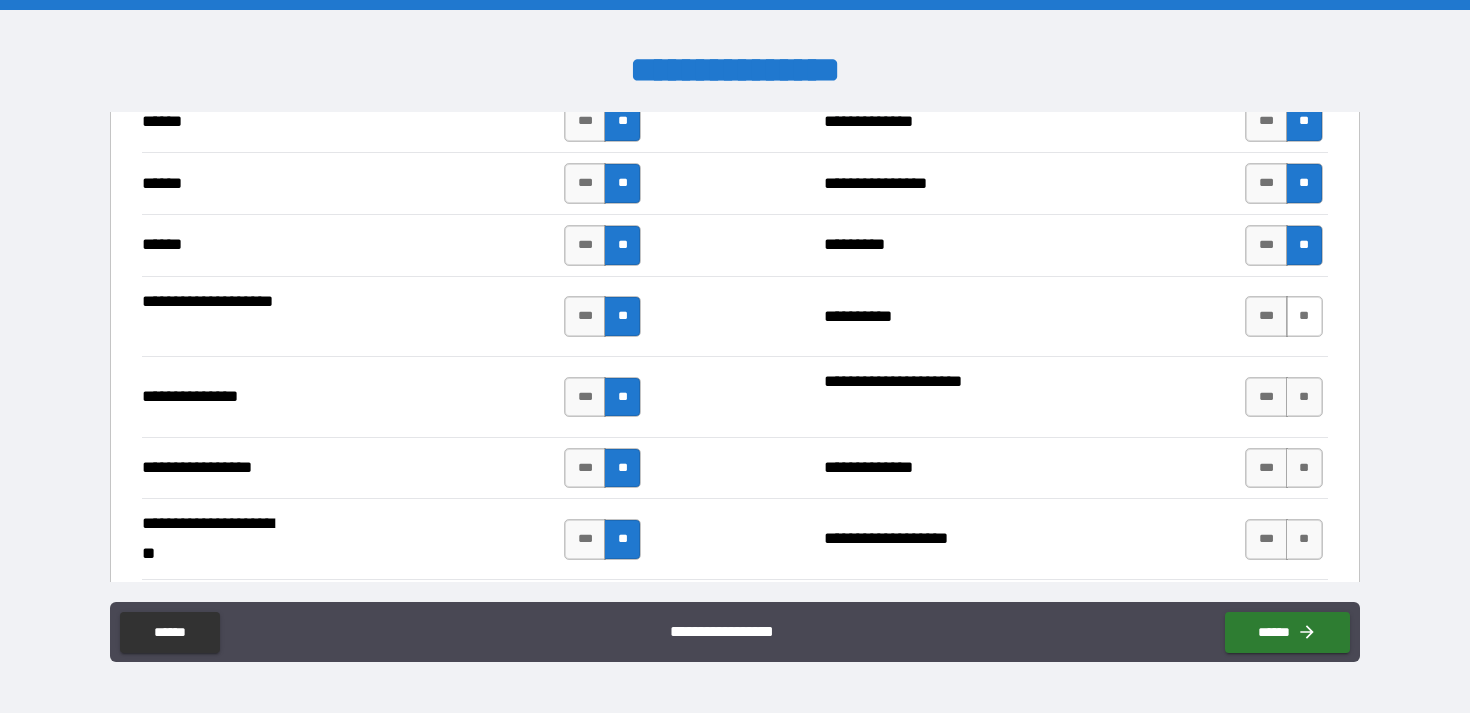 click on "**" at bounding box center (1304, 316) 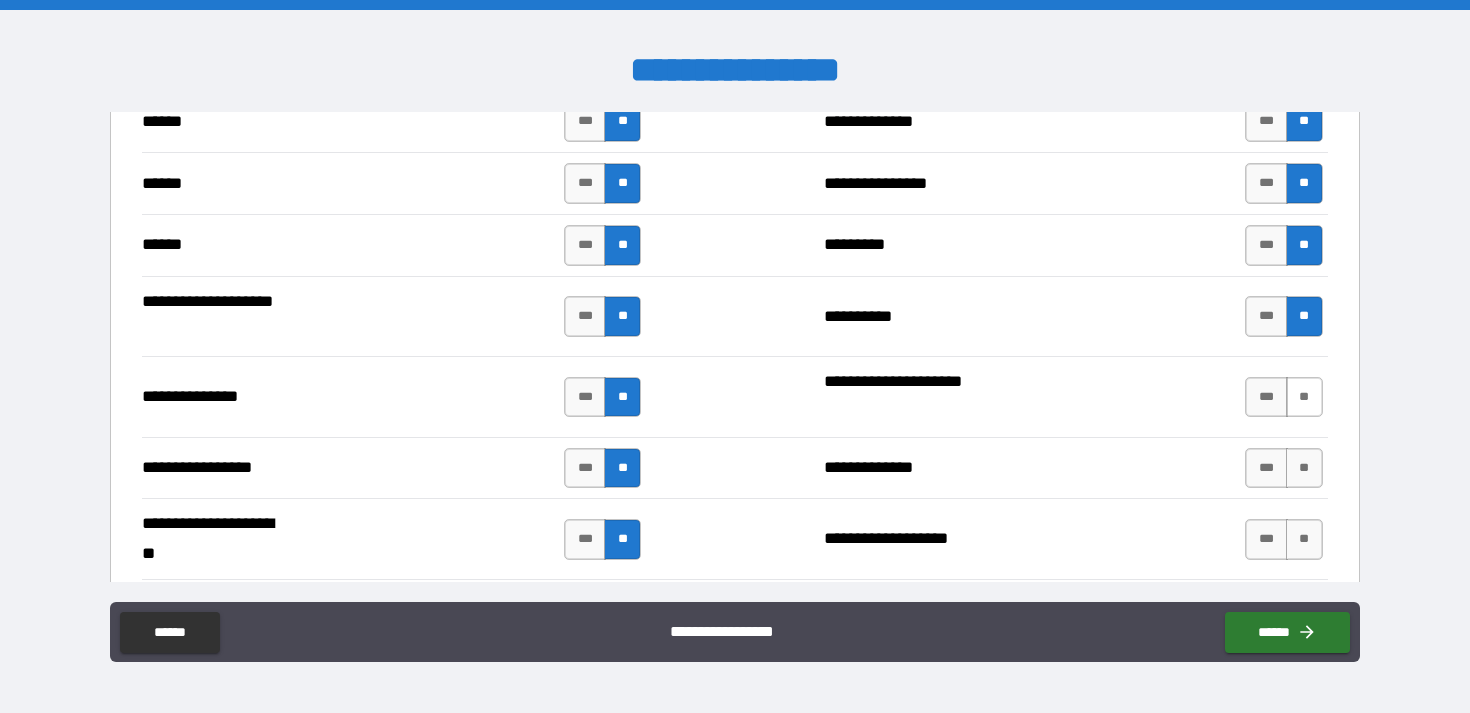 click on "**" at bounding box center (1304, 397) 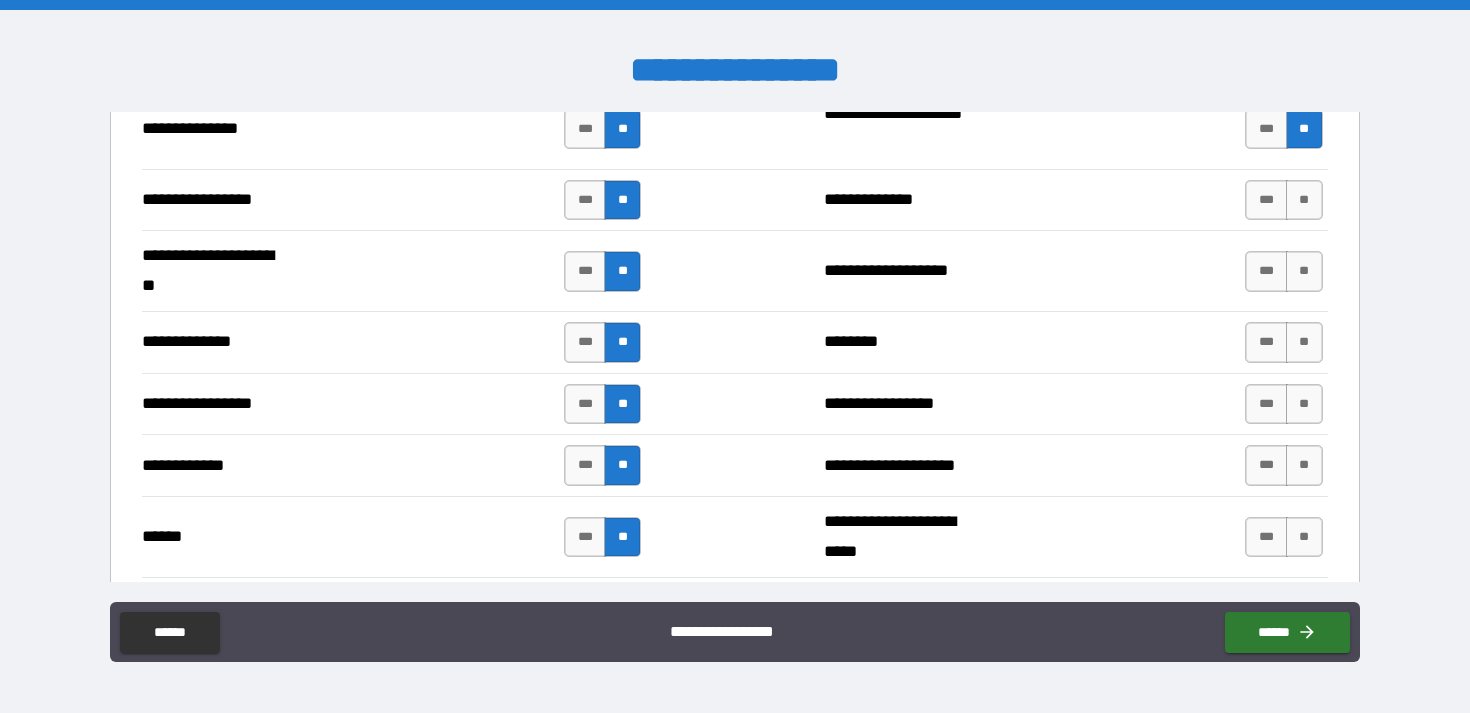 scroll, scrollTop: 2748, scrollLeft: 0, axis: vertical 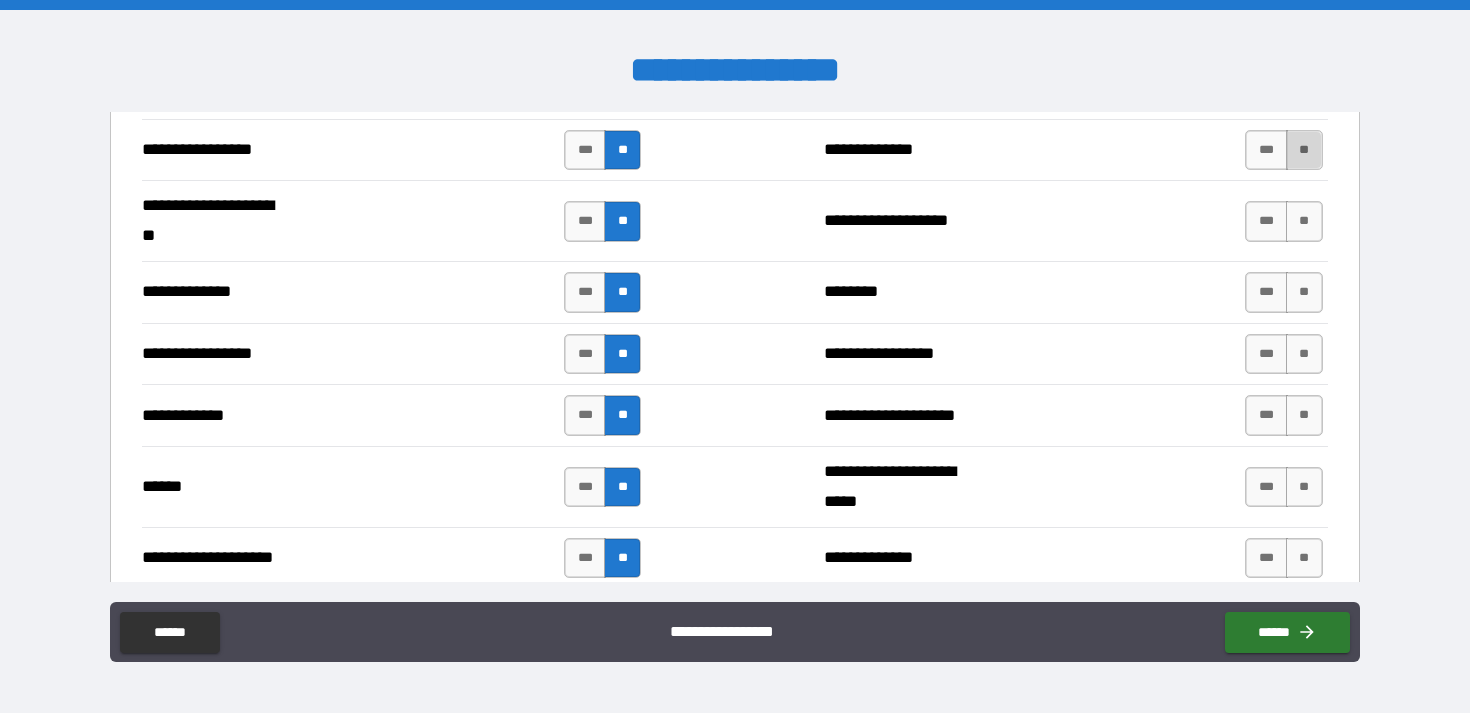 click on "**" at bounding box center [1304, 150] 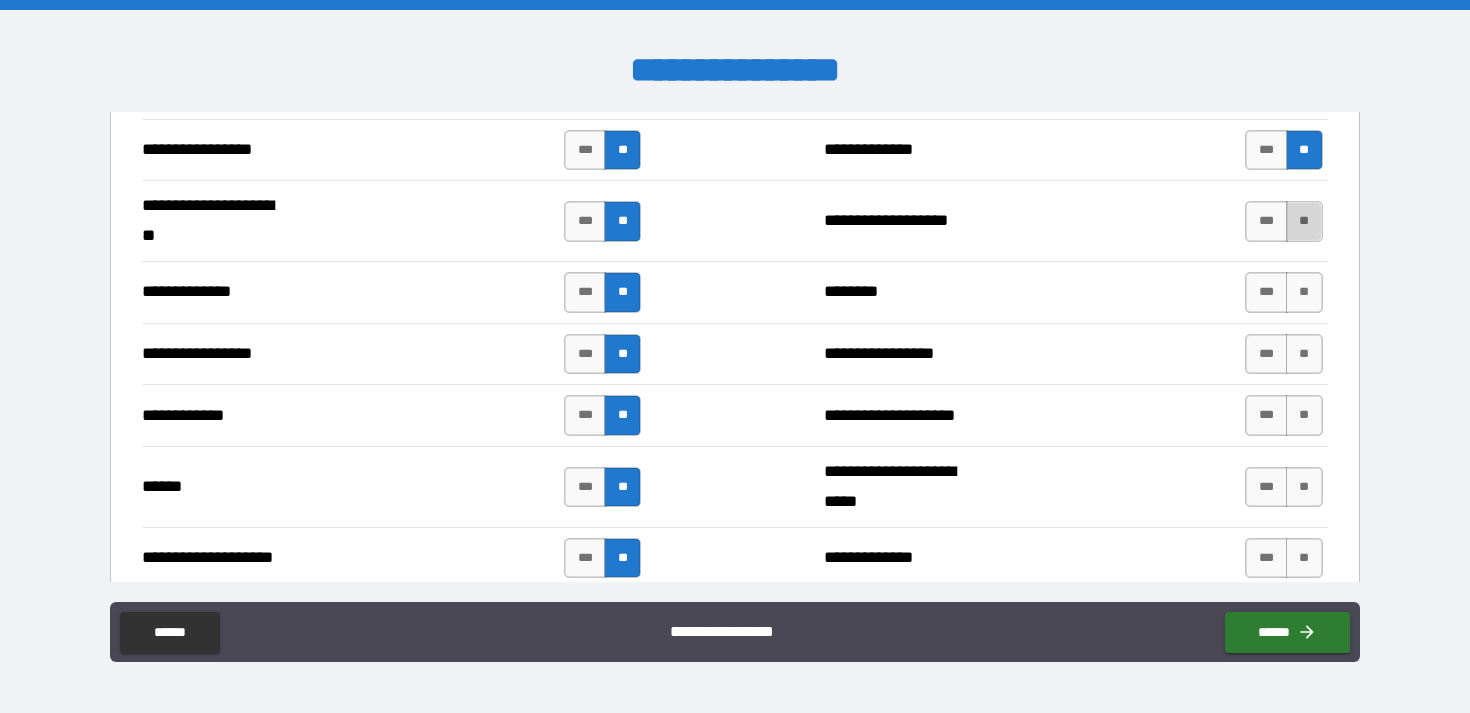 click on "**" at bounding box center [1304, 221] 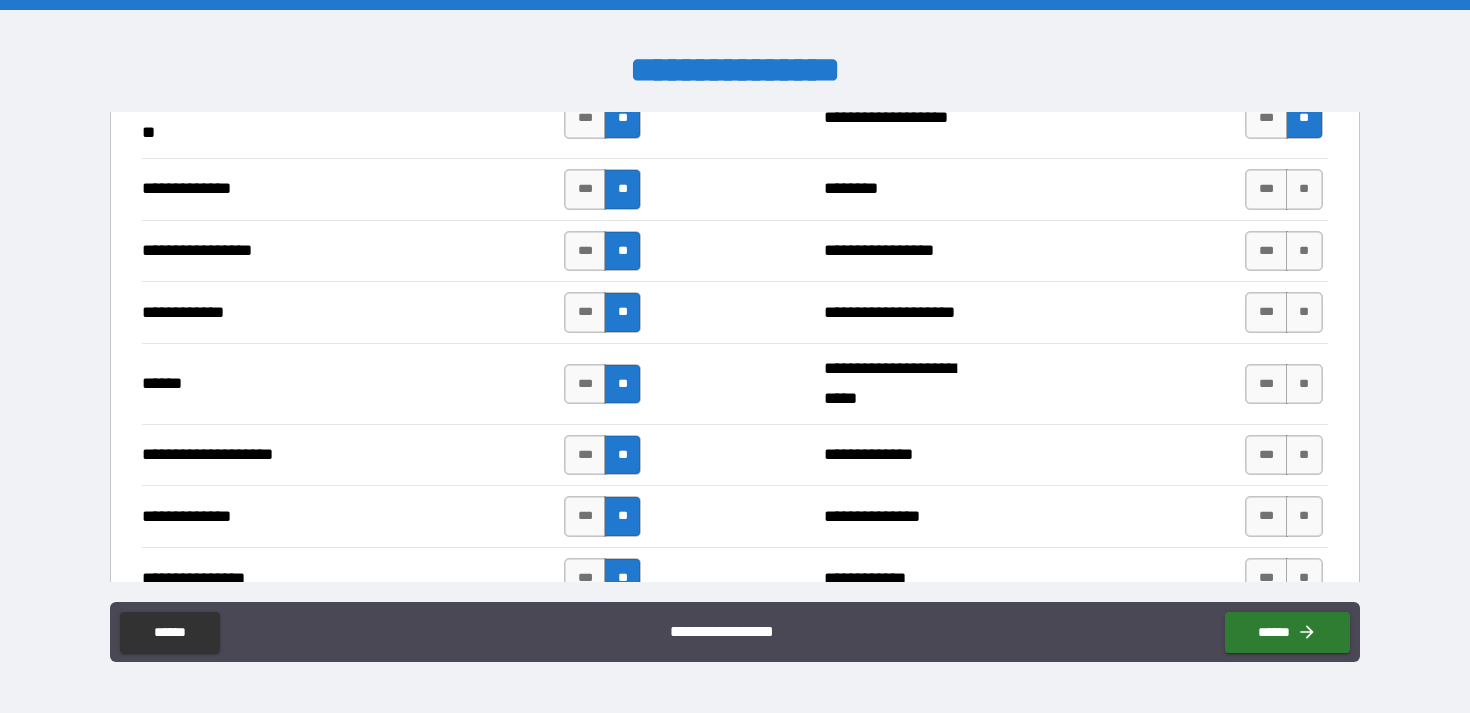scroll, scrollTop: 2856, scrollLeft: 0, axis: vertical 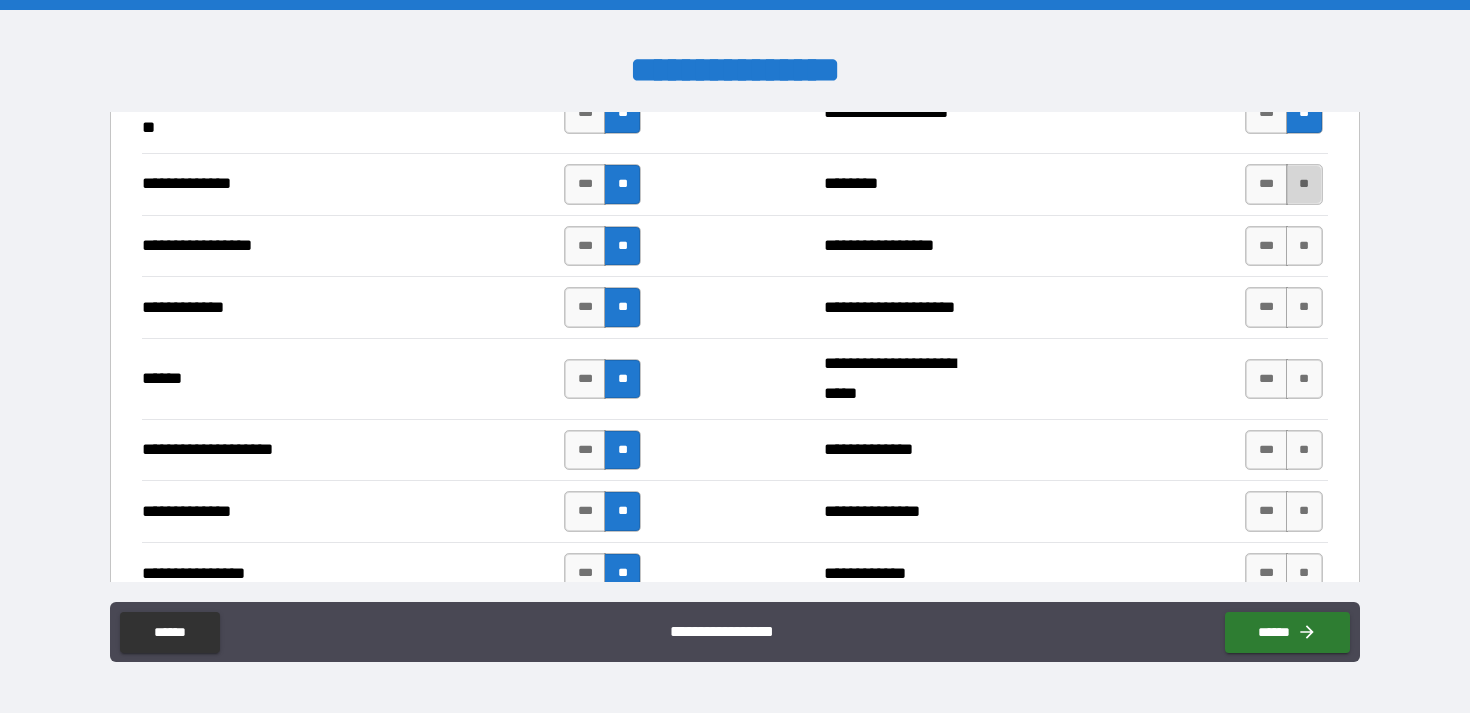 click on "**" at bounding box center (1304, 184) 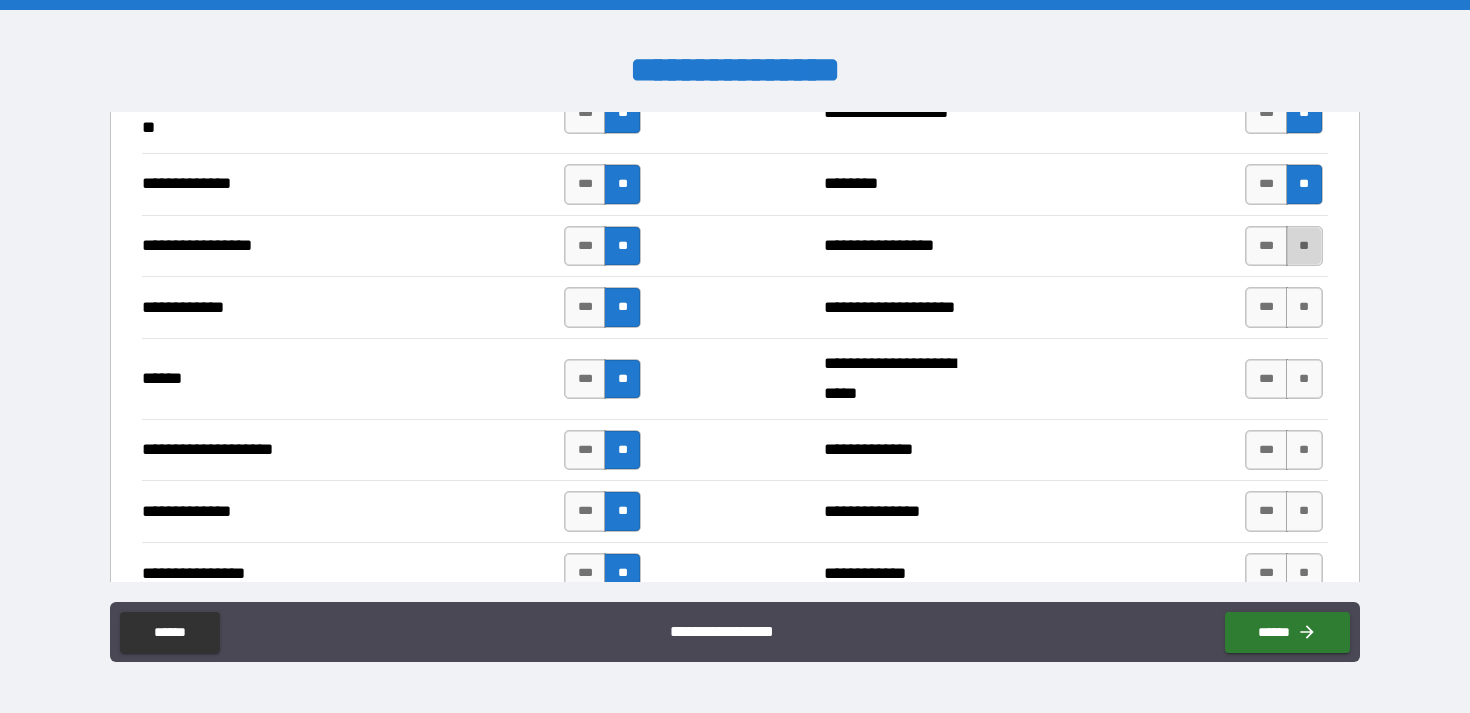 click on "**" at bounding box center [1304, 246] 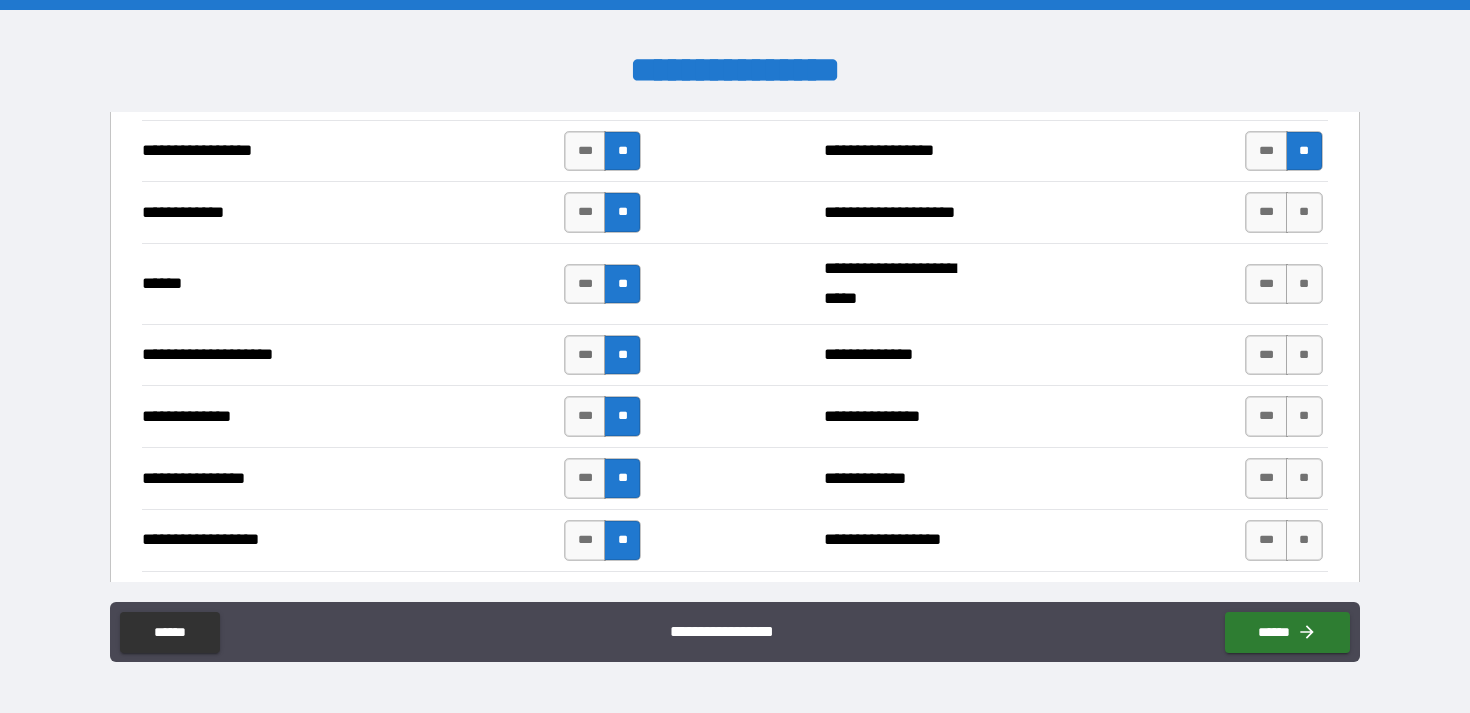 scroll, scrollTop: 2955, scrollLeft: 0, axis: vertical 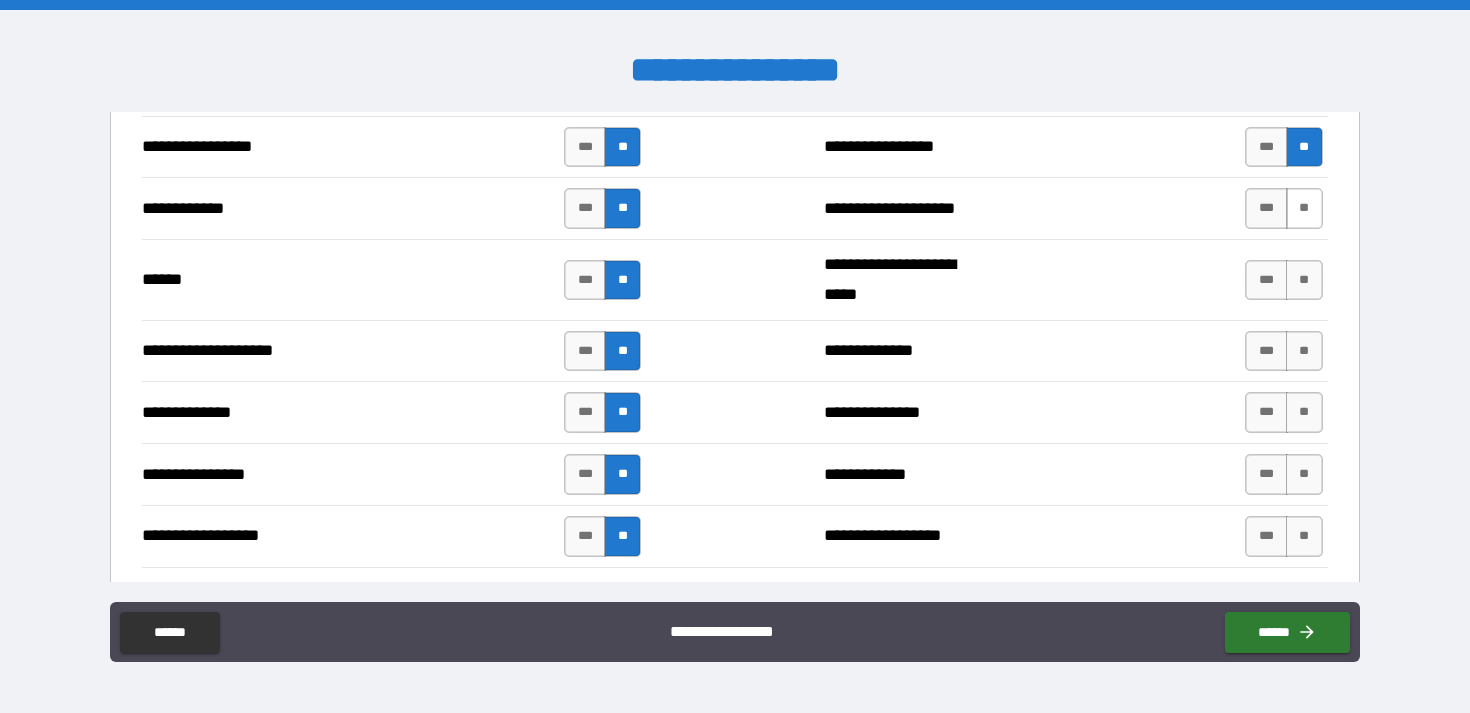 click on "**" at bounding box center [1304, 208] 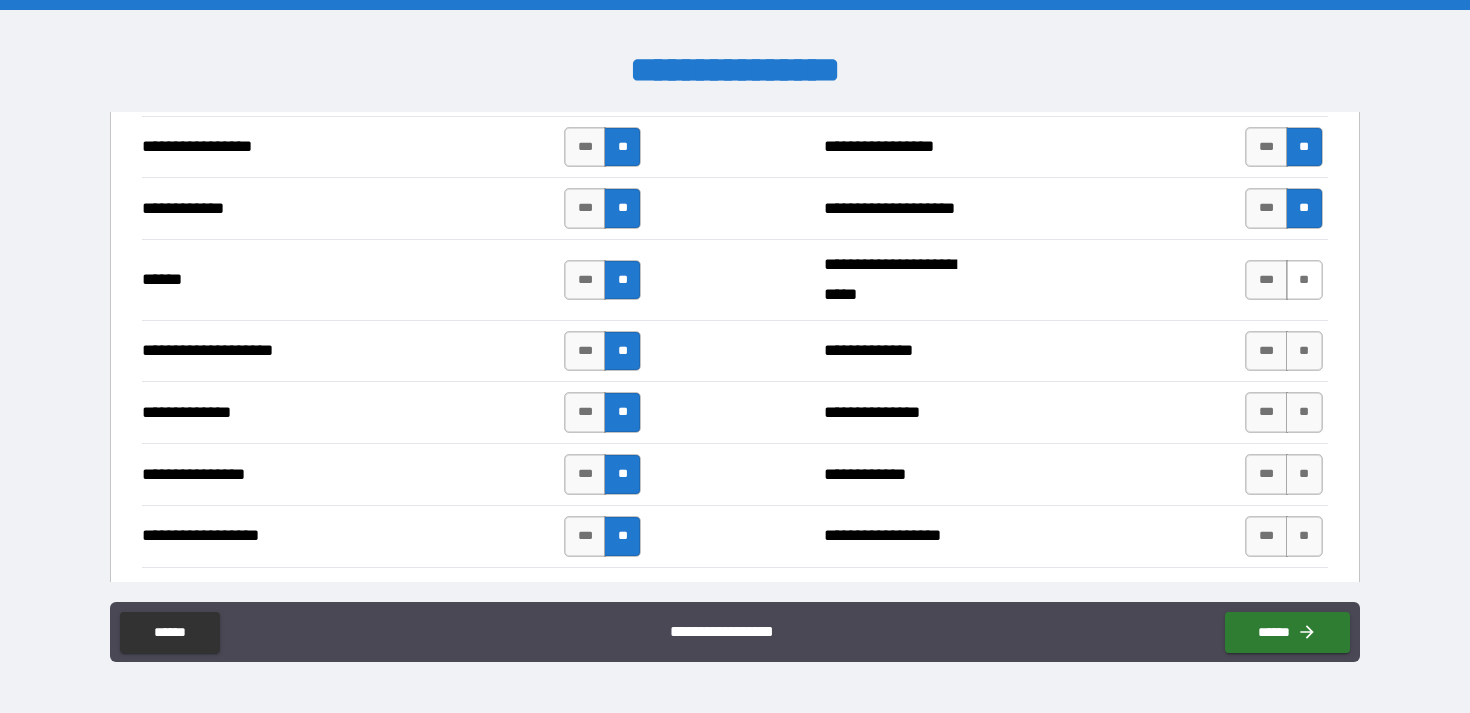 click on "**" at bounding box center (1304, 280) 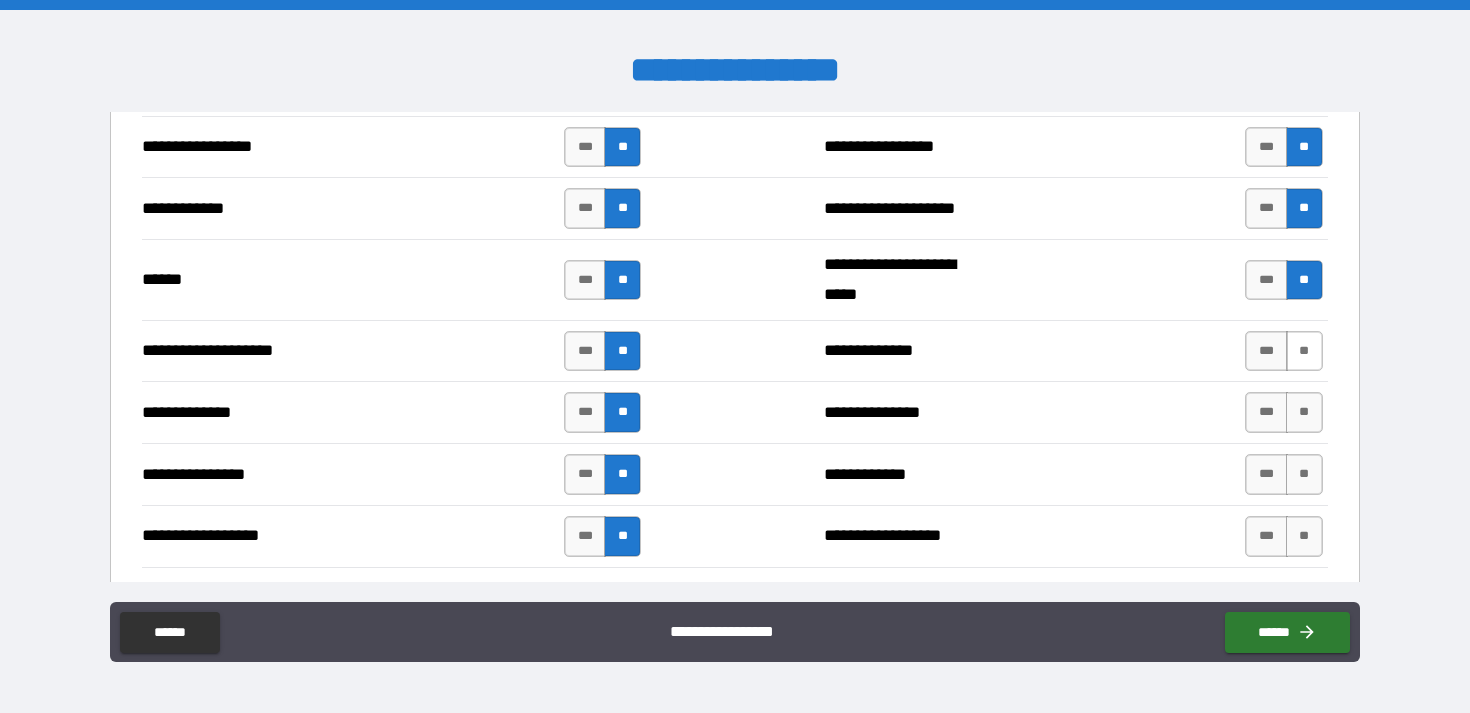 click on "**" at bounding box center (1304, 351) 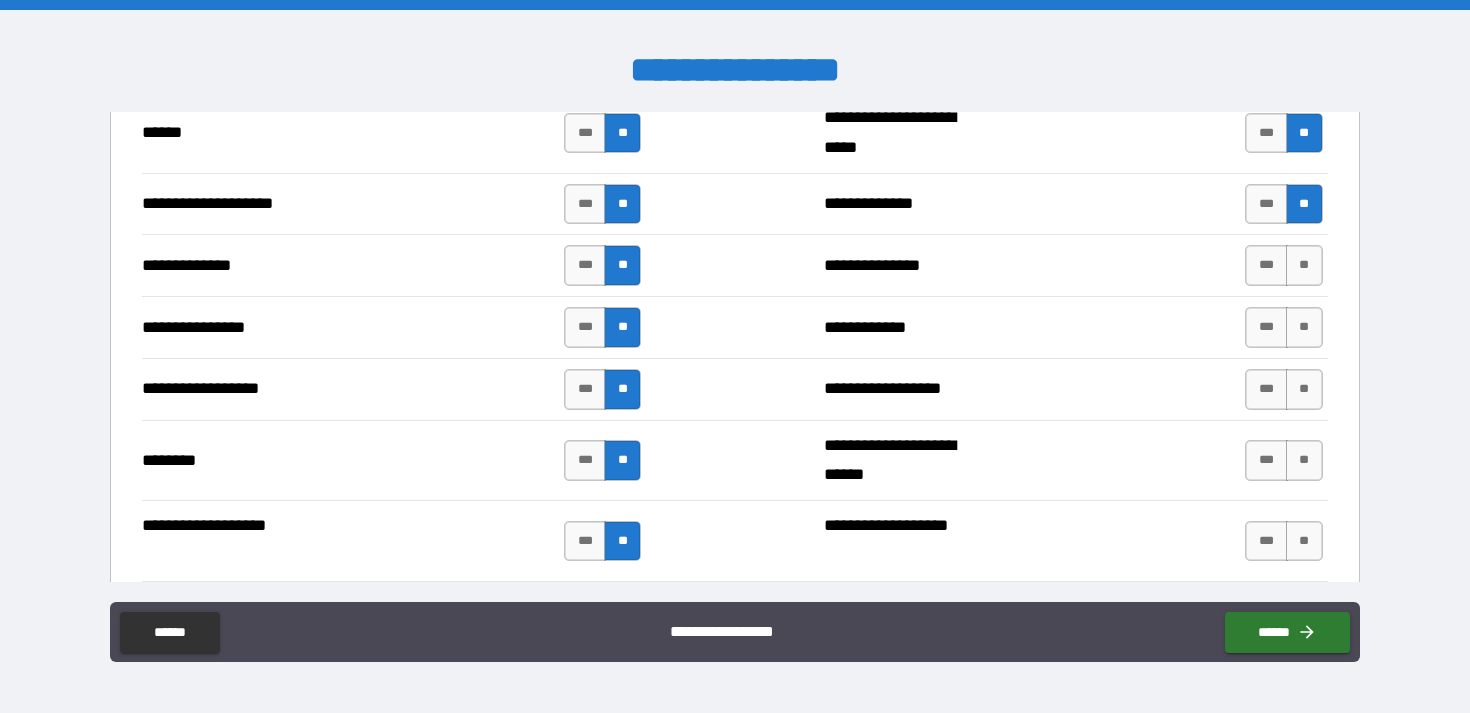 scroll, scrollTop: 3108, scrollLeft: 0, axis: vertical 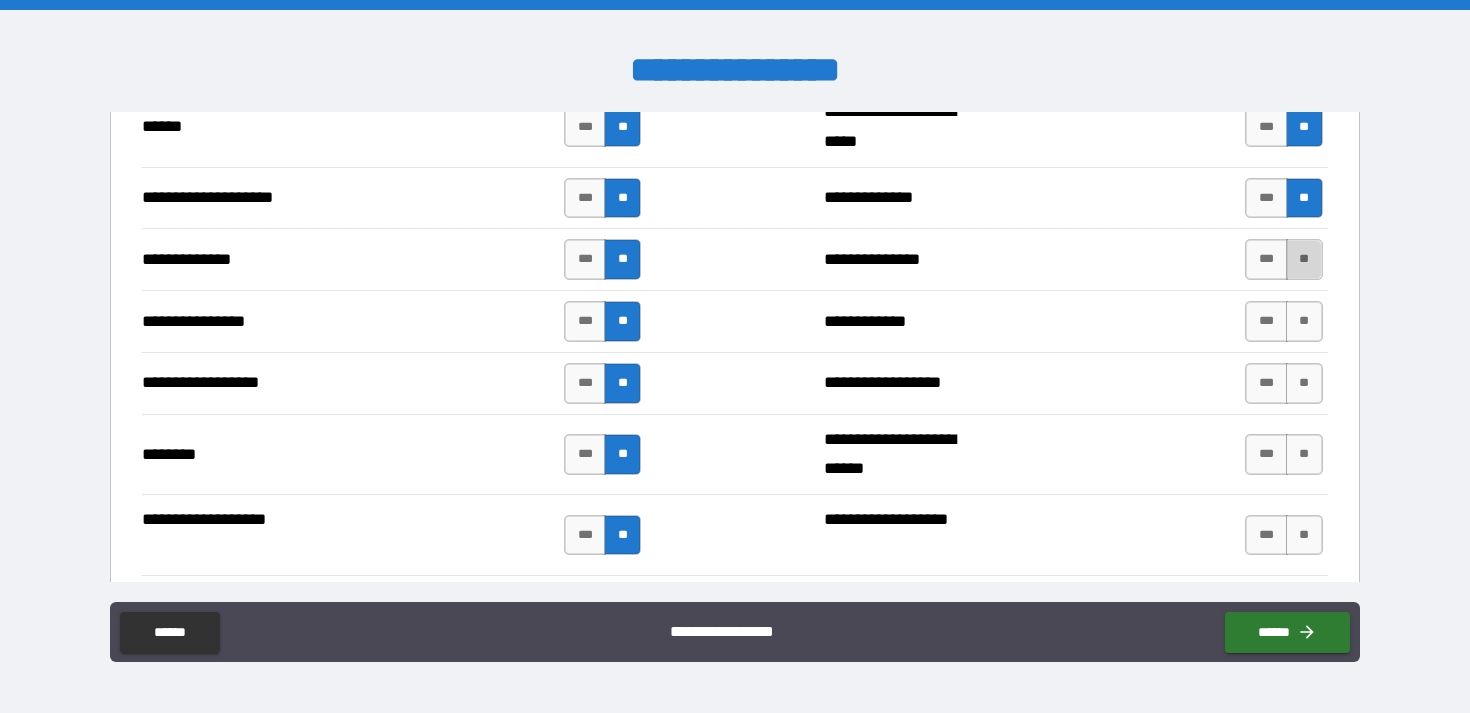 click on "**" at bounding box center (1304, 259) 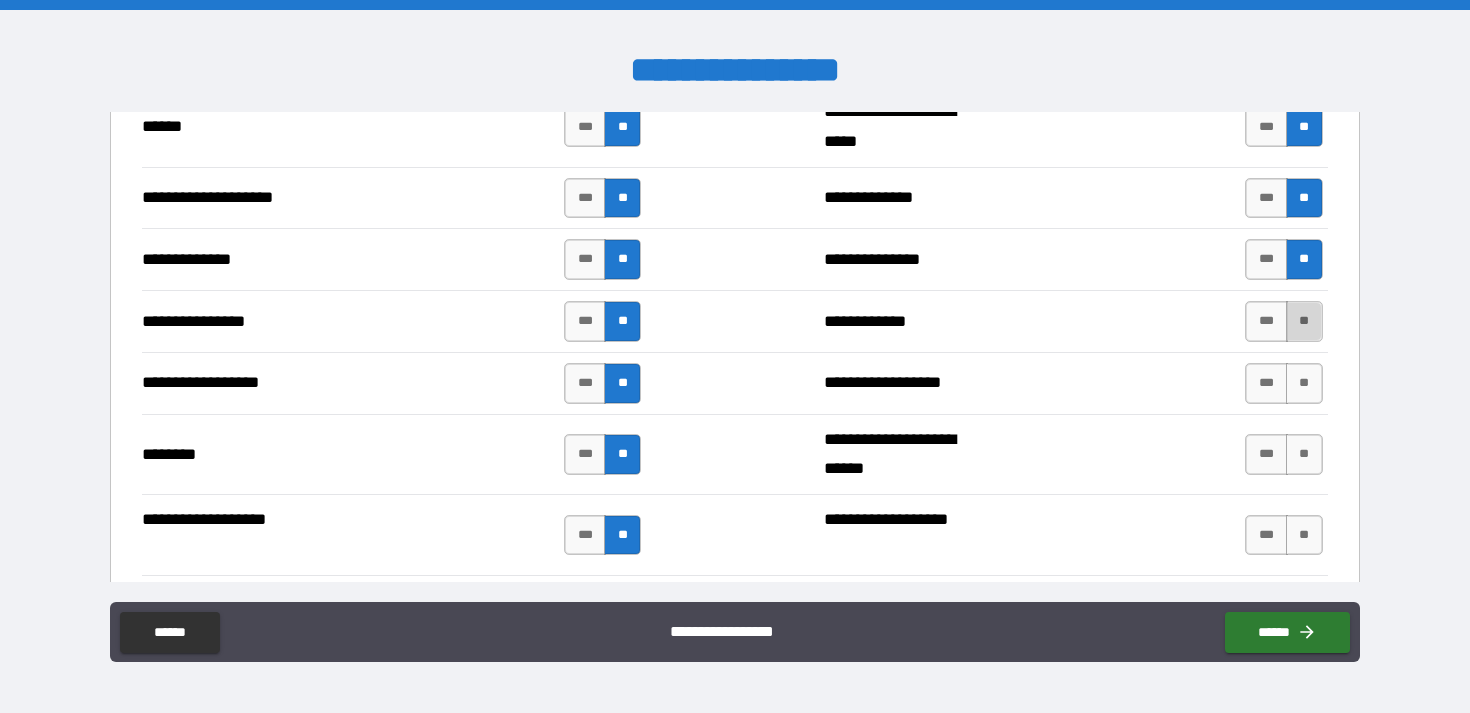 click on "**" at bounding box center (1304, 321) 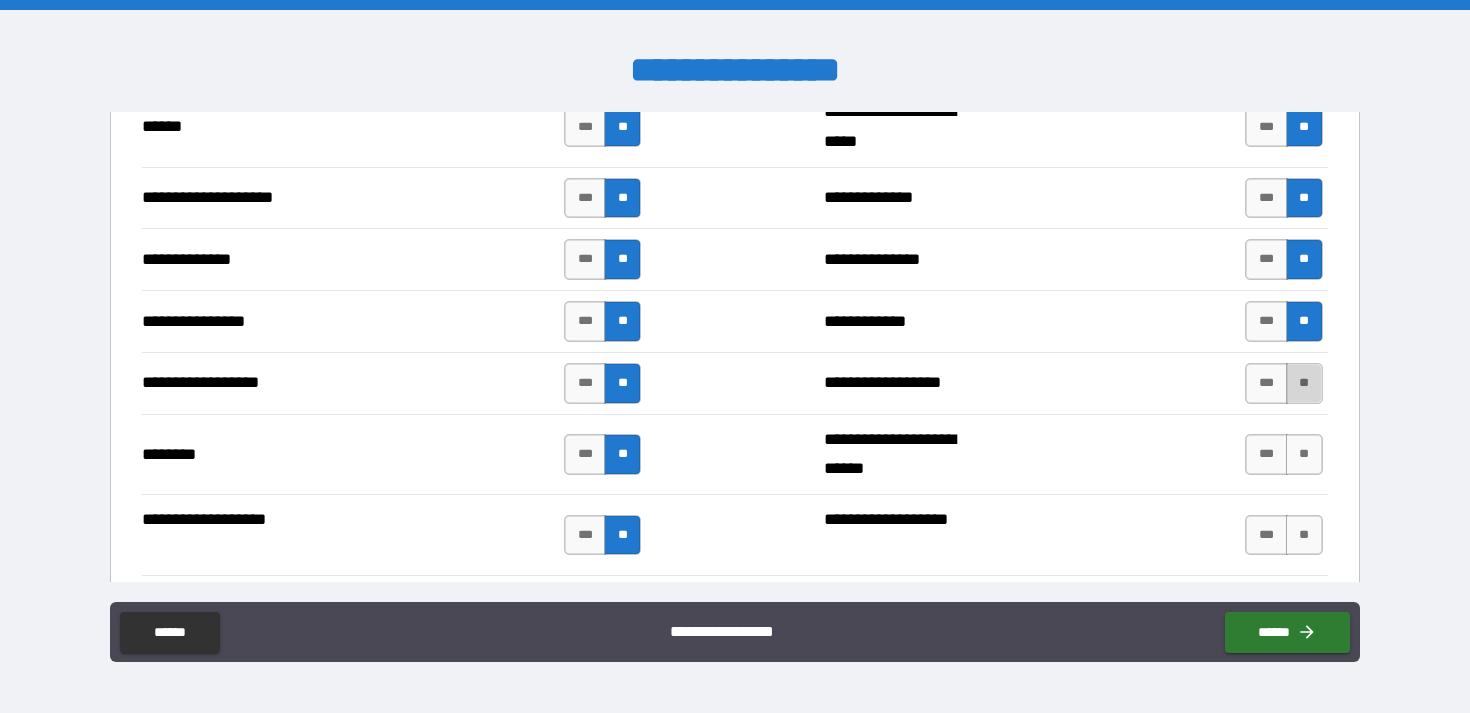 click on "**" at bounding box center [1304, 383] 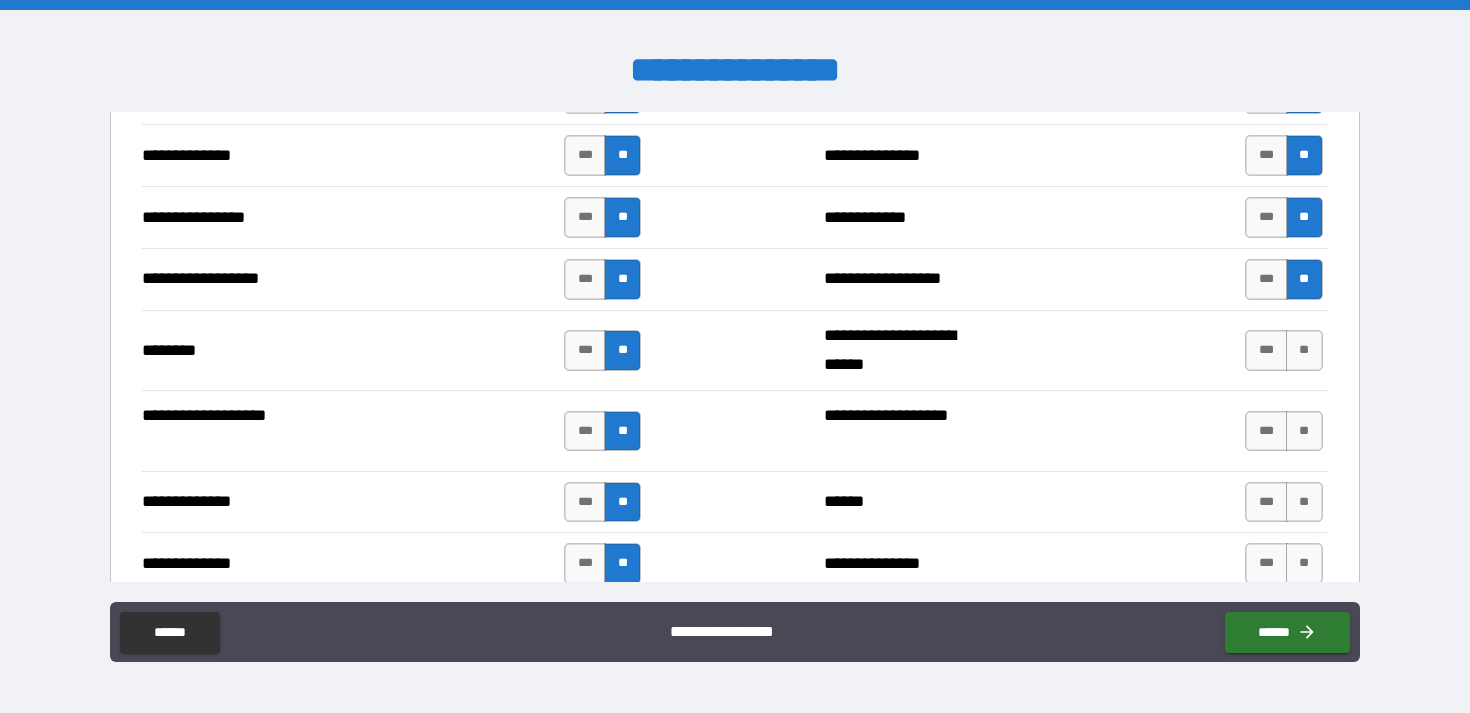 scroll, scrollTop: 3219, scrollLeft: 0, axis: vertical 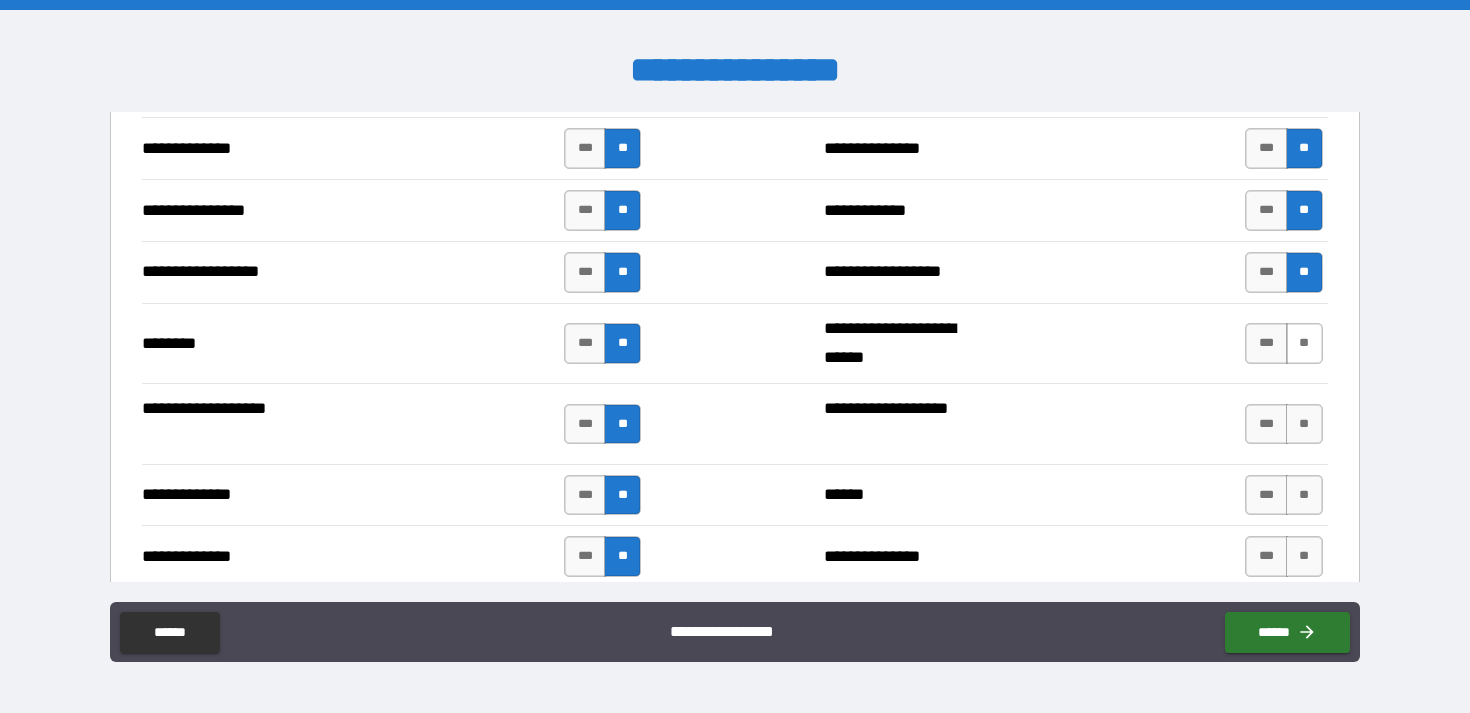 click on "**" at bounding box center [1304, 343] 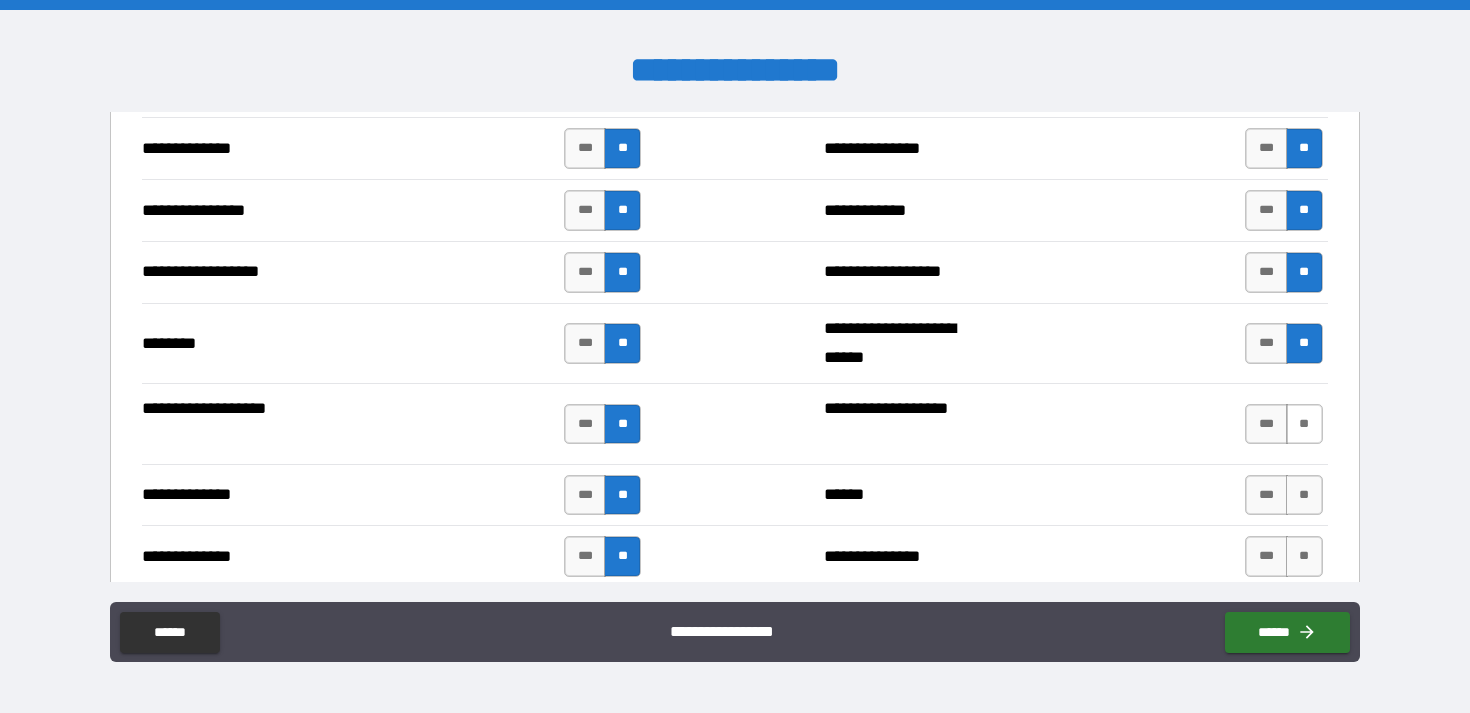 click on "**" at bounding box center (1304, 424) 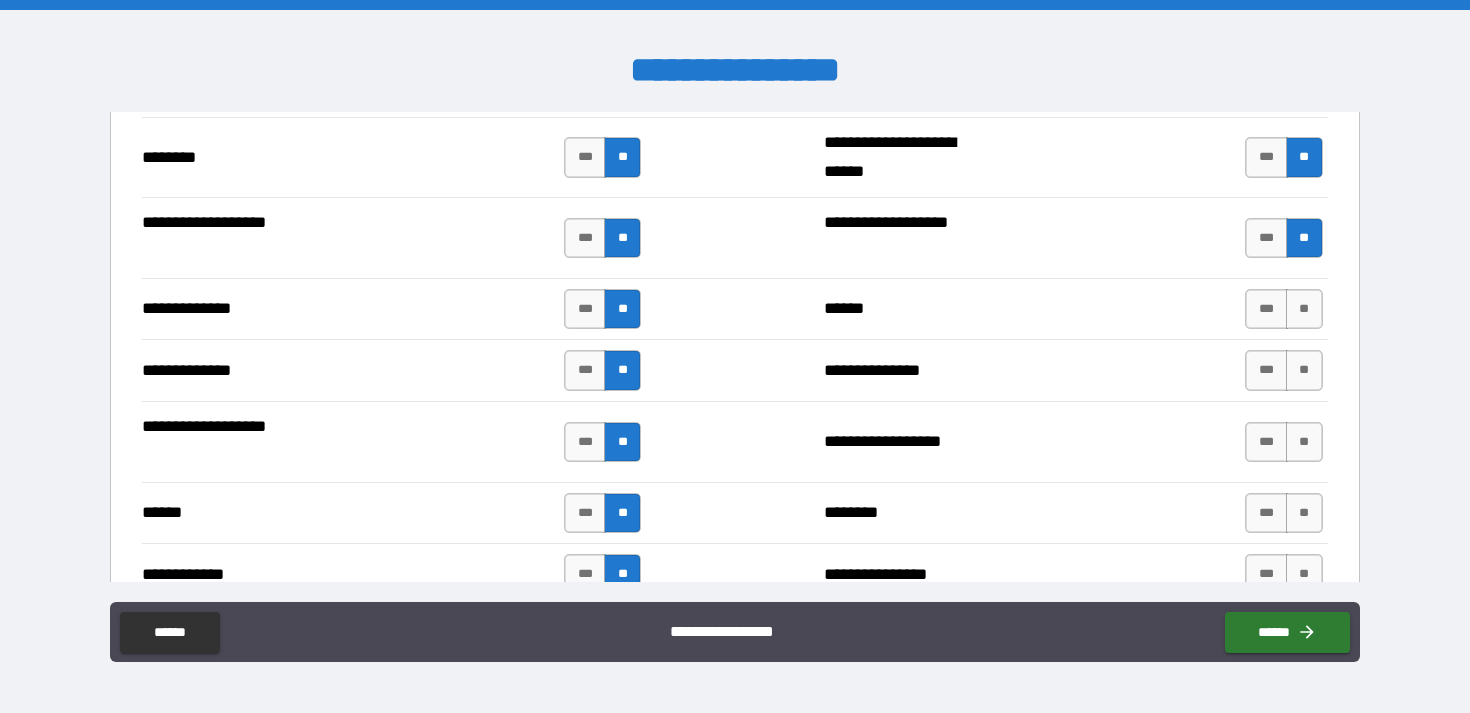 scroll, scrollTop: 3415, scrollLeft: 0, axis: vertical 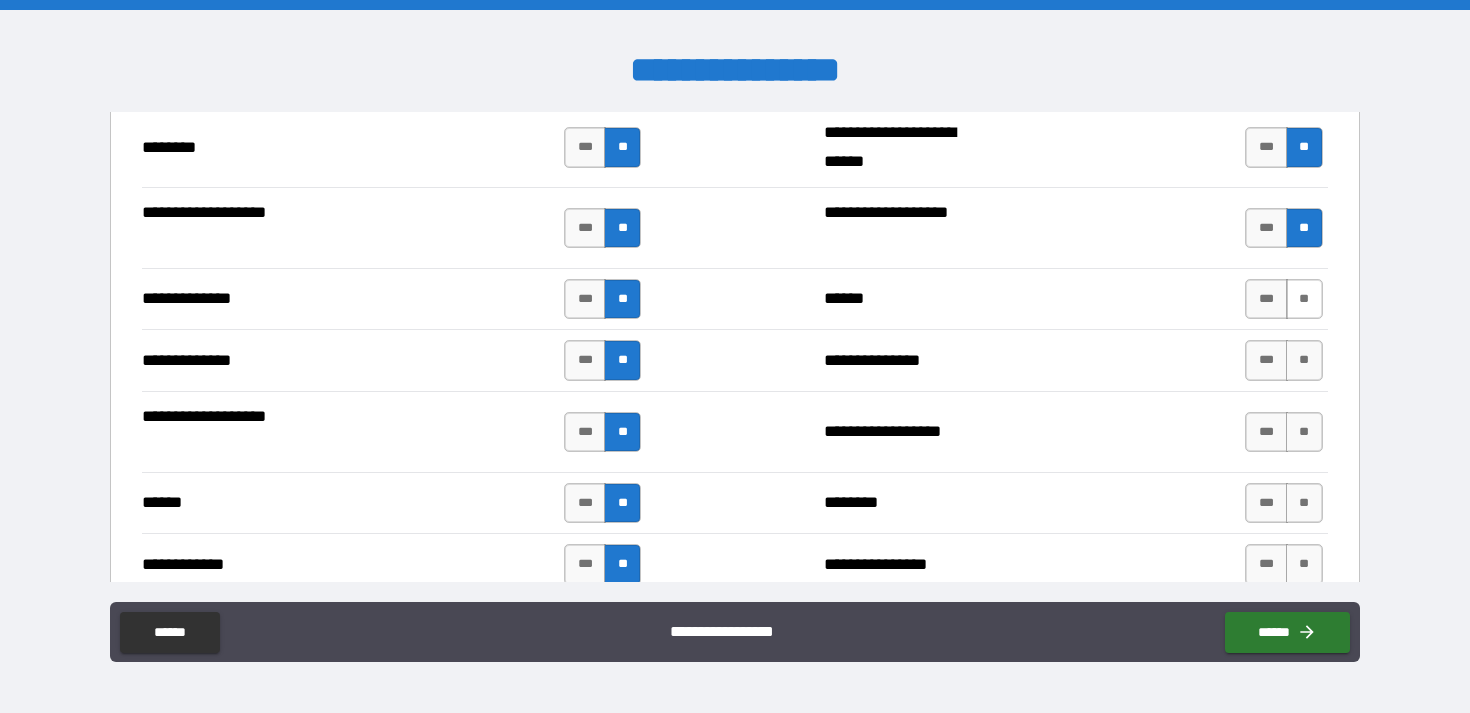 click on "**" at bounding box center [1304, 299] 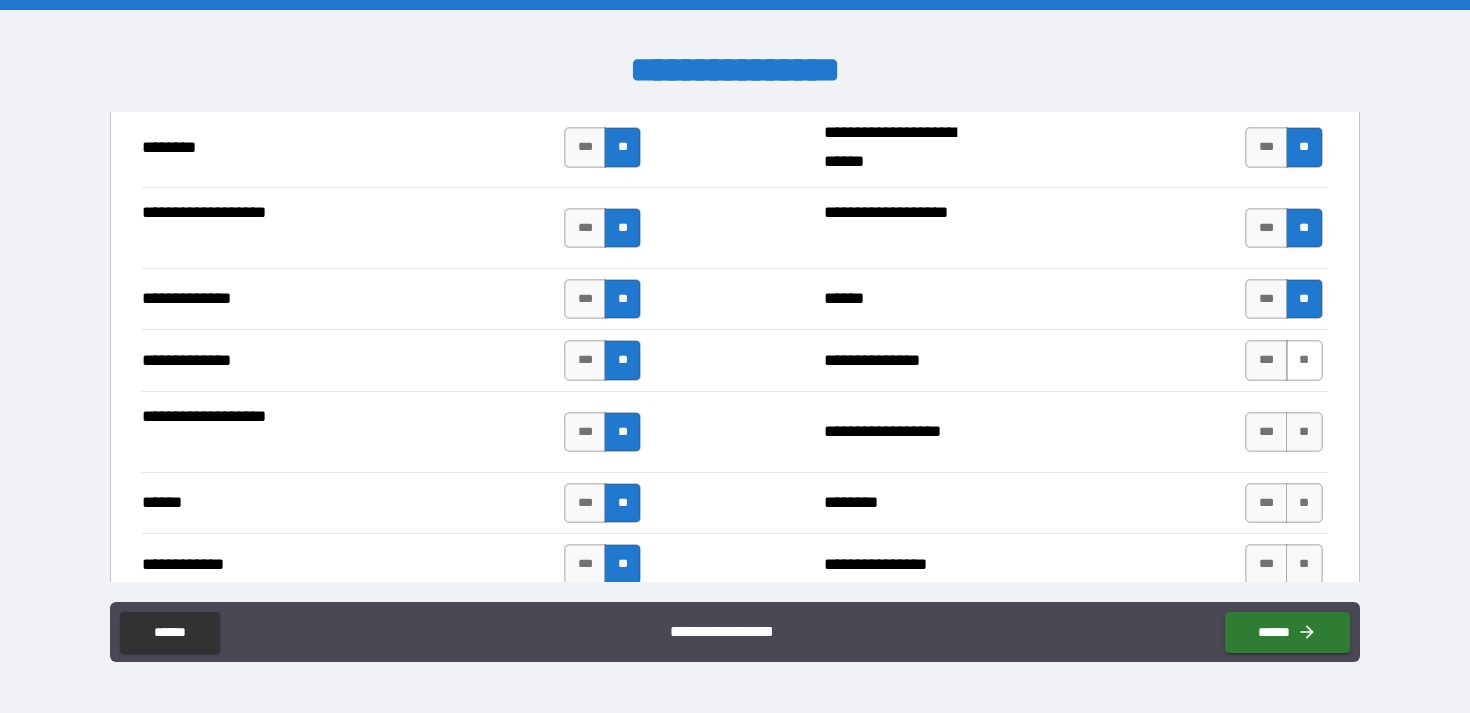 click on "**" at bounding box center (1304, 360) 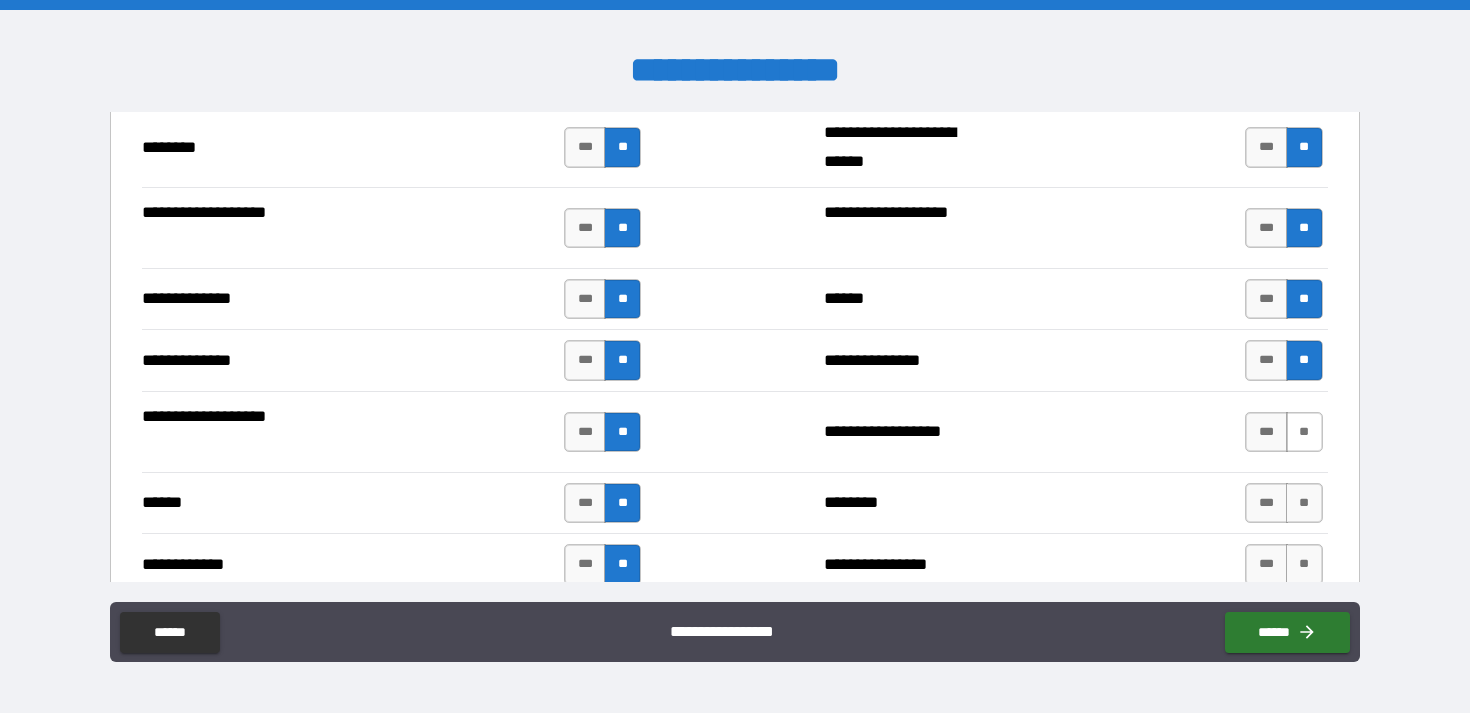 click on "**" at bounding box center (1304, 432) 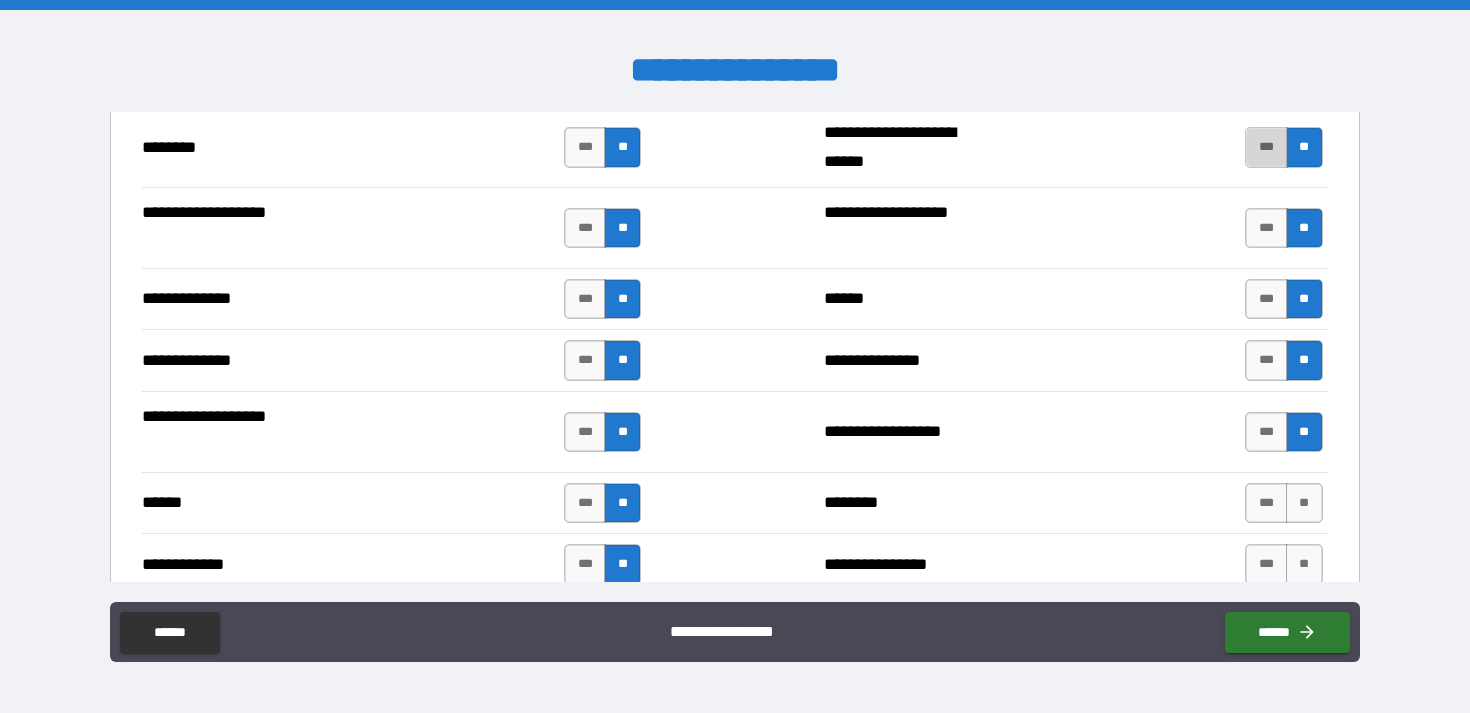 click on "***" at bounding box center [1266, 147] 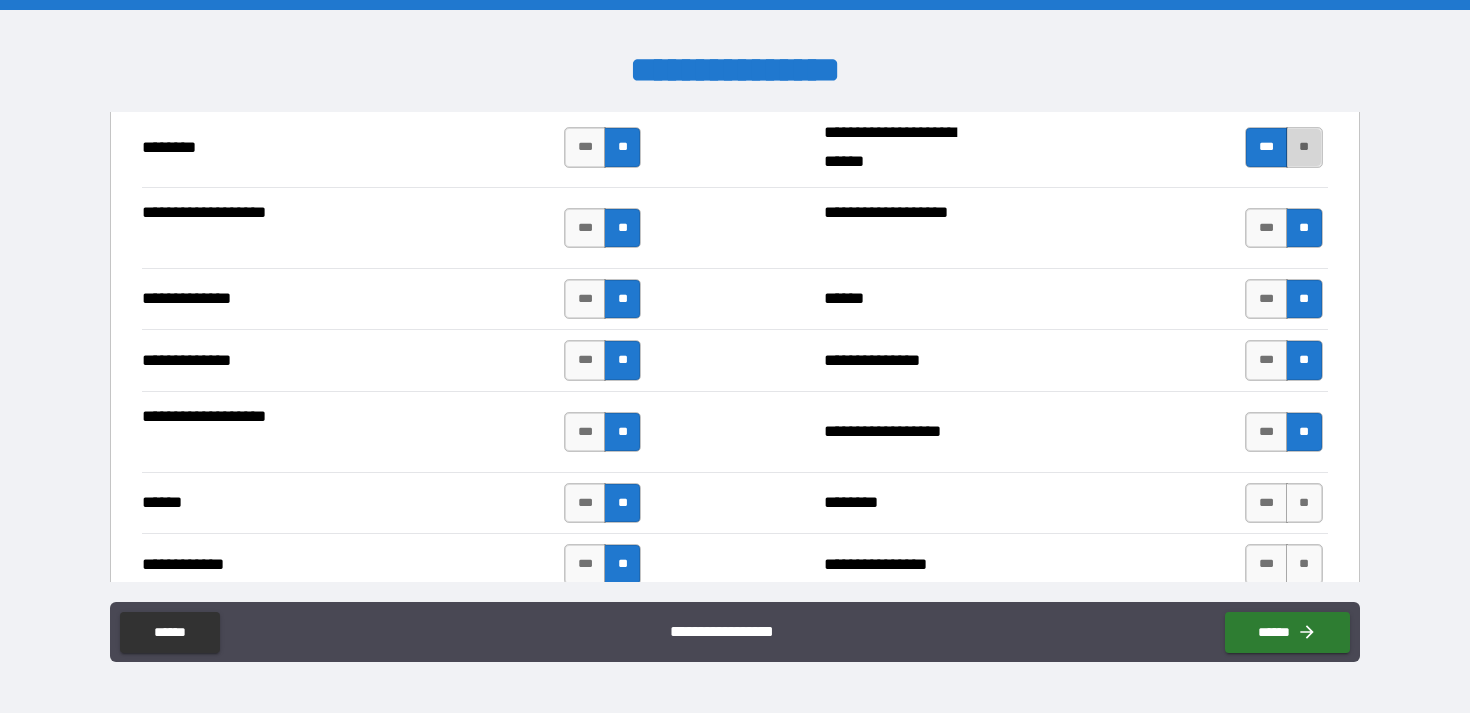 click on "**" at bounding box center (1304, 147) 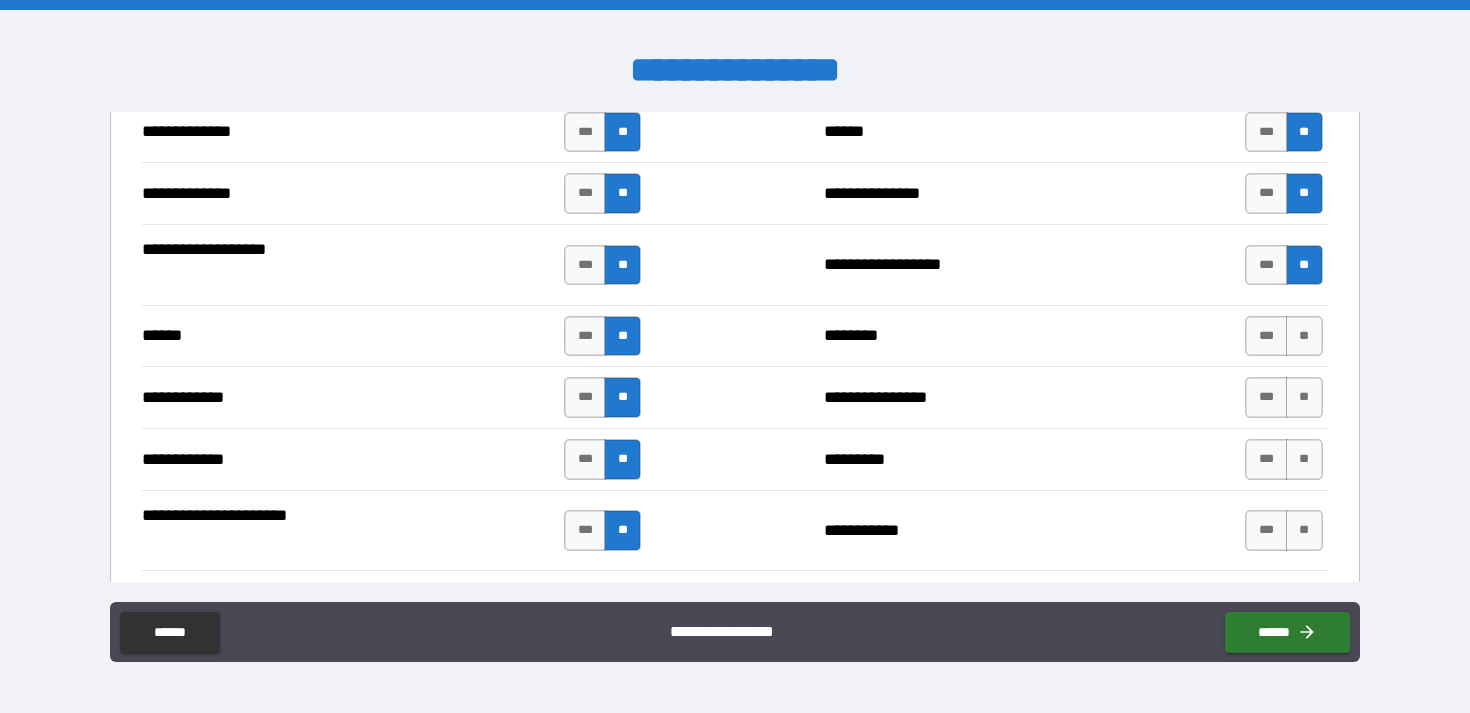 scroll, scrollTop: 3606, scrollLeft: 0, axis: vertical 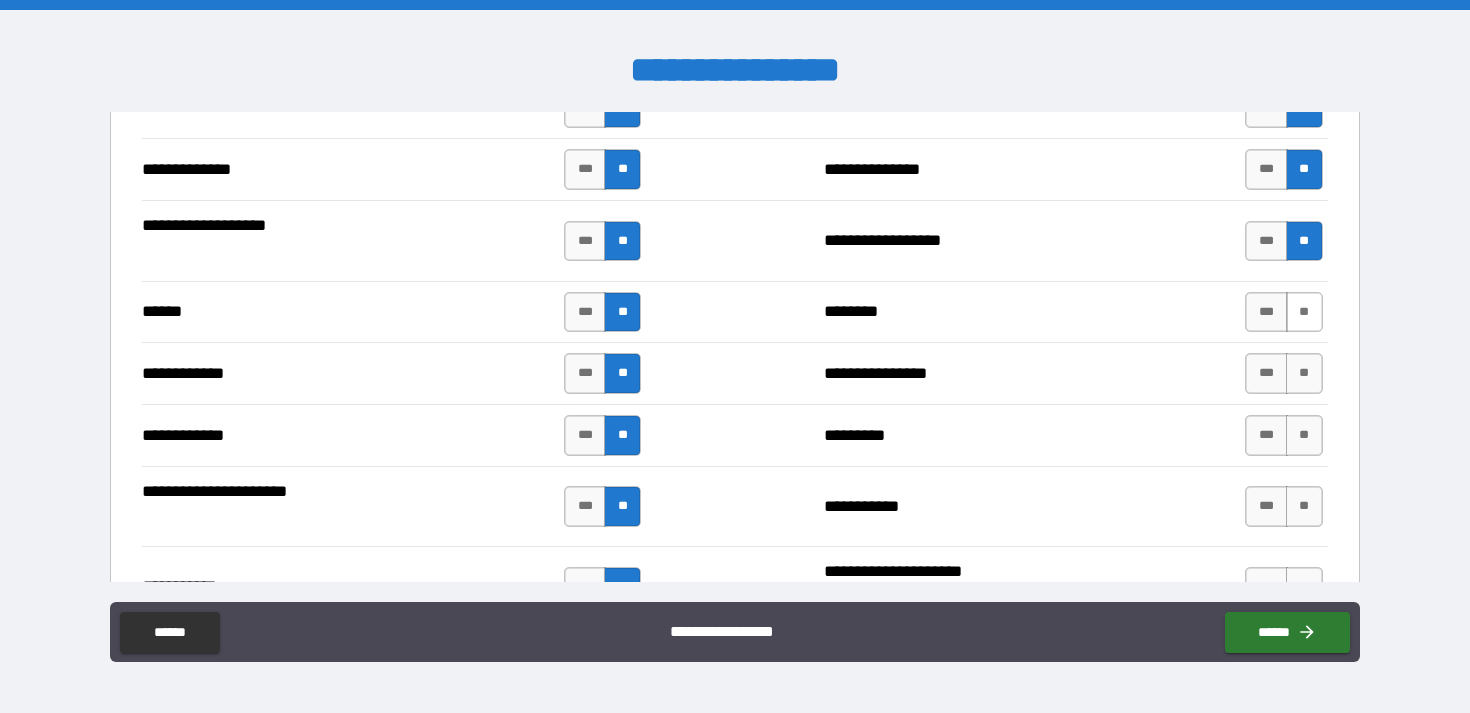 click on "**" at bounding box center (1304, 312) 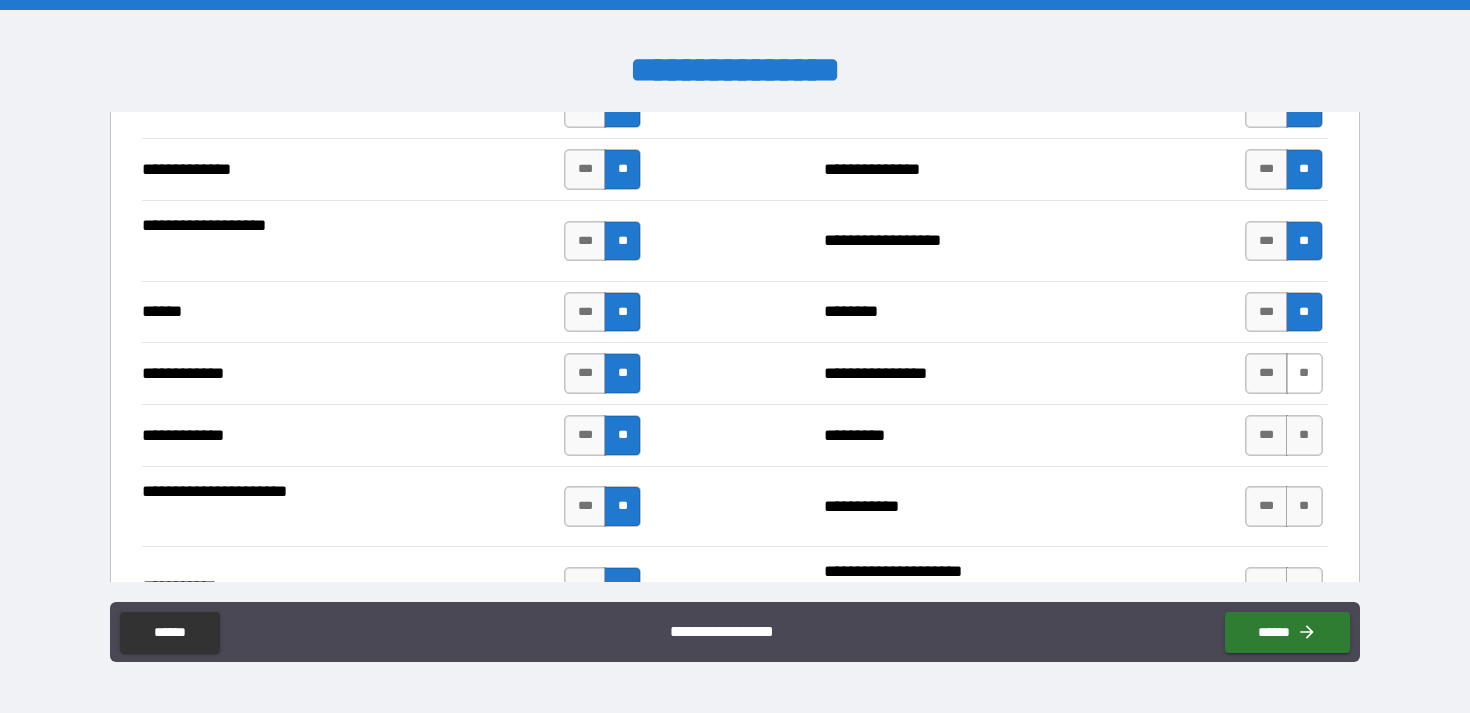click on "**" at bounding box center [1304, 373] 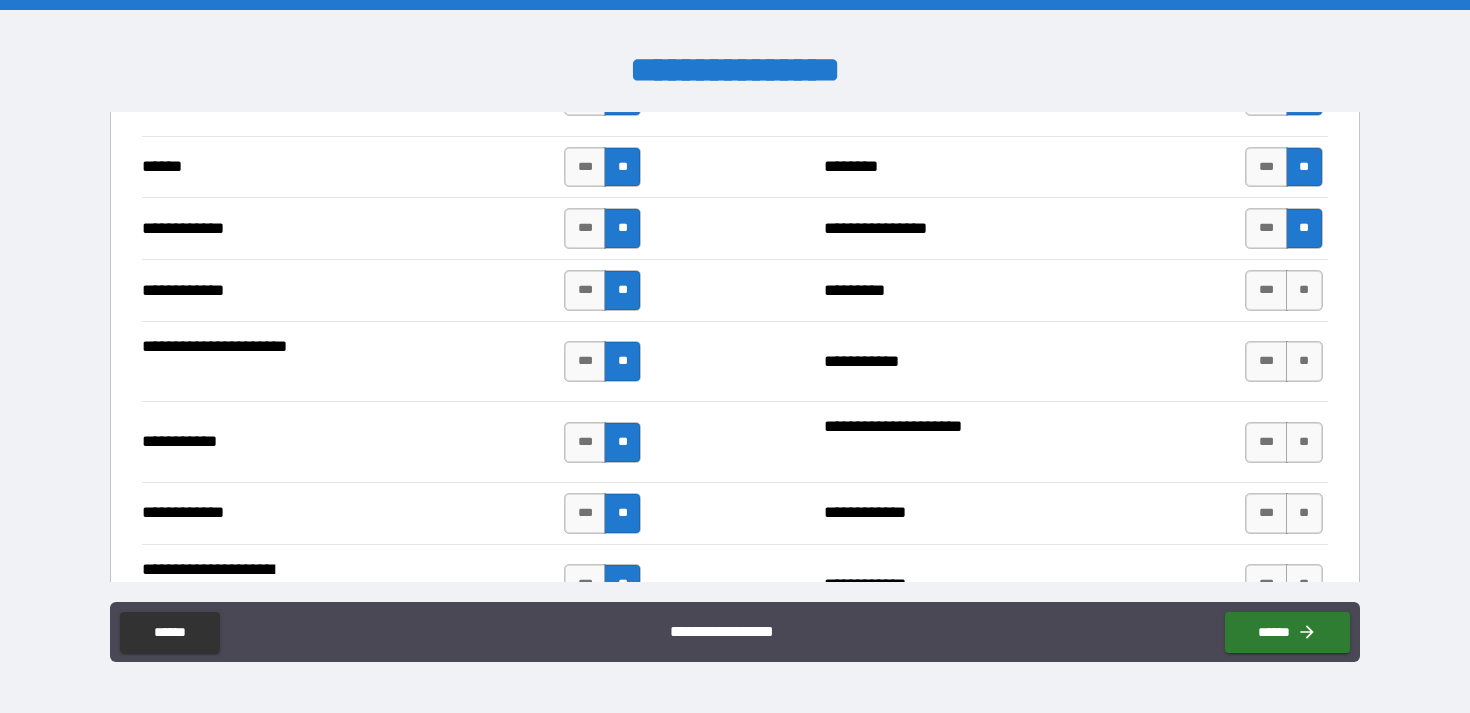 scroll, scrollTop: 3791, scrollLeft: 0, axis: vertical 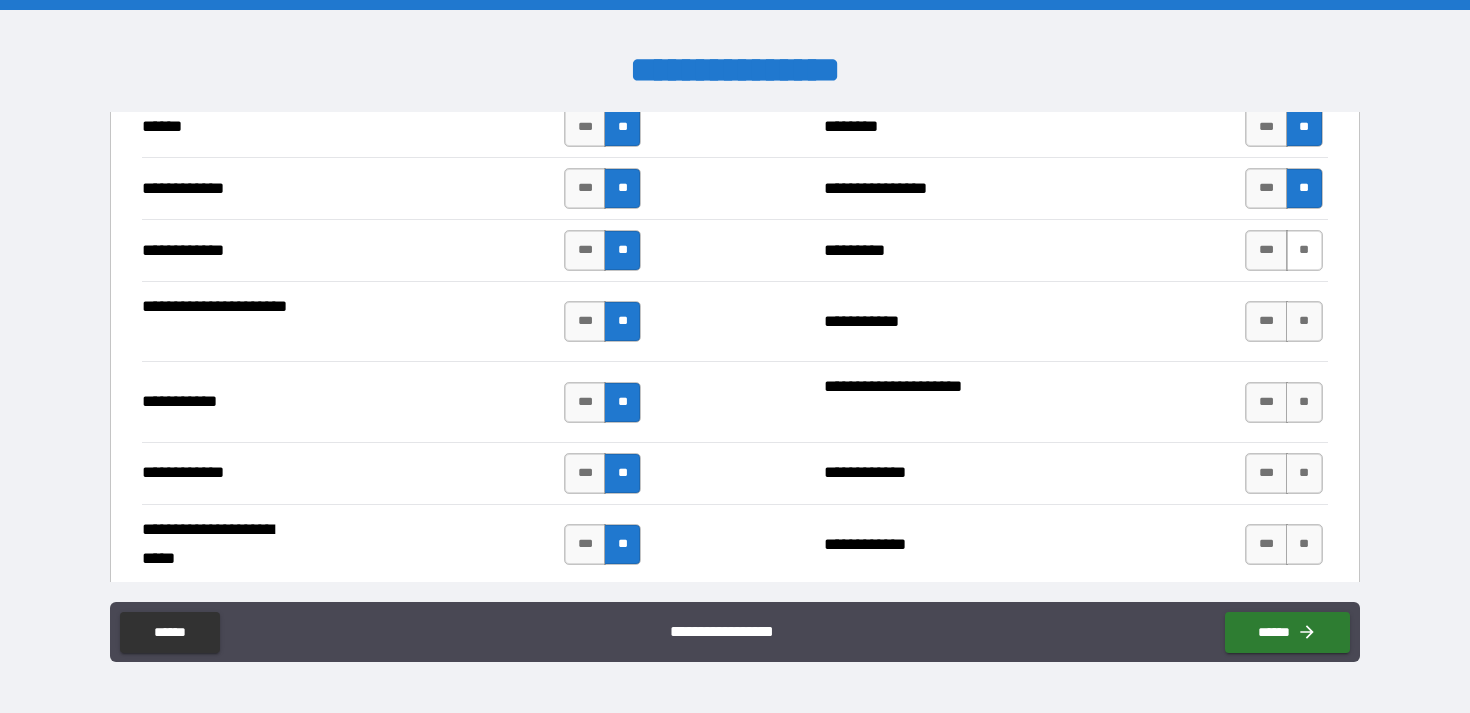 click on "**" at bounding box center [1304, 250] 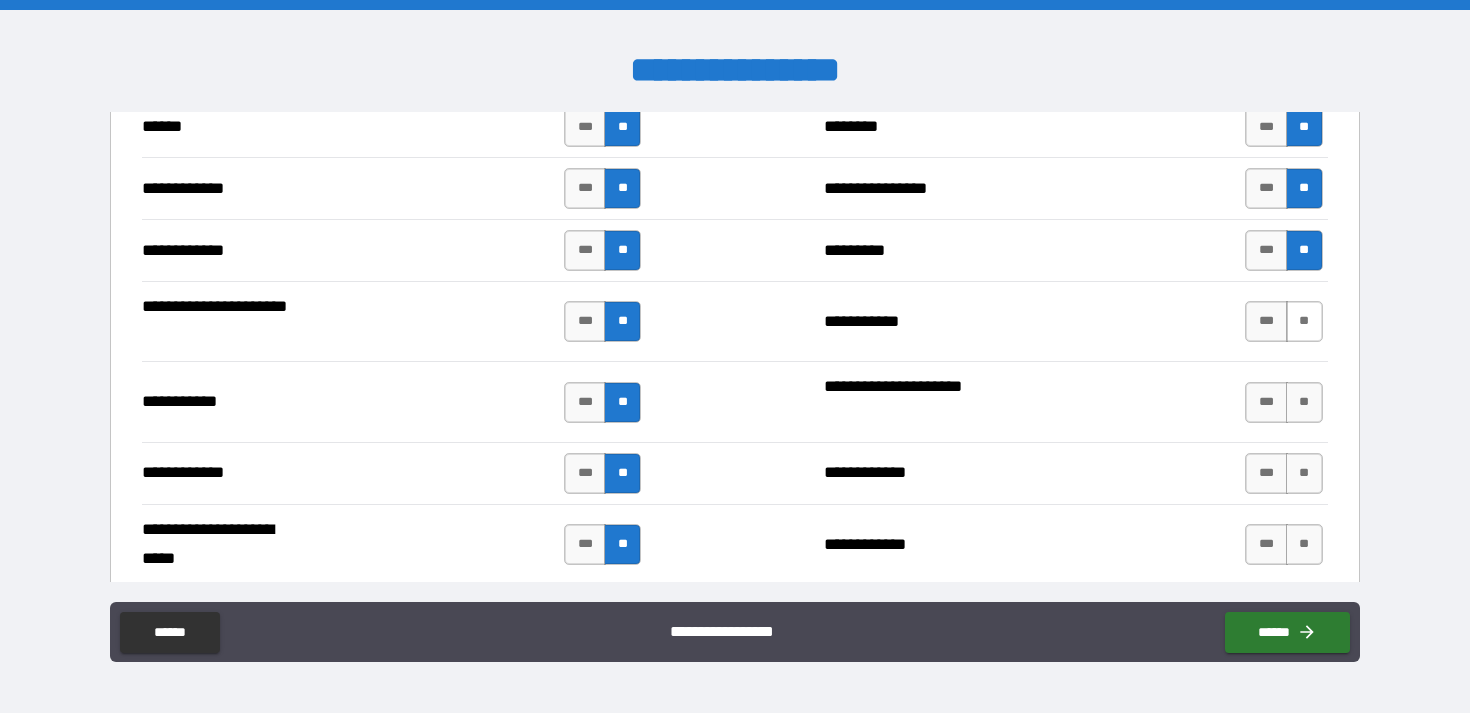 click on "**" at bounding box center [1304, 321] 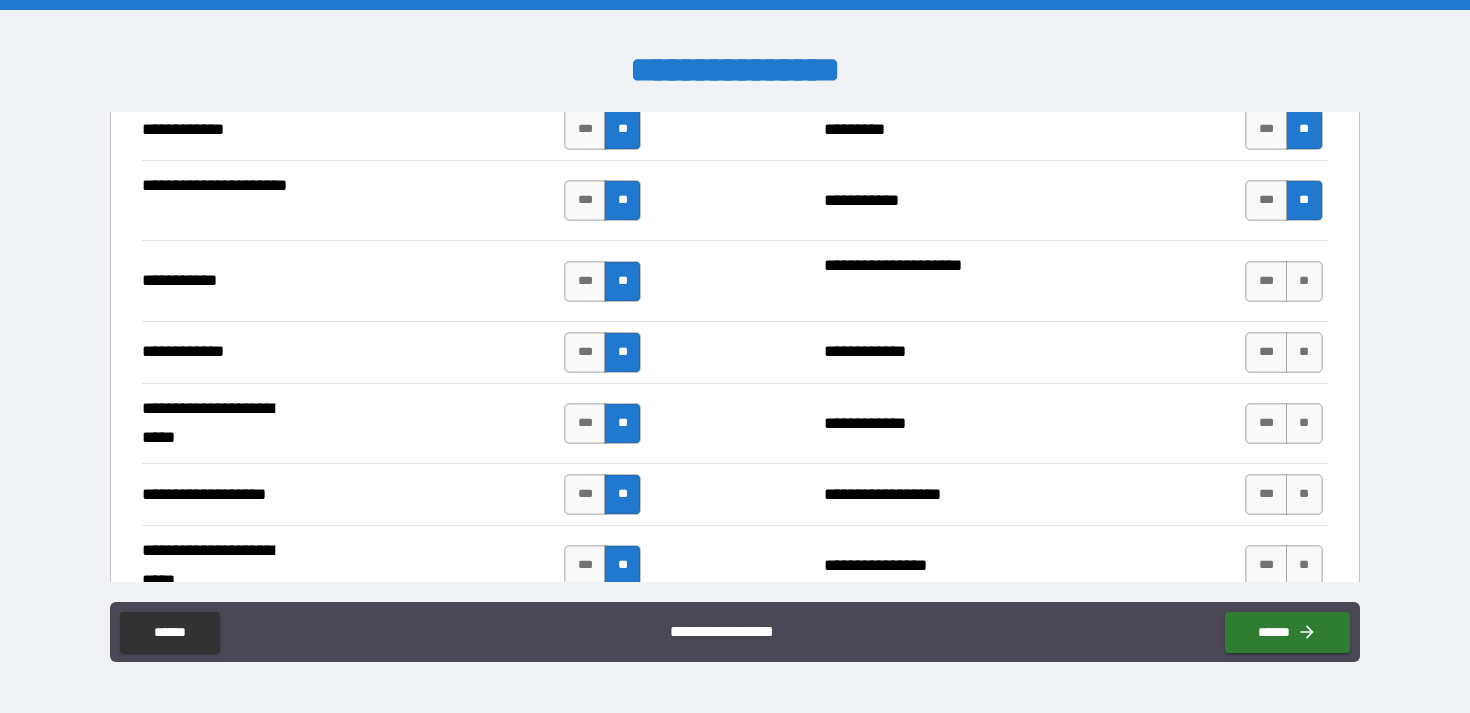 scroll, scrollTop: 3942, scrollLeft: 0, axis: vertical 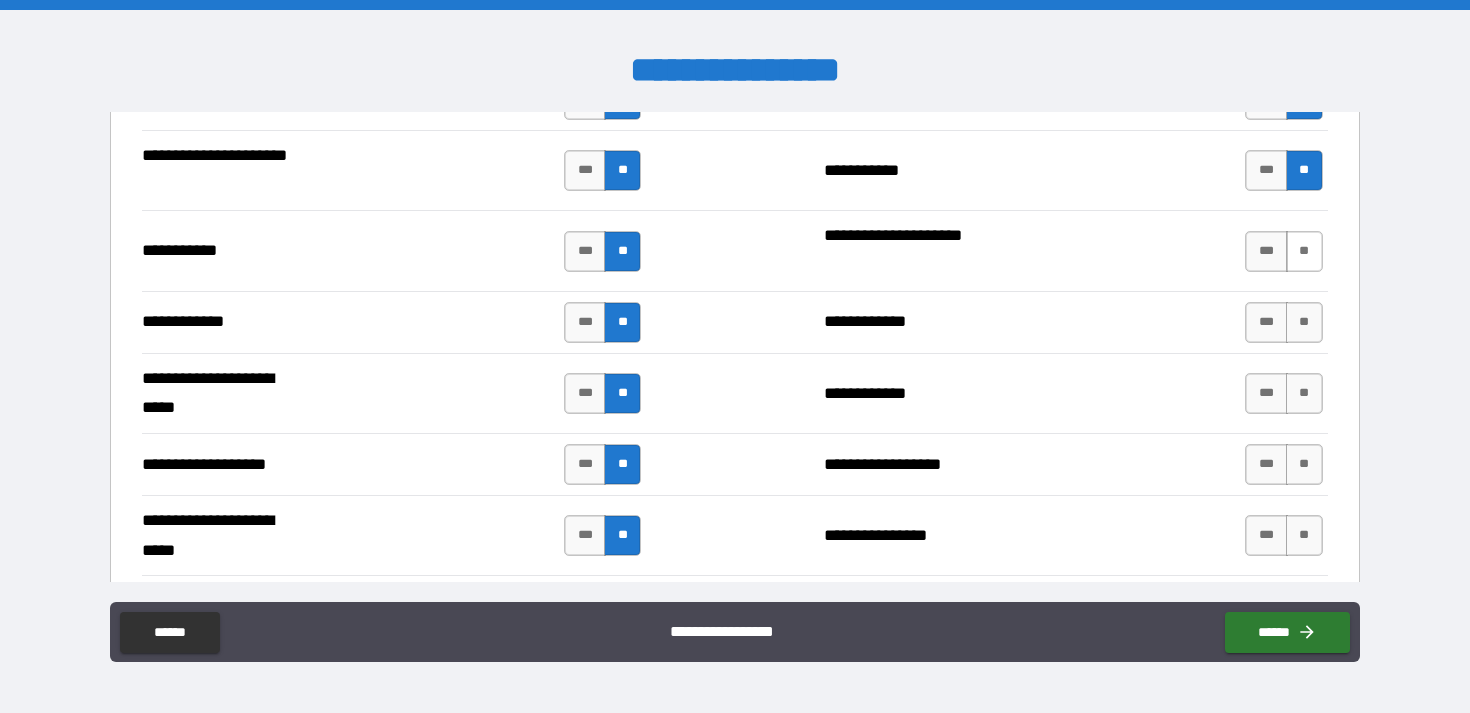 click on "**" at bounding box center (1304, 251) 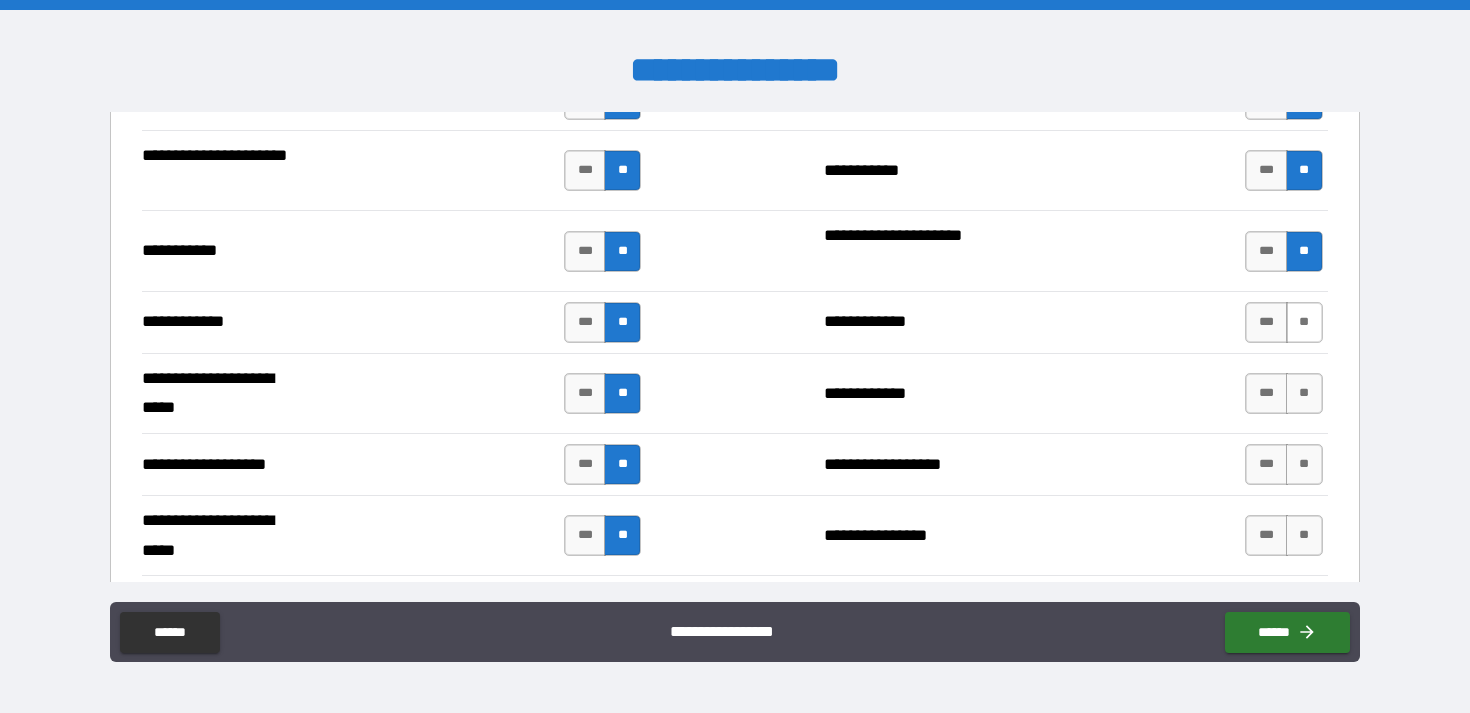 click on "**" at bounding box center [1304, 322] 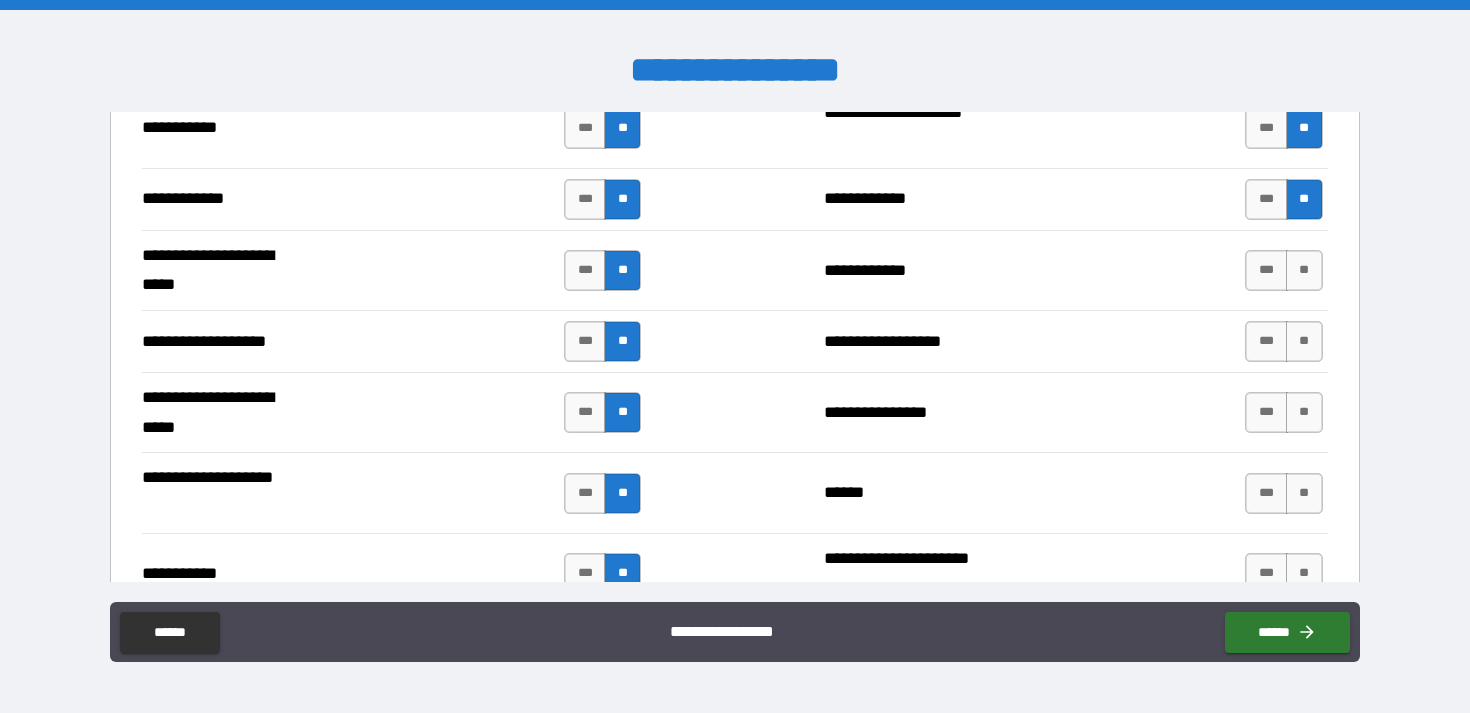 scroll, scrollTop: 4066, scrollLeft: 0, axis: vertical 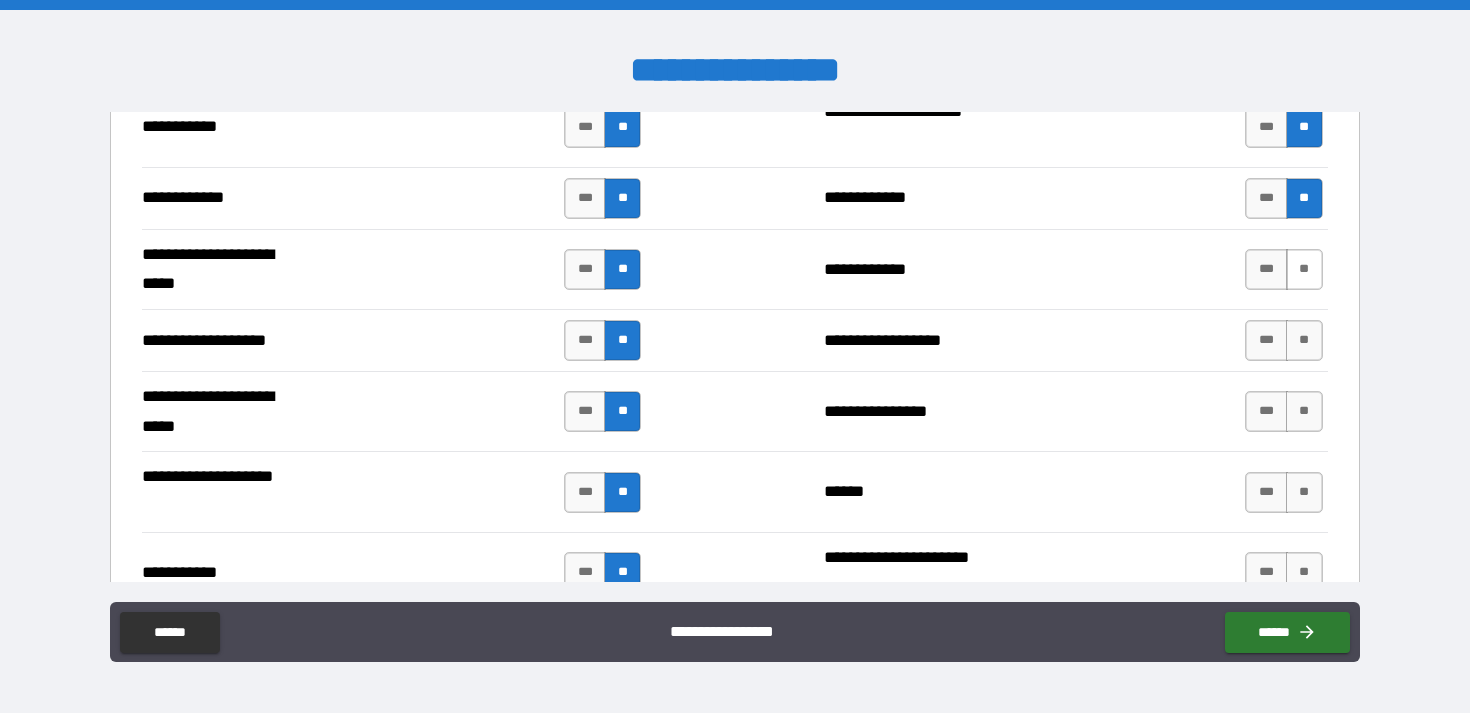 click on "**" at bounding box center [1304, 269] 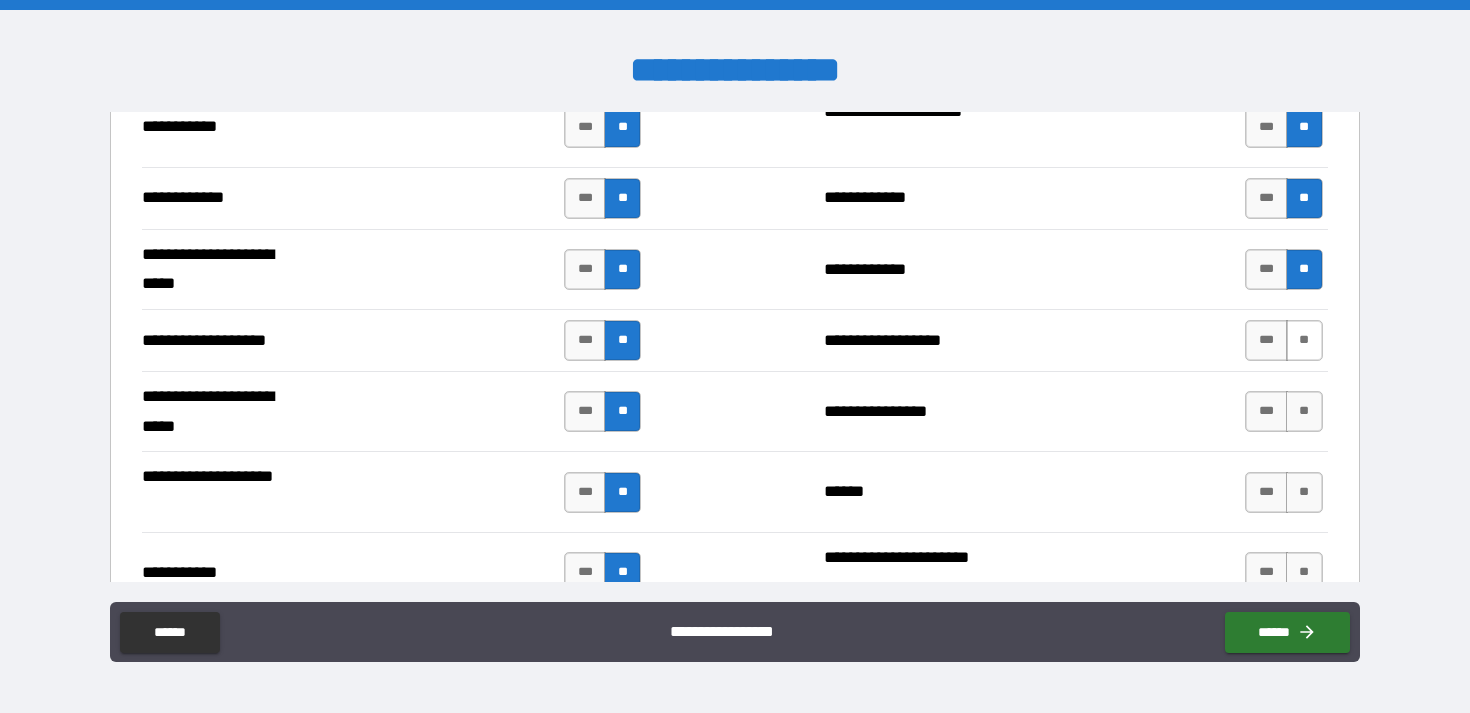click on "**" at bounding box center (1304, 340) 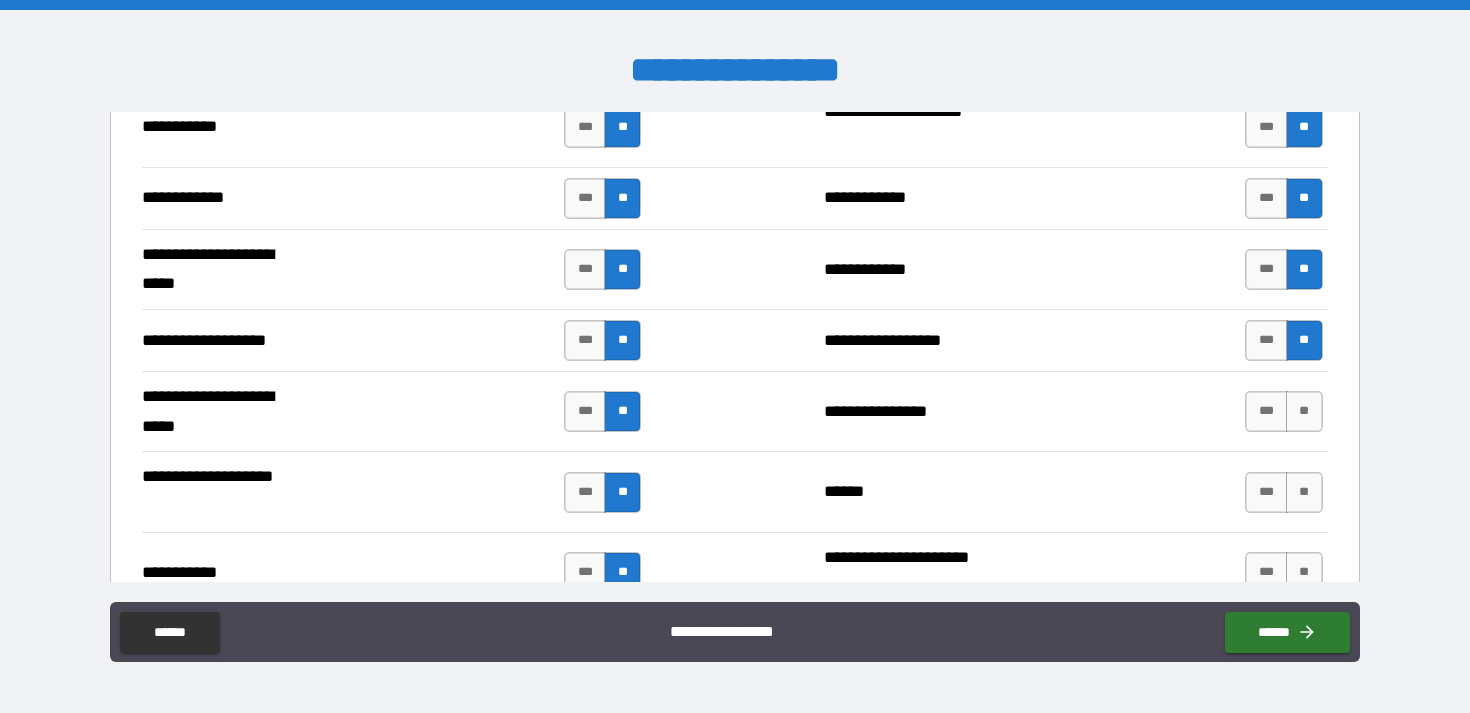 scroll, scrollTop: 4170, scrollLeft: 0, axis: vertical 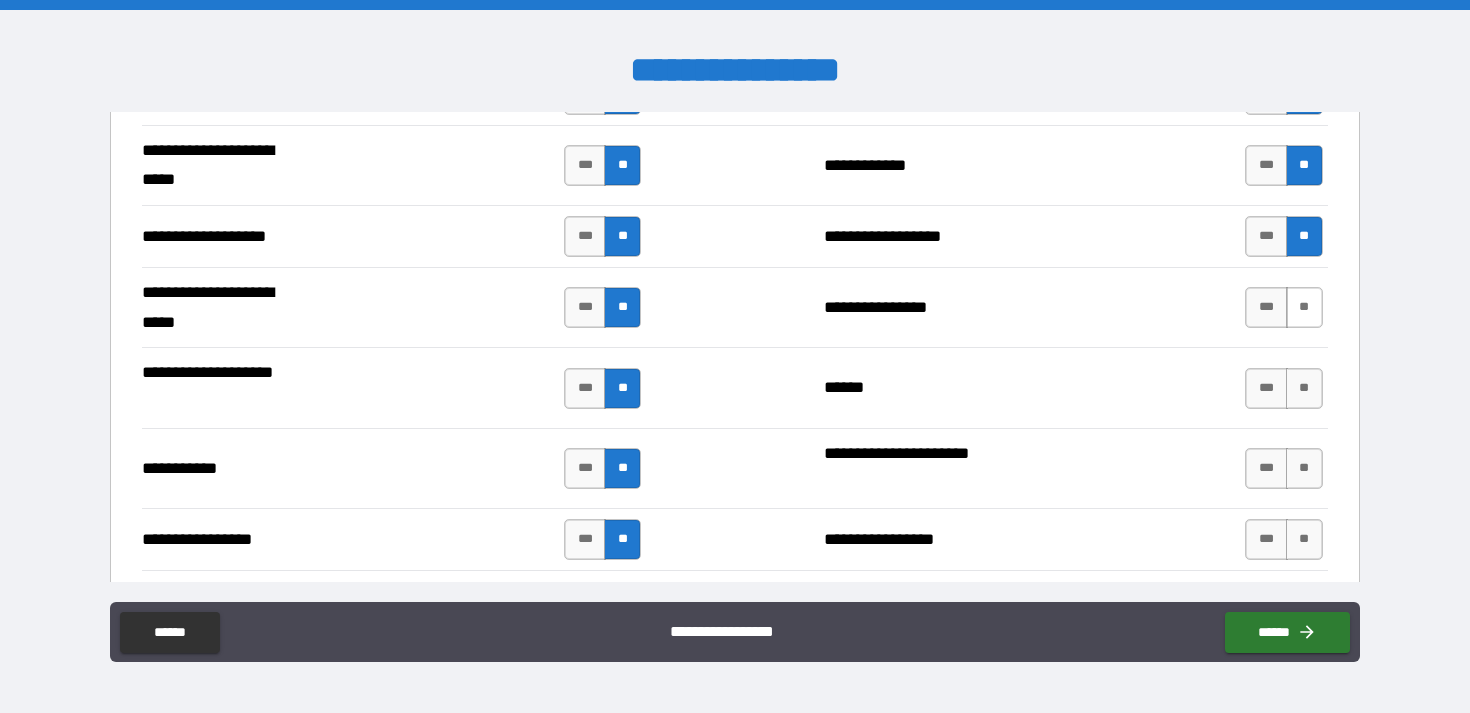 click on "**" at bounding box center [1304, 307] 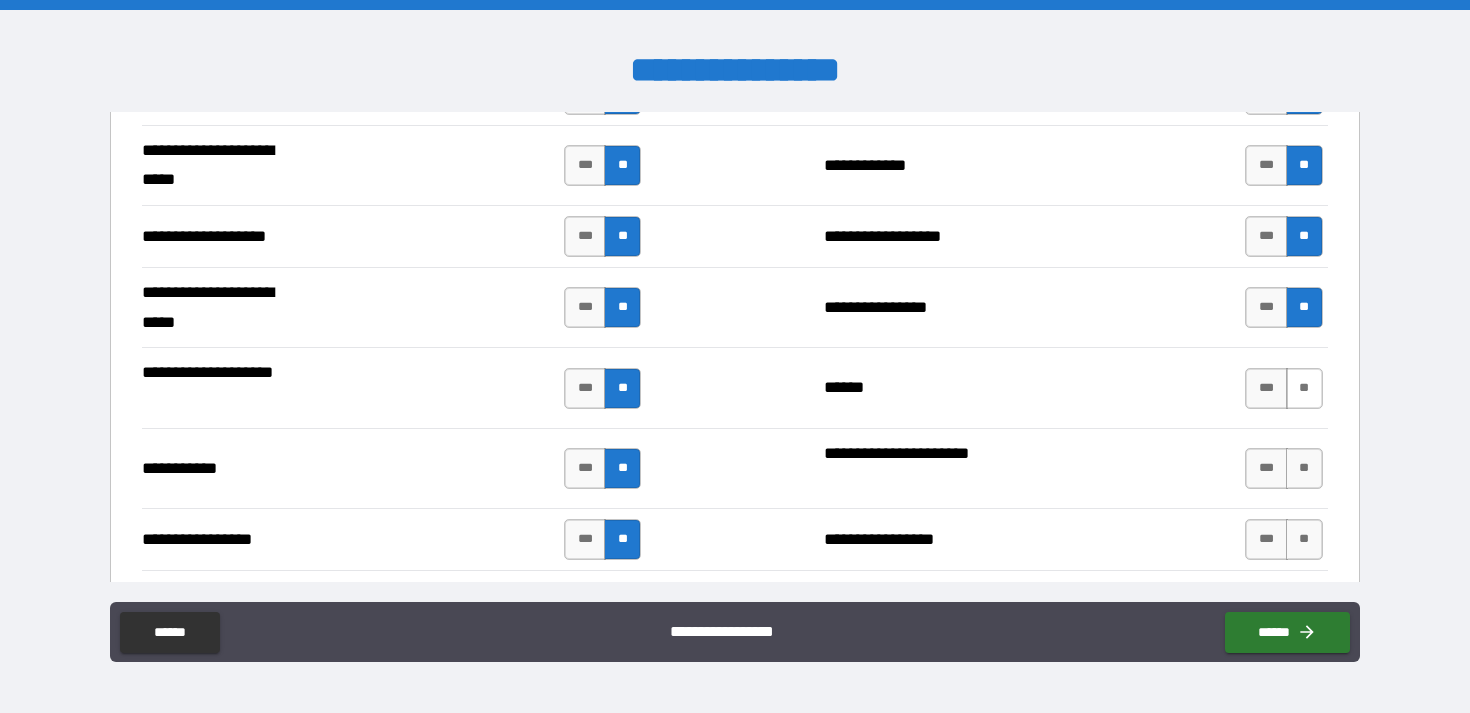 click on "**" at bounding box center (1304, 388) 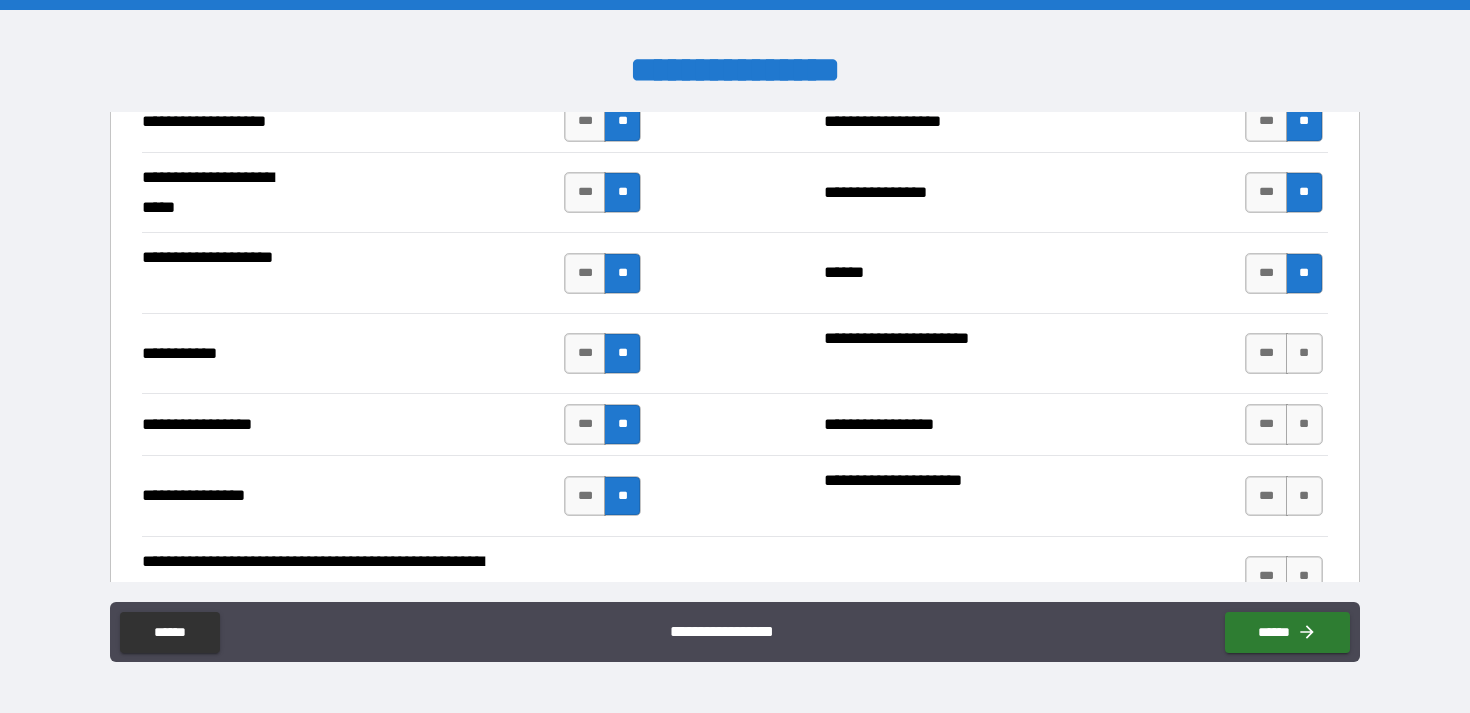 scroll, scrollTop: 4318, scrollLeft: 0, axis: vertical 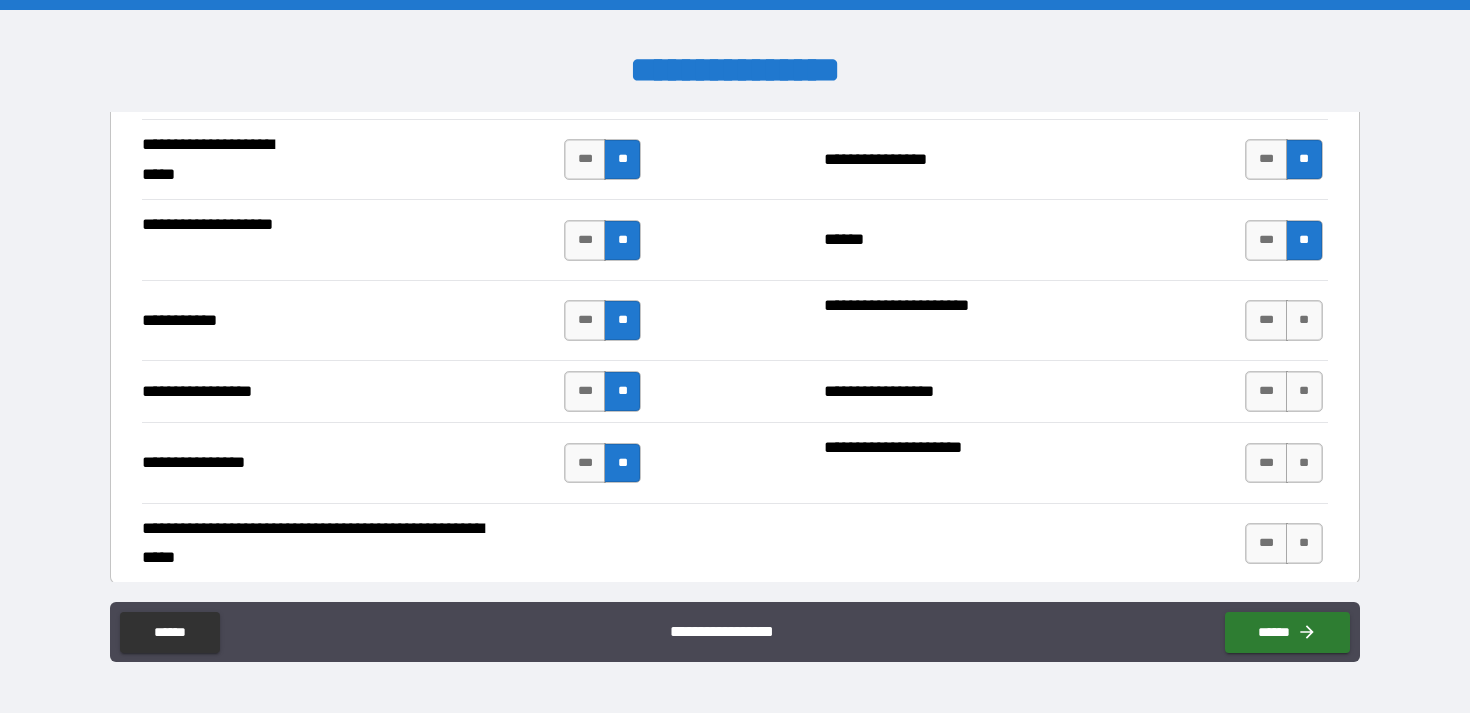 click on "*** **" at bounding box center [1283, 320] 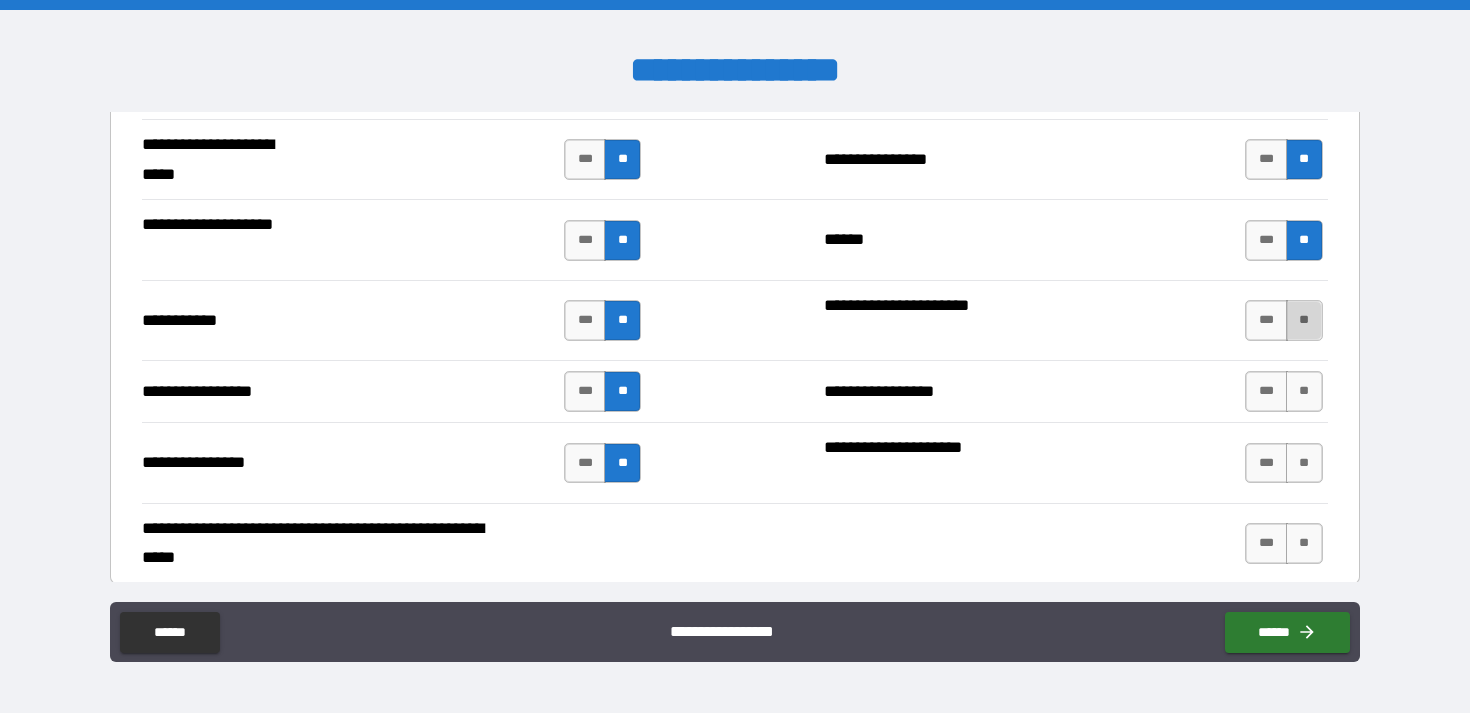 click on "**" at bounding box center [1304, 320] 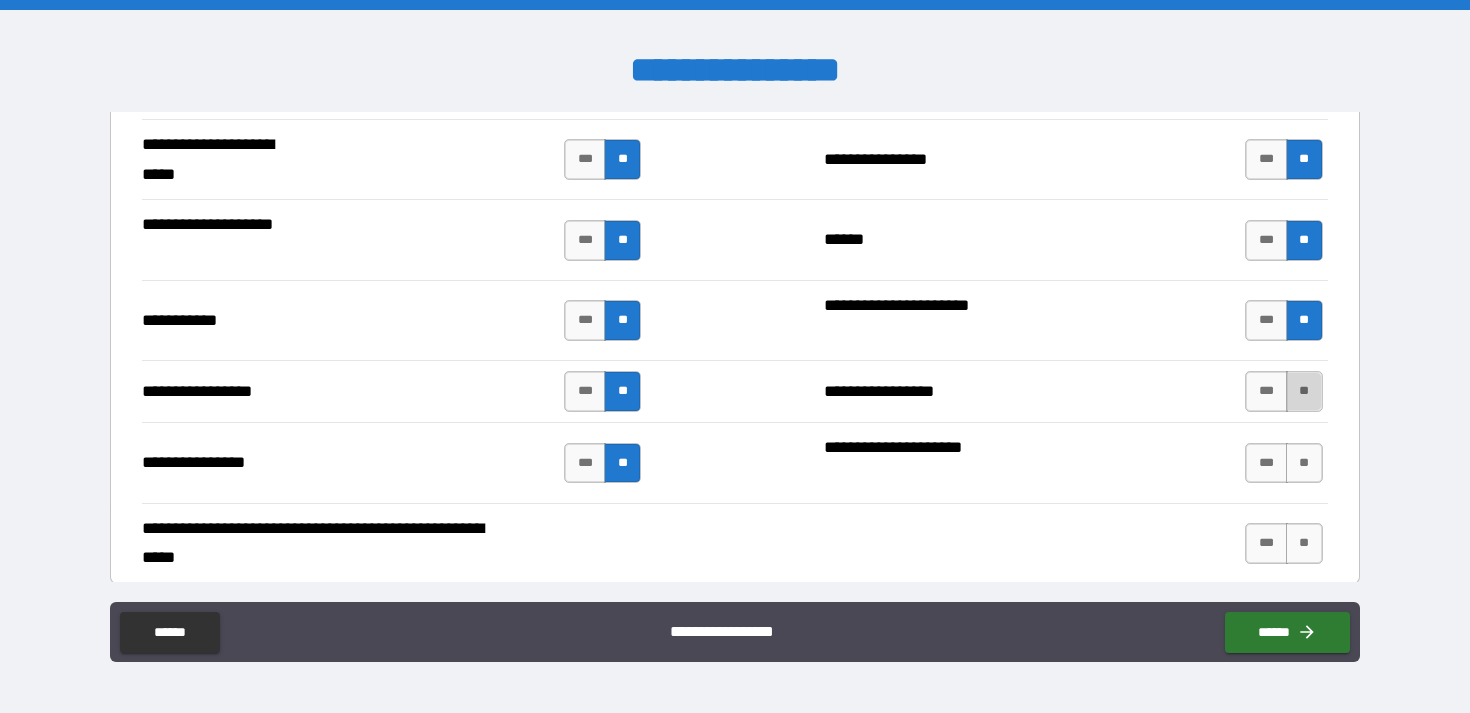 click on "**" at bounding box center (1304, 391) 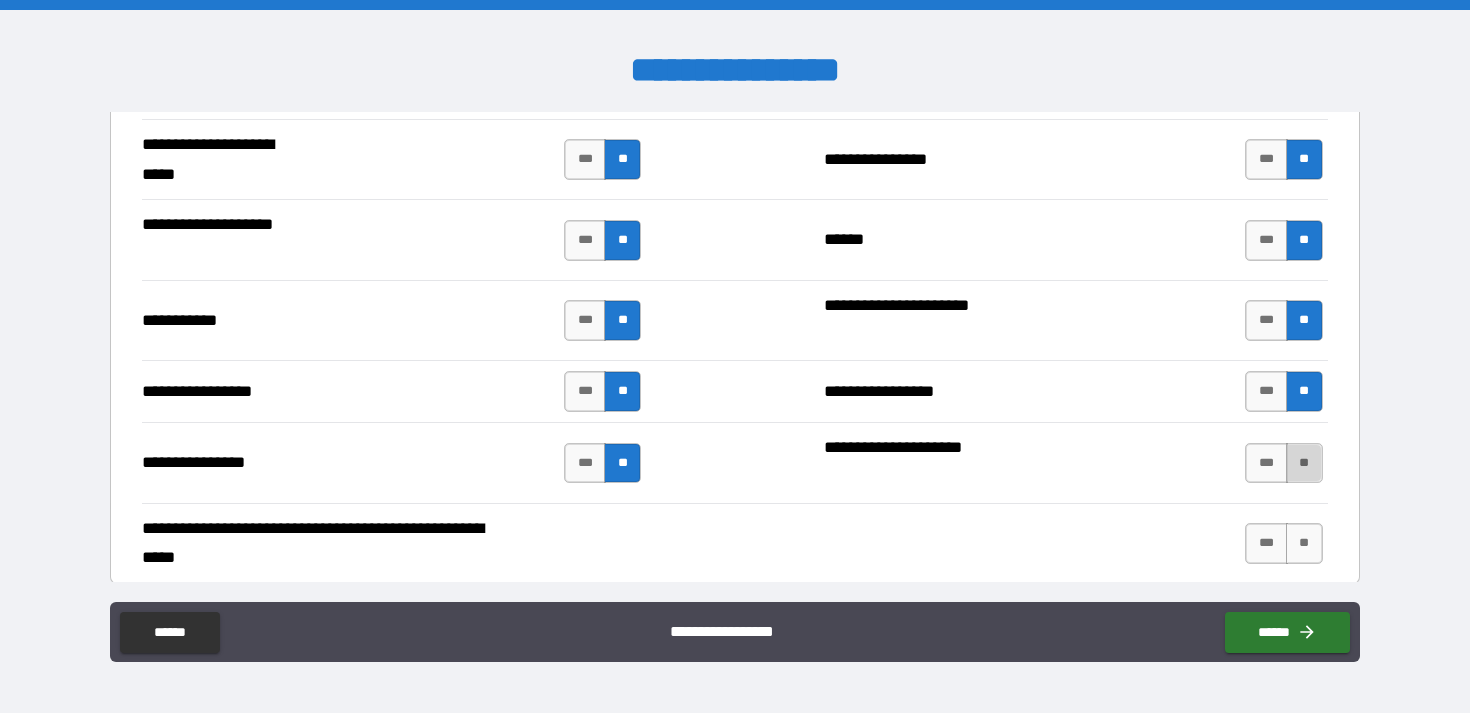 click on "**" at bounding box center (1304, 463) 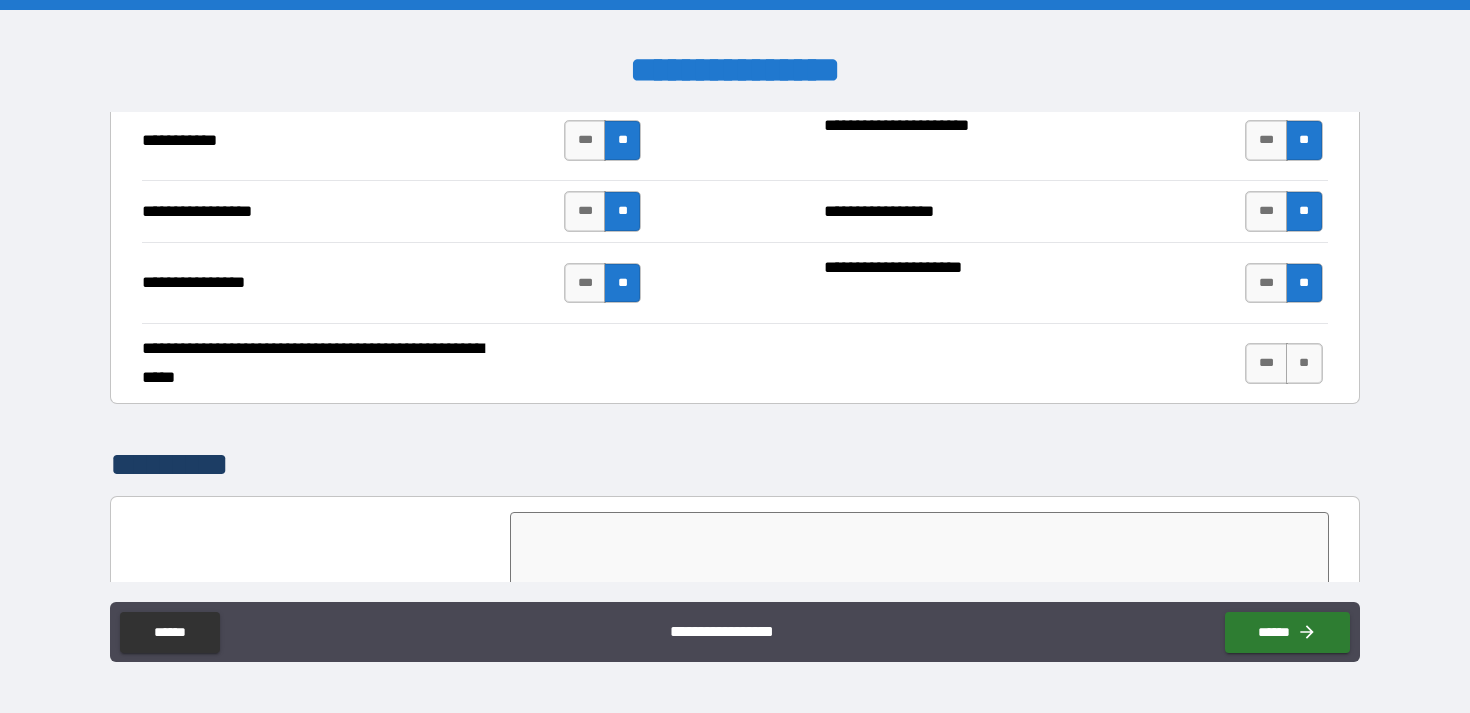 scroll, scrollTop: 4500, scrollLeft: 0, axis: vertical 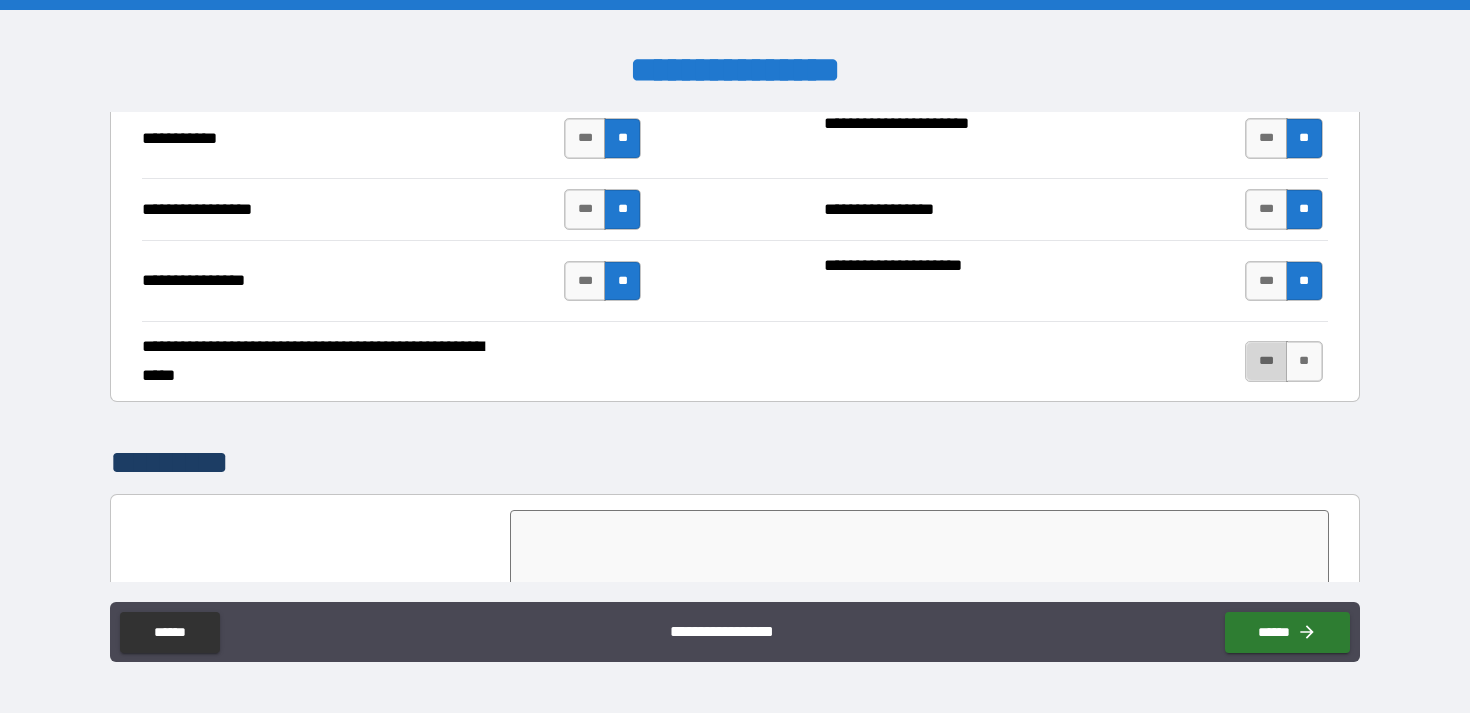 click on "***" at bounding box center (1266, 361) 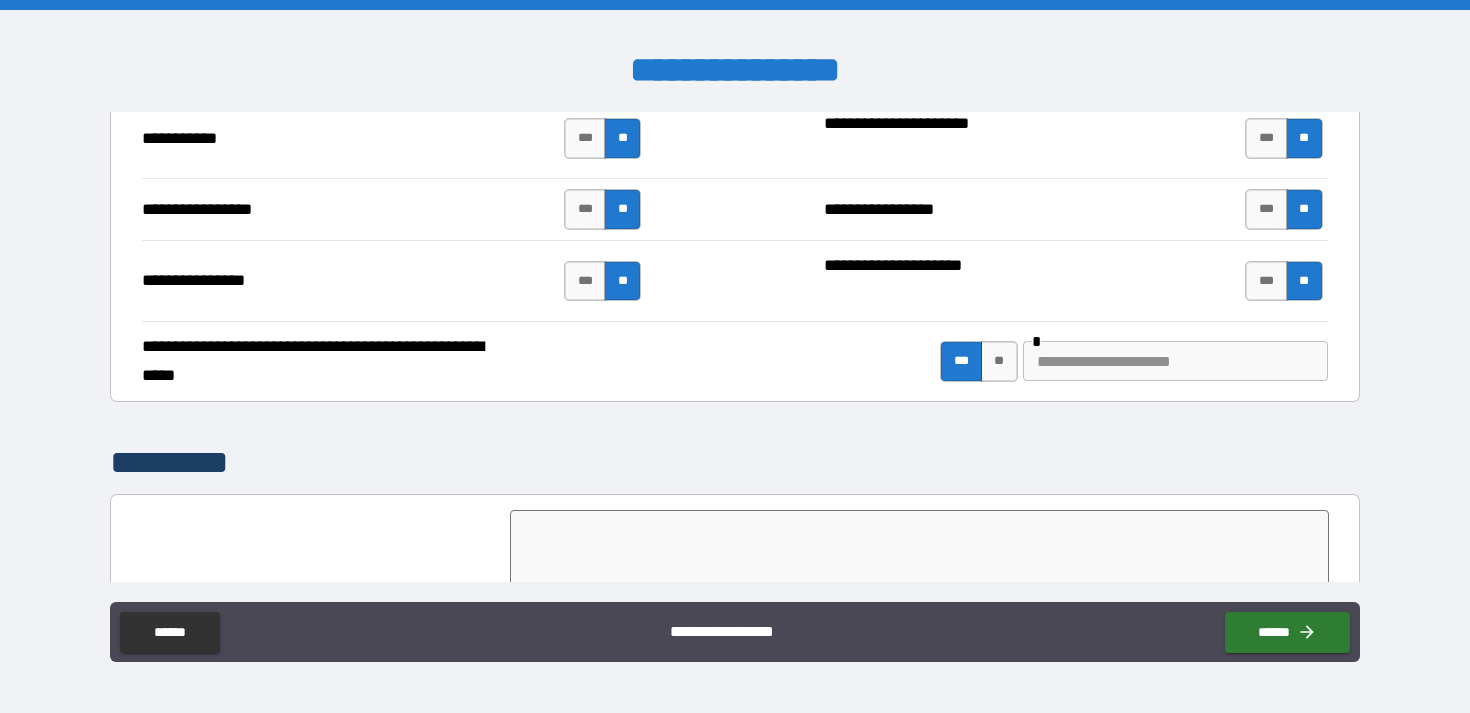 click at bounding box center [1175, 361] 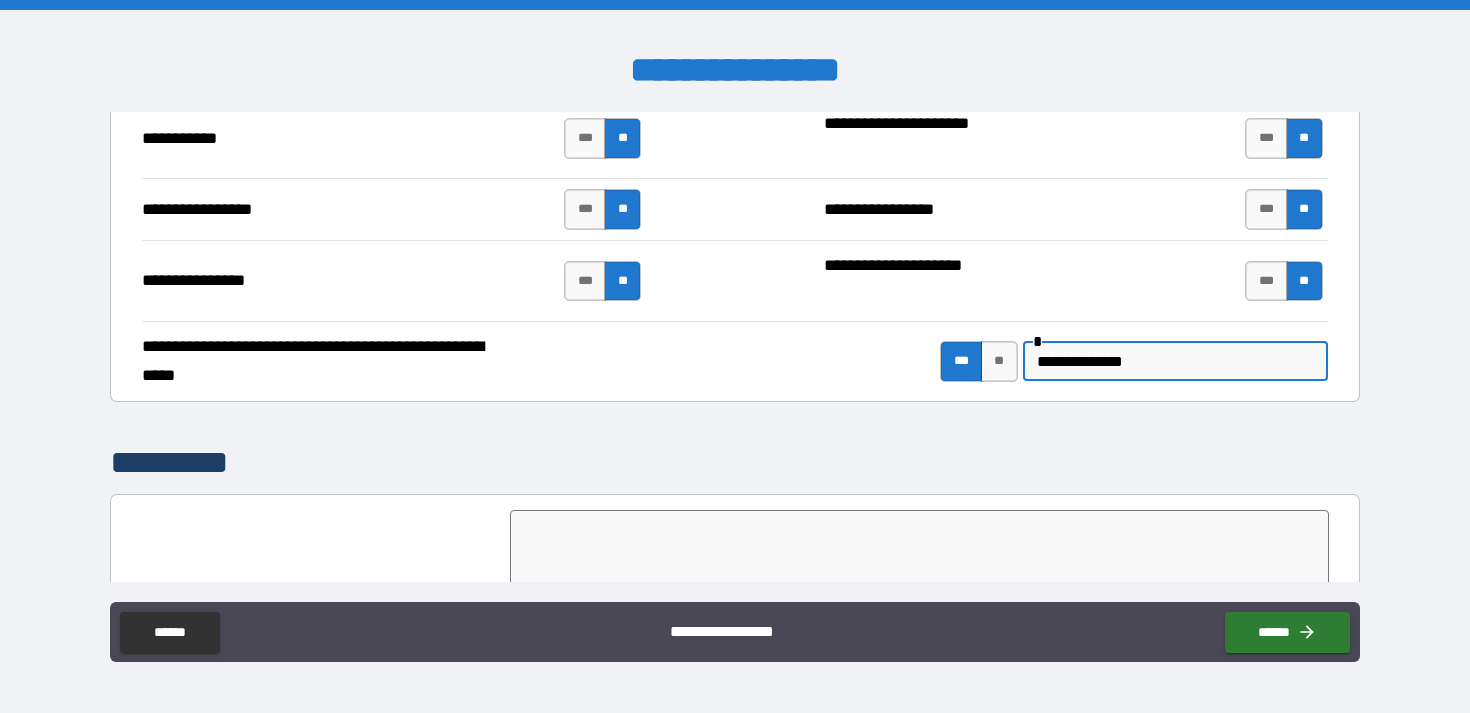 type on "**********" 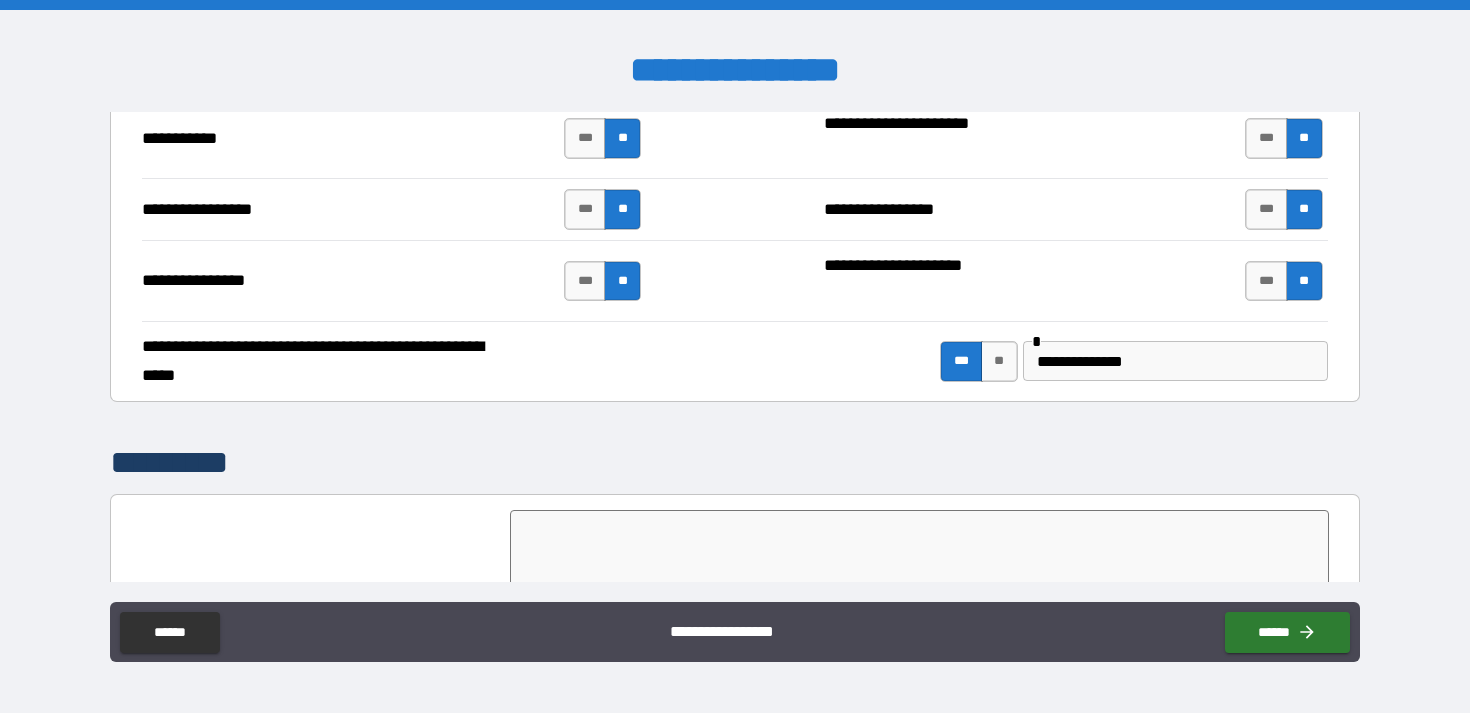 click on "*********" at bounding box center (735, 463) 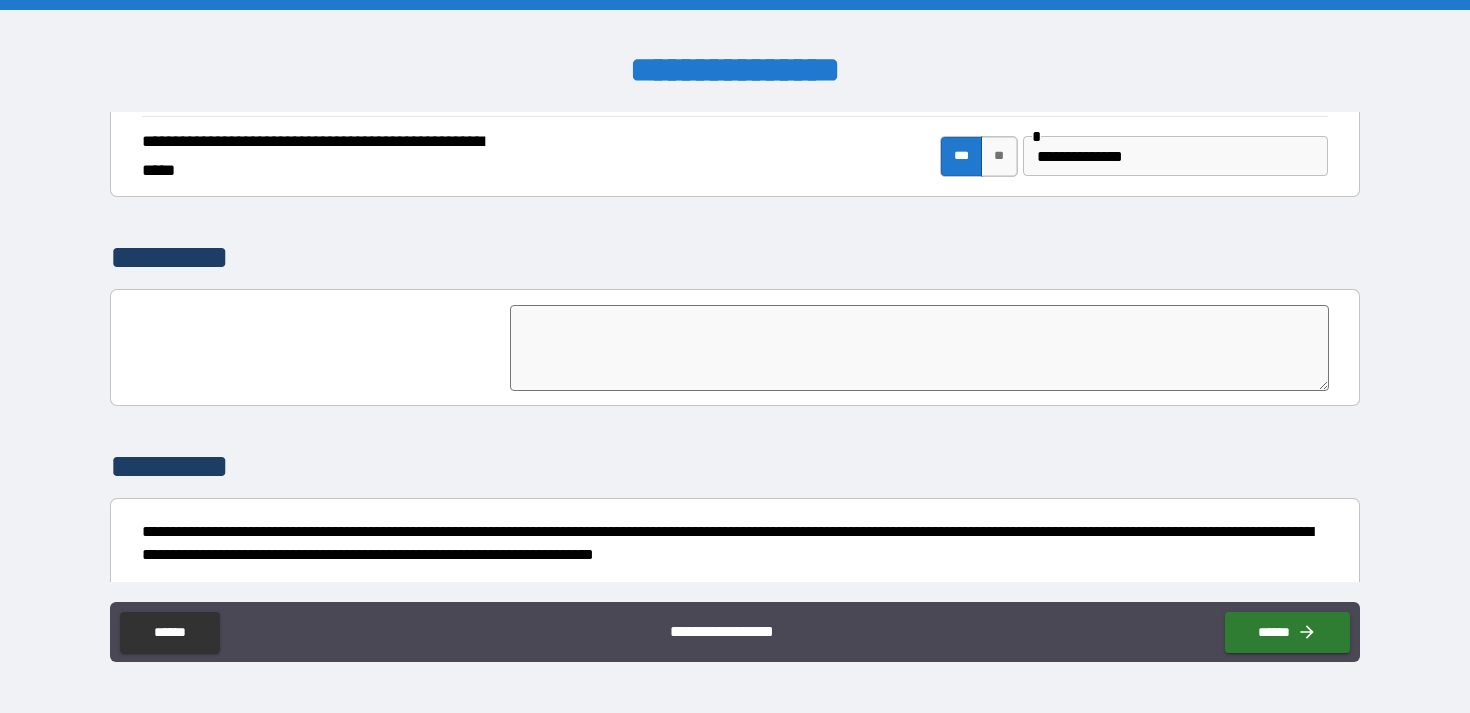scroll, scrollTop: 4780, scrollLeft: 0, axis: vertical 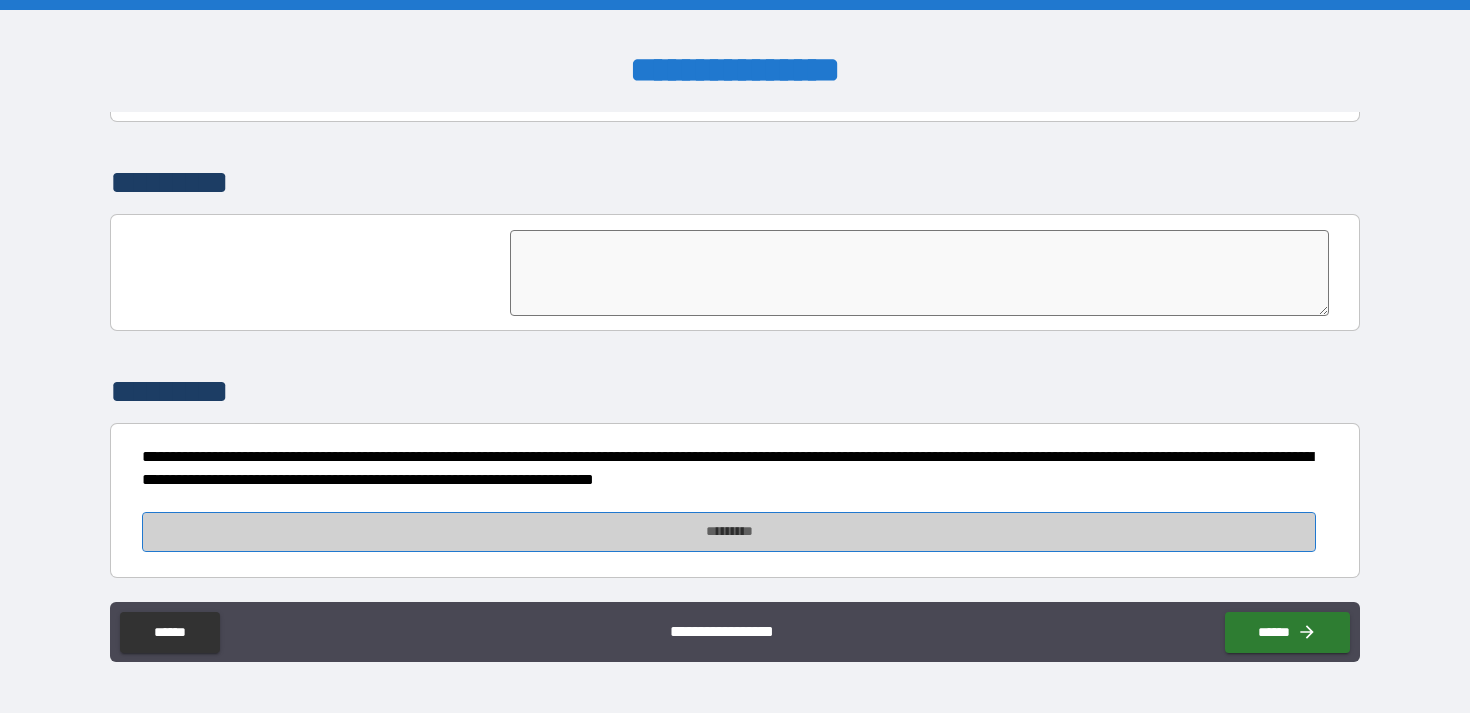 click on "*********" at bounding box center [728, 532] 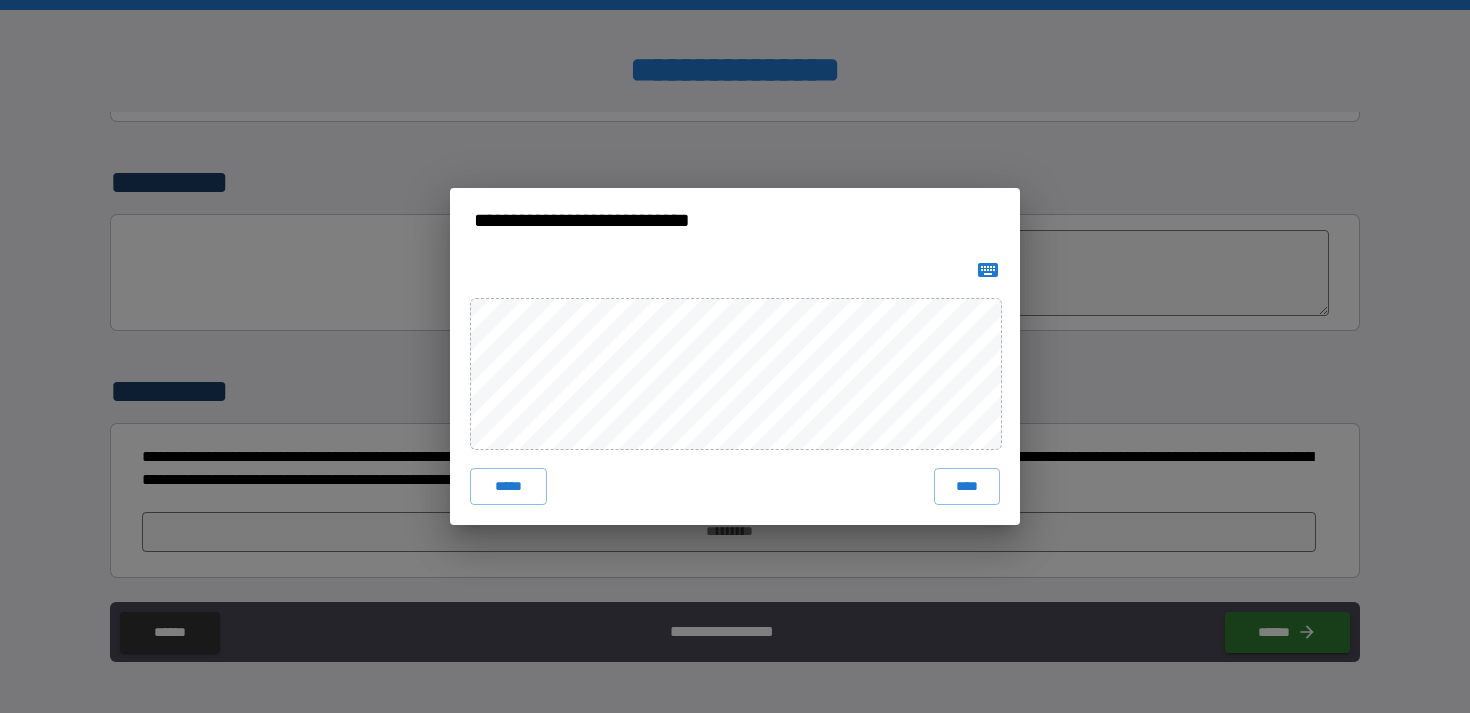 click 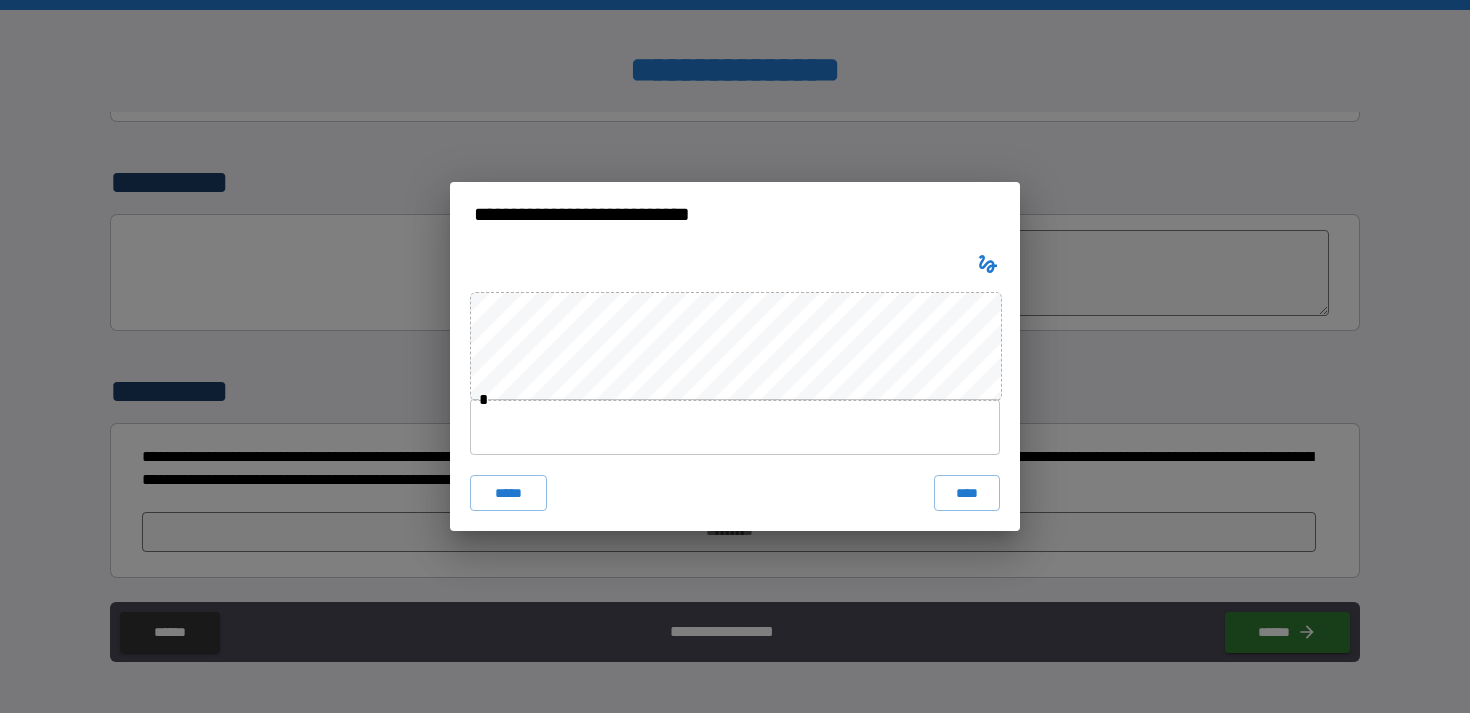click at bounding box center (735, 427) 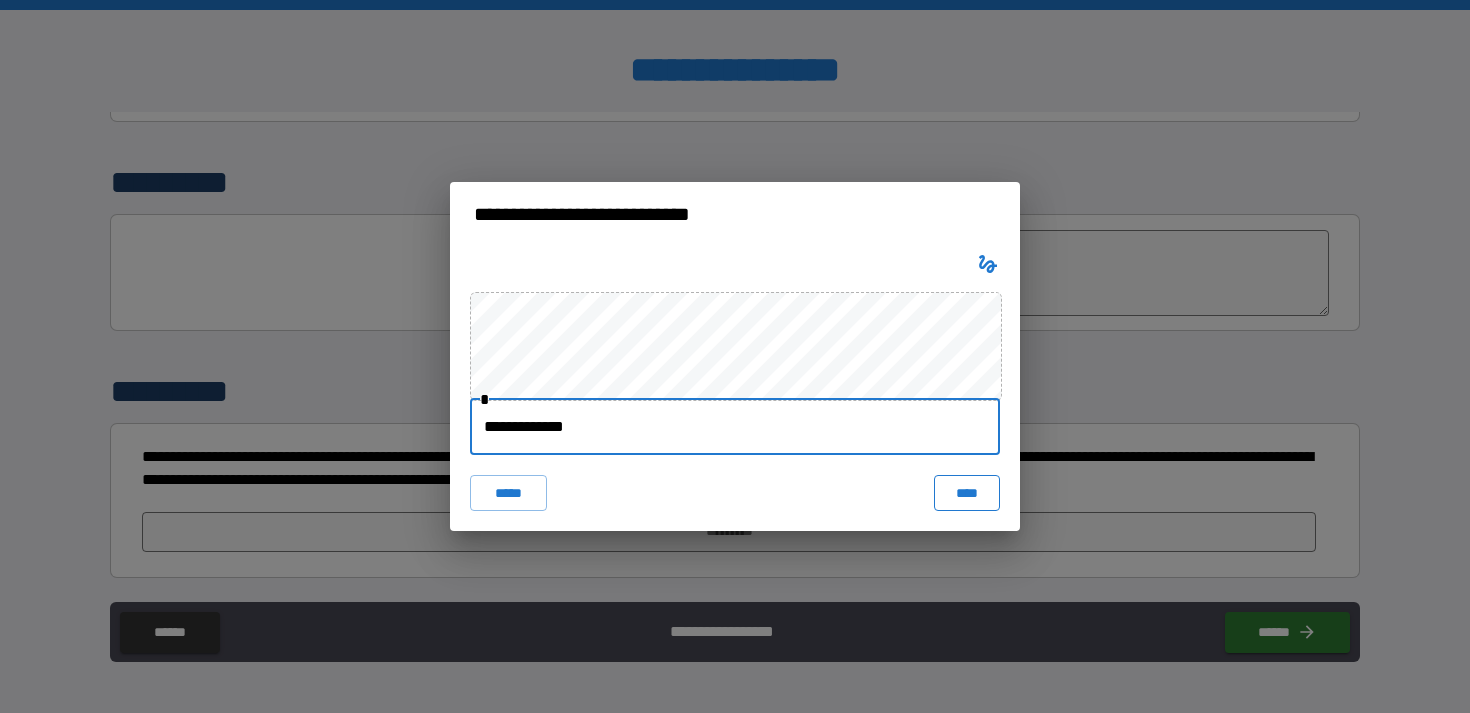 type on "**********" 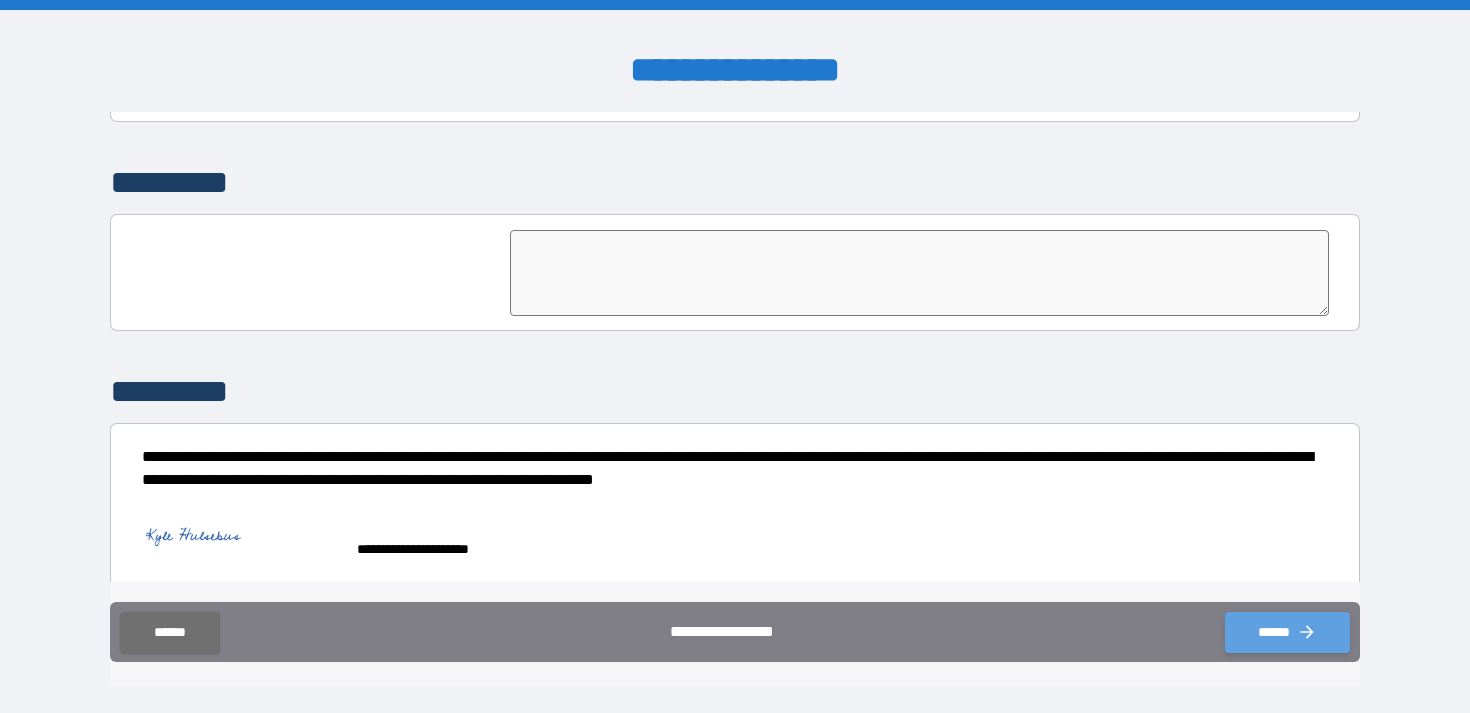 click on "******" at bounding box center [1287, 632] 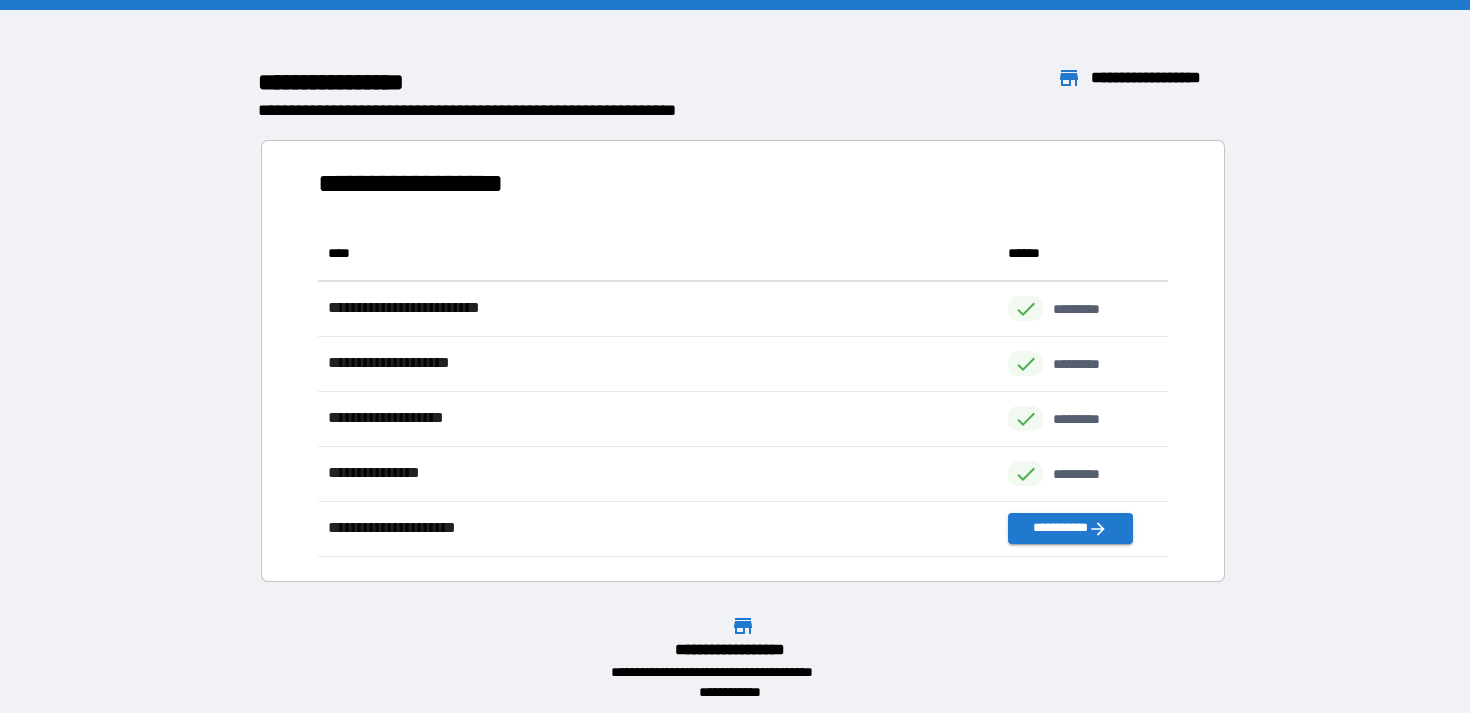 scroll, scrollTop: 1, scrollLeft: 1, axis: both 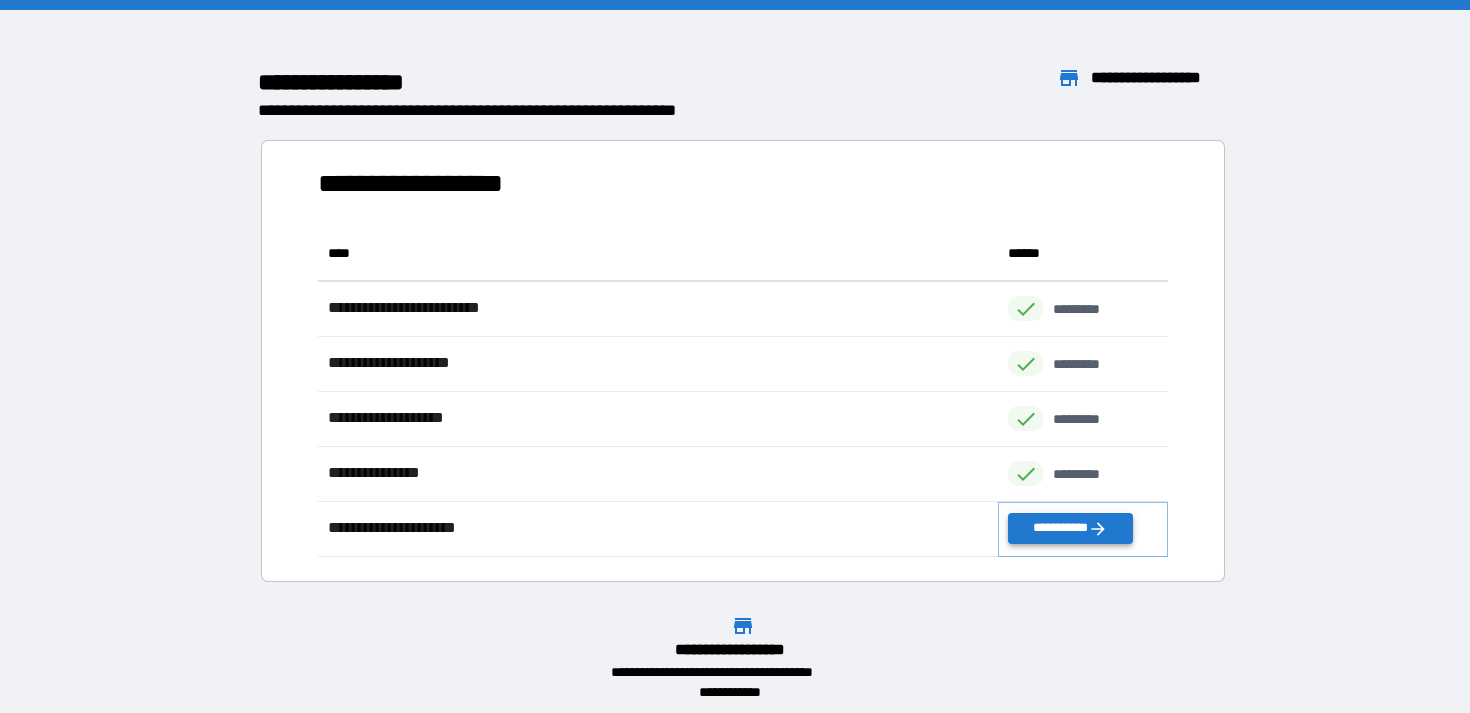 click on "**********" at bounding box center (1070, 528) 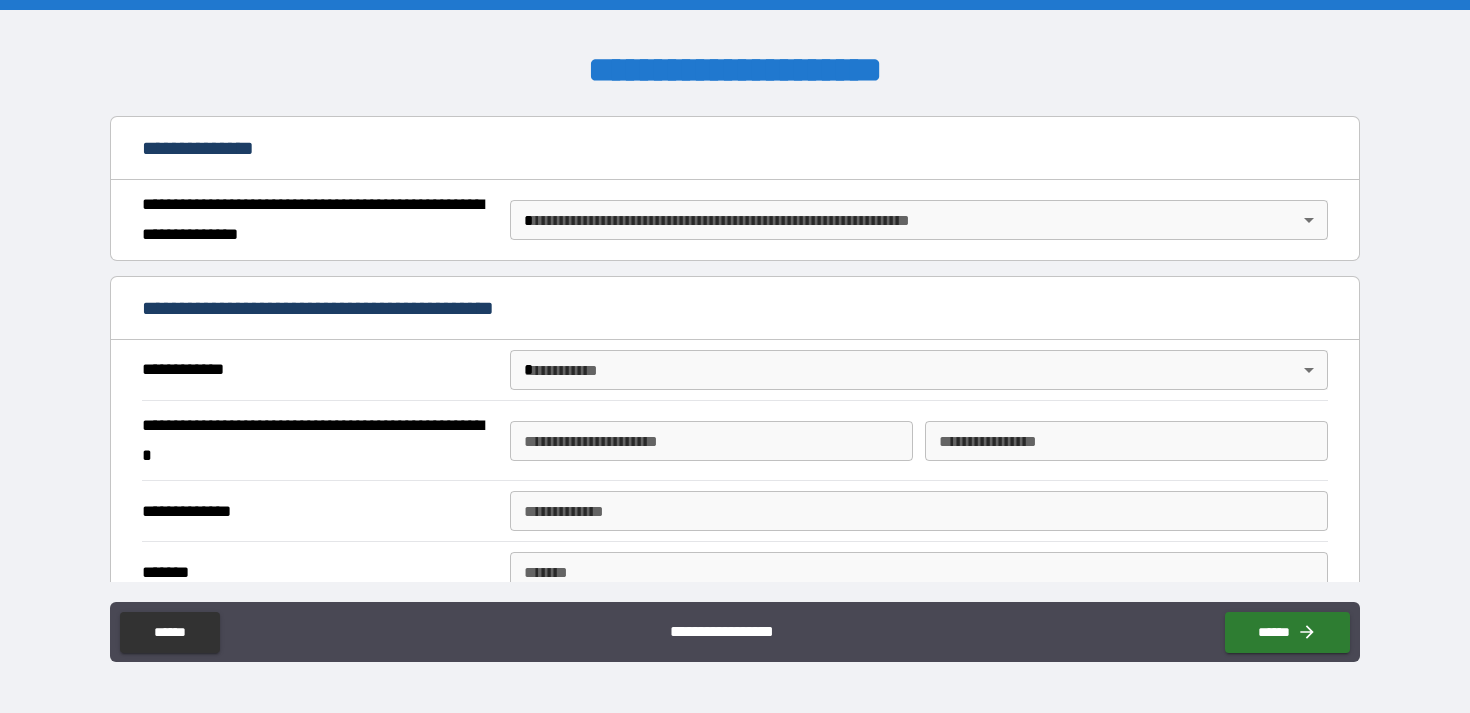 scroll, scrollTop: 224, scrollLeft: 0, axis: vertical 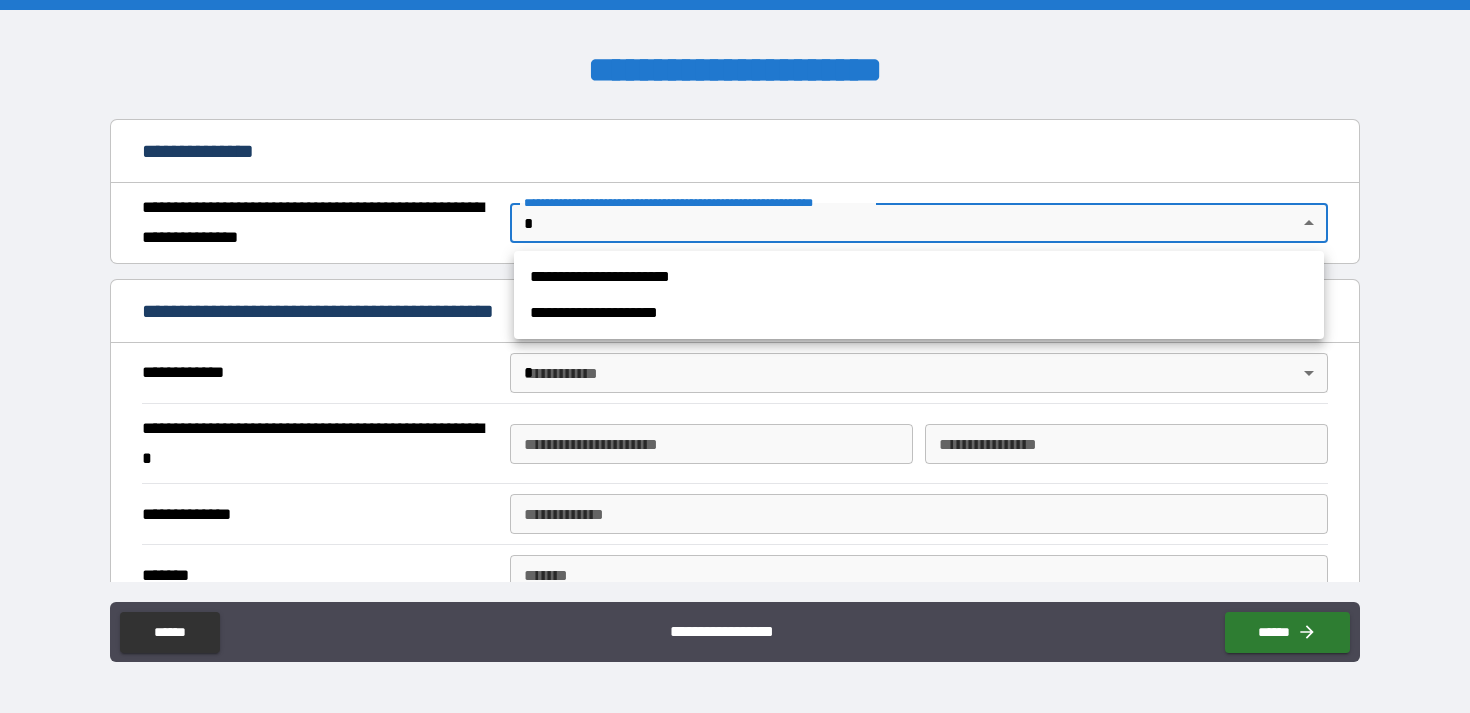 click on "**********" at bounding box center (735, 356) 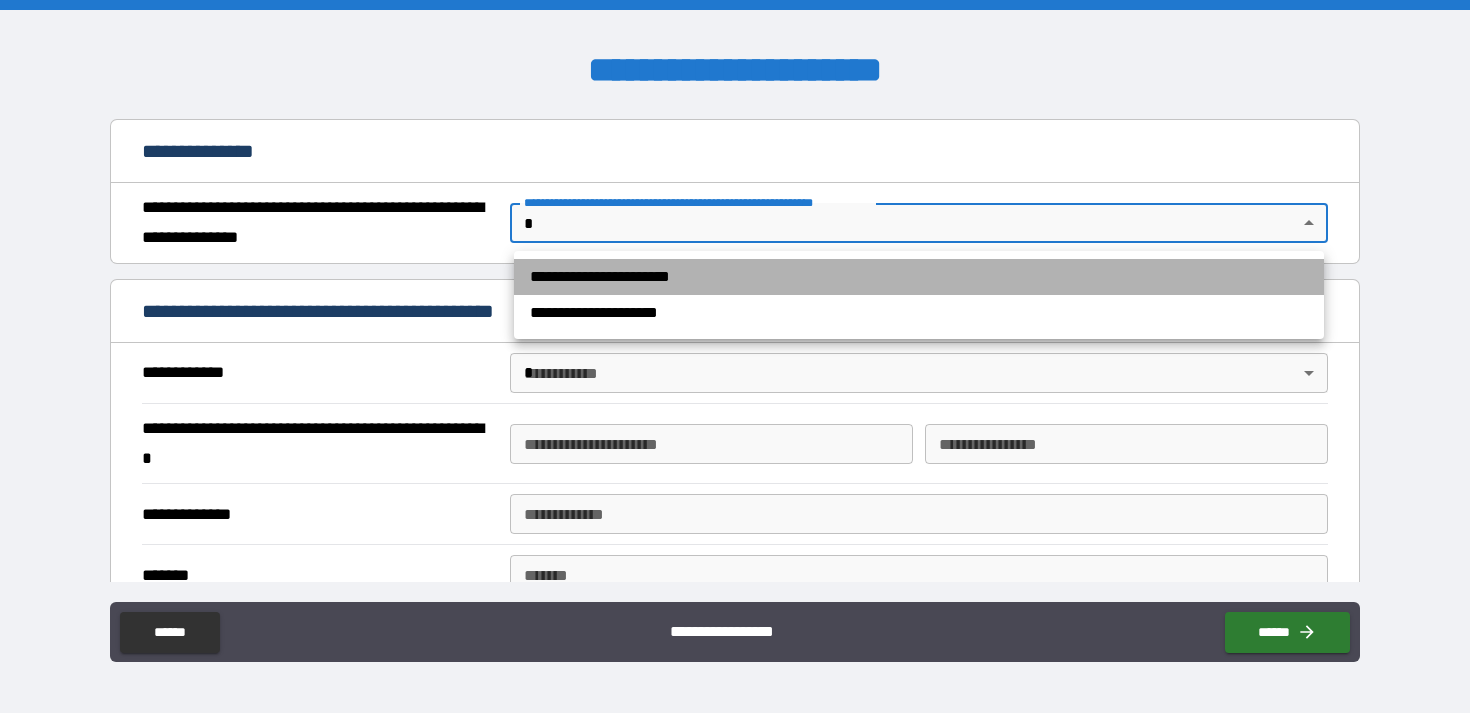 click on "**********" at bounding box center [919, 277] 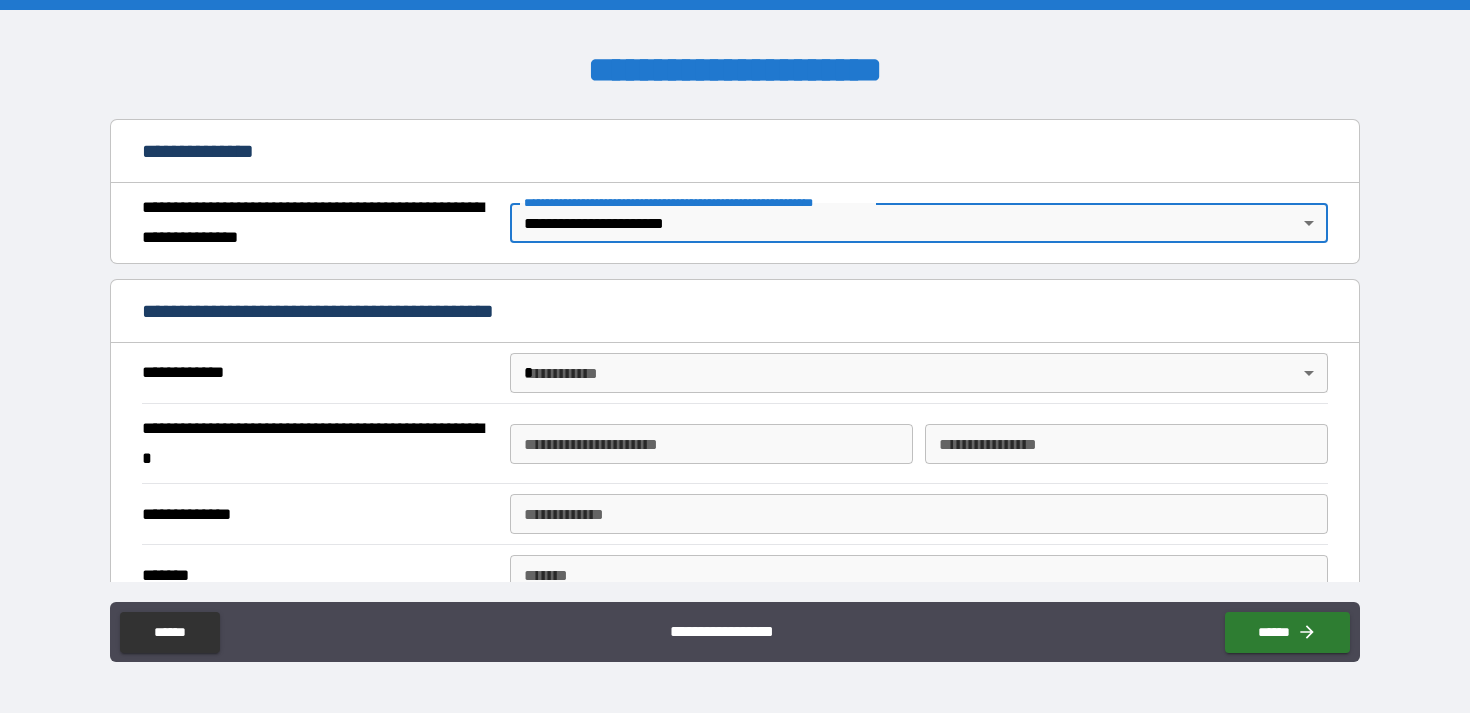 click on "**********" at bounding box center (735, 356) 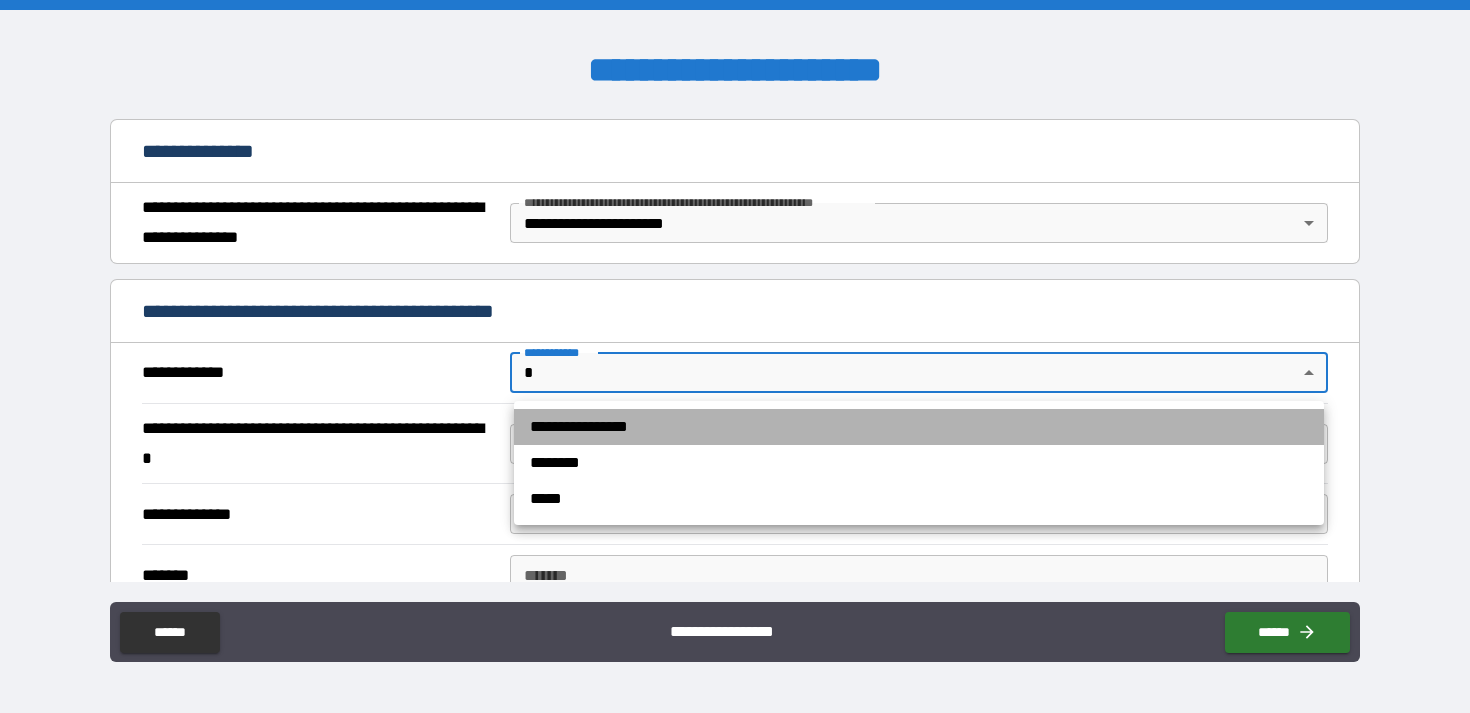 click on "**********" at bounding box center (919, 427) 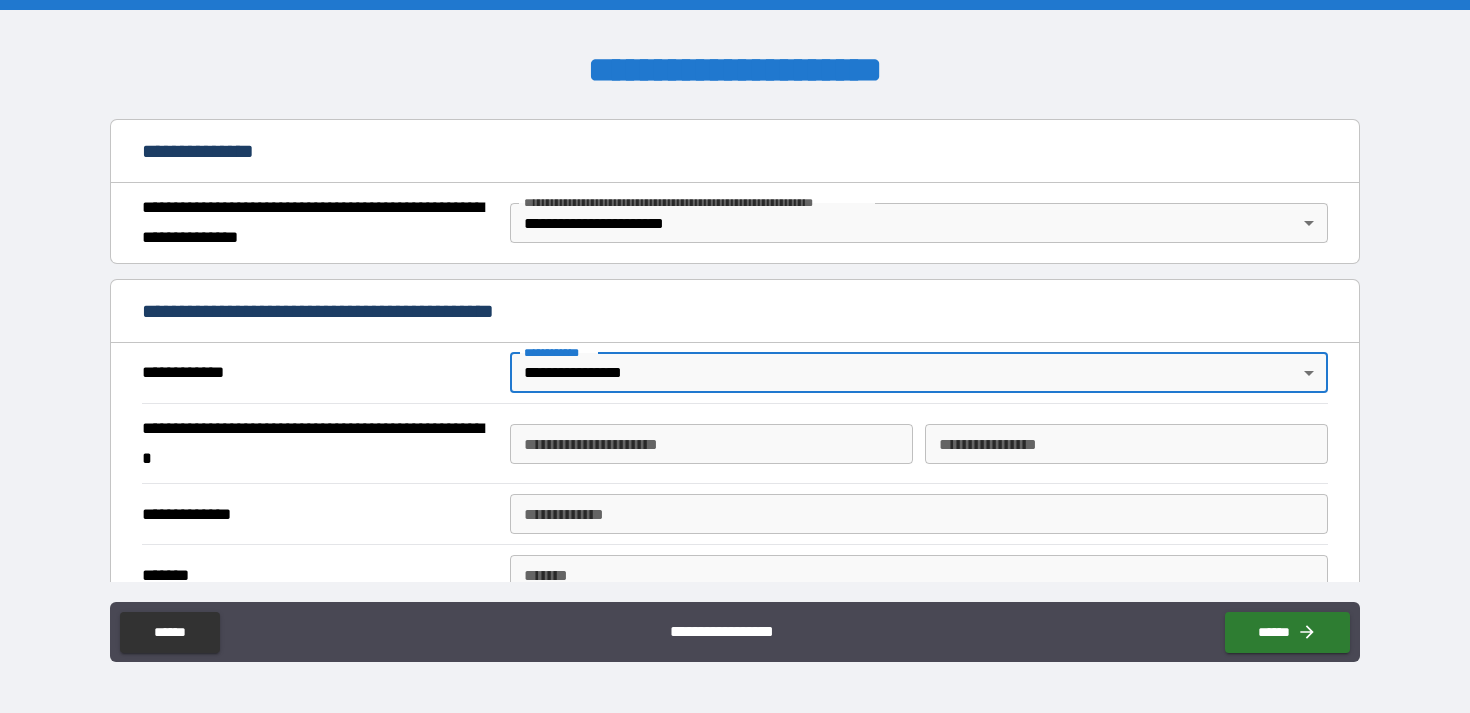 click on "**********" at bounding box center (711, 444) 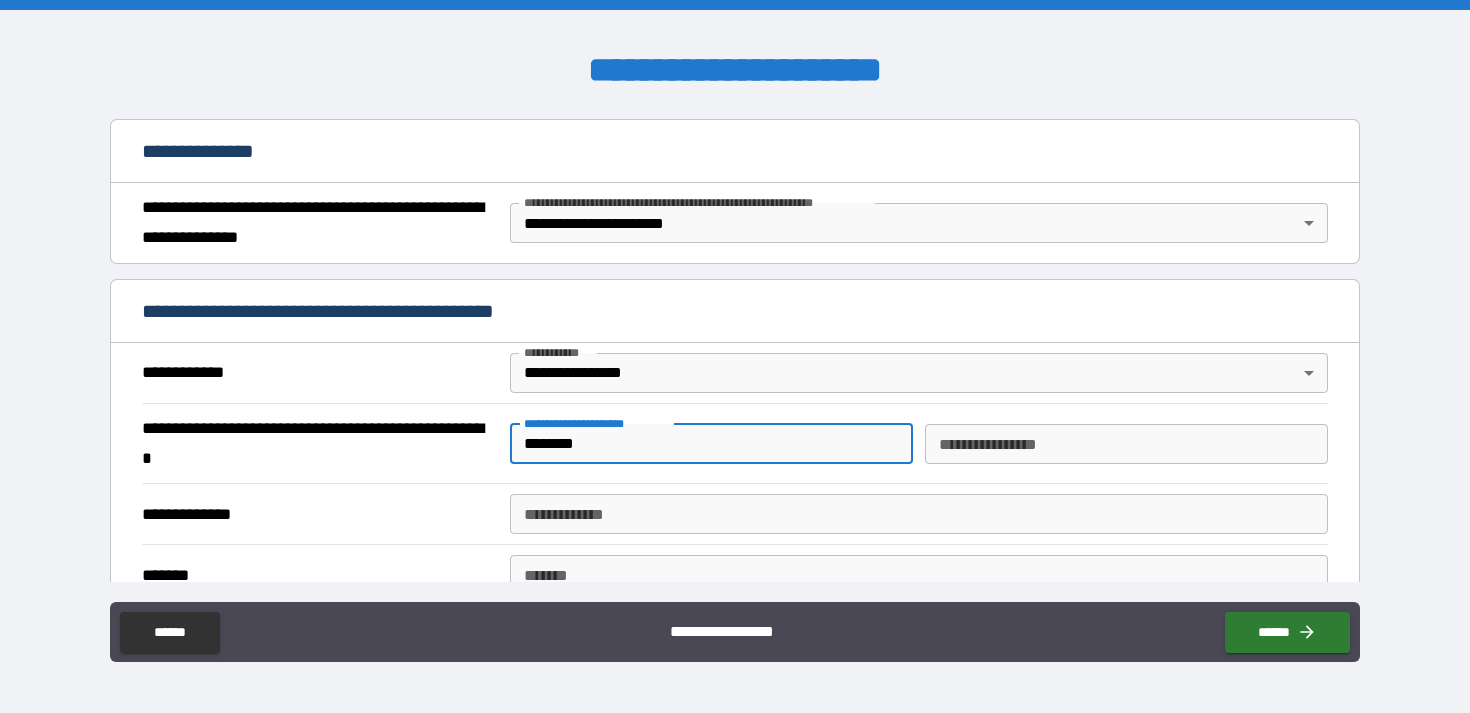 type on "********" 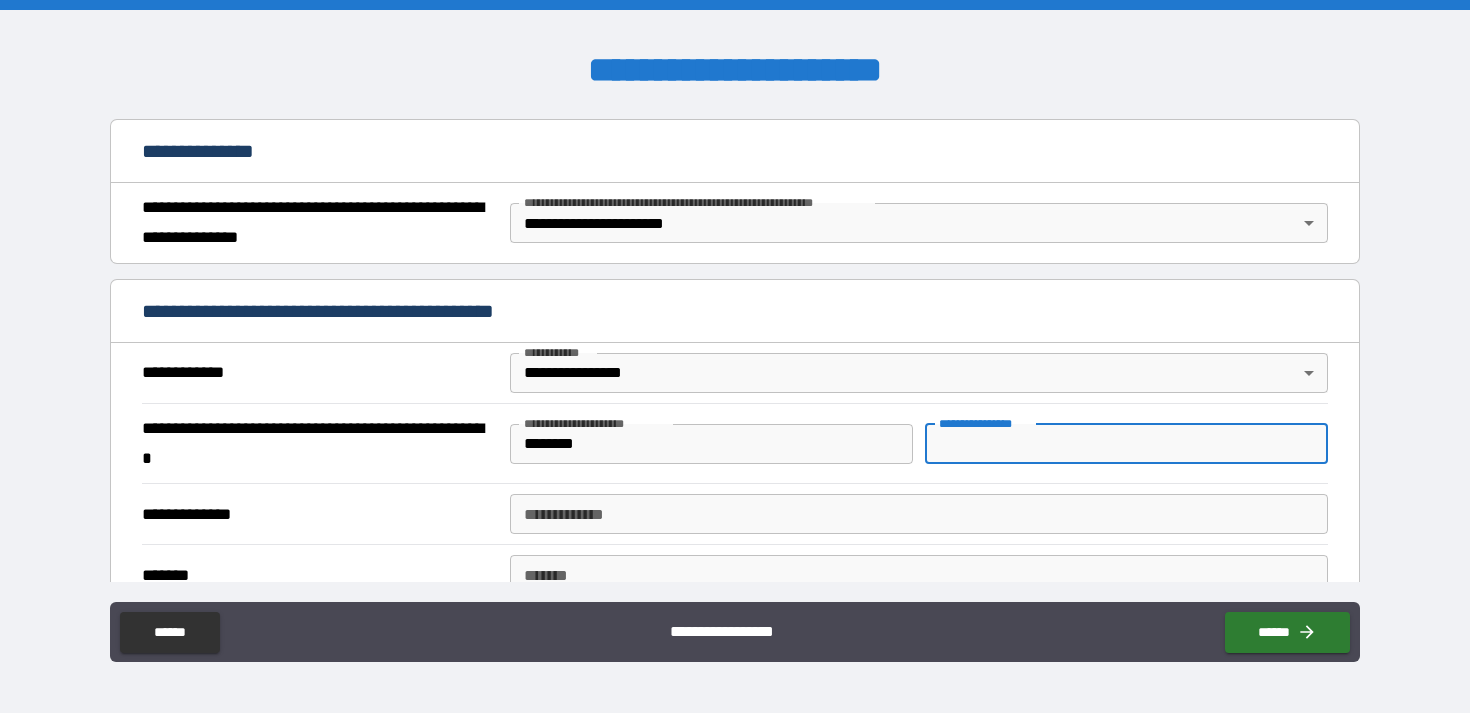 click on "**********" at bounding box center [1126, 444] 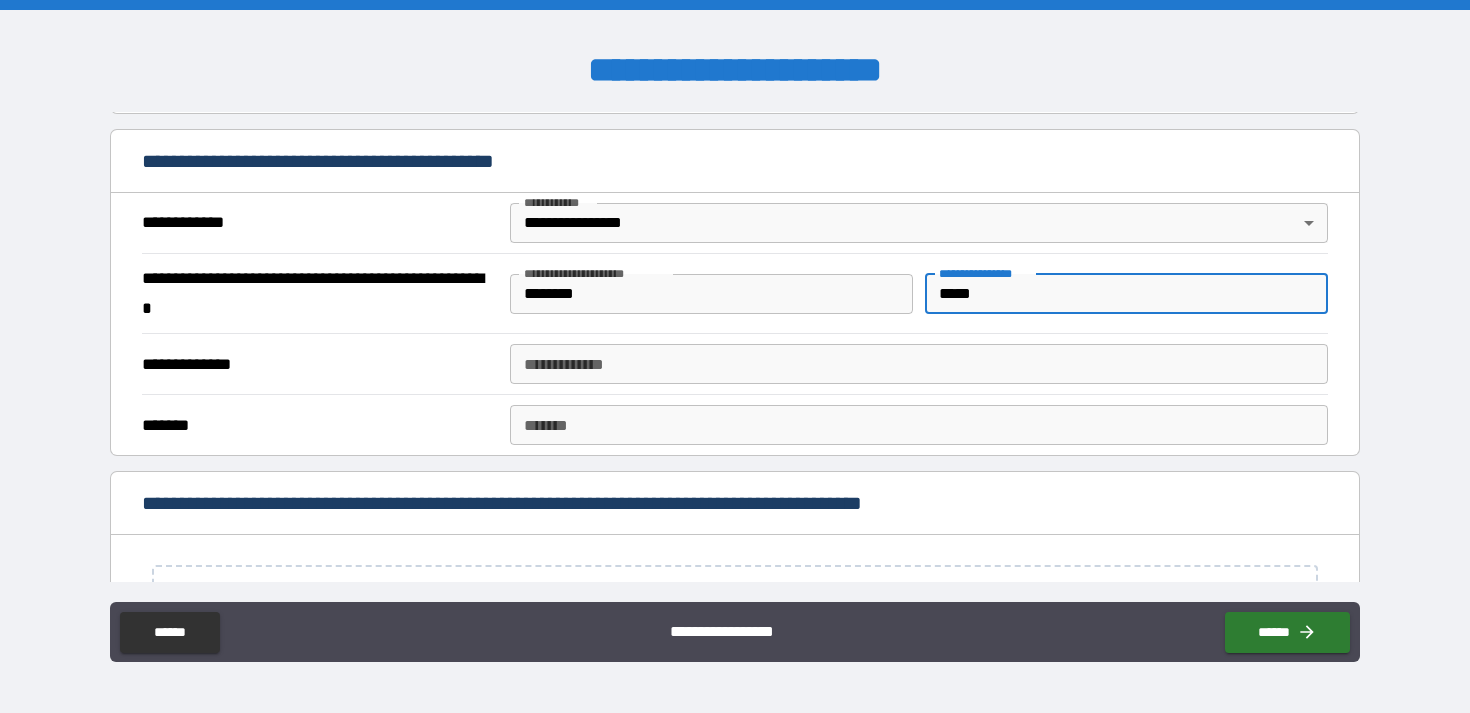 scroll, scrollTop: 375, scrollLeft: 0, axis: vertical 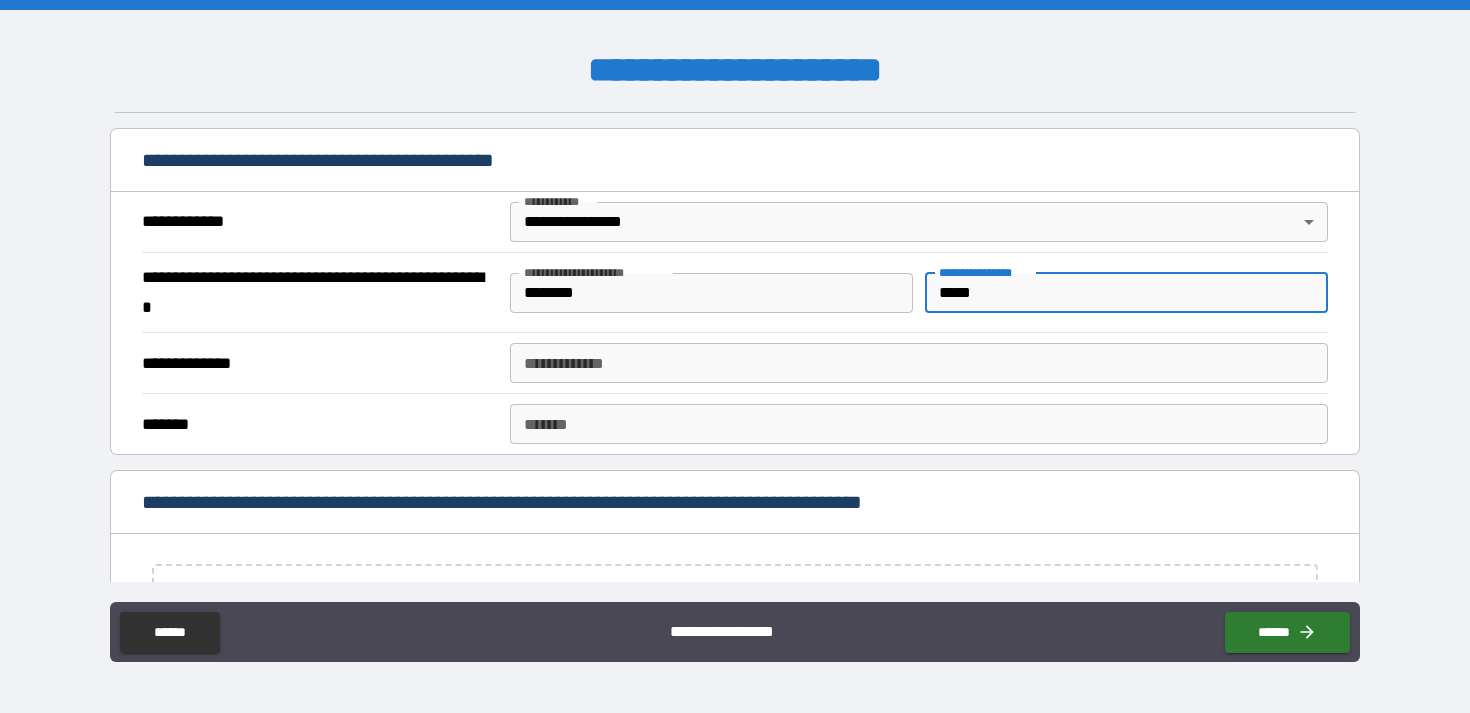 type on "*****" 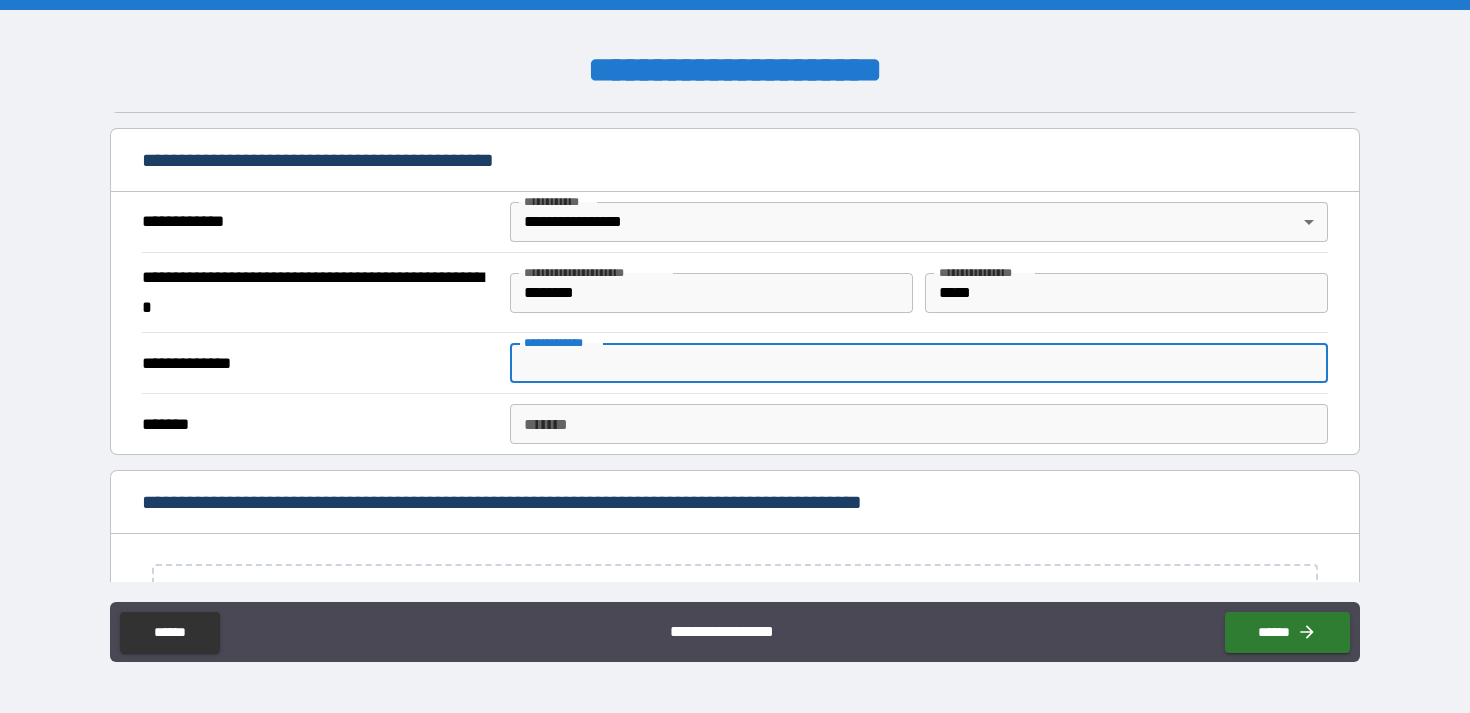 click on "**********" at bounding box center (919, 363) 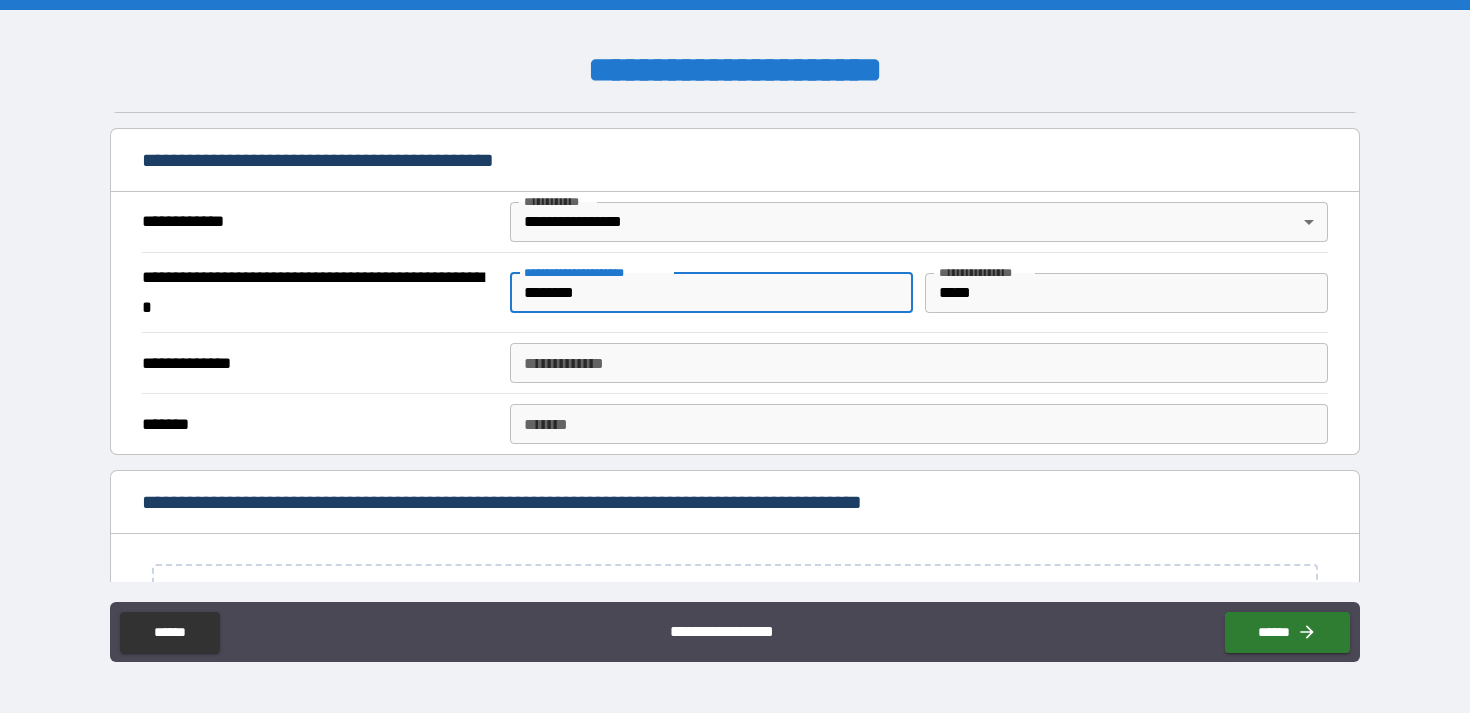 drag, startPoint x: 655, startPoint y: 305, endPoint x: 458, endPoint y: 278, distance: 198.84164 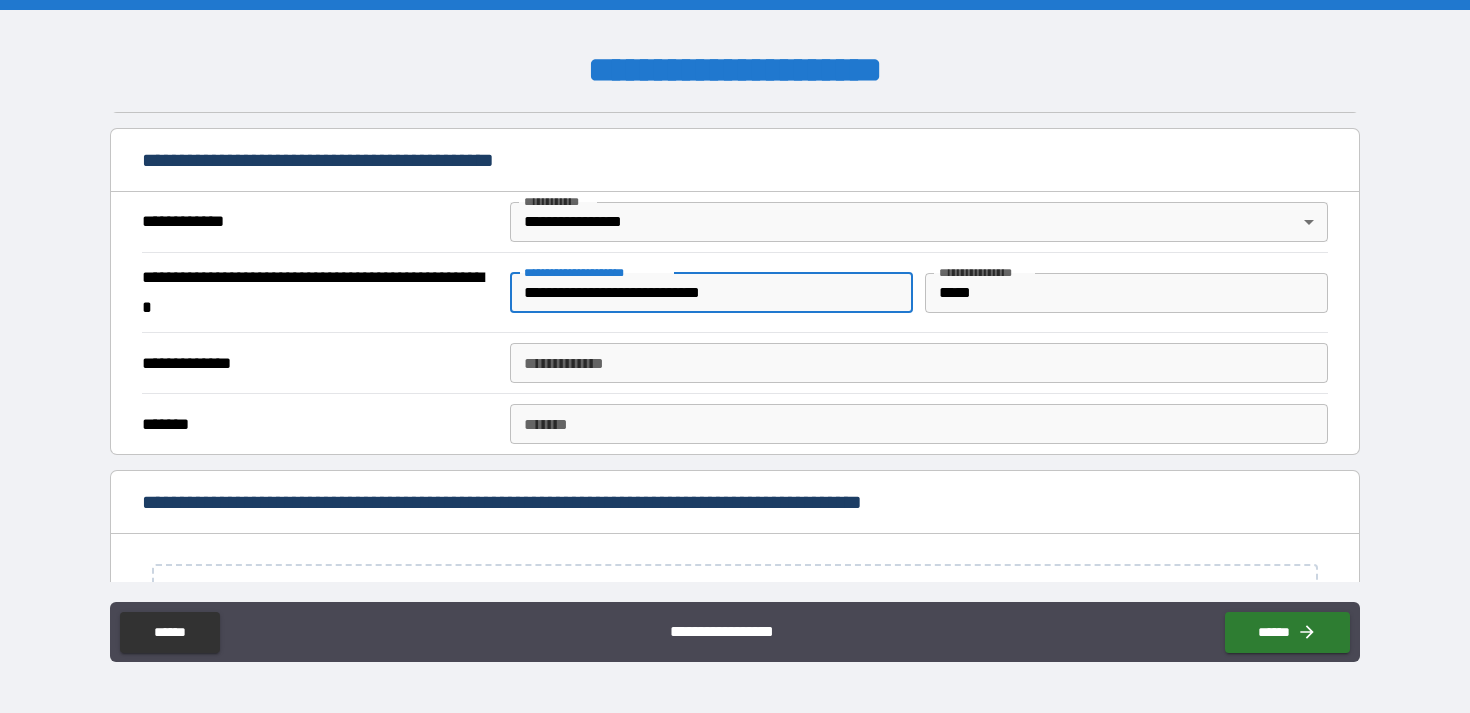 type on "**********" 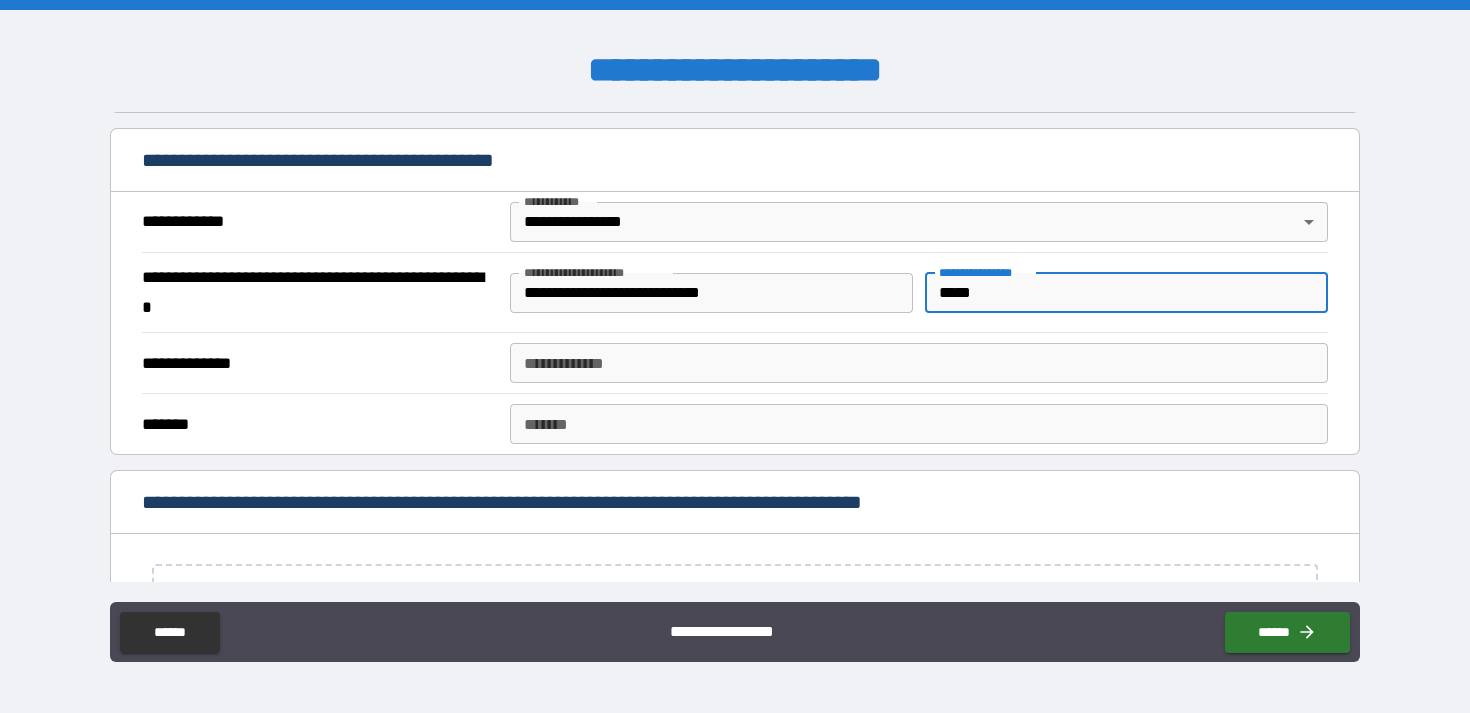 drag, startPoint x: 1001, startPoint y: 281, endPoint x: 921, endPoint y: 288, distance: 80.305664 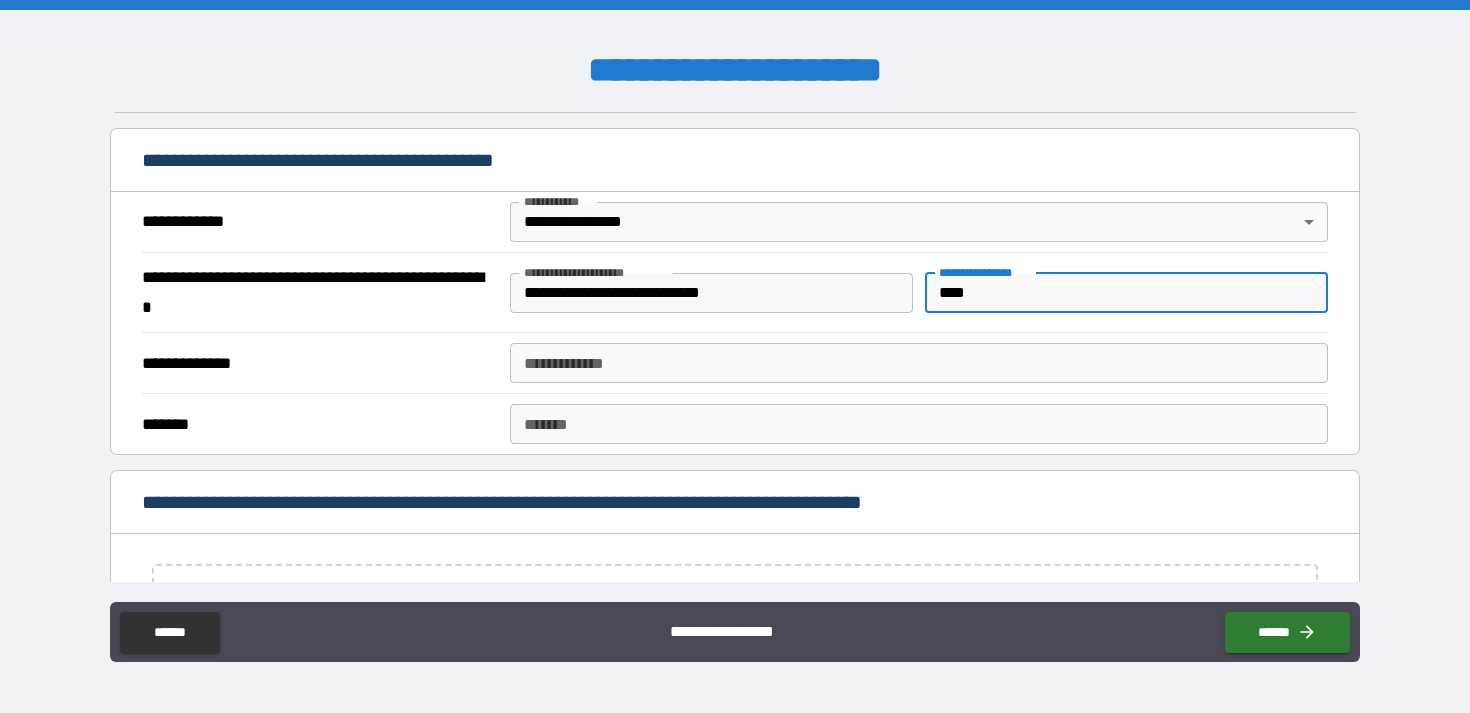 type on "****" 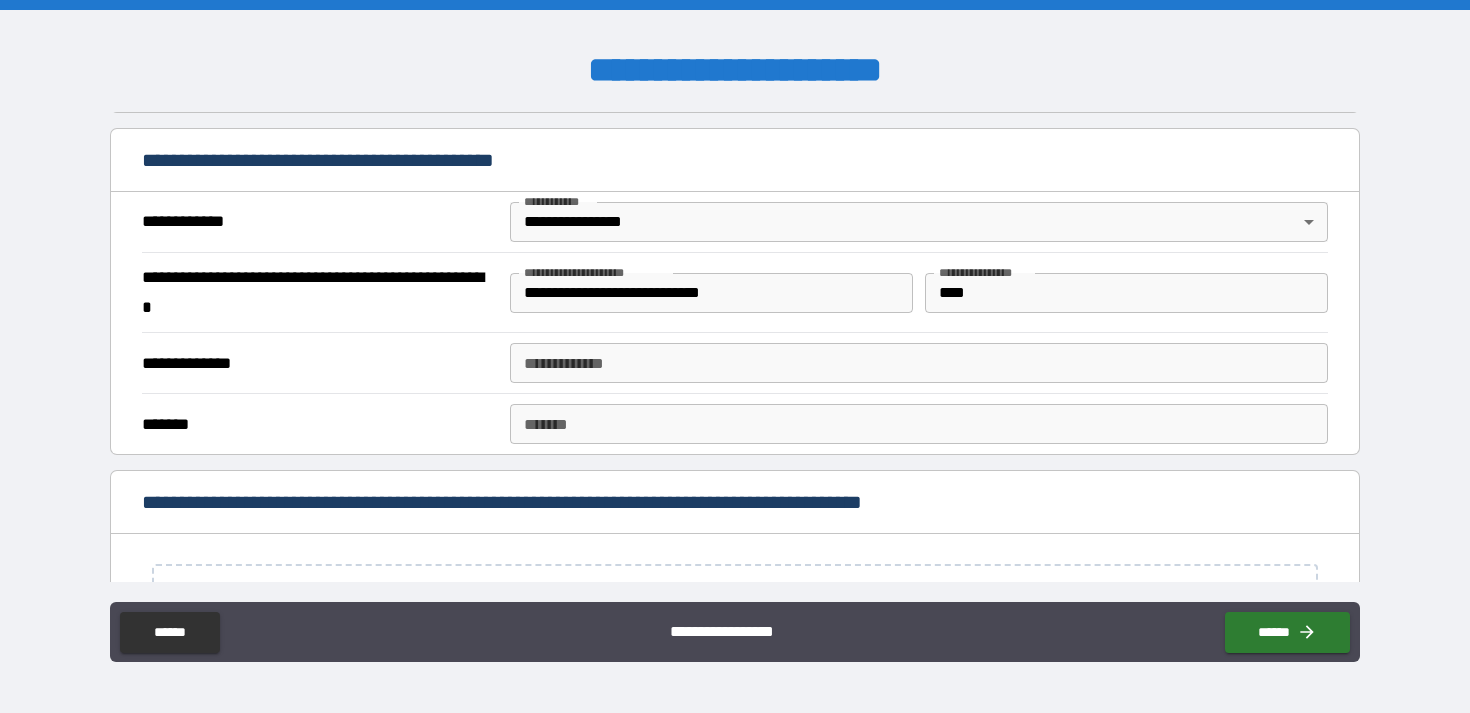 click on "**********" at bounding box center (919, 363) 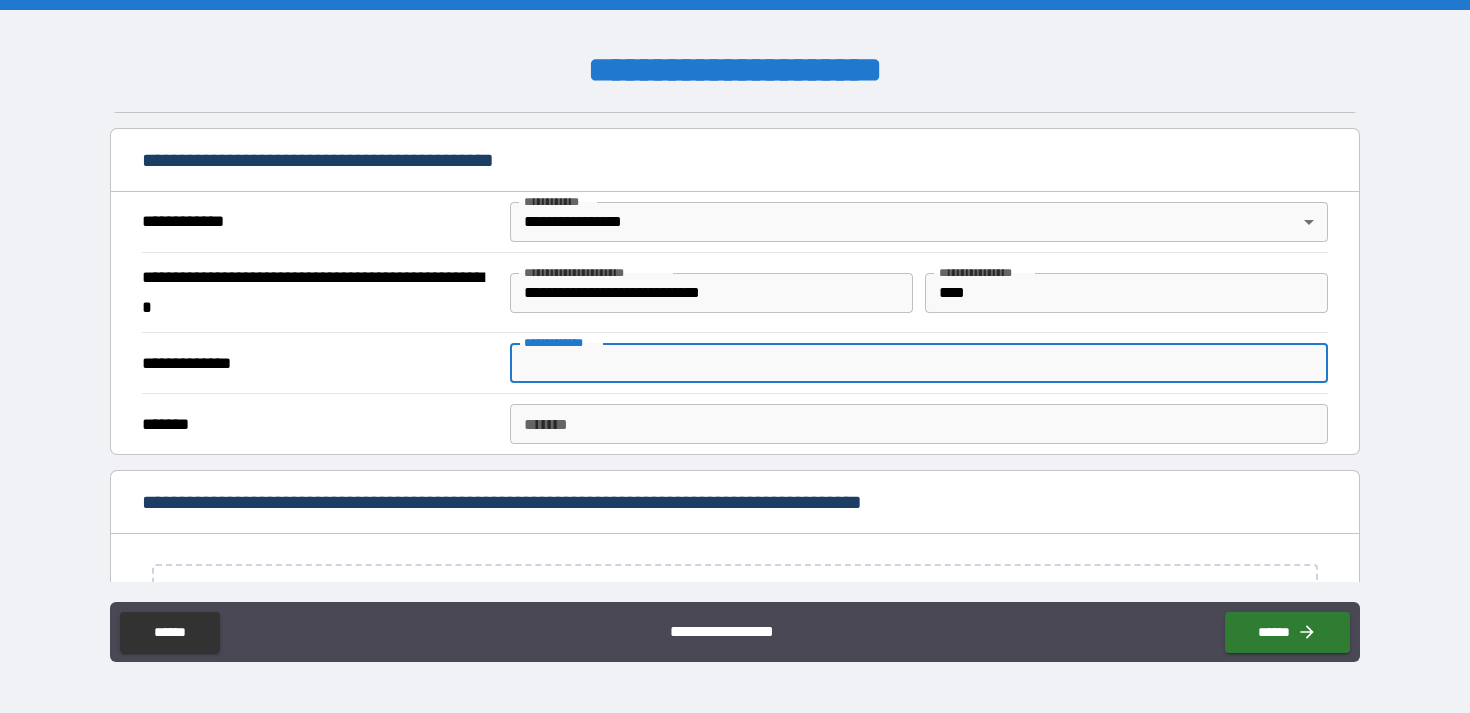 click on "******* ******* *******" at bounding box center (734, 423) 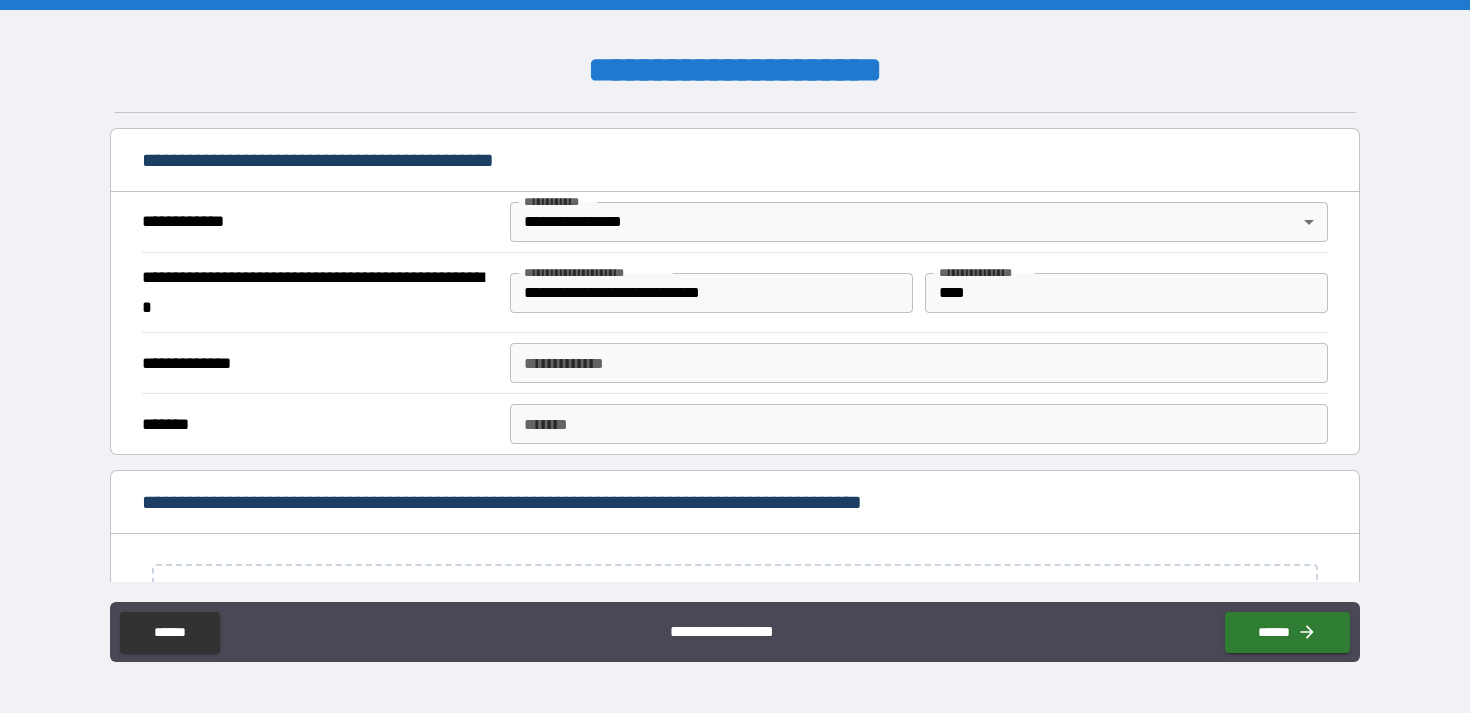 click on "*******" at bounding box center [919, 424] 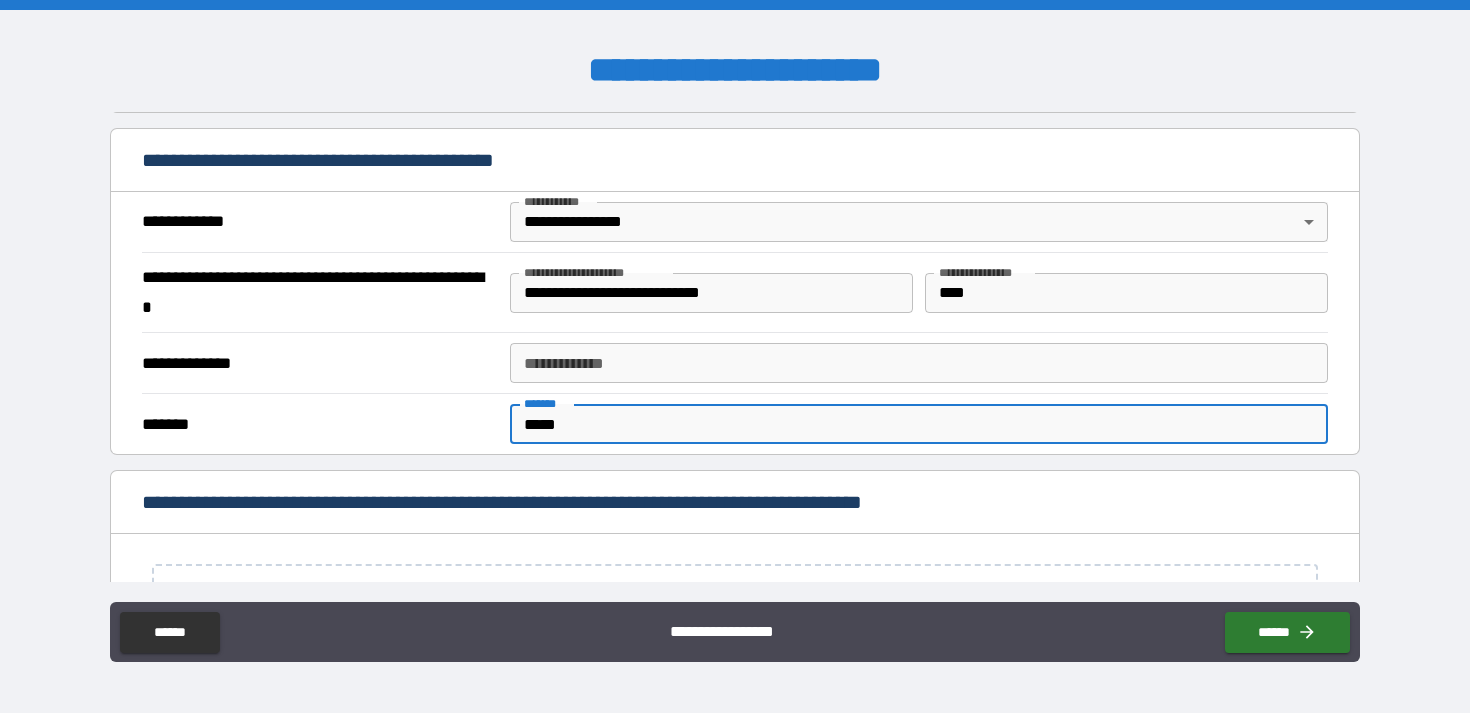 type on "*****" 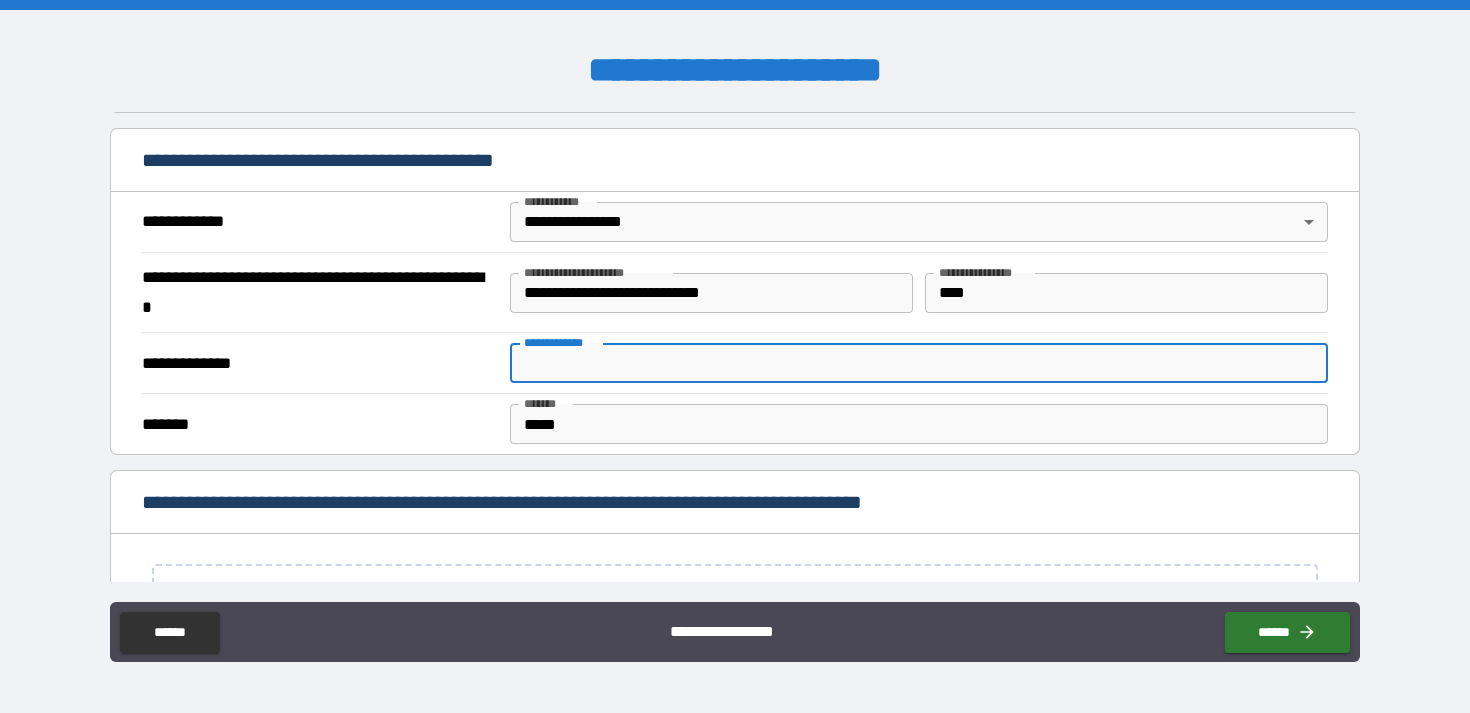 click on "**********" at bounding box center [919, 363] 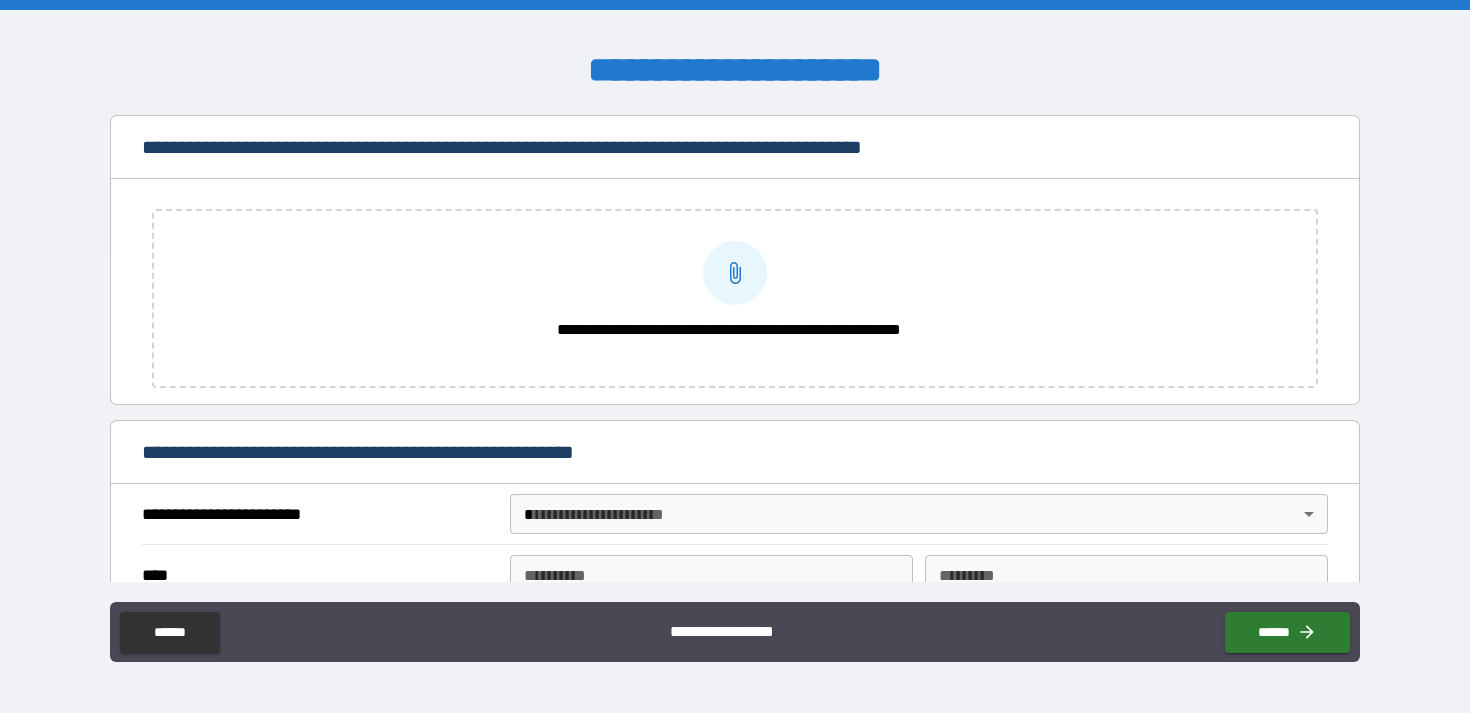 scroll, scrollTop: 738, scrollLeft: 0, axis: vertical 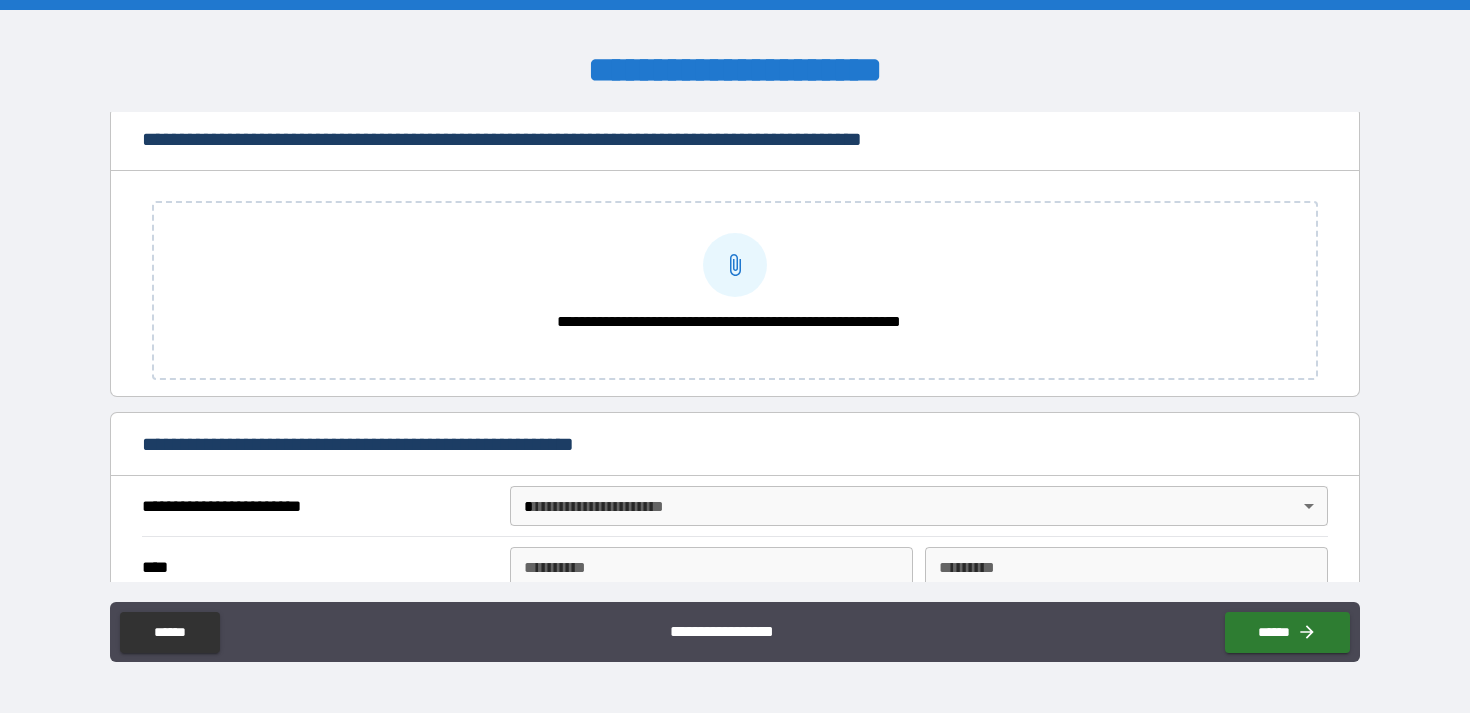 type on "**********" 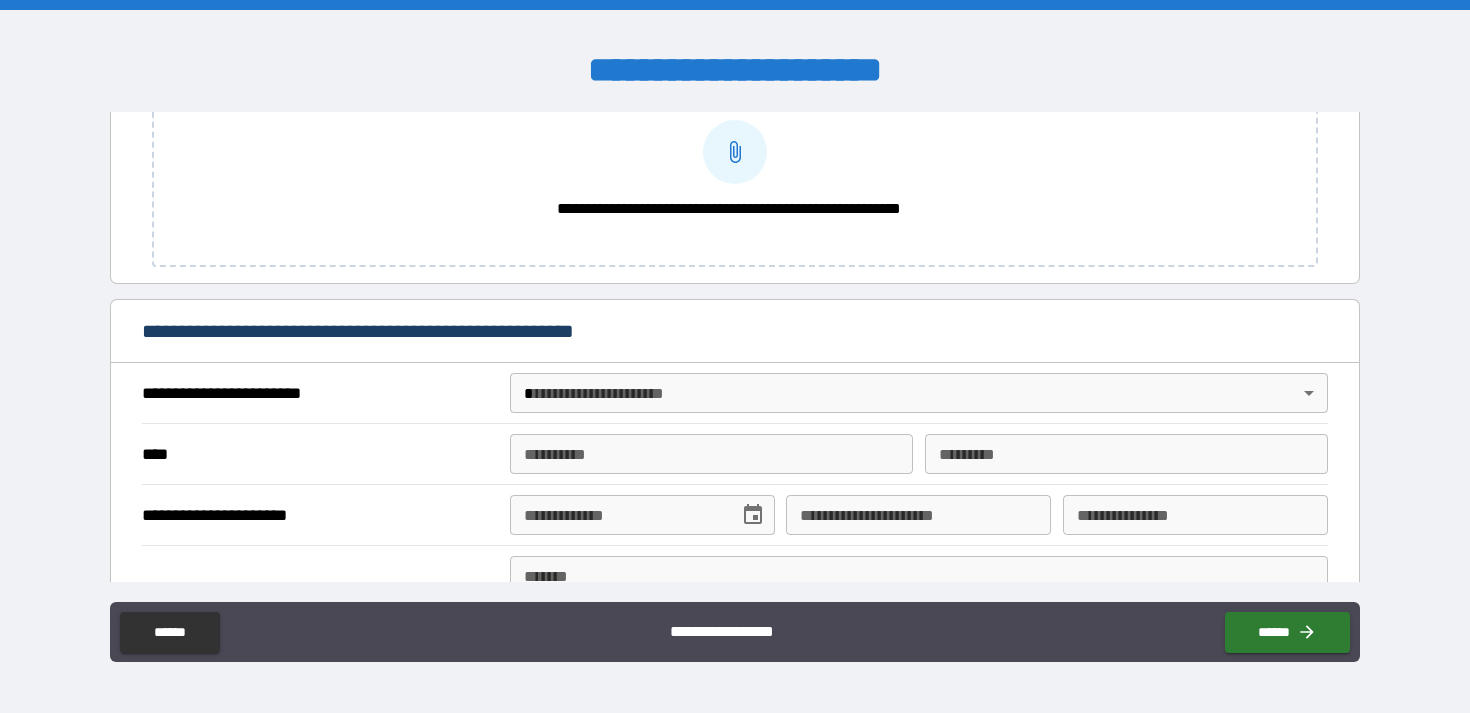 scroll, scrollTop: 867, scrollLeft: 0, axis: vertical 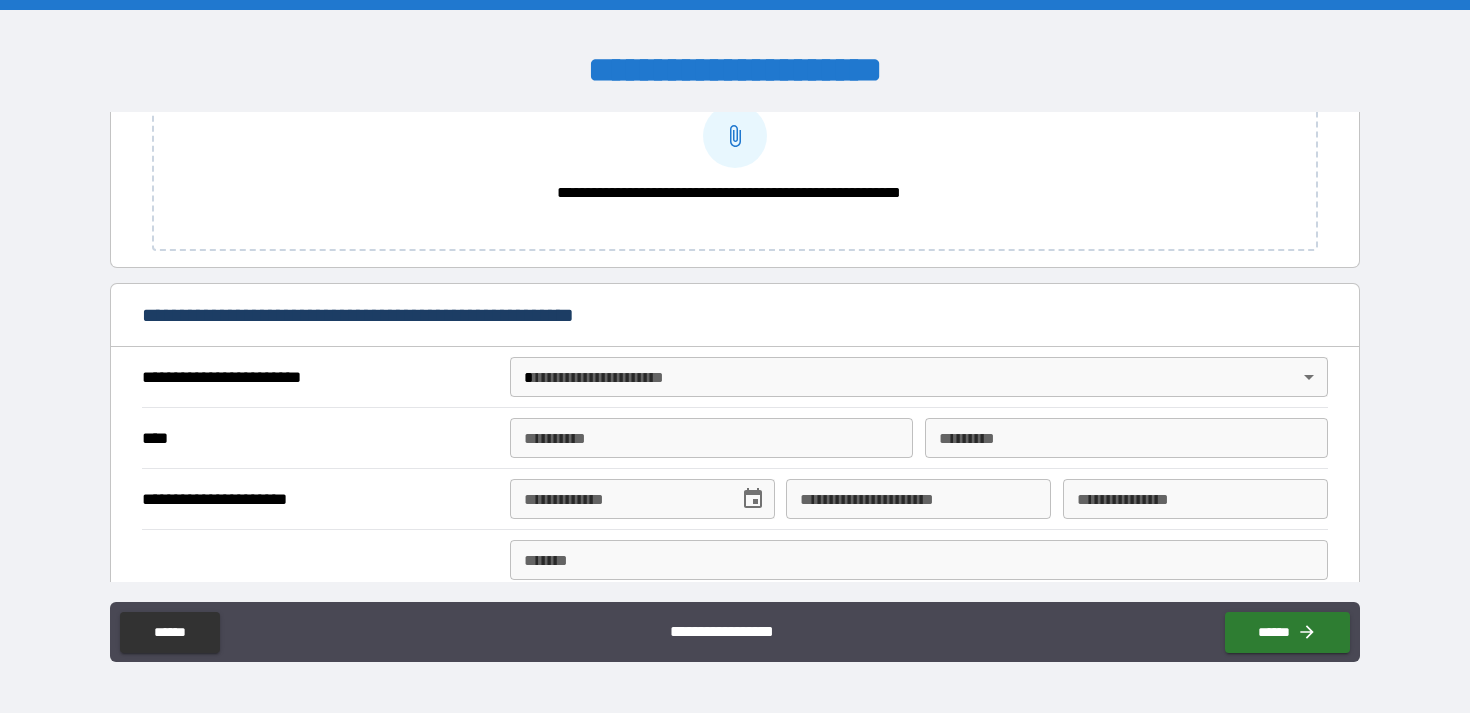 click on "**********" at bounding box center [734, 193] 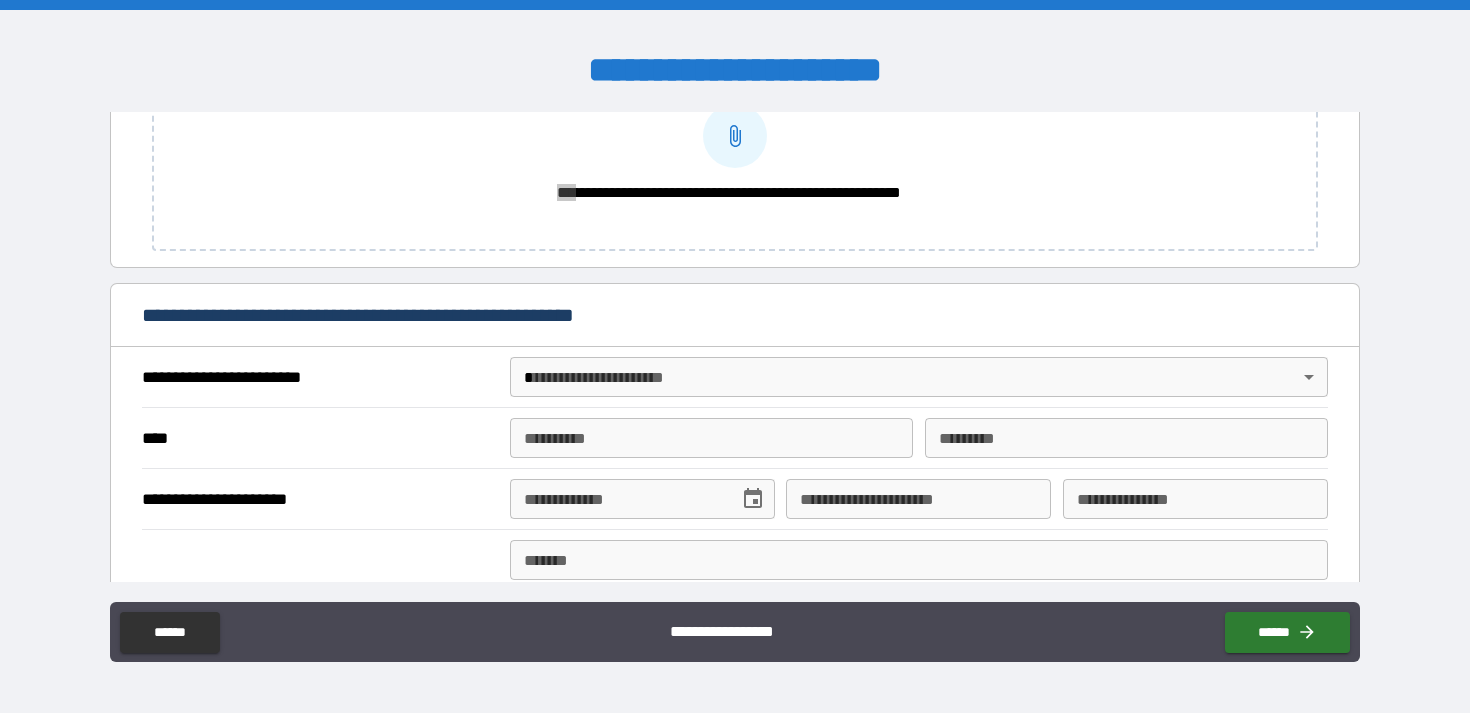click on "**********" at bounding box center [734, 193] 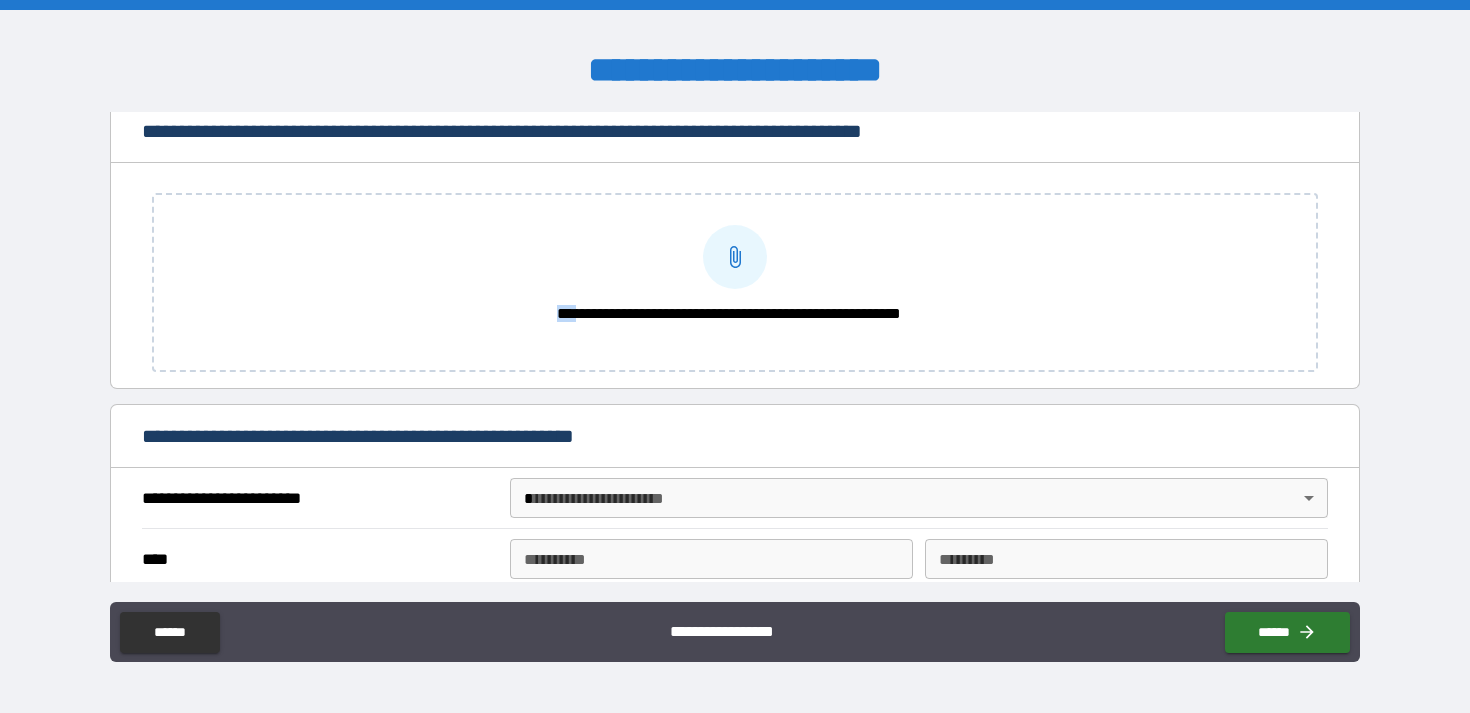 scroll, scrollTop: 745, scrollLeft: 0, axis: vertical 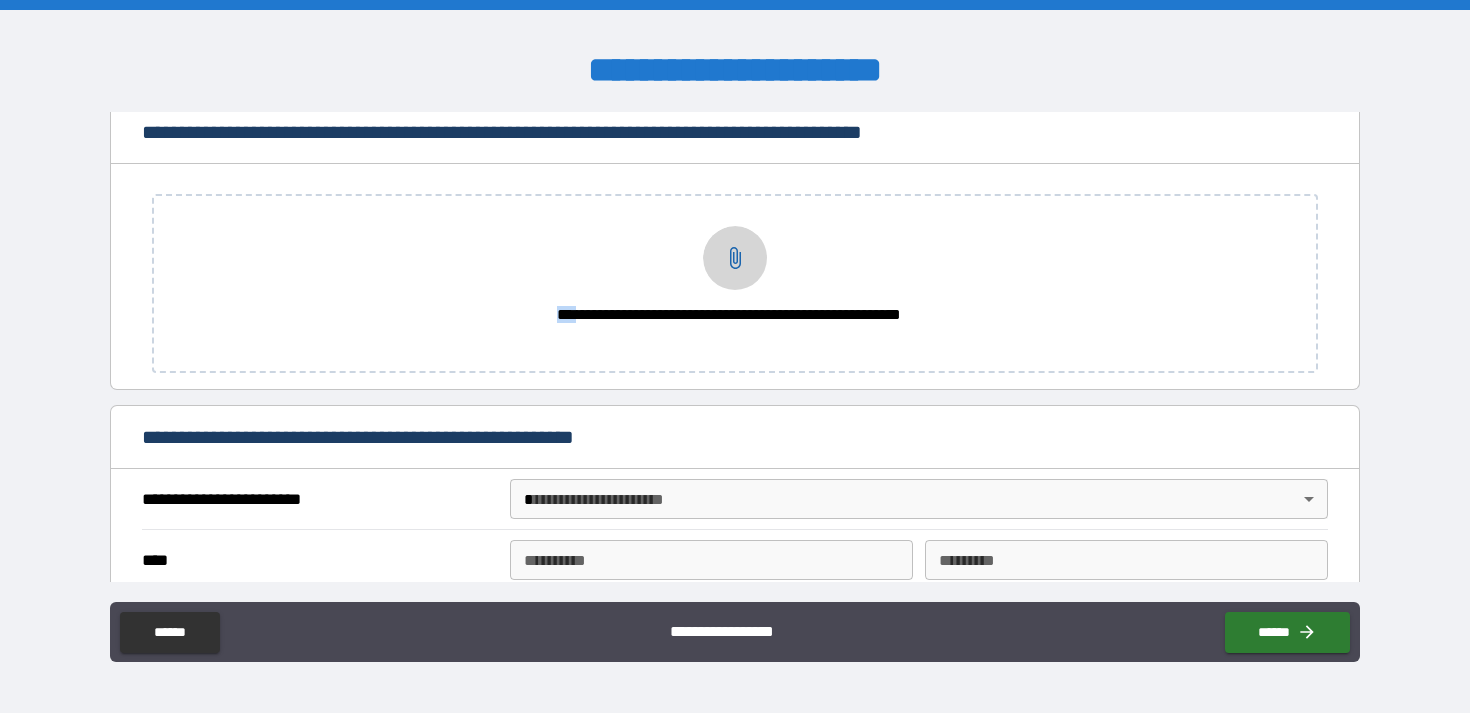 click on "**********" at bounding box center (735, 258) 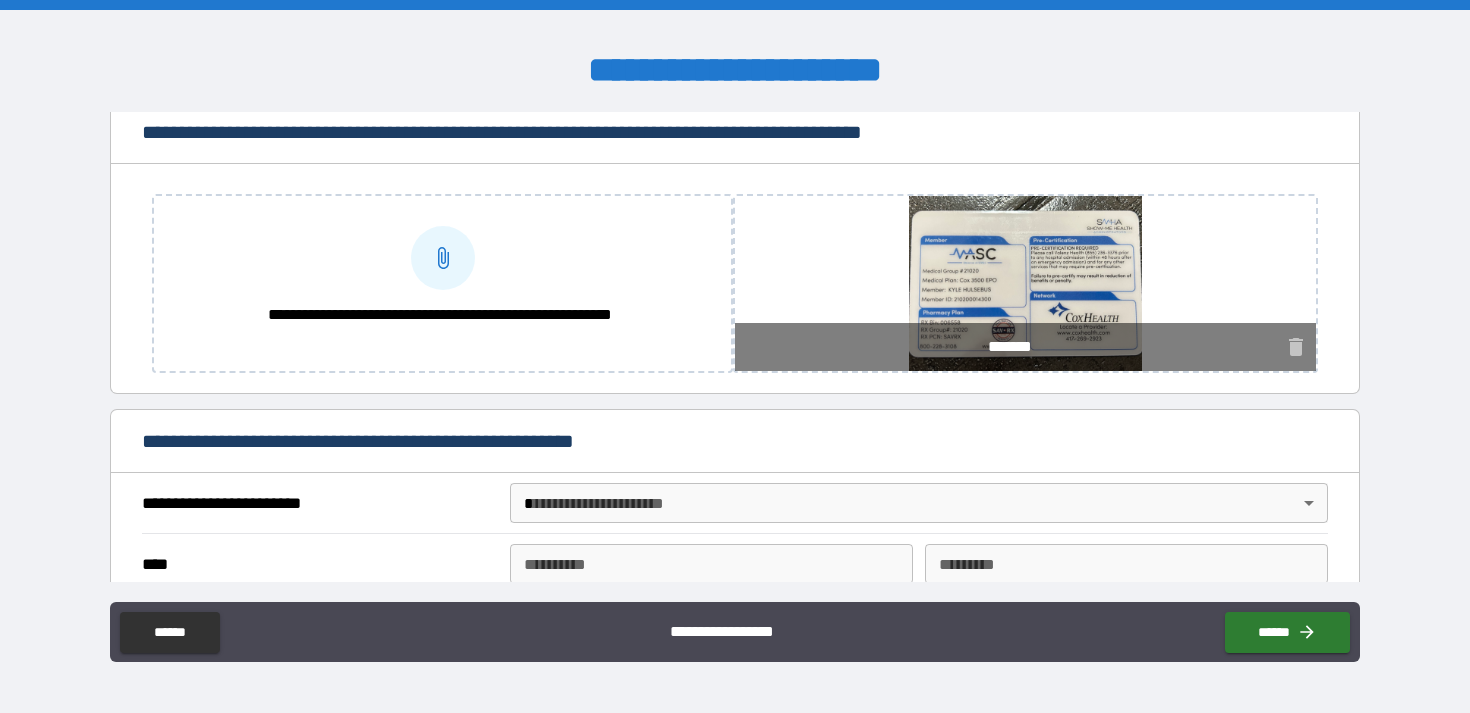 click at bounding box center (442, 258) 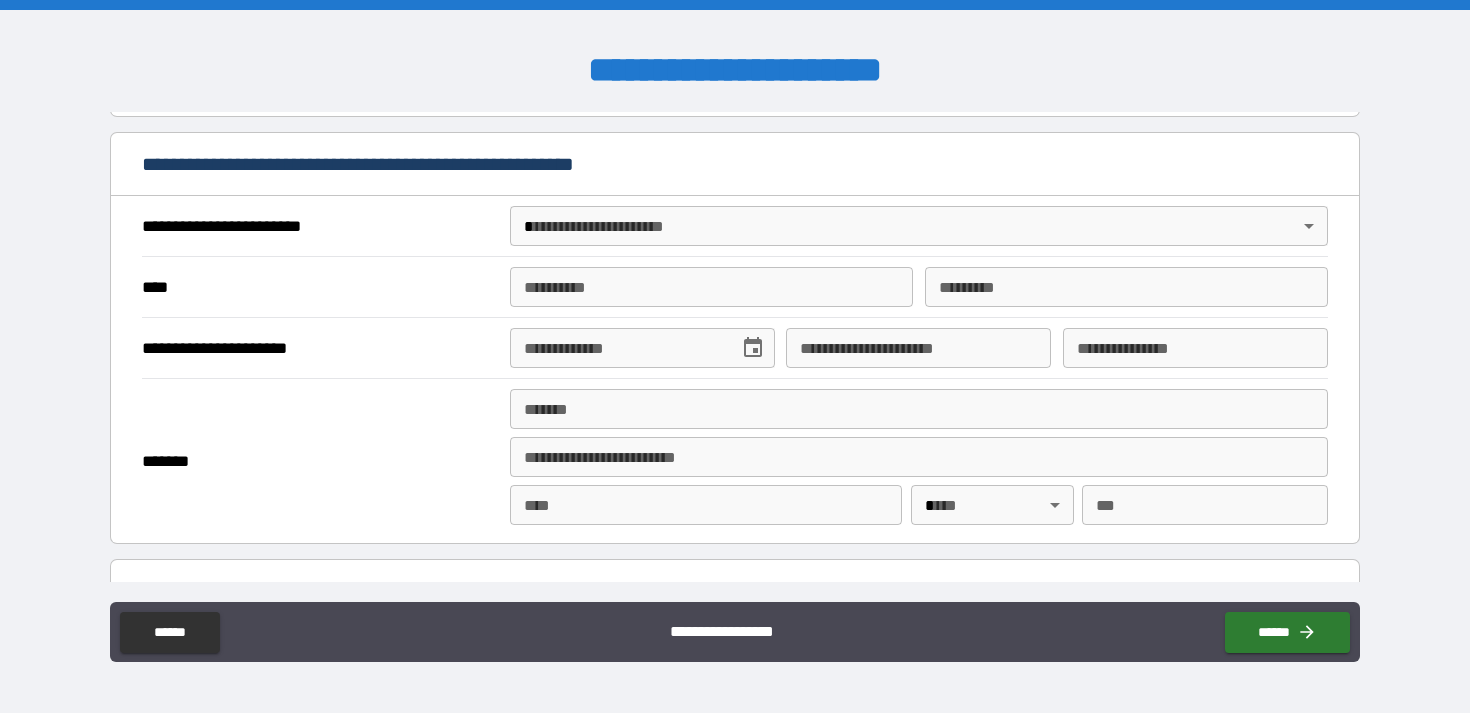 scroll, scrollTop: 1026, scrollLeft: 0, axis: vertical 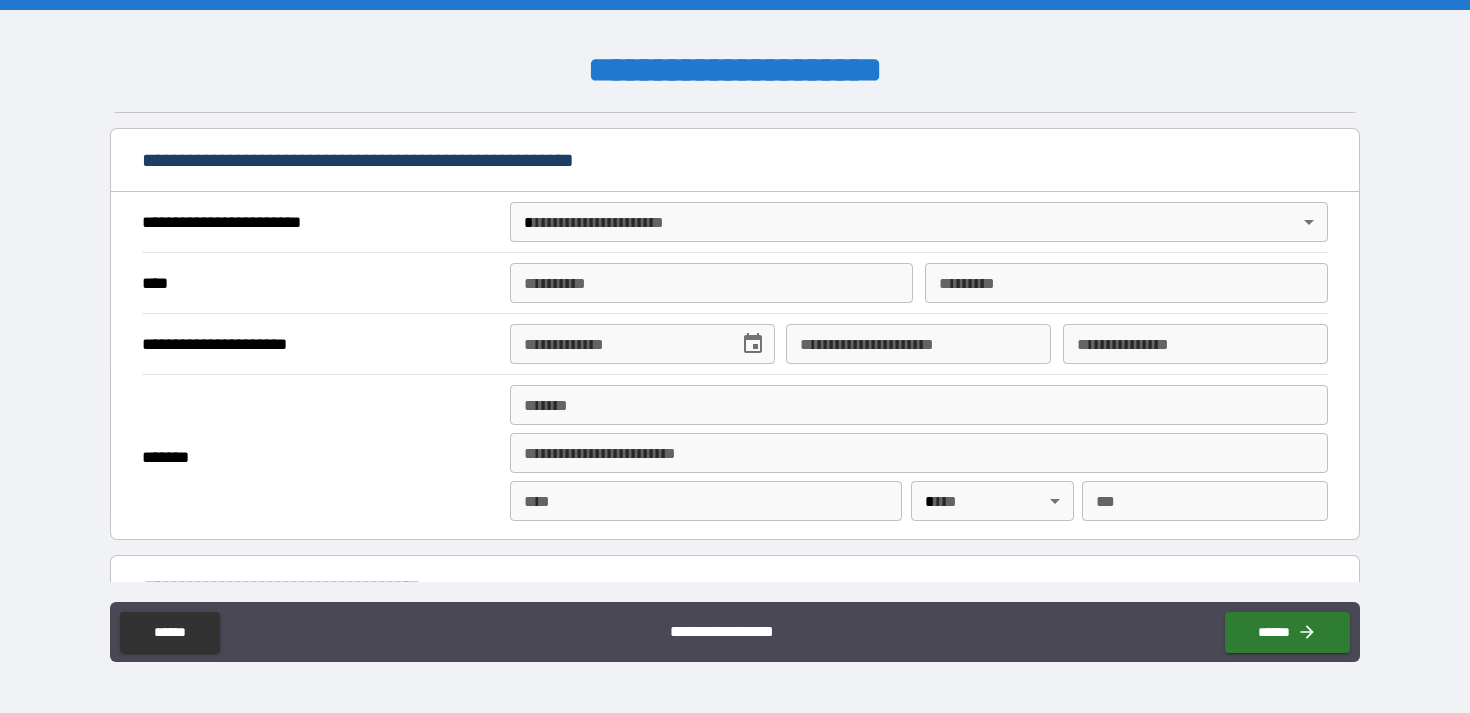 click on "**********" at bounding box center (735, 356) 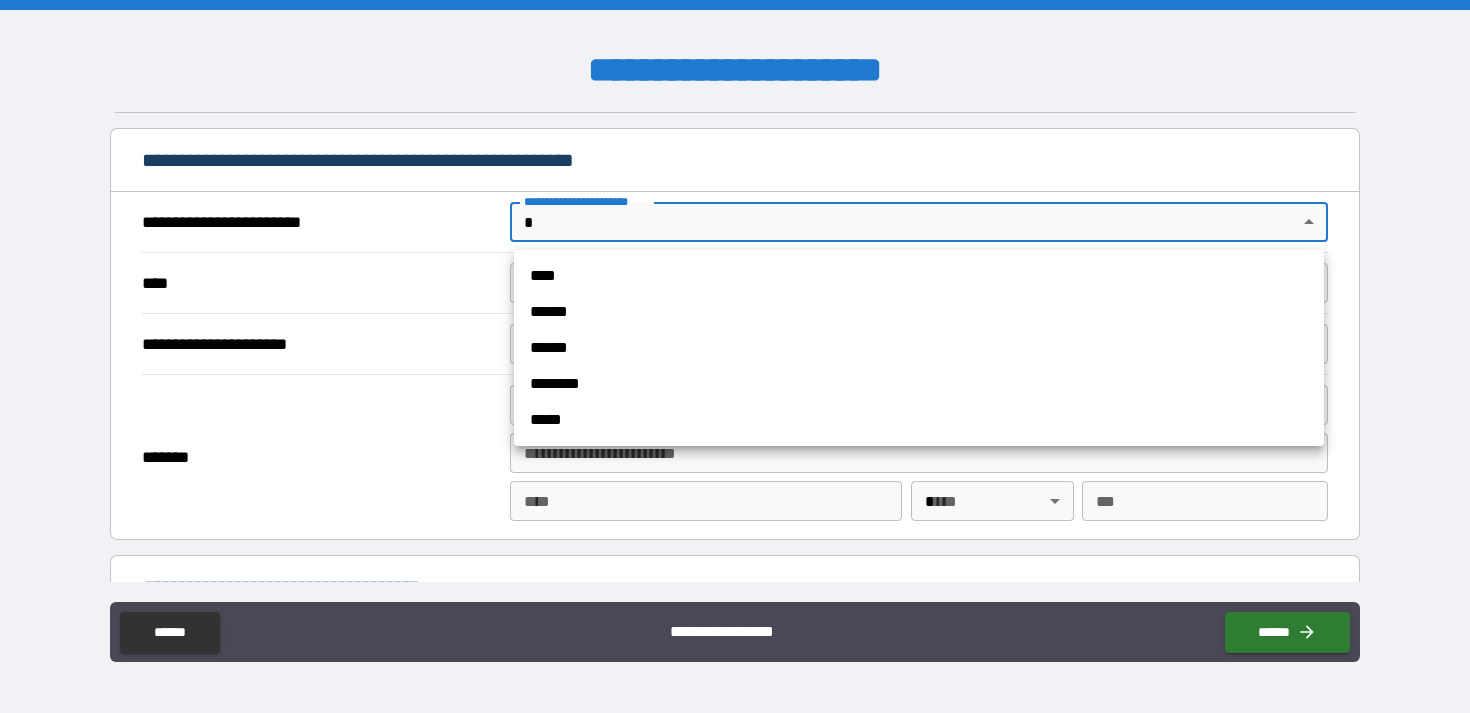 click on "****" at bounding box center [919, 276] 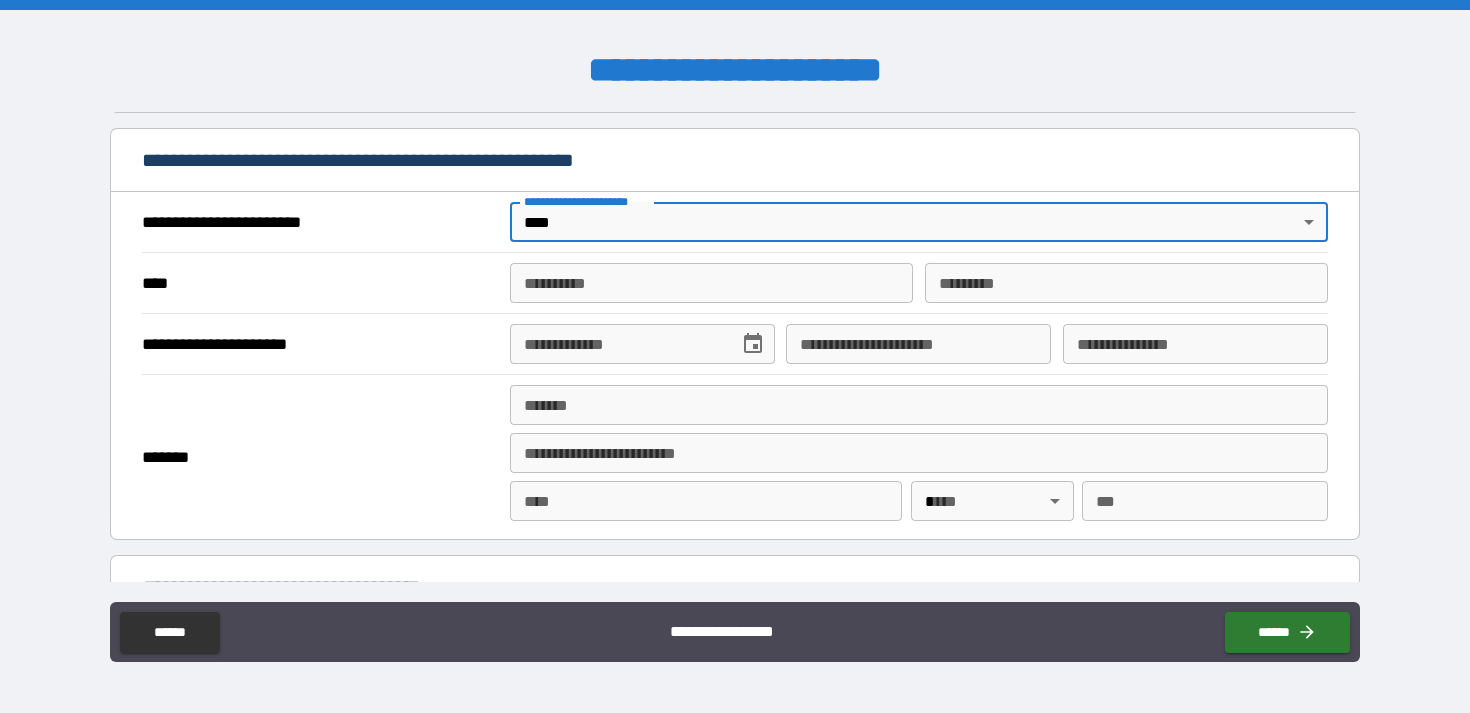 click on "**********" at bounding box center (711, 283) 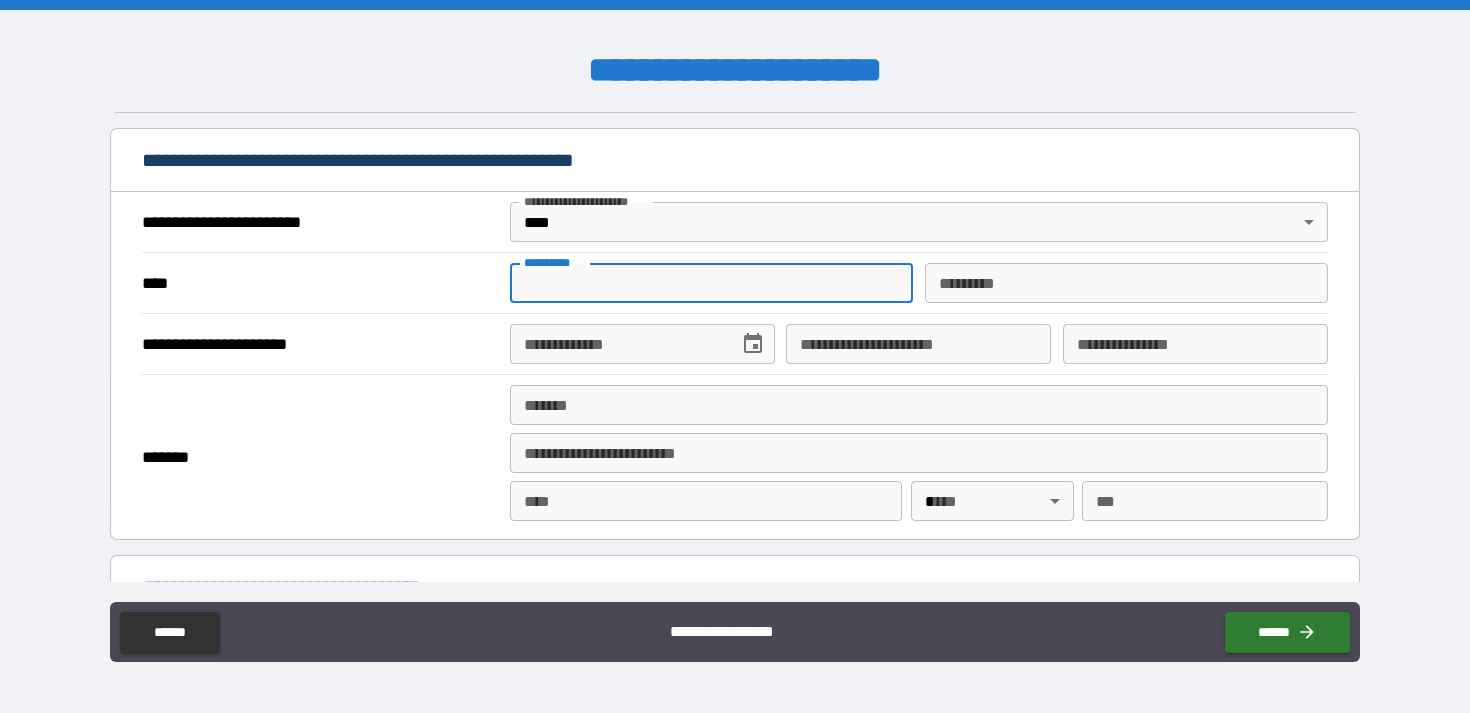 type on "****" 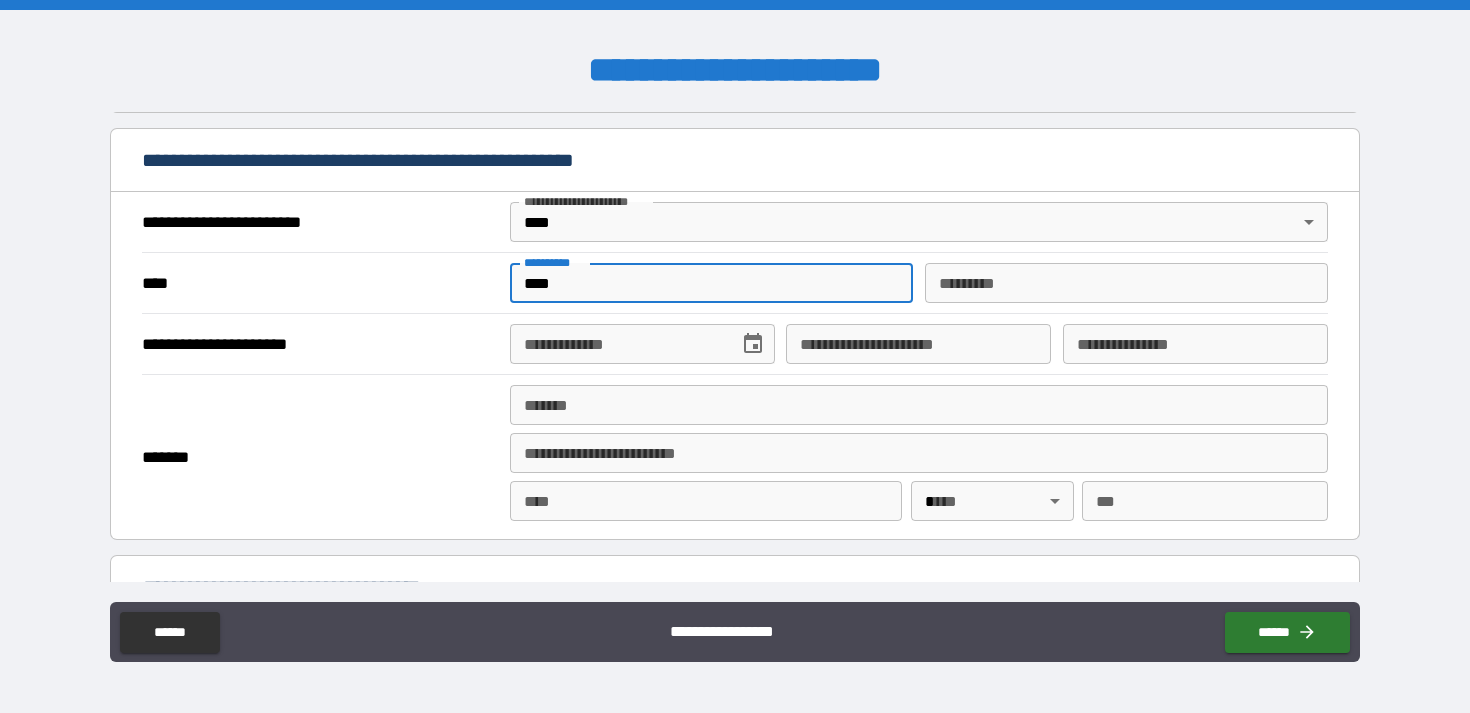 type on "********" 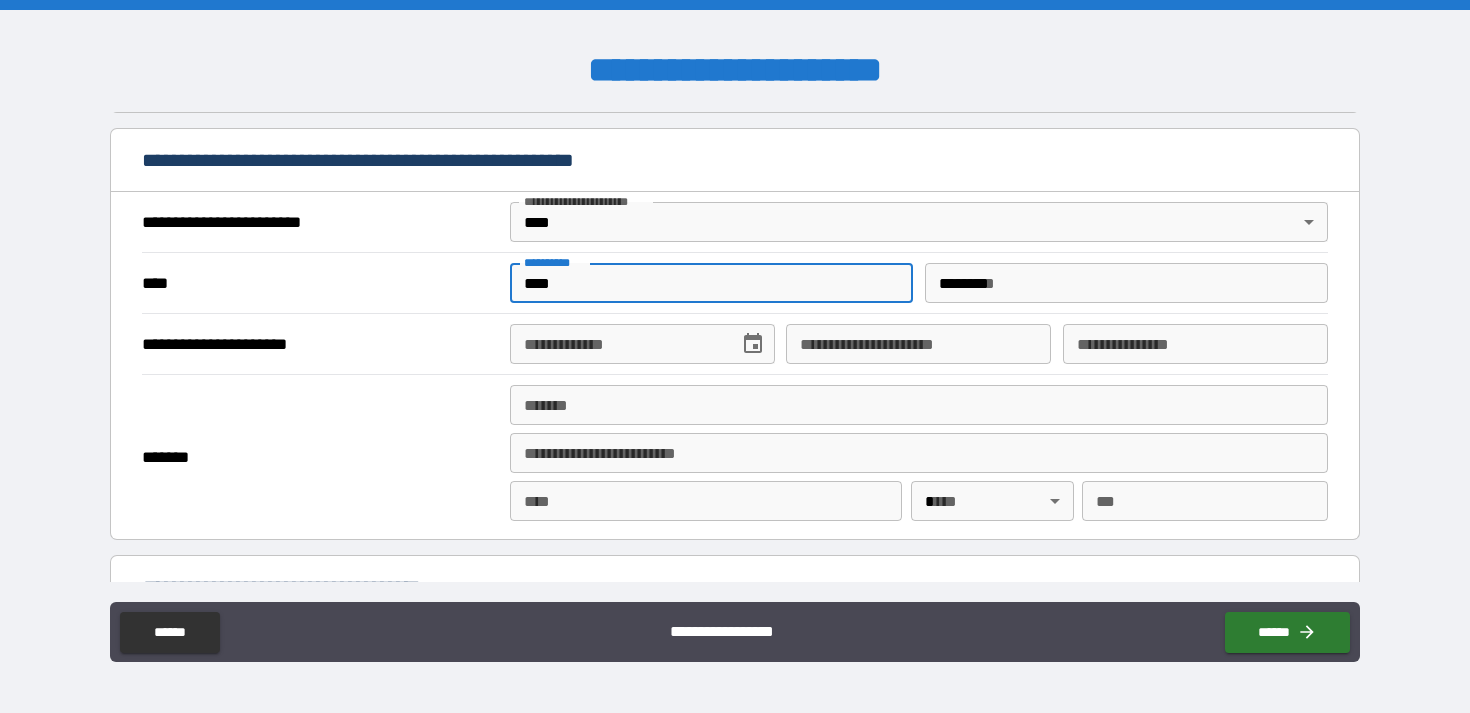 type on "**********" 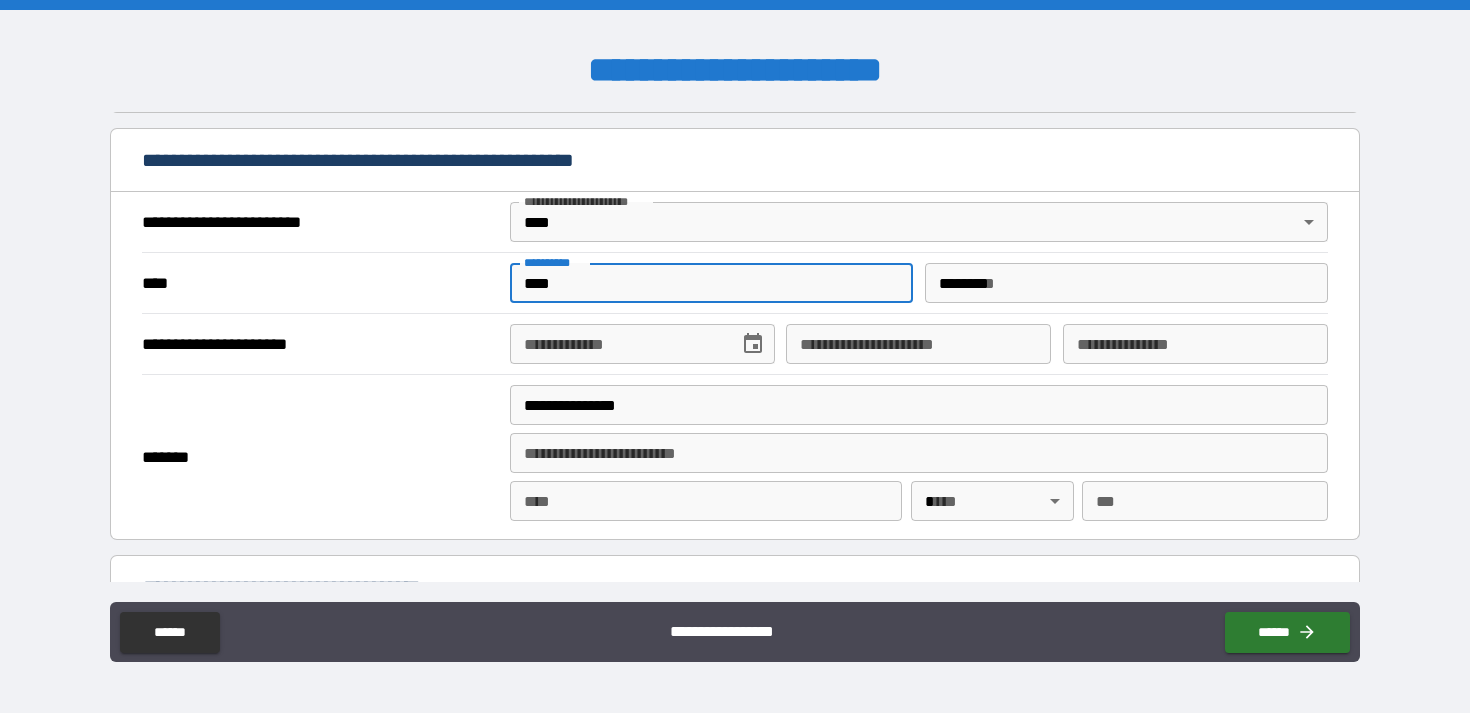 type on "****" 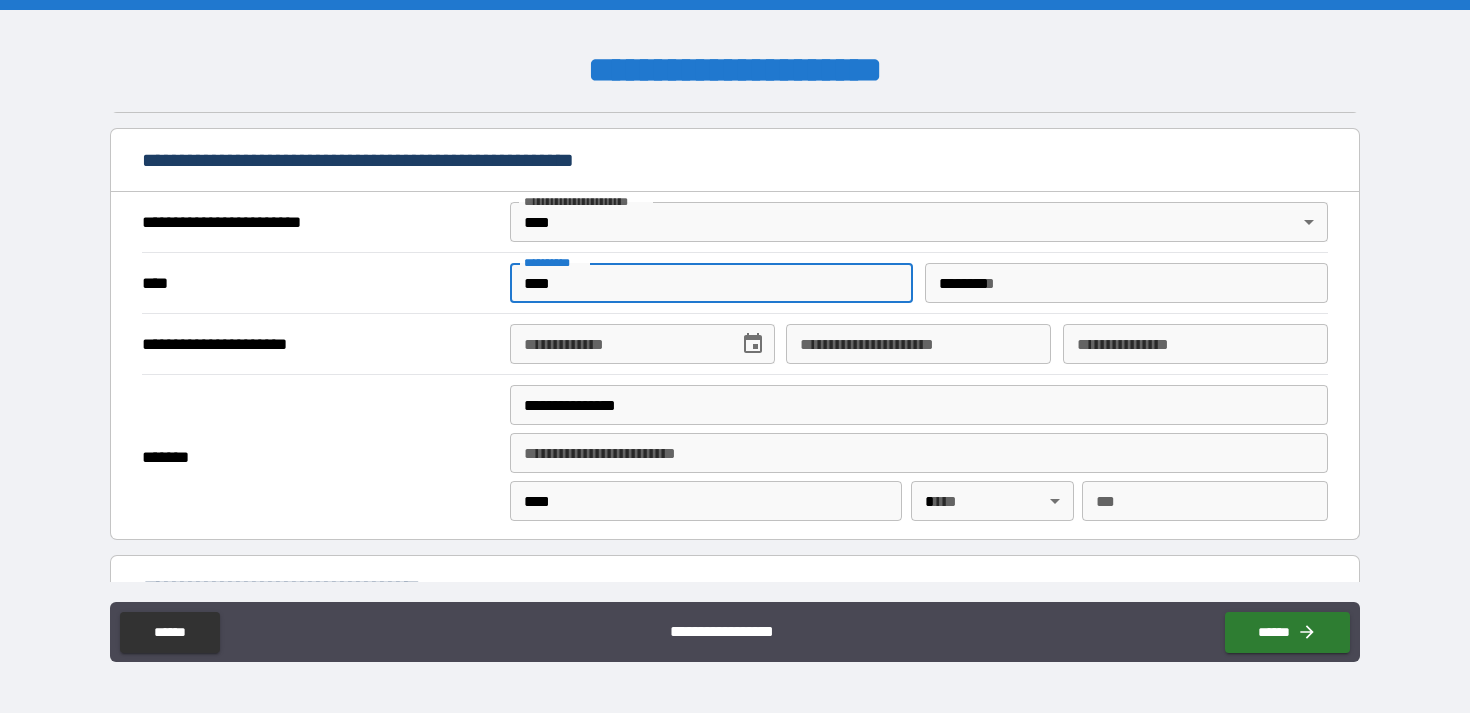 type 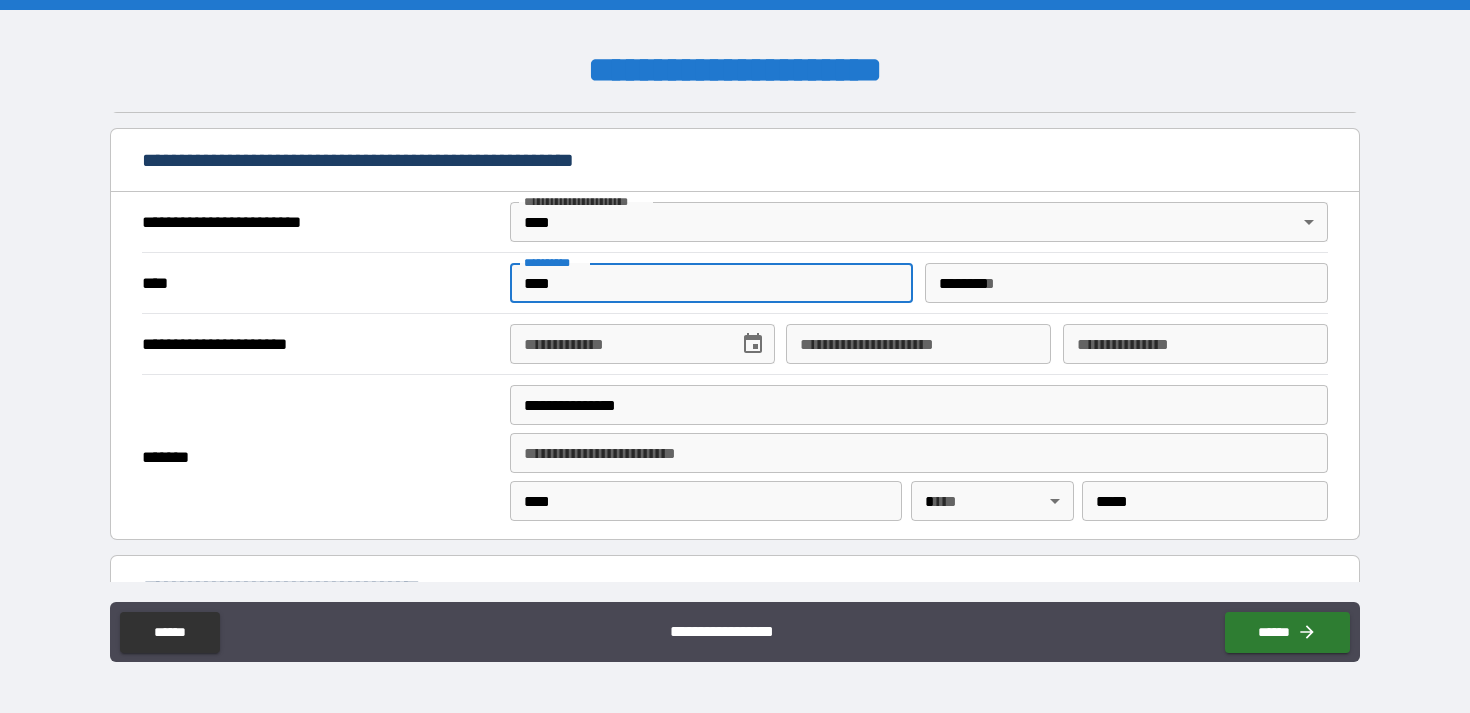 type on "**********" 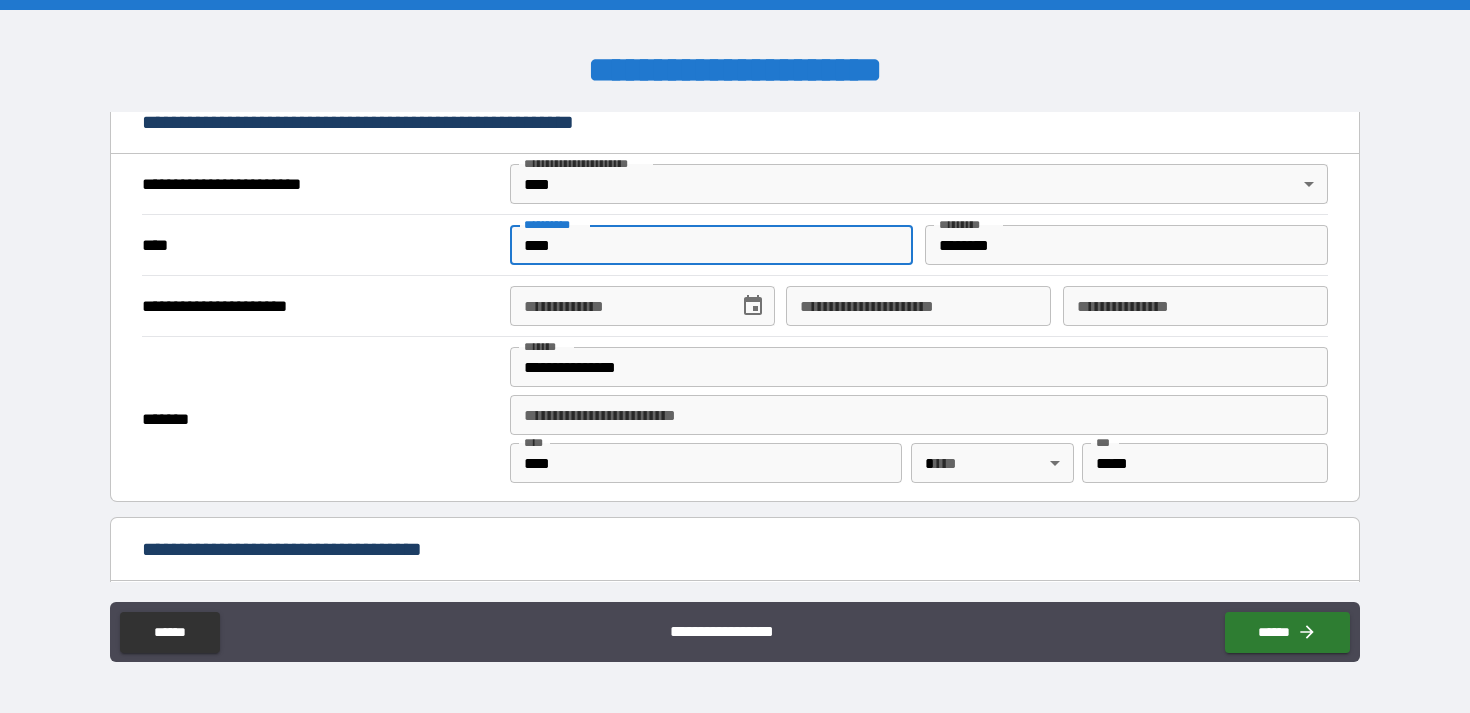 scroll, scrollTop: 1076, scrollLeft: 0, axis: vertical 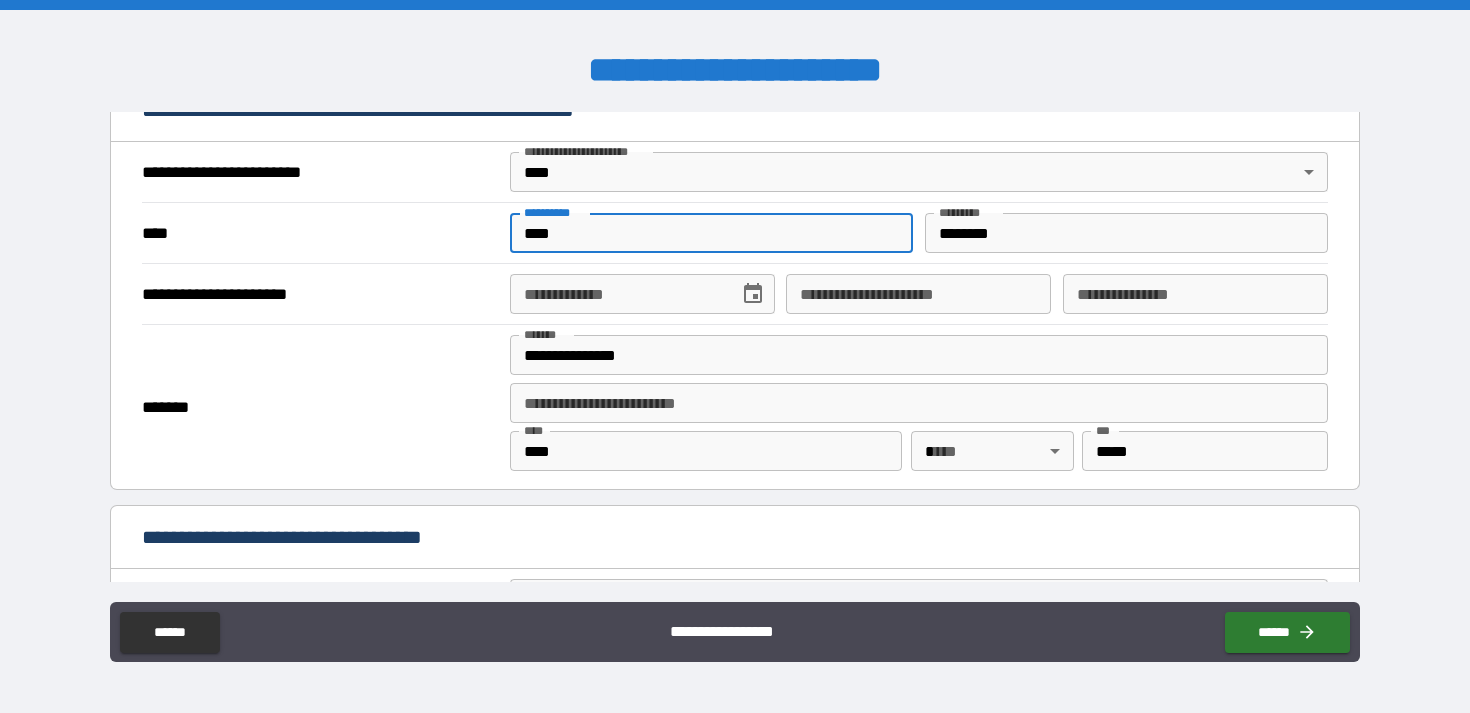 click on "**********" at bounding box center [617, 294] 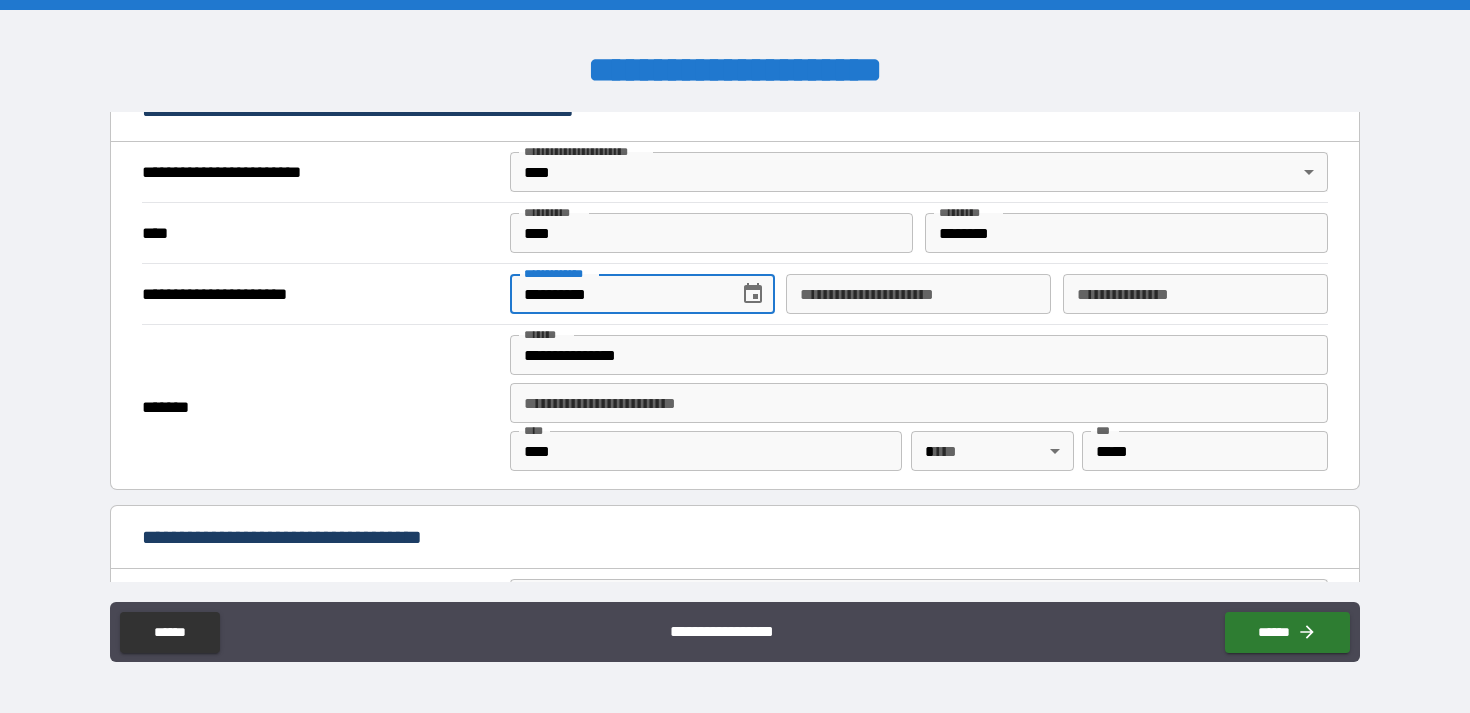 type on "**********" 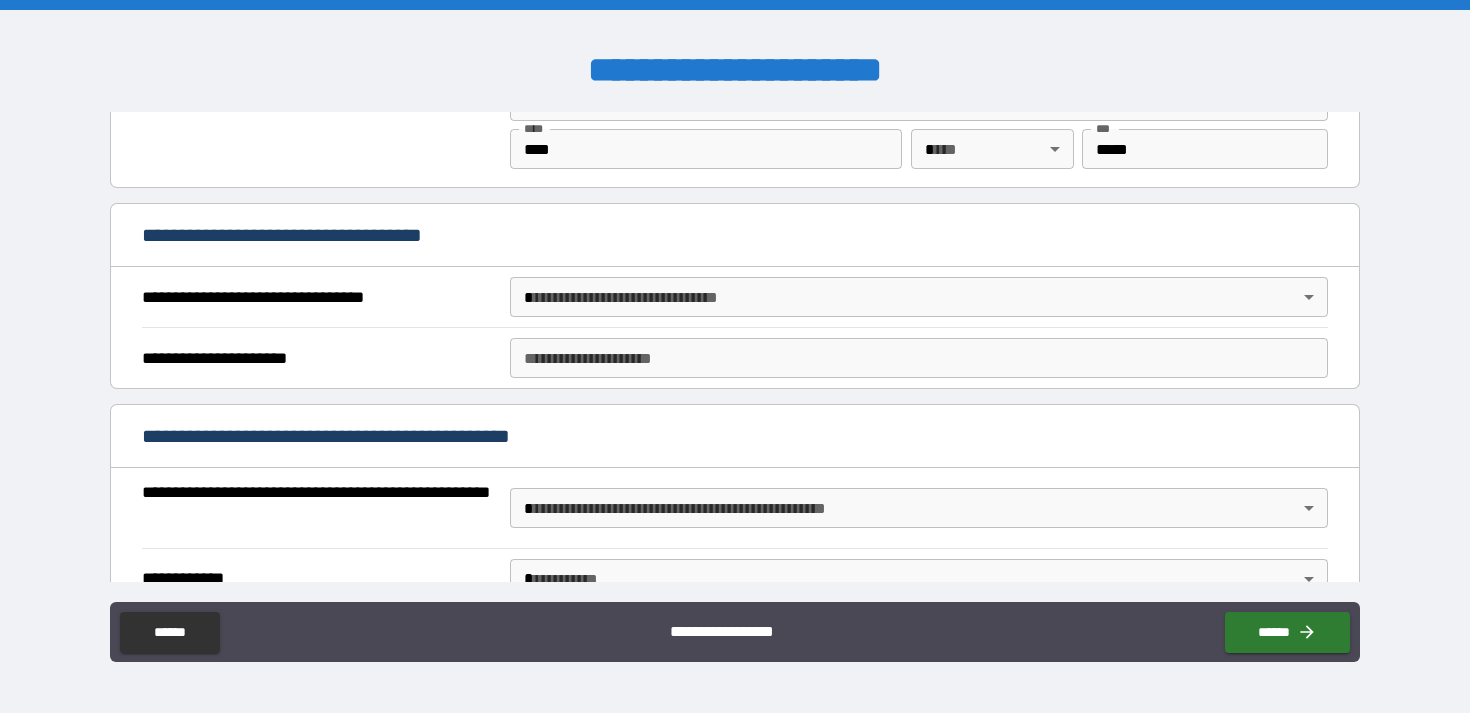 scroll, scrollTop: 1384, scrollLeft: 0, axis: vertical 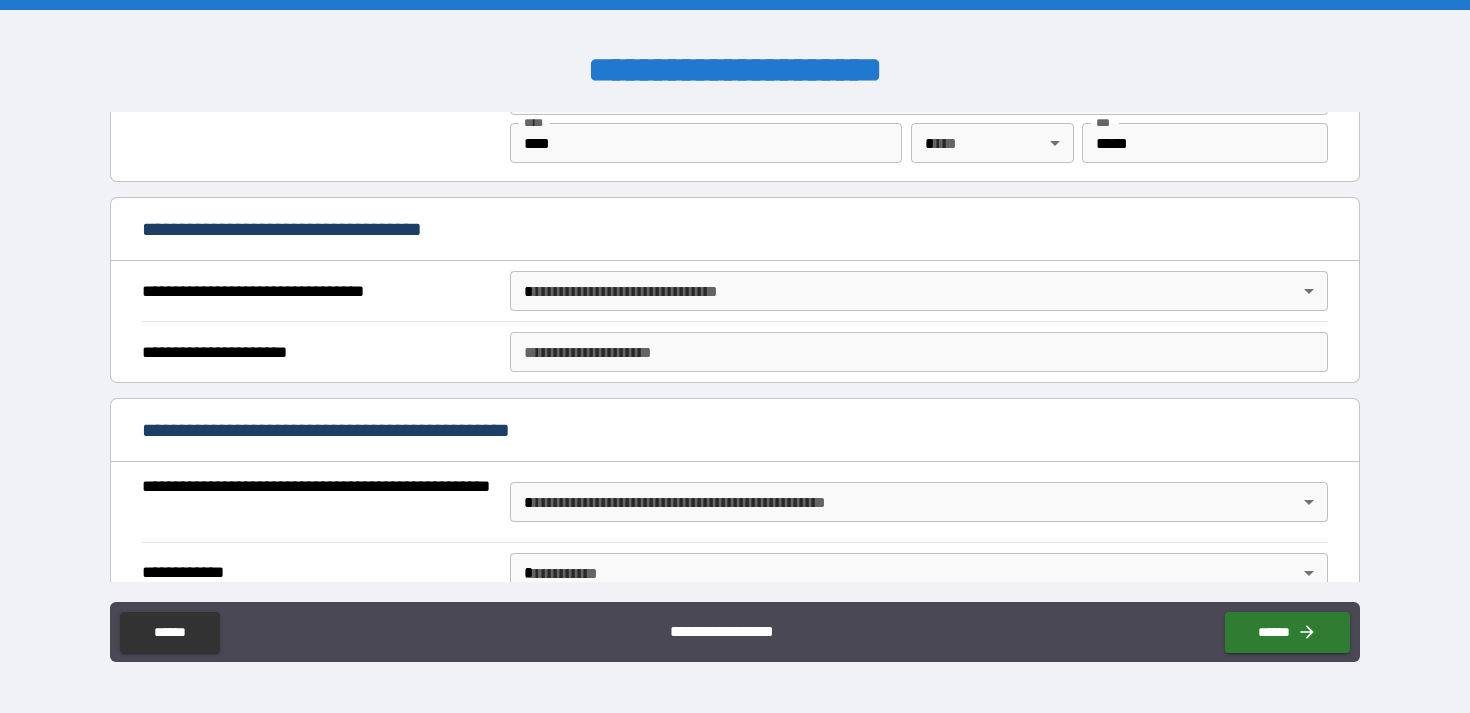 type on "**********" 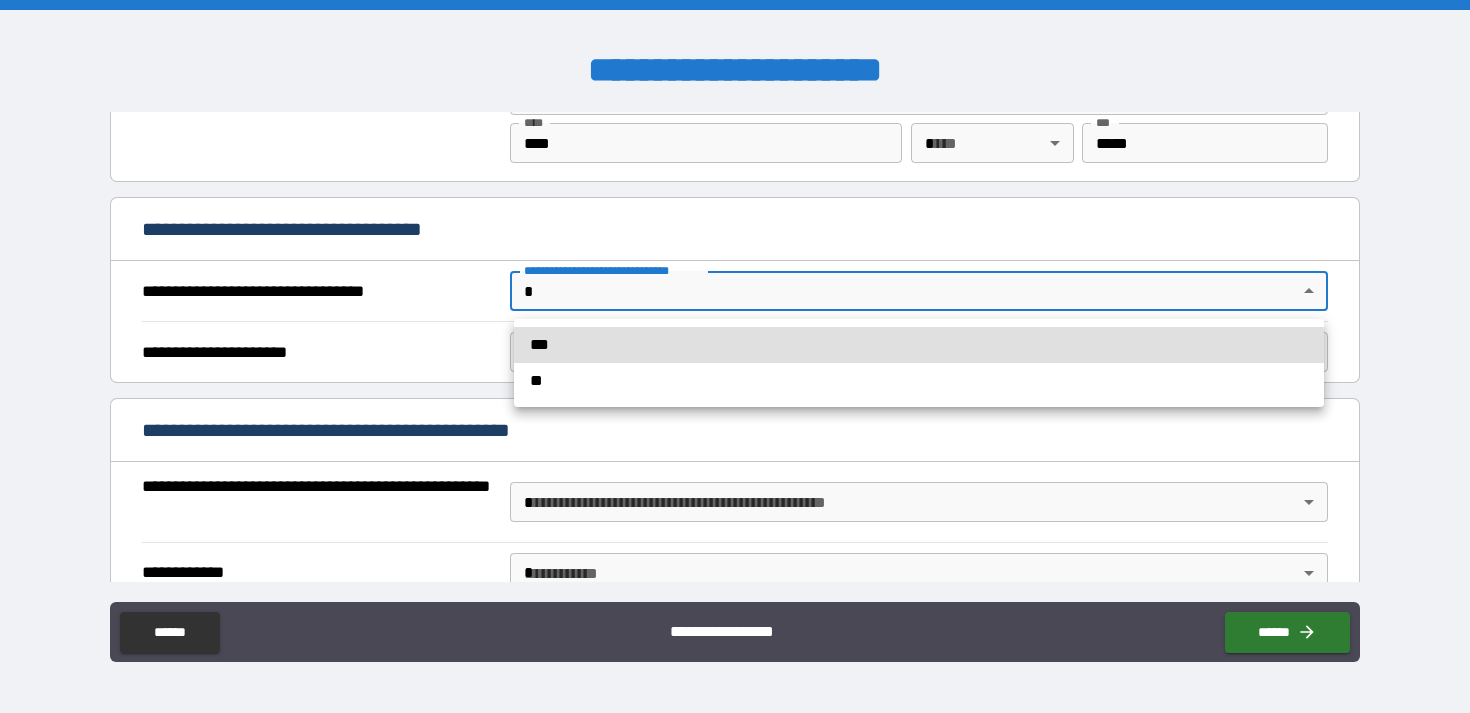 click on "**********" at bounding box center (735, 356) 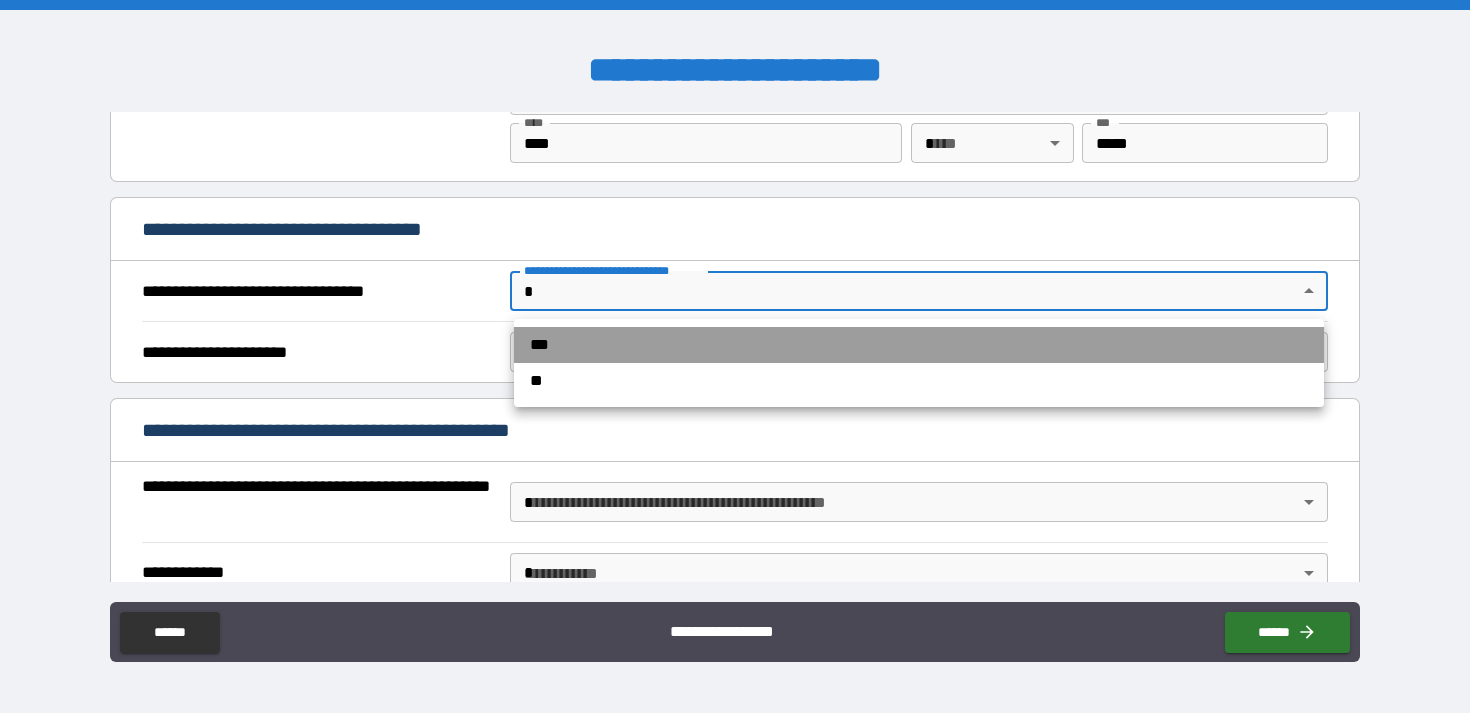 click on "***" at bounding box center [919, 345] 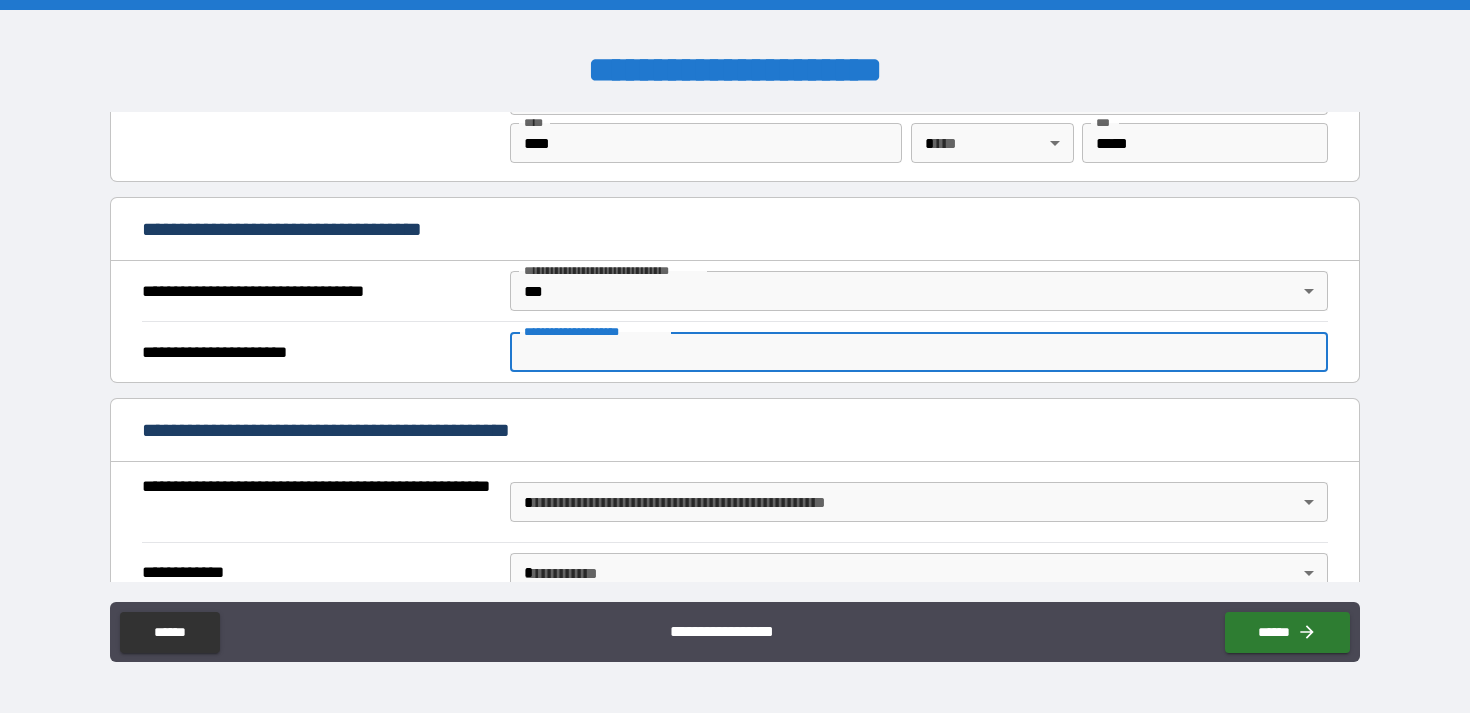 click on "**********" at bounding box center [919, 352] 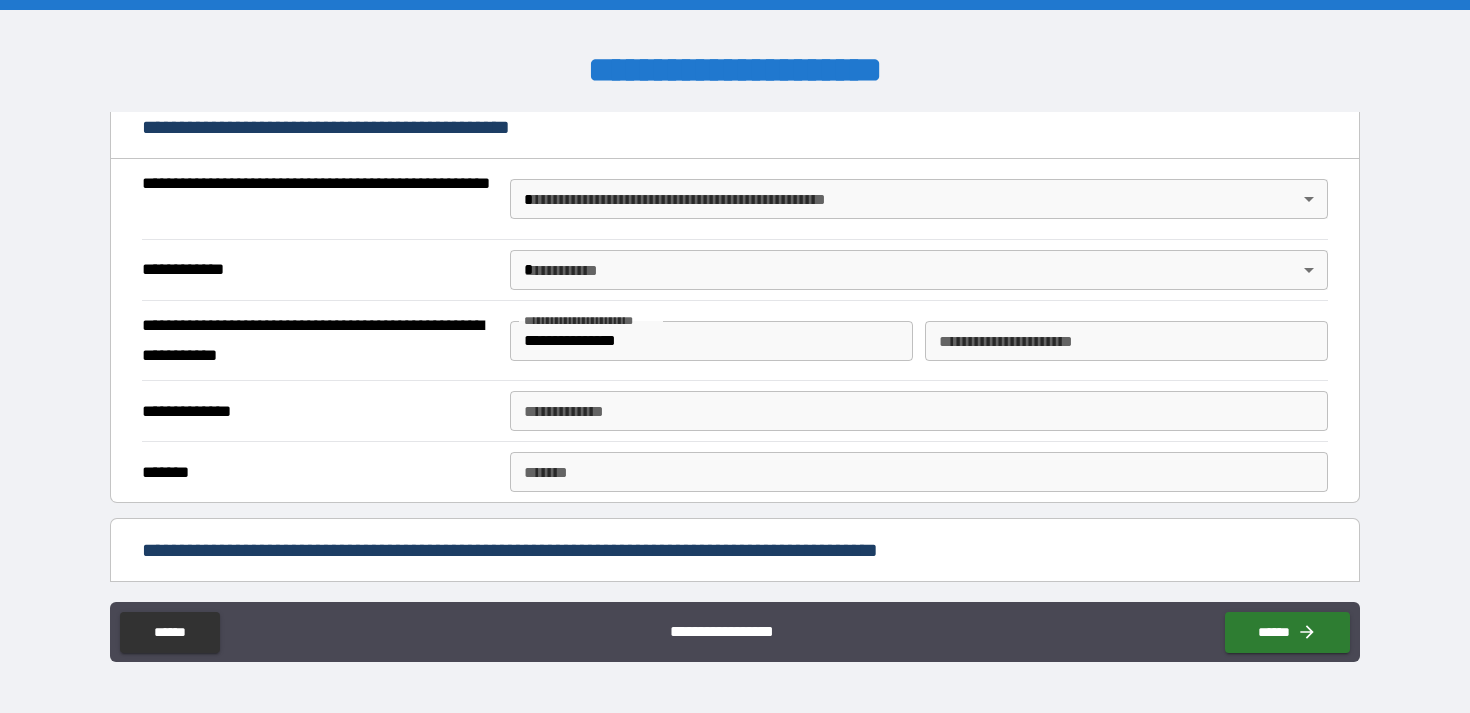 scroll, scrollTop: 1690, scrollLeft: 0, axis: vertical 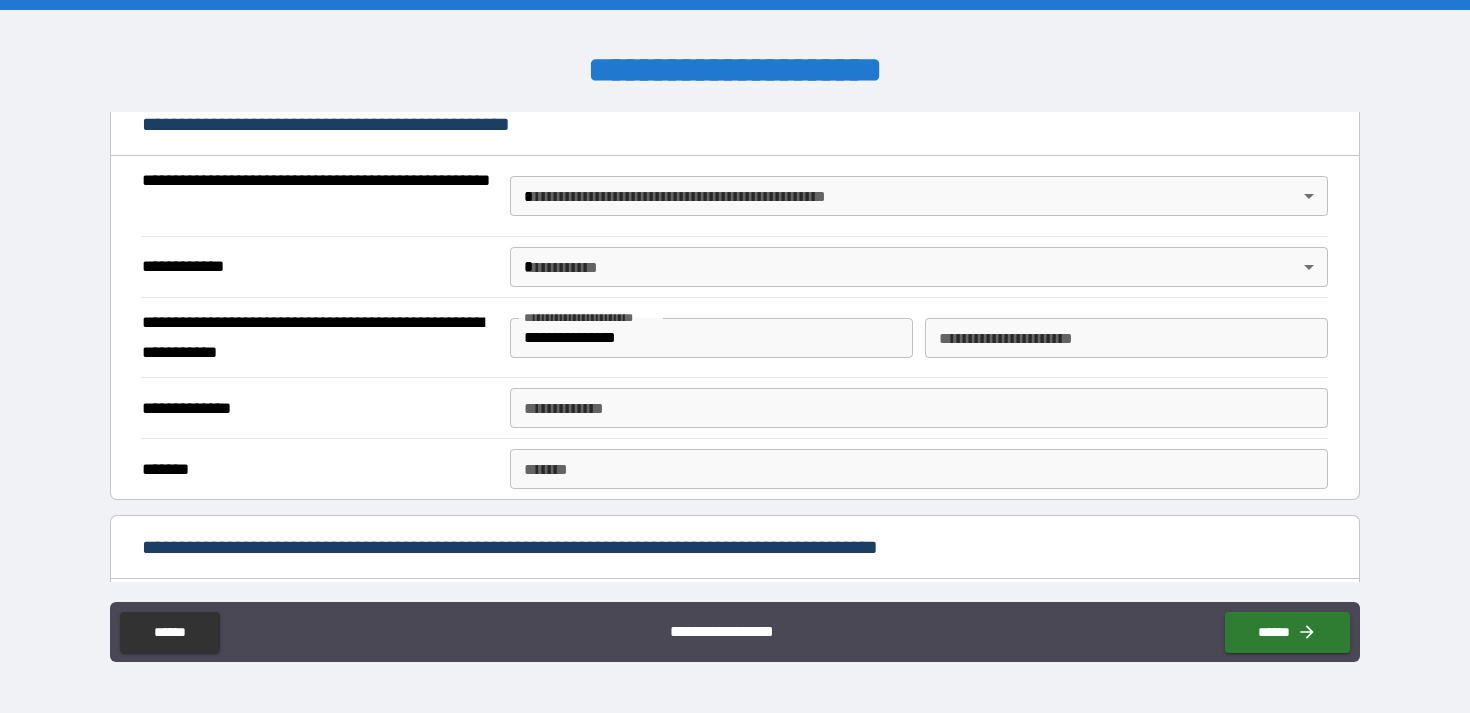 type on "**********" 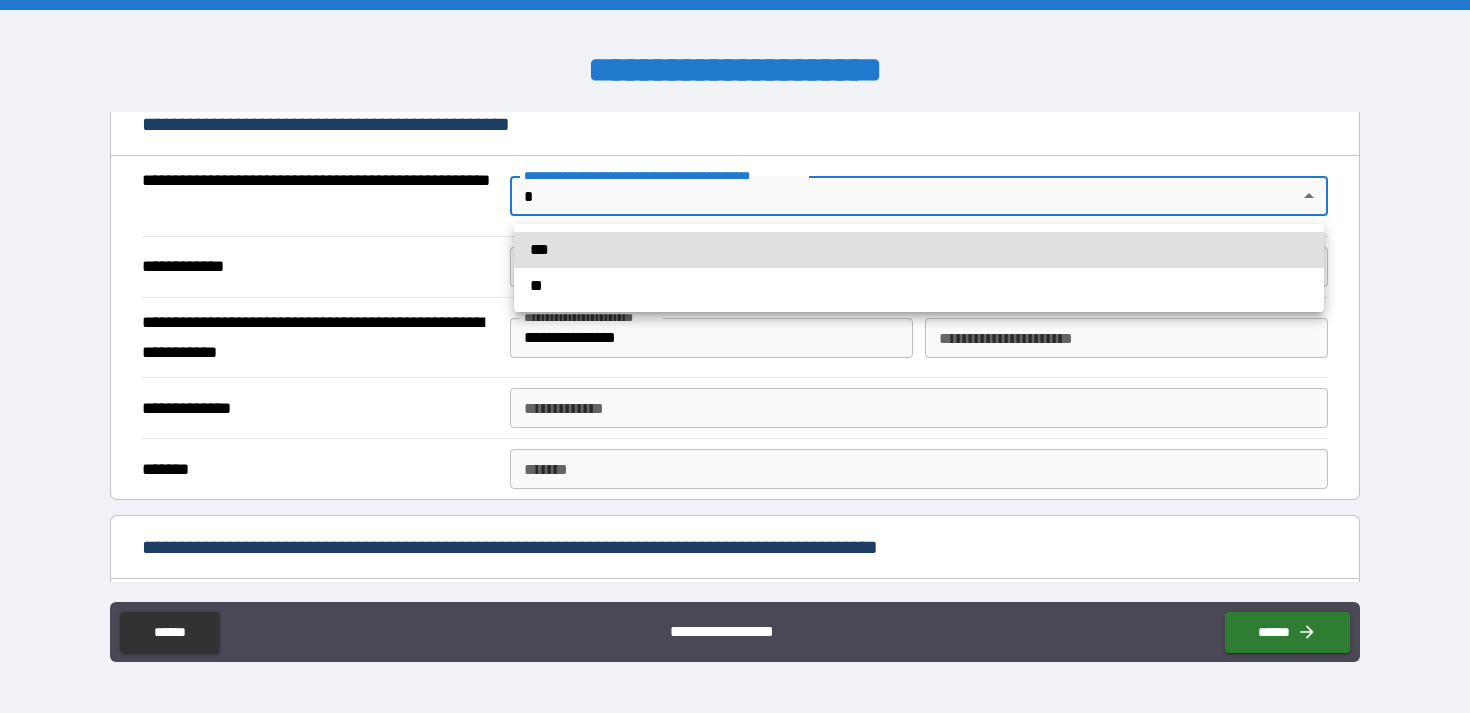 click on "**********" at bounding box center (735, 356) 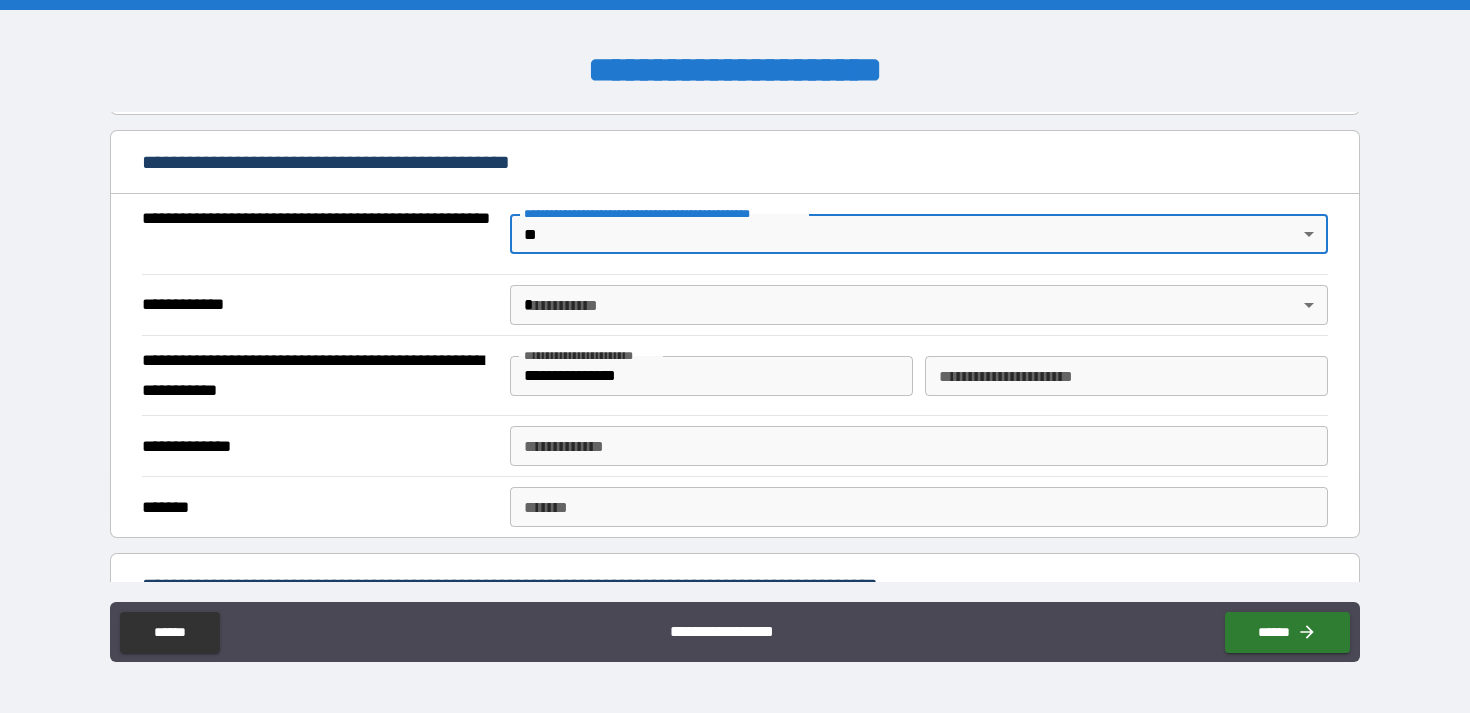scroll, scrollTop: 1649, scrollLeft: 0, axis: vertical 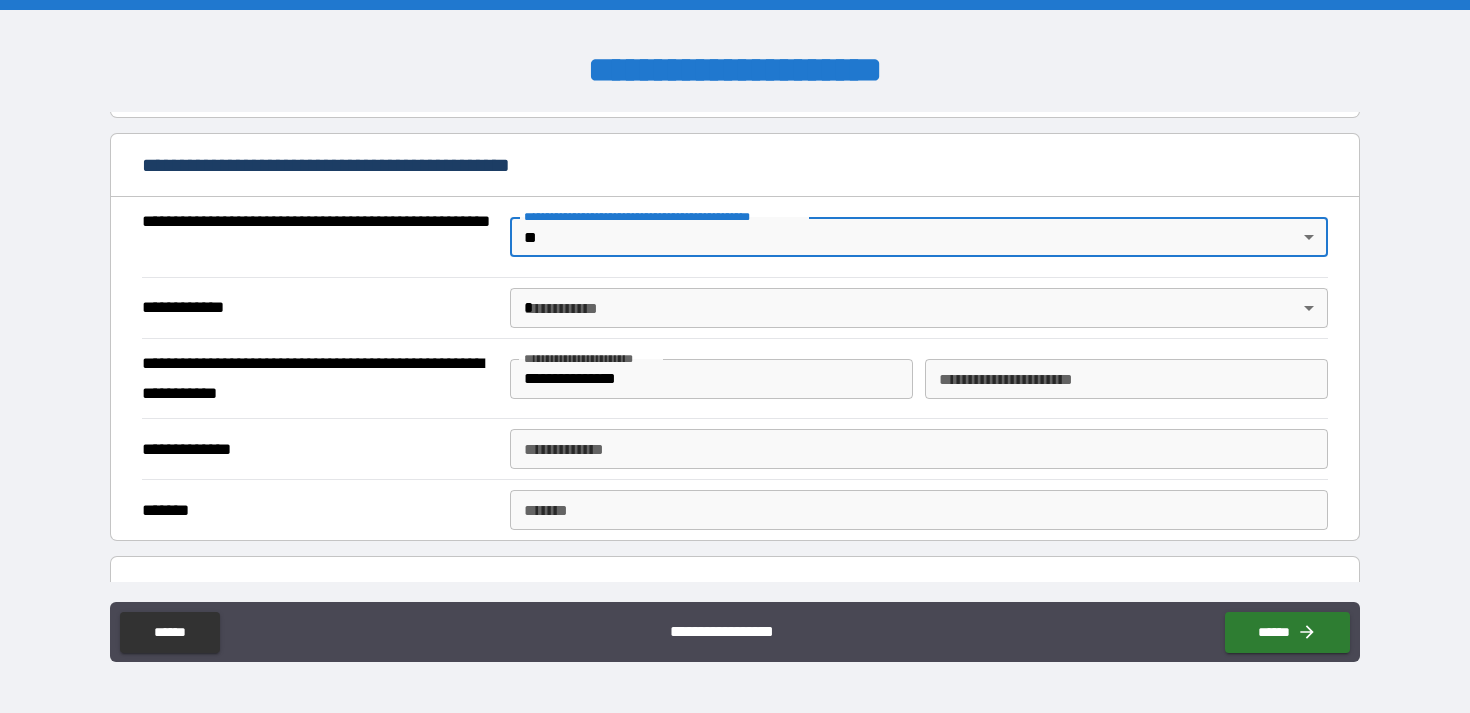 click on "**********" at bounding box center (735, 356) 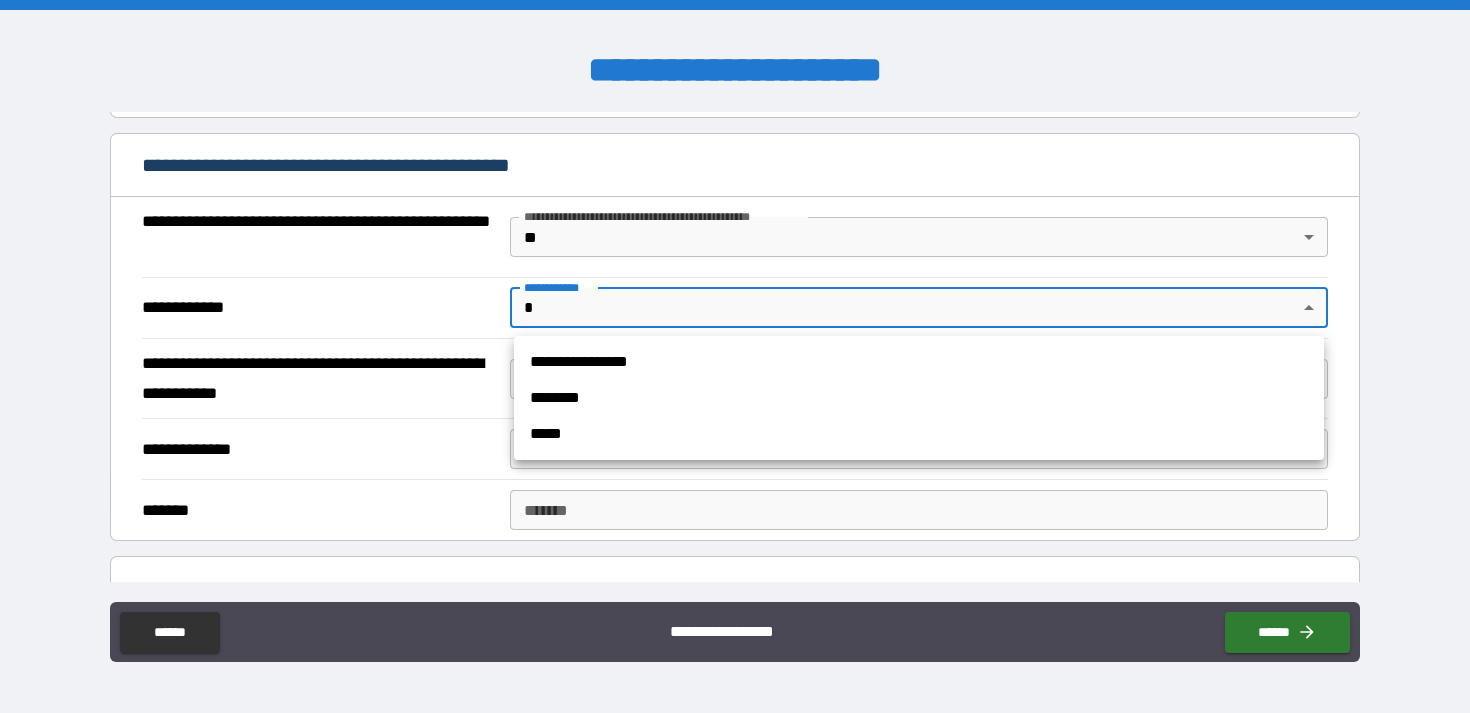 click at bounding box center (735, 356) 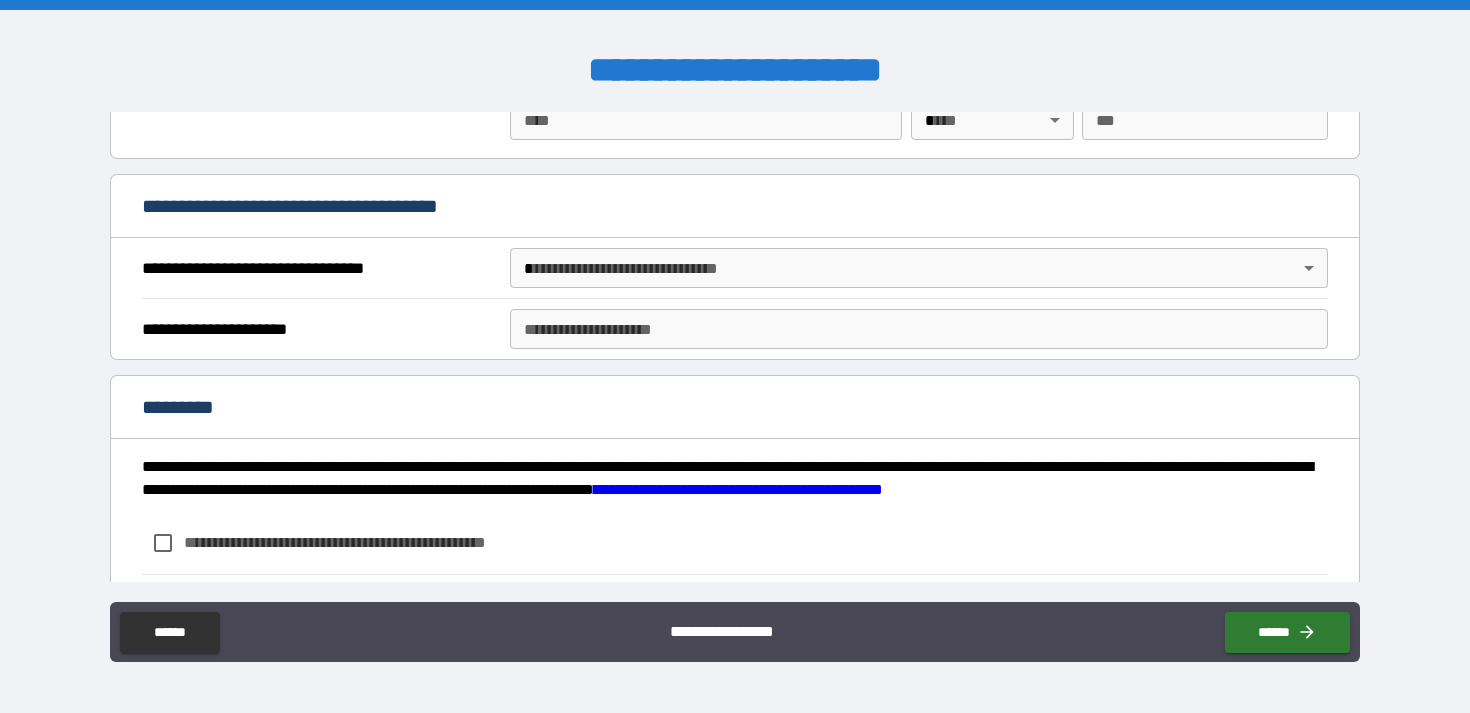 scroll, scrollTop: 2877, scrollLeft: 0, axis: vertical 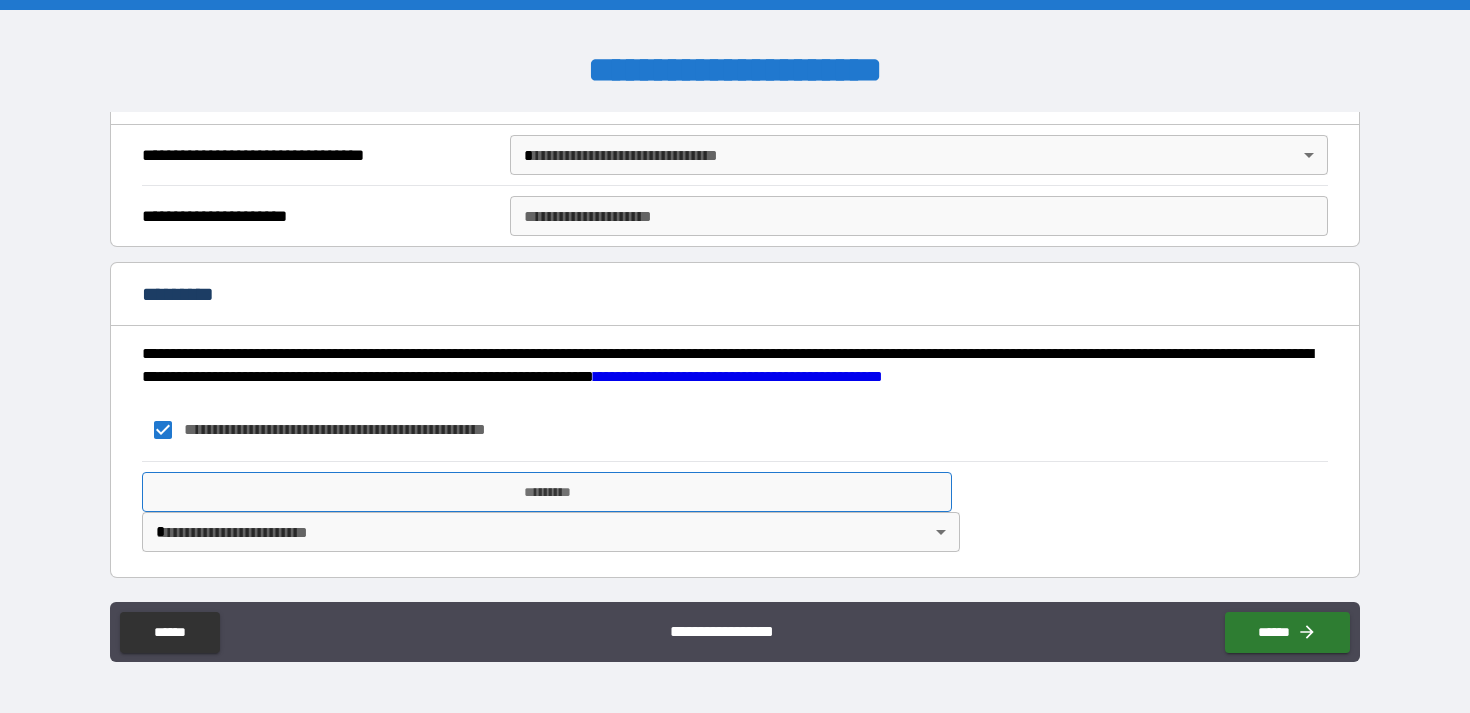 click on "*********" at bounding box center (547, 492) 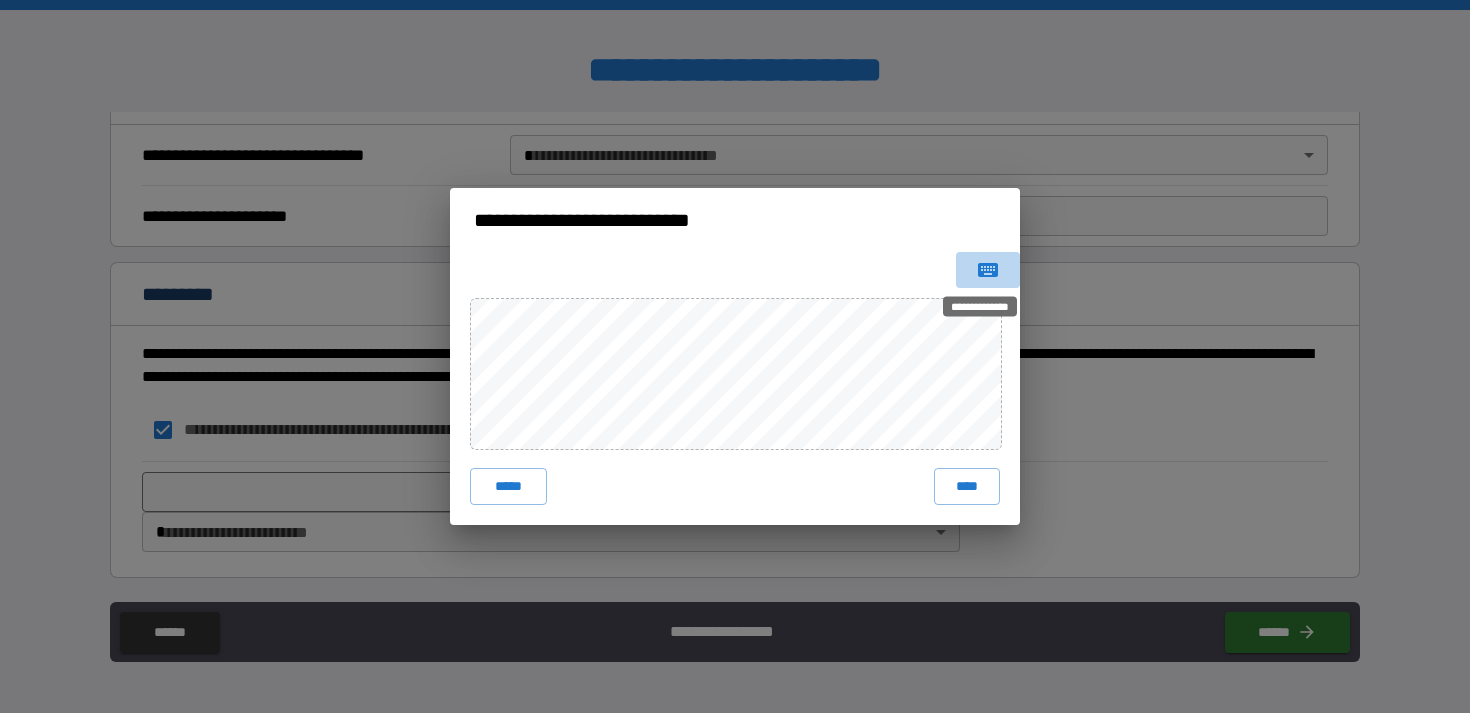 click 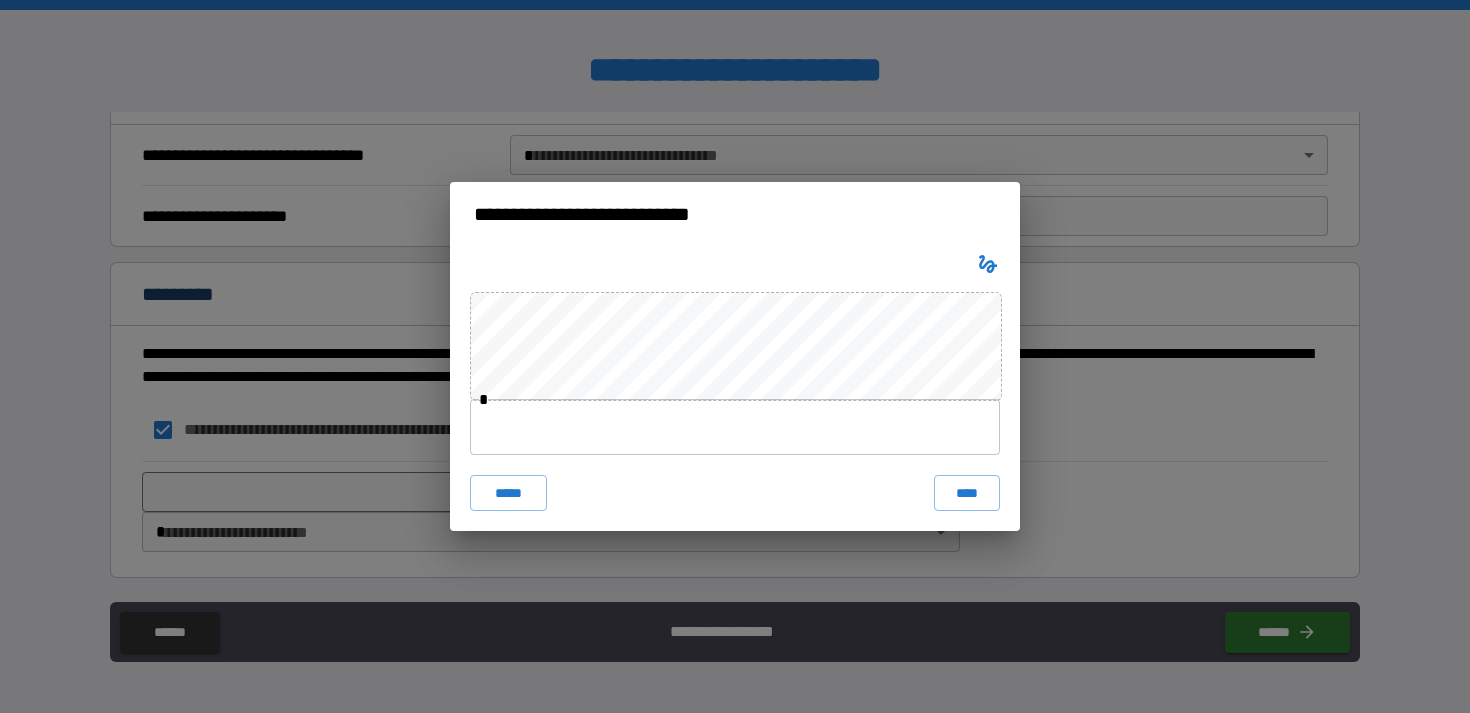 click at bounding box center [735, 427] 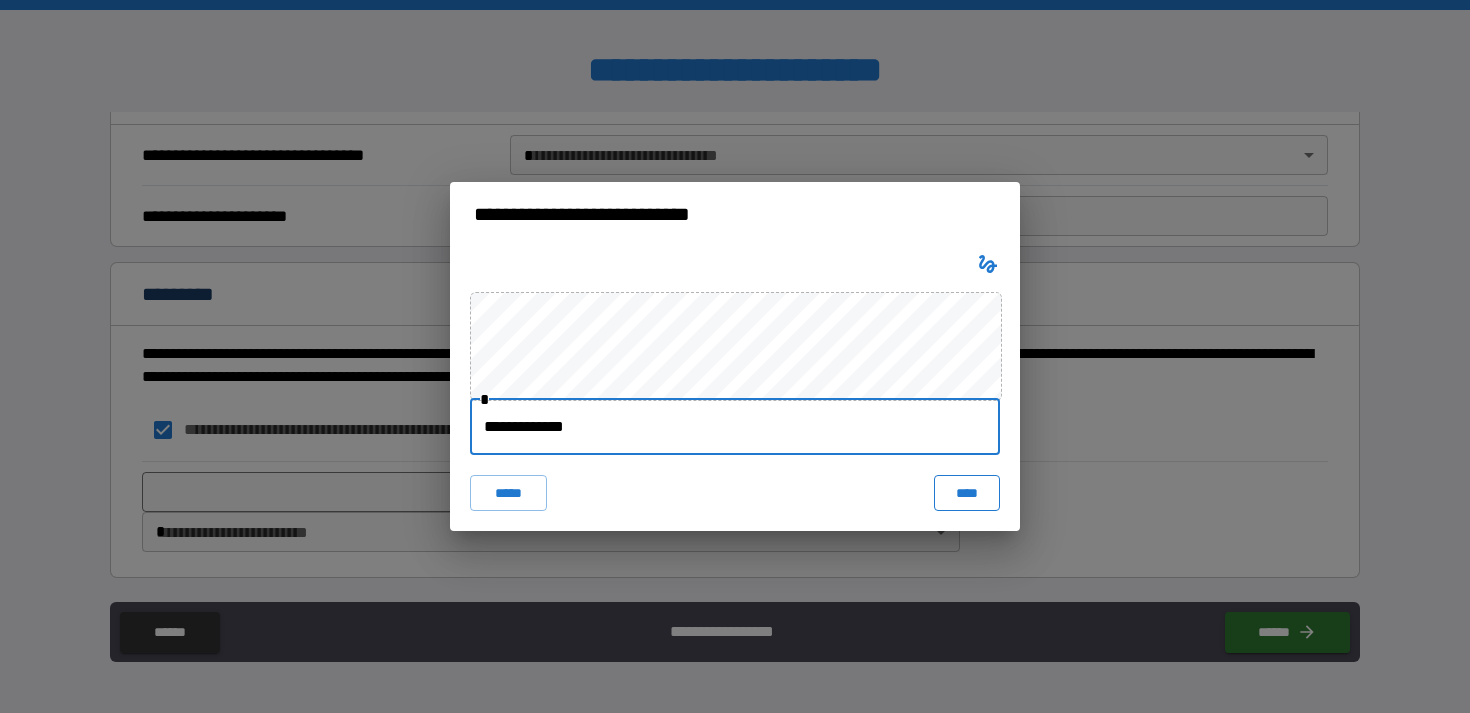 type on "**********" 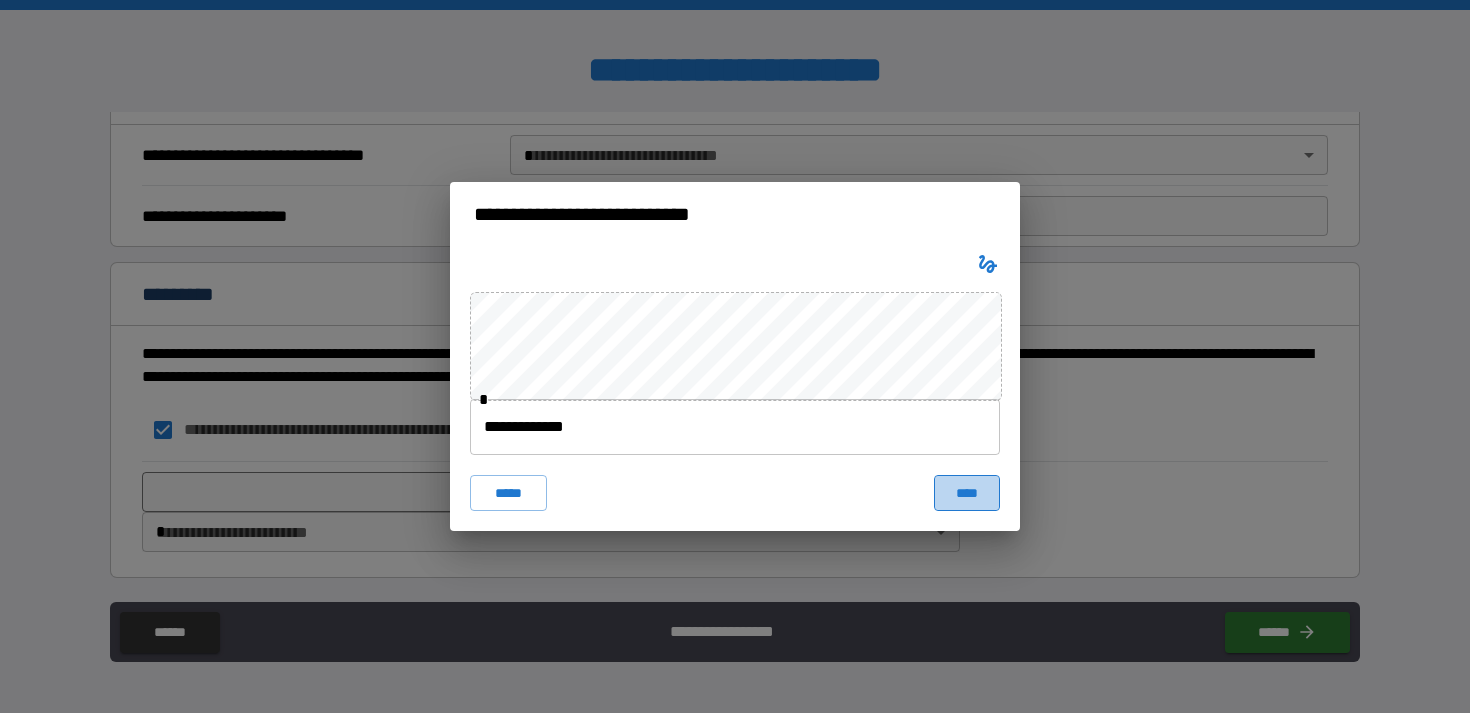 click on "****" at bounding box center [967, 493] 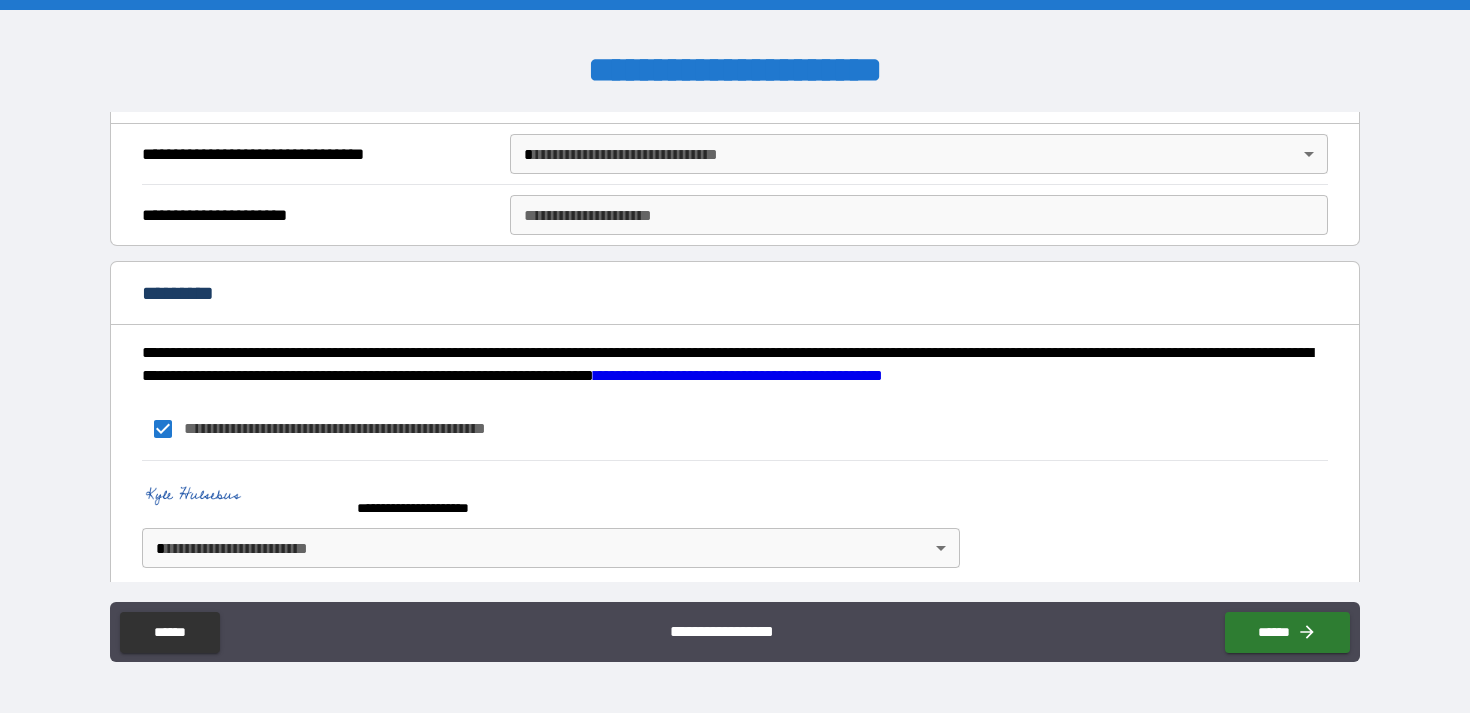 scroll, scrollTop: 2894, scrollLeft: 0, axis: vertical 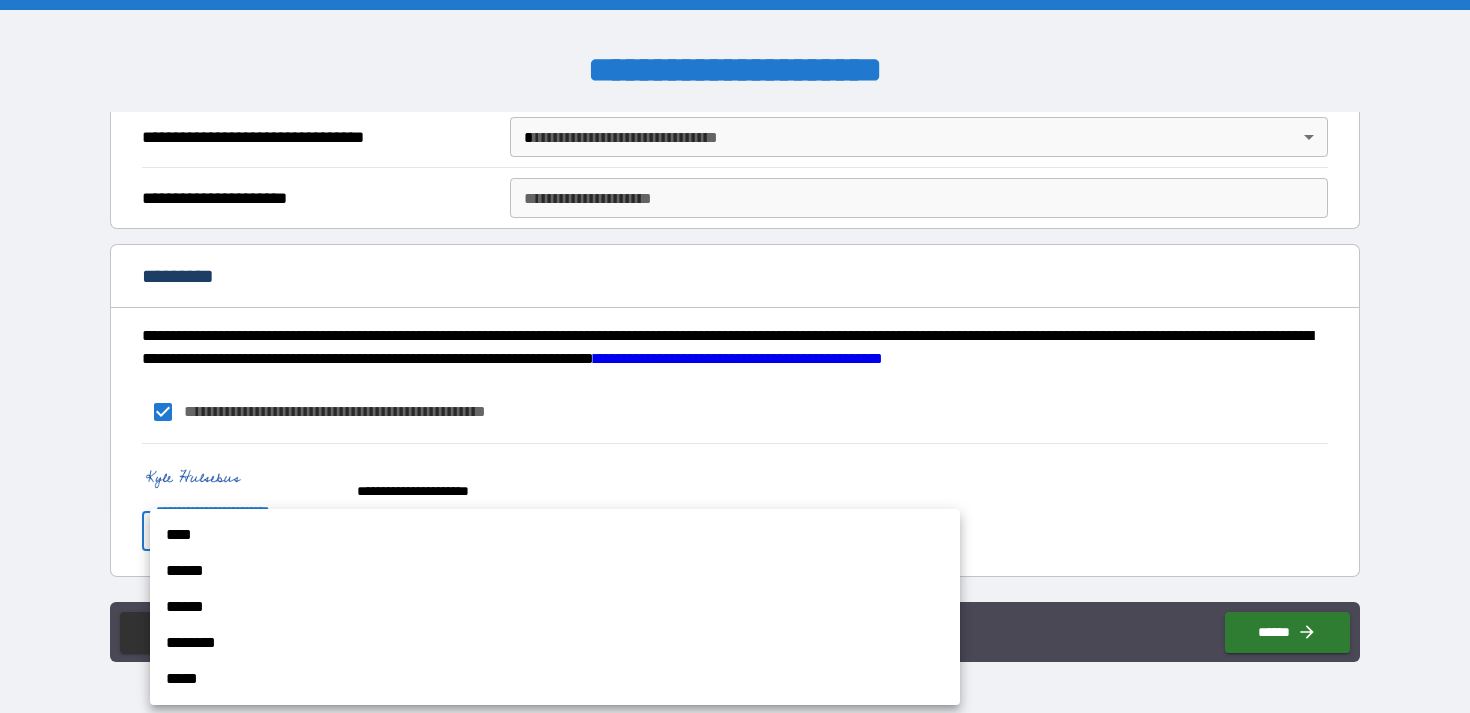 click on "**********" at bounding box center [735, 356] 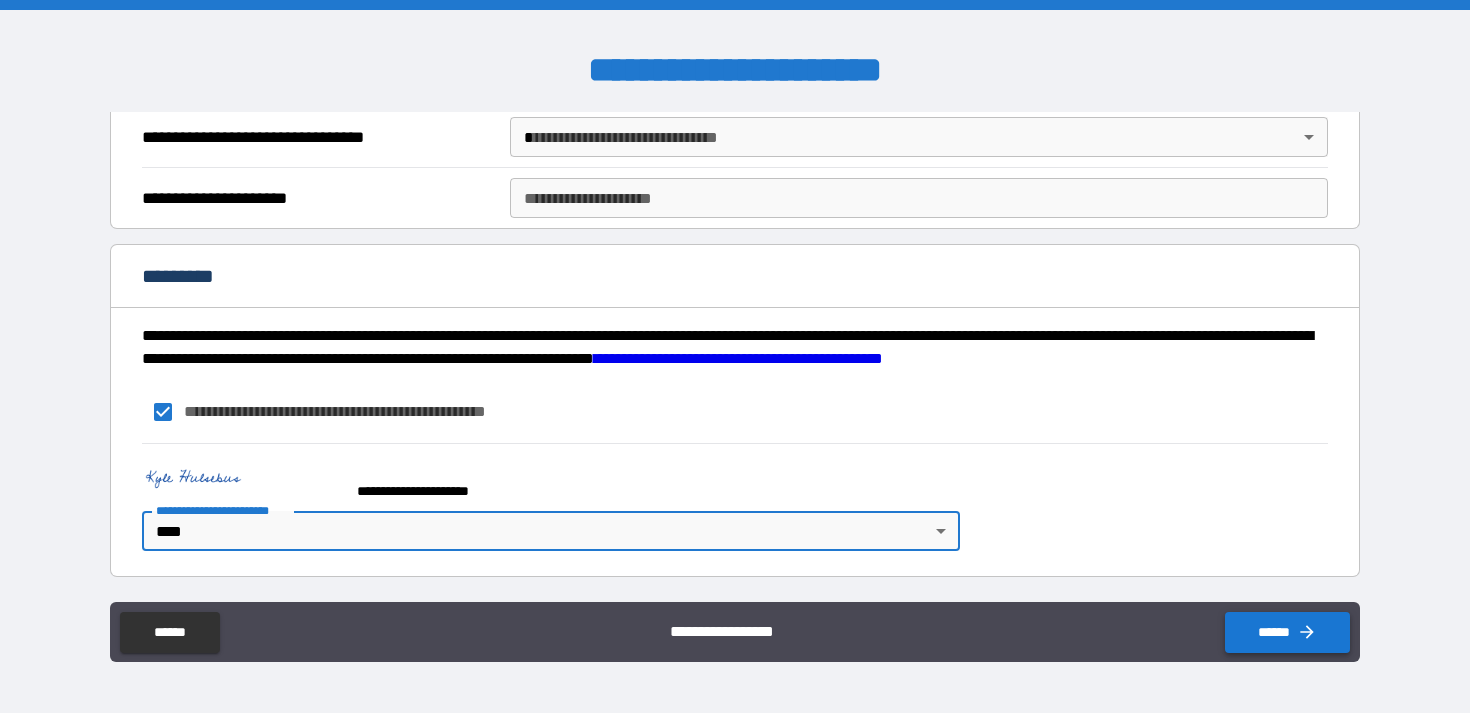 click on "******" at bounding box center (1287, 632) 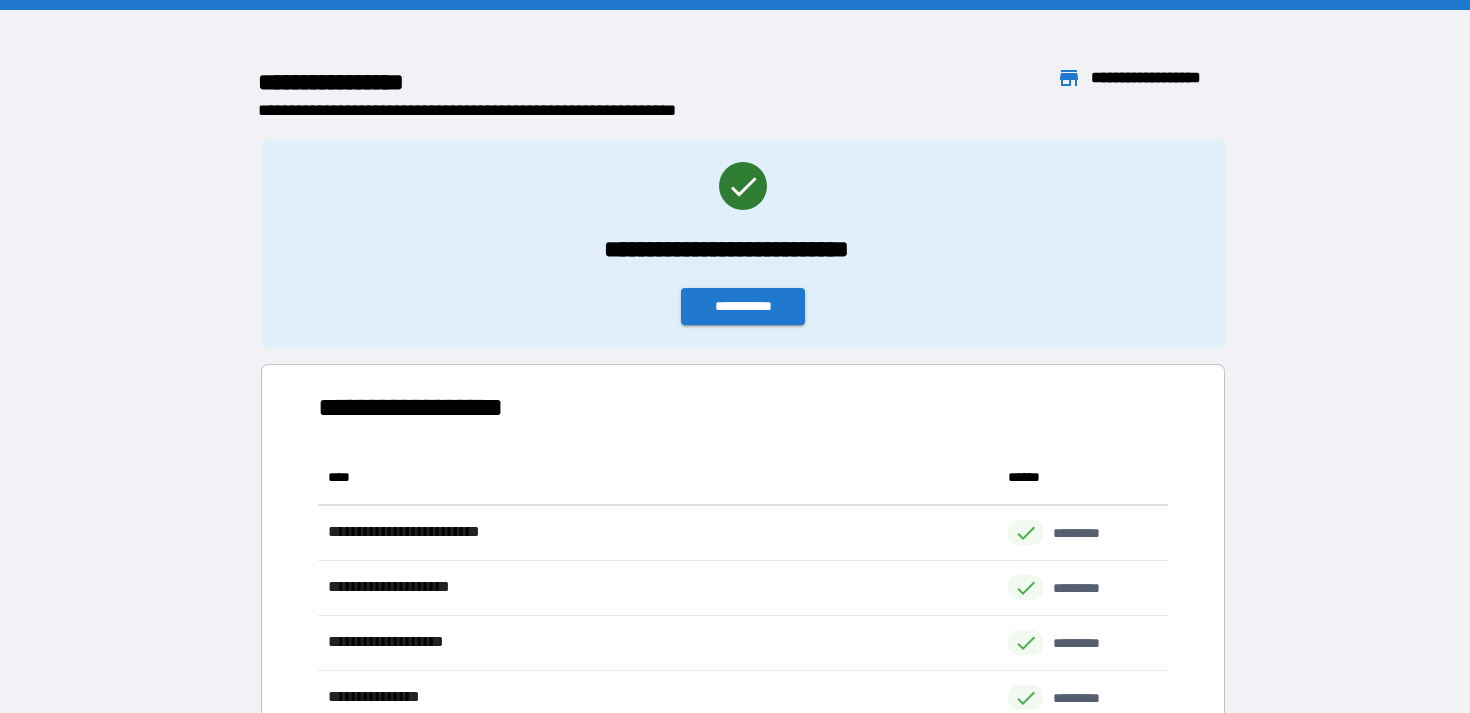 scroll, scrollTop: 1, scrollLeft: 1, axis: both 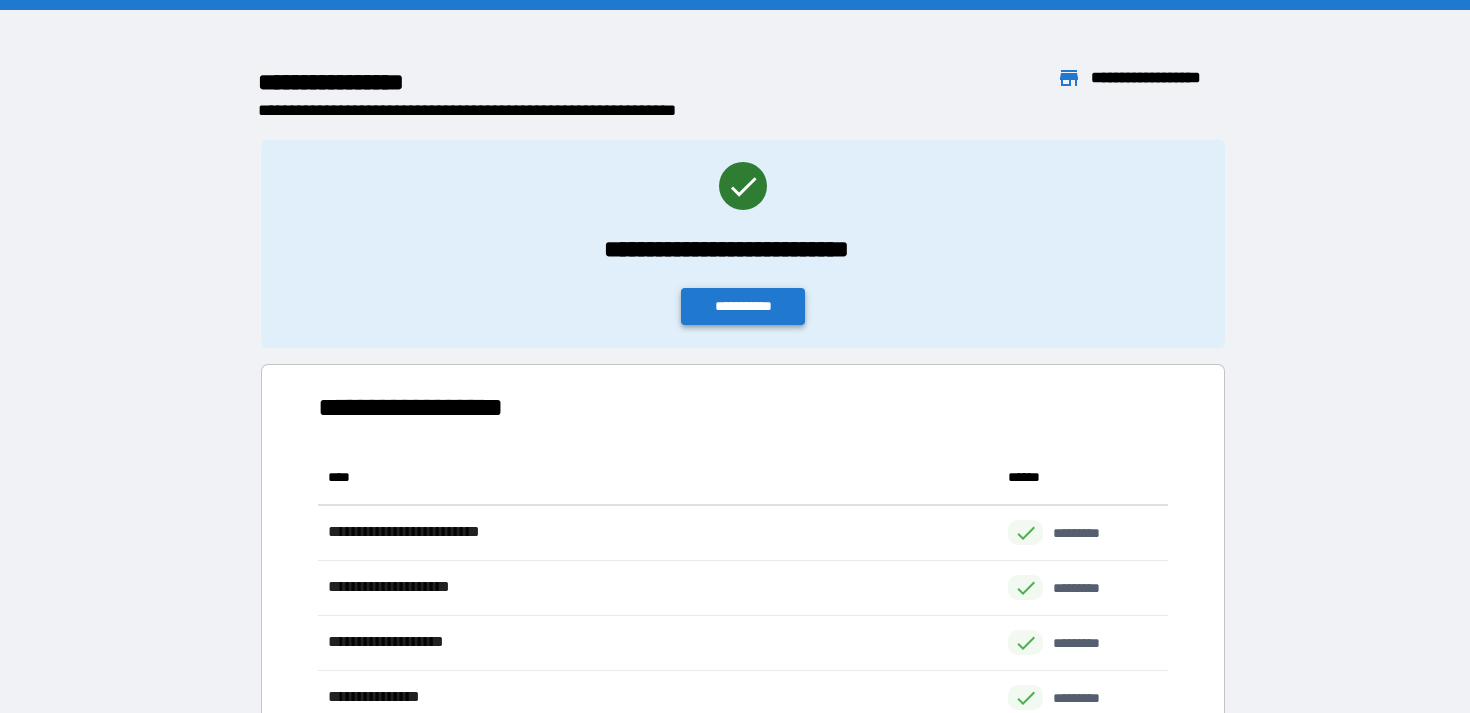 click on "**********" at bounding box center [743, 306] 